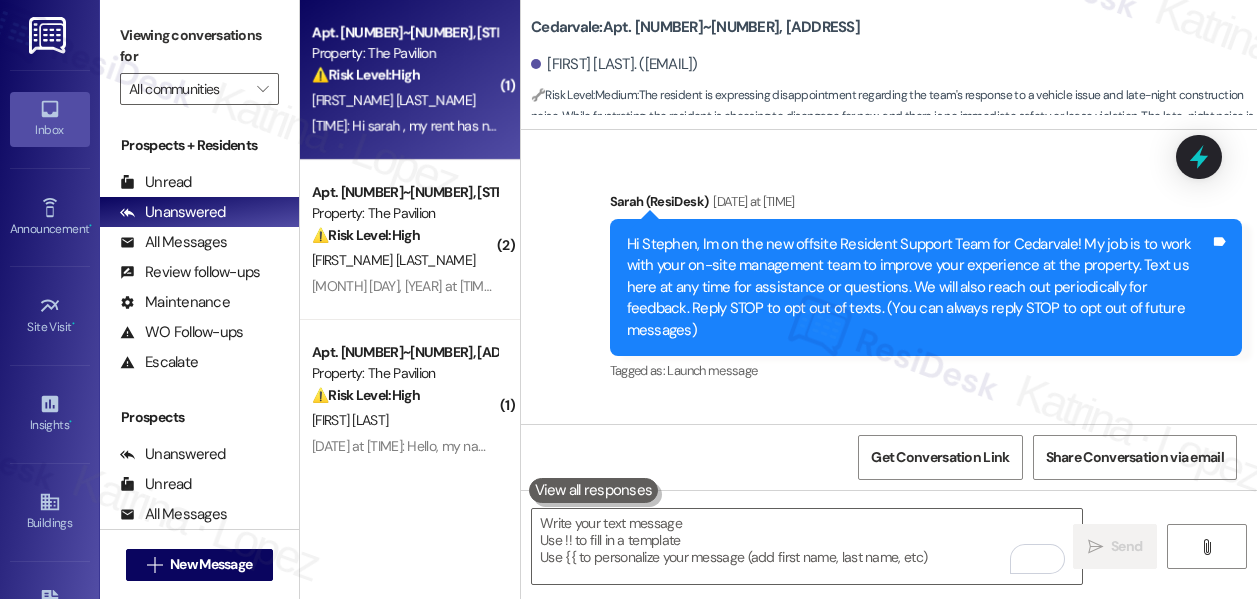 scroll, scrollTop: 0, scrollLeft: 0, axis: both 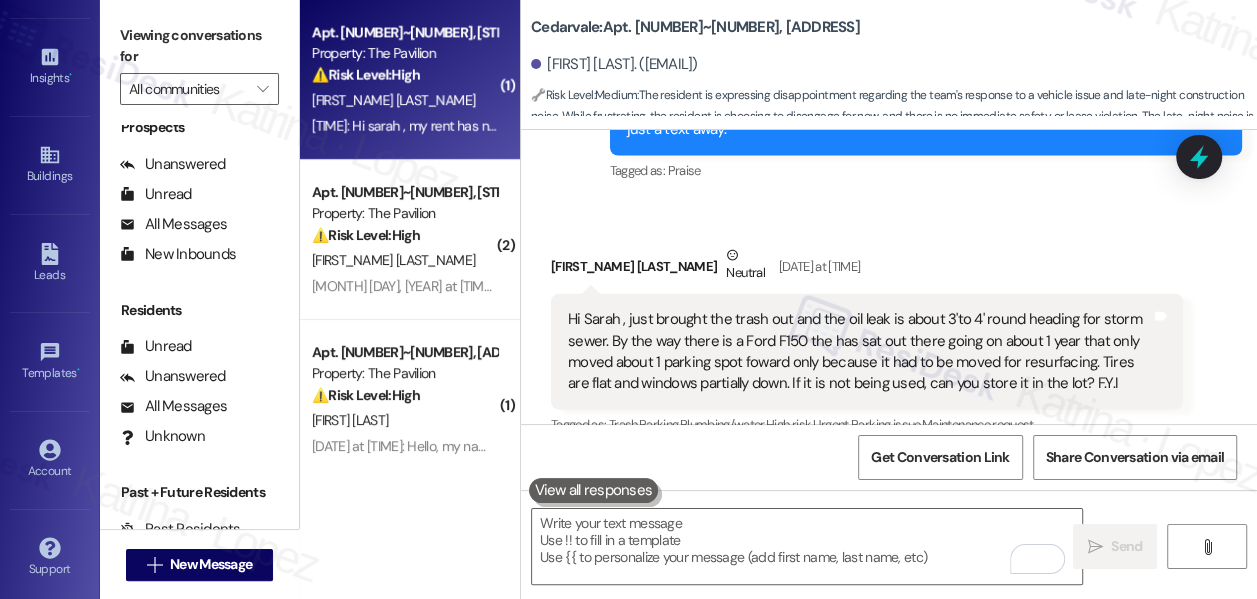 click on "[FIRST_NAME] [LAST_NAME]" at bounding box center [404, 100] 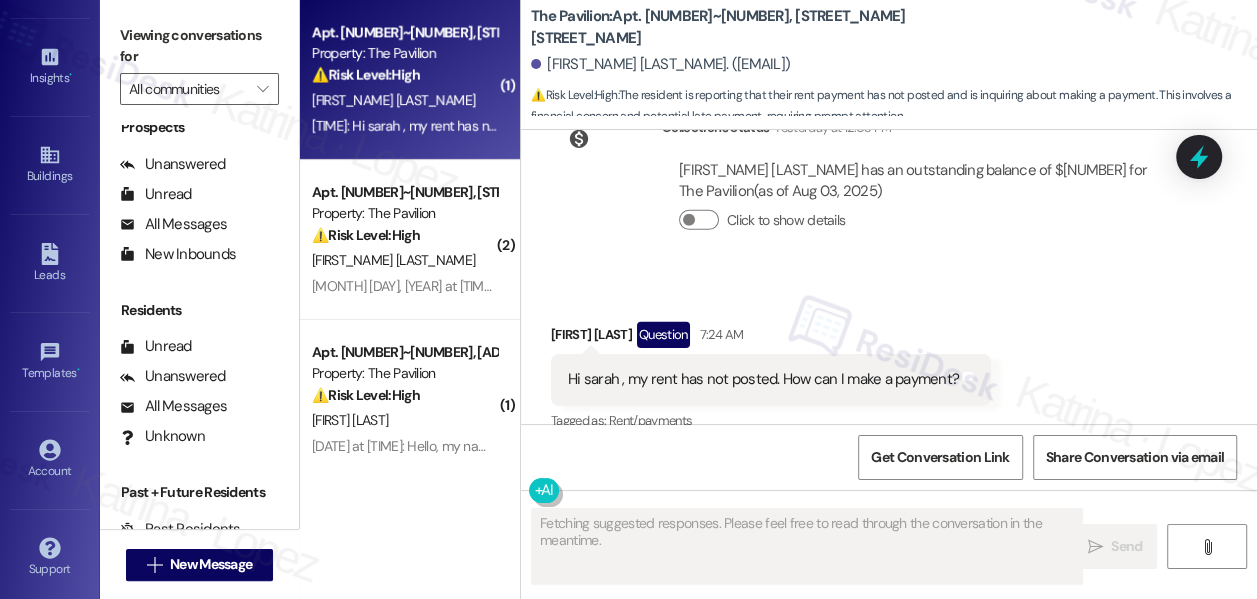 scroll, scrollTop: 3835, scrollLeft: 0, axis: vertical 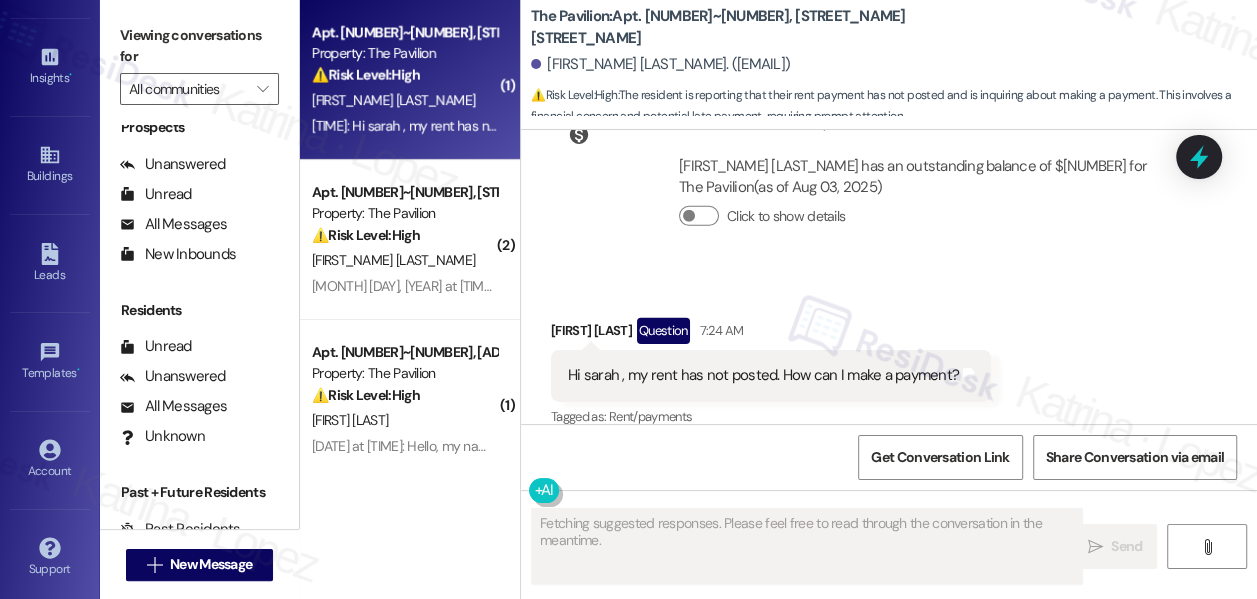 click on "Hi sarah , my rent has not posted. How can I make a payment?" at bounding box center (763, 375) 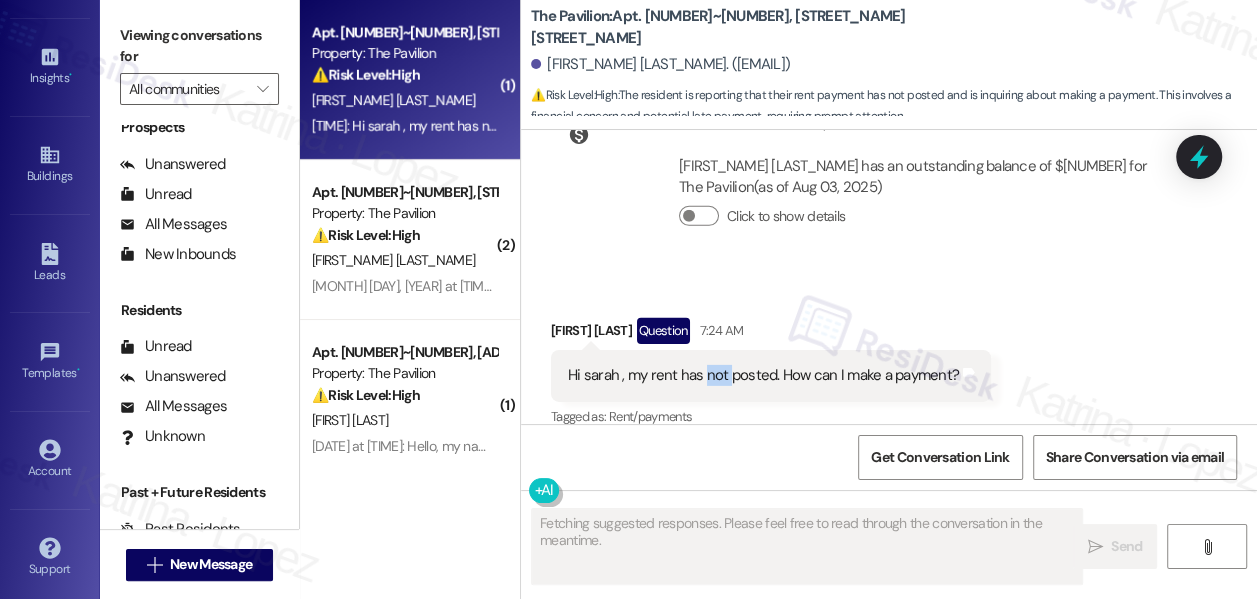 click on "Hi sarah , my rent has not posted. How can I make a payment?" at bounding box center [763, 375] 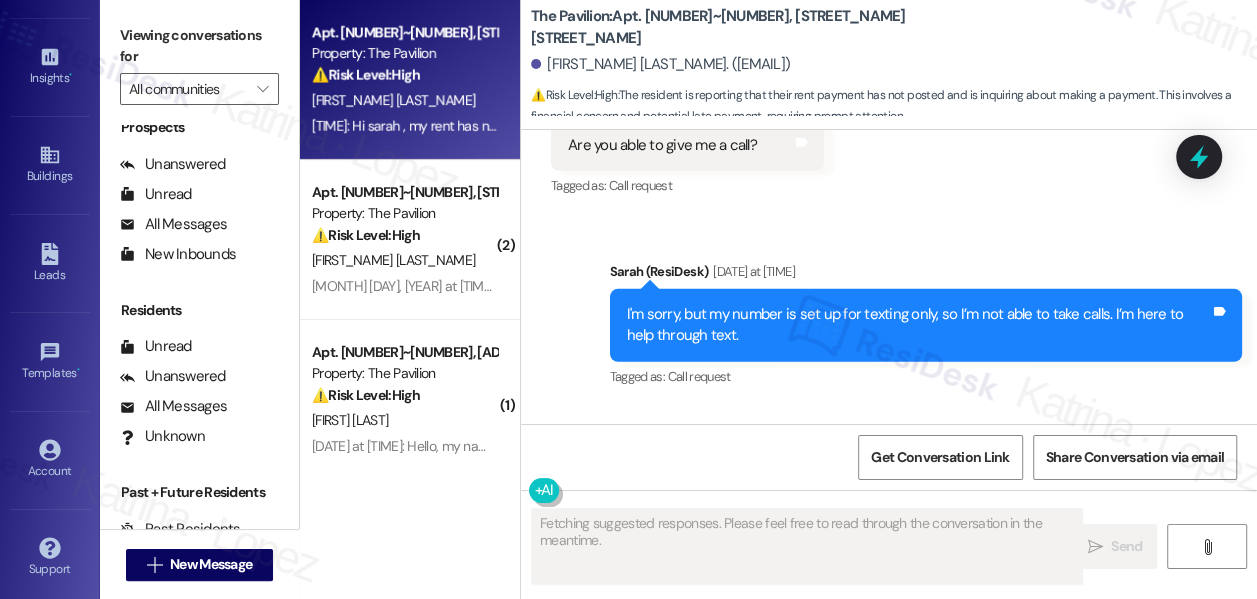 scroll, scrollTop: 3473, scrollLeft: 0, axis: vertical 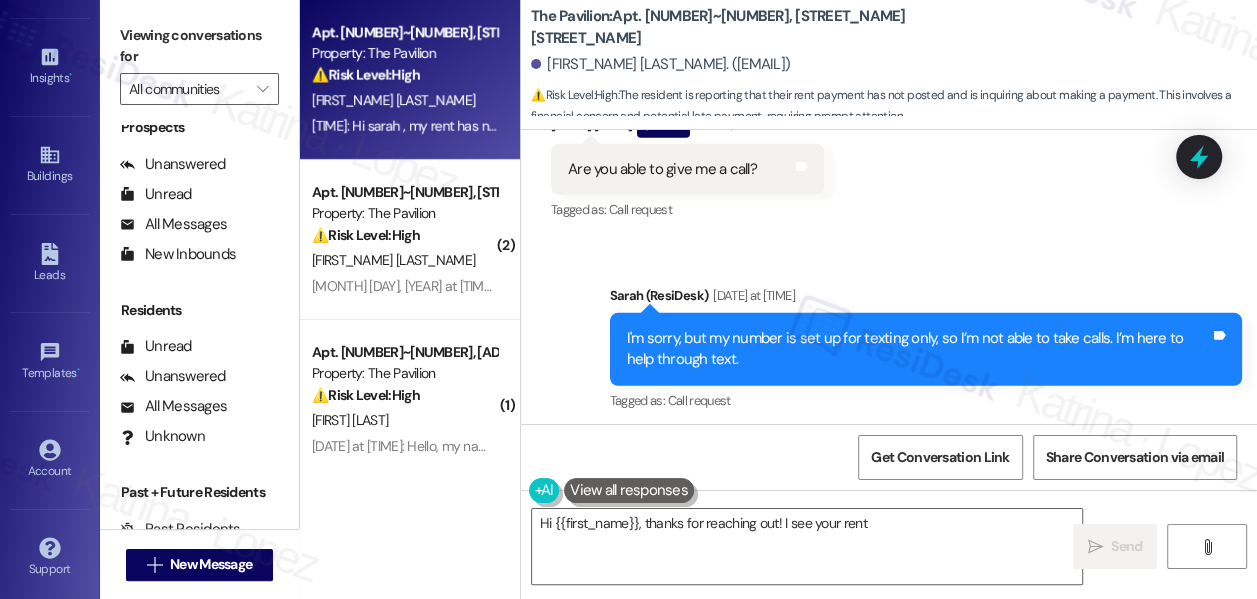 click on "[FIRST_NAME]   (ResiDesk) [DATE] at [TIME]" at bounding box center (926, 299) 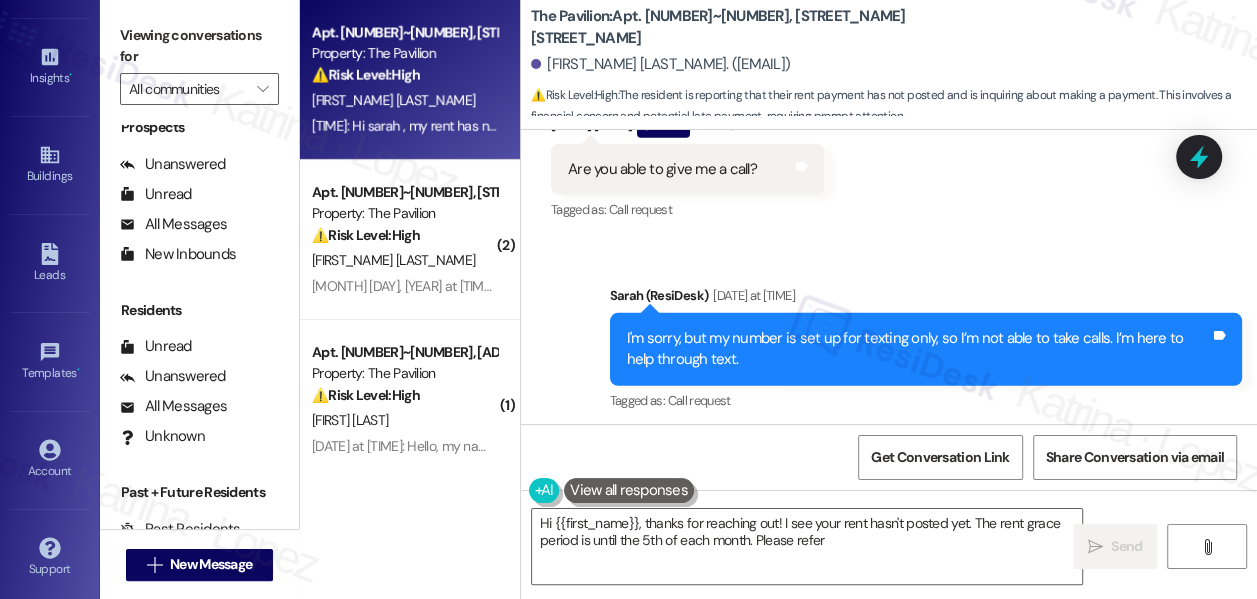 click on "[FIRST_NAME]   (ResiDesk) [DATE] at [TIME]" at bounding box center (926, 299) 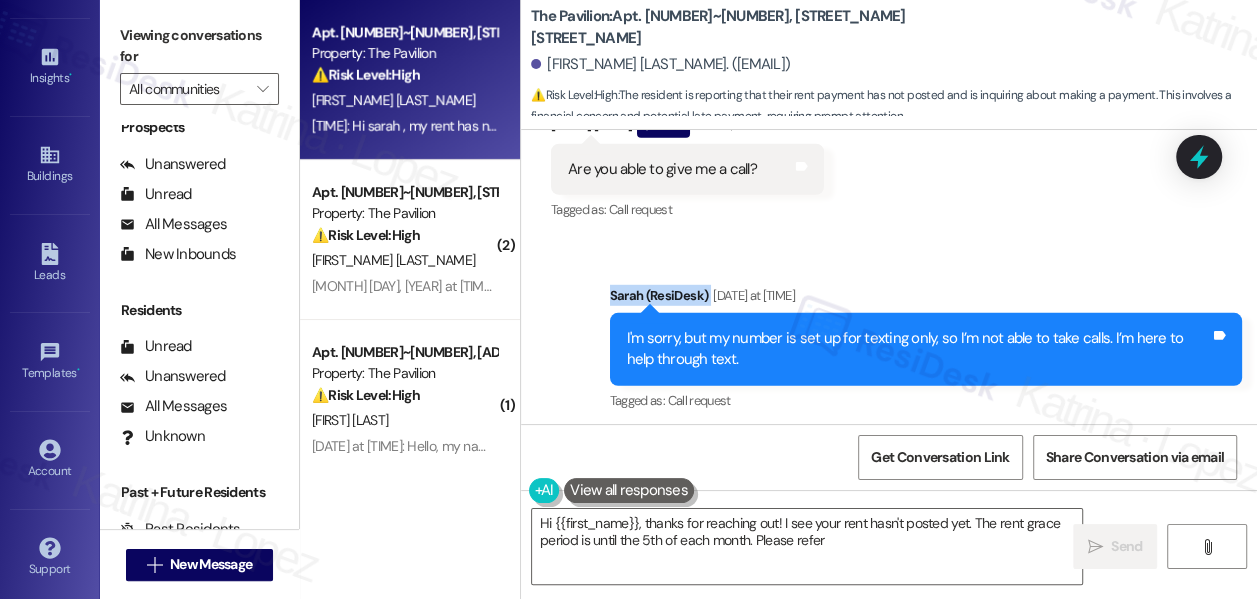 click on "[FIRST_NAME]   (ResiDesk) [DATE] at [TIME]" at bounding box center [926, 299] 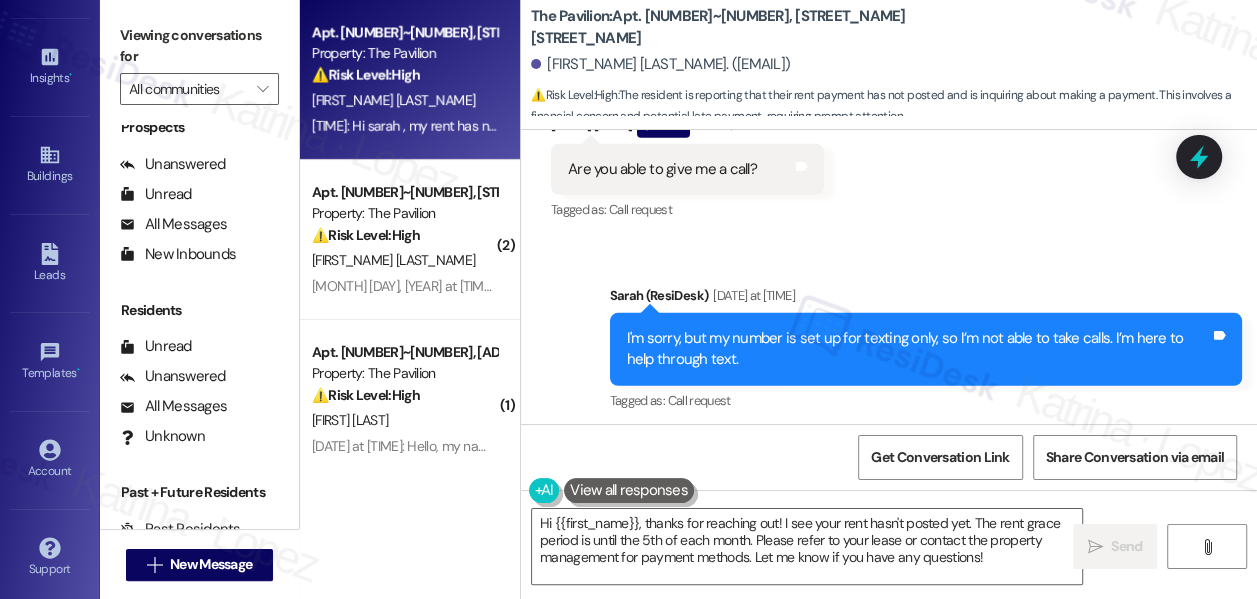 click on "I'm sorry, but my number is set up for texting only, so I’m not able to take calls. I’m here to help through text." at bounding box center (918, 349) 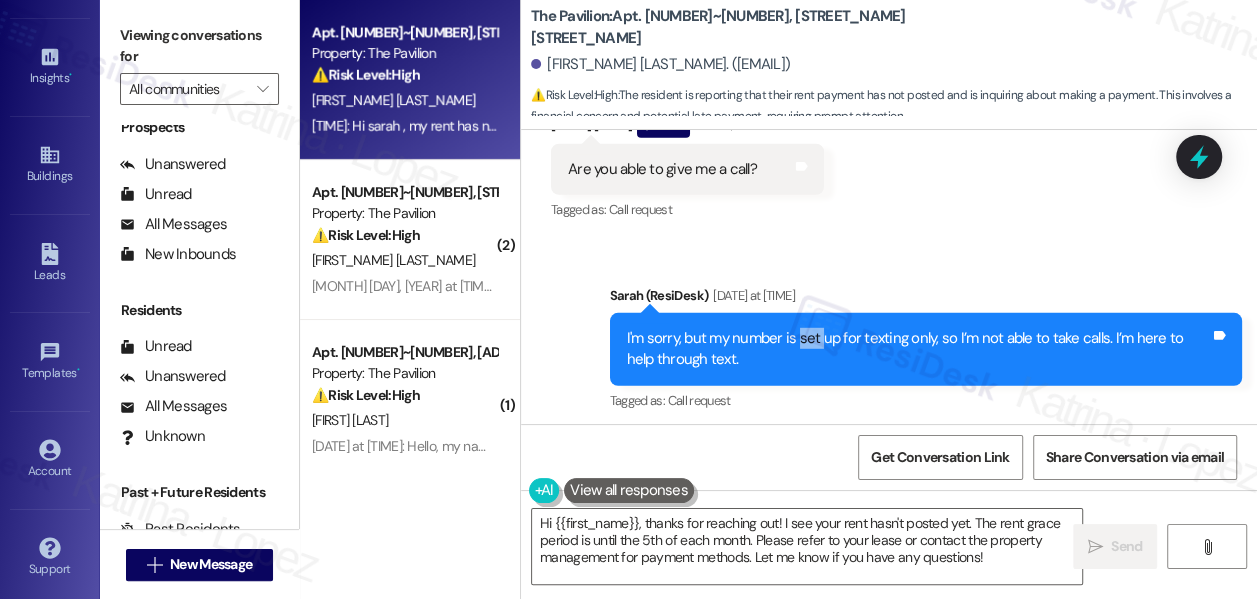 click on "I'm sorry, but my number is set up for texting only, so I’m not able to take calls. I’m here to help through text." at bounding box center [918, 349] 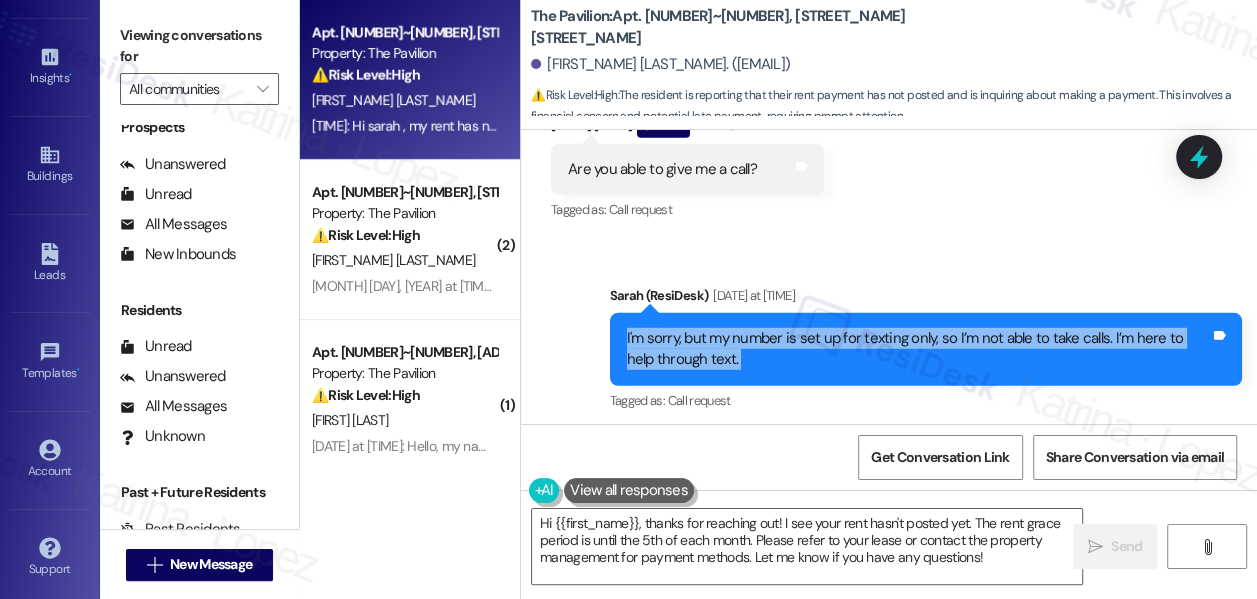 click on "I'm sorry, but my number is set up for texting only, so I’m not able to take calls. I’m here to help through text." at bounding box center (918, 349) 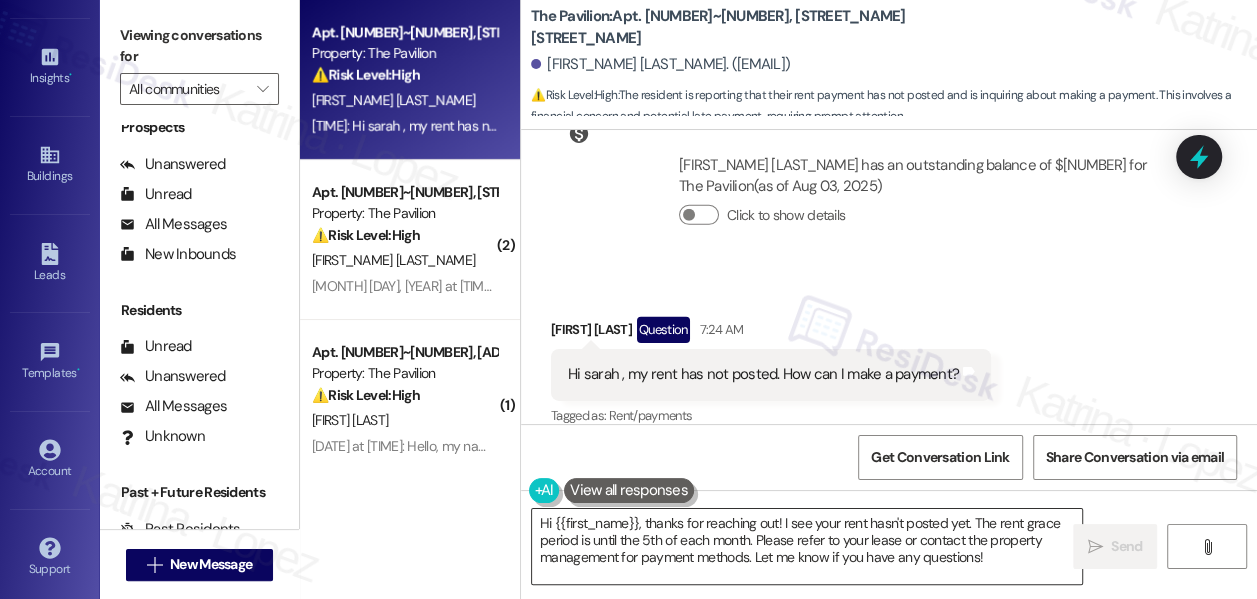 click on "Hi {{first_name}}, thanks for reaching out! I see your rent hasn't posted yet. The rent grace period is until the 5th of each month. Please refer to your lease or contact the property management for payment methods. Let me know if you have any questions!" at bounding box center (807, 546) 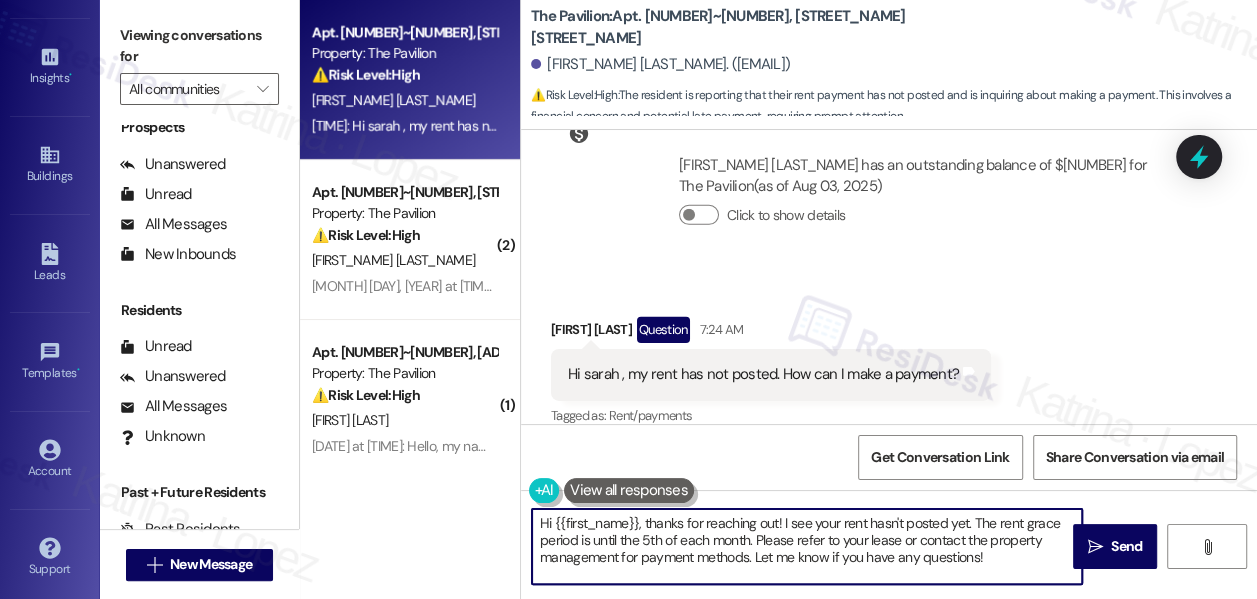 click on "Hi {{first_name}}, thanks for reaching out! I see your rent hasn't posted yet. The rent grace period is until the 5th of each month. Please refer to your lease or contact the property management for payment methods. Let me know if you have any questions!" at bounding box center (807, 546) 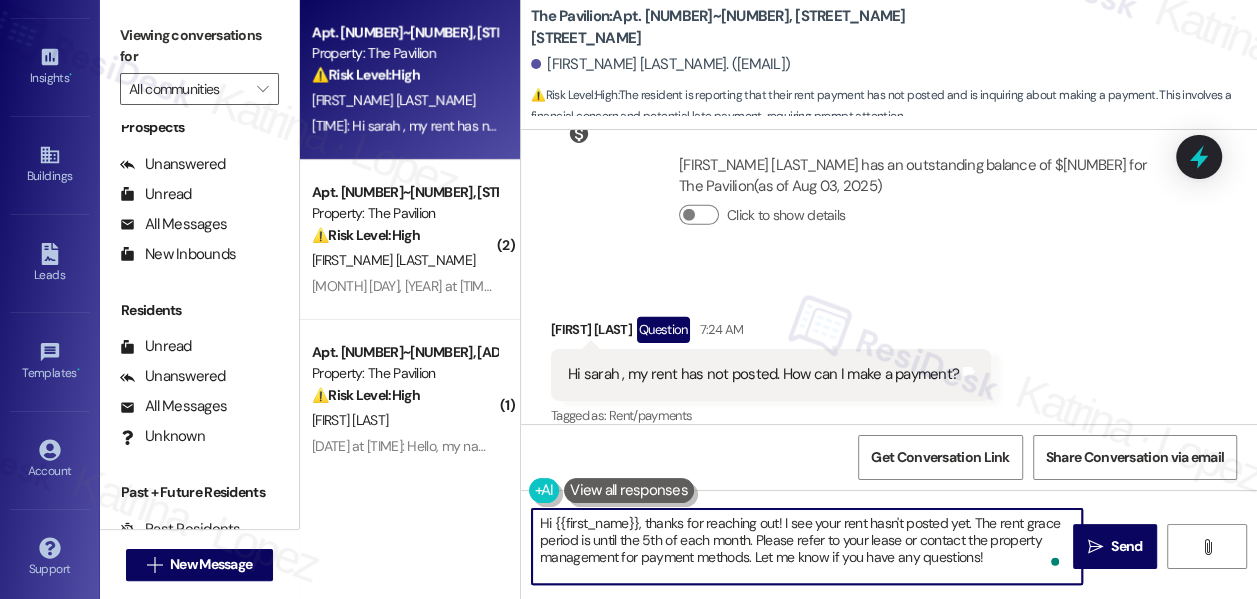 click on "Hi {{first_name}}, thanks for reaching out! I see your rent hasn't posted yet. The rent grace period is until the 5th of each month. Please refer to your lease or contact the property management for payment methods. Let me know if you have any questions!" at bounding box center (807, 546) 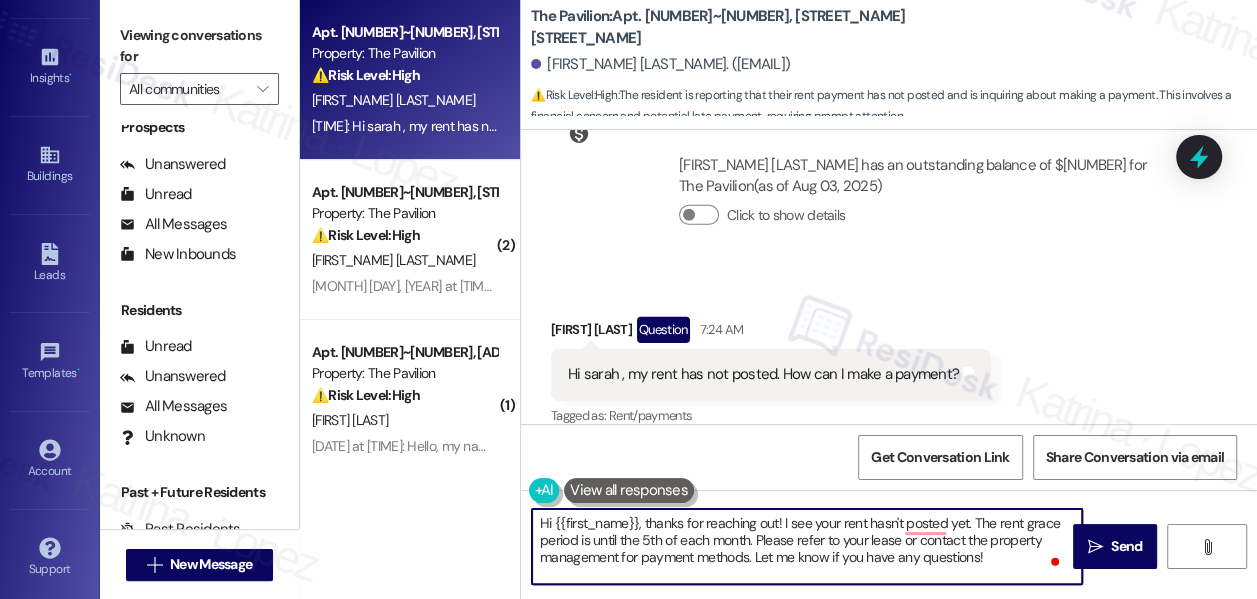 click on "Hi {{first_name}}, thanks for reaching out! I see your rent hasn't posted yet. The rent grace period is until the 5th of each month. Please refer to your lease or contact the property management for payment methods. Let me know if you have any questions!" at bounding box center (807, 546) 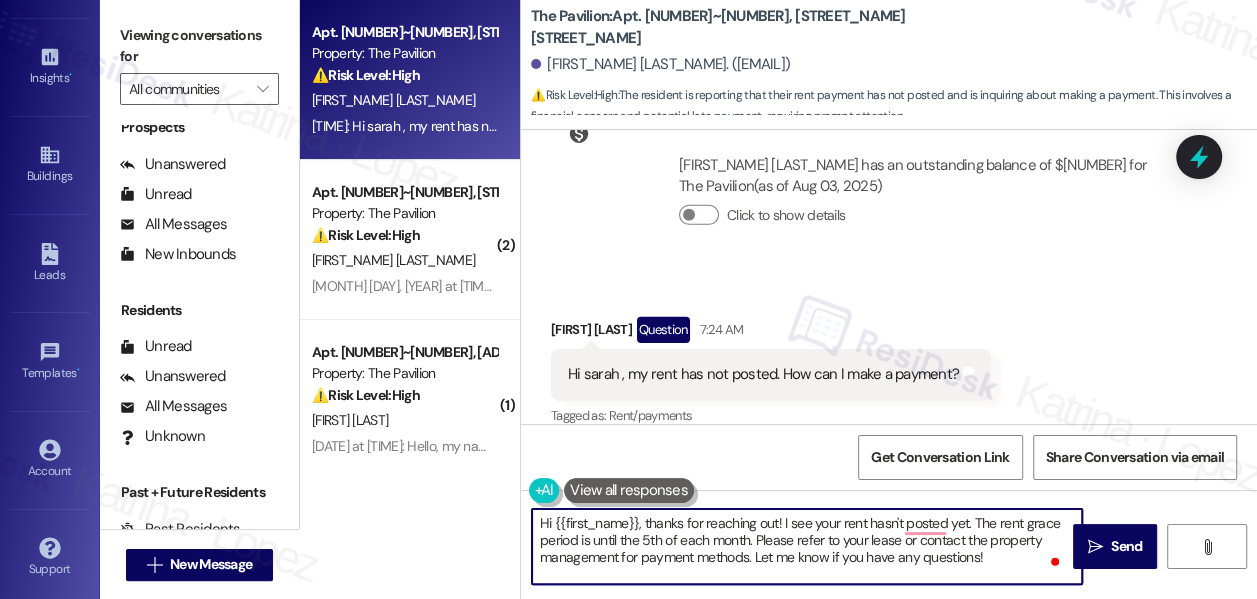 drag, startPoint x: 989, startPoint y: 552, endPoint x: 816, endPoint y: 522, distance: 175.5819 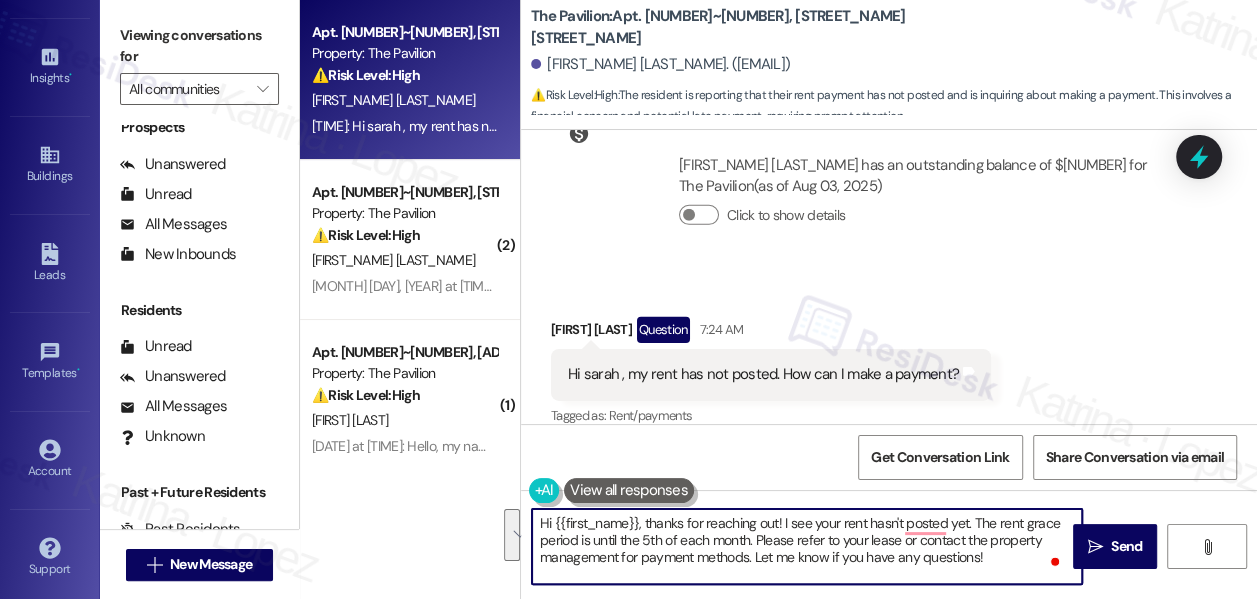 click on "Hi sarah , my rent has not posted. How can I make a payment? Tags and notes" at bounding box center (771, 374) 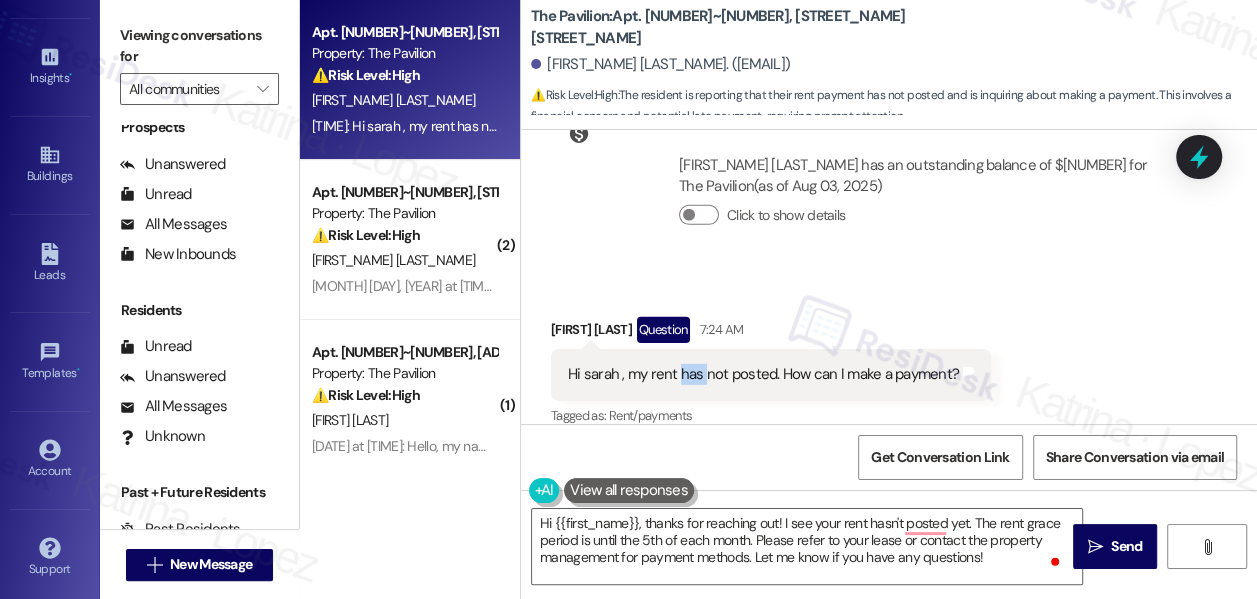 click on "Hi sarah , my rent has not posted. How can I make a payment? Tags and notes" at bounding box center (771, 374) 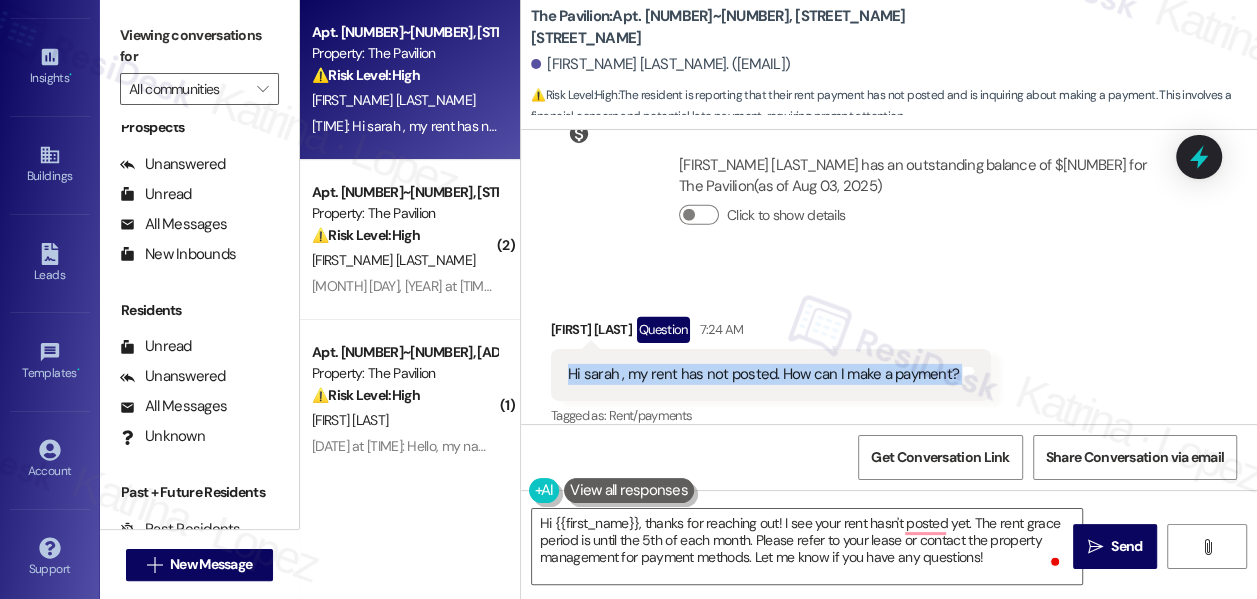 click on "Hi sarah , my rent has not posted. How can I make a payment? Tags and notes" at bounding box center (771, 374) 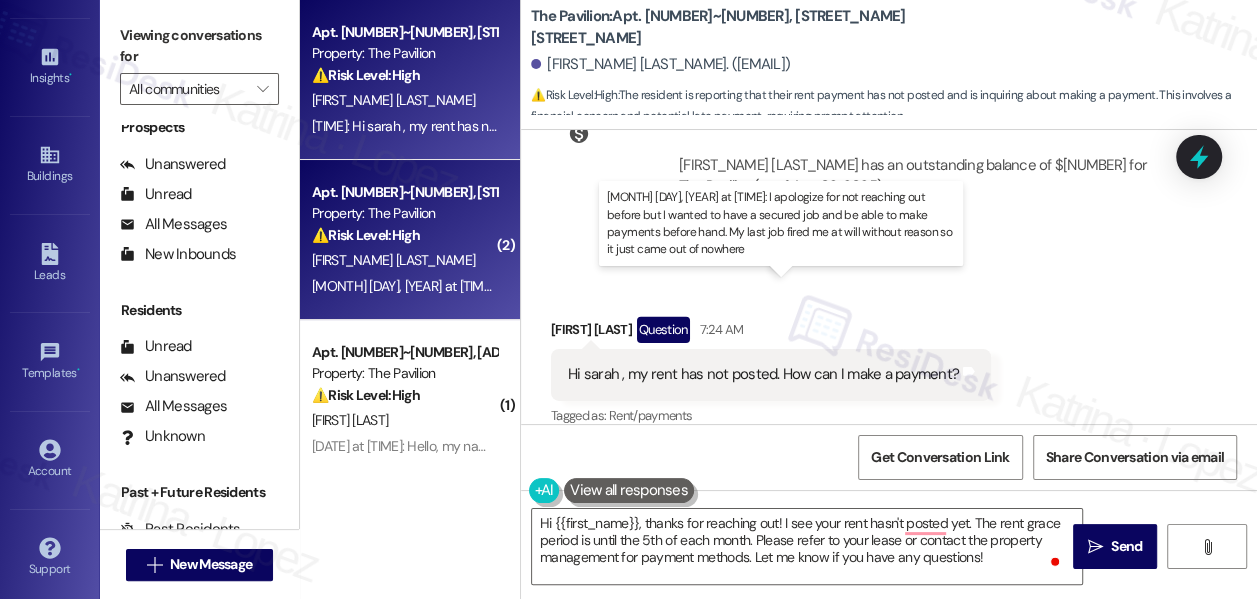 click on "[MONTH] [DAY], [YEAR] at [TIME]: I apologize for not reaching out before but I wanted to have a secured job and be able to make payments before hand. My last job fired me at will without reason so it just came out of nowhere  [MONTH] [DAY], [YEAR] at [TIME]: I apologize for not reaching out before but I wanted to have a secured job and be able to make payments before hand. My last job fired me at will without reason so it just came out of nowhere" at bounding box center (961, 286) 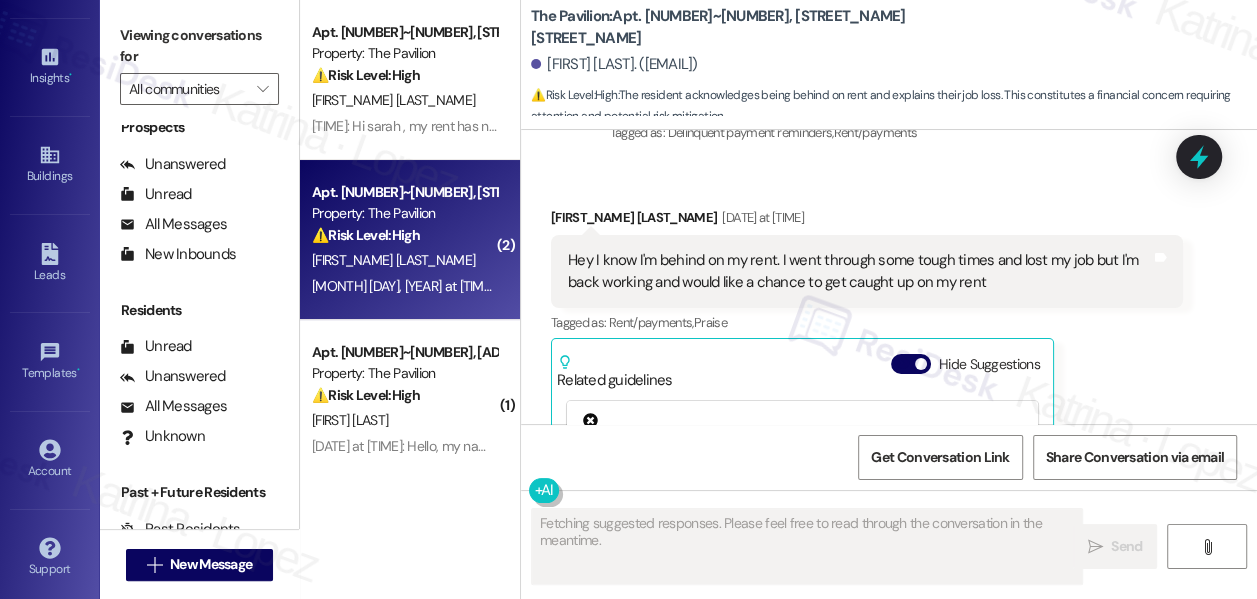 scroll, scrollTop: 4419, scrollLeft: 0, axis: vertical 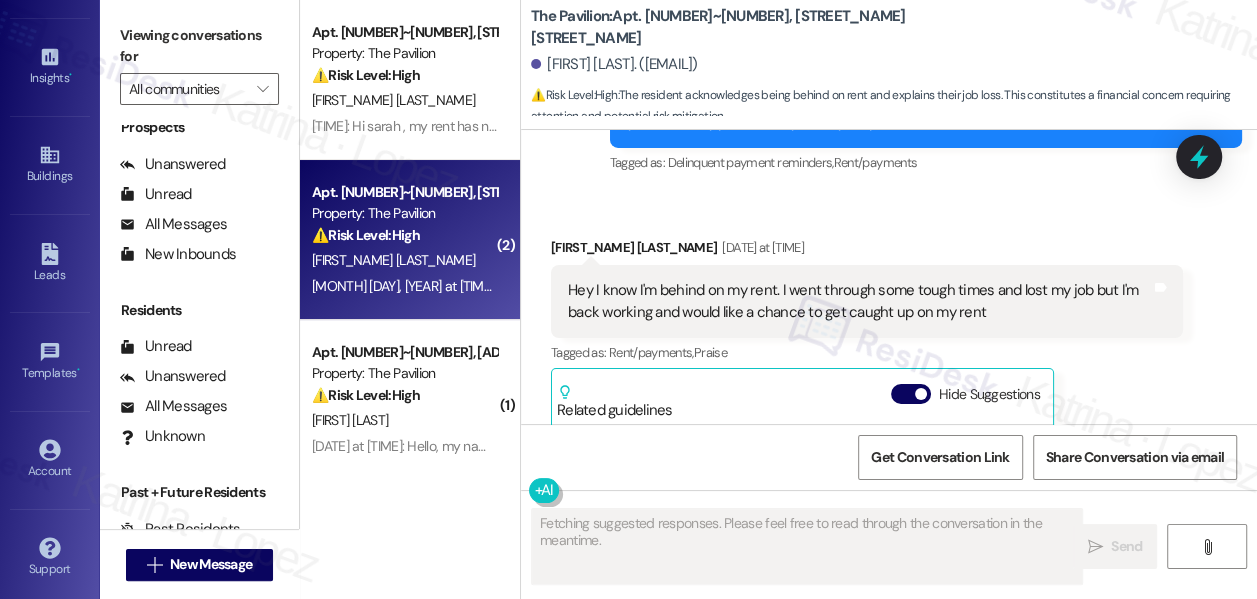 click on "Hey I know I'm behind on my rent. I went through some tough times and lost my job but I'm back working and would like a chance to get caught up on my rent" at bounding box center [859, 301] 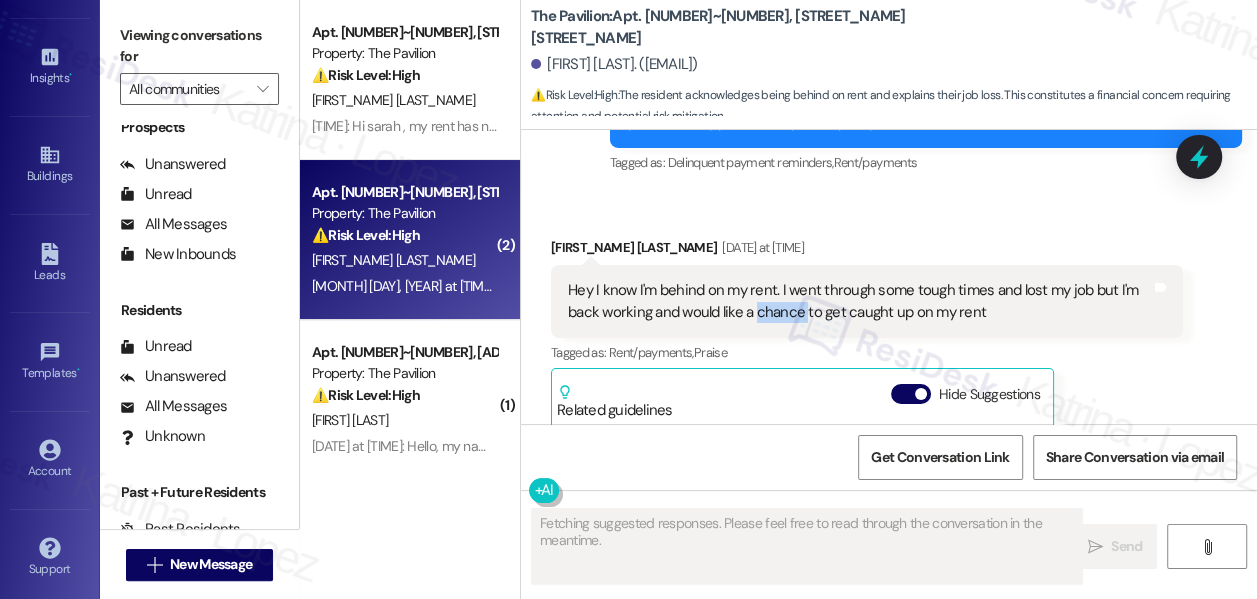 click on "Hey I know I'm behind on my rent. I went through some tough times and lost my job but I'm back working and would like a chance to get caught up on my rent" at bounding box center [859, 301] 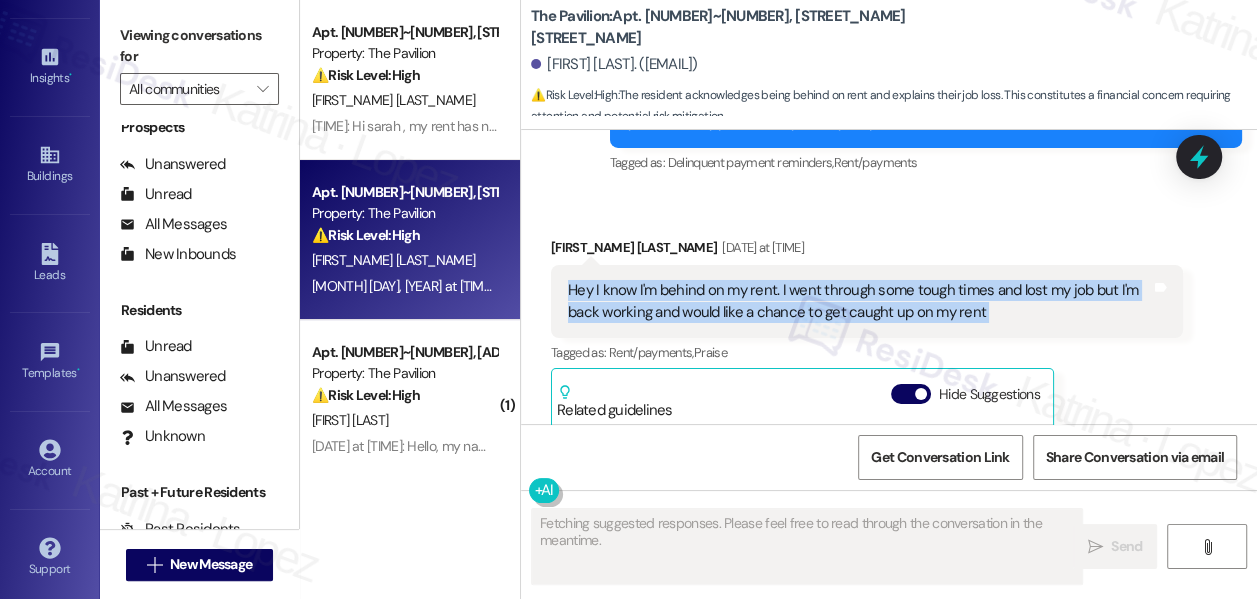 click on "Hey I know I'm behind on my rent. I went through some tough times and lost my job but I'm back working and would like a chance to get caught up on my rent" at bounding box center [859, 301] 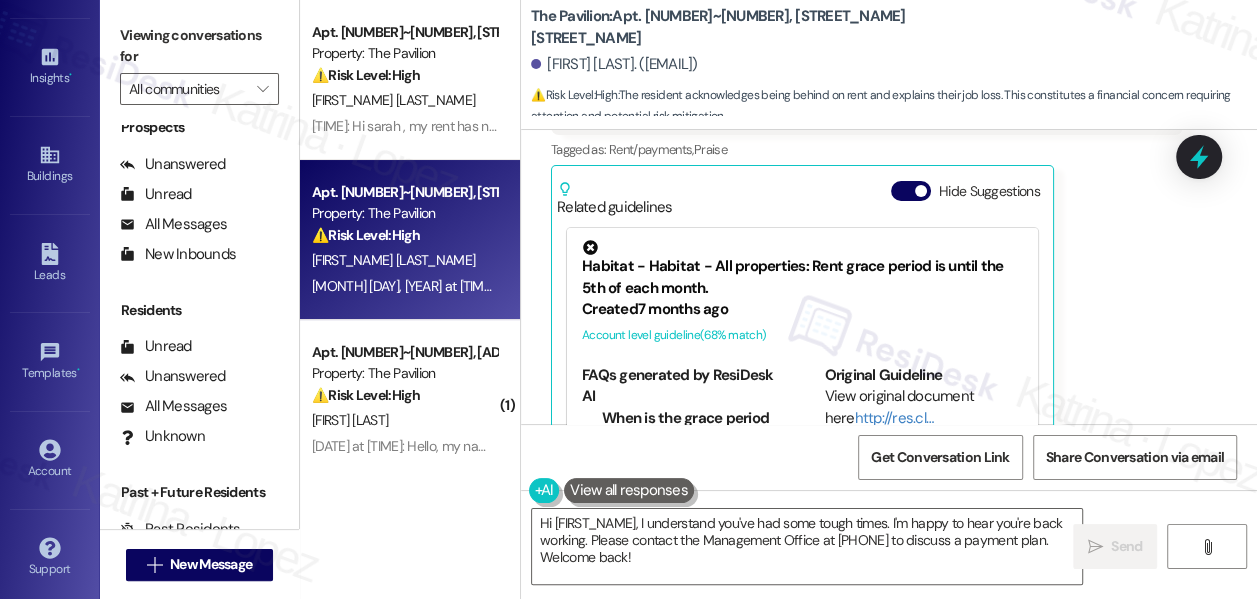 scroll, scrollTop: 4874, scrollLeft: 0, axis: vertical 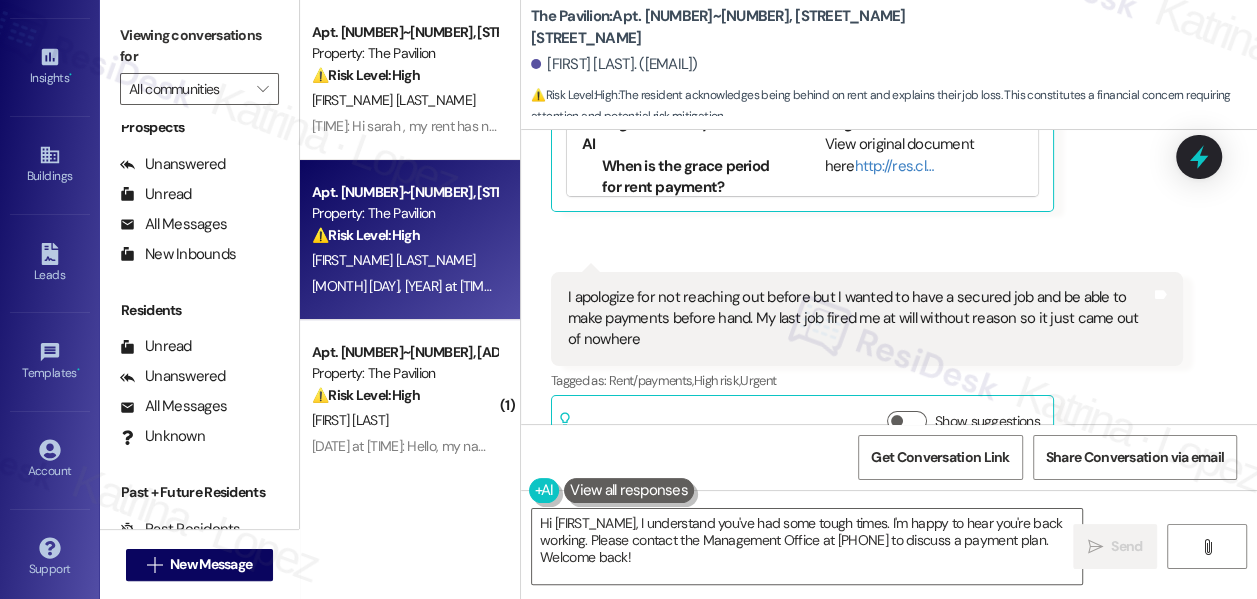 click on "I apologize for not reaching out before but I wanted to have a secured job and be able to make payments before hand. My last job fired me at will without reason so it just came out of nowhere" at bounding box center (859, 319) 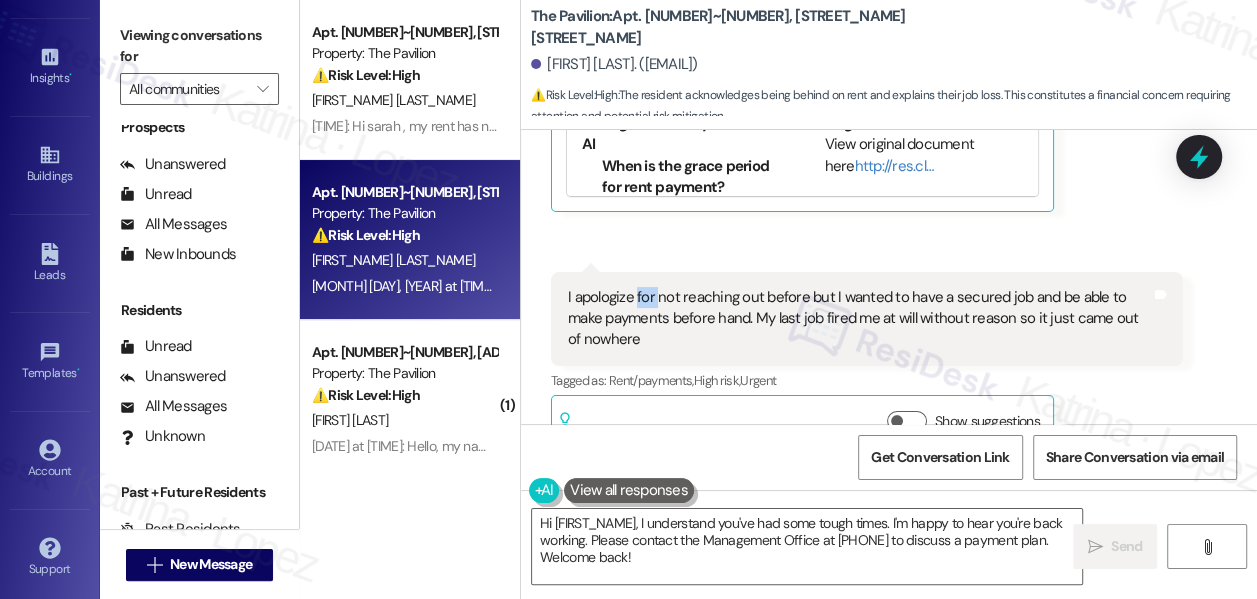 click on "I apologize for not reaching out before but I wanted to have a secured job and be able to make payments before hand. My last job fired me at will without reason so it just came out of nowhere" at bounding box center [859, 319] 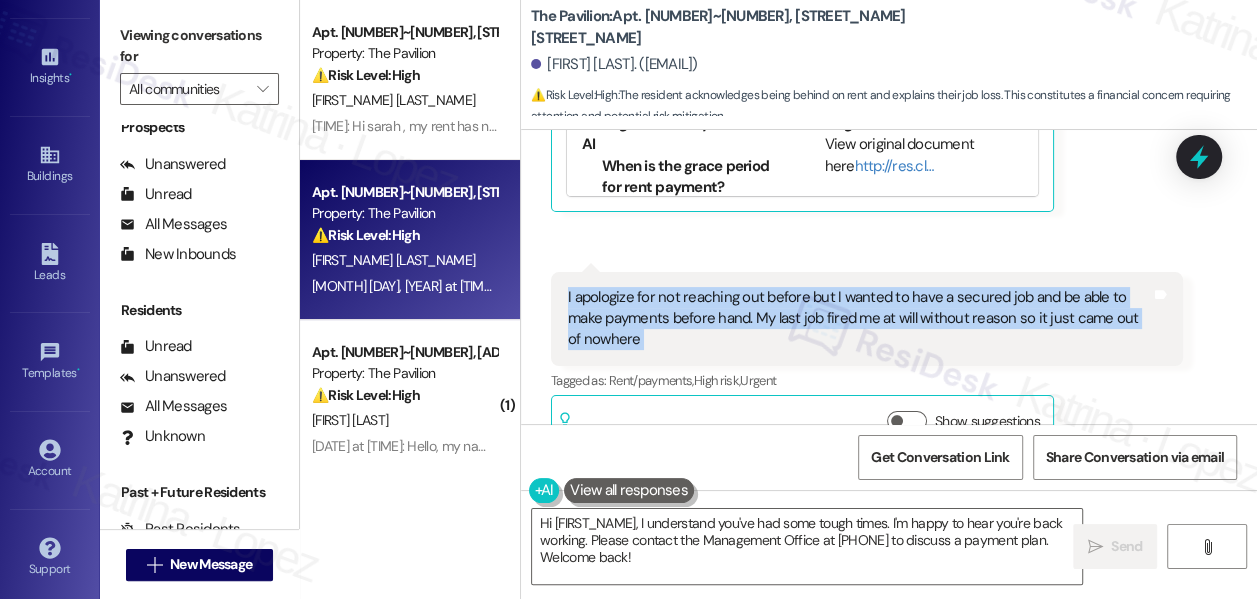 click on "I apologize for not reaching out before but I wanted to have a secured job and be able to make payments before hand. My last job fired me at will without reason so it just came out of nowhere" at bounding box center [859, 319] 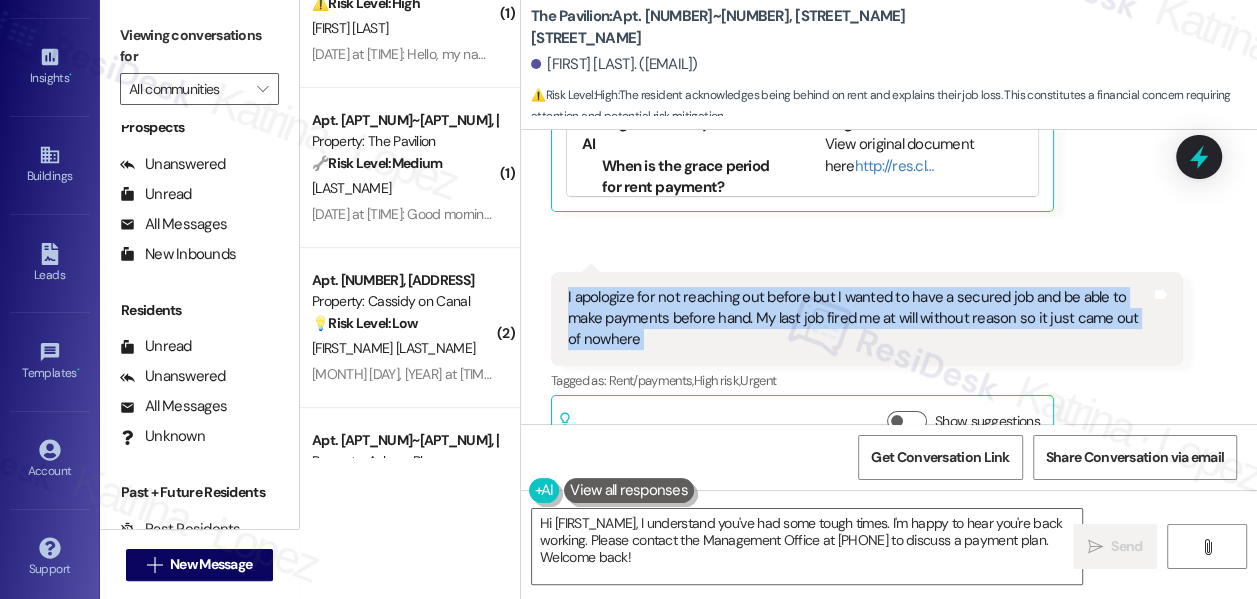 scroll, scrollTop: 503, scrollLeft: 0, axis: vertical 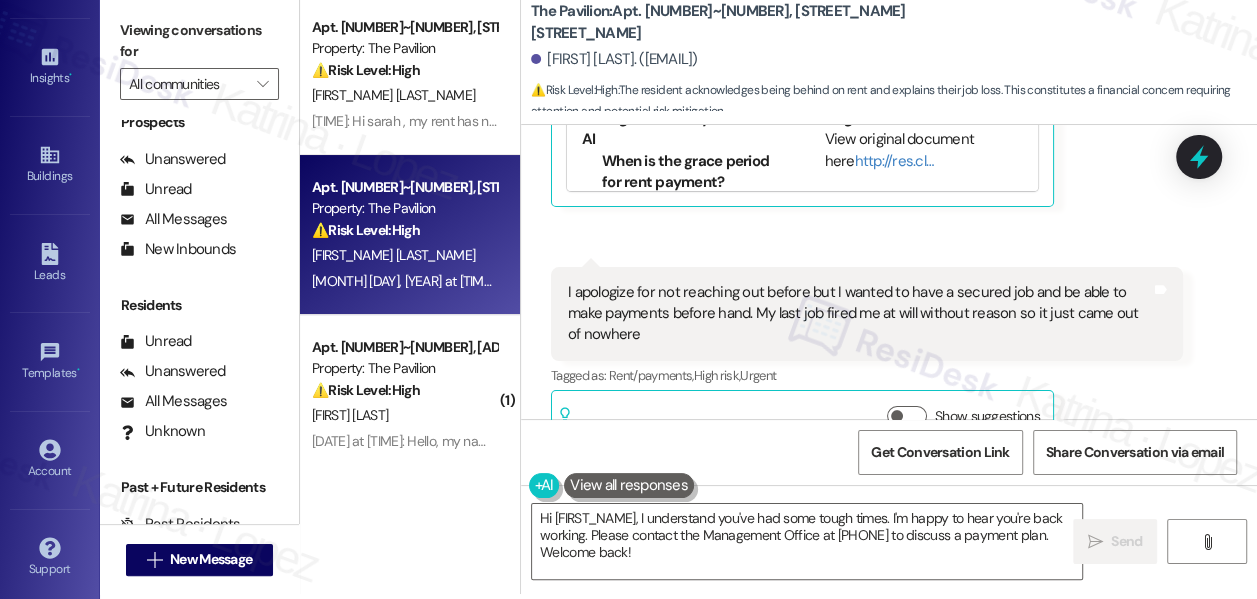 click on "Viewing conversations for" at bounding box center (199, 41) 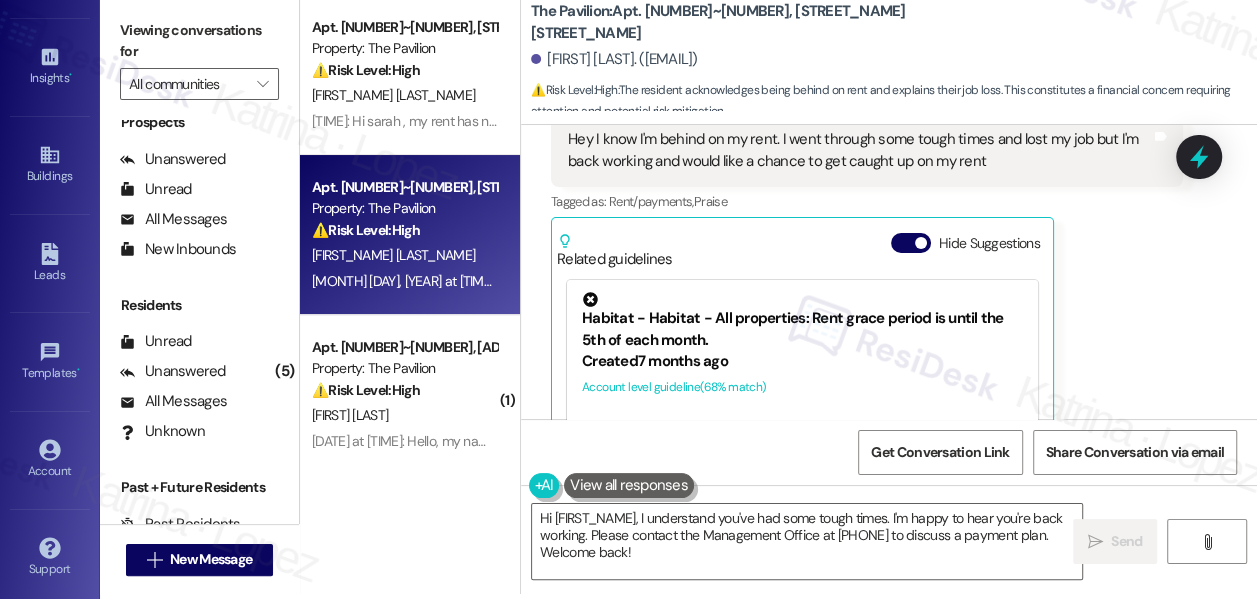 scroll, scrollTop: 4237, scrollLeft: 0, axis: vertical 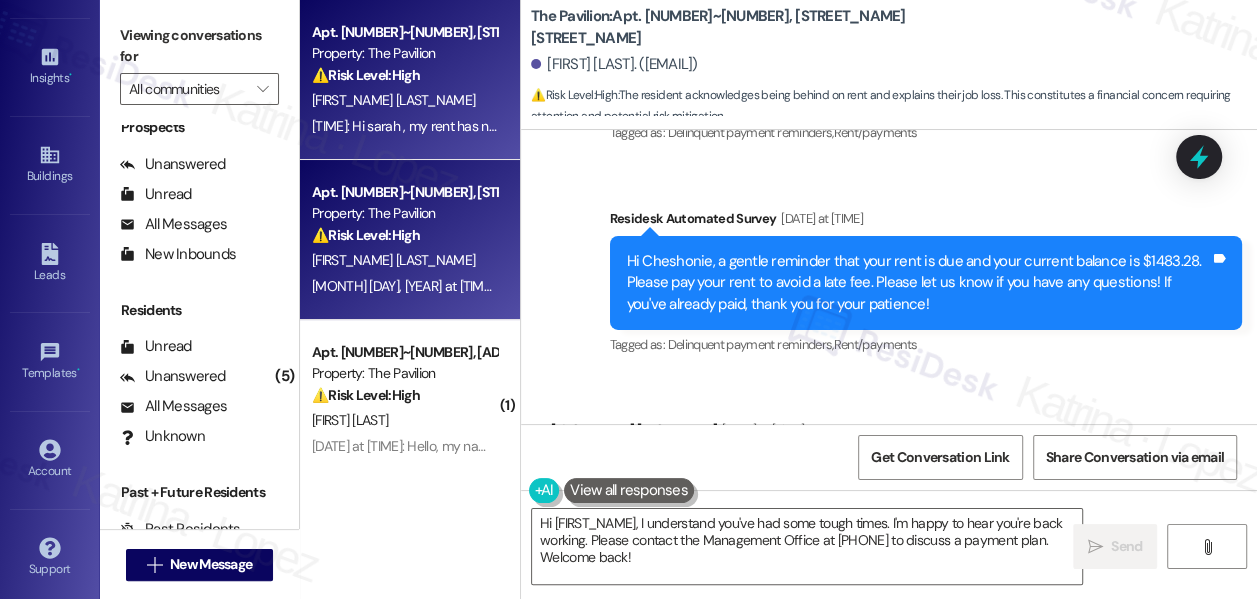 click on "Property: The Pavilion" at bounding box center [404, 53] 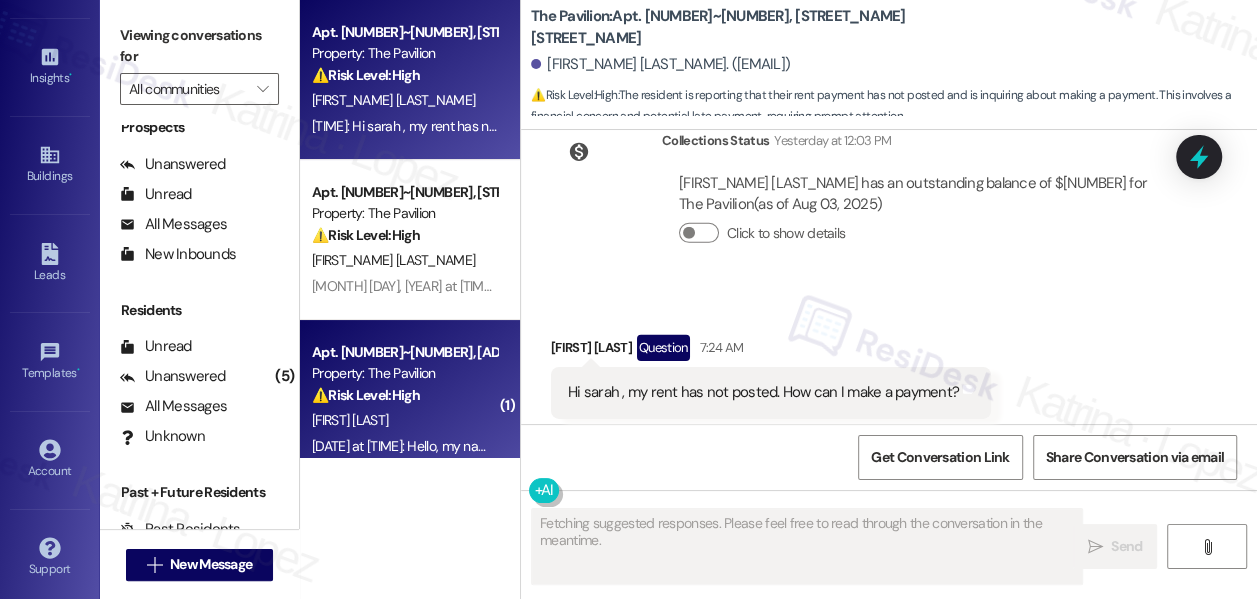 scroll, scrollTop: 3835, scrollLeft: 0, axis: vertical 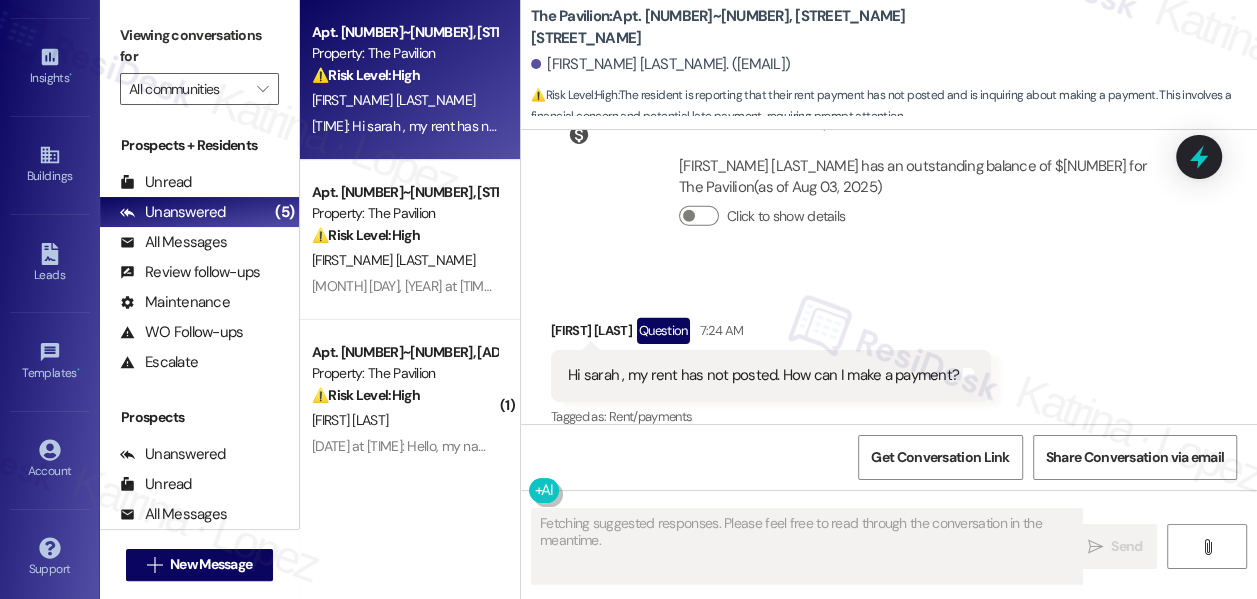 click on "Hi sarah , my rent has not posted. How can I make a payment?" at bounding box center [763, 375] 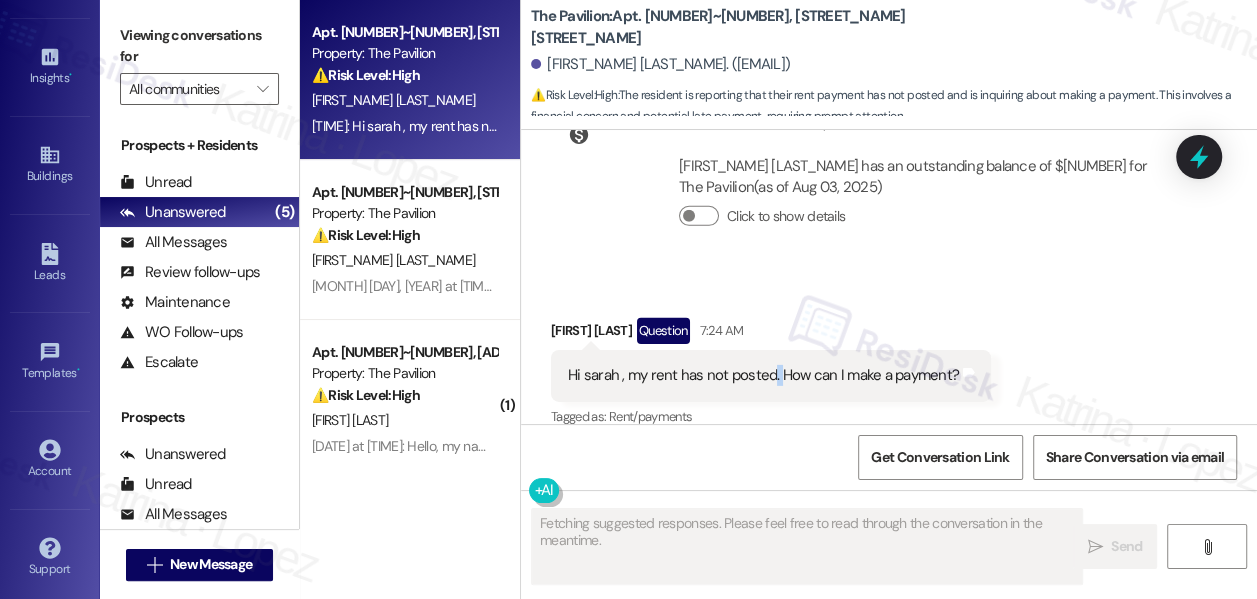 click on "Hi sarah , my rent has not posted. How can I make a payment?" at bounding box center [763, 375] 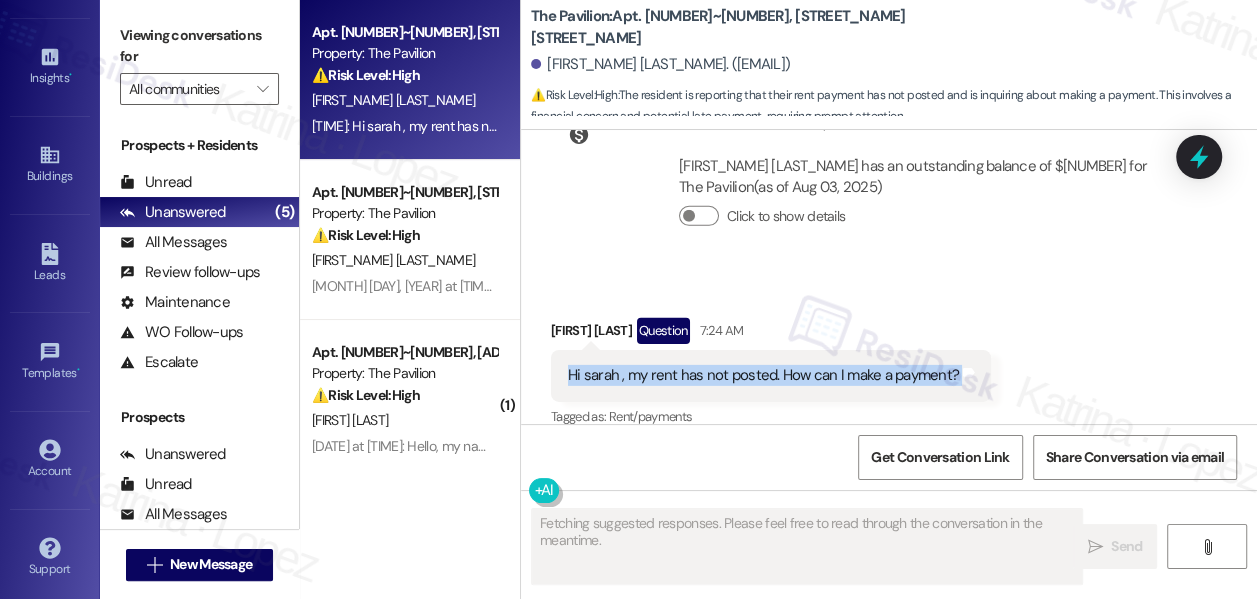 click on "Hi sarah , my rent has not posted. How can I make a payment?" at bounding box center (763, 375) 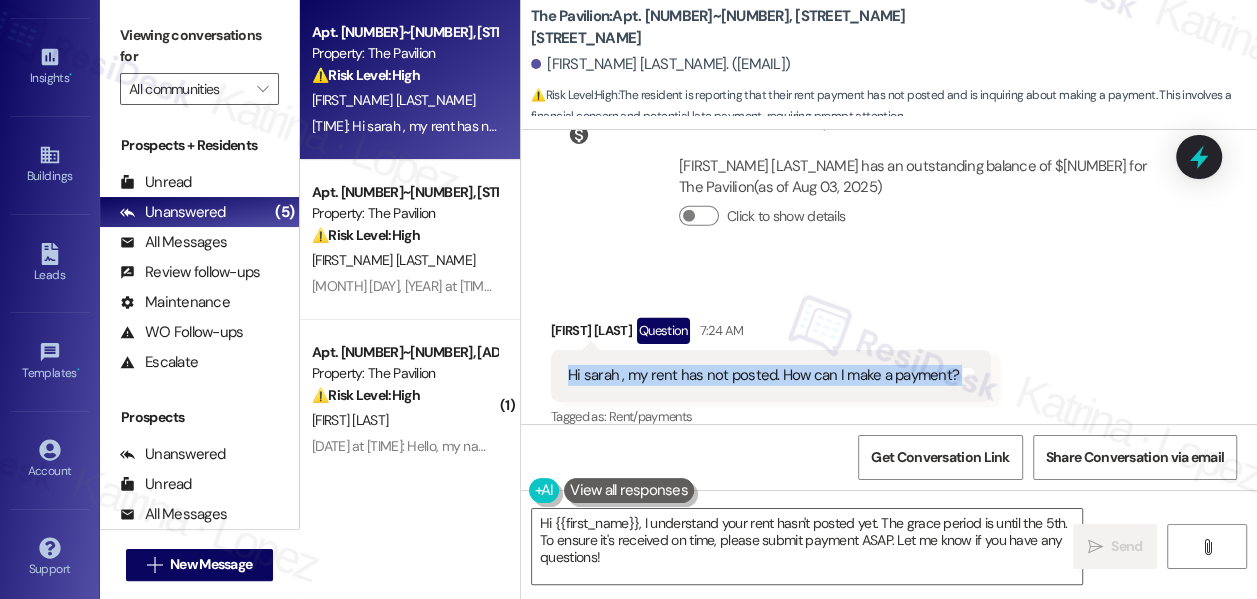 copy on "Hi sarah , my rent has not posted. How can I make a payment? Tags and notes" 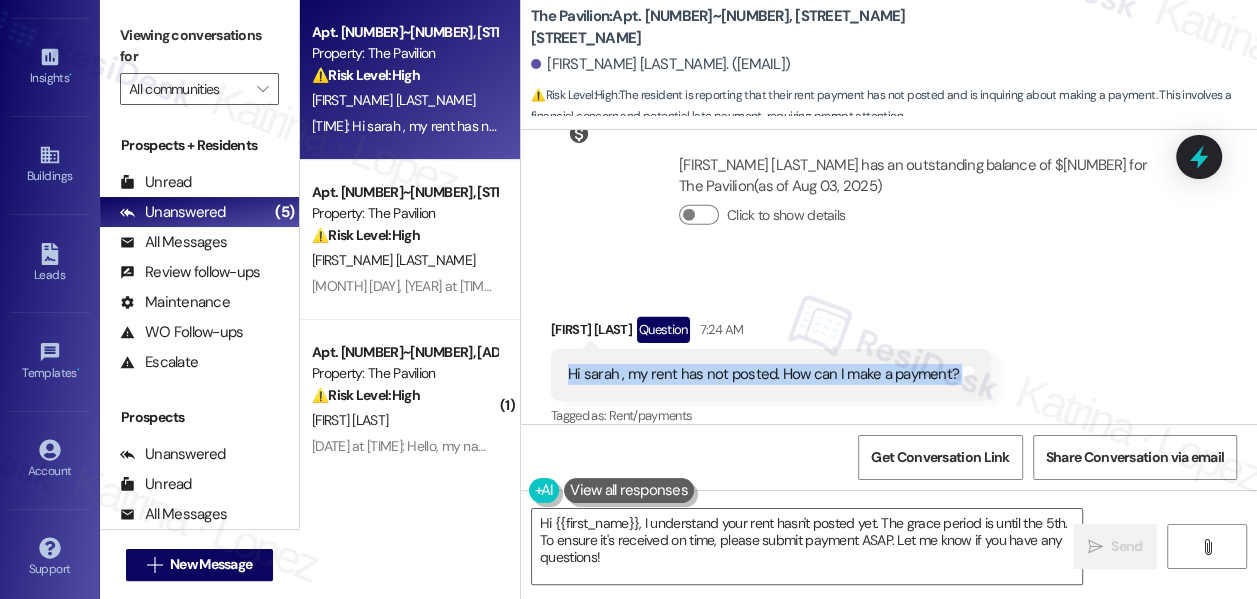 scroll, scrollTop: 3745, scrollLeft: 0, axis: vertical 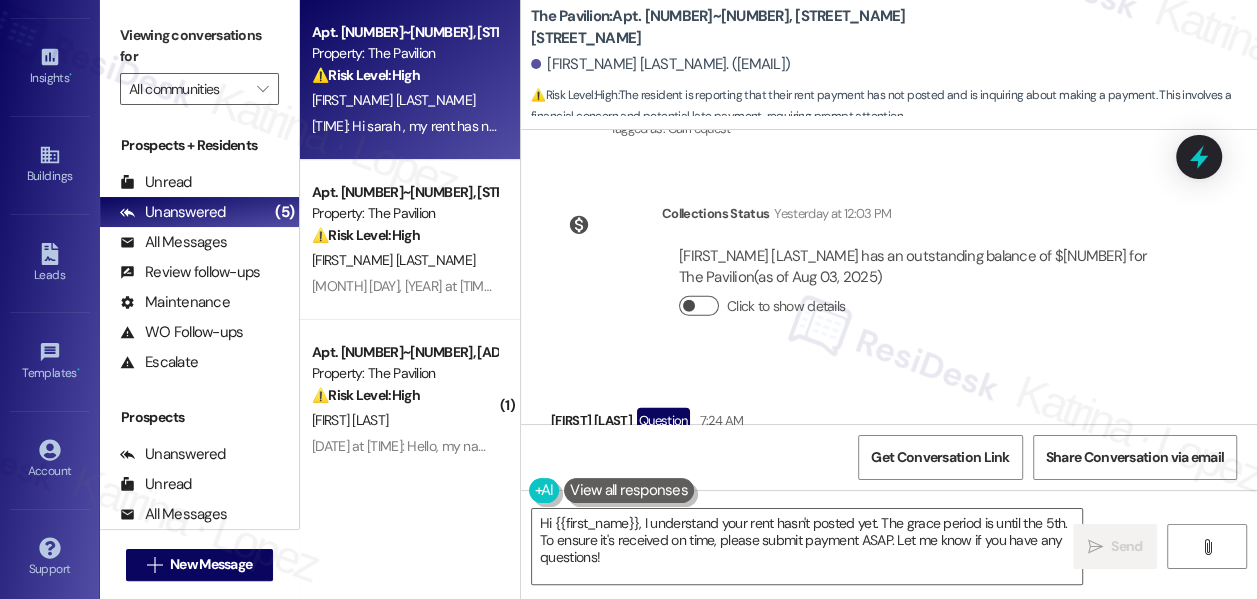 click on "Click to show details" at bounding box center [699, 306] 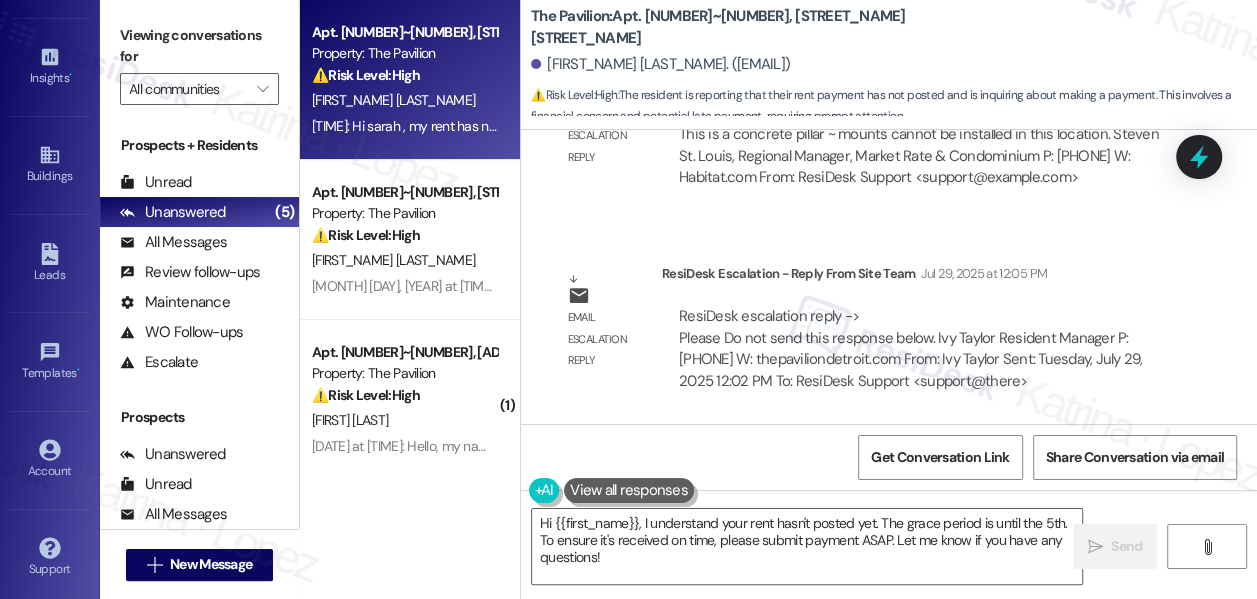 scroll, scrollTop: 2927, scrollLeft: 0, axis: vertical 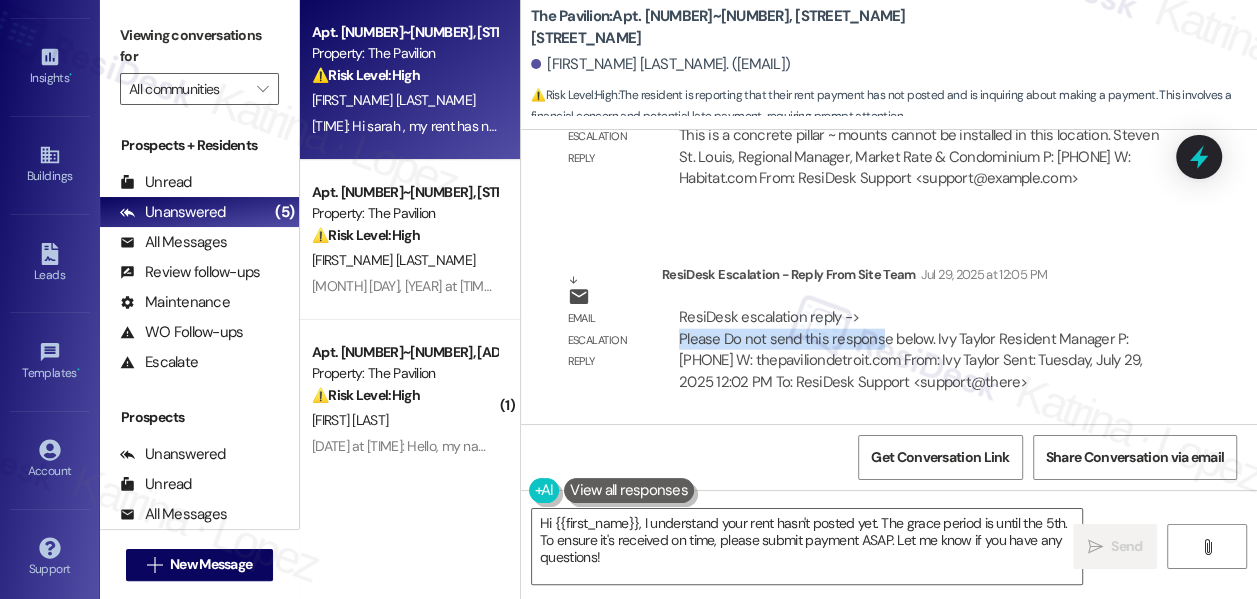 drag, startPoint x: 671, startPoint y: 320, endPoint x: 878, endPoint y: 319, distance: 207.00241 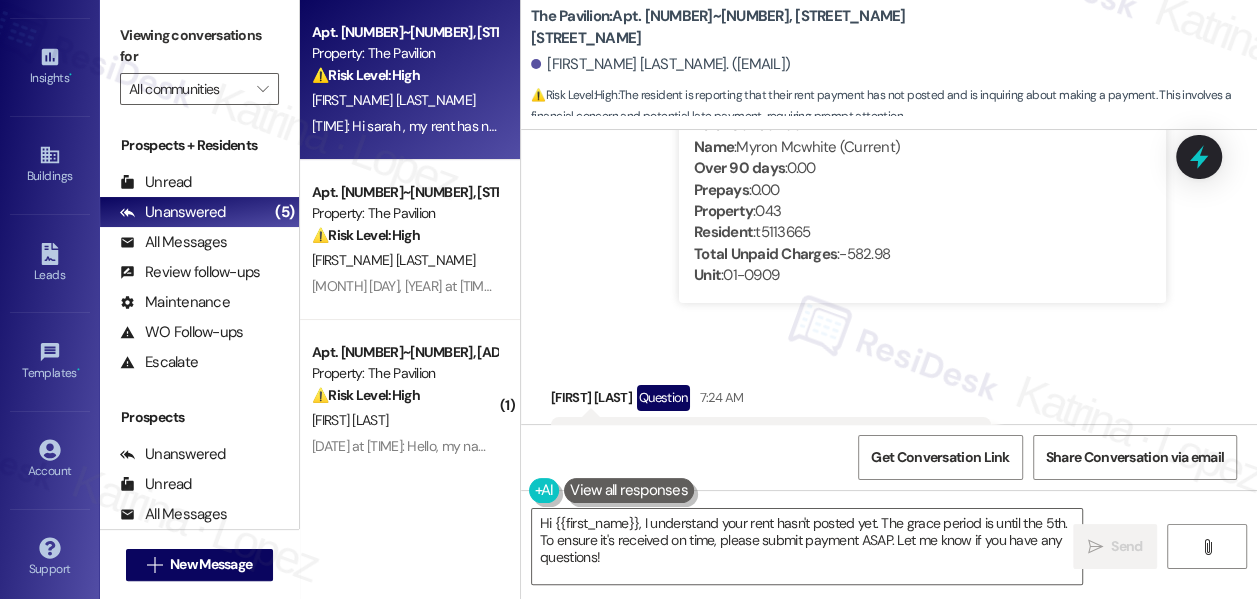 scroll, scrollTop: 4136, scrollLeft: 0, axis: vertical 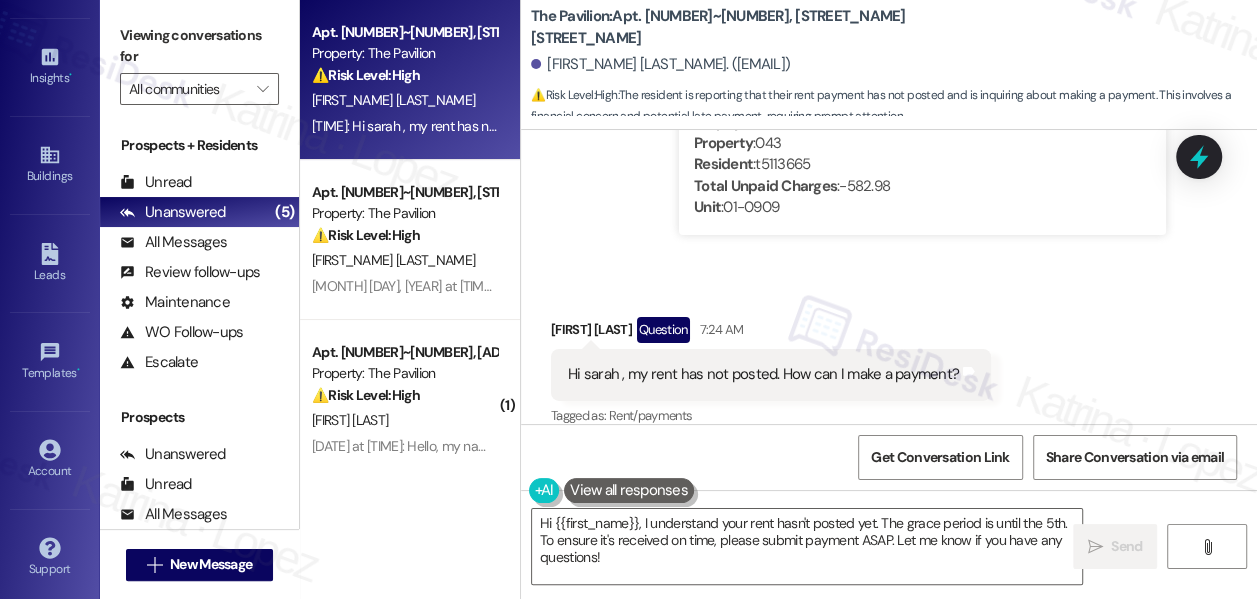 click on "Viewing conversations for" at bounding box center [199, 46] 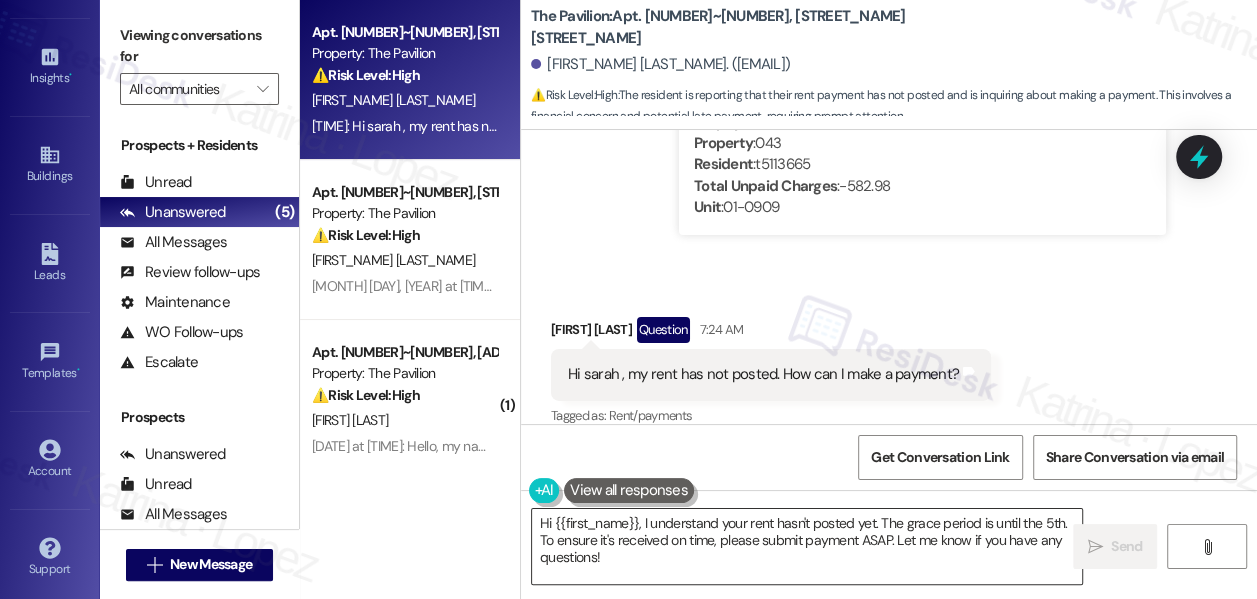 click on "Hi {{first_name}}, I understand your rent hasn't posted yet. The grace period is until the 5th. To ensure it's received on time, please submit payment ASAP. Let me know if you have any questions!" at bounding box center (807, 546) 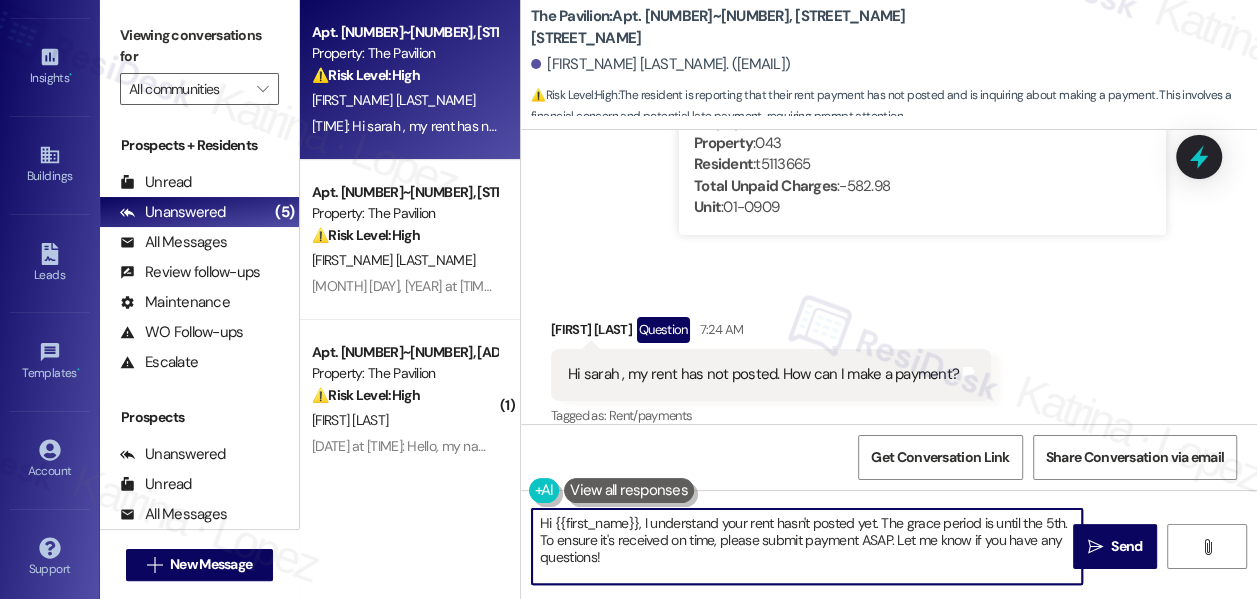 click on "Hi {{first_name}}, I understand your rent hasn't posted yet. The grace period is until the 5th. To ensure it's received on time, please submit payment ASAP. Let me know if you have any questions!" at bounding box center [807, 546] 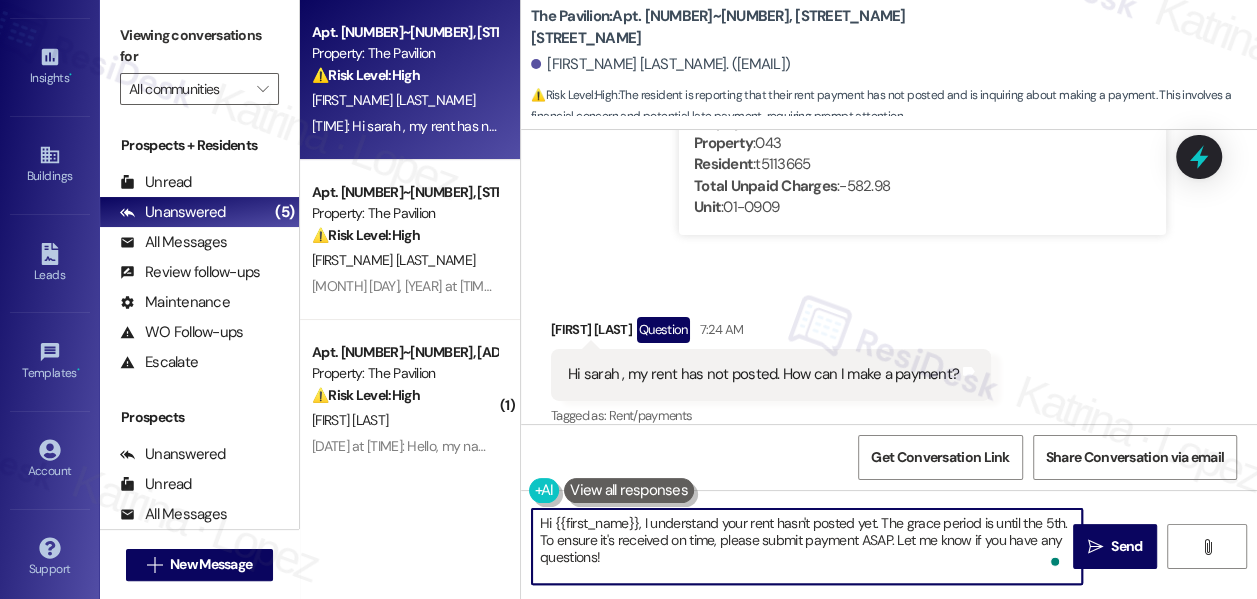 click on "Hi {{first_name}}, I understand your rent hasn't posted yet. The grace period is until the 5th. To ensure it's received on time, please submit payment ASAP. Let me know if you have any questions!" at bounding box center (807, 546) 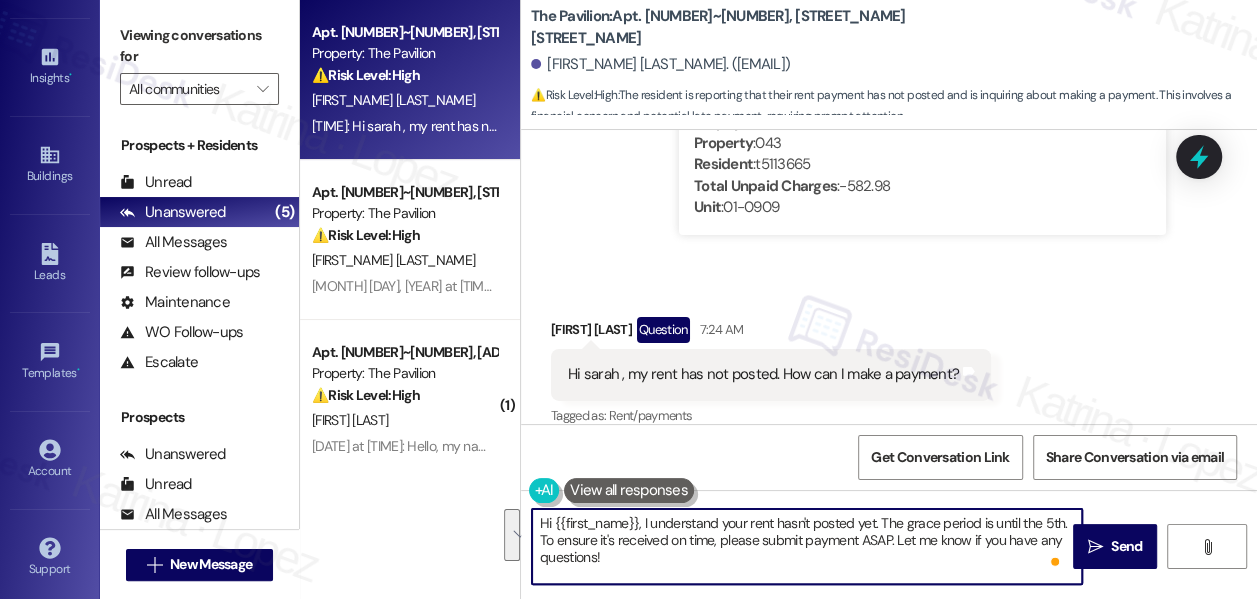 drag, startPoint x: 869, startPoint y: 551, endPoint x: 873, endPoint y: 521, distance: 30.265491 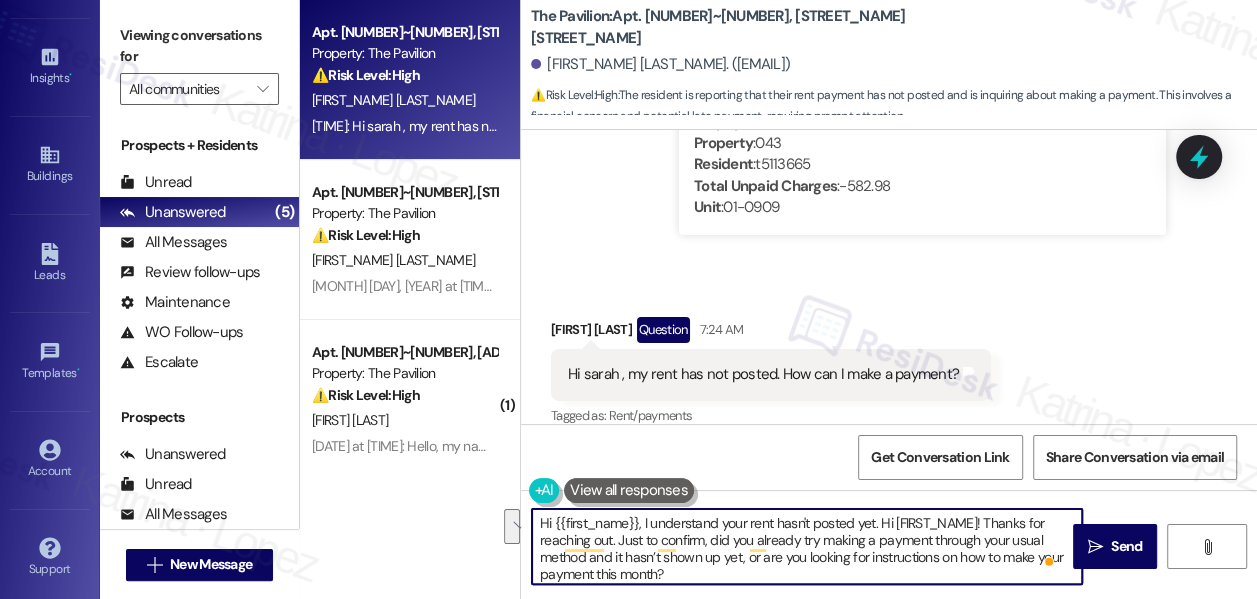 drag, startPoint x: 877, startPoint y: 522, endPoint x: 562, endPoint y: 547, distance: 315.9905 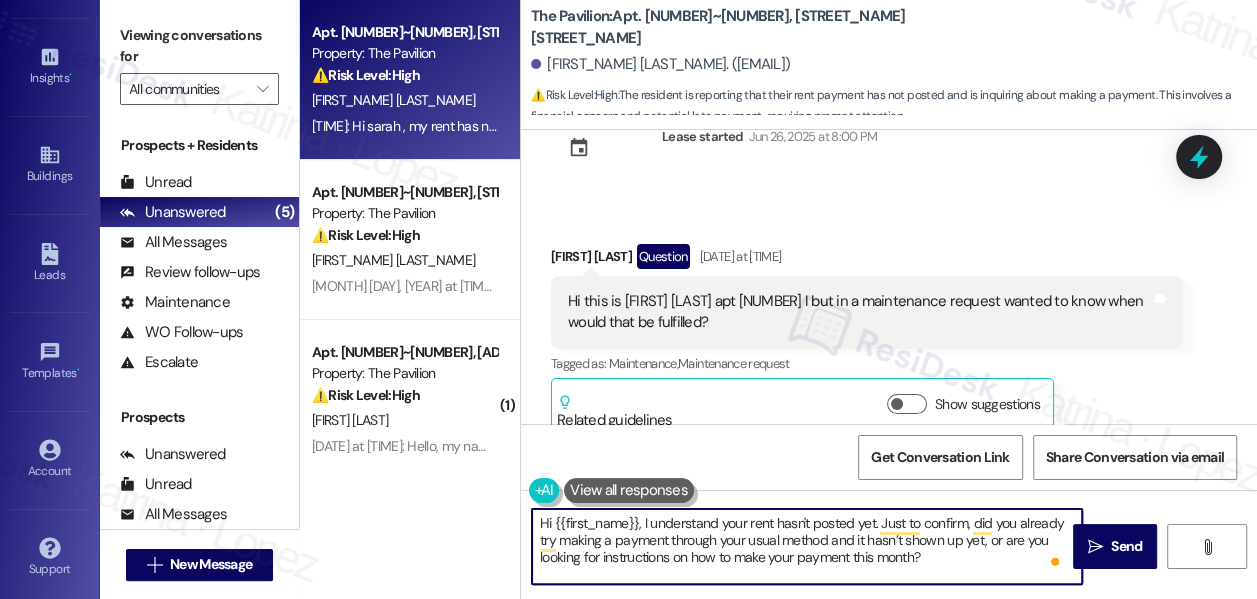 scroll, scrollTop: 0, scrollLeft: 0, axis: both 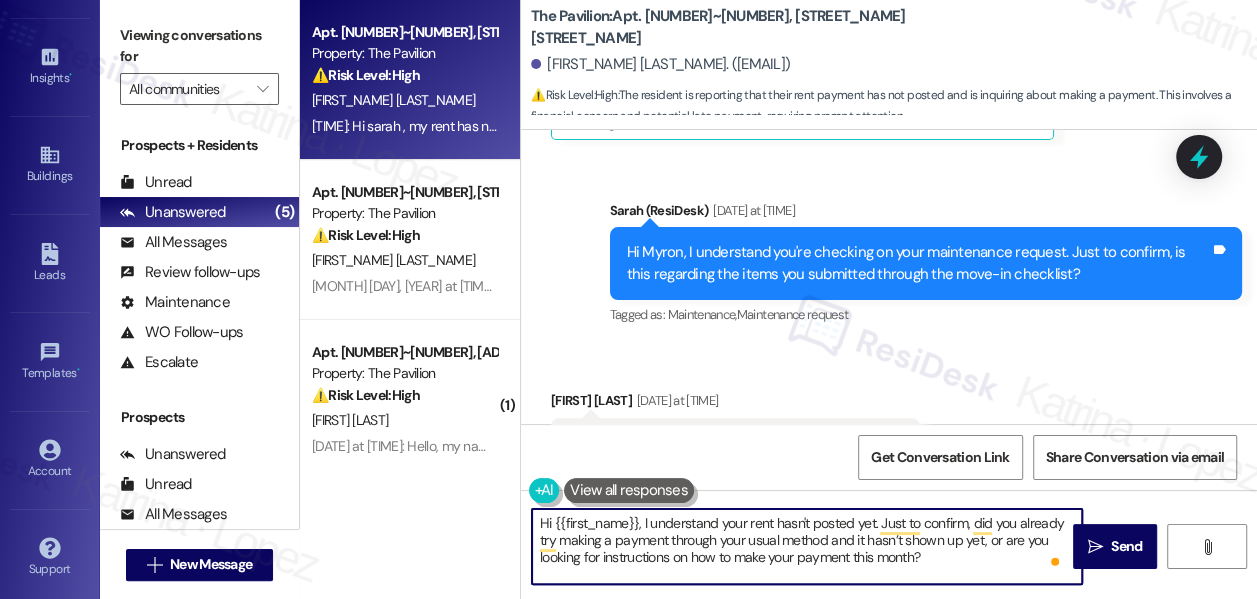 type on "Hi {{first_name}}, I understand your rent hasn't posted yet. Just to confirm, did you already try making a payment through your usual method and it hasn’t shown up yet, or are you looking for instructions on how to make your payment this month?" 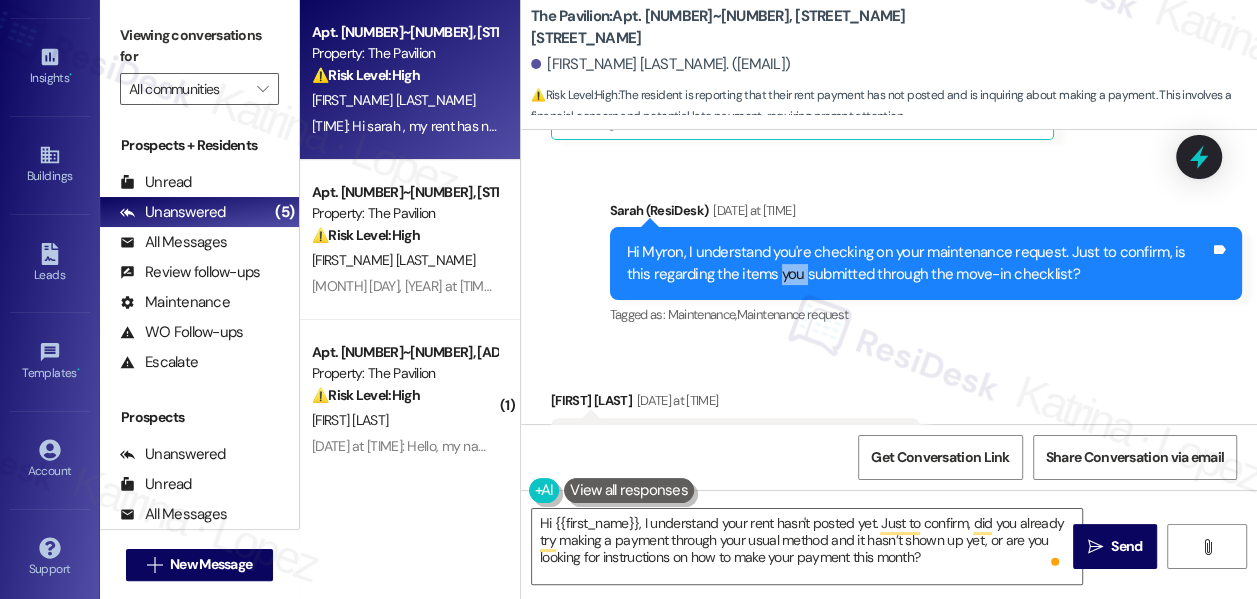 click on "Hi Myron, I understand you're checking on your maintenance request. Just to confirm, is this regarding the items you submitted through the move-in checklist?" at bounding box center (918, 263) 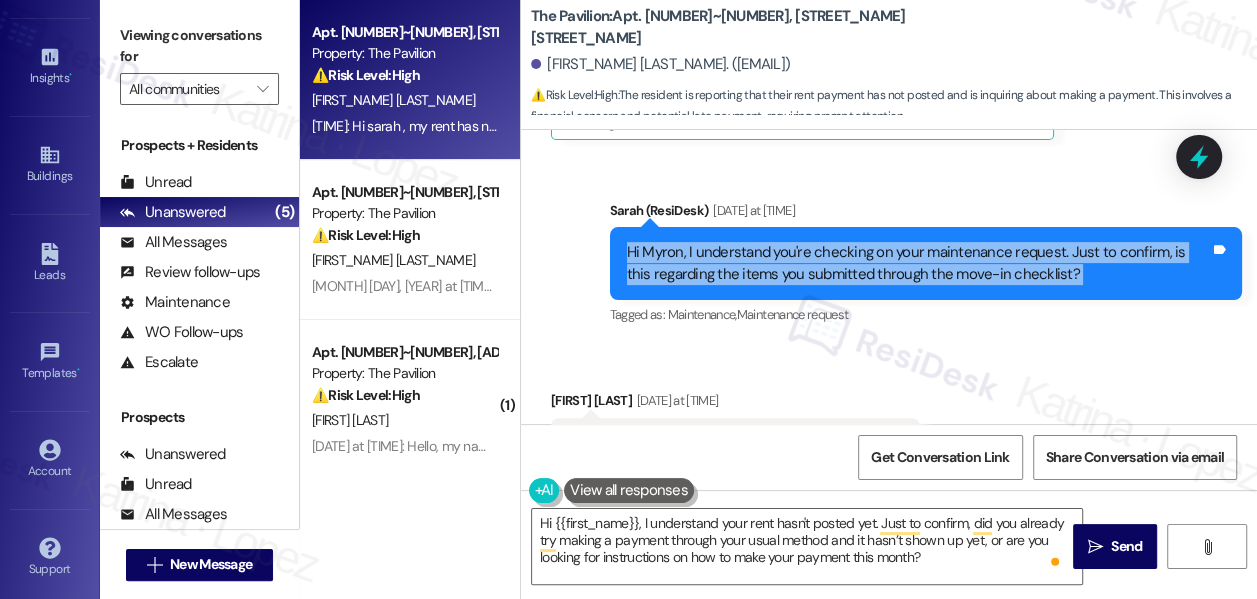 click on "Hi Myron, I understand you're checking on your maintenance request. Just to confirm, is this regarding the items you submitted through the move-in checklist?" at bounding box center [918, 263] 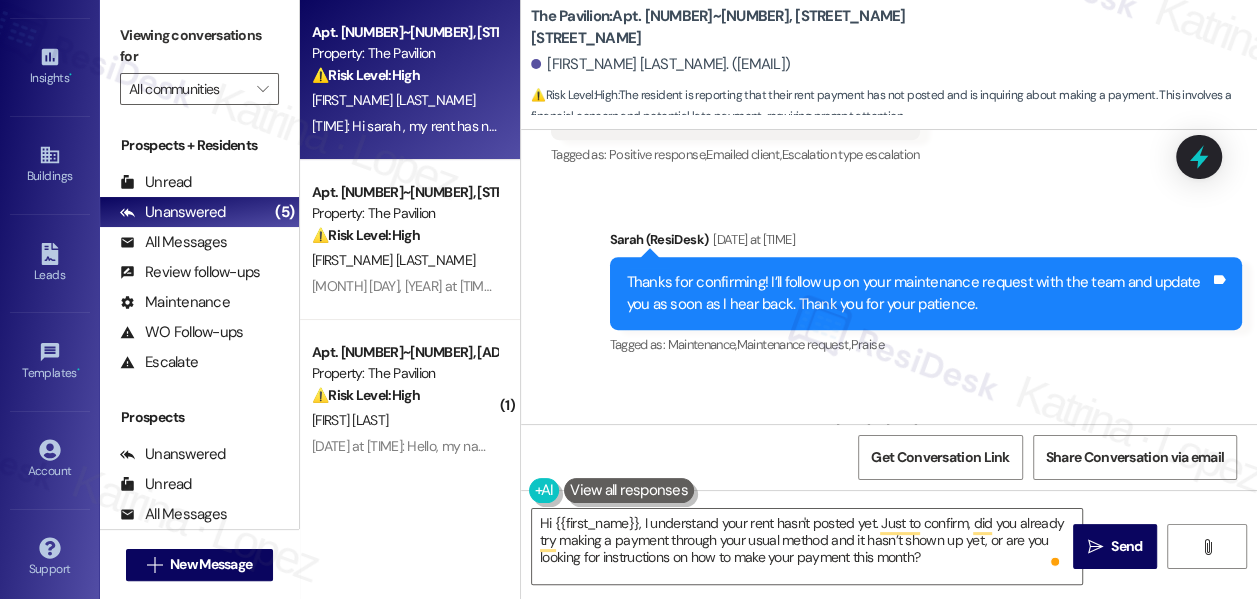 scroll, scrollTop: 818, scrollLeft: 0, axis: vertical 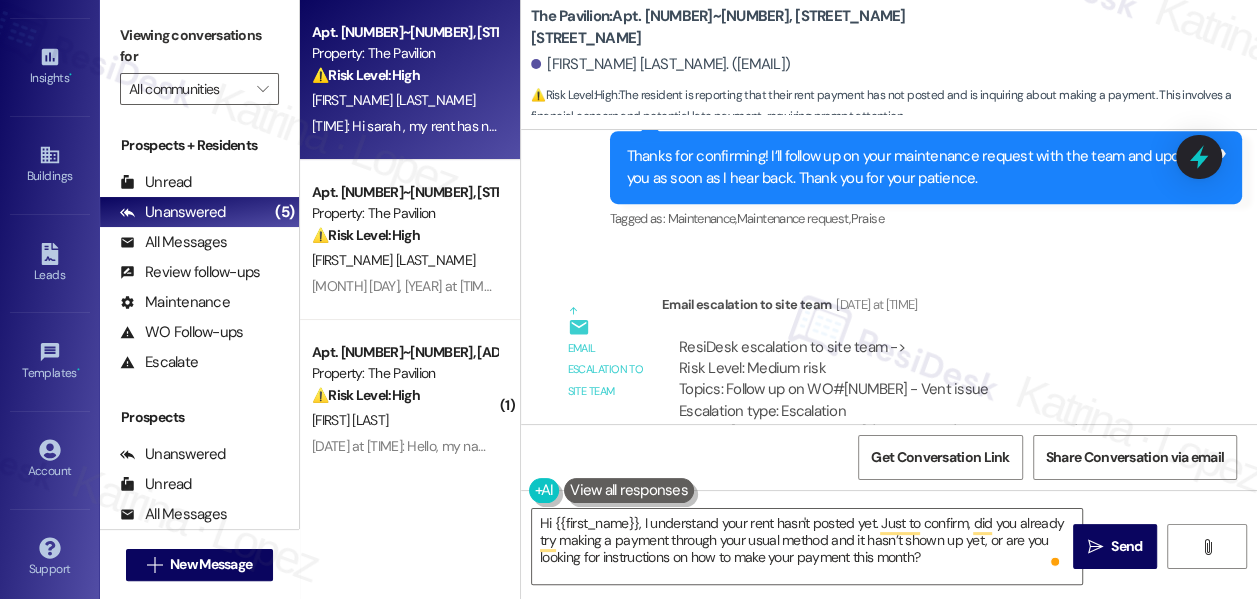 click on "Thanks for confirming! I’ll follow up on your maintenance request with the team and update you as soon as I hear back. Thank you for your patience." at bounding box center (918, 167) 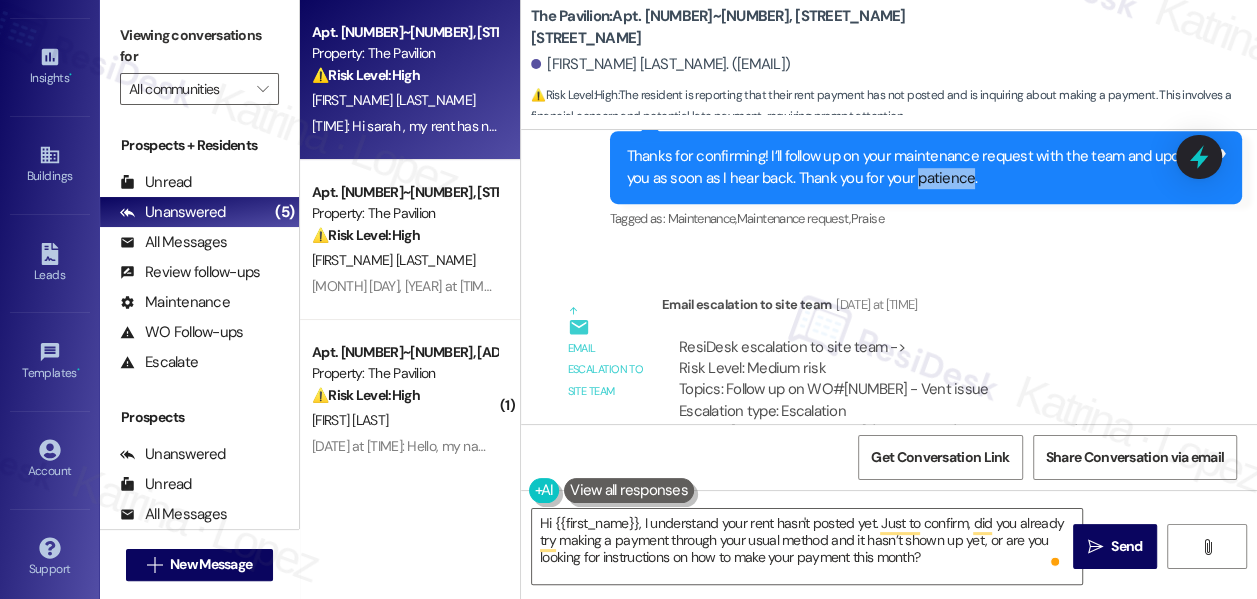 click on "Thanks for confirming! I’ll follow up on your maintenance request with the team and update you as soon as I hear back. Thank you for your patience." at bounding box center [918, 167] 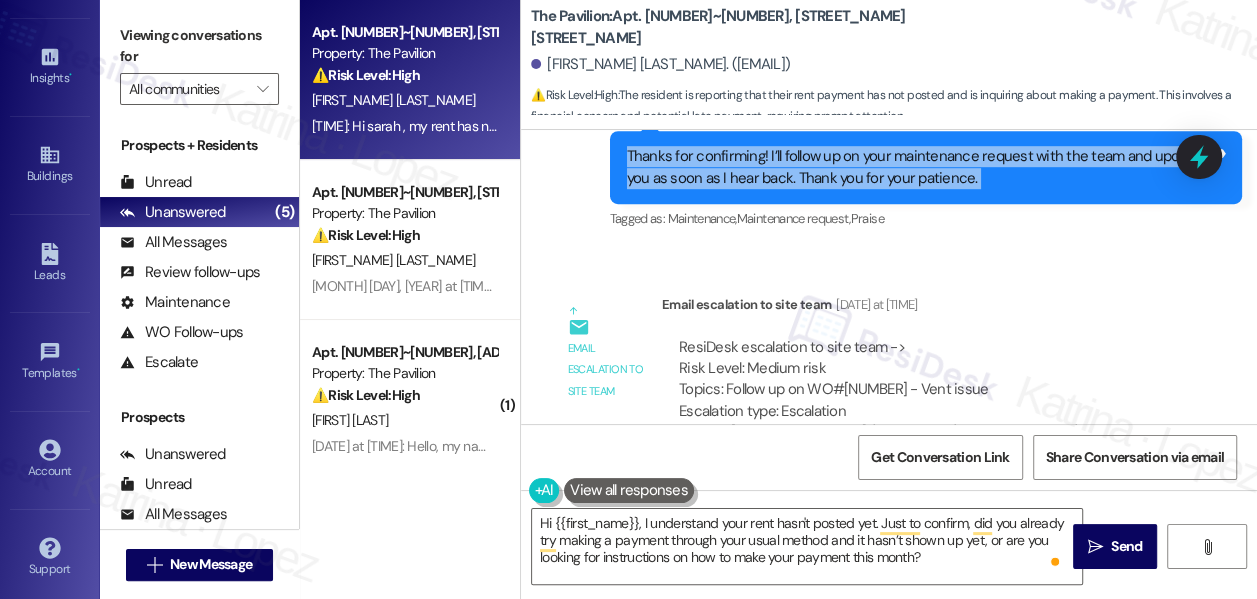 click on "Thanks for confirming! I’ll follow up on your maintenance request with the team and update you as soon as I hear back. Thank you for your patience." at bounding box center (918, 167) 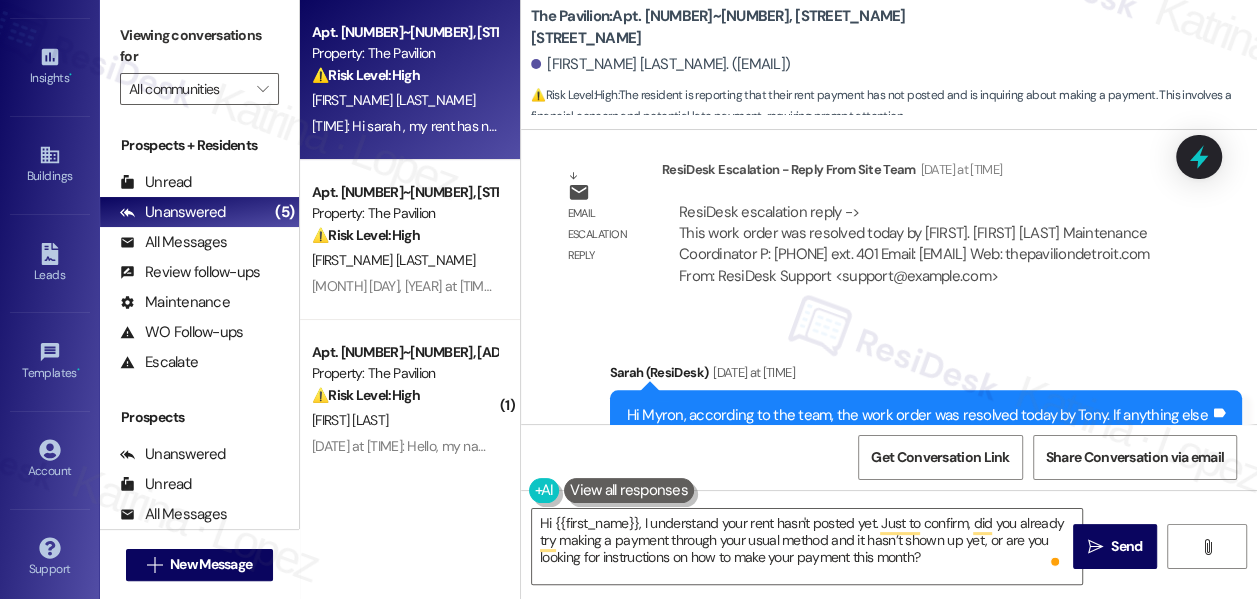 scroll, scrollTop: 1545, scrollLeft: 0, axis: vertical 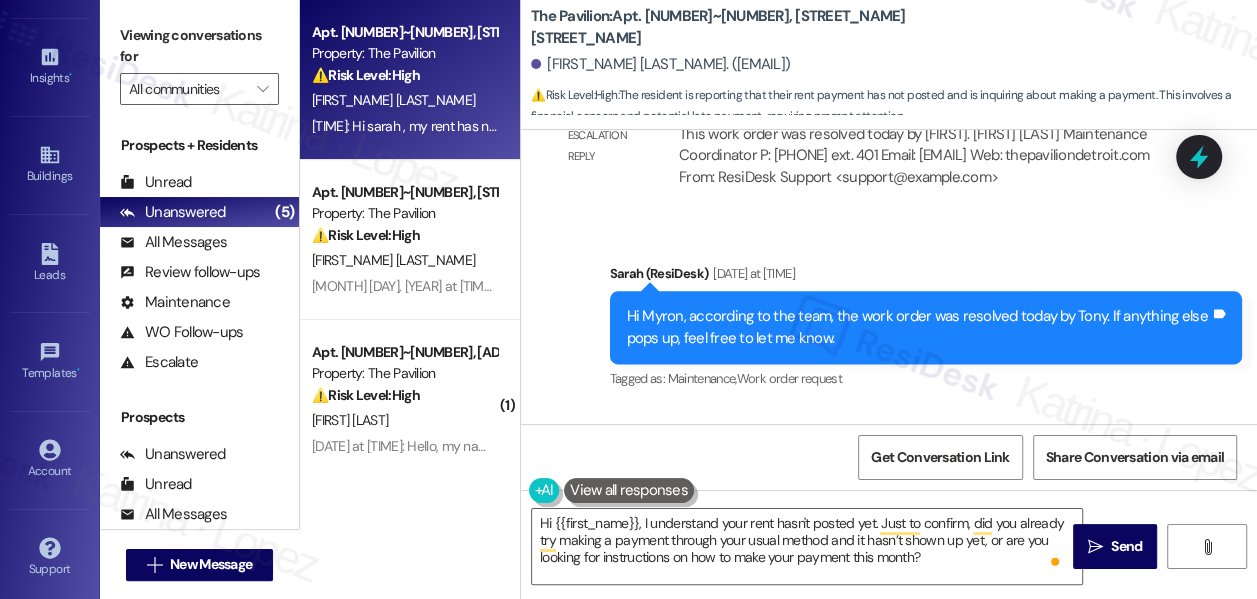 click on "Hi Myron, according to the team, the work order was resolved today by Tony. If anything else pops up, feel free to let me know." at bounding box center [918, 327] 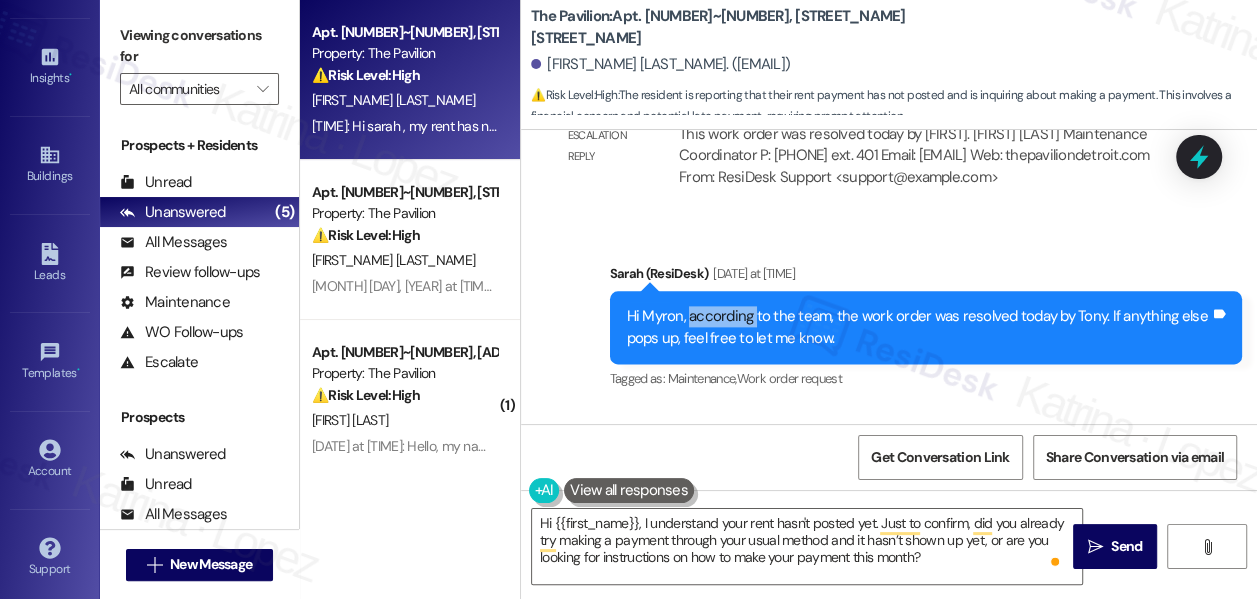 click on "Hi Myron, according to the team, the work order was resolved today by Tony. If anything else pops up, feel free to let me know." at bounding box center (918, 327) 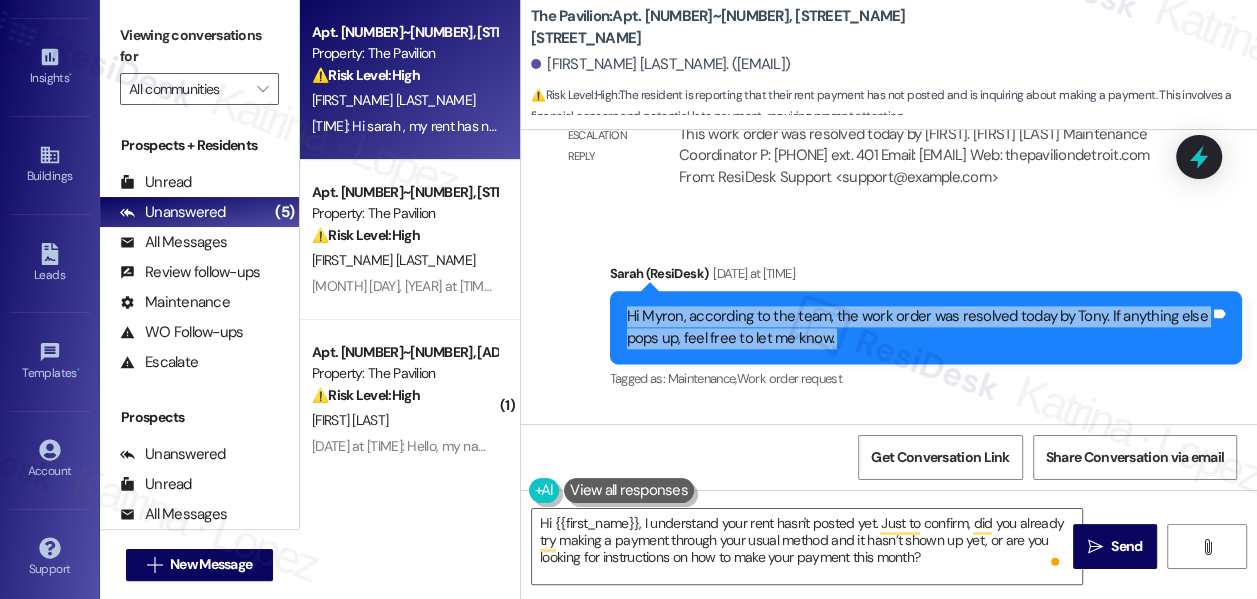 click on "Hi Myron, according to the team, the work order was resolved today by Tony. If anything else pops up, feel free to let me know." at bounding box center (918, 327) 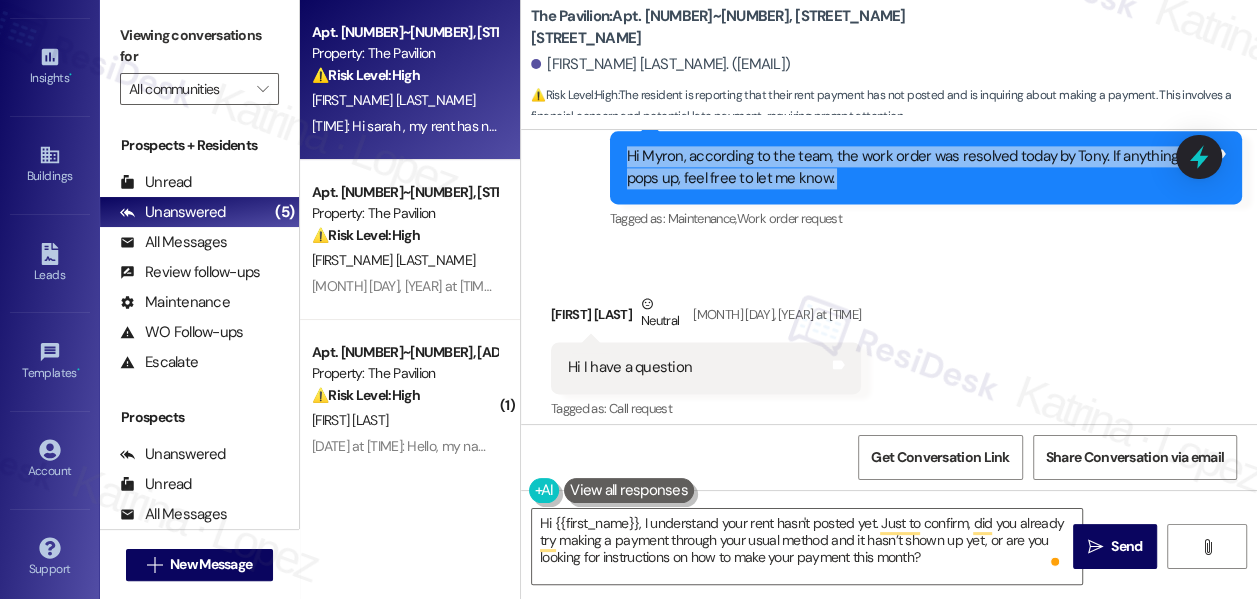 scroll, scrollTop: 1909, scrollLeft: 0, axis: vertical 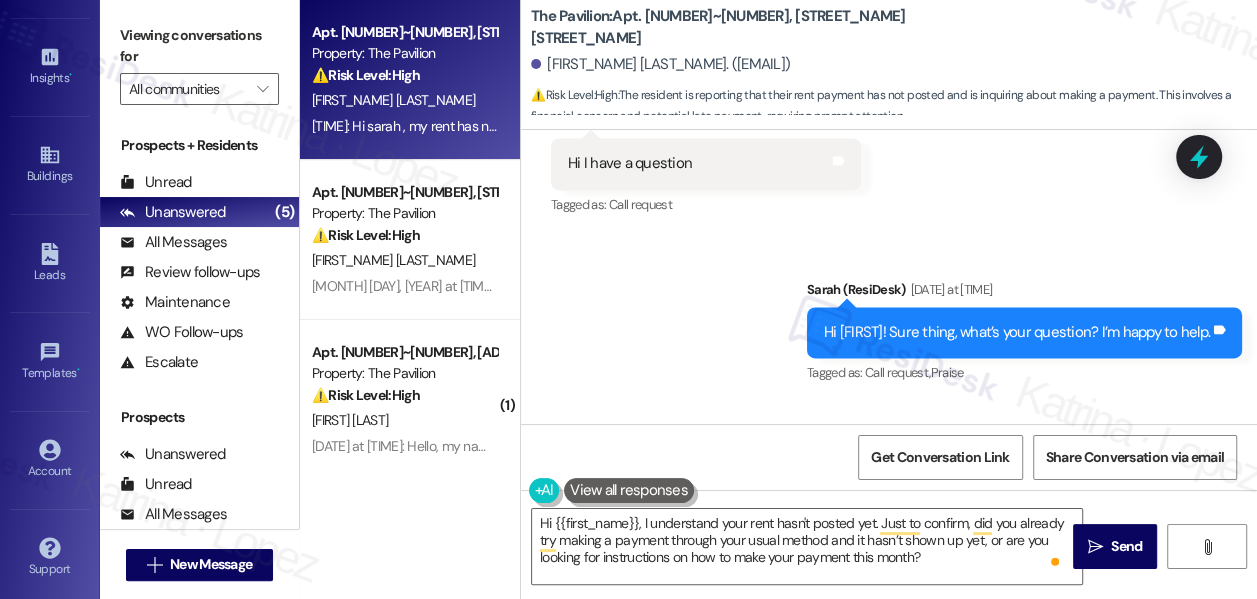 click on "Hi Myron! Sure thing, what’s your question? I’m happy to help." at bounding box center [1017, 332] 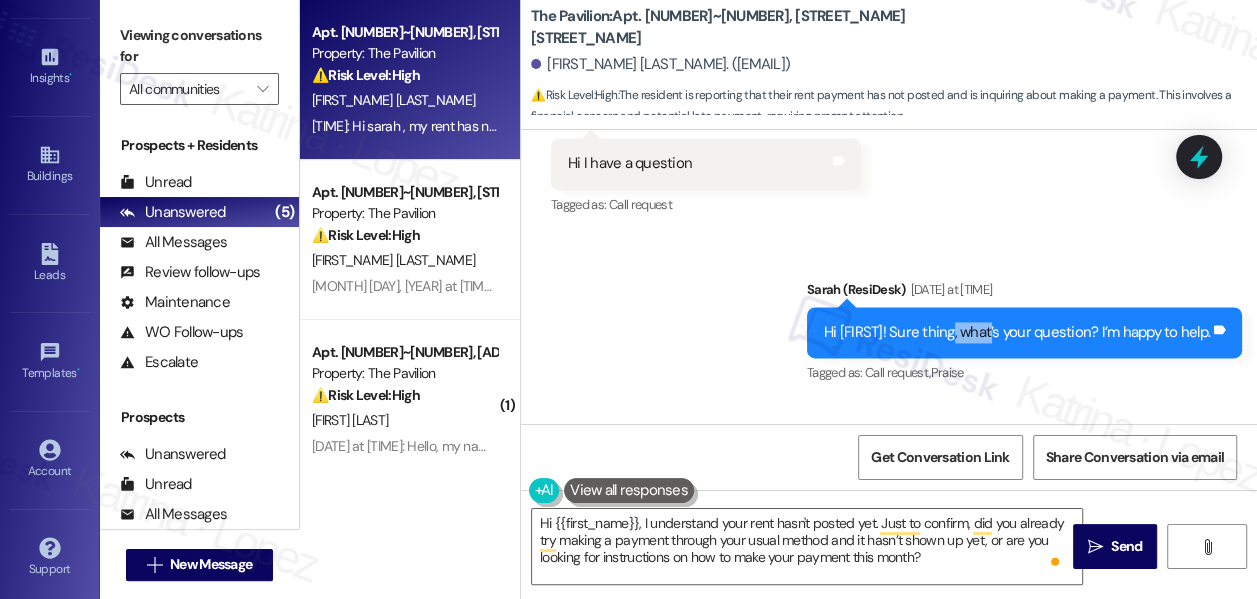 click on "Hi Myron! Sure thing, what’s your question? I’m happy to help." at bounding box center (1017, 332) 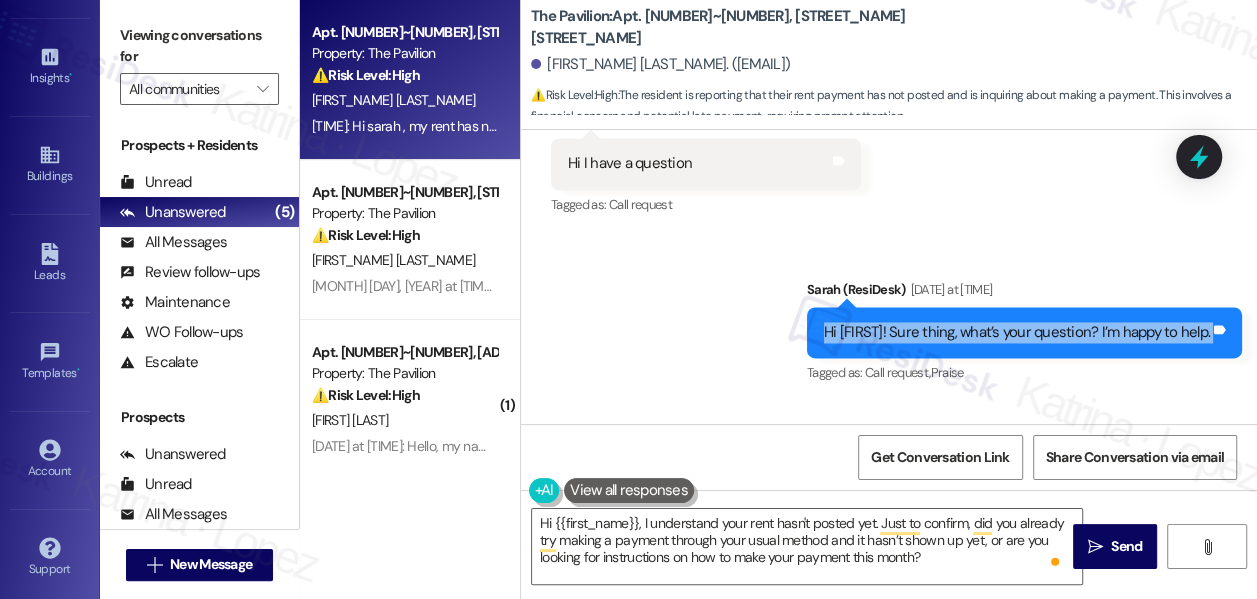 click on "Hi Myron! Sure thing, what’s your question? I’m happy to help." at bounding box center (1017, 332) 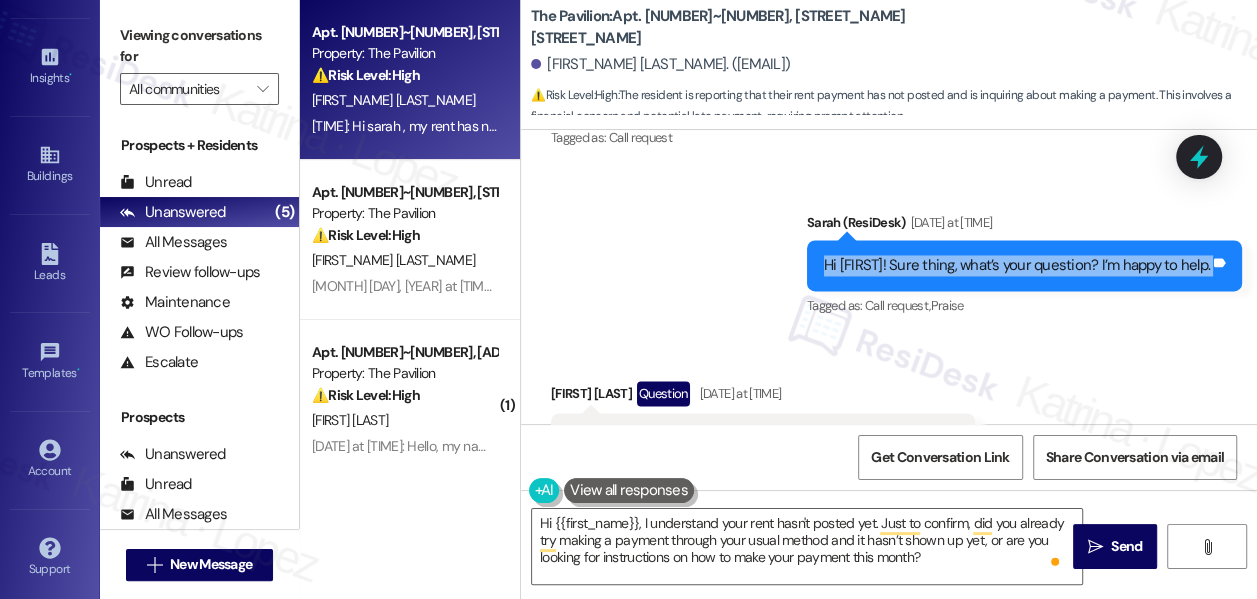 scroll, scrollTop: 2090, scrollLeft: 0, axis: vertical 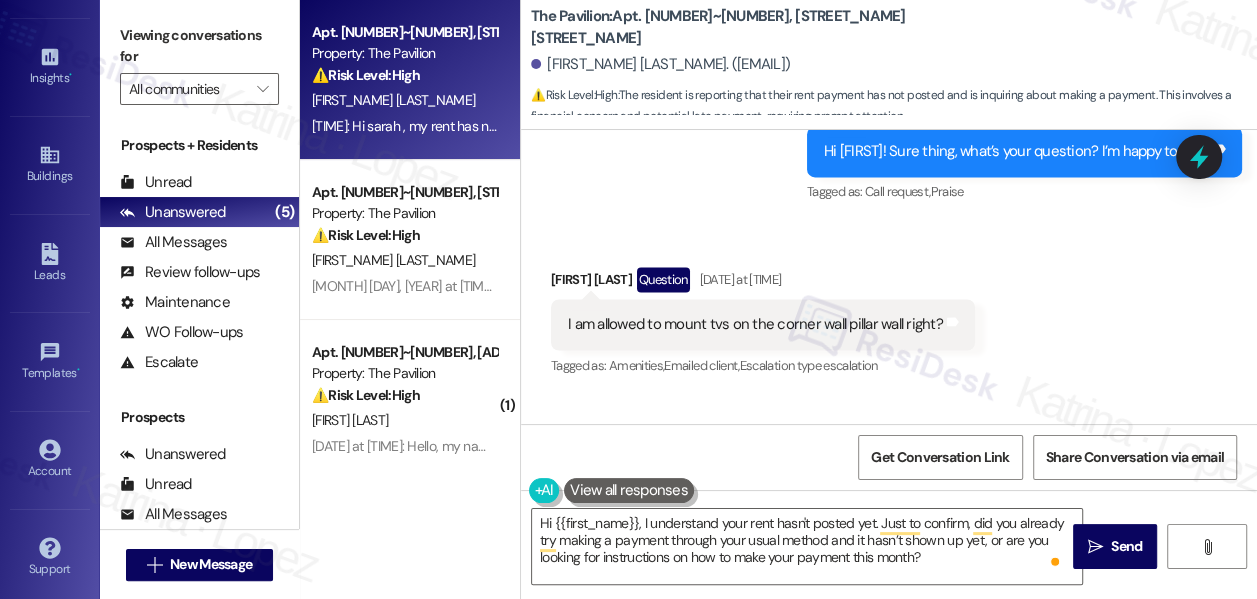 click on "I am allowed to mount tvs on the corner wall pillar wall right?" at bounding box center [755, 324] 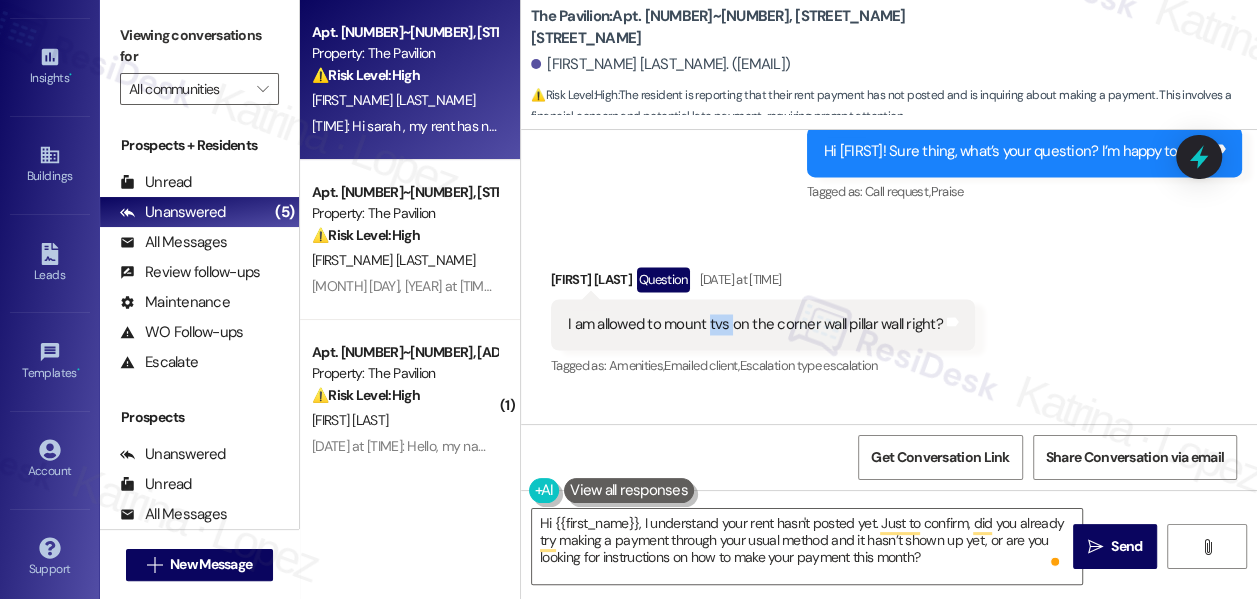 click on "I am allowed to mount tvs on the corner wall pillar wall right?" at bounding box center [755, 324] 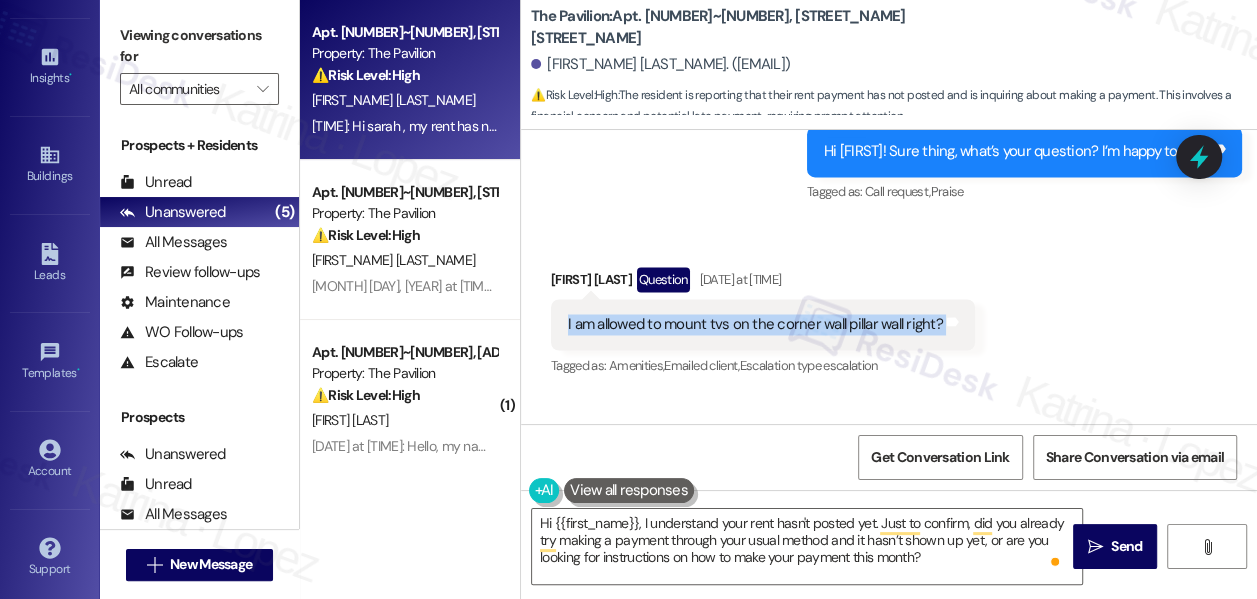 click on "I am allowed to mount tvs on the corner wall pillar wall right?" at bounding box center [755, 324] 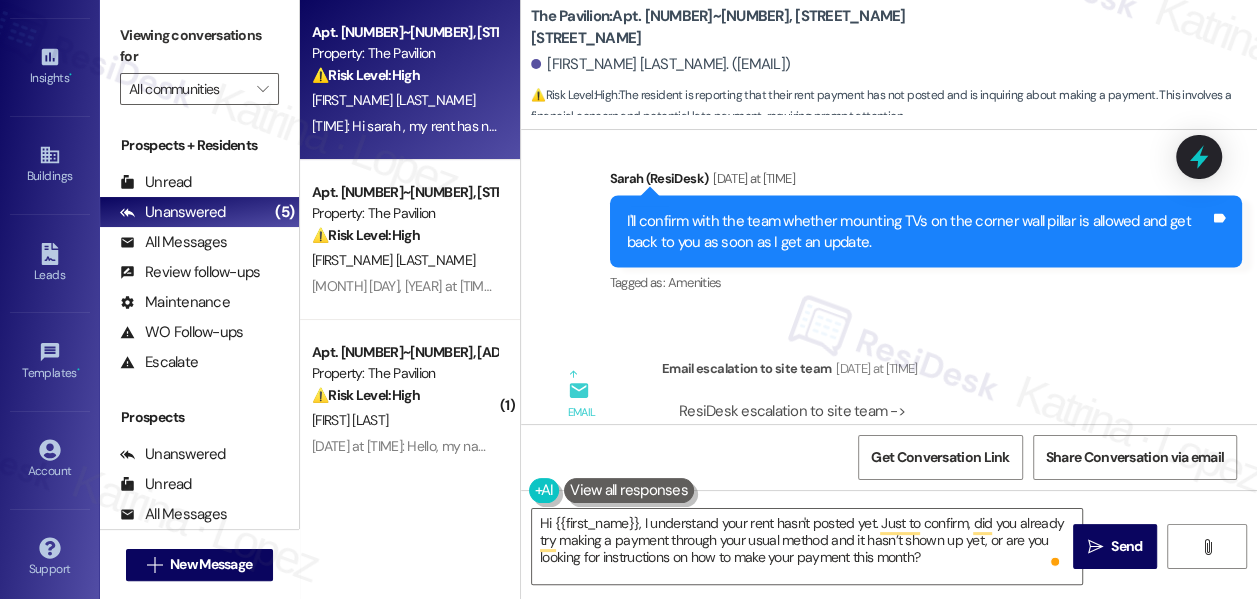 click on "I'll confirm with the team whether mounting TVs on the corner wall pillar is allowed and get back to you as soon as I get an update." at bounding box center [918, 231] 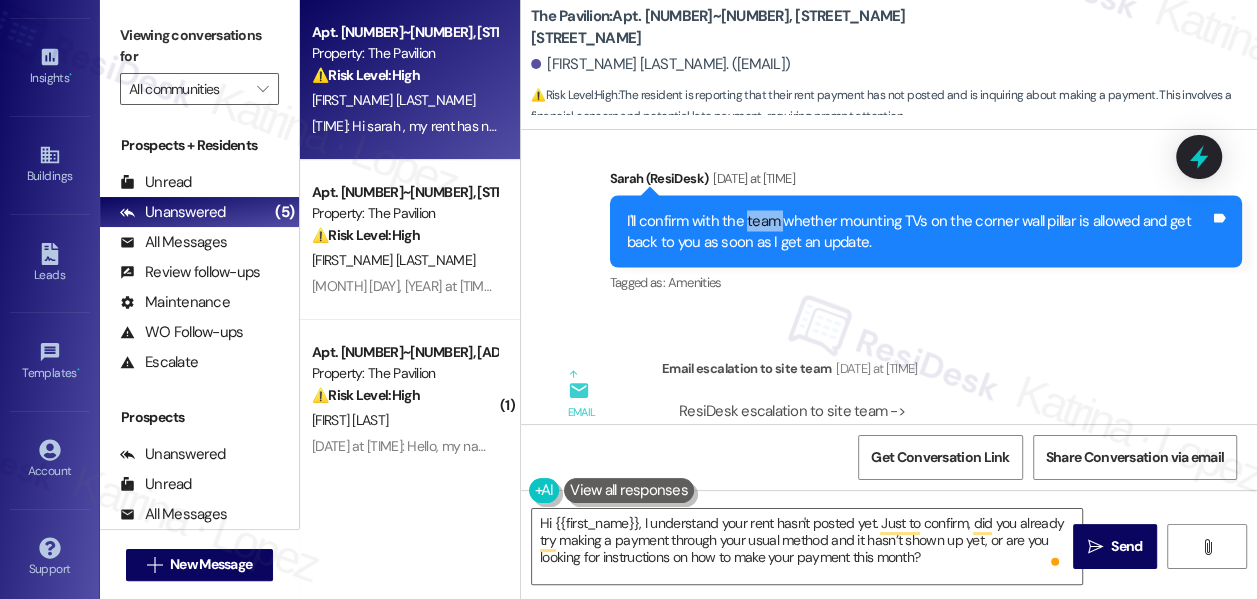 click on "I'll confirm with the team whether mounting TVs on the corner wall pillar is allowed and get back to you as soon as I get an update." at bounding box center (918, 231) 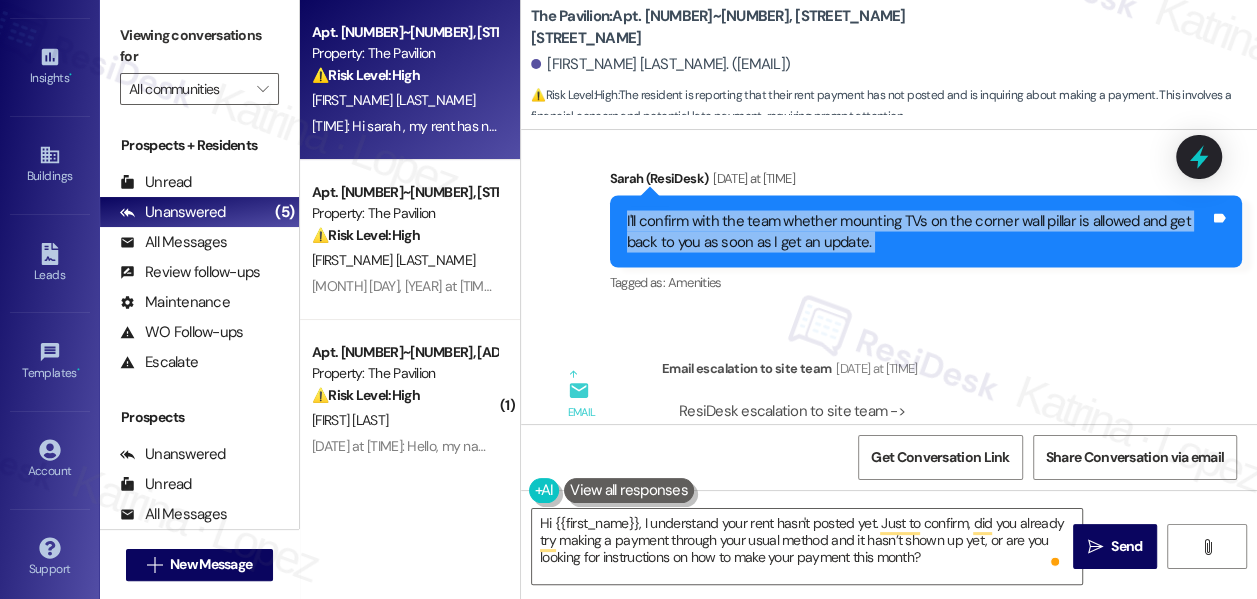 click on "I'll confirm with the team whether mounting TVs on the corner wall pillar is allowed and get back to you as soon as I get an update." at bounding box center [918, 231] 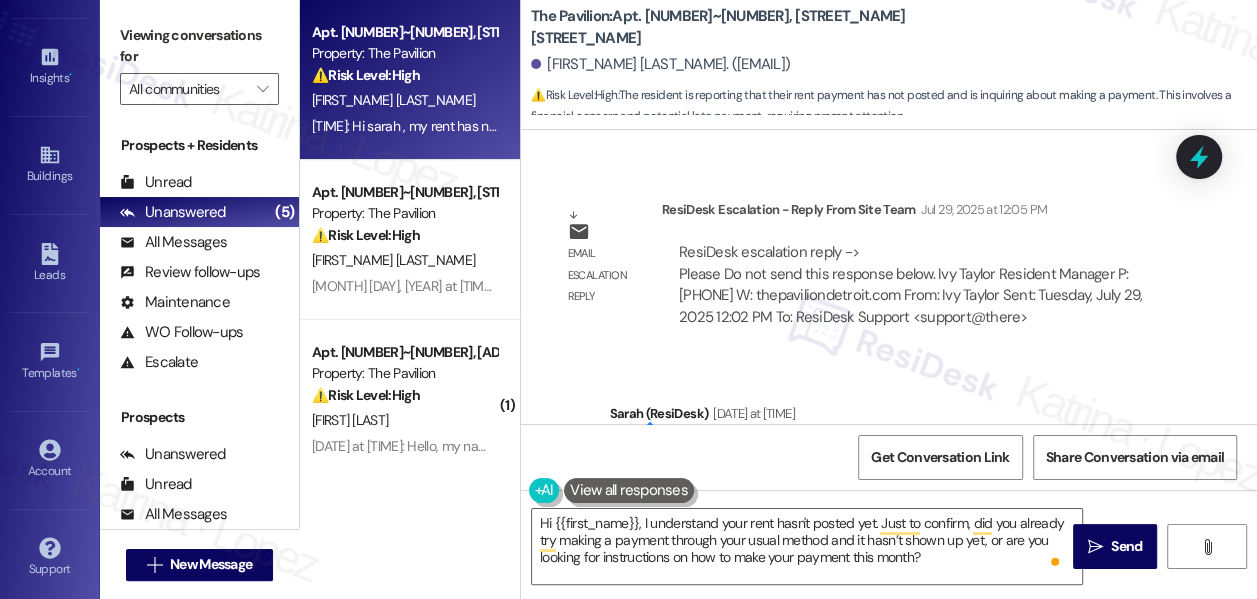 scroll, scrollTop: 3090, scrollLeft: 0, axis: vertical 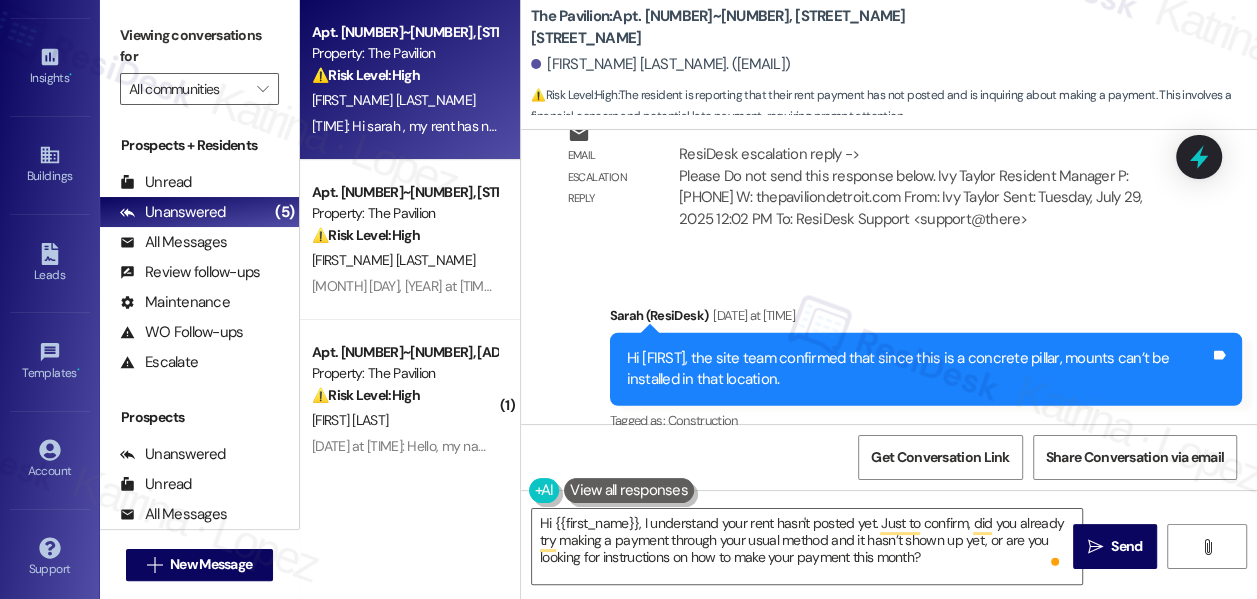click on "Hi Myron, the site team confirmed that since this is a concrete pillar, mounts can’t be installed in that location." at bounding box center (918, 369) 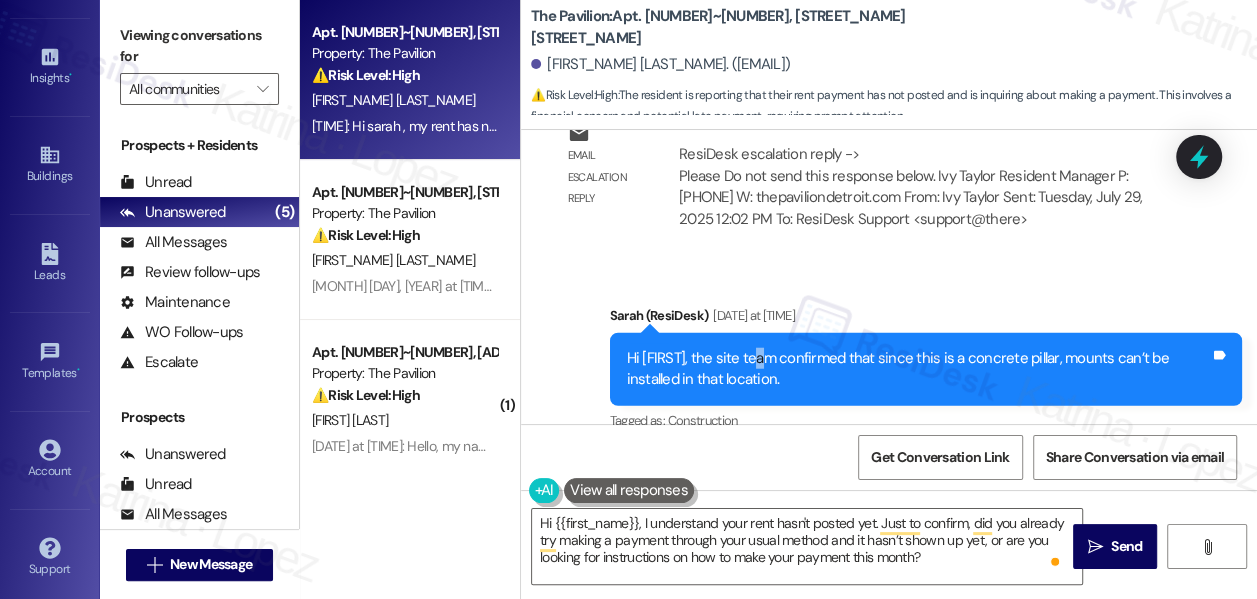 click on "Hi Myron, the site team confirmed that since this is a concrete pillar, mounts can’t be installed in that location." at bounding box center (918, 369) 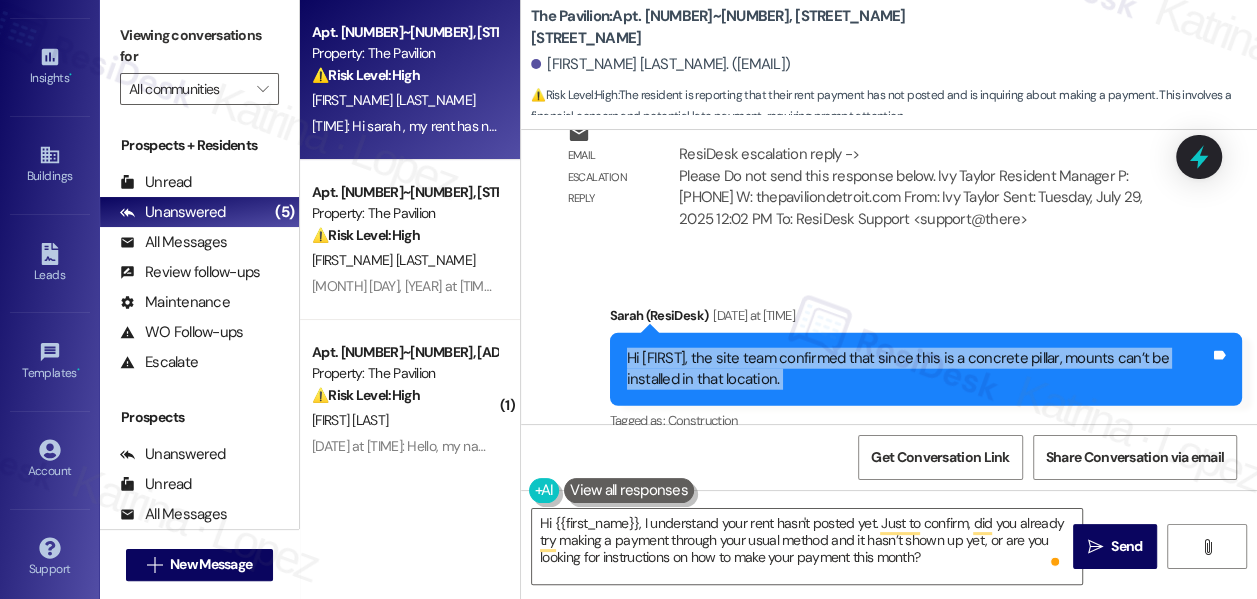 click on "Hi Myron, the site team confirmed that since this is a concrete pillar, mounts can’t be installed in that location." at bounding box center (918, 369) 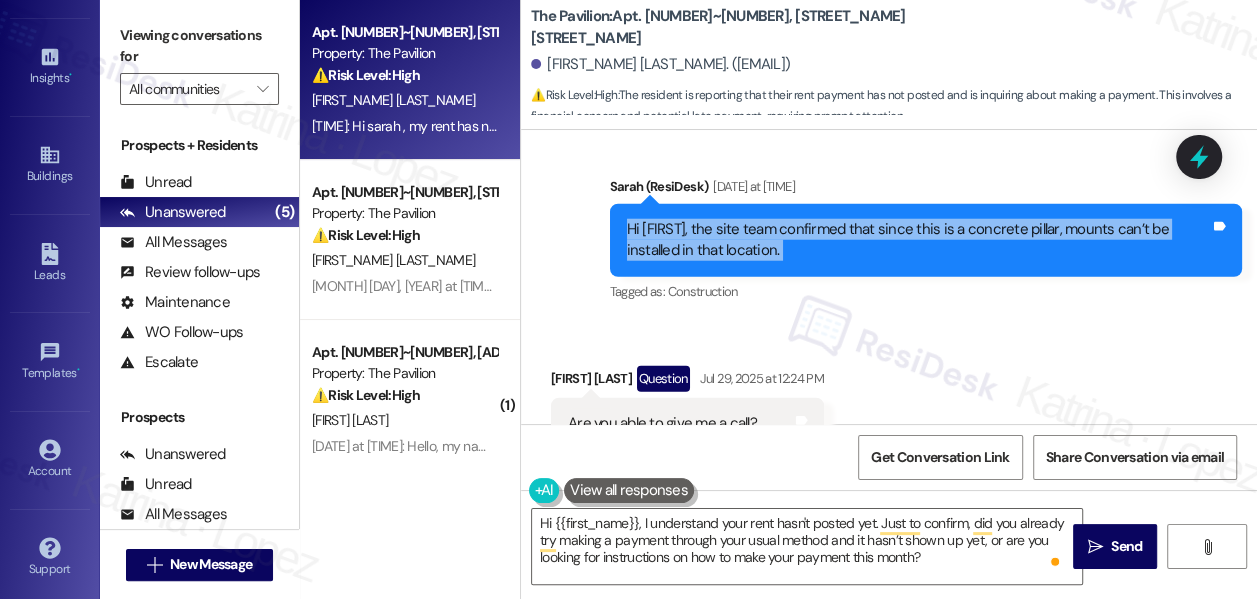 scroll, scrollTop: 3363, scrollLeft: 0, axis: vertical 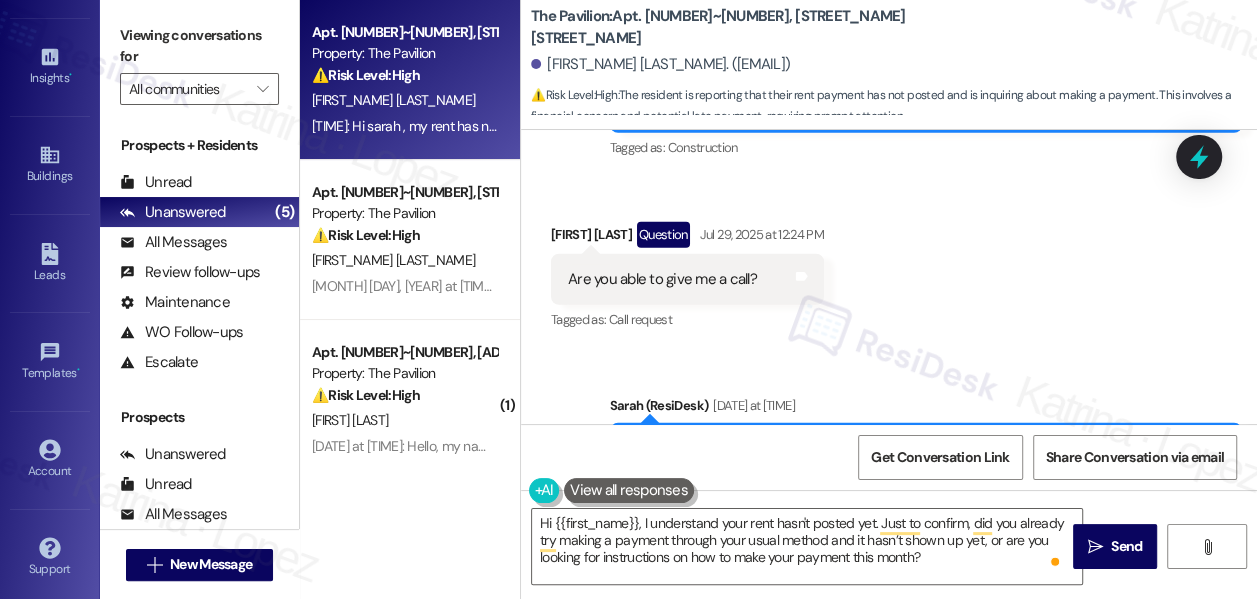 click on "Are you able to give me a call?" at bounding box center [662, 279] 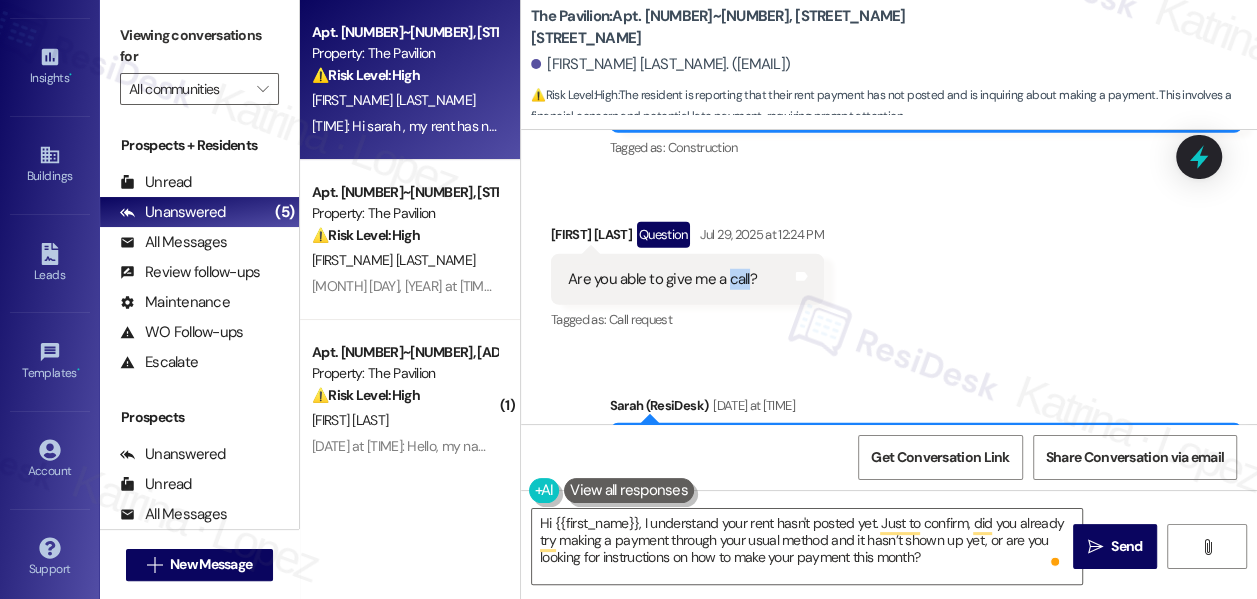 click on "Are you able to give me a call?" at bounding box center (662, 279) 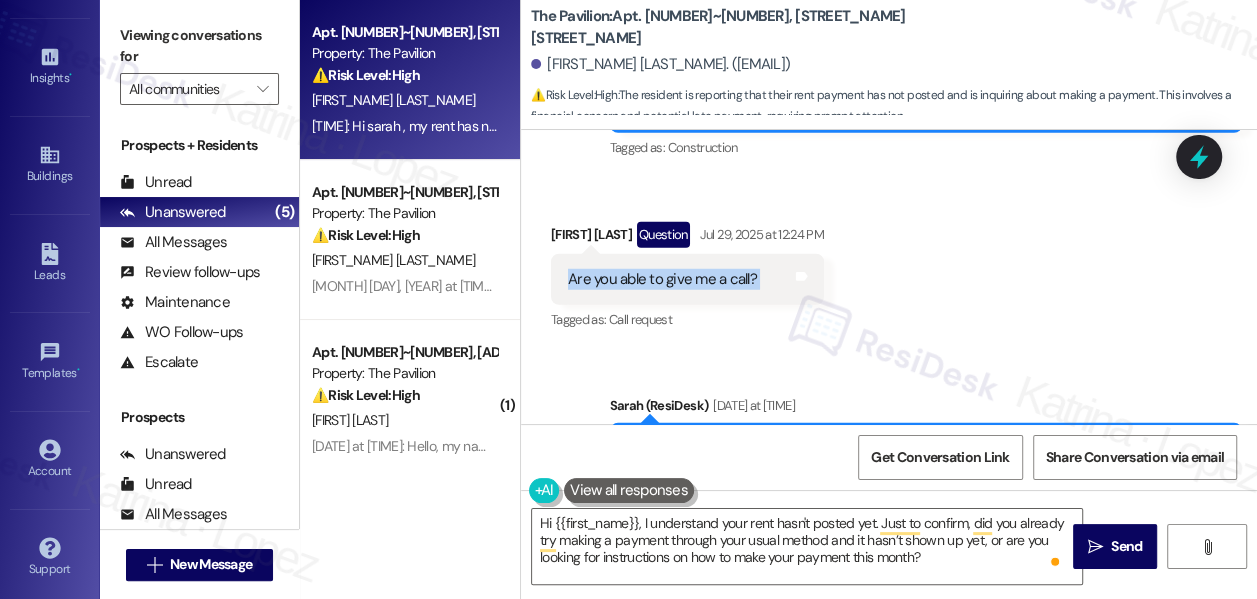 click on "Are you able to give me a call?" at bounding box center (662, 279) 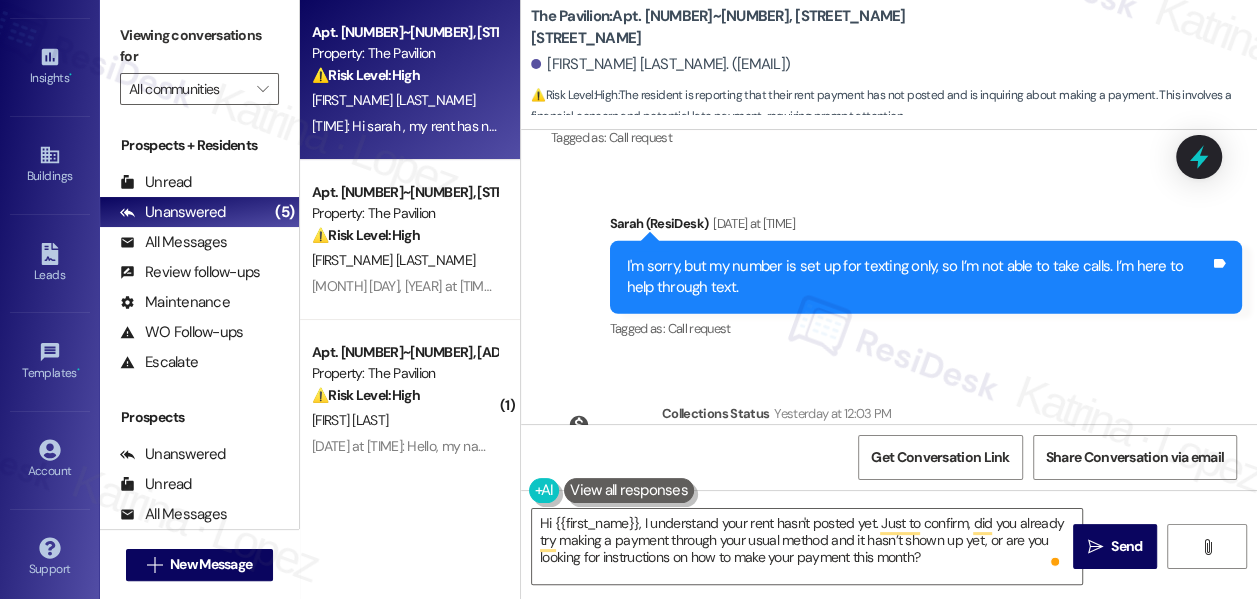 click on "I'm sorry, but my number is set up for texting only, so I’m not able to take calls. I’m here to help through text. Tags and notes" at bounding box center [926, 277] 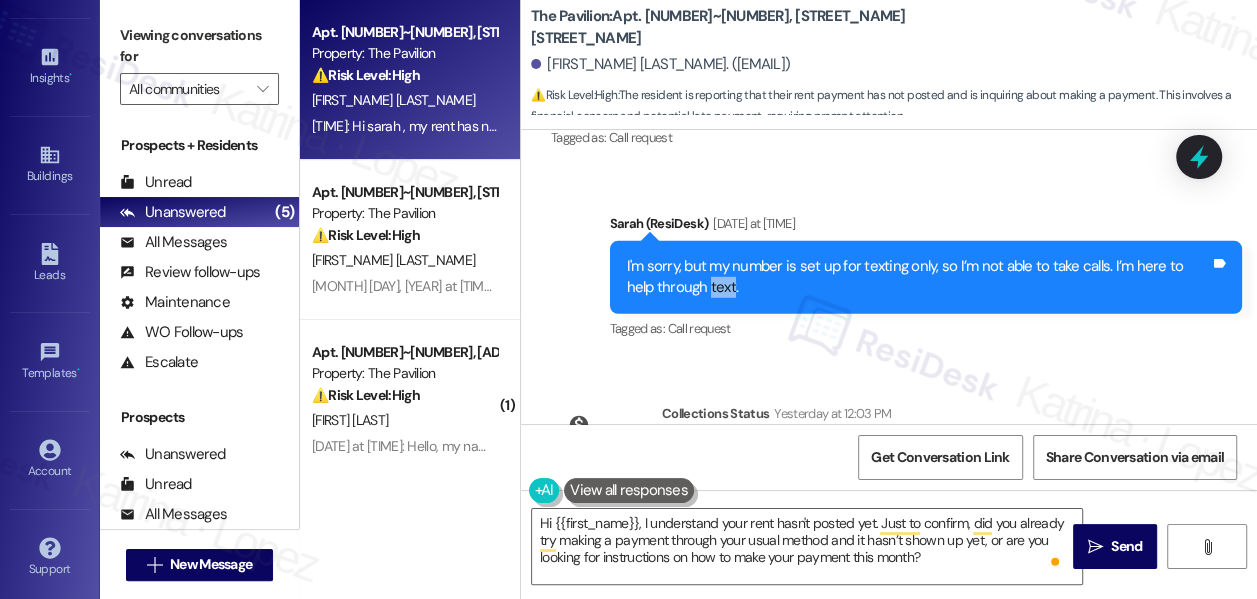 click on "I'm sorry, but my number is set up for texting only, so I’m not able to take calls. I’m here to help through text. Tags and notes" at bounding box center [926, 277] 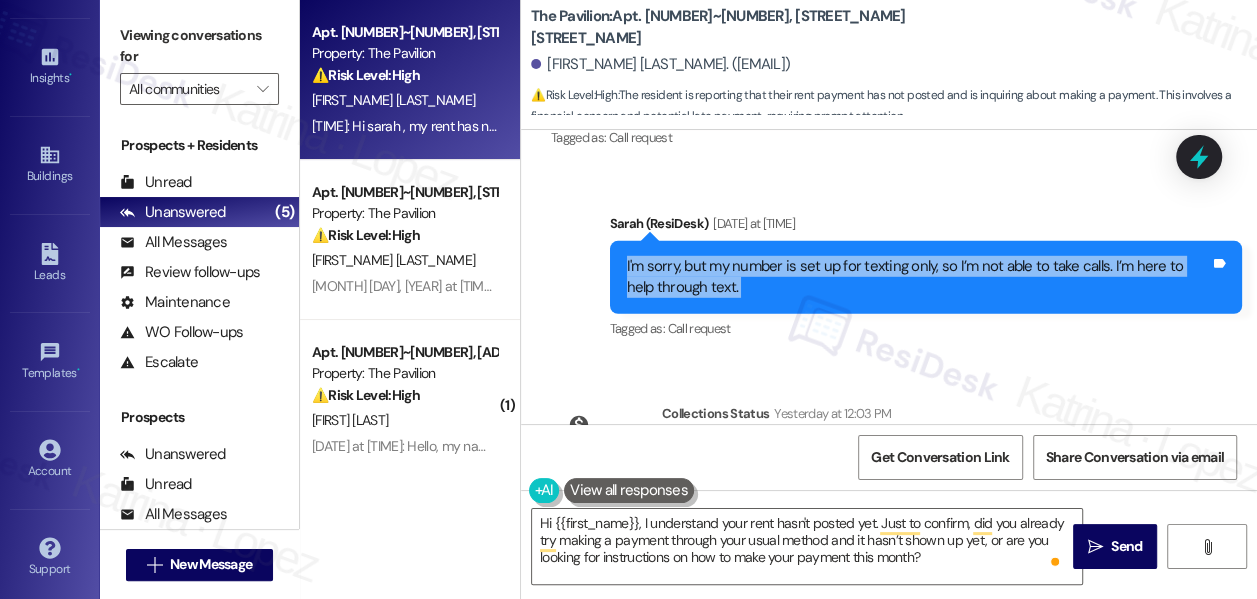 click on "I'm sorry, but my number is set up for texting only, so I’m not able to take calls. I’m here to help through text. Tags and notes" at bounding box center (926, 277) 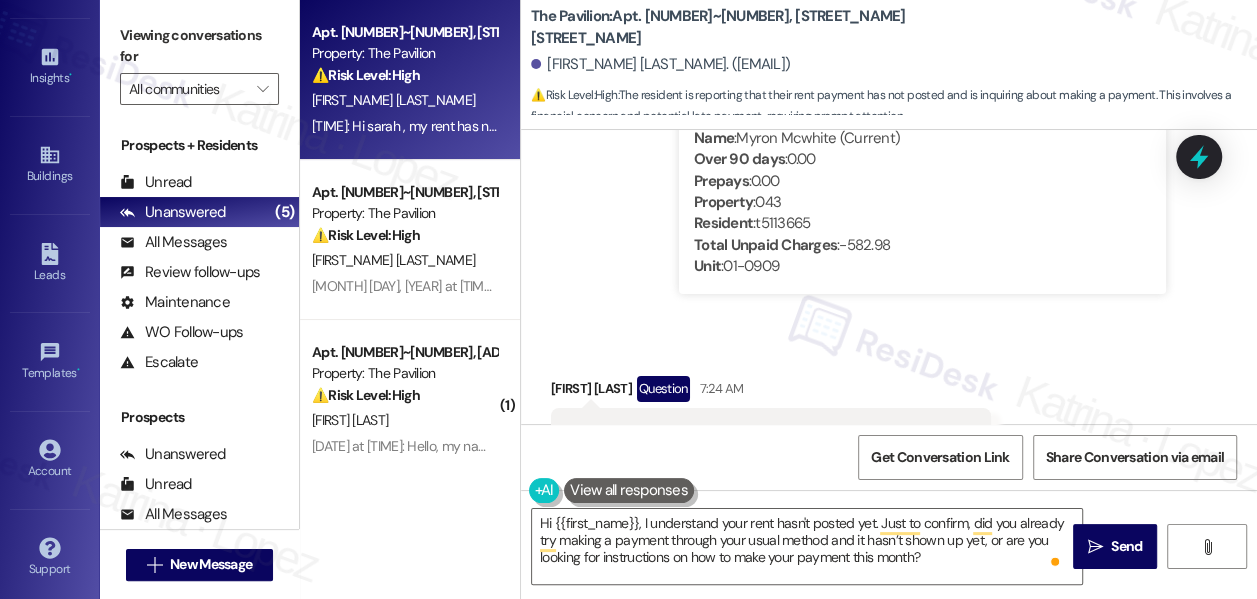 scroll, scrollTop: 4045, scrollLeft: 0, axis: vertical 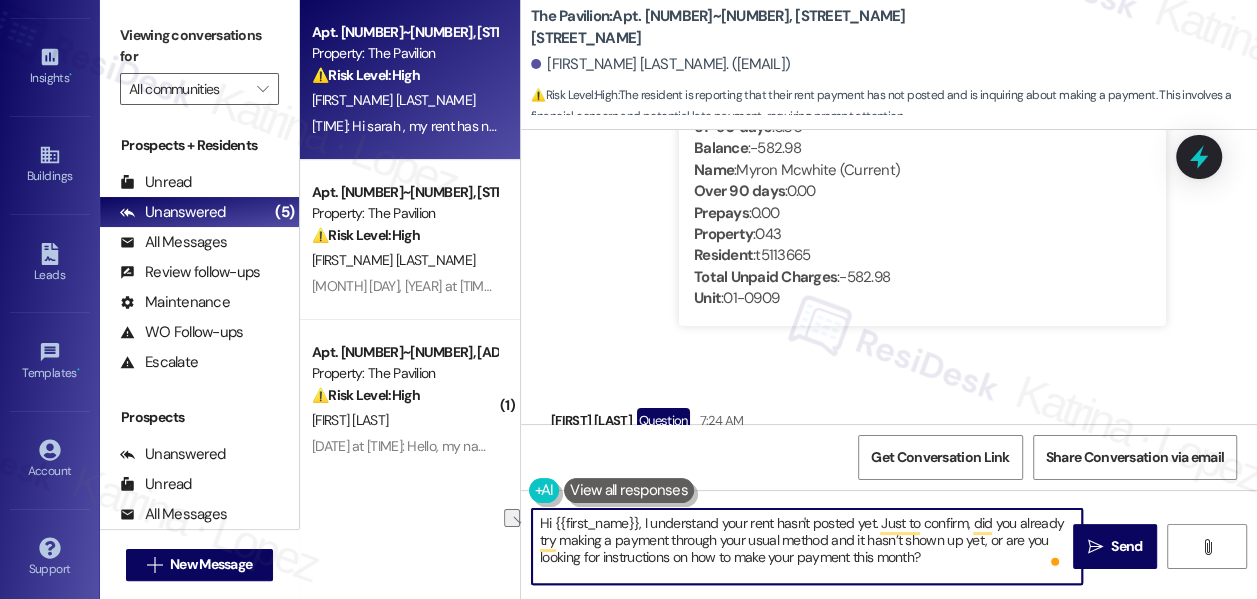 drag, startPoint x: 669, startPoint y: 541, endPoint x: 772, endPoint y: 540, distance: 103.00485 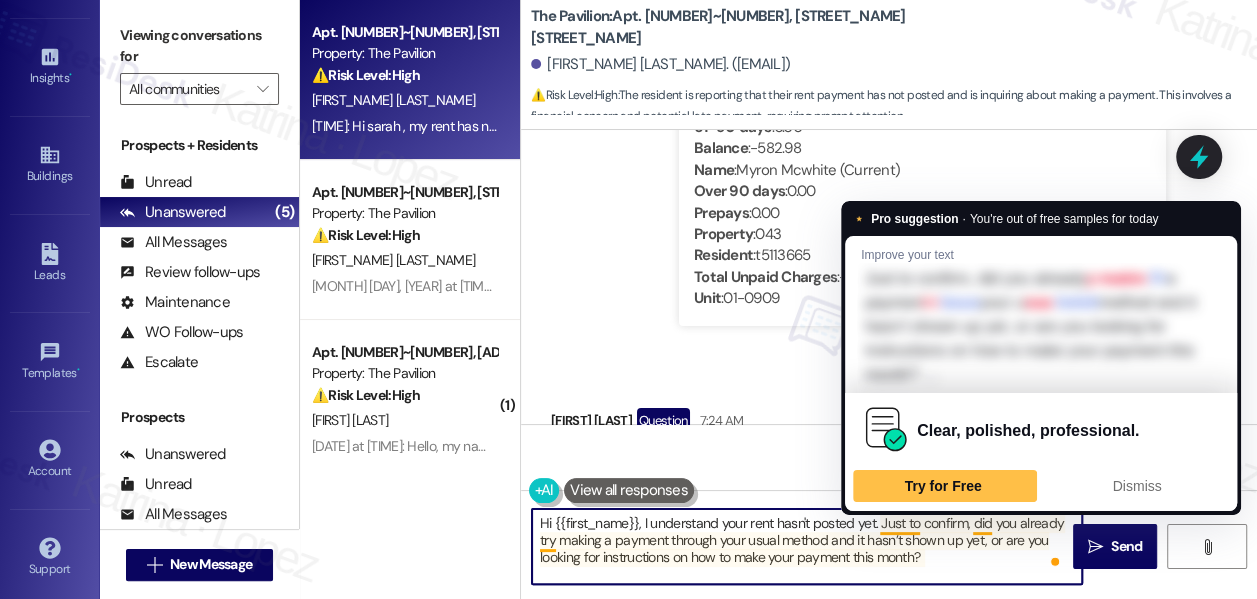 click on "Hi {{first_name}}, I understand your rent hasn't posted yet. Just to confirm, did you already try making a payment through your usual method and it hasn’t shown up yet, or are you looking for instructions on how to make your payment this month?" at bounding box center (807, 546) 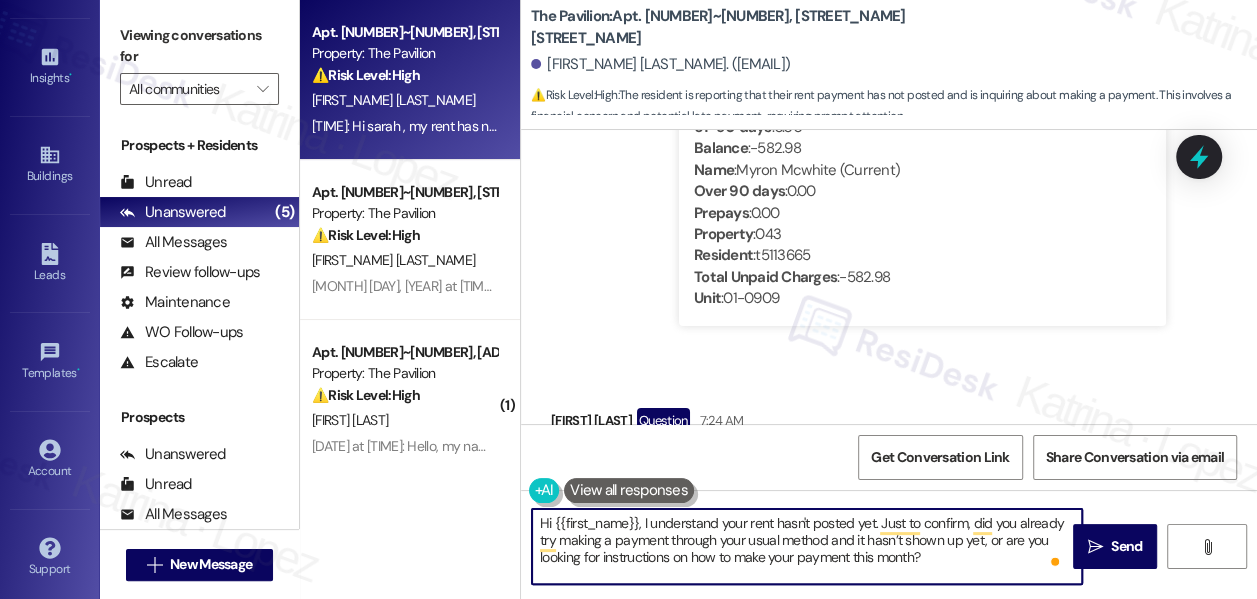 click on "Hi {{first_name}}, I understand your rent hasn't posted yet. Just to confirm, did you already try making a payment through your usual method and it hasn’t shown up yet, or are you looking for instructions on how to make your payment this month?" at bounding box center (807, 546) 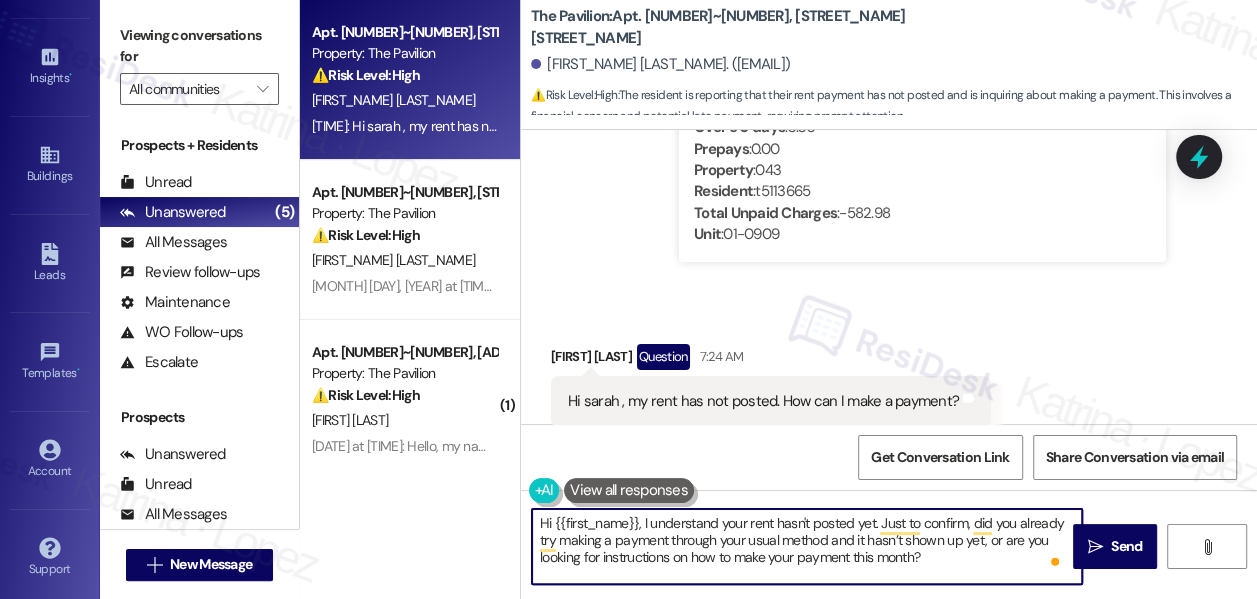 scroll, scrollTop: 4136, scrollLeft: 0, axis: vertical 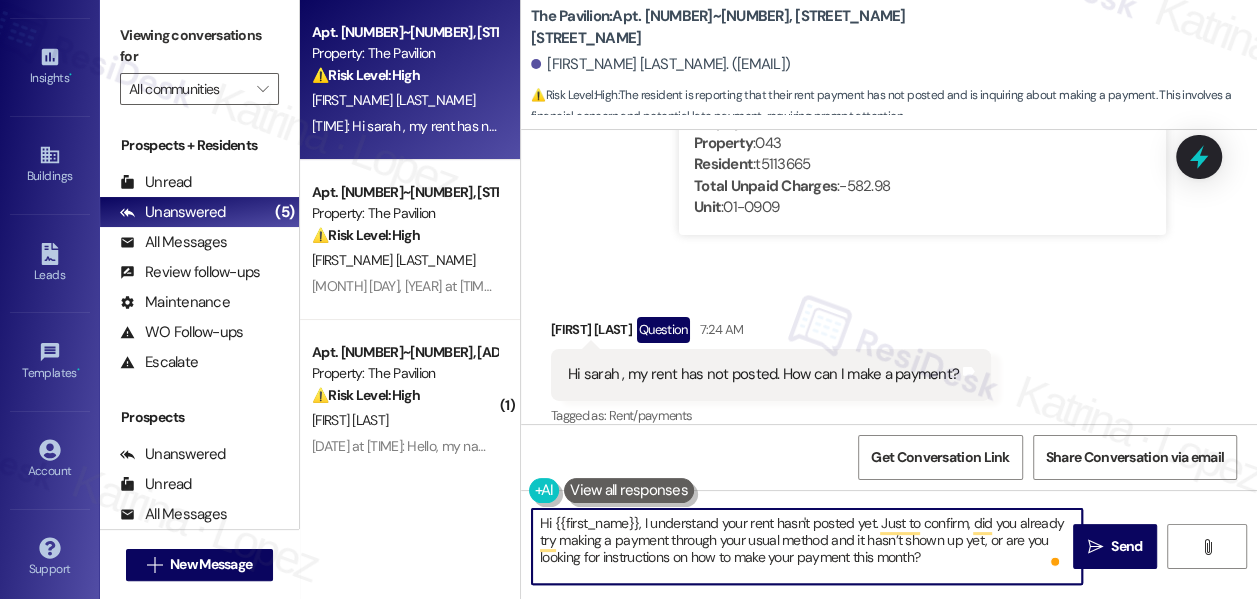 click on "Hi sarah , my rent has not posted. How can I make a payment?" at bounding box center (763, 374) 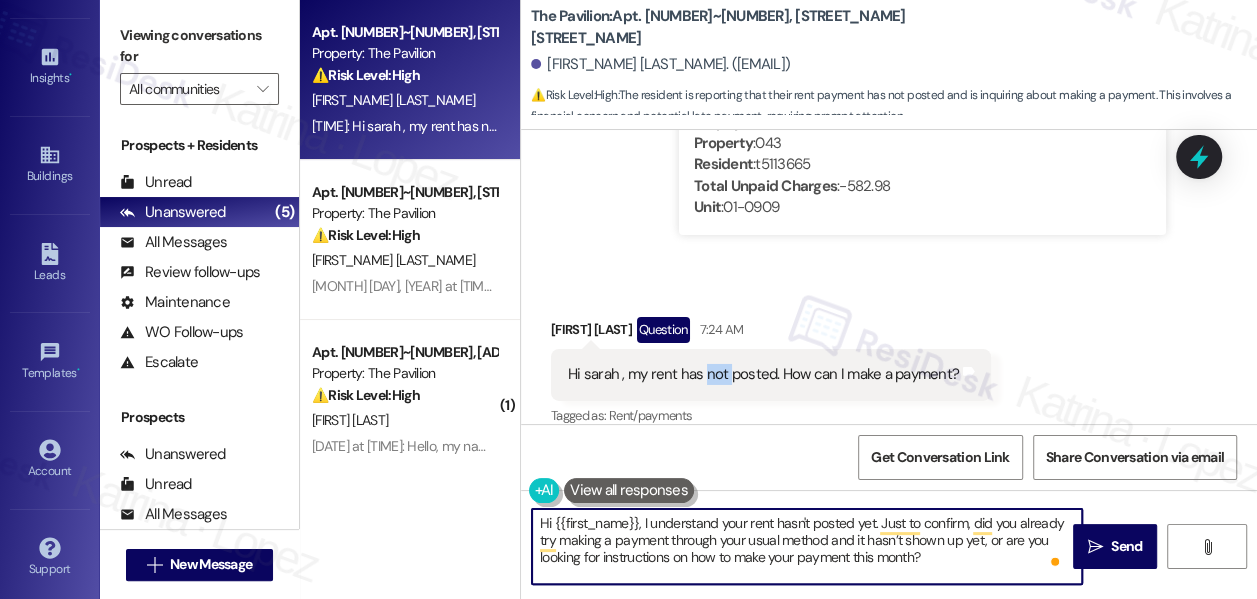 click on "Hi sarah , my rent has not posted. How can I make a payment?" at bounding box center (763, 374) 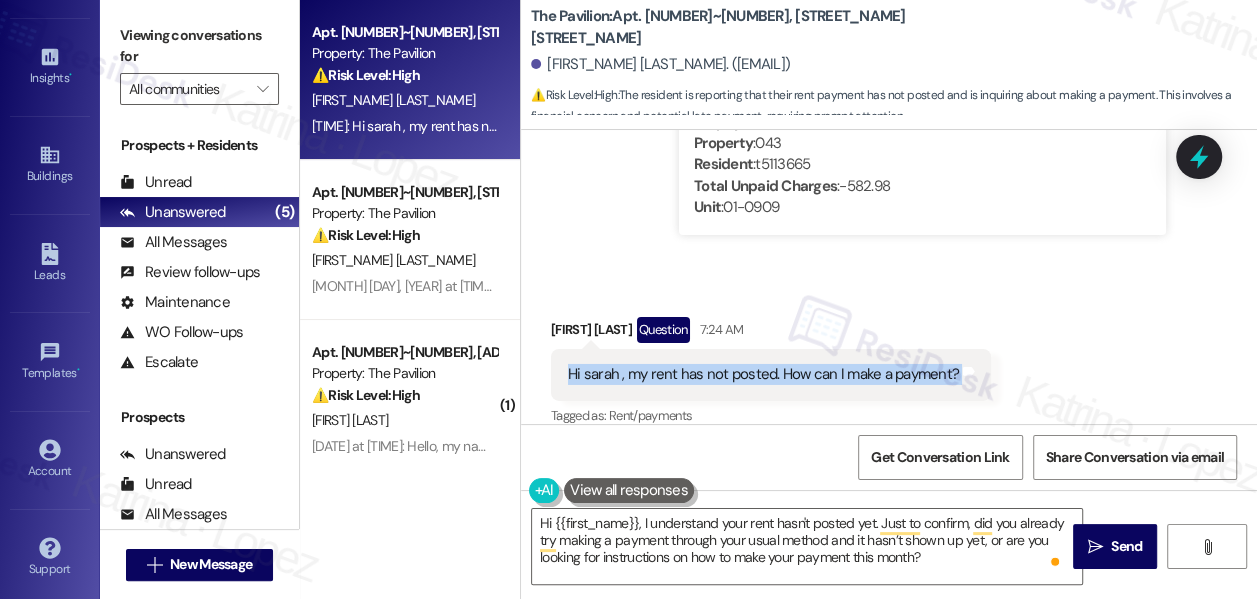 click on "Hi sarah , my rent has not posted. How can I make a payment?" at bounding box center [763, 374] 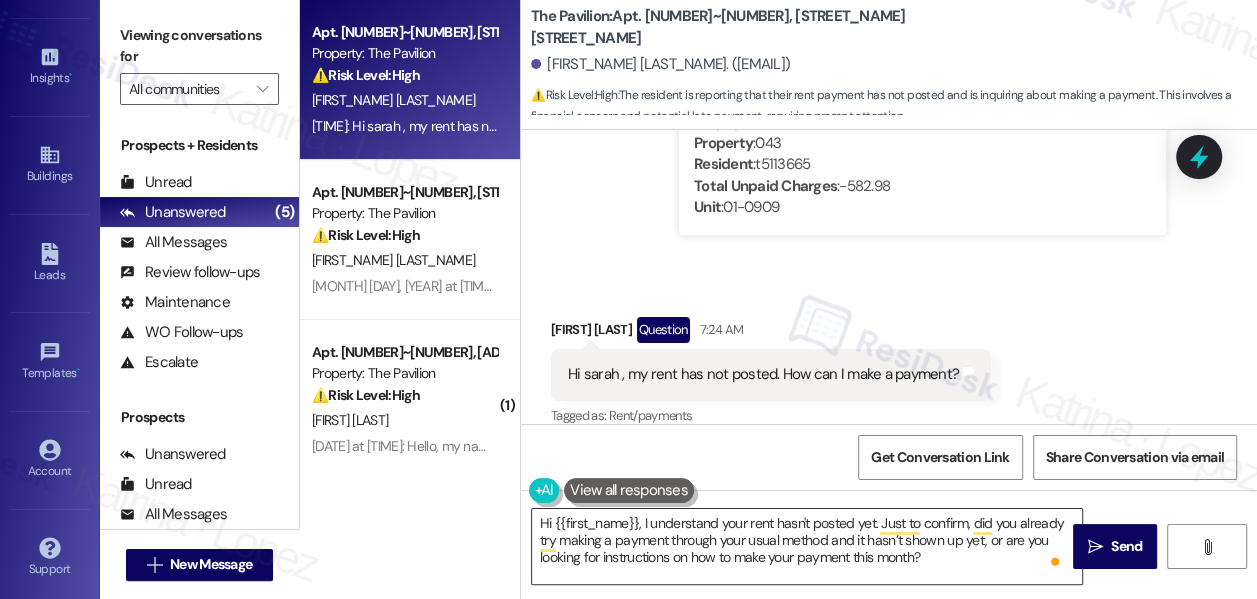 click on "Hi {{first_name}}, I understand your rent hasn't posted yet. Just to confirm, did you already try making a payment through your usual method and it hasn’t shown up yet, or are you looking for instructions on how to make your payment this month?" at bounding box center (807, 546) 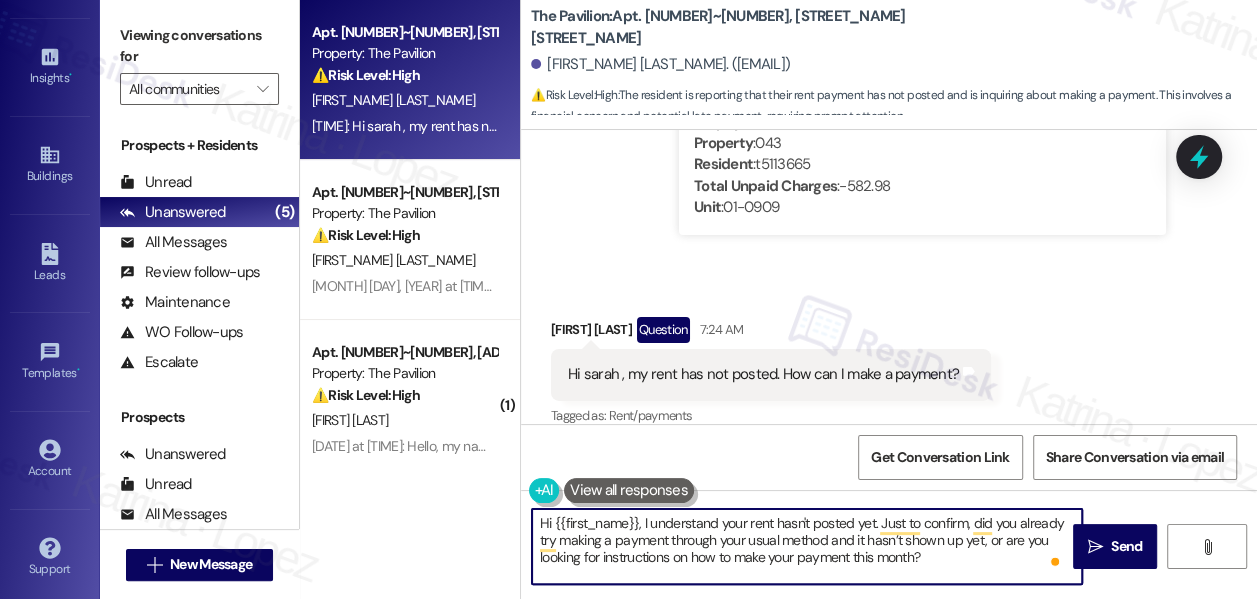 drag, startPoint x: 968, startPoint y: 556, endPoint x: 749, endPoint y: 524, distance: 221.32555 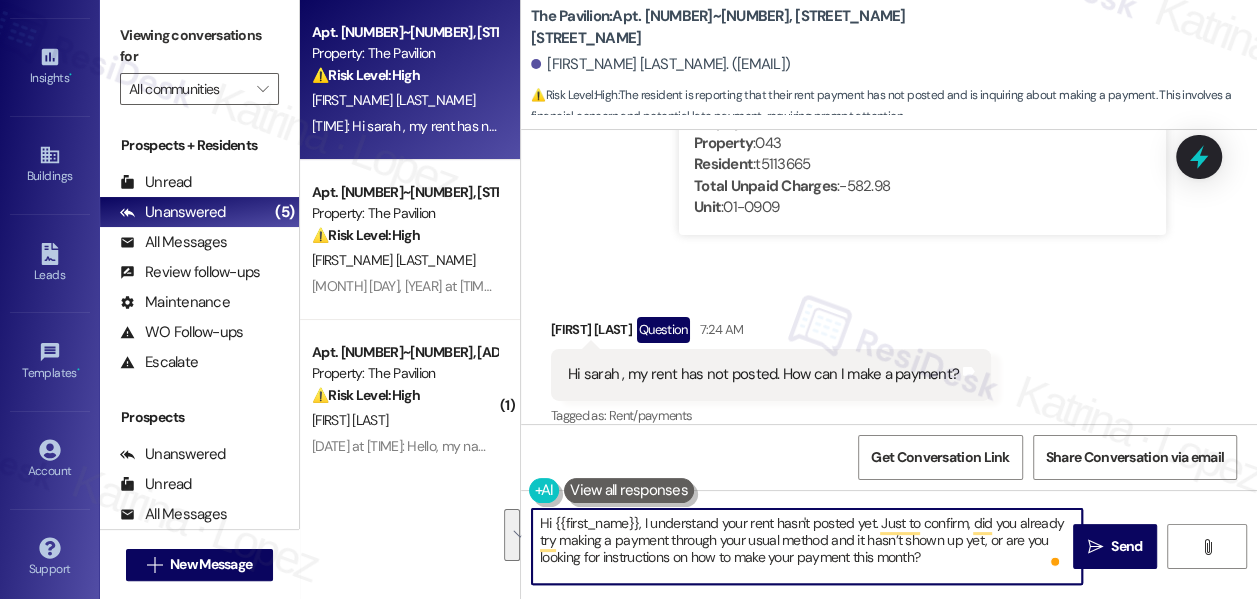 click on "Hi {{first_name}}, I understand your rent hasn't posted yet. Just to confirm, did you already try making a payment through your usual method and it hasn’t shown up yet, or are you looking for instructions on how to make your payment this month?" at bounding box center (807, 546) 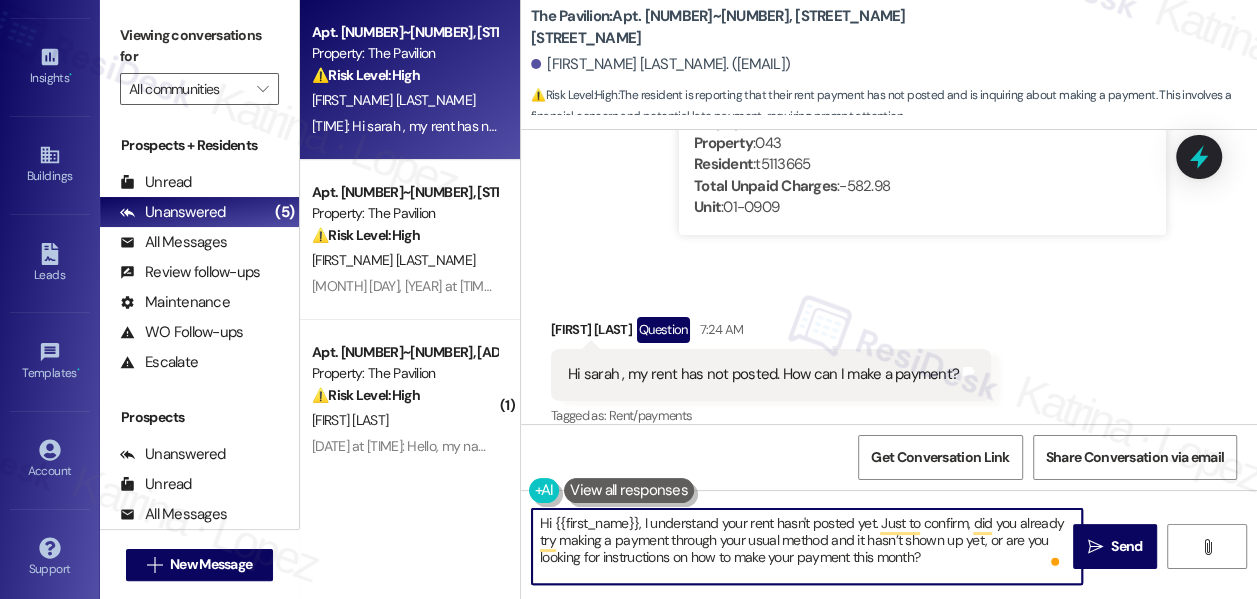 click on "Hi {{first_name}}, I understand your rent hasn't posted yet. Just to confirm, did you already try making a payment through your usual method and it hasn’t shown up yet, or are you looking for instructions on how to make your payment this month?" at bounding box center (807, 546) 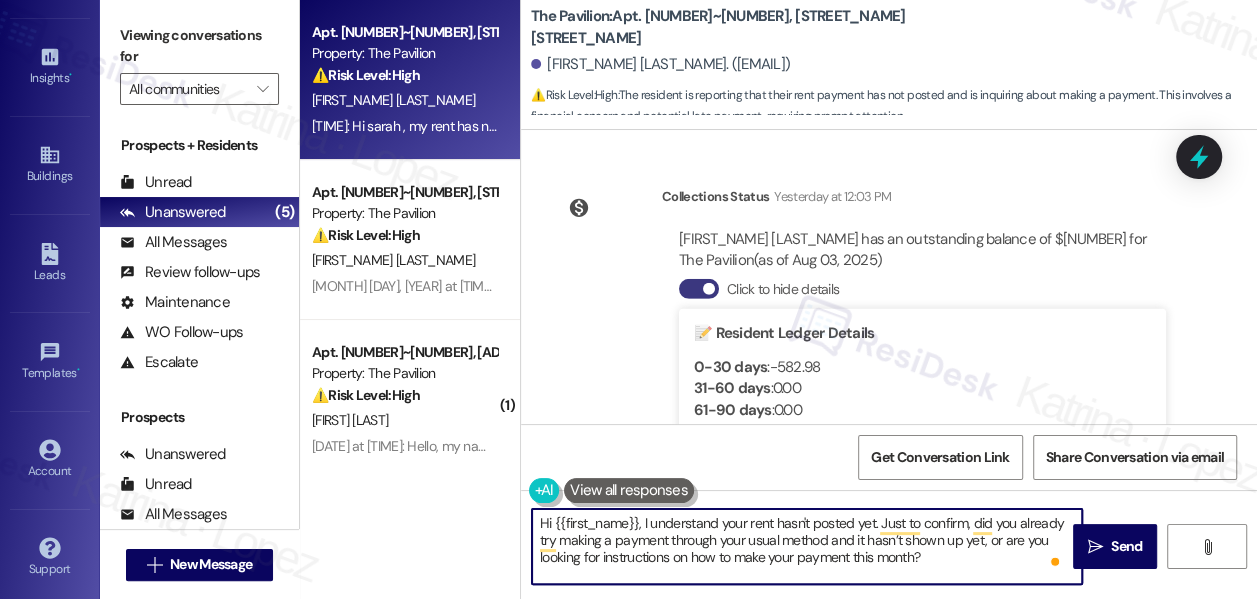 scroll, scrollTop: 3954, scrollLeft: 0, axis: vertical 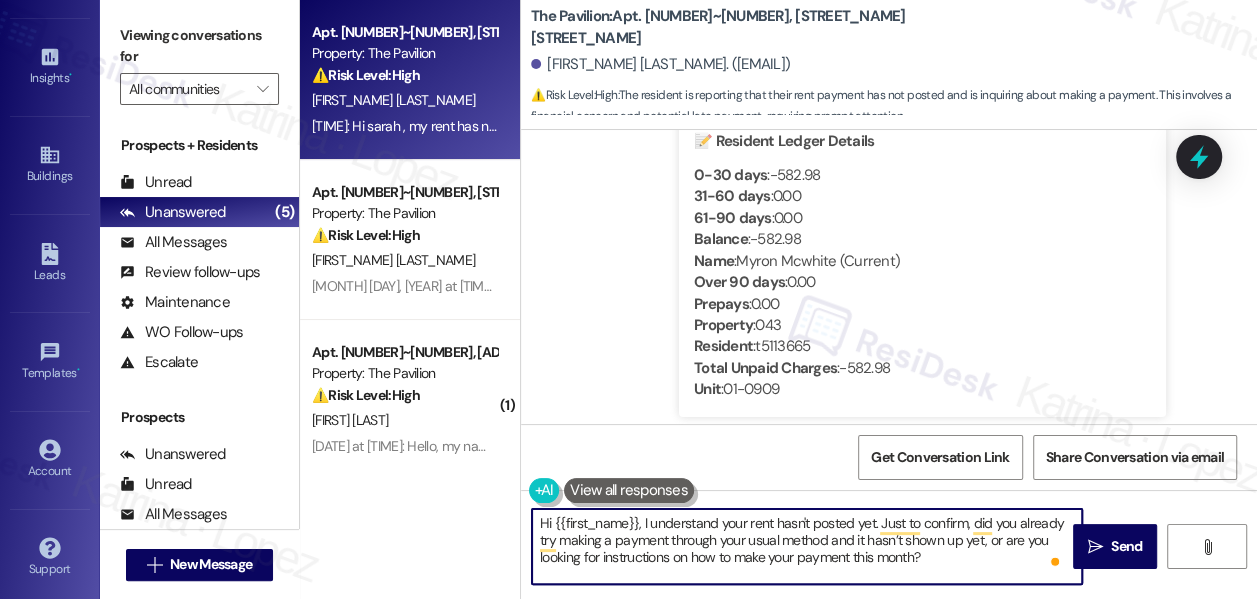 click on "Hi {{first_name}}, I understand your rent hasn't posted yet. Just to confirm, did you already try making a payment through your usual method and it hasn’t shown up yet, or are you looking for instructions on how to make your payment this month?" at bounding box center [807, 546] 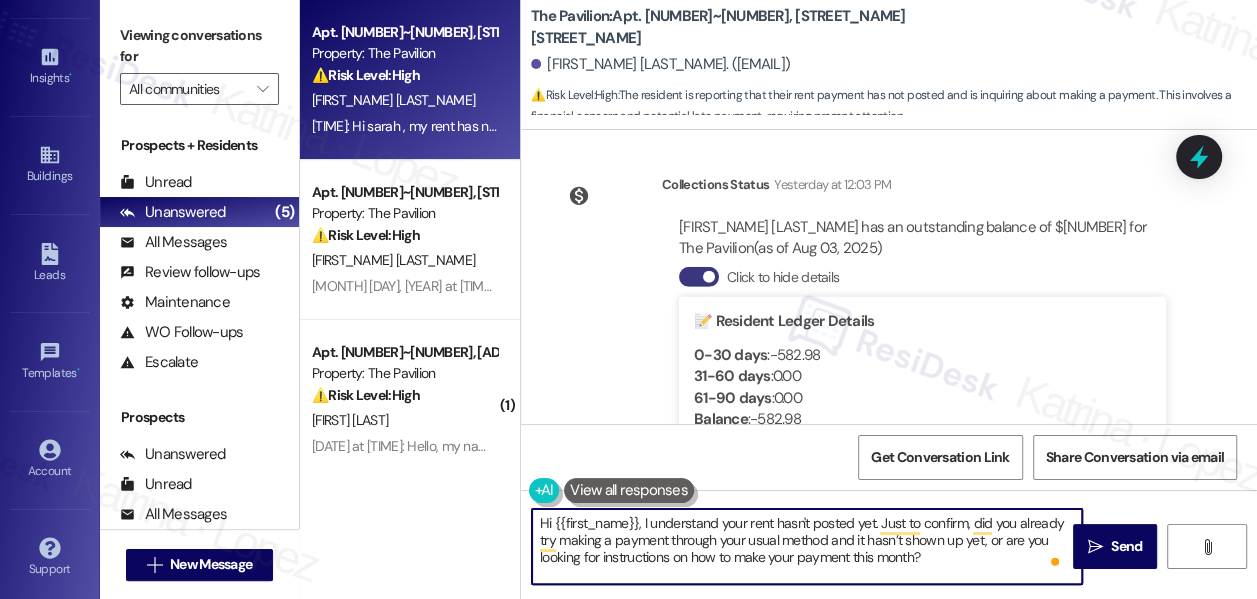 scroll, scrollTop: 3773, scrollLeft: 0, axis: vertical 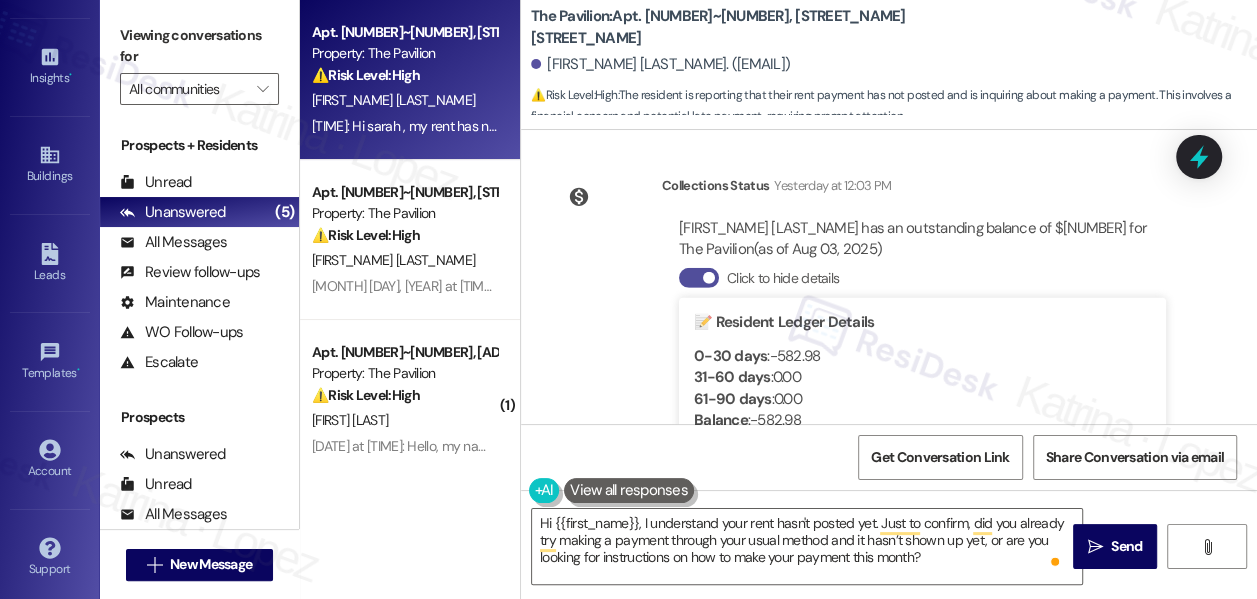 click on "Click to hide details" at bounding box center [699, 278] 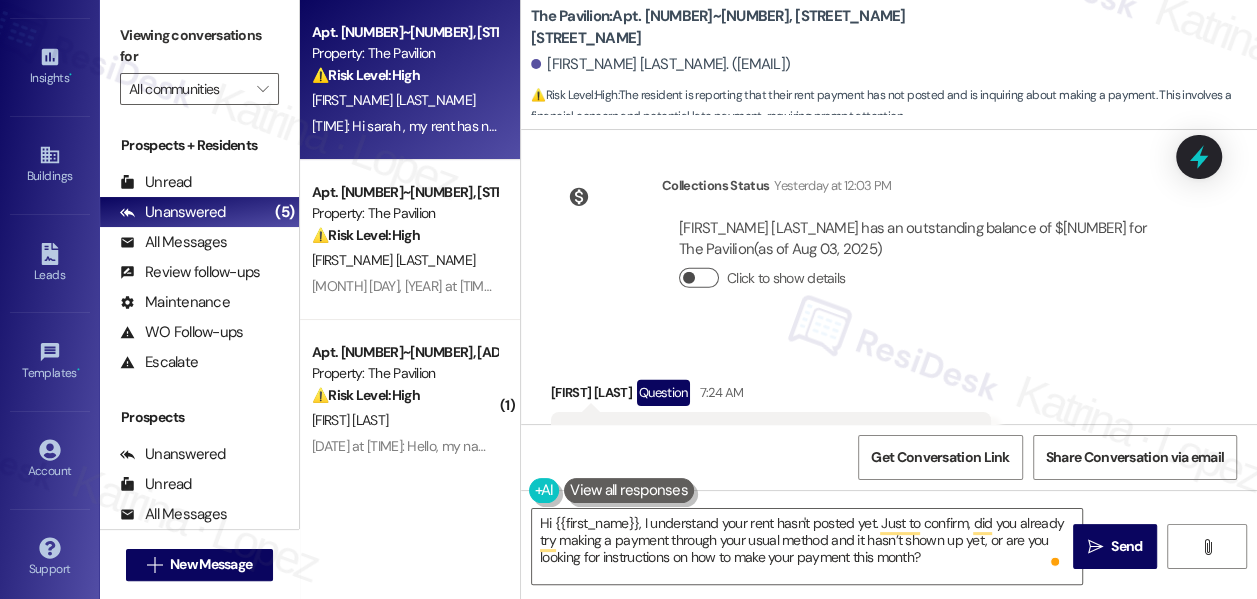 click on "Click to show details" at bounding box center (699, 278) 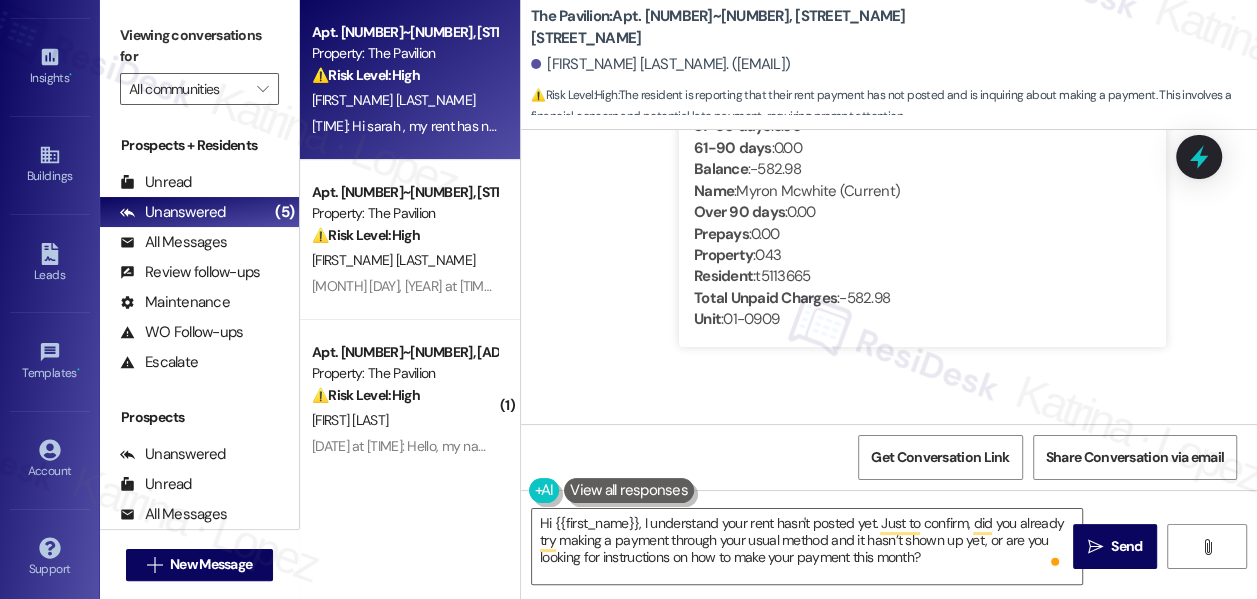 scroll, scrollTop: 4136, scrollLeft: 0, axis: vertical 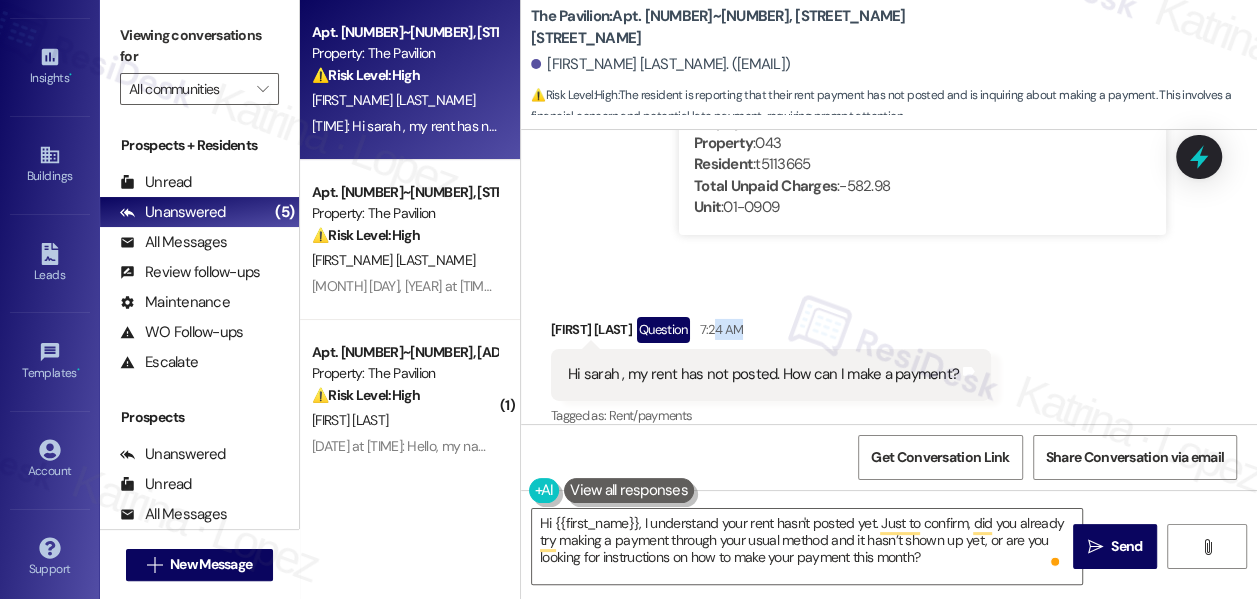 drag, startPoint x: 727, startPoint y: 311, endPoint x: 751, endPoint y: 311, distance: 24 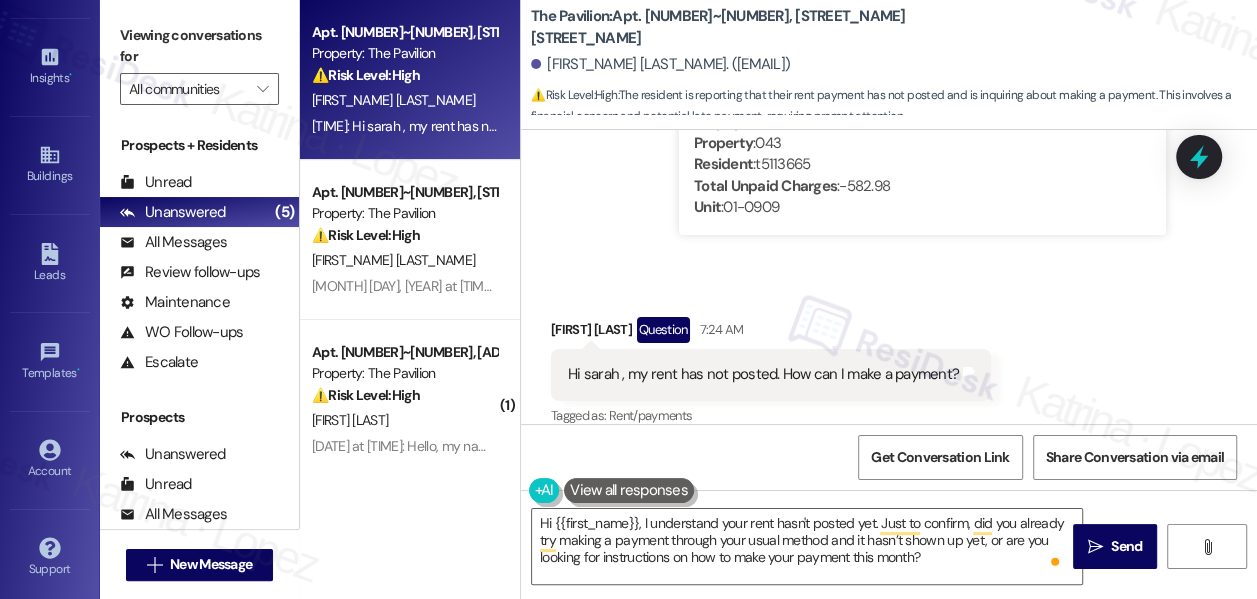 click on "Hi sarah , my rent has not posted. How can I make a payment?" at bounding box center (763, 374) 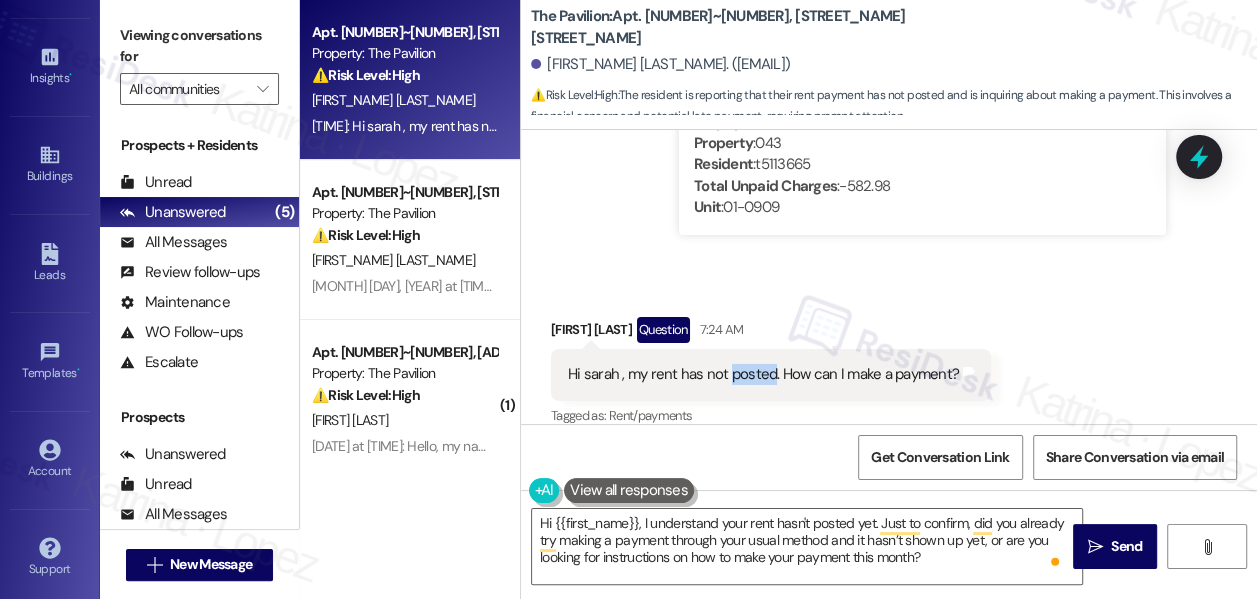 click on "Hi sarah , my rent has not posted. How can I make a payment?" at bounding box center [763, 374] 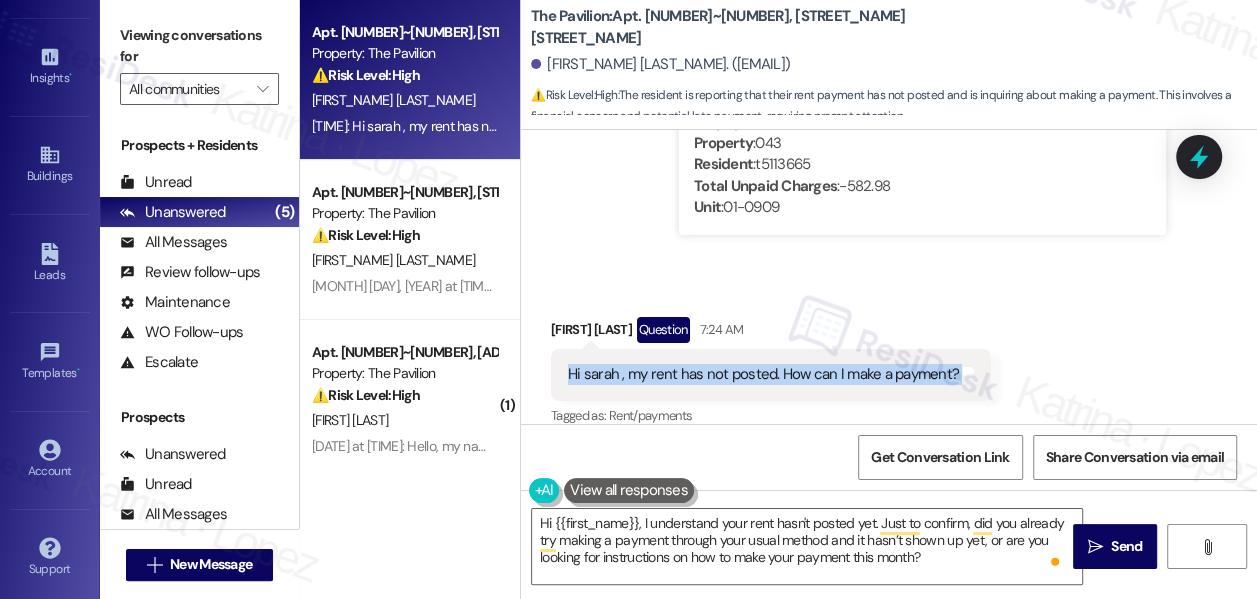 click on "Hi sarah , my rent has not posted. How can I make a payment?" at bounding box center (763, 374) 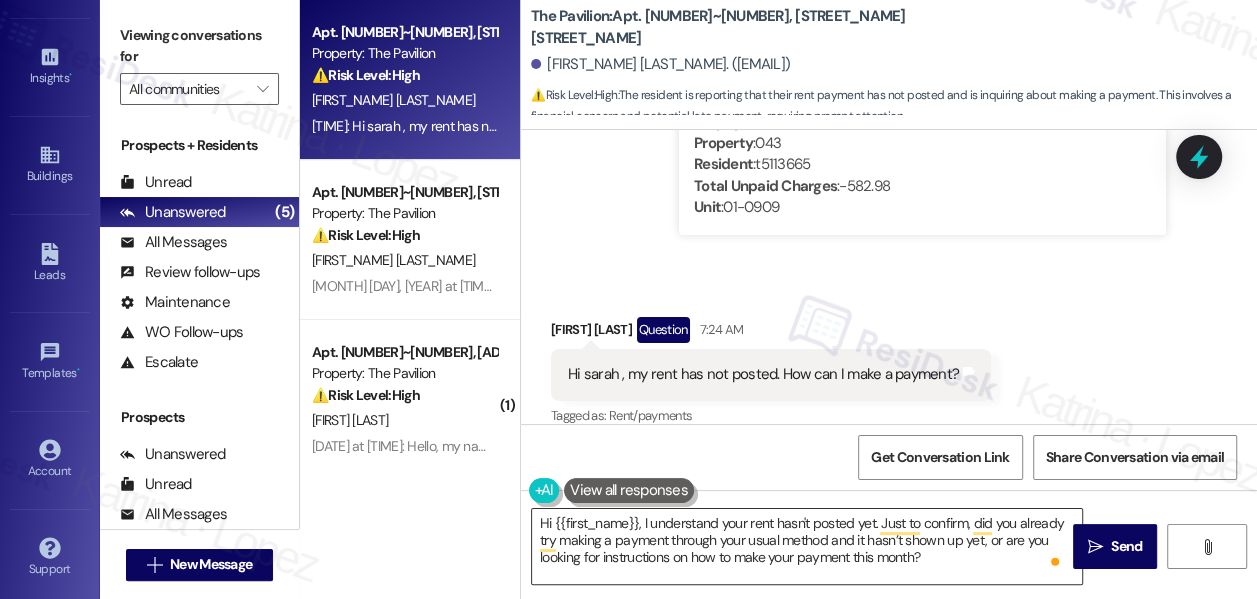 click on "Hi {{first_name}}, I understand your rent hasn't posted yet. Just to confirm, did you already try making a payment through your usual method and it hasn’t shown up yet, or are you looking for instructions on how to make your payment this month?" at bounding box center [807, 546] 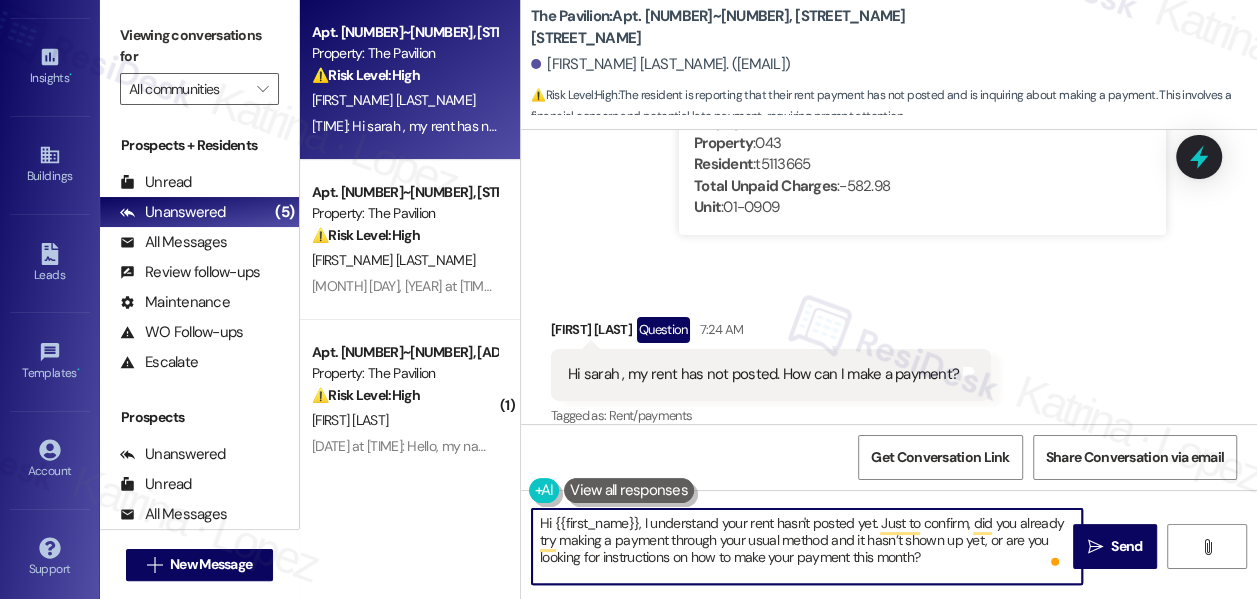 click on "Hi {{first_name}}, I understand your rent hasn't posted yet. Just to confirm, did you already try making a payment through your usual method and it hasn’t shown up yet, or are you looking for instructions on how to make your payment this month?" at bounding box center [807, 546] 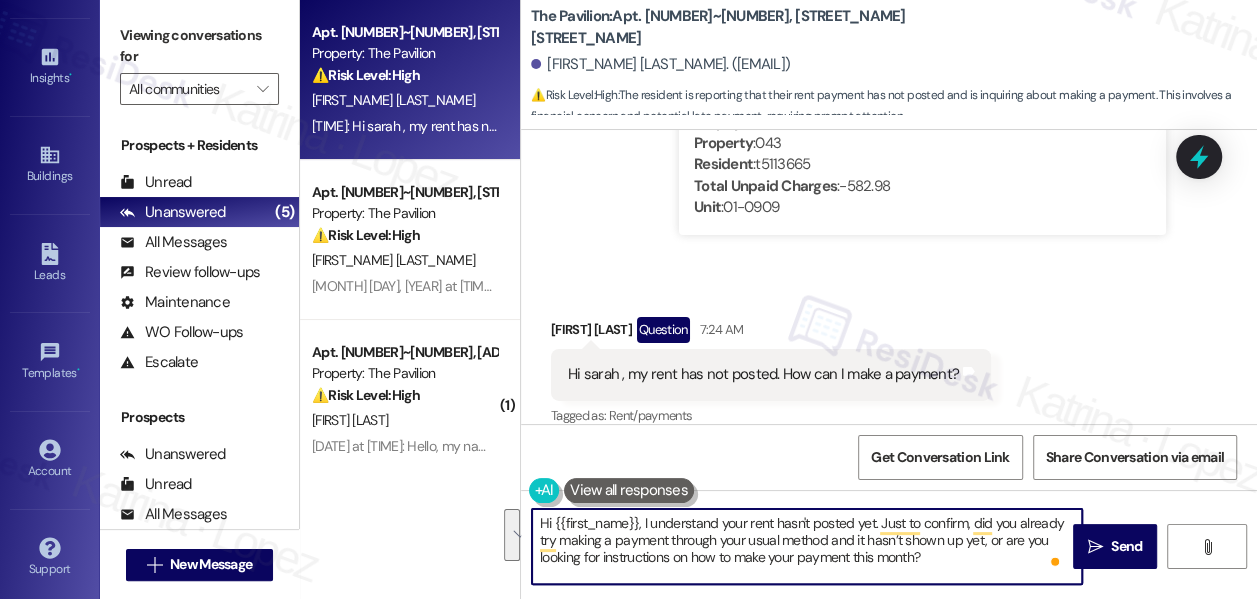 click on "Hi {{first_name}}, I understand your rent hasn't posted yet. Just to confirm, did you already try making a payment through your usual method and it hasn’t shown up yet, or are you looking for instructions on how to make your payment this month?" at bounding box center (807, 546) 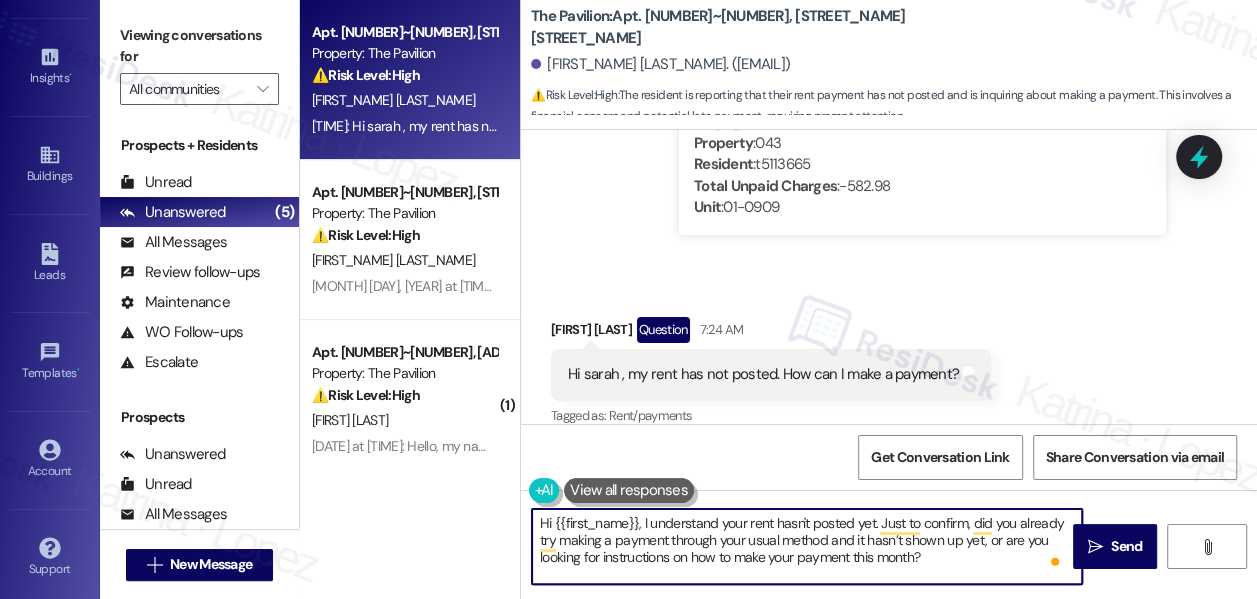 click on "Hi {{first_name}}, I understand your rent hasn't posted yet. Just to confirm, did you already try making a payment through your usual method and it hasn’t shown up yet, or are you looking for instructions on how to make your payment this month?" at bounding box center (807, 546) 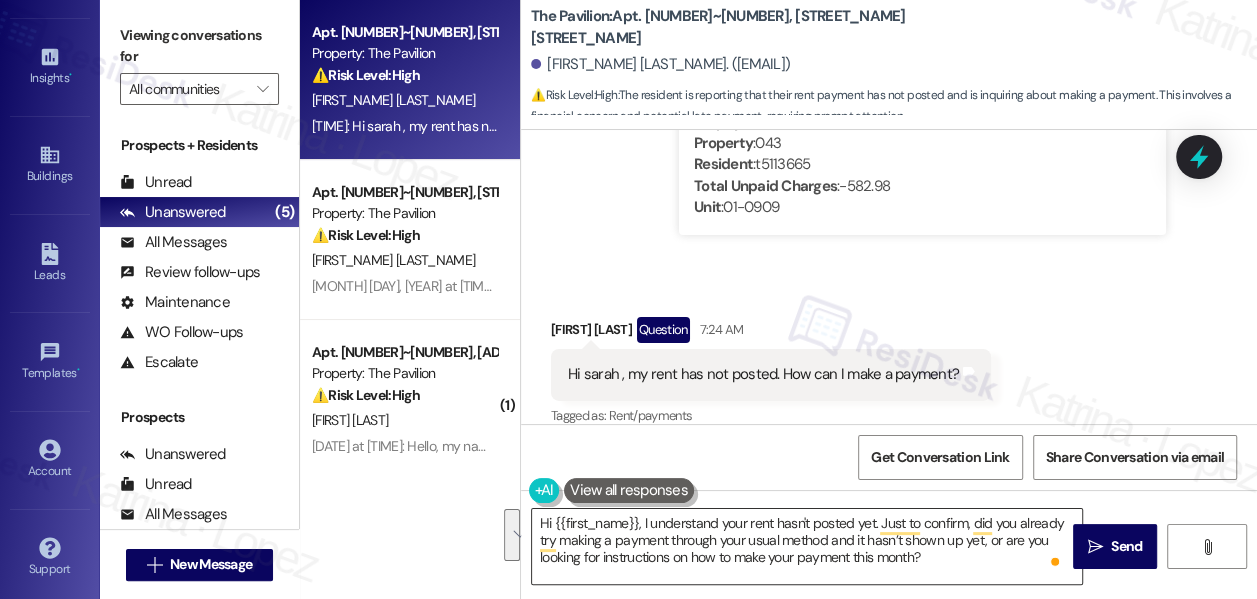 click on "Hi {{first_name}}, I understand your rent hasn't posted yet. Just to confirm, did you already try making a payment through your usual method and it hasn’t shown up yet, or are you looking for instructions on how to make your payment this month?" at bounding box center (807, 546) 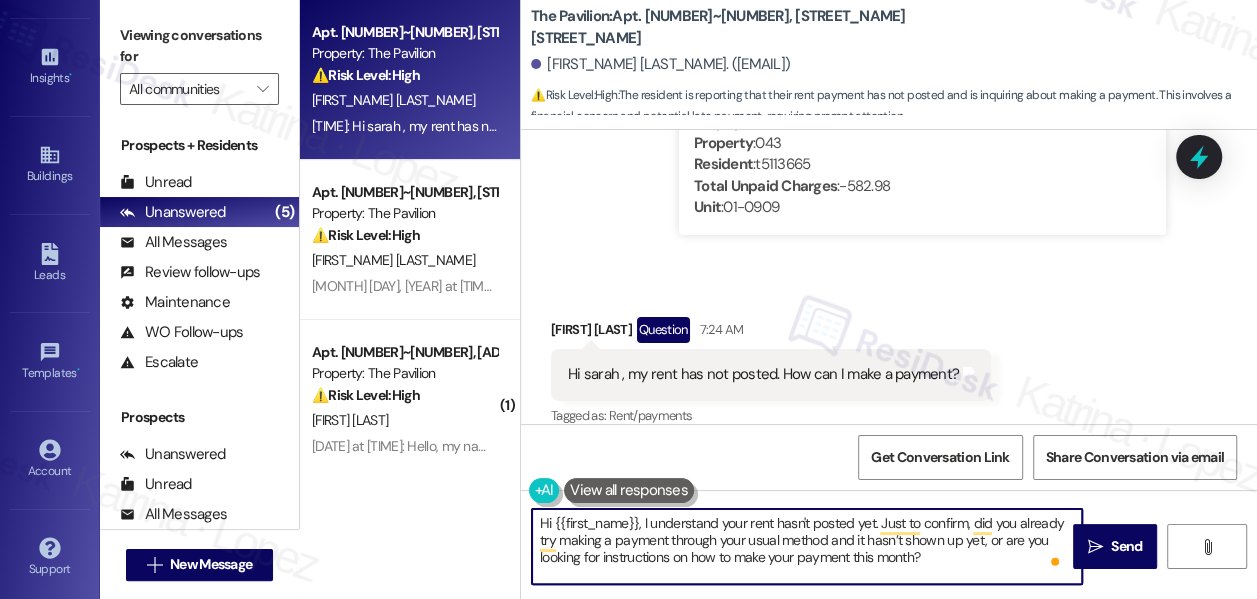 click on "Hi {{first_name}}, I understand your rent hasn't posted yet. Just to confirm, did you already try making a payment through your usual method and it hasn’t shown up yet, or are you looking for instructions on how to make your payment this month?" at bounding box center [807, 546] 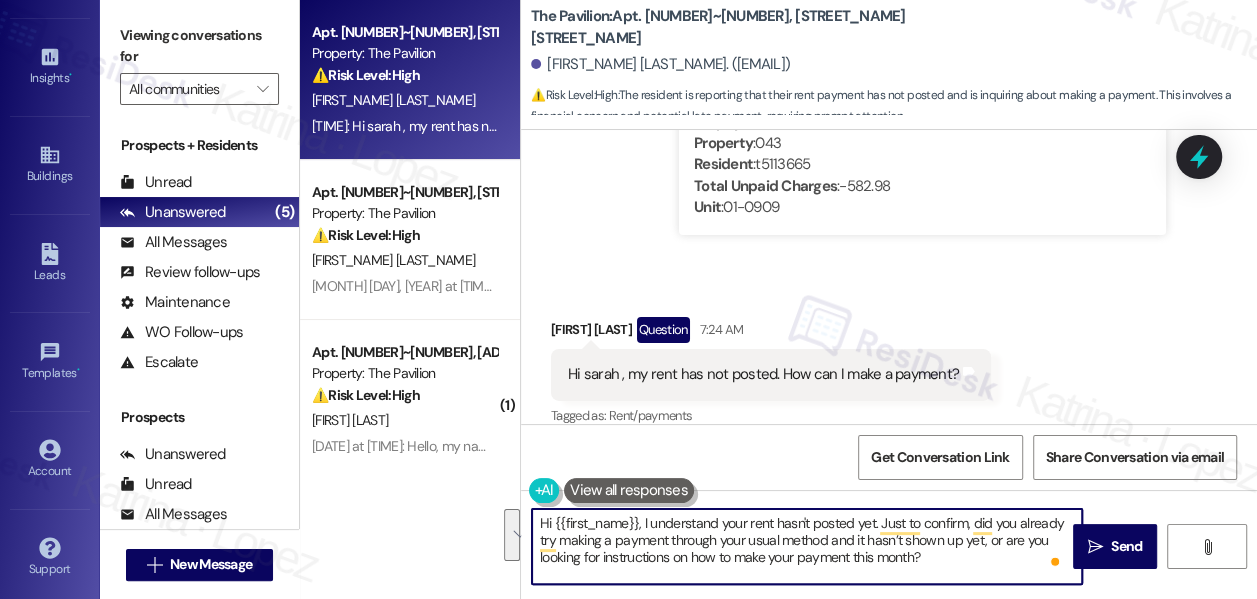 click on "Hi {{first_name}}, I understand your rent hasn't posted yet. Just to confirm, did you already try making a payment through your usual method and it hasn’t shown up yet, or are you looking for instructions on how to make your payment this month?" at bounding box center (807, 546) 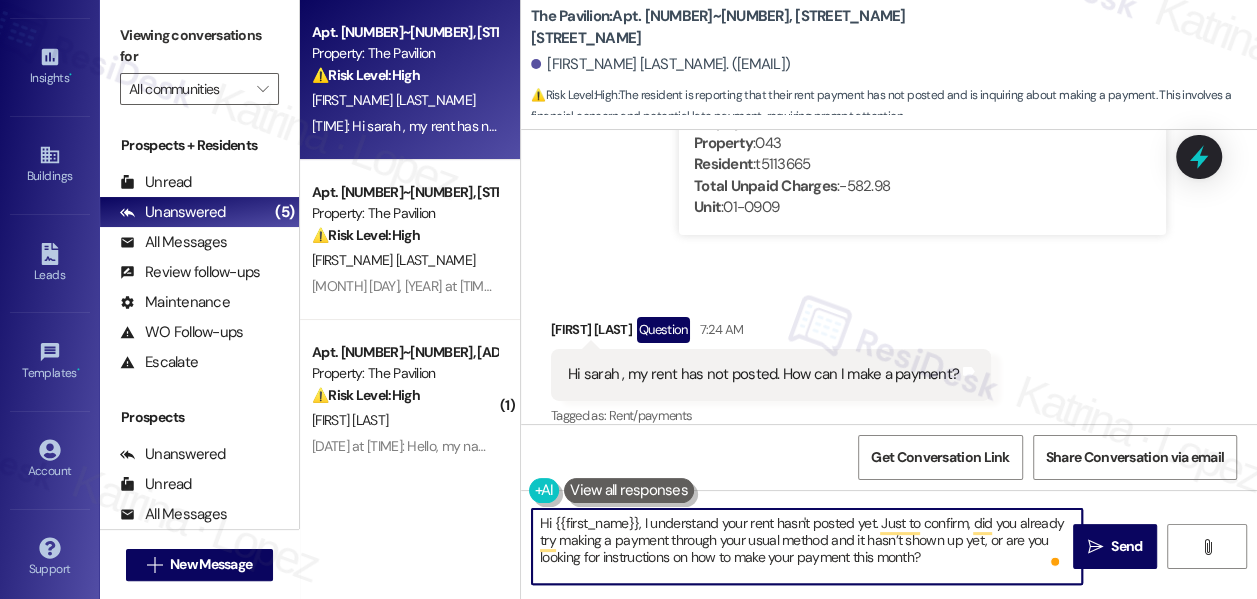 click on "Hi {{first_name}}, I understand your rent hasn't posted yet. Just to confirm, did you already try making a payment through your usual method and it hasn’t shown up yet, or are you looking for instructions on how to make your payment this month?" at bounding box center (807, 546) 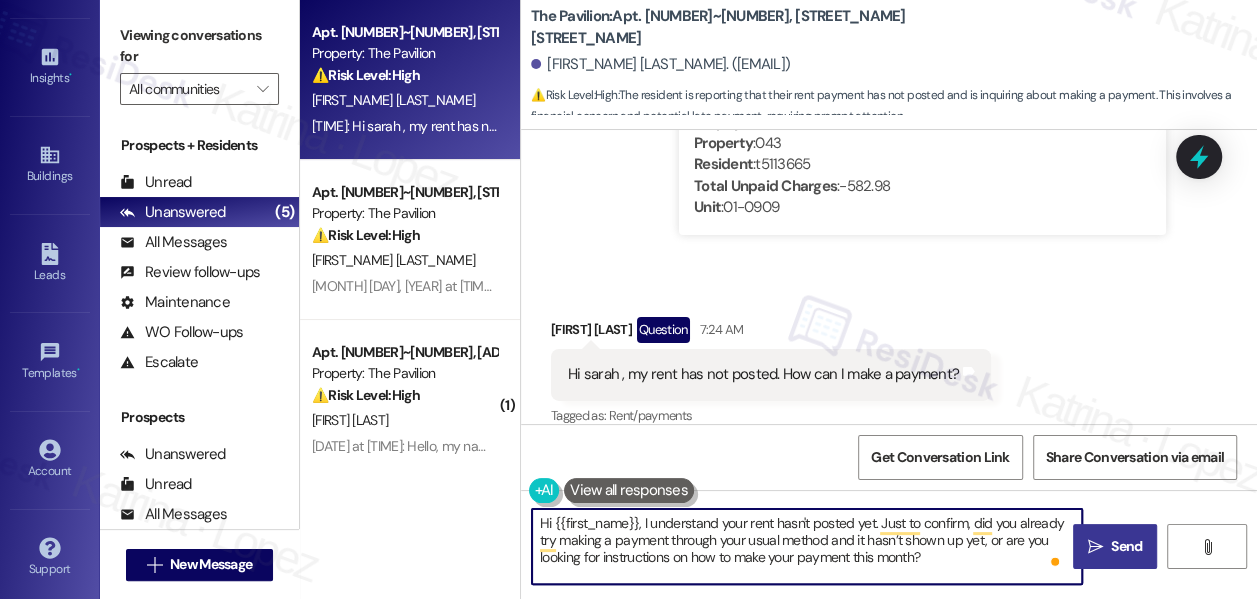 click on " Send" at bounding box center [1115, 546] 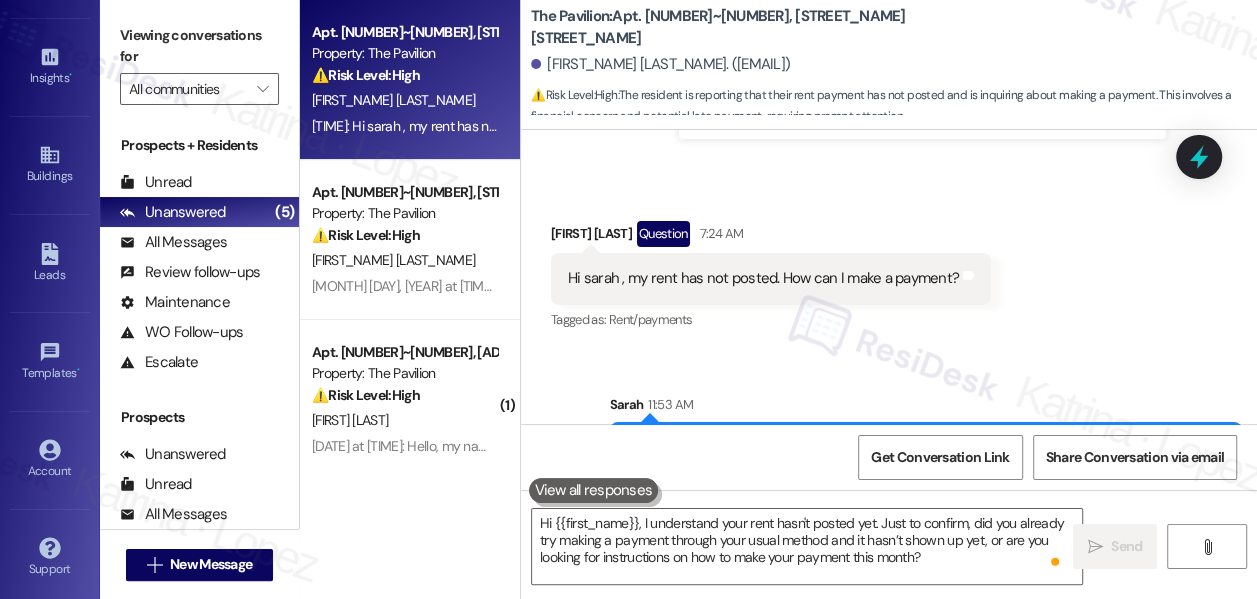 scroll, scrollTop: 4318, scrollLeft: 0, axis: vertical 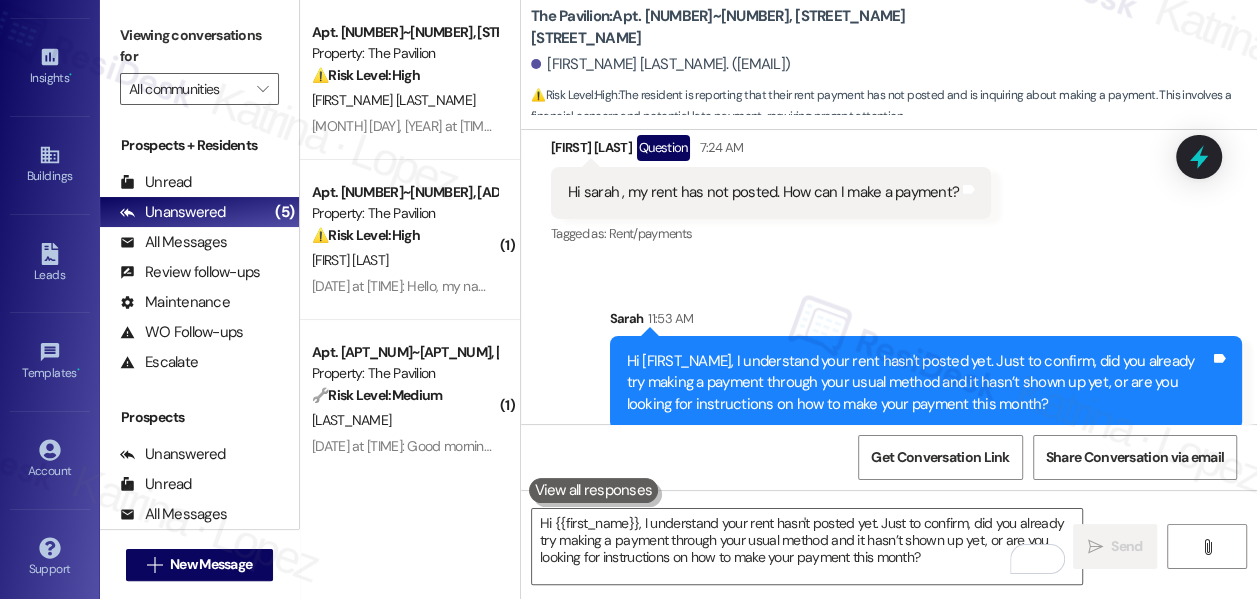click on "Apt. 01~[NUMBER], [ADDRESS]" at bounding box center (404, 192) 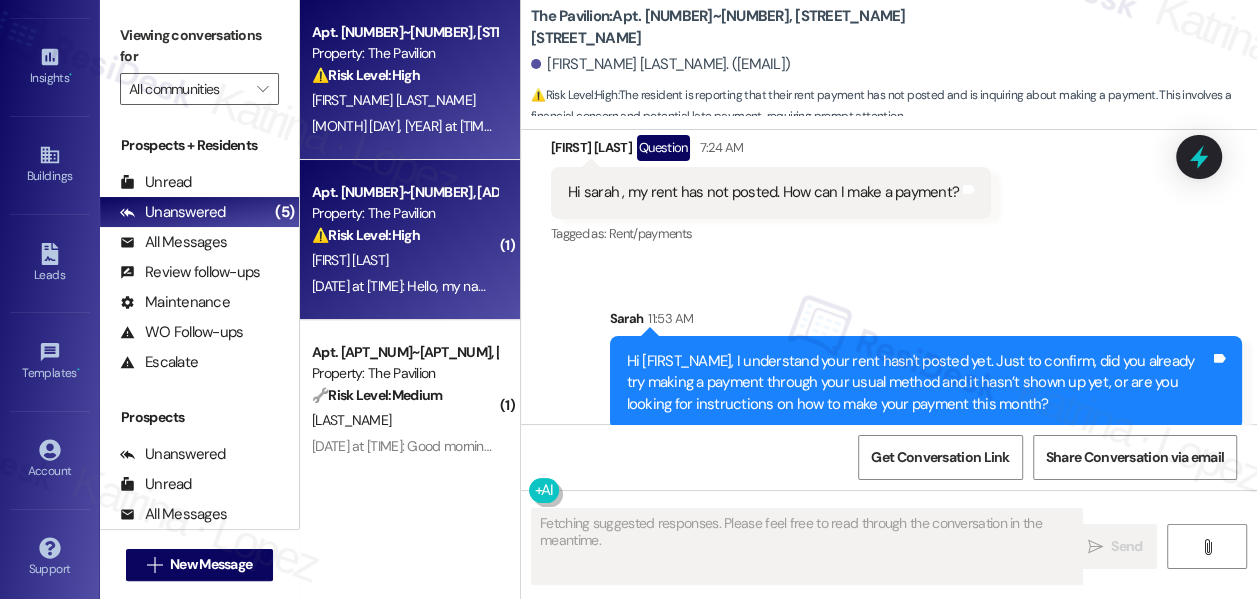 click on "[FIRST] [LAST]" at bounding box center (404, 100) 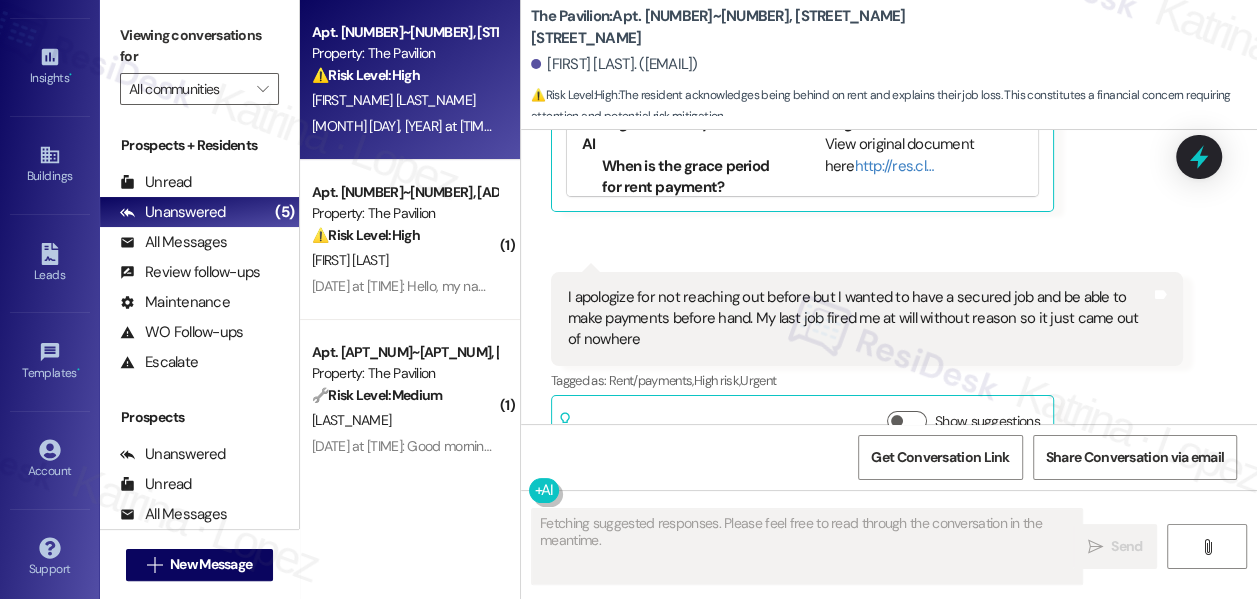 scroll, scrollTop: 4419, scrollLeft: 0, axis: vertical 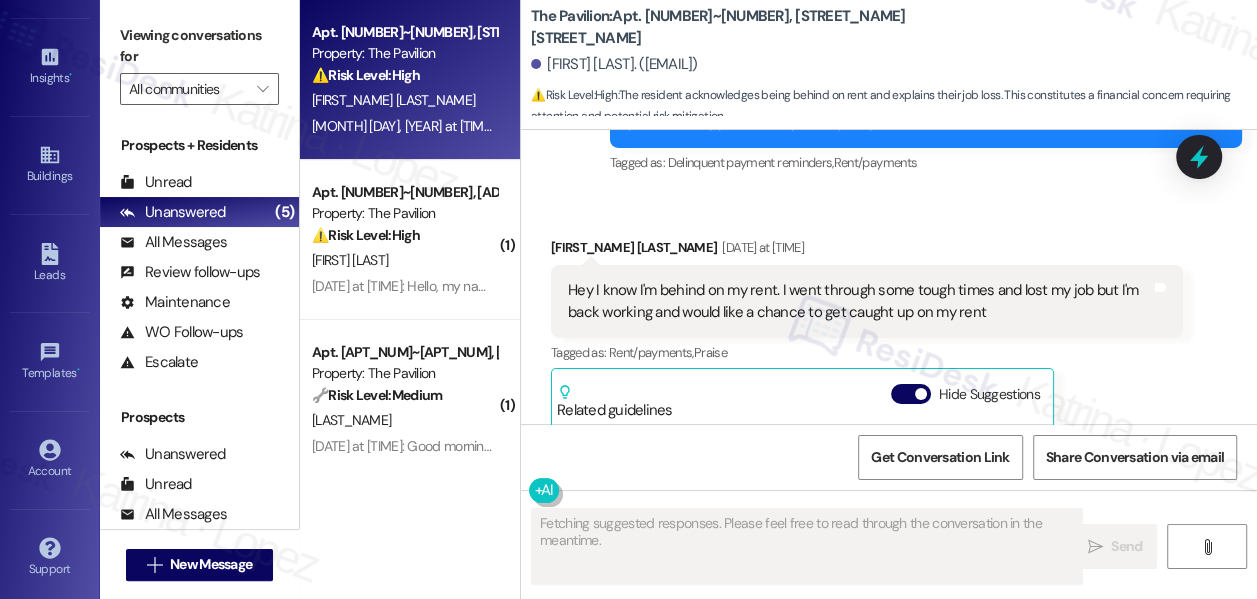 click on "Hey I know I'm behind on my rent. I went through some tough times and lost my job but I'm back working and would like a chance to get caught up on my rent" at bounding box center [859, 301] 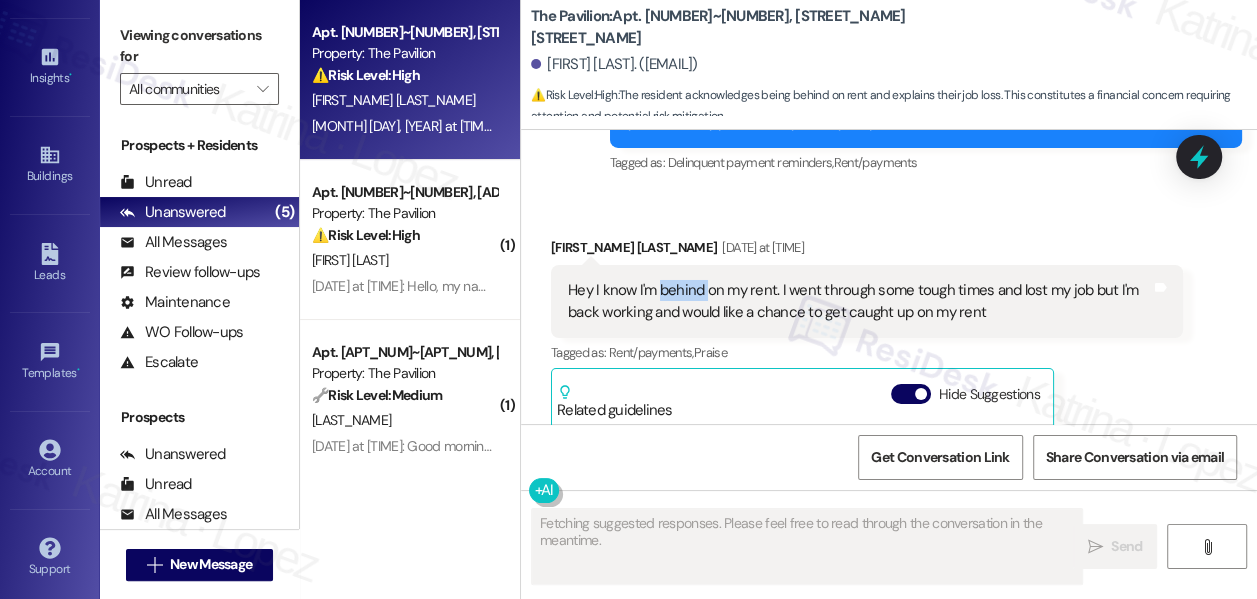 click on "Hey I know I'm behind on my rent. I went through some tough times and lost my job but I'm back working and would like a chance to get caught up on my rent" at bounding box center (859, 301) 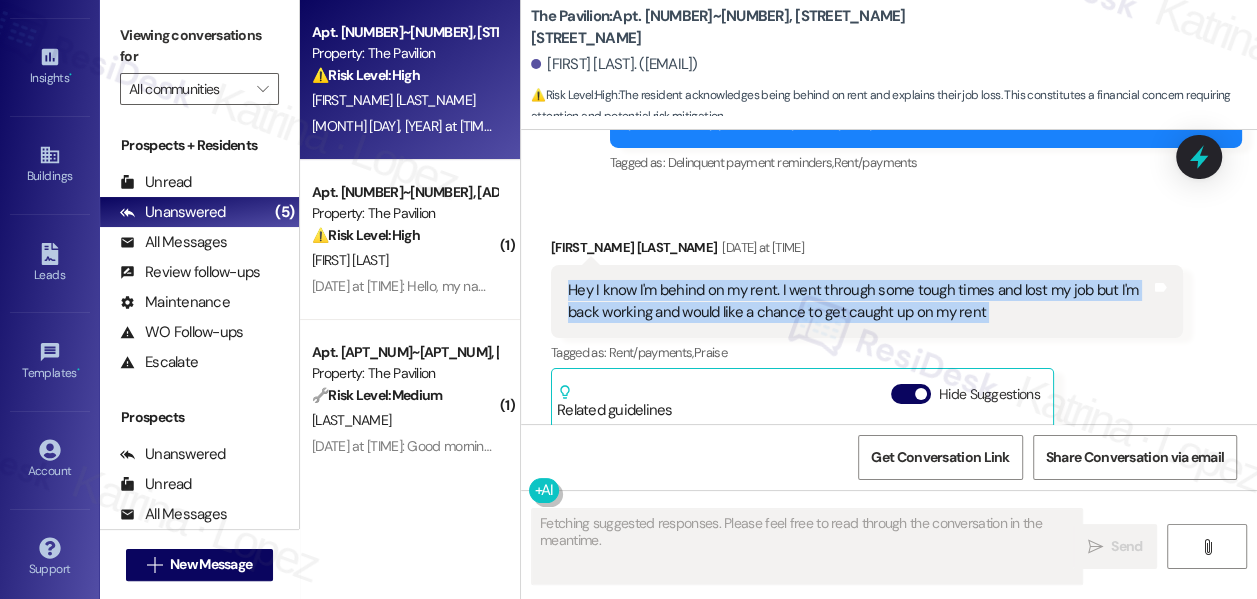 click on "Hey I know I'm behind on my rent. I went through some tough times and lost my job but I'm back working and would like a chance to get caught up on my rent" at bounding box center [859, 301] 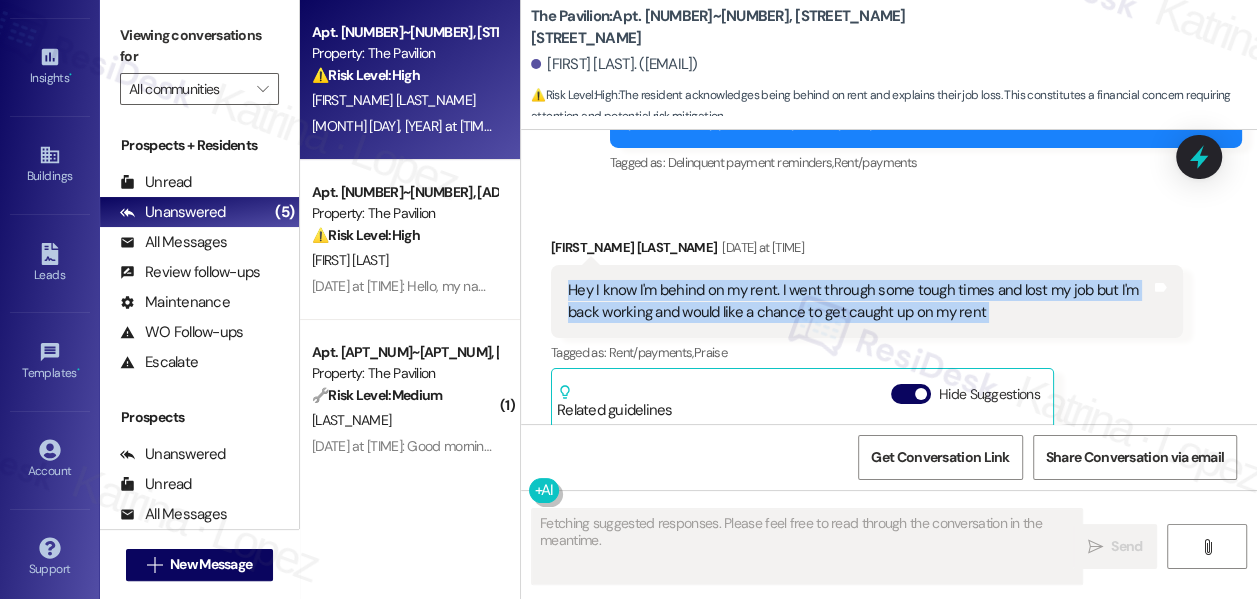 scroll, scrollTop: 4237, scrollLeft: 0, axis: vertical 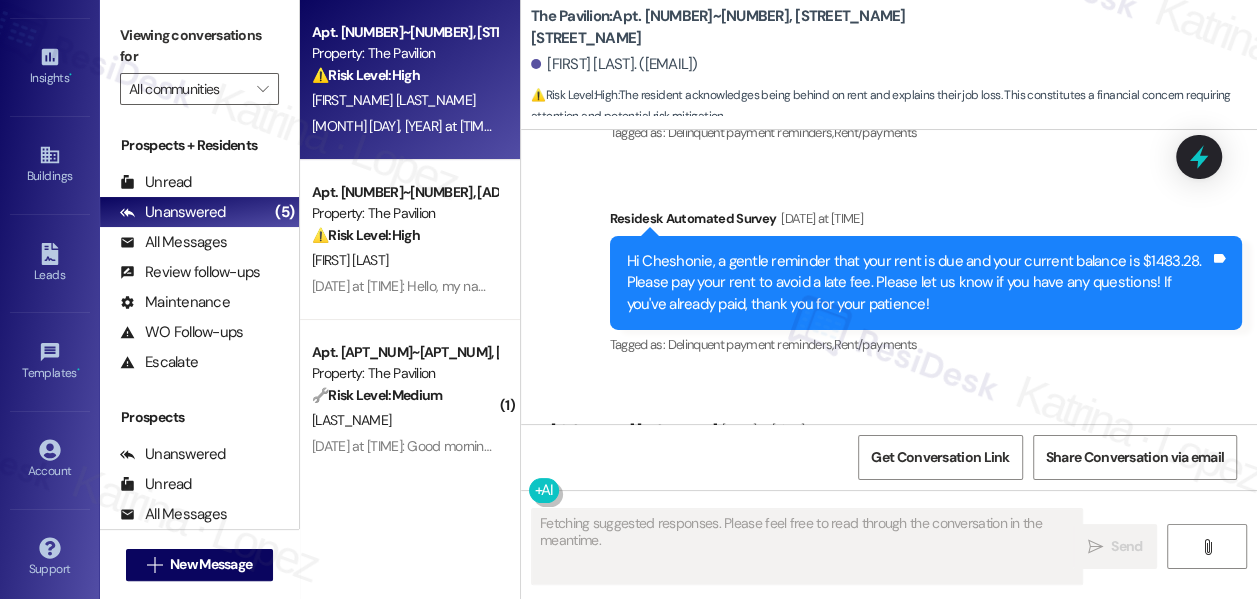 click on "Hi [FIRST], a gentle reminder that your rent is due and your current balance is $1483.28. Please pay your rent to avoid a late fee. Please let us know if you have any questions! If you've already paid, thank you for your patience!" at bounding box center [918, 283] 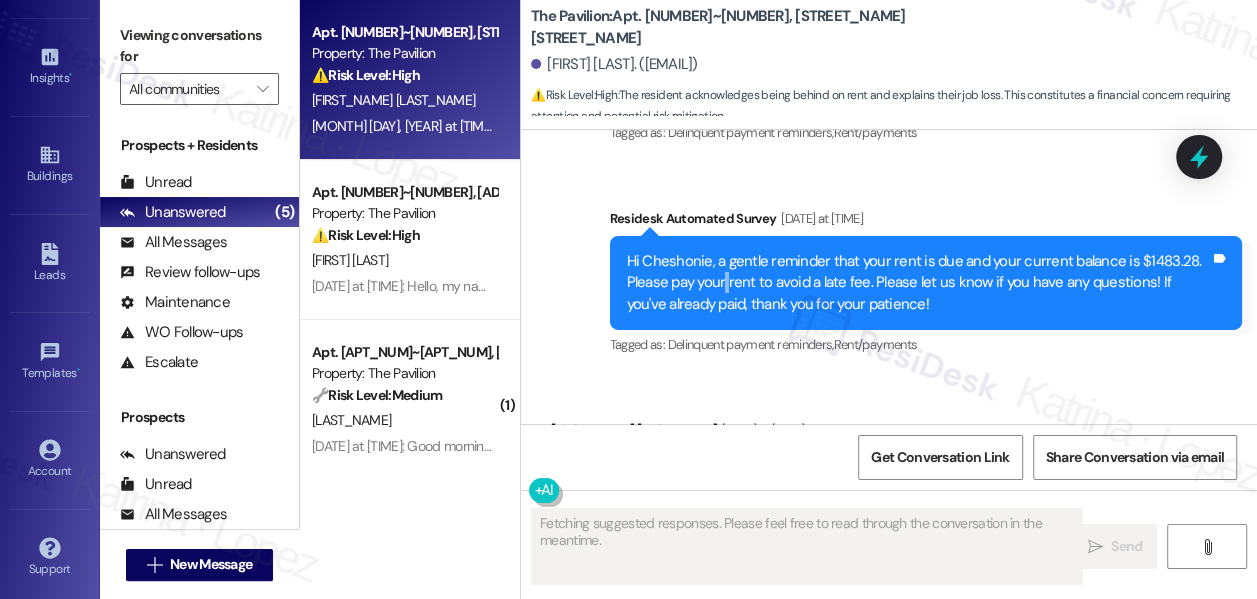 click on "Hi [FIRST], a gentle reminder that your rent is due and your current balance is $1483.28. Please pay your rent to avoid a late fee. Please let us know if you have any questions! If you've already paid, thank you for your patience!" at bounding box center [918, 283] 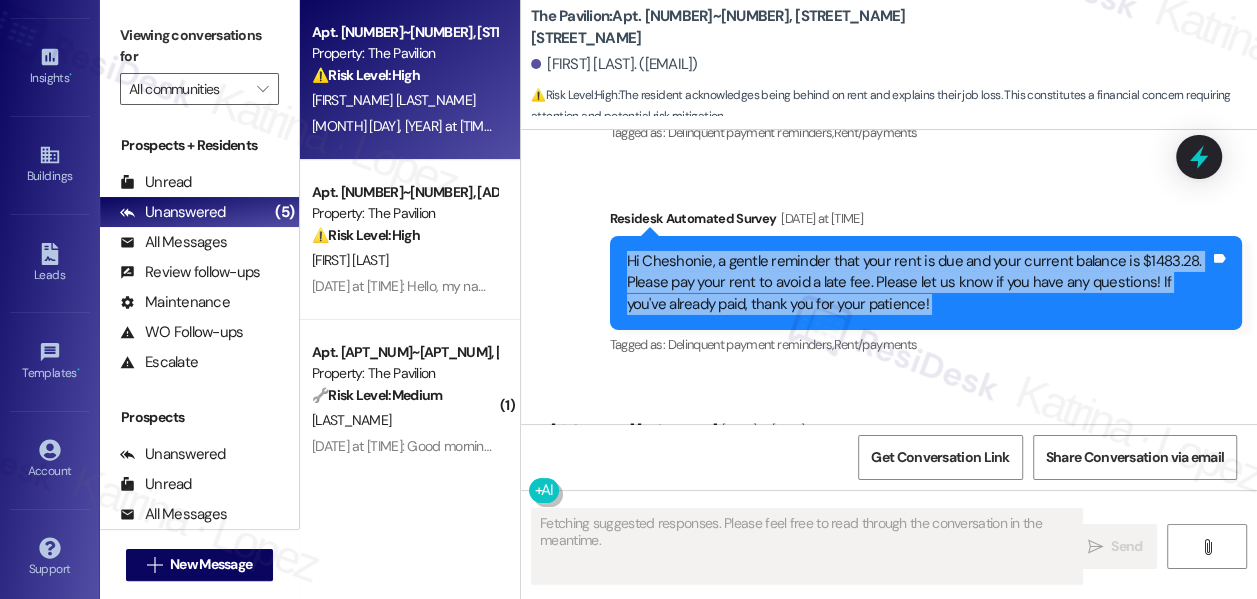 click on "Hi [FIRST], a gentle reminder that your rent is due and your current balance is $1483.28. Please pay your rent to avoid a late fee. Please let us know if you have any questions! If you've already paid, thank you for your patience!" at bounding box center (918, 283) 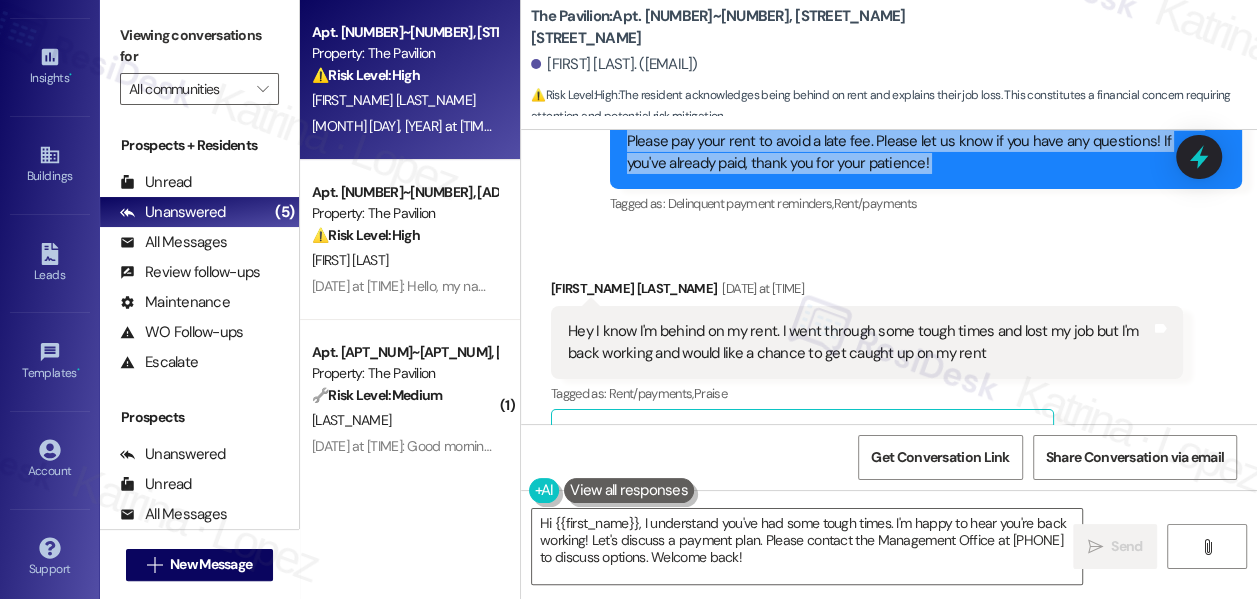 scroll, scrollTop: 4419, scrollLeft: 0, axis: vertical 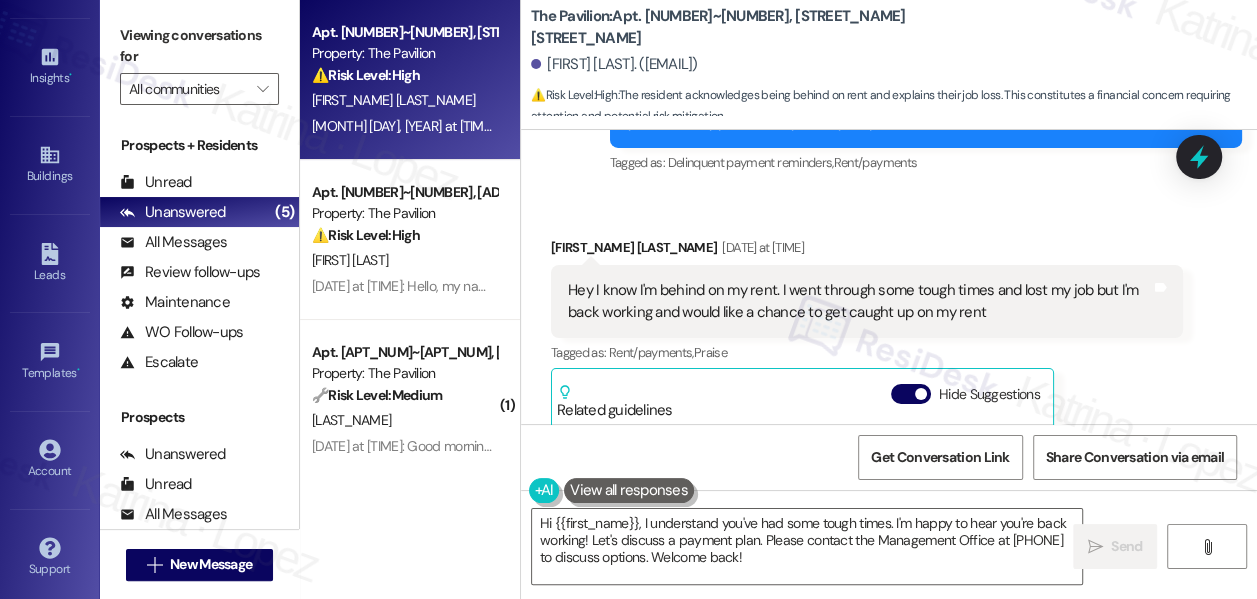 click on "Hey I know I'm behind on my rent. I went through some tough times and lost my job but I'm back working and would like a chance to get caught up on my rent" at bounding box center (859, 301) 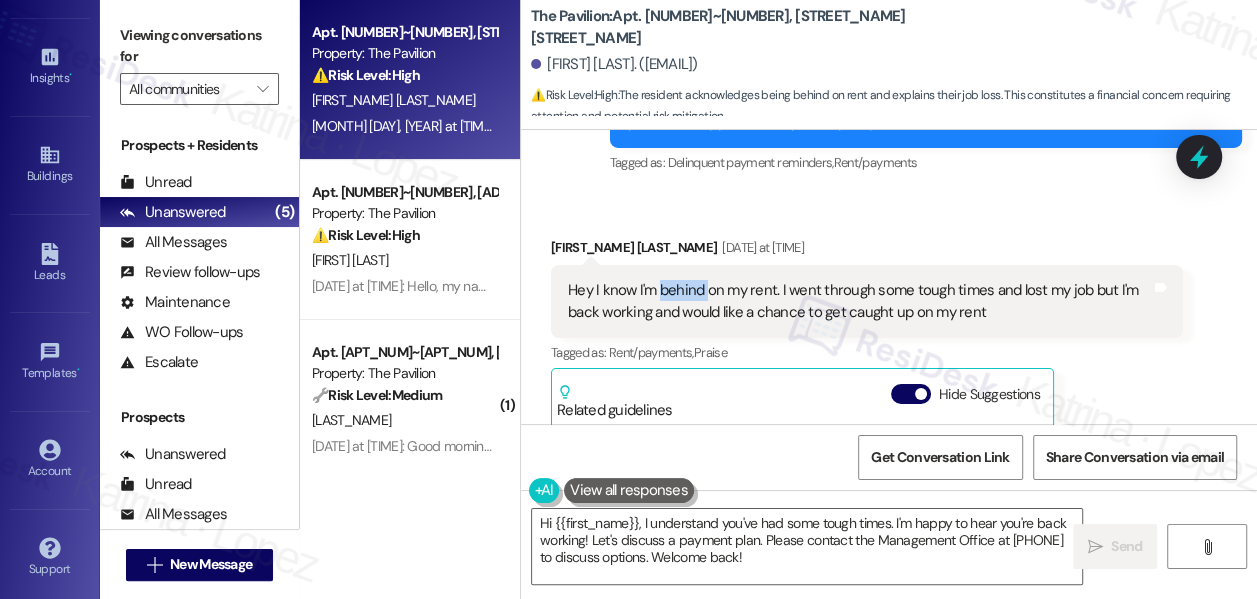 click on "Hey I know I'm behind on my rent. I went through some tough times and lost my job but I'm back working and would like a chance to get caught up on my rent" at bounding box center [859, 301] 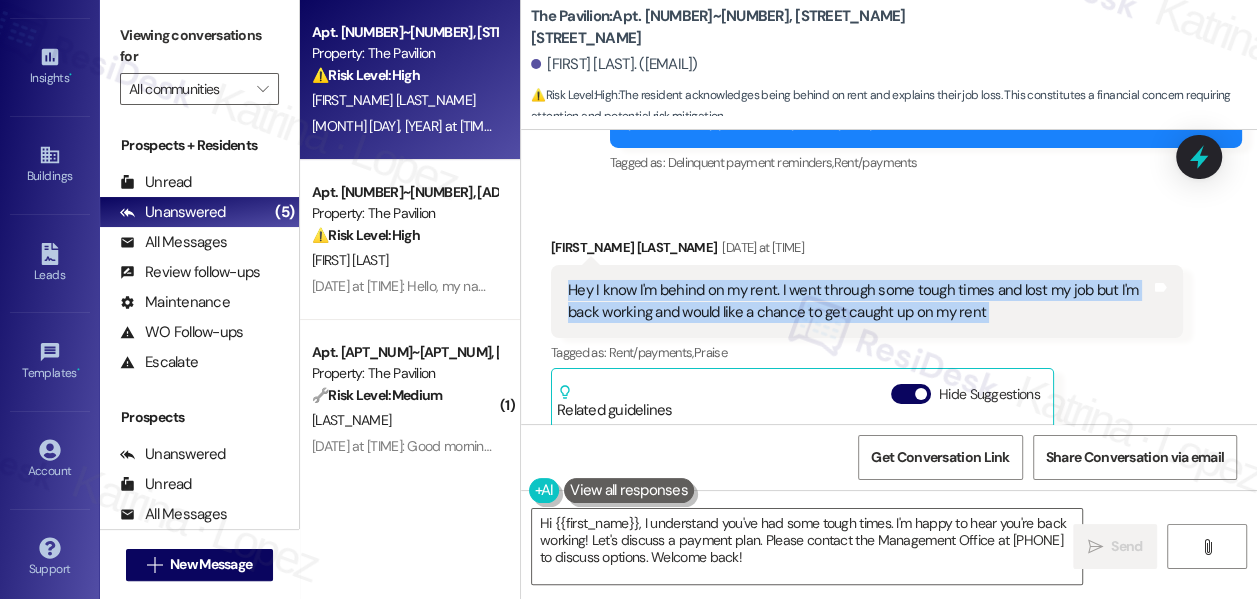 click on "Hey I know I'm behind on my rent. I went through some tough times and lost my job but I'm back working and would like a chance to get caught up on my rent" at bounding box center (859, 301) 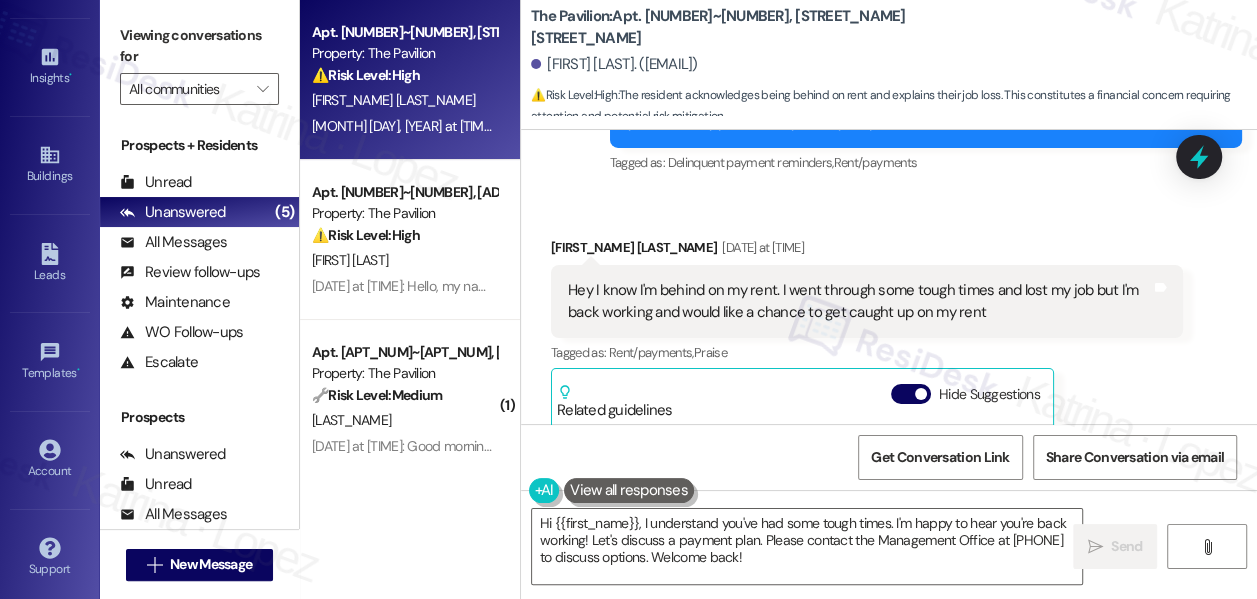 drag, startPoint x: 134, startPoint y: 56, endPoint x: 182, endPoint y: 71, distance: 50.289165 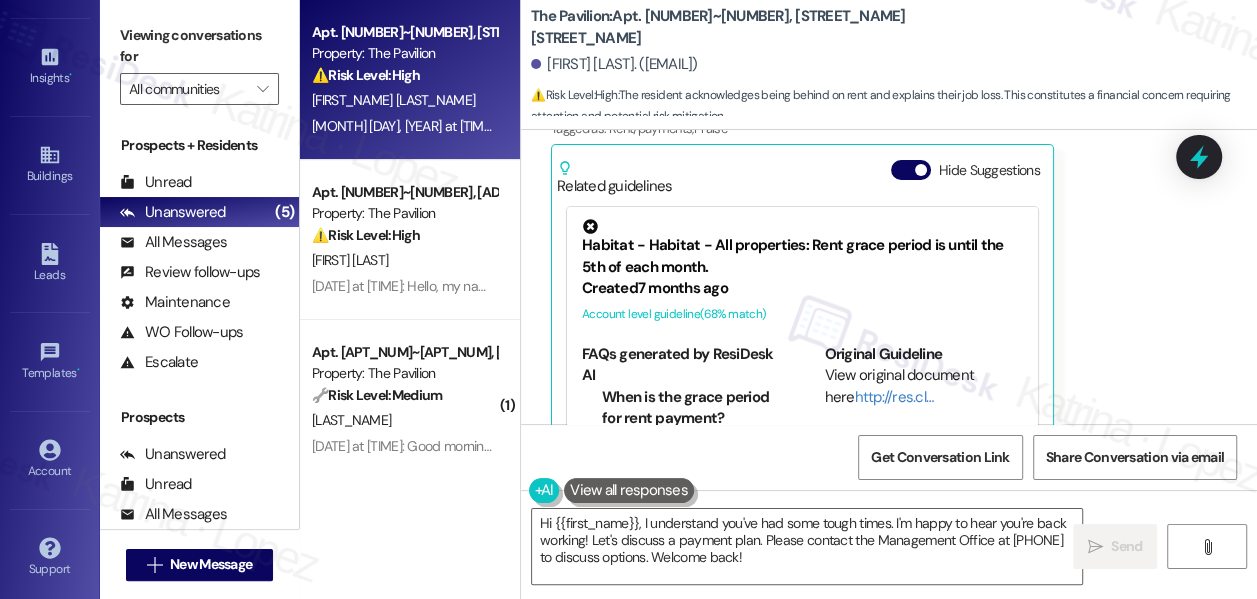 scroll, scrollTop: 4783, scrollLeft: 0, axis: vertical 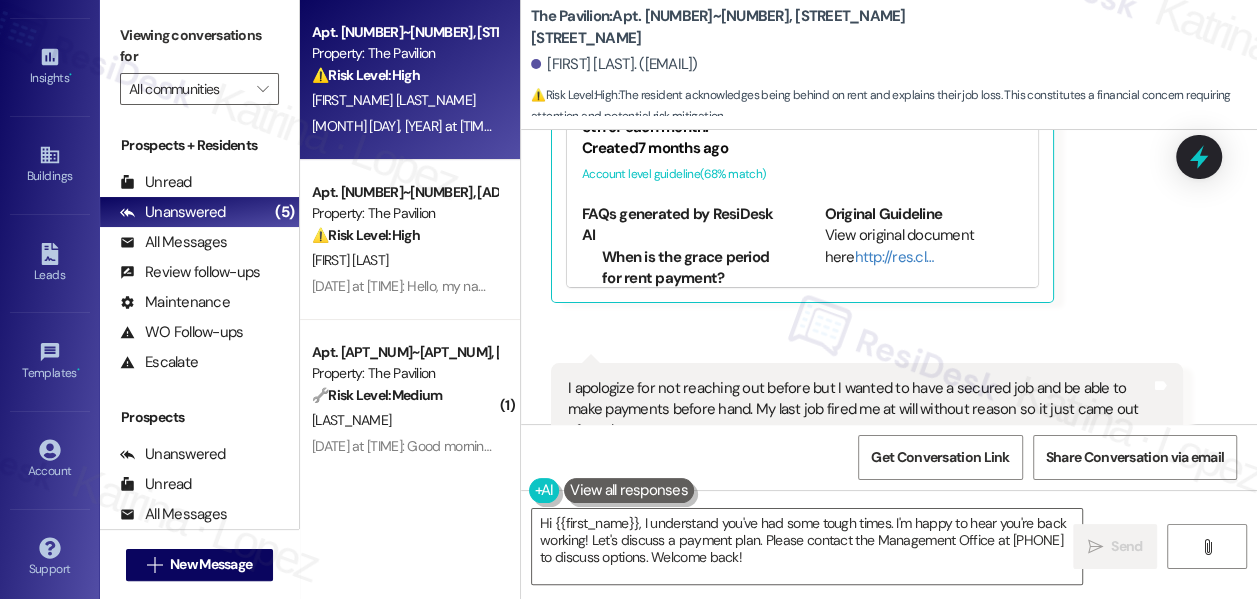 click on "I apologize for not reaching out before but I wanted to have a secured job and be able to make payments before hand. My last job fired me at will without reason so it just came out of nowhere" at bounding box center (859, 410) 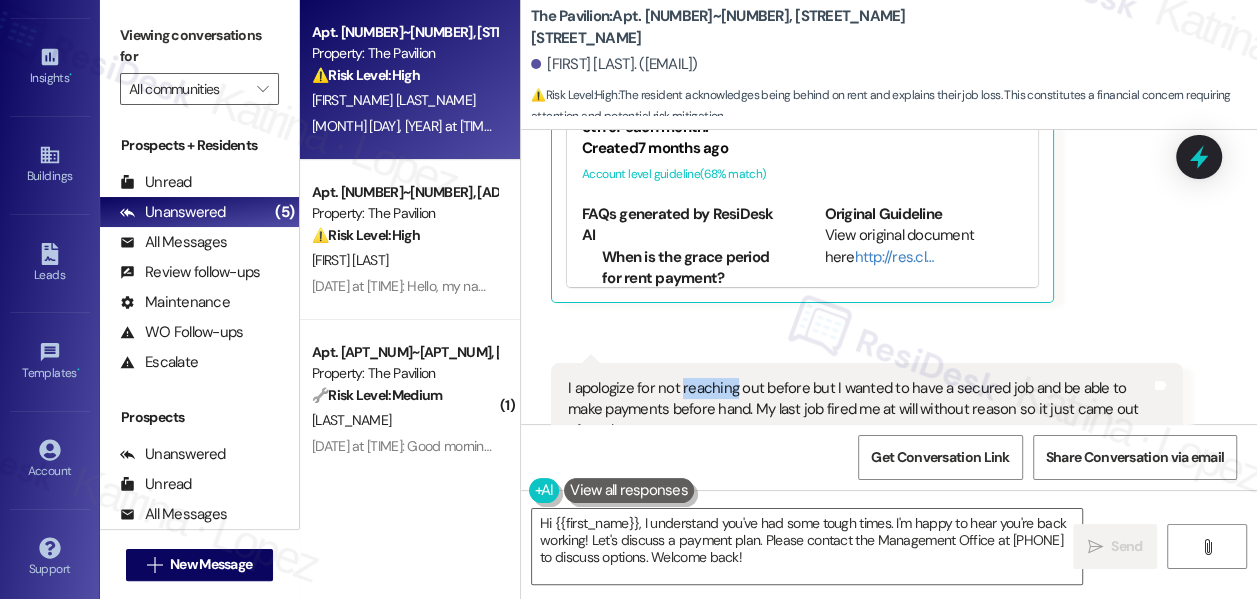 click on "I apologize for not reaching out before but I wanted to have a secured job and be able to make payments before hand. My last job fired me at will without reason so it just came out of nowhere" at bounding box center (859, 410) 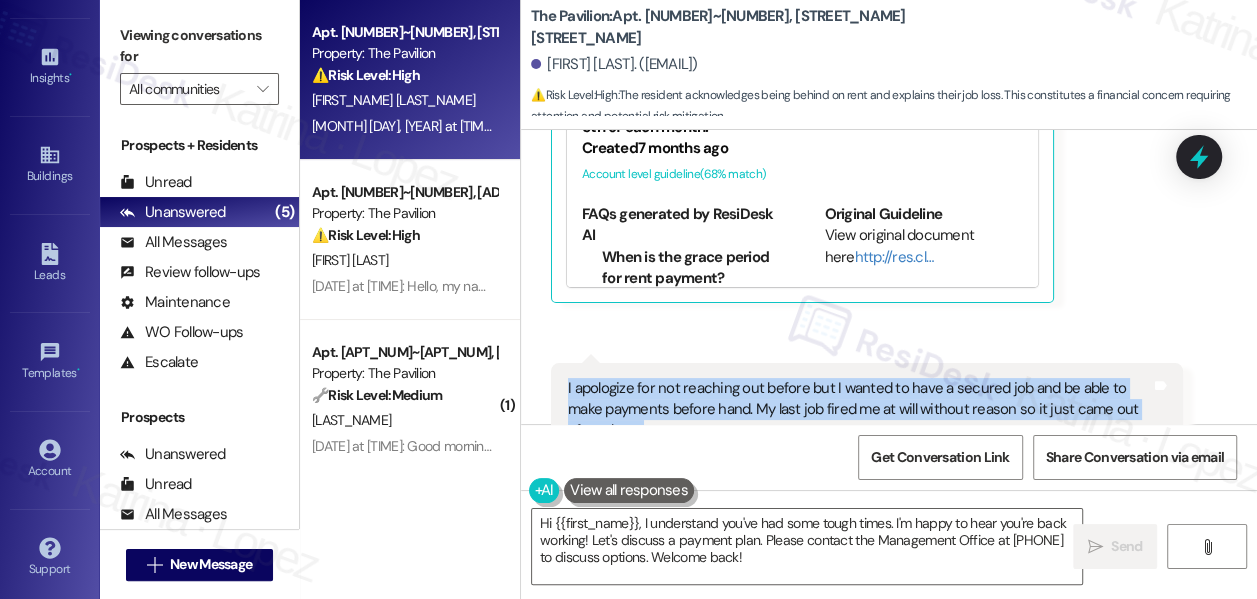 click on "I apologize for not reaching out before but I wanted to have a secured job and be able to make payments before hand. My last job fired me at will without reason so it just came out of nowhere" at bounding box center [859, 410] 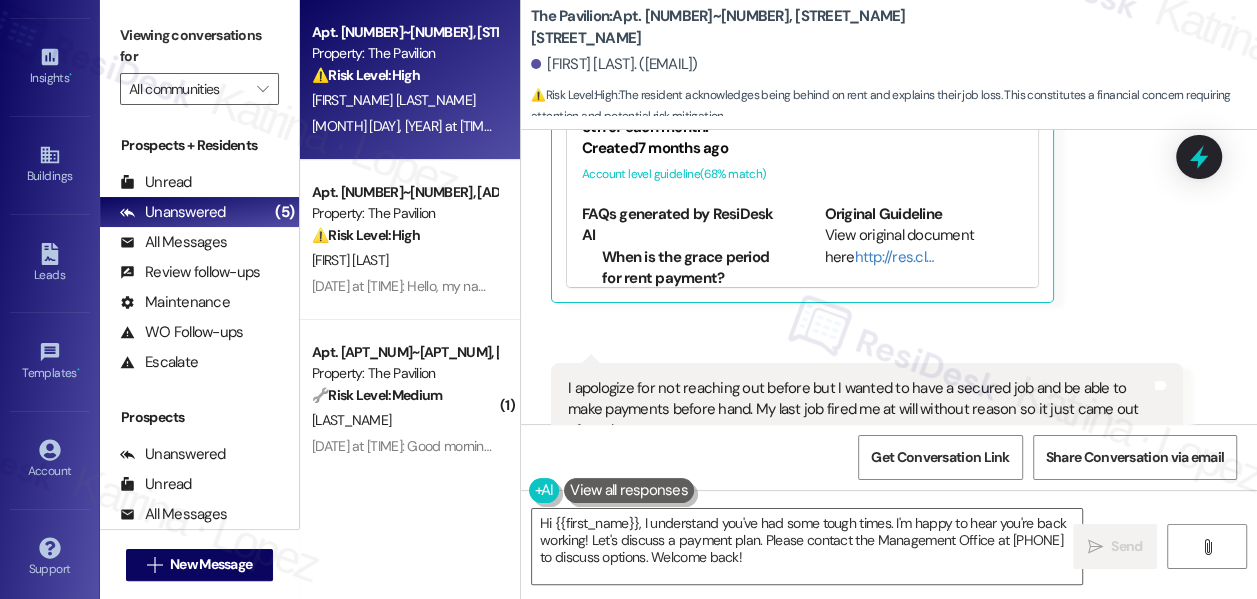 click on "Viewing conversations for" at bounding box center (199, 46) 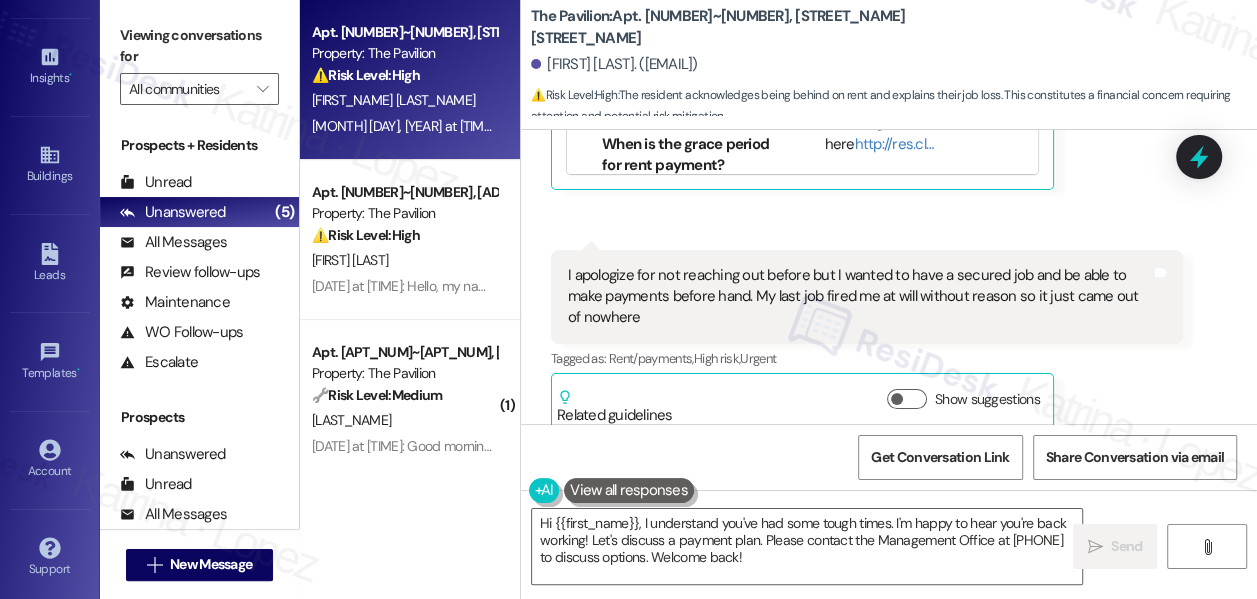 scroll, scrollTop: 5080, scrollLeft: 0, axis: vertical 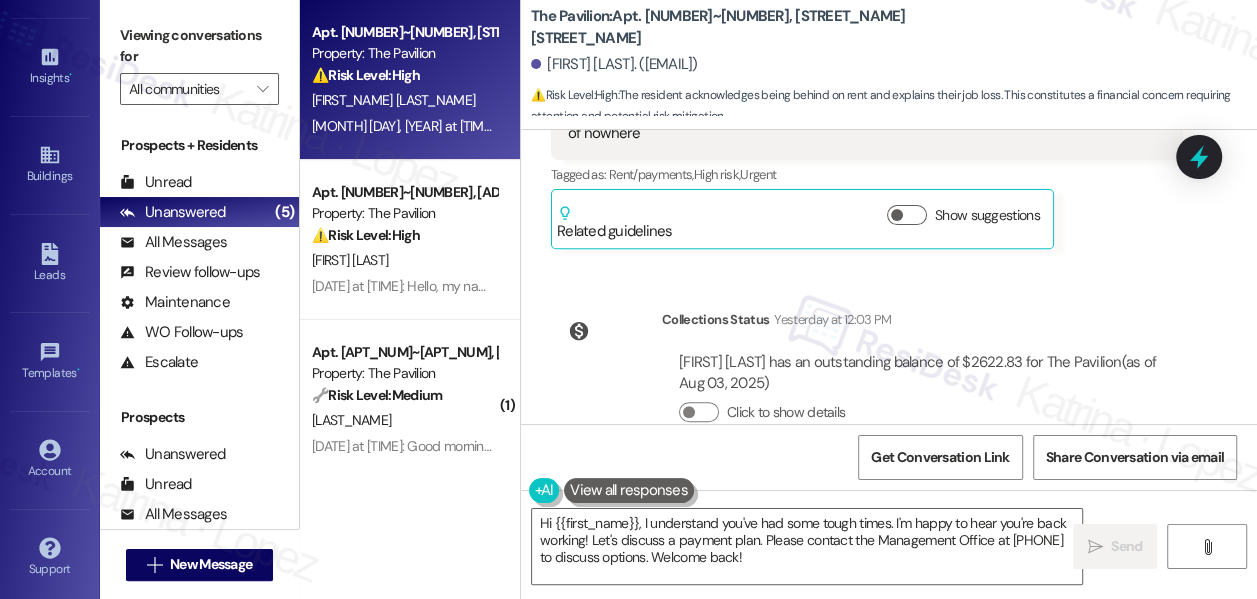 click on "Cheshonie Williams has an outstanding balance of $2622.83 for The Pavilion  (as of Aug 03, 2025)" at bounding box center (922, 373) 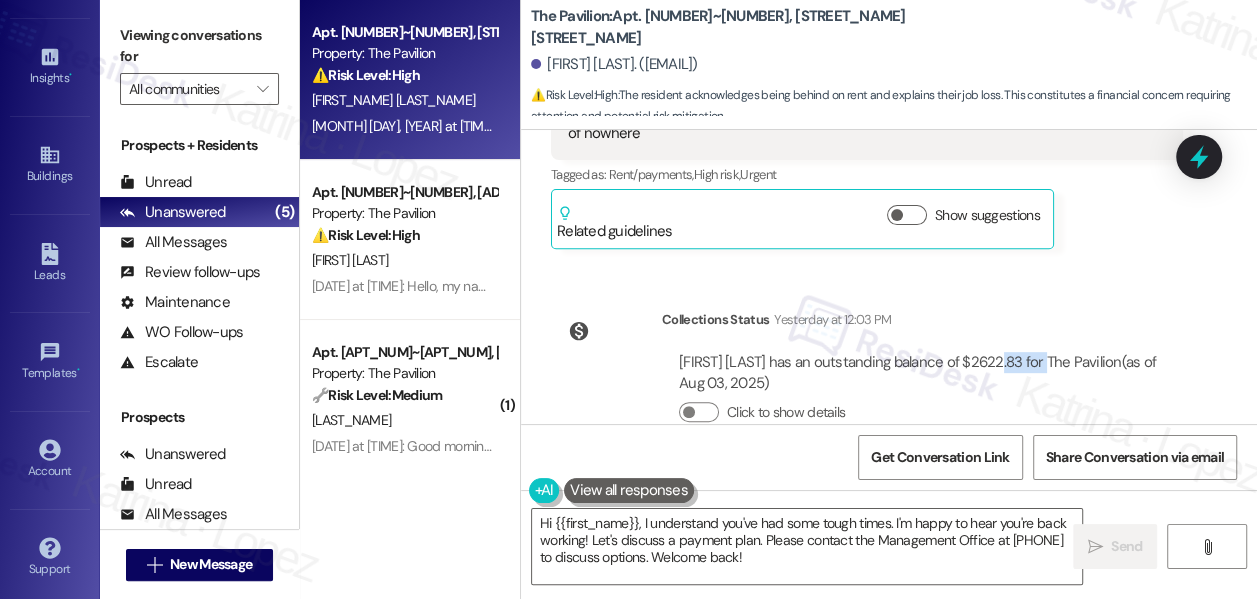 click on "Cheshonie Williams has an outstanding balance of $2622.83 for The Pavilion  (as of Aug 03, 2025)" at bounding box center (922, 373) 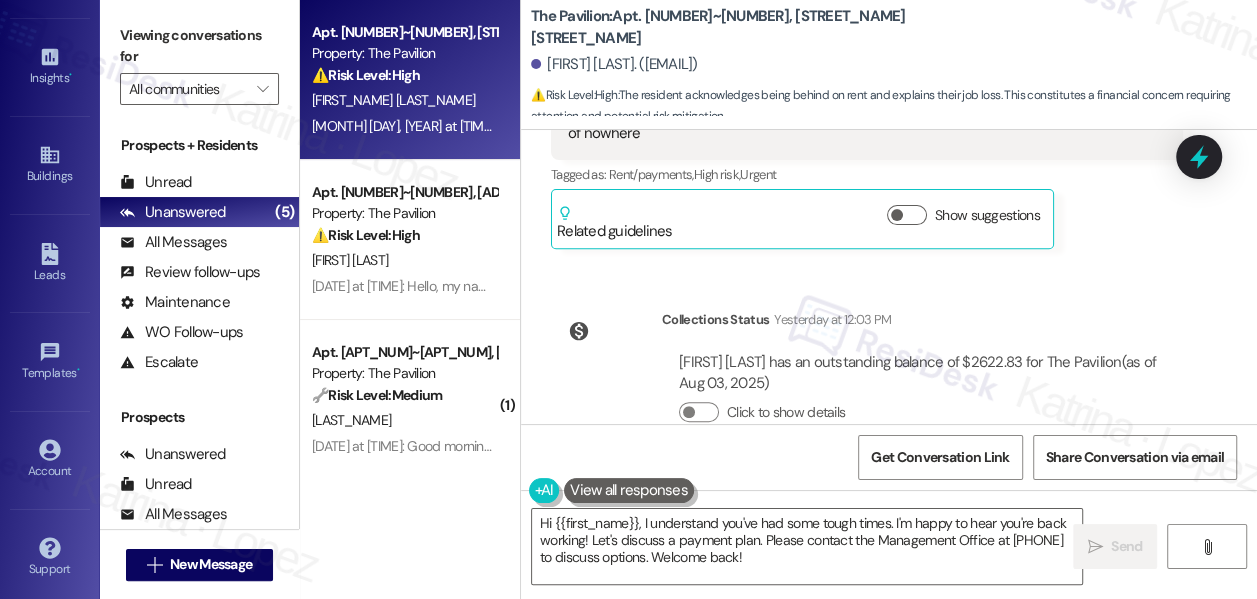 click on "Viewing conversations for" at bounding box center [199, 46] 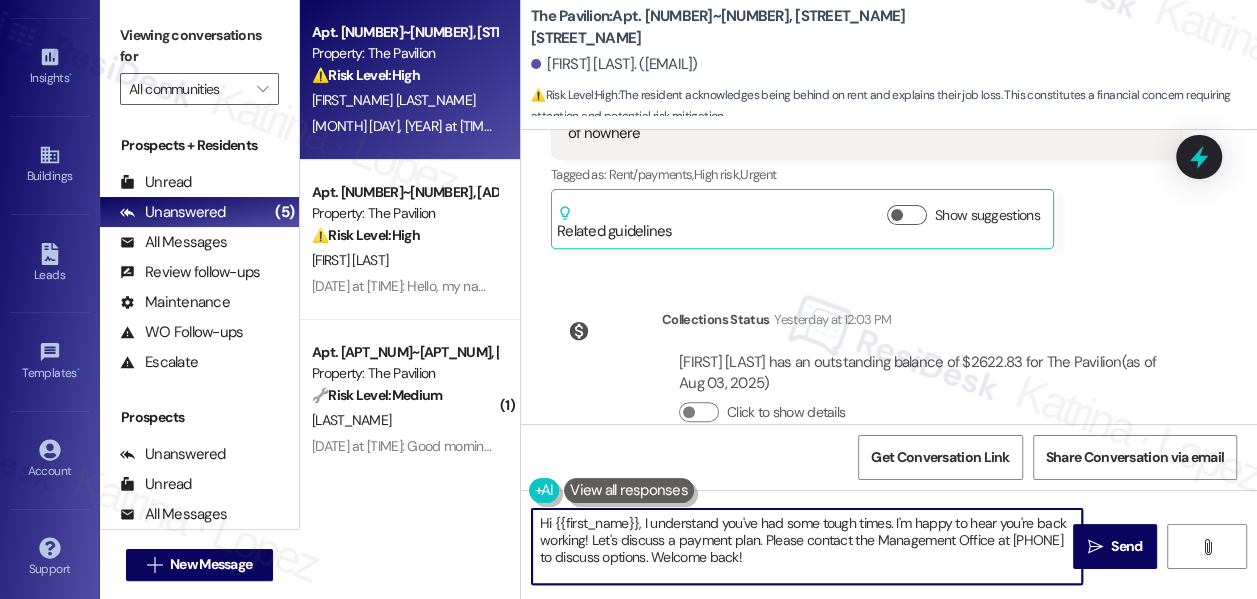 click on "Hi {{first_name}}, I understand you've had some tough times. I'm happy to hear you're back working! Let's discuss a payment plan. Please contact the Management Office at (313) 567-4355 to discuss options. Welcome back!" at bounding box center (807, 546) 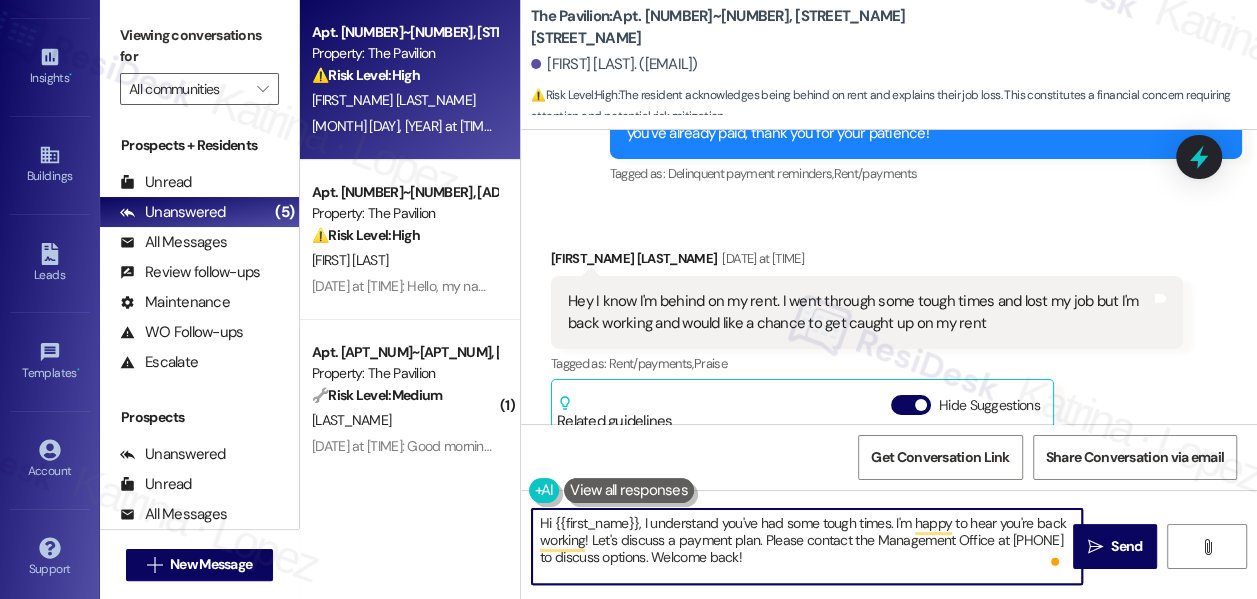 scroll, scrollTop: 4353, scrollLeft: 0, axis: vertical 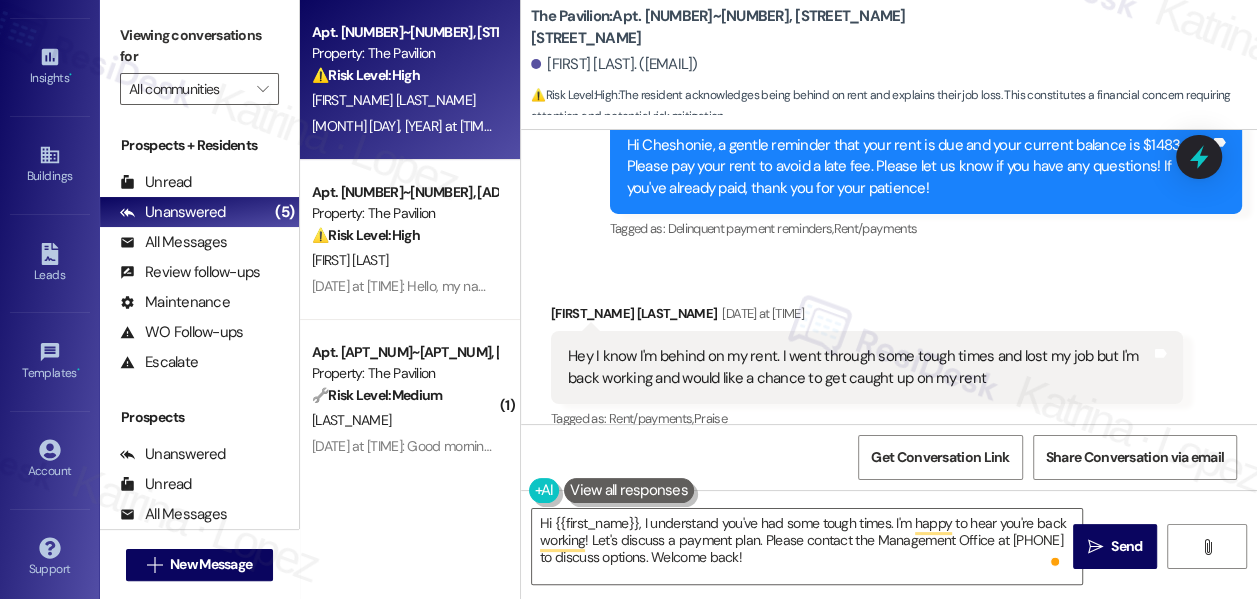 click on "Viewing conversations for" at bounding box center (199, 46) 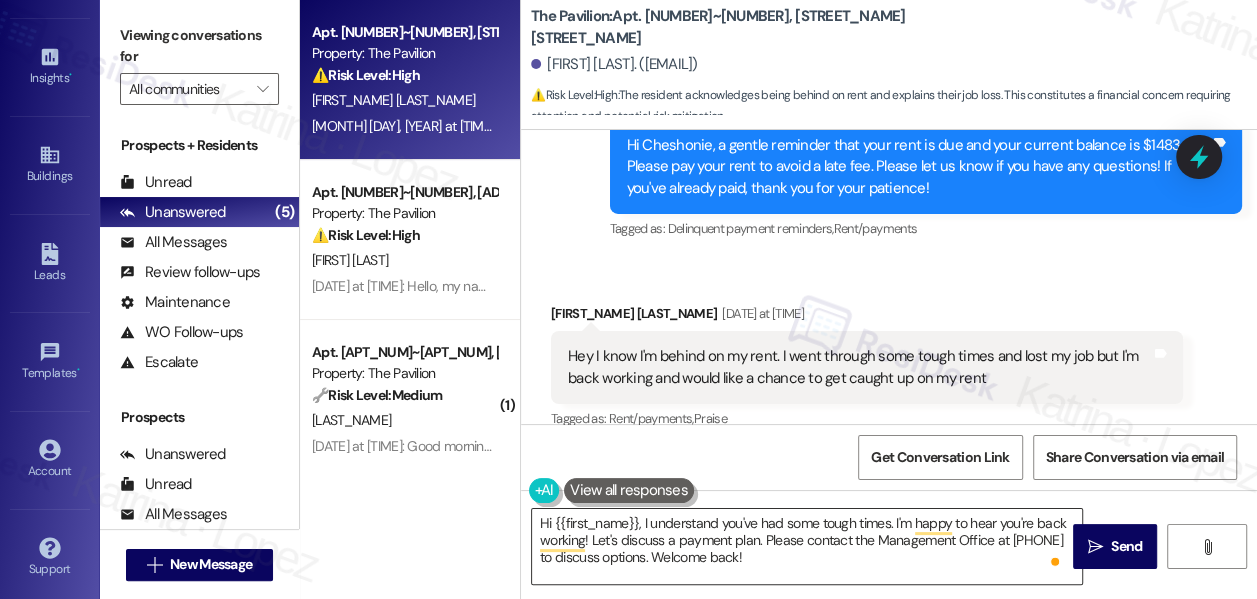 click on "Hi {{first_name}}, I understand you've had some tough times. I'm happy to hear you're back working! Let's discuss a payment plan. Please contact the Management Office at (313) 567-4355 to discuss options. Welcome back!" at bounding box center [807, 546] 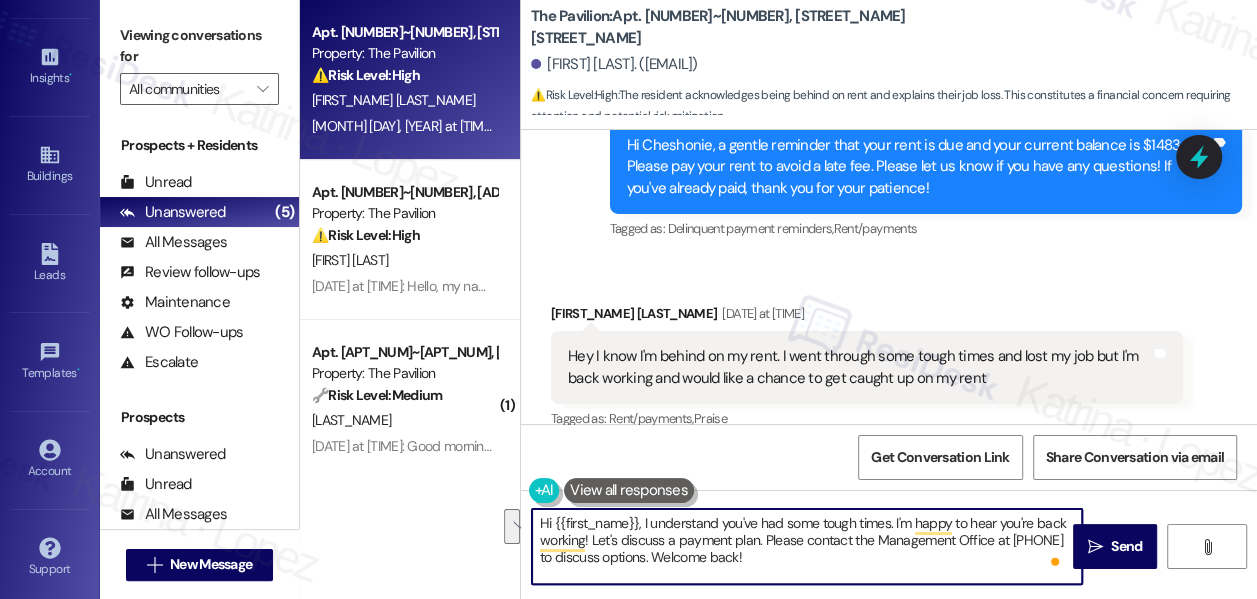 drag, startPoint x: 589, startPoint y: 540, endPoint x: 874, endPoint y: 556, distance: 285.44876 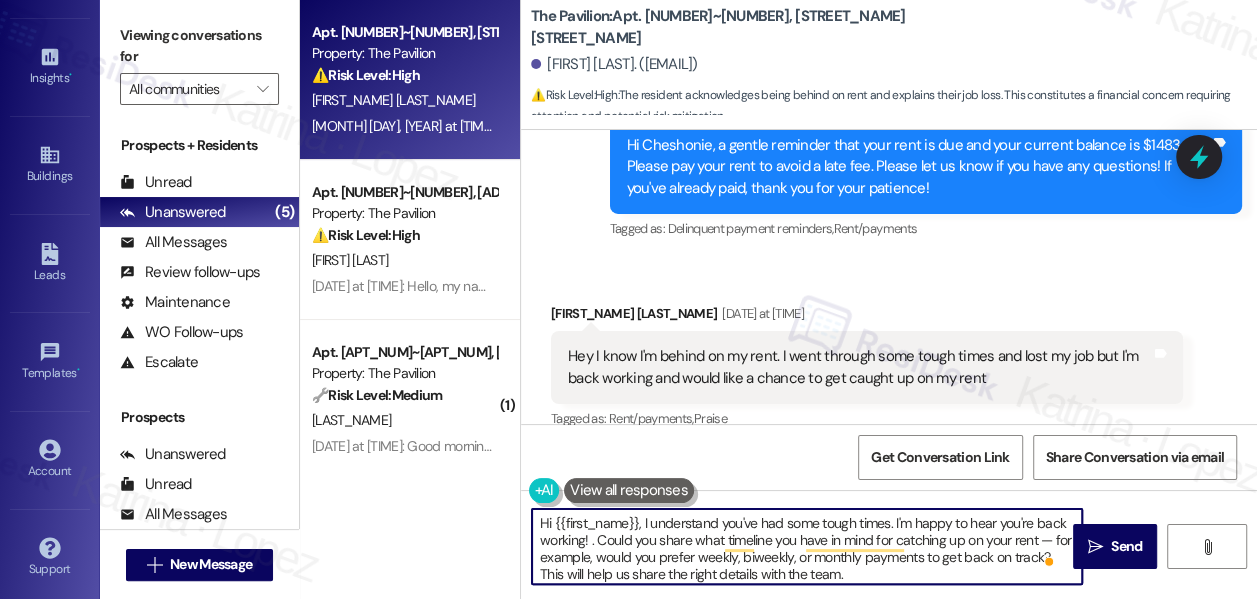 click on "Hi {{first_name}}, I understand you've had some tough times. I'm happy to hear you're back working! . Could you share what timeline you have in mind for catching up on your rent — for example, would you prefer weekly, biweekly, or monthly payments to get back on track? This will help us share the right details with the team." at bounding box center [807, 546] 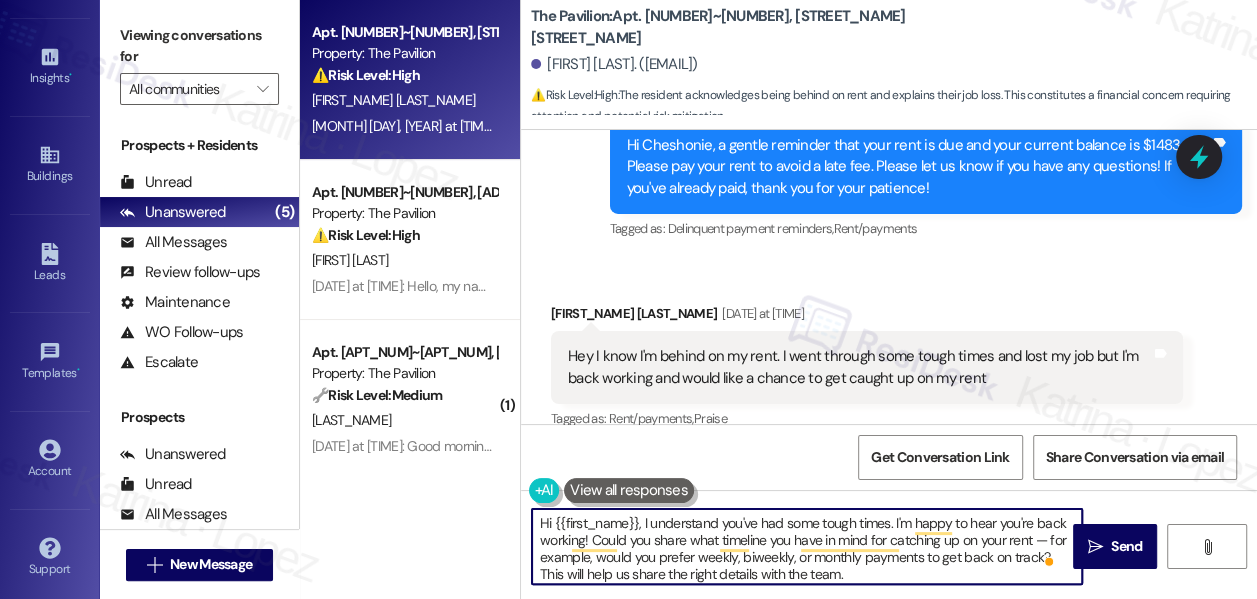 click on "Hi {{first_name}}, I understand you've had some tough times. I'm happy to hear you're back working! Could you share what timeline you have in mind for catching up on your rent — for example, would you prefer weekly, biweekly, or monthly payments to get back on track? This will help us share the right details with the team." at bounding box center (807, 546) 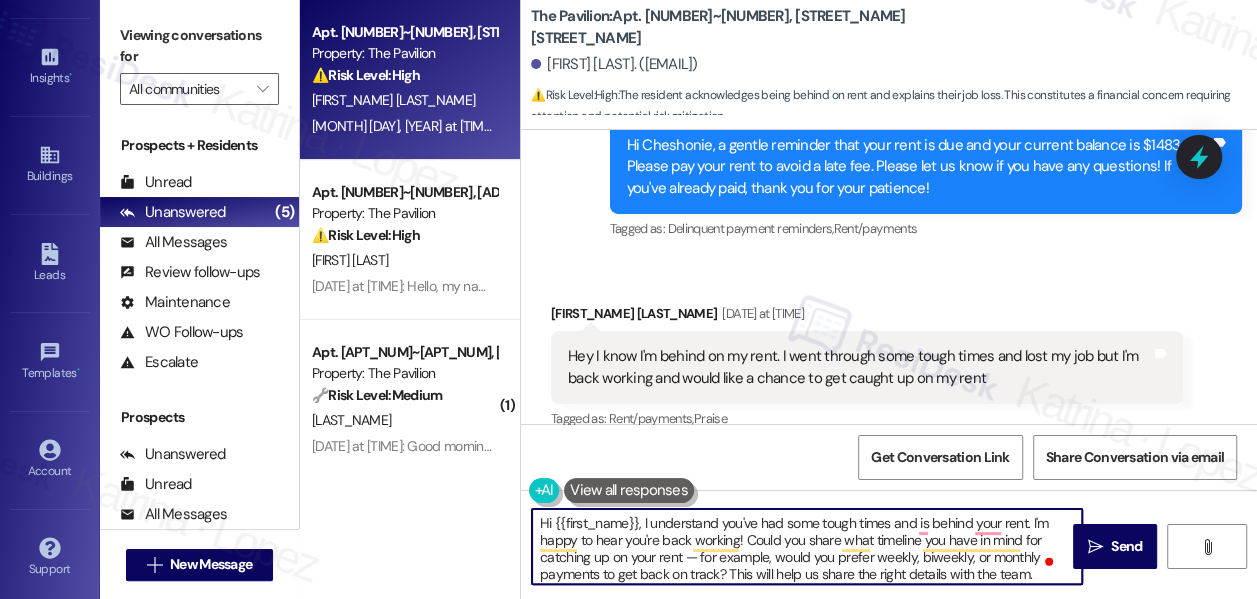 drag, startPoint x: 692, startPoint y: 554, endPoint x: 672, endPoint y: 545, distance: 21.931713 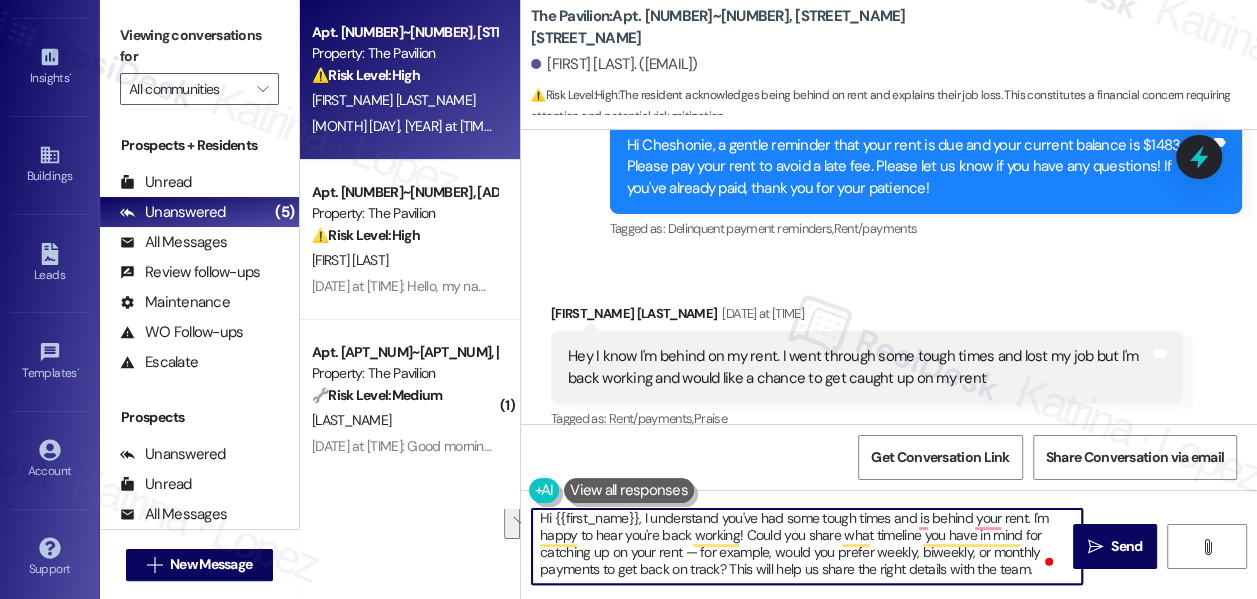 drag, startPoint x: 682, startPoint y: 557, endPoint x: 720, endPoint y: 571, distance: 40.496914 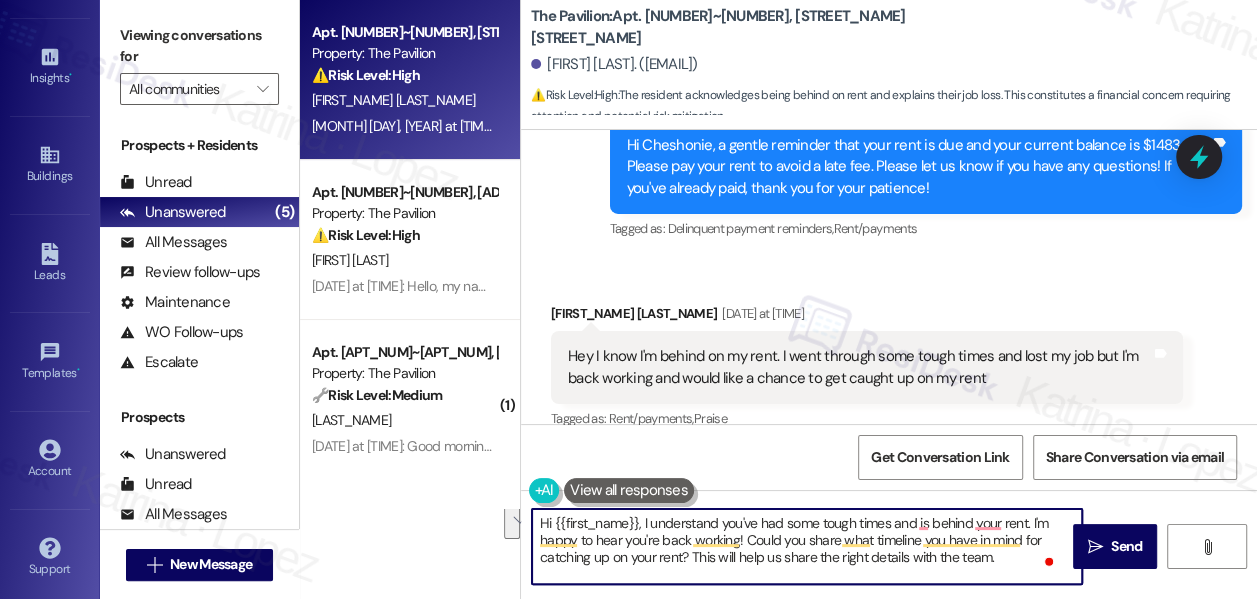 scroll, scrollTop: 0, scrollLeft: 0, axis: both 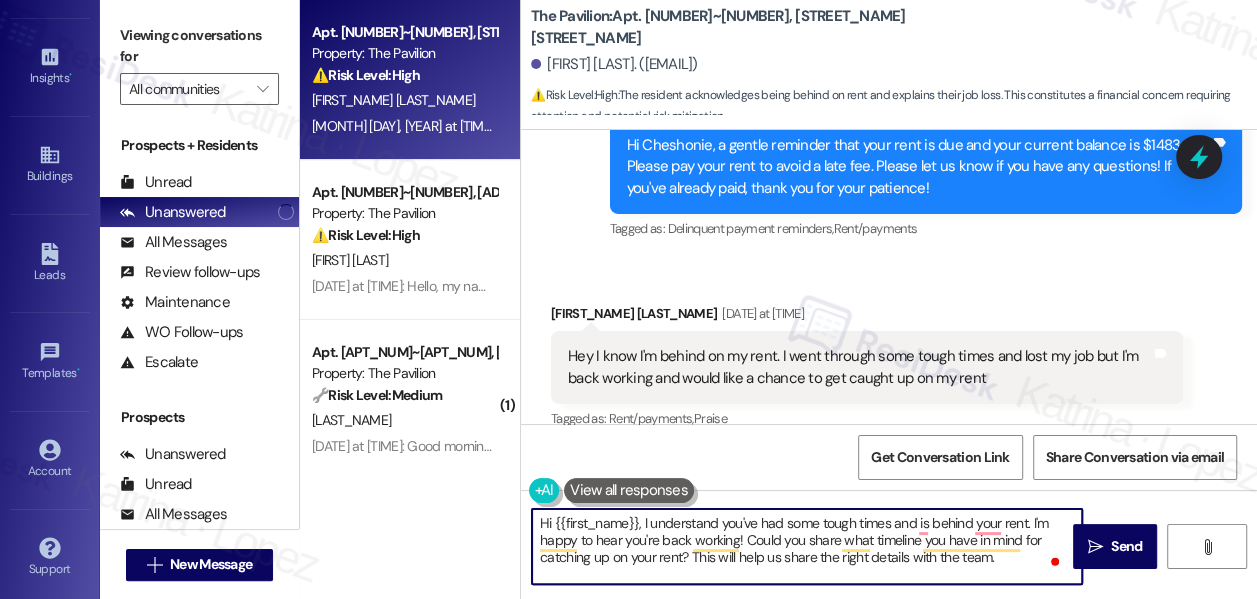 click on "Hi {{first_name}}, I understand you've had some tough times and is behind your rent. I'm happy to hear you're back working! Could you share what timeline you have in mind for catching up on your rent? This will help us share the right details with the team." at bounding box center (807, 546) 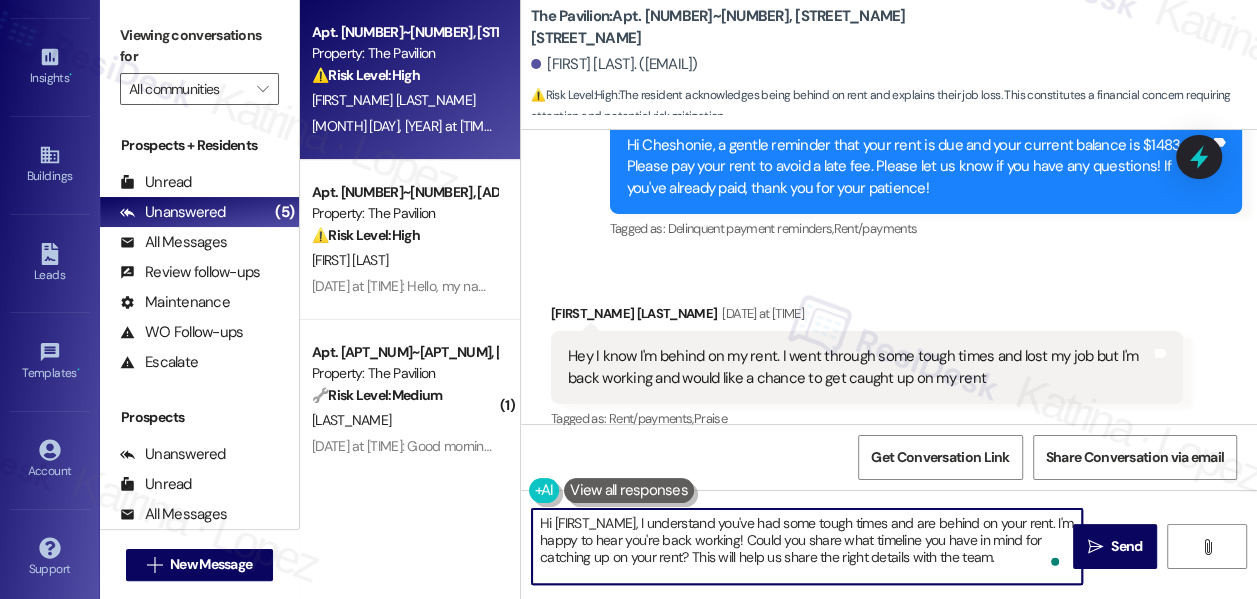 click on "Hi {{first_name}}, I understand you've had some tough times and are behind on your rent. I'm happy to hear you're back working! Could you share what timeline you have in mind for catching up on your rent? This will help us share the right details with the team." at bounding box center (807, 546) 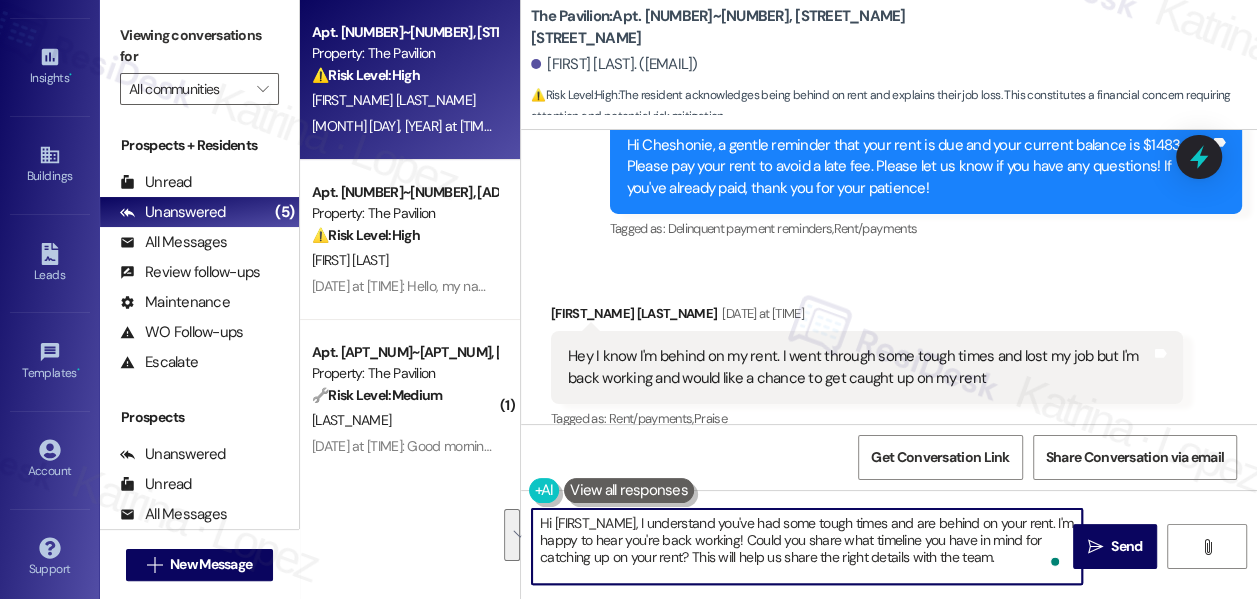 click on "Hi {{first_name}}, I understand you've had some tough times and are behind on your rent. I'm happy to hear you're back working! Could you share what timeline you have in mind for catching up on your rent? This will help us share the right details with the team." at bounding box center [807, 546] 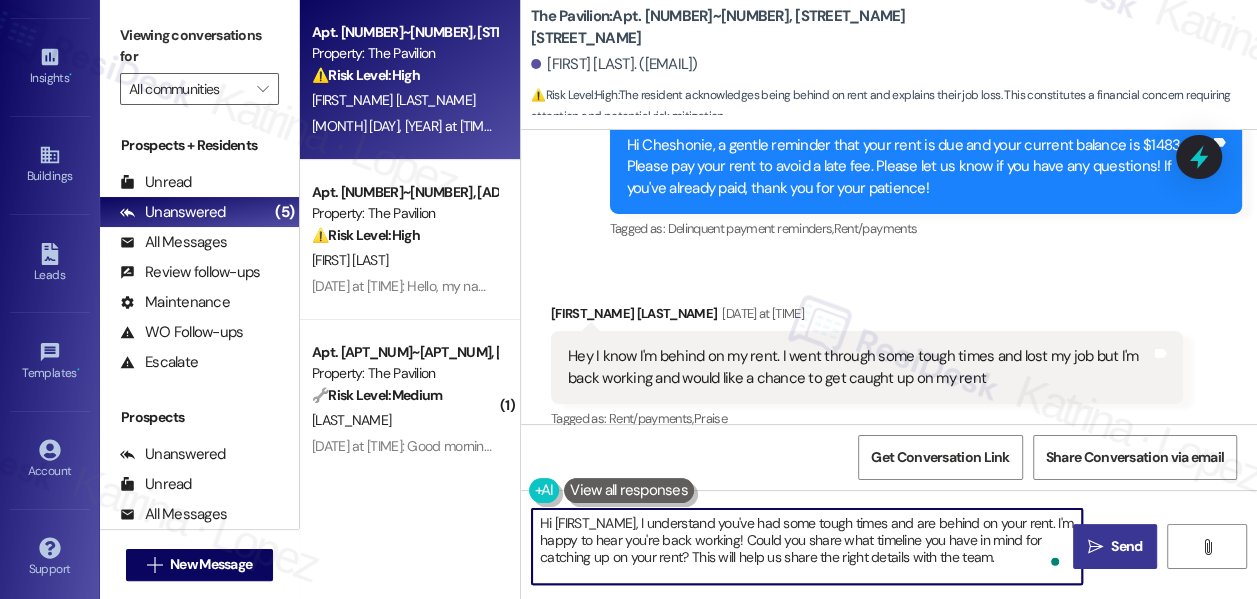 type on "Hi {{first_name}}, I understand you've had some tough times and are behind on your rent. I'm happy to hear you're back working! Could you share what timeline you have in mind for catching up on your rent? This will help us share the right details with the team." 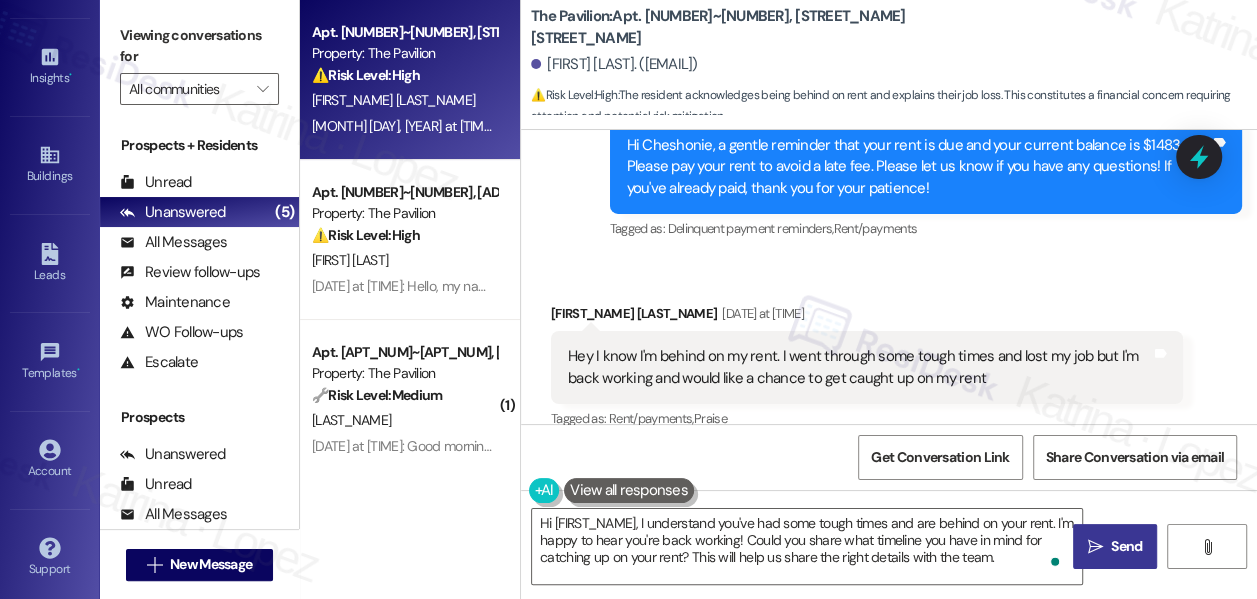 click on "" at bounding box center (1095, 547) 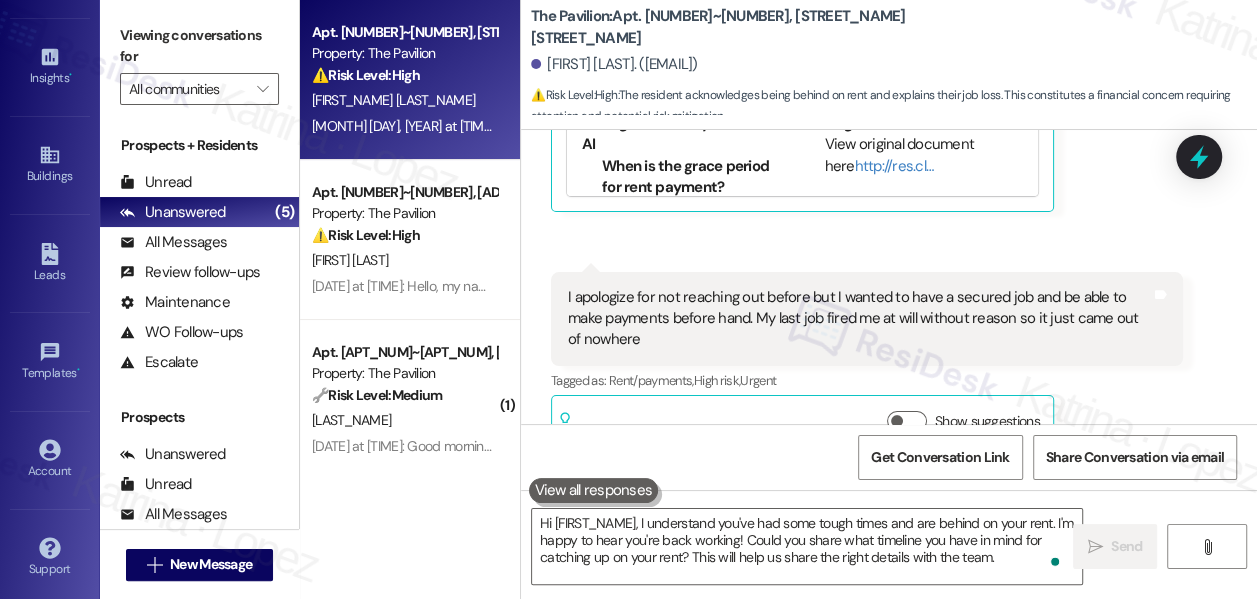 scroll, scrollTop: 5262, scrollLeft: 0, axis: vertical 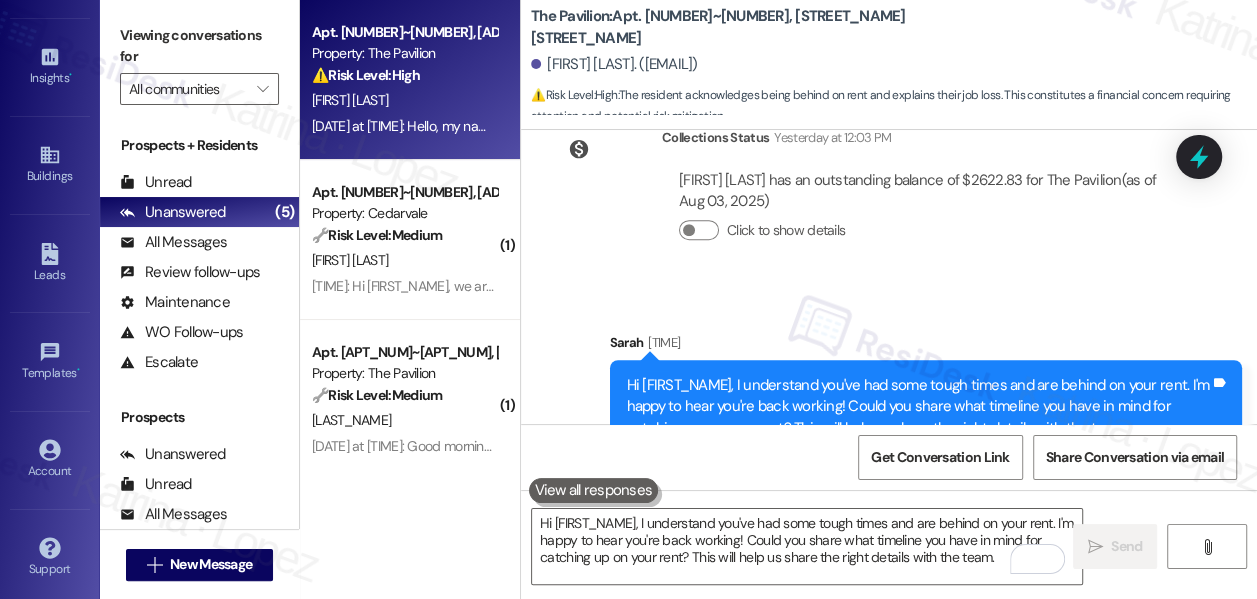 click on "Apt. 01~1907, One Lafayette Plaisance Property: The Pavilion ⚠️  Risk Level:  High The resident is inquiring about a missing early lease renewal credit on their rent, which constitutes a financial concern. The lack of response to a previous email also suggests a potential breakdown in communication, warranting a higher priority. B. Peacock Aug 02, 2025 at 7:54 AM: Hello, my name is Bethany. I currently live in the pavilion. I sent an email yesterday but have not heard a response. Is the early lease renewal credit supposed to be applied to this month of rent?? If so, it is not applied to my account. Please help, thank you! Aug 02, 2025 at 7:54 AM: Hello, my name is Bethany. I currently live in the pavilion. I sent an email yesterday but have not heard a response. Is the early lease renewal credit supposed to be applied to this month of rent?? If so, it is not applied to my account. Please help, thank you!" at bounding box center (410, 80) 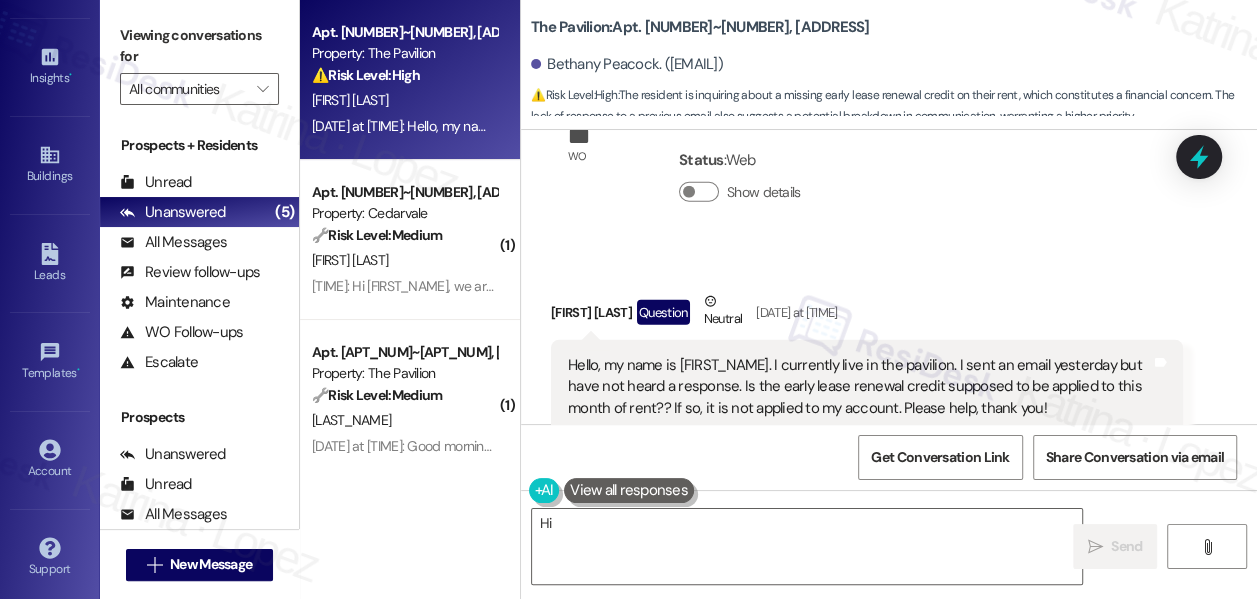 scroll, scrollTop: 8078, scrollLeft: 0, axis: vertical 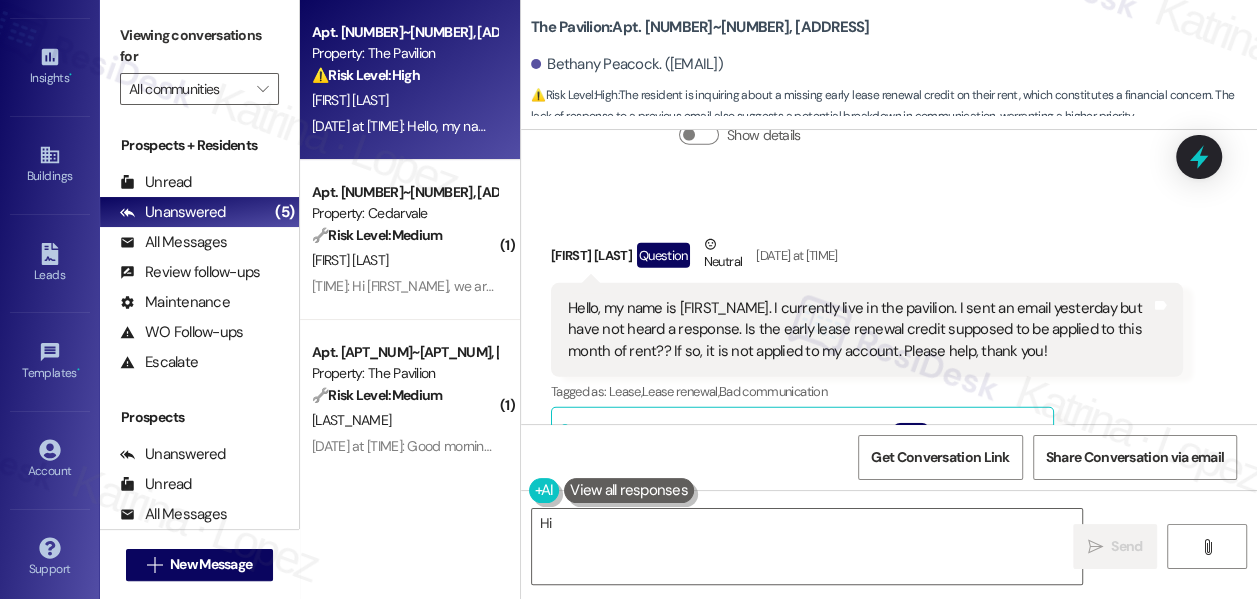 click on "Hello, my name is [NAME]. I currently live in the pavilion. I sent an email yesterday but have not heard a response. Is the early lease renewal credit supposed to be applied to this month of rent?? If so, it is not applied to my account. Please help, thank you!" at bounding box center [859, 330] 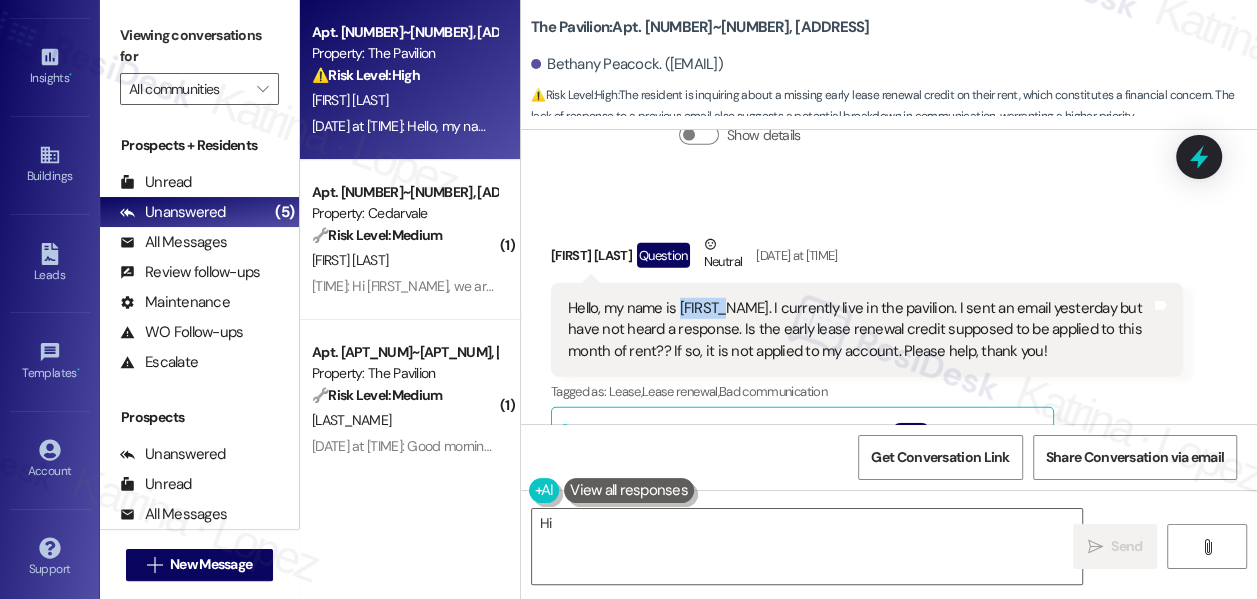 click on "Hello, my name is [NAME]. I currently live in the pavilion. I sent an email yesterday but have not heard a response. Is the early lease renewal credit supposed to be applied to this month of rent?? If so, it is not applied to my account. Please help, thank you!" at bounding box center (859, 330) 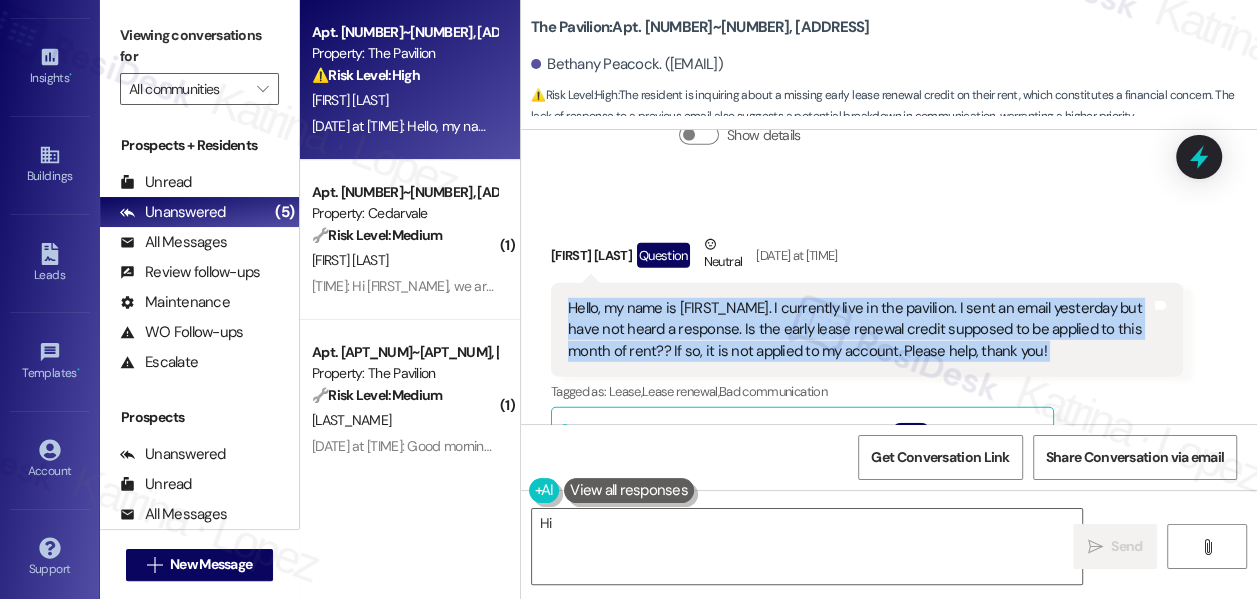 click on "Hello, my name is [NAME]. I currently live in the pavilion. I sent an email yesterday but have not heard a response. Is the early lease renewal credit supposed to be applied to this month of rent?? If so, it is not applied to my account. Please help, thank you!" at bounding box center [859, 330] 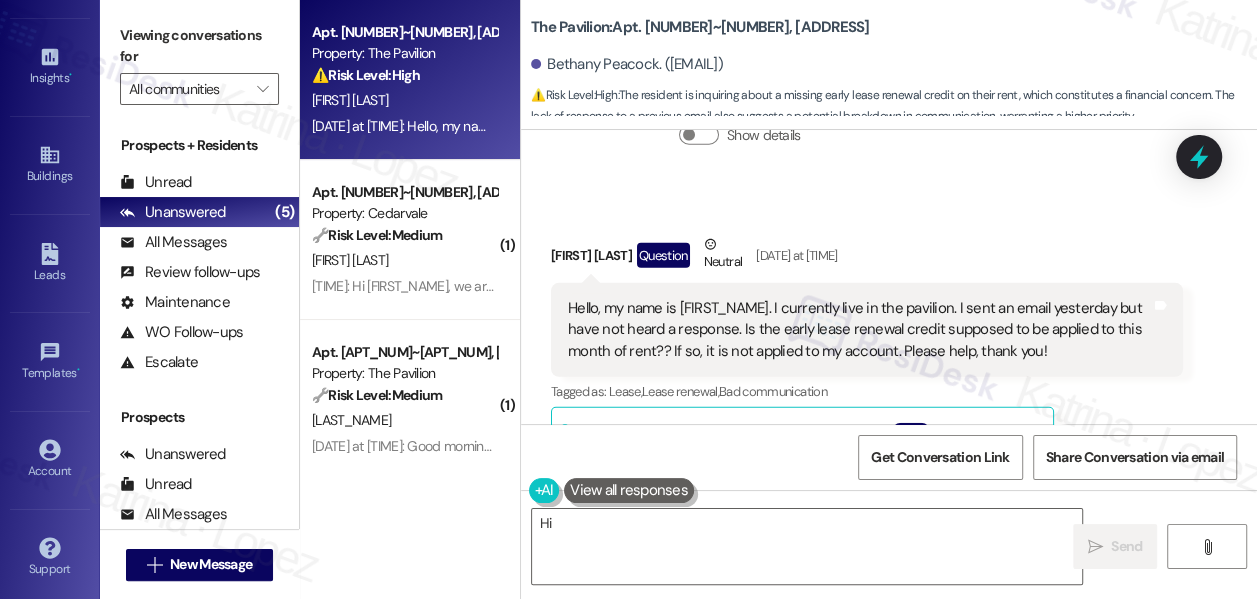 click on "Received via SMS Bethany Peacock Question   Neutral Aug 02, 2025 at 7:54 AM Hello, my name is Bethany. I currently live in the pavilion. I sent an email yesterday but have not heard a response. Is the early lease renewal credit supposed to be applied to this month of rent?? If so, it is not applied to my account. Please help, thank you! Tags and notes Tagged as:   Lease ,  Click to highlight conversations about Lease Lease renewal ,  Click to highlight conversations about Lease renewal Bad communication Click to highlight conversations about Bad communication  Related guidelines Hide Suggestions Habitat - The Pavilion: Referral program details and emergency contact numbers Created  2 years ago Property level guideline  ( 73 % match) FAQs generated by ResiDesk AI How does the referral program work? The referral program works by referring someone to the leasing office. After the referred person moves in and stays in their apartment for 30 days, the office will apply the referral fee. Original Guideline" at bounding box center (889, 455) 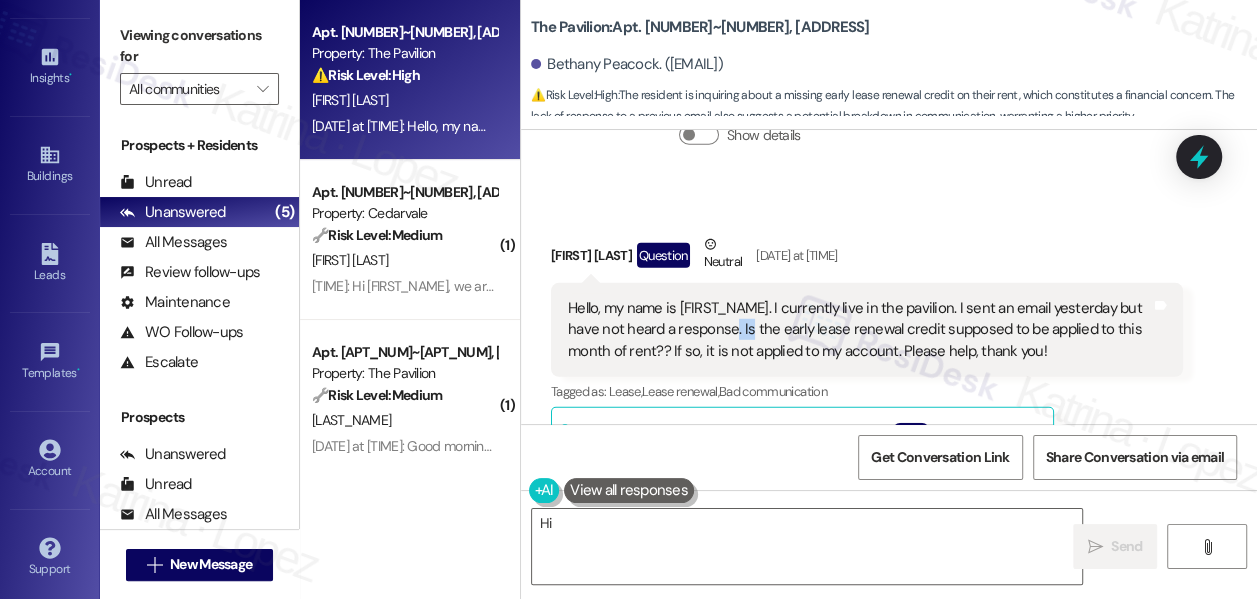 click on "Hello, my name is [NAME]. I currently live in the pavilion. I sent an email yesterday but have not heard a response. Is the early lease renewal credit supposed to be applied to this month of rent?? If so, it is not applied to my account. Please help, thank you!" at bounding box center (859, 330) 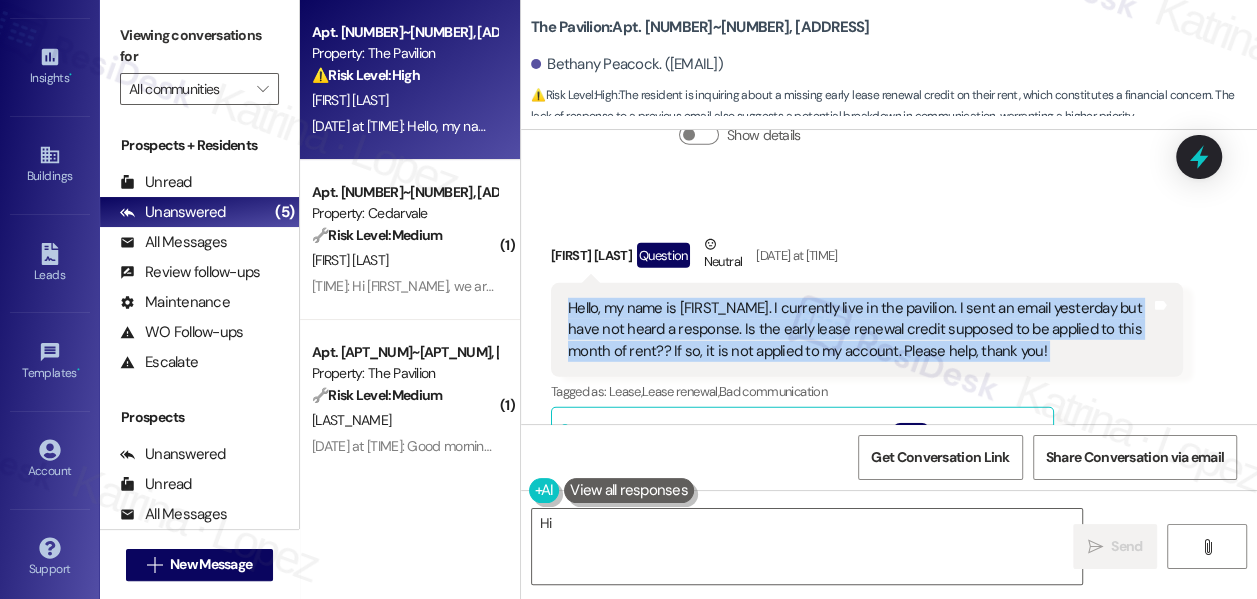 click on "Hello, my name is [NAME]. I currently live in the pavilion. I sent an email yesterday but have not heard a response. Is the early lease renewal credit supposed to be applied to this month of rent?? If so, it is not applied to my account. Please help, thank you!" at bounding box center (859, 330) 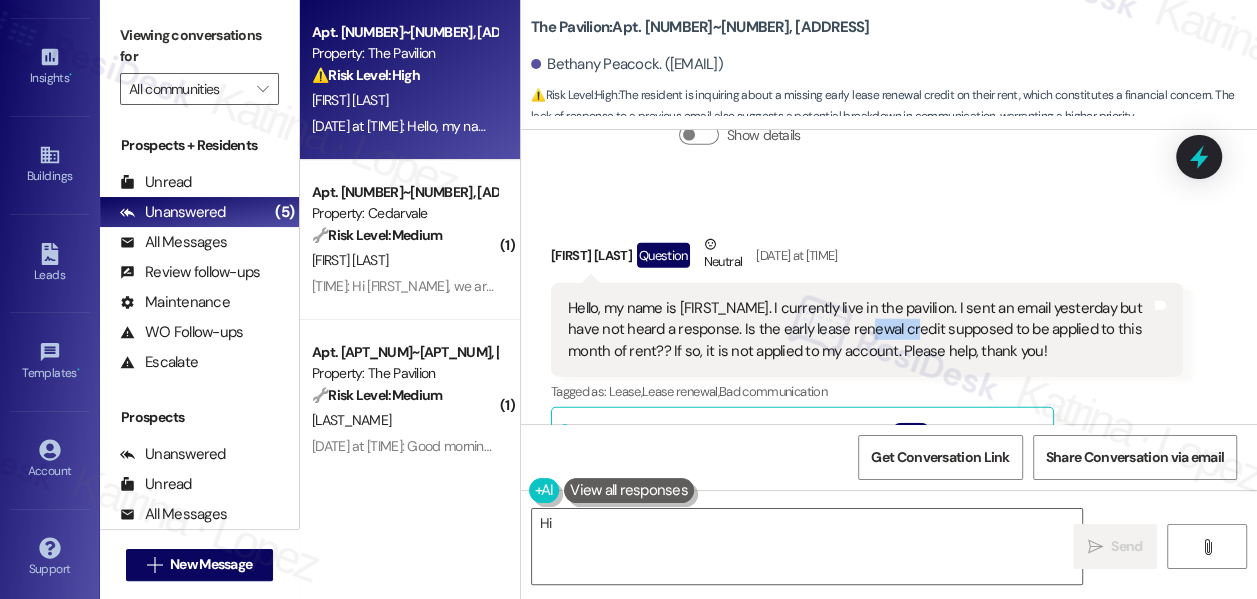click on "Hello, my name is [NAME]. I currently live in the pavilion. I sent an email yesterday but have not heard a response. Is the early lease renewal credit supposed to be applied to this month of rent?? If so, it is not applied to my account. Please help, thank you!" at bounding box center [859, 330] 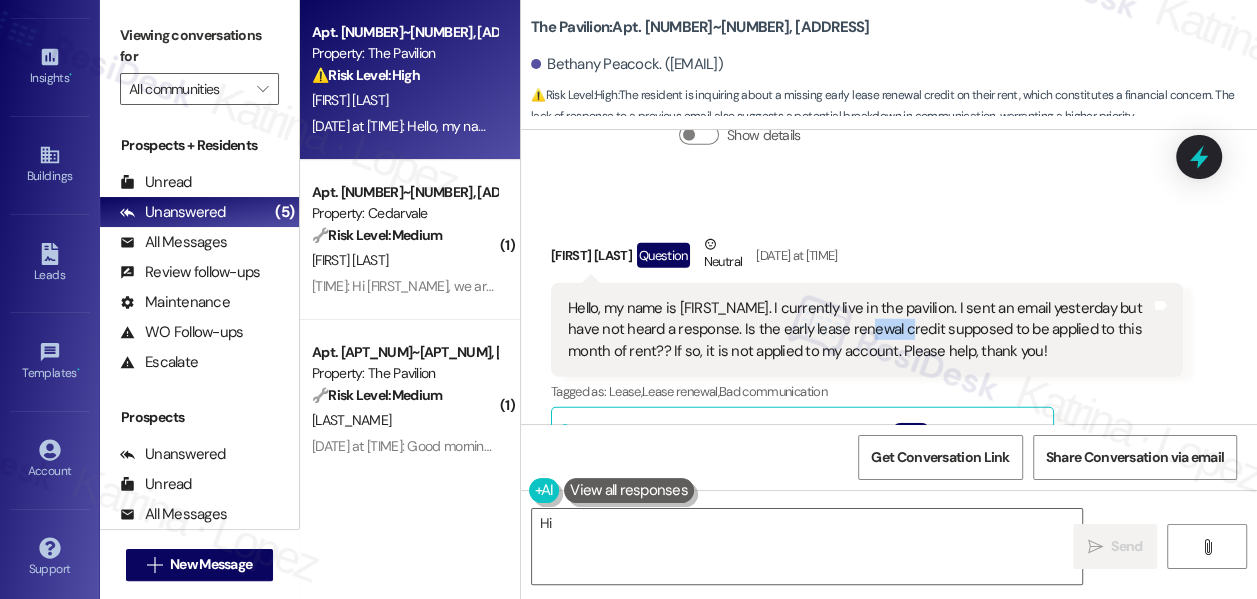 click on "Hello, my name is [NAME]. I currently live in the pavilion. I sent an email yesterday but have not heard a response. Is the early lease renewal credit supposed to be applied to this month of rent?? If so, it is not applied to my account. Please help, thank you!" at bounding box center [859, 330] 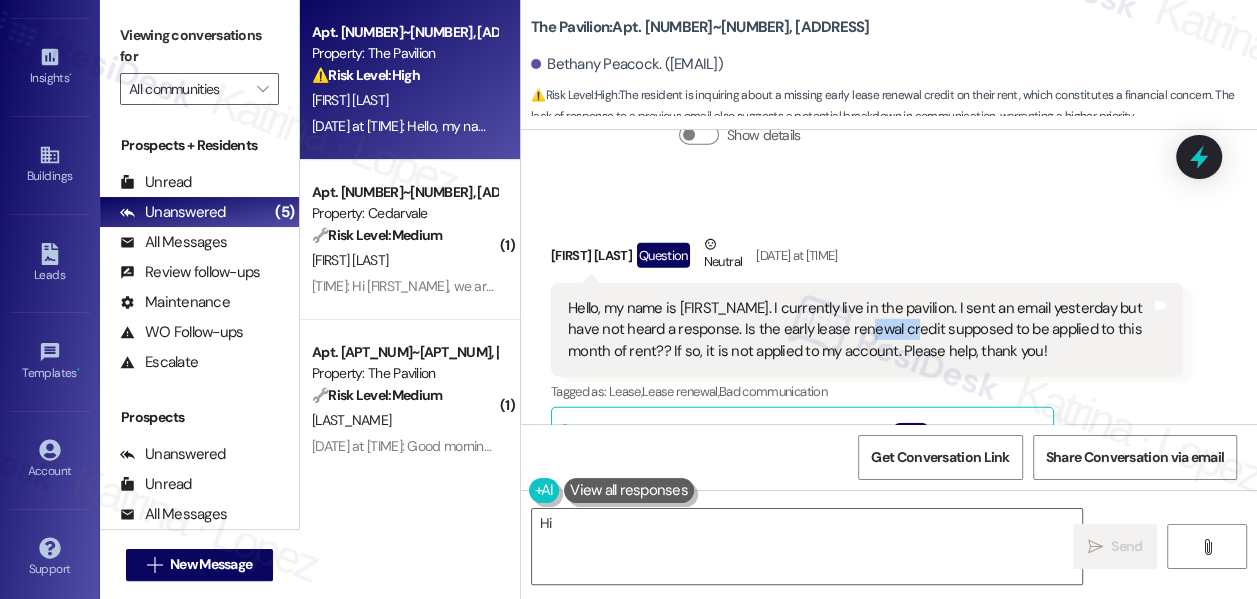 click on "Hello, my name is [NAME]. I currently live in the pavilion. I sent an email yesterday but have not heard a response. Is the early lease renewal credit supposed to be applied to this month of rent?? If so, it is not applied to my account. Please help, thank you!" at bounding box center [859, 330] 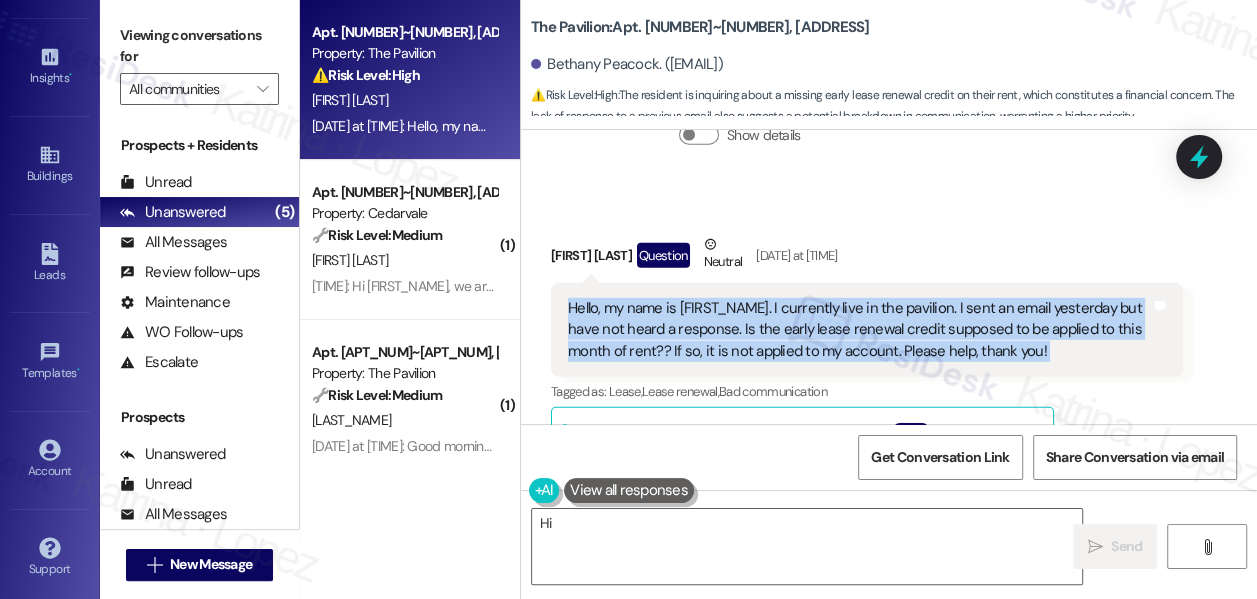 click on "Hello, my name is [NAME]. I currently live in the pavilion. I sent an email yesterday but have not heard a response. Is the early lease renewal credit supposed to be applied to this month of rent?? If so, it is not applied to my account. Please help, thank you!" at bounding box center [859, 330] 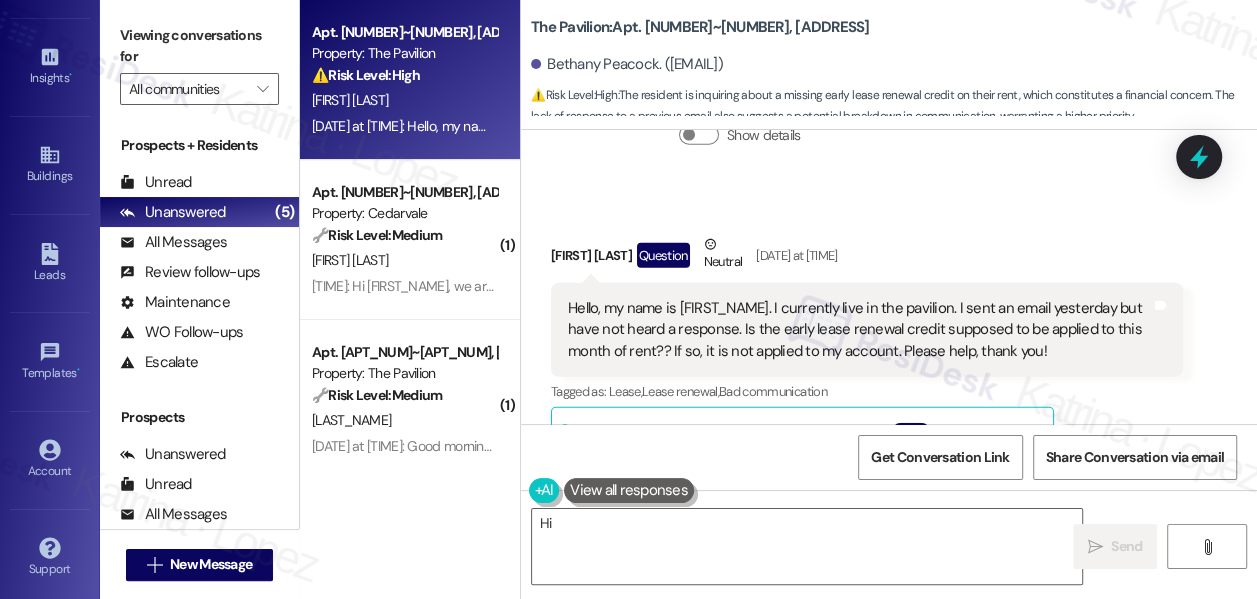 click on "Viewing conversations for" at bounding box center [199, 46] 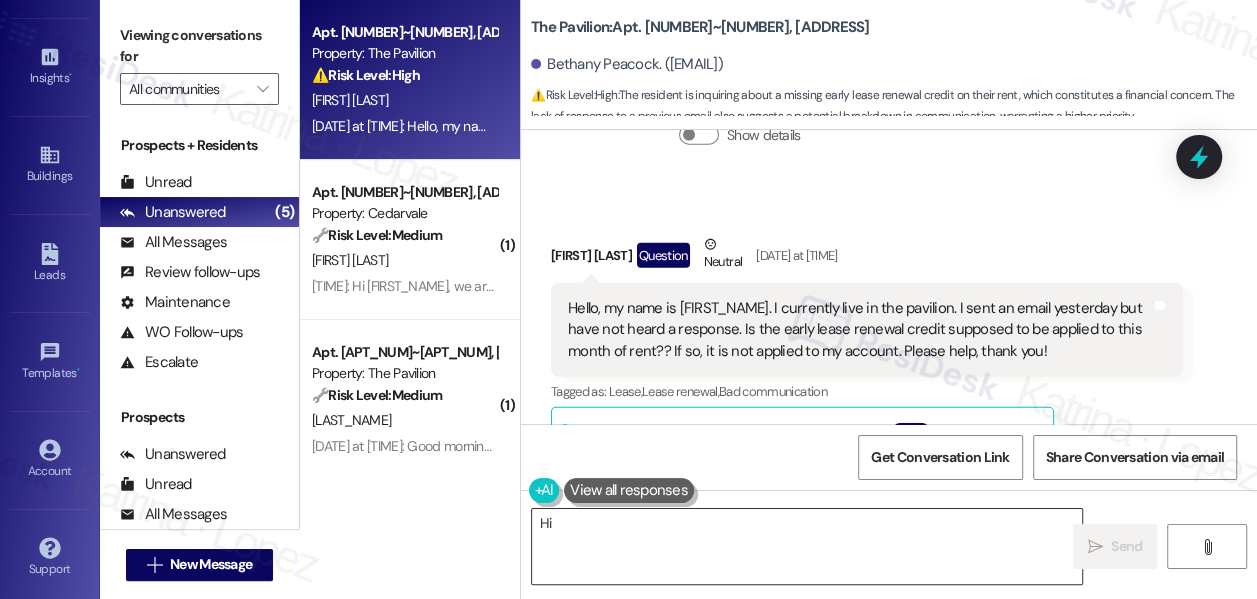 click on "Hi Bethany, thanks for reaching out! Let me check on the early lease renewal credit for you right away. I'll follow up as soon as I have more information. I appreciate your patience!" at bounding box center (807, 546) 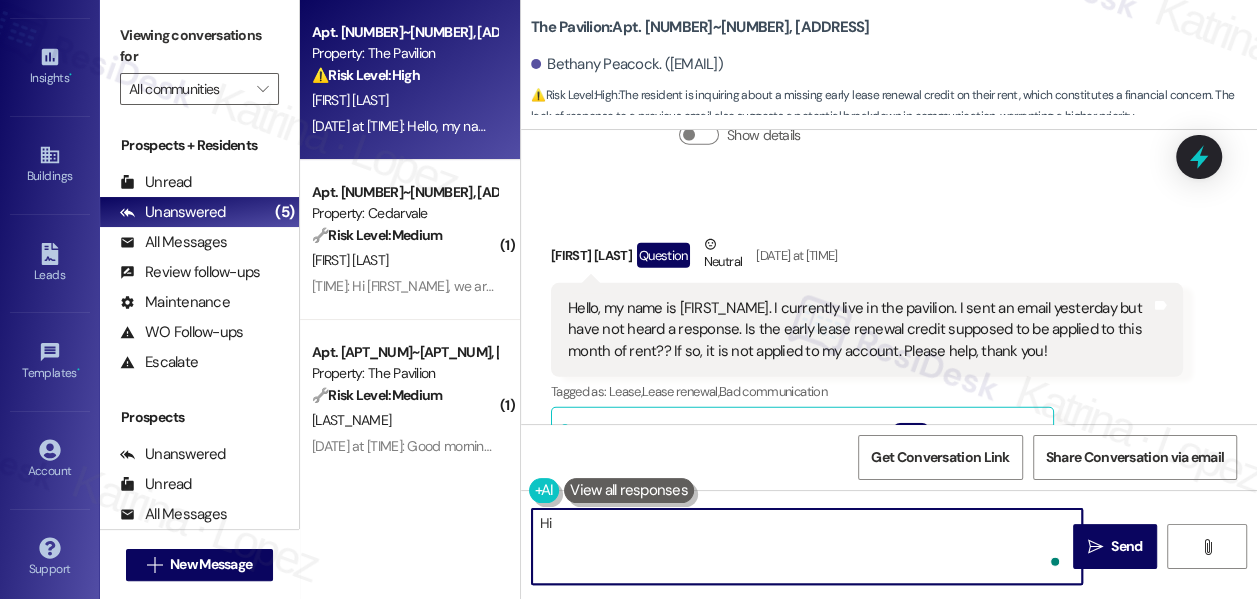 click on "Hi Bethany, thanks for reaching out! Let me check on the early lease renewal credit for you right away. I'll follow up as soon as I have more information. I appreciate your patience!" at bounding box center (807, 546) 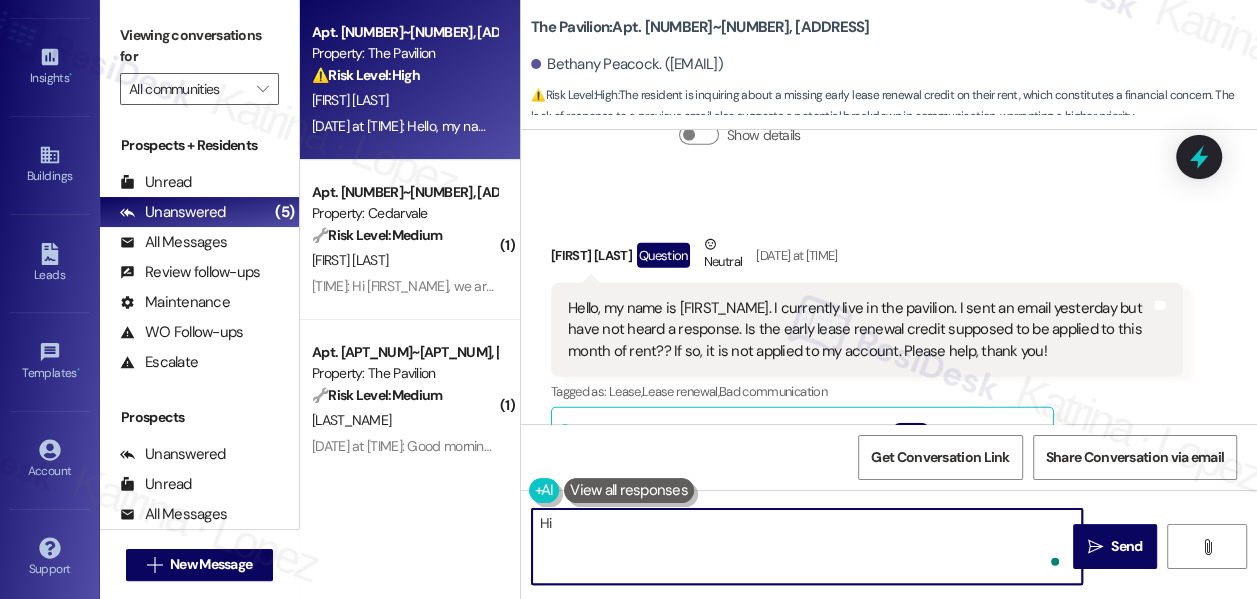 click on "Hello, my name is [NAME]. I currently live in the pavilion. I sent an email yesterday but have not heard a response. Is the early lease renewal credit supposed to be applied to this month of rent?? If so, it is not applied to my account. Please help, thank you!" at bounding box center (859, 330) 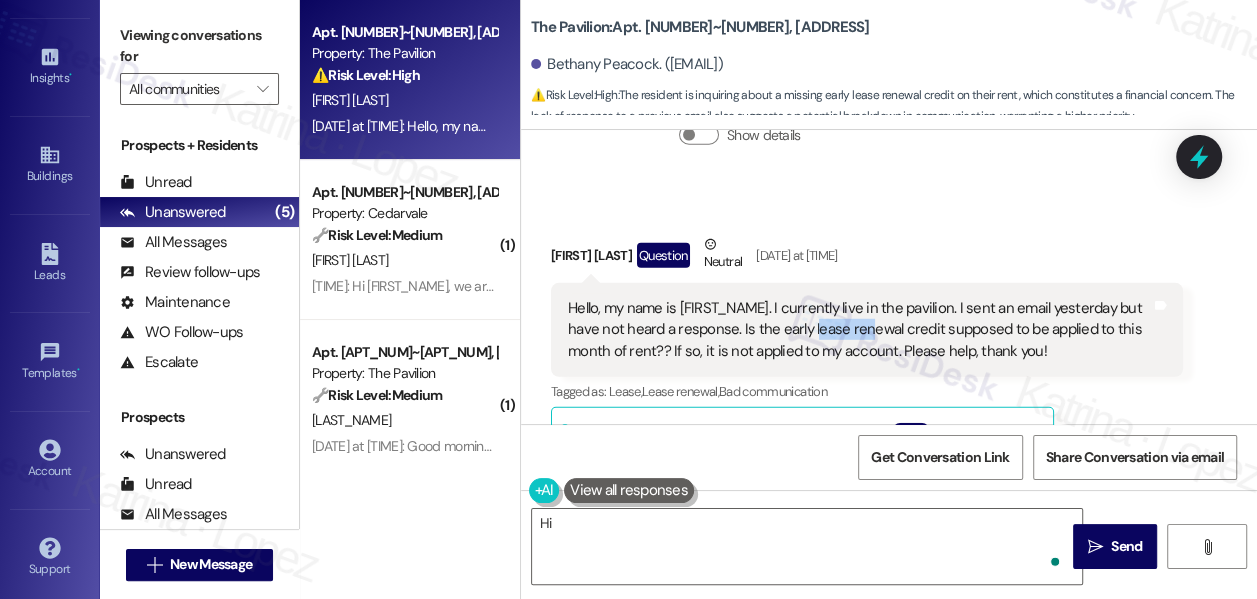 click on "Hello, my name is [NAME]. I currently live in the pavilion. I sent an email yesterday but have not heard a response. Is the early lease renewal credit supposed to be applied to this month of rent?? If so, it is not applied to my account. Please help, thank you!" at bounding box center (859, 330) 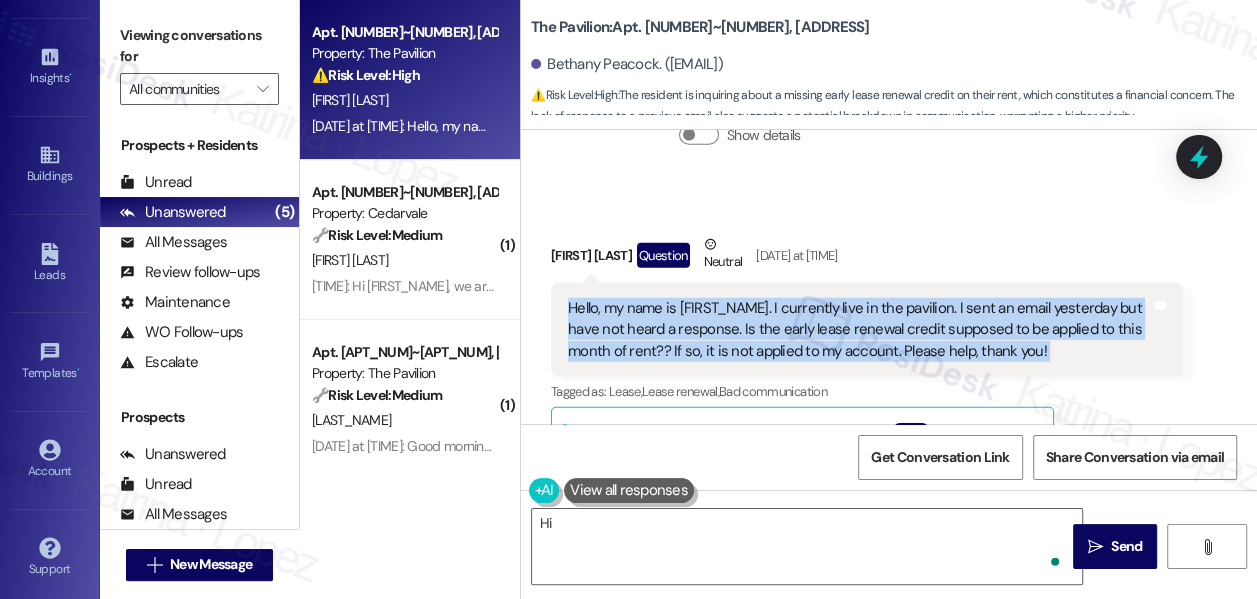 click on "Hello, my name is [NAME]. I currently live in the pavilion. I sent an email yesterday but have not heard a response. Is the early lease renewal credit supposed to be applied to this month of rent?? If so, it is not applied to my account. Please help, thank you!" at bounding box center (859, 330) 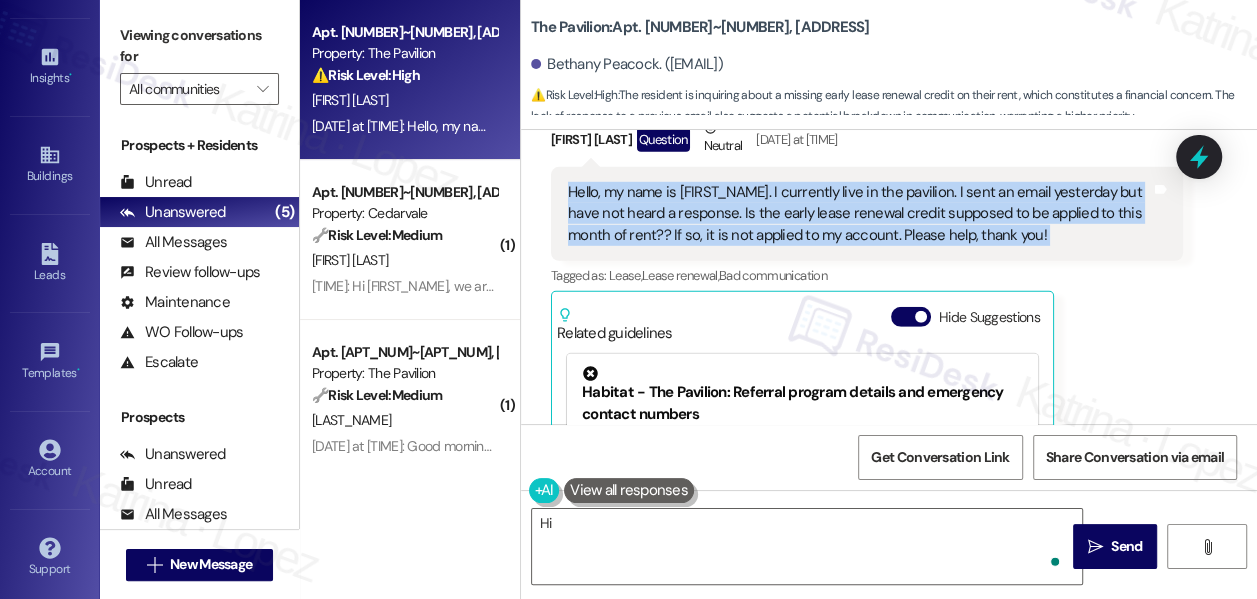 scroll, scrollTop: 8078, scrollLeft: 0, axis: vertical 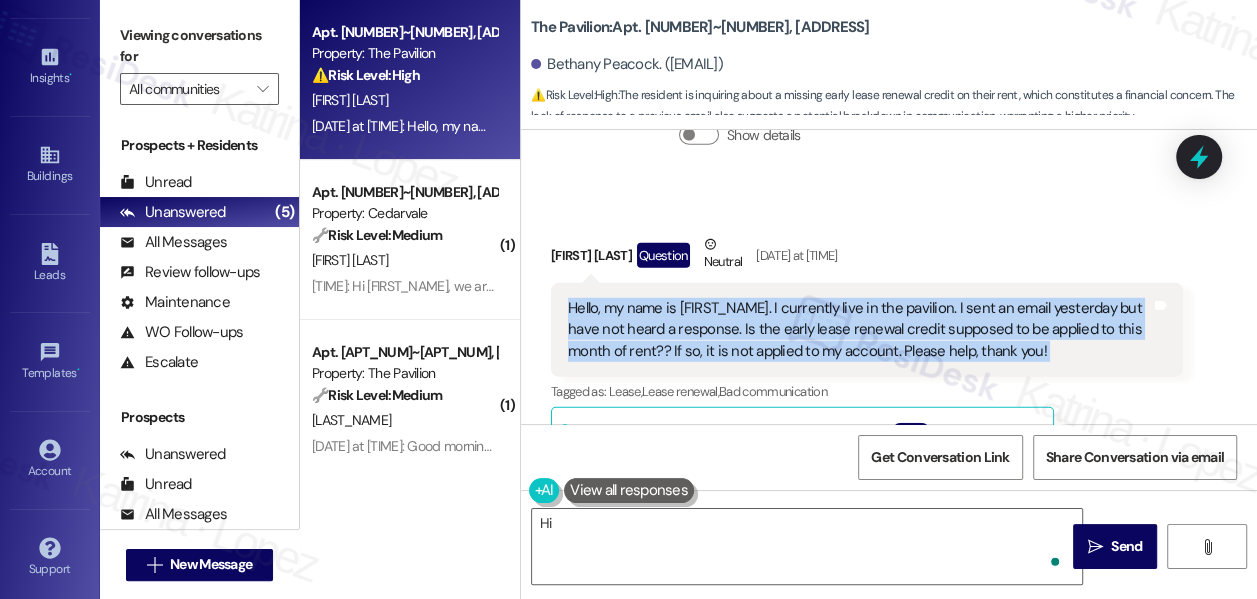 click on "Hello, my name is [NAME]. I currently live in the pavilion. I sent an email yesterday but have not heard a response. Is the early lease renewal credit supposed to be applied to this month of rent?? If so, it is not applied to my account. Please help, thank you!" at bounding box center [859, 330] 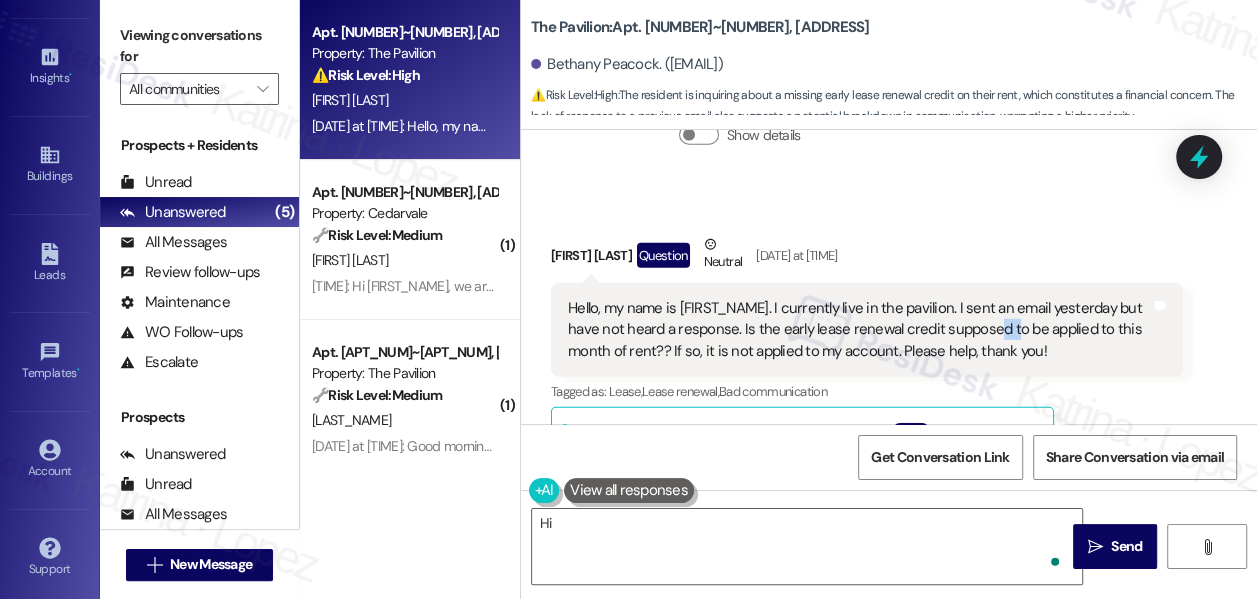 click on "Hello, my name is [NAME]. I currently live in the pavilion. I sent an email yesterday but have not heard a response. Is the early lease renewal credit supposed to be applied to this month of rent?? If so, it is not applied to my account. Please help, thank you!" at bounding box center (859, 330) 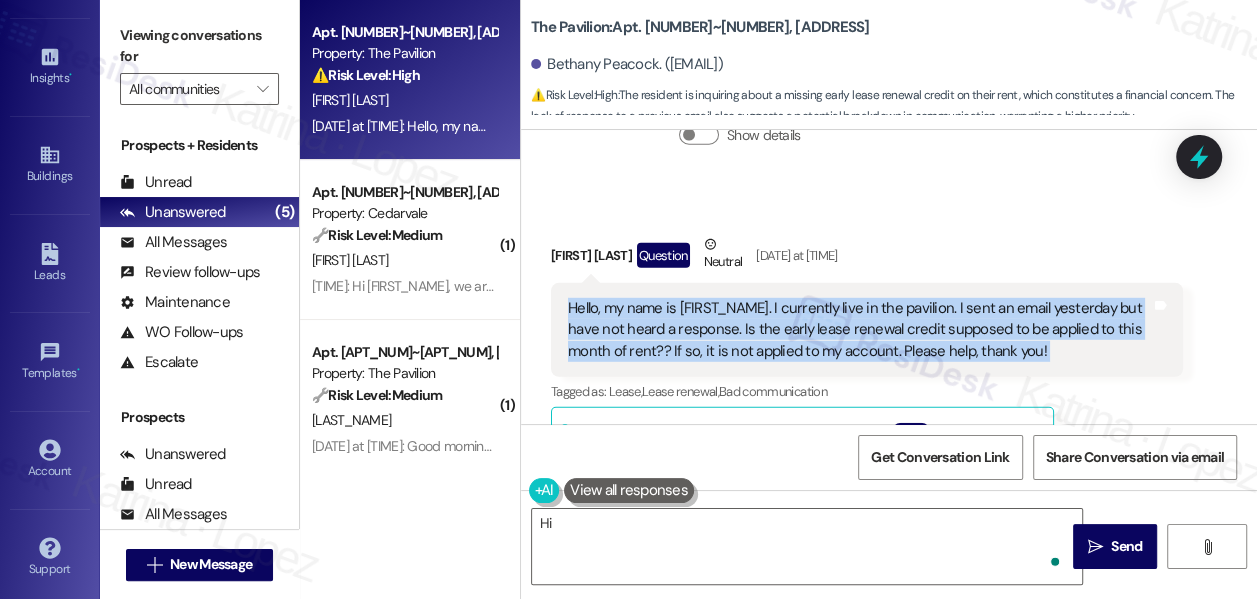 click on "Hello, my name is [NAME]. I currently live in the pavilion. I sent an email yesterday but have not heard a response. Is the early lease renewal credit supposed to be applied to this month of rent?? If so, it is not applied to my account. Please help, thank you!" at bounding box center [859, 330] 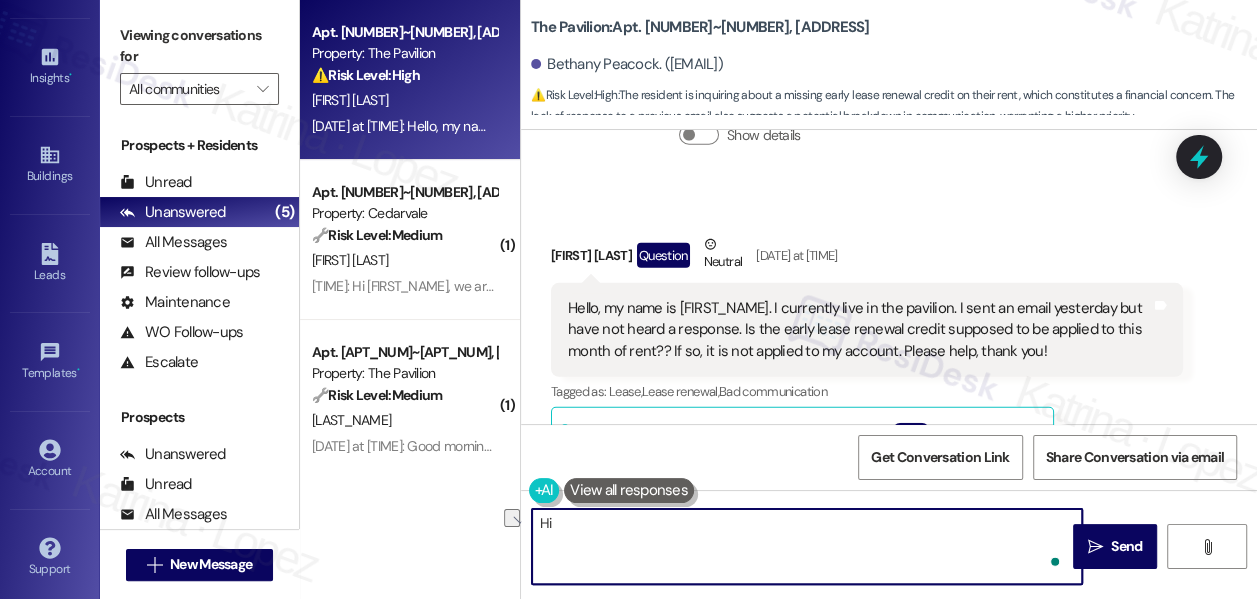 drag, startPoint x: 596, startPoint y: 546, endPoint x: 538, endPoint y: 541, distance: 58.21512 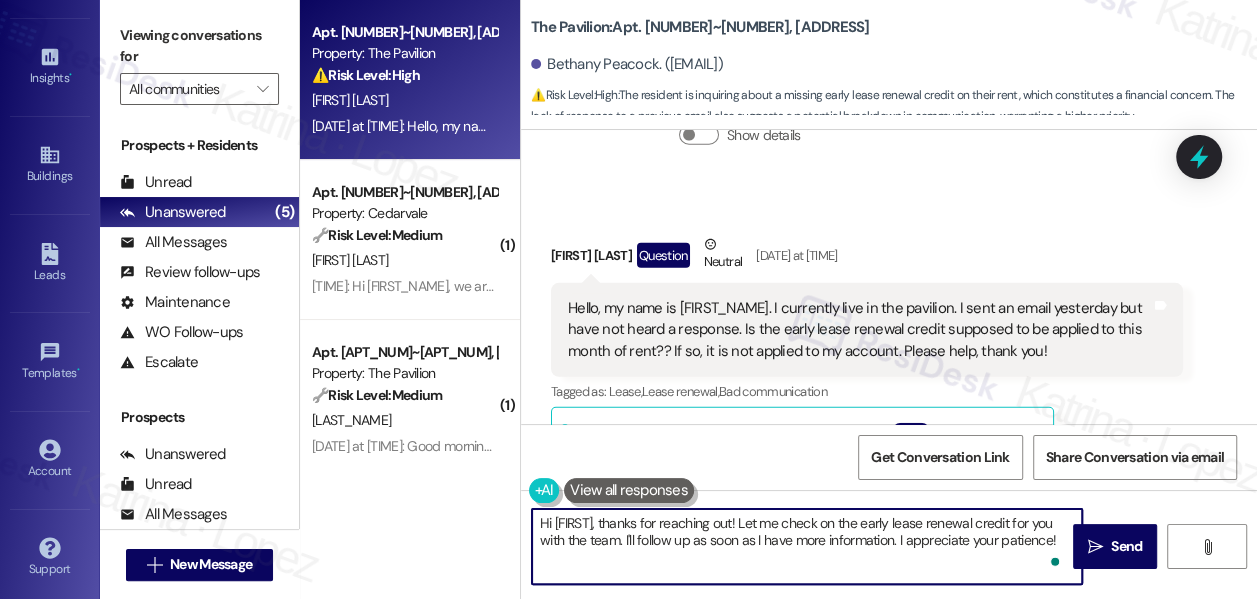 click on "Hi Bethany, thanks for reaching out! Let me check on the early lease renewal credit for you with the team. I'll follow up as soon as I have more information. I appreciate your patience!" at bounding box center [807, 546] 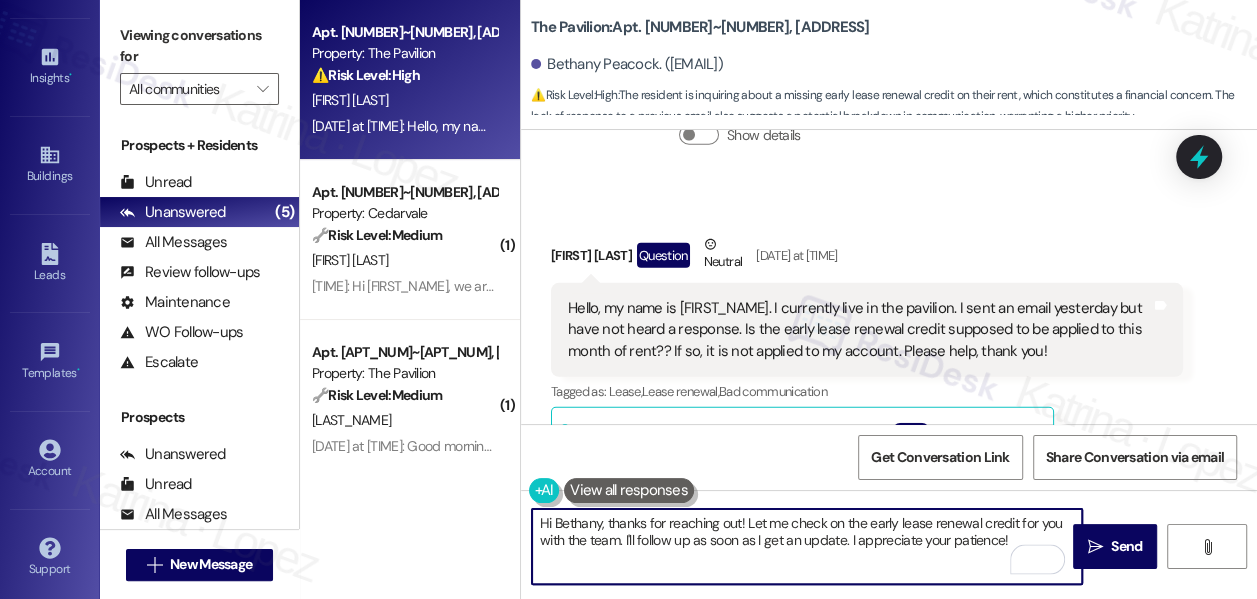 drag, startPoint x: 1014, startPoint y: 535, endPoint x: 1000, endPoint y: 535, distance: 14 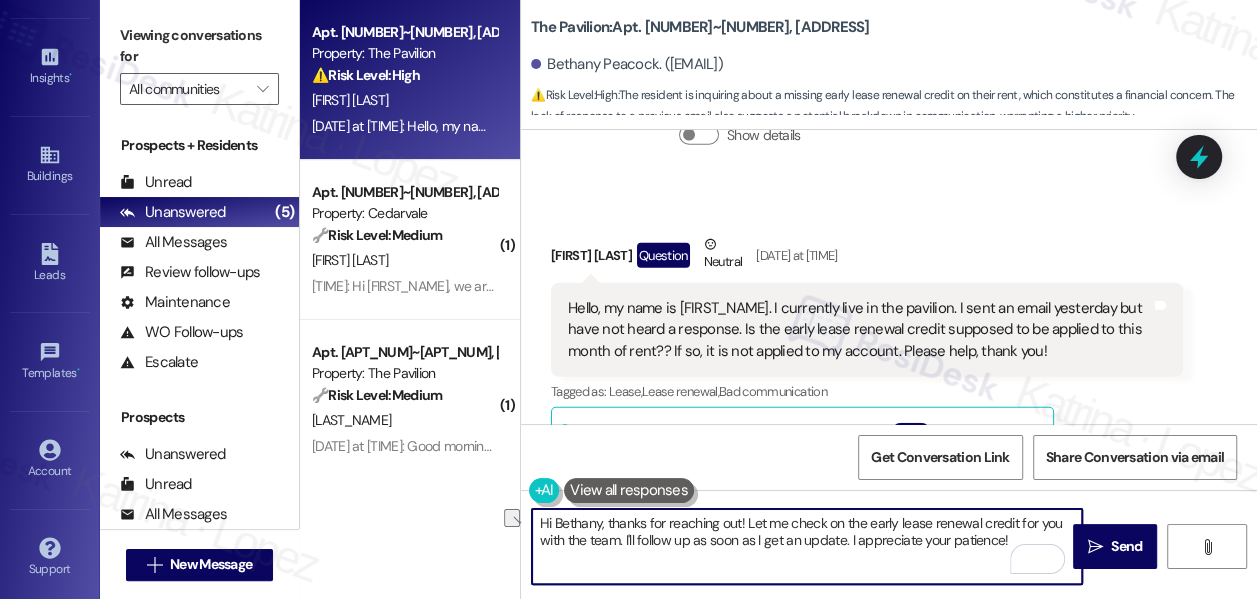drag, startPoint x: 789, startPoint y: 526, endPoint x: 850, endPoint y: 516, distance: 61.81424 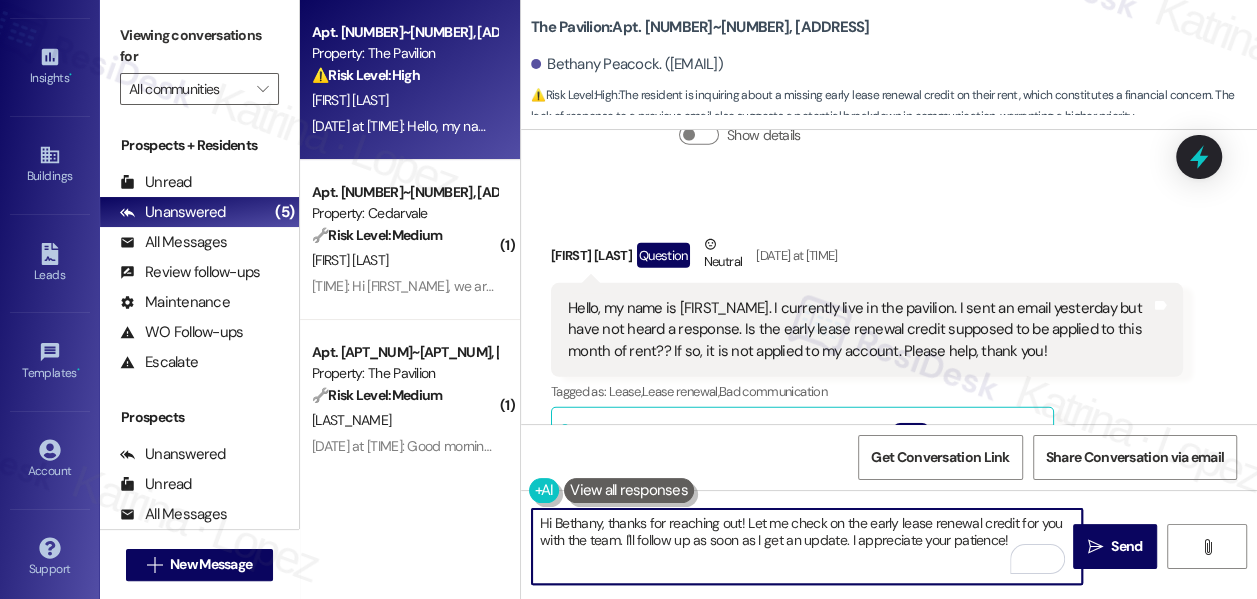 click on "Hi [FIRST], thanks for reaching out! Let me check on the early lease renewal credit for you with the team. I'll follow up as soon as I get an update. I appreciate your patience!" at bounding box center (807, 546) 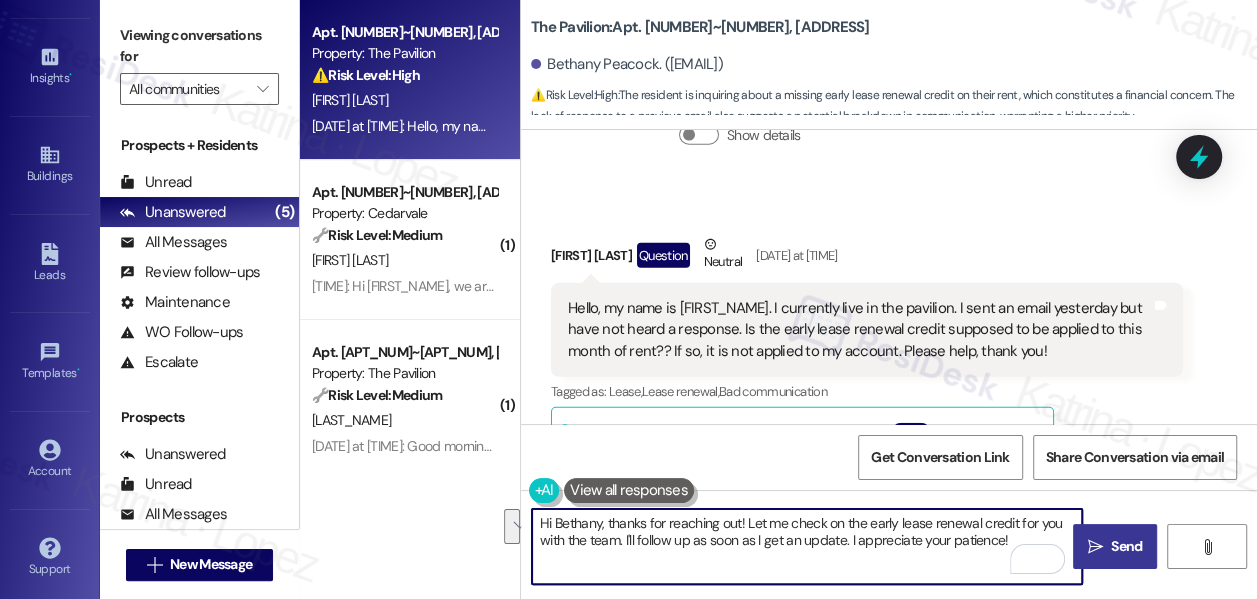 type on "Hi [FIRST], thanks for reaching out! Let me check on the early lease renewal credit for you with the team. I'll follow up as soon as I get an update. I appreciate your patience!" 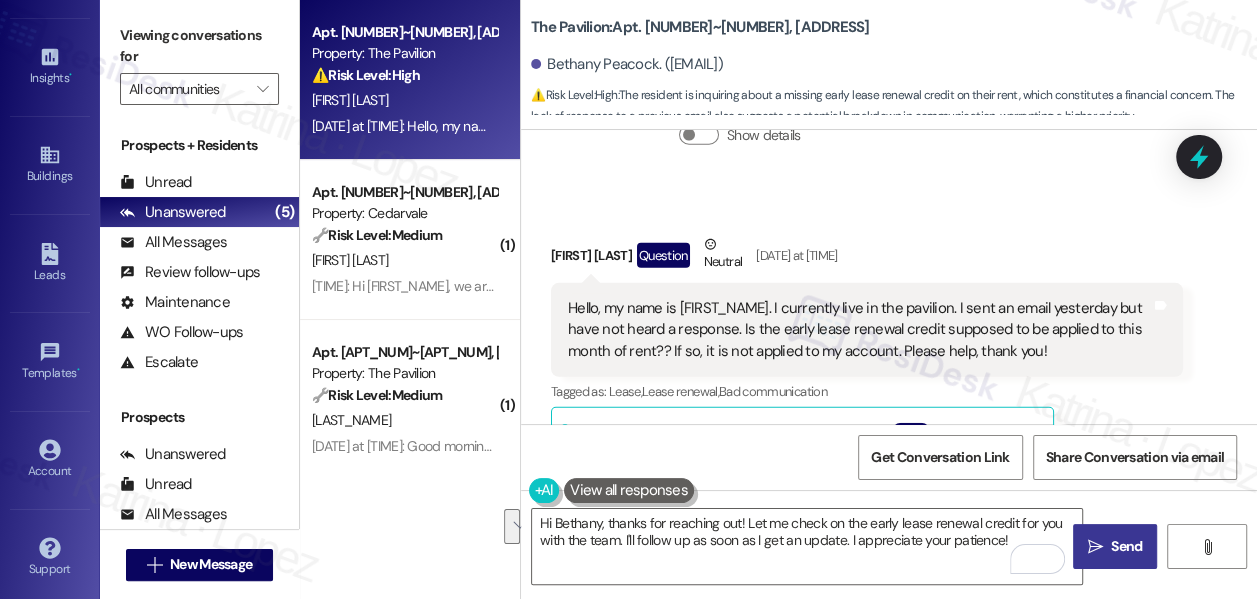 click on "" at bounding box center (1095, 547) 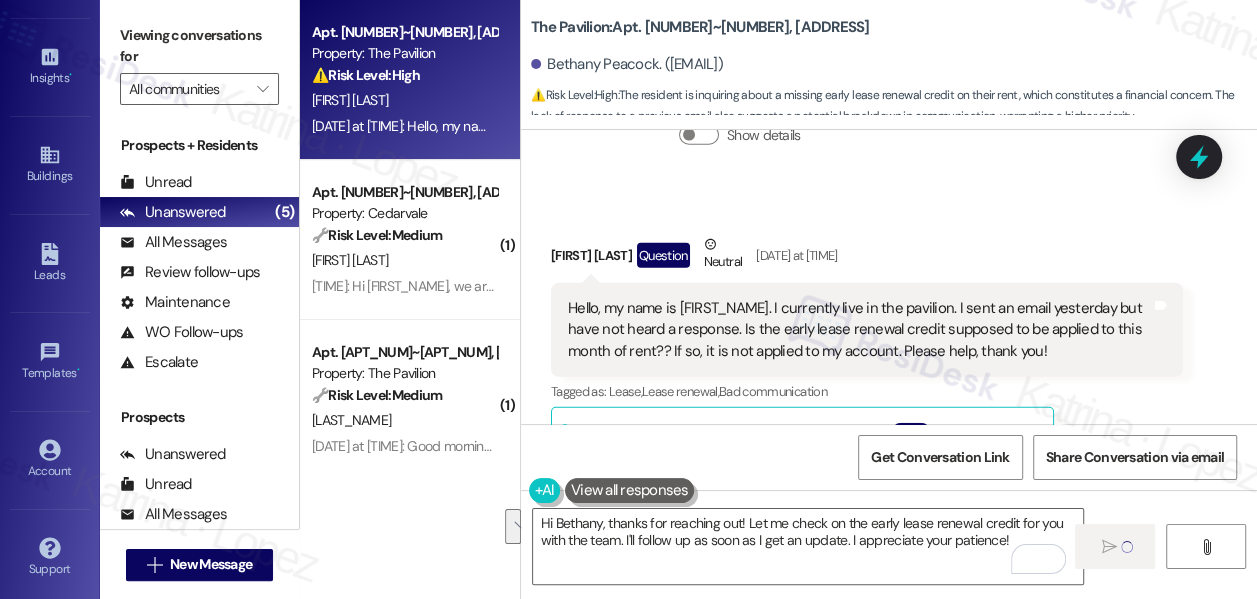 click on "Hello, my name is Bethany. I currently live in the pavilion. I sent an email yesterday but have not heard a response. Is the early lease renewal credit supposed to be applied to this month of rent?? If so, it is not applied to my account. Please help, thank you! Tags and notes" at bounding box center [867, 330] 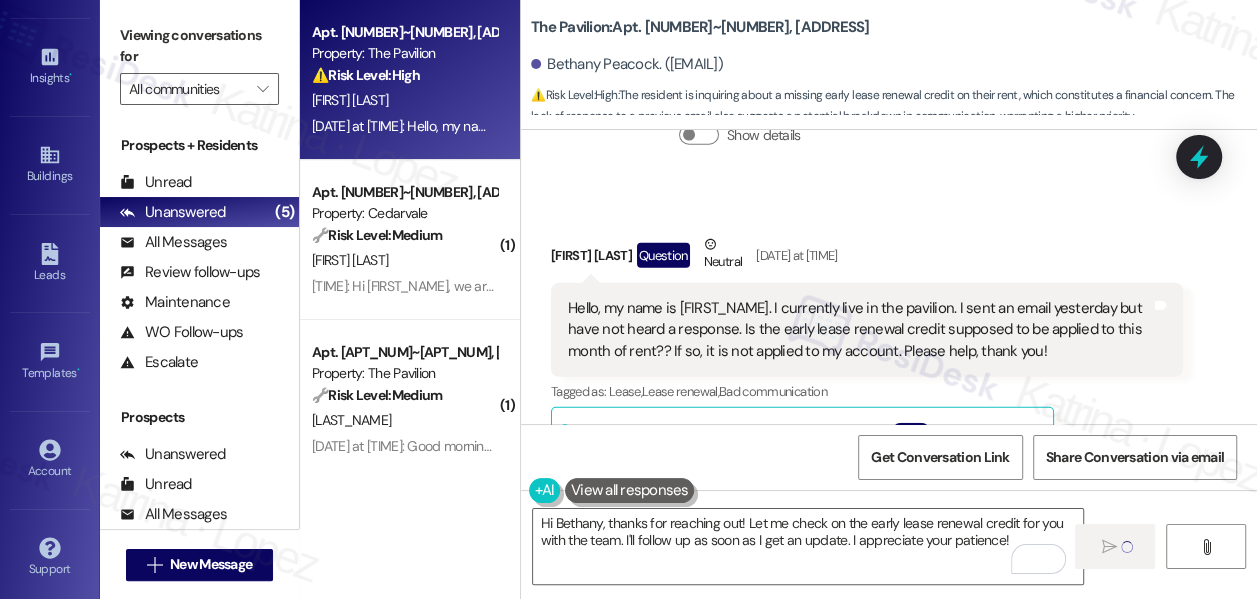 click on "Hello, my name is [NAME]. I currently live in the pavilion. I sent an email yesterday but have not heard a response. Is the early lease renewal credit supposed to be applied to this month of rent?? If so, it is not applied to my account. Please help, thank you!" at bounding box center (859, 330) 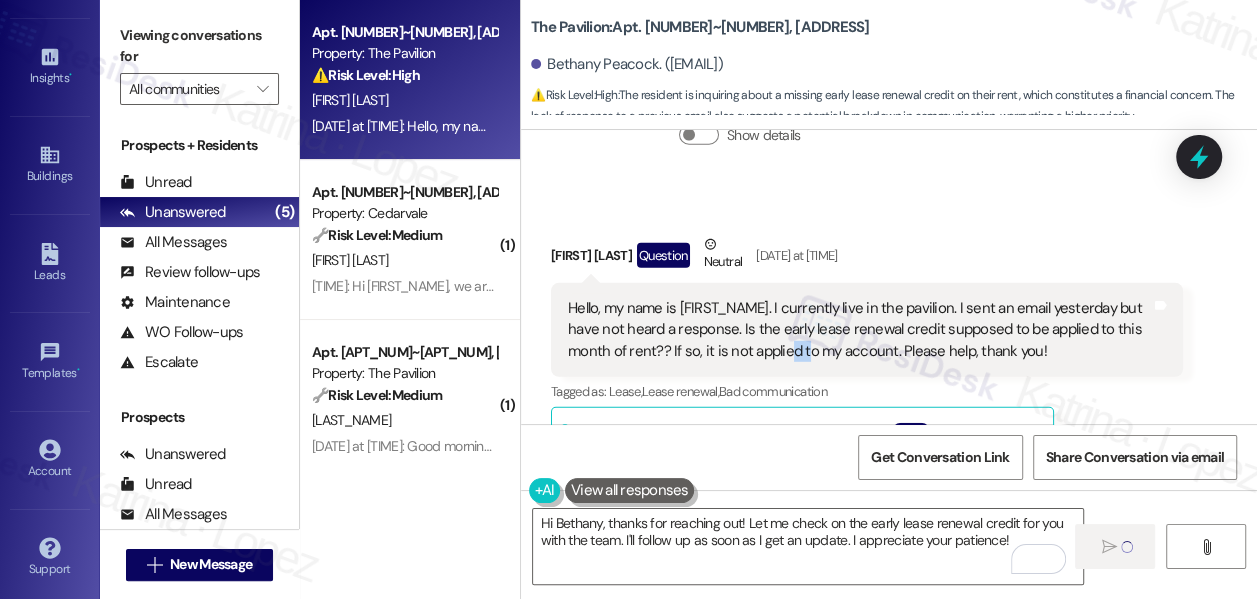 click on "Hello, my name is [NAME]. I currently live in the pavilion. I sent an email yesterday but have not heard a response. Is the early lease renewal credit supposed to be applied to this month of rent?? If so, it is not applied to my account. Please help, thank you!" at bounding box center (859, 330) 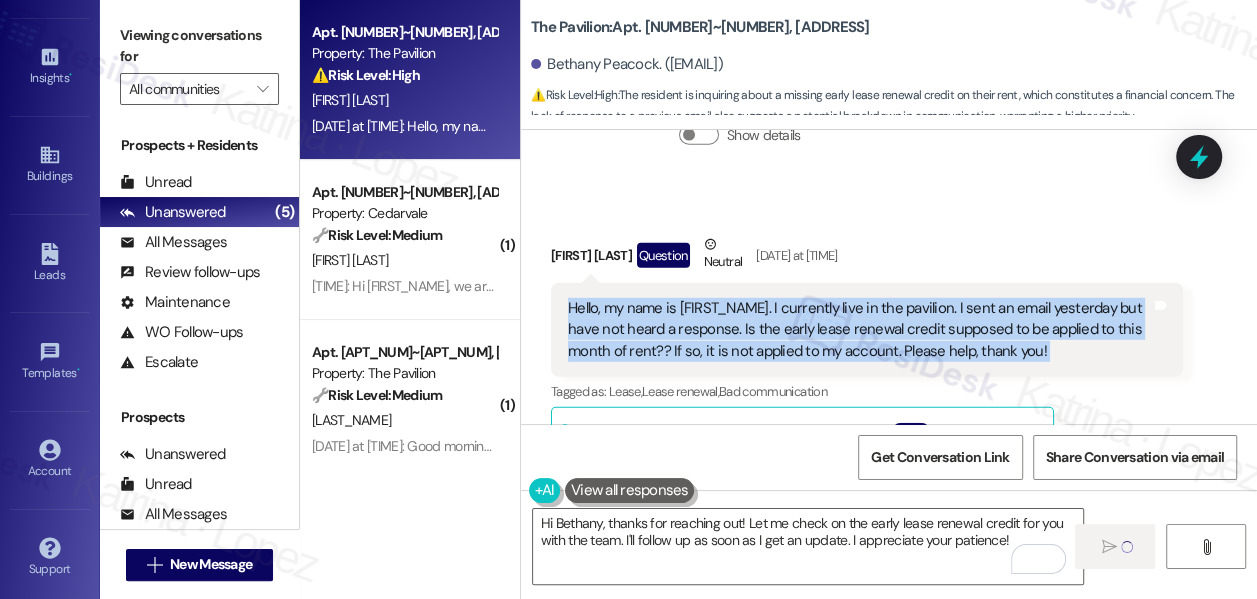 click on "Hello, my name is [NAME]. I currently live in the pavilion. I sent an email yesterday but have not heard a response. Is the early lease renewal credit supposed to be applied to this month of rent?? If so, it is not applied to my account. Please help, thank you!" at bounding box center (859, 330) 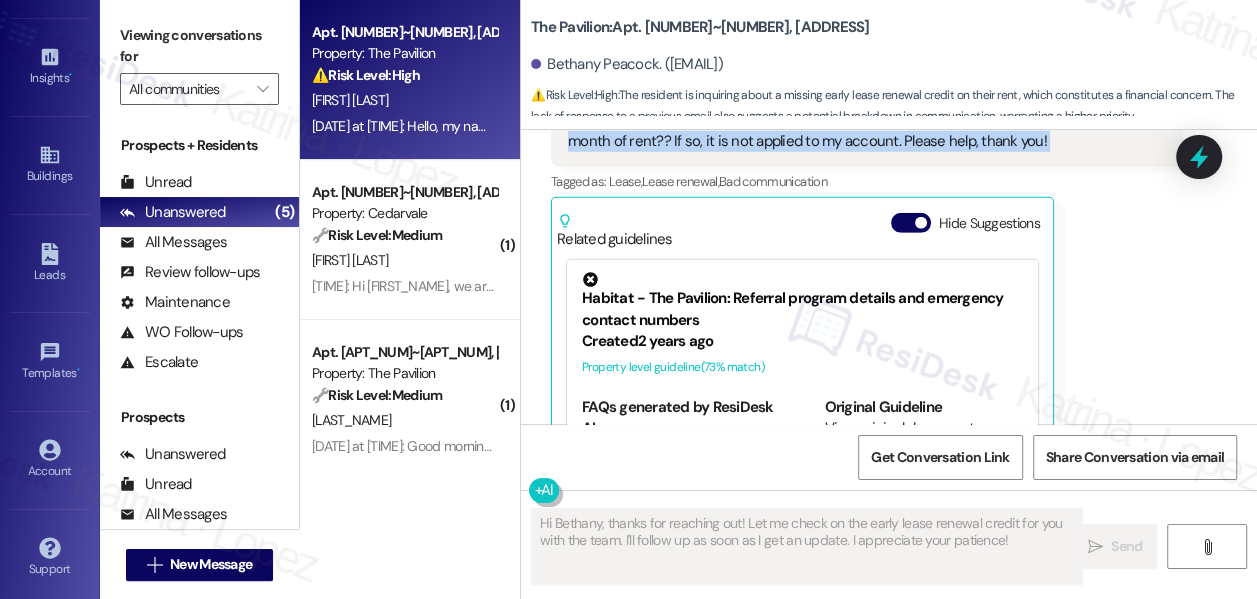 scroll, scrollTop: 8169, scrollLeft: 0, axis: vertical 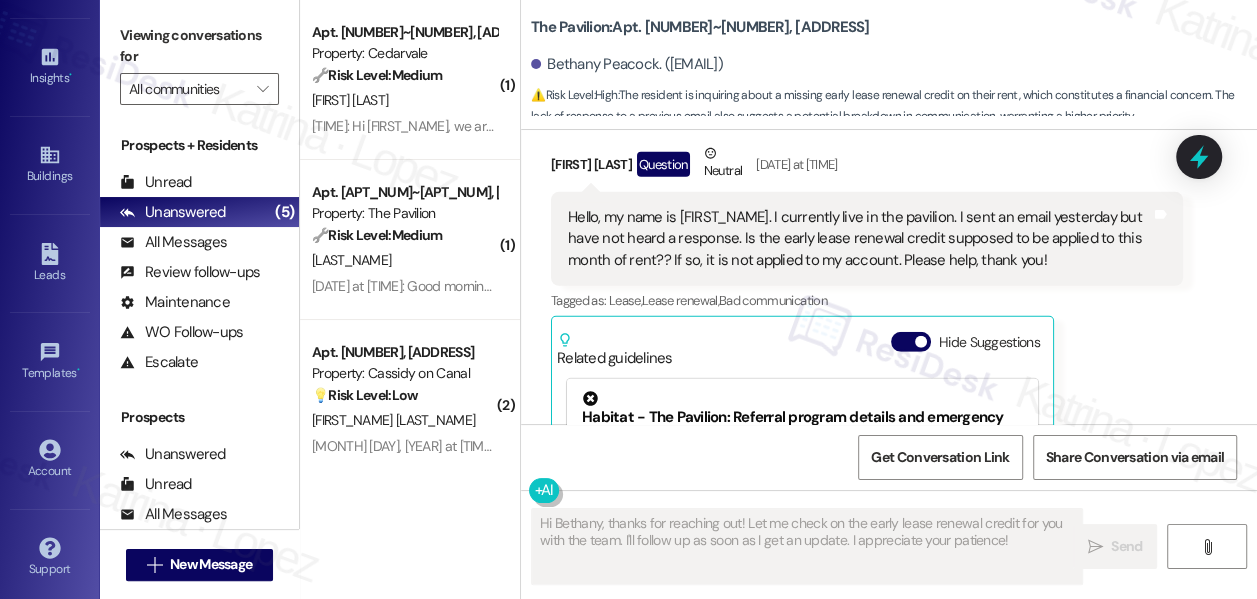 click on "Related guidelines Hide Suggestions" at bounding box center [802, 345] 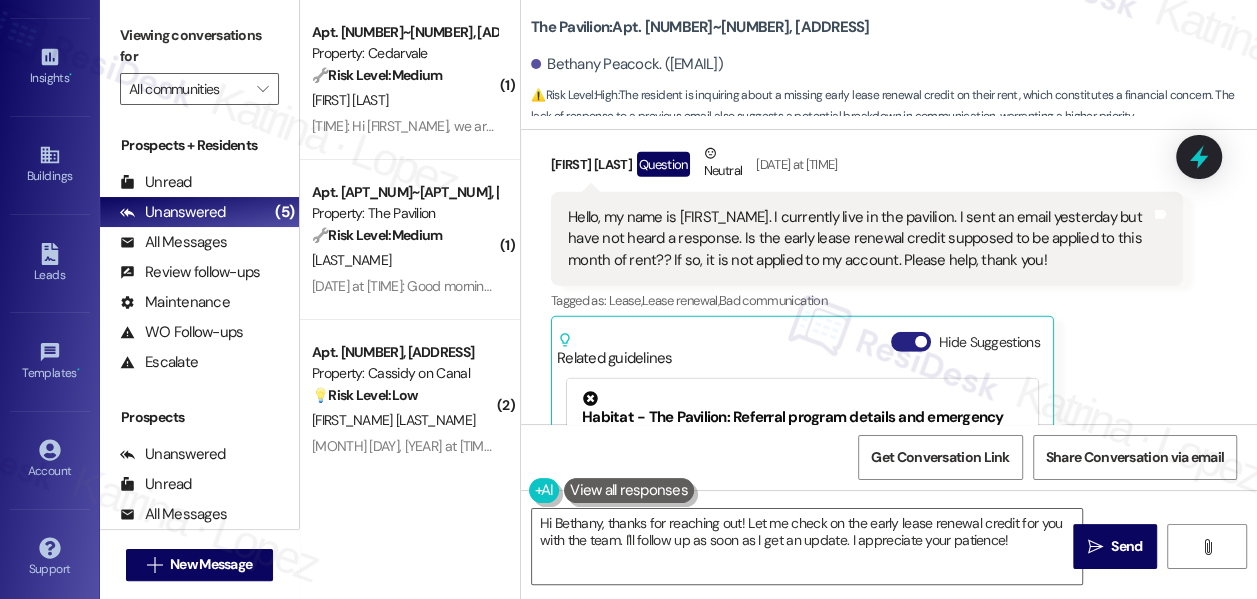 click at bounding box center [921, 342] 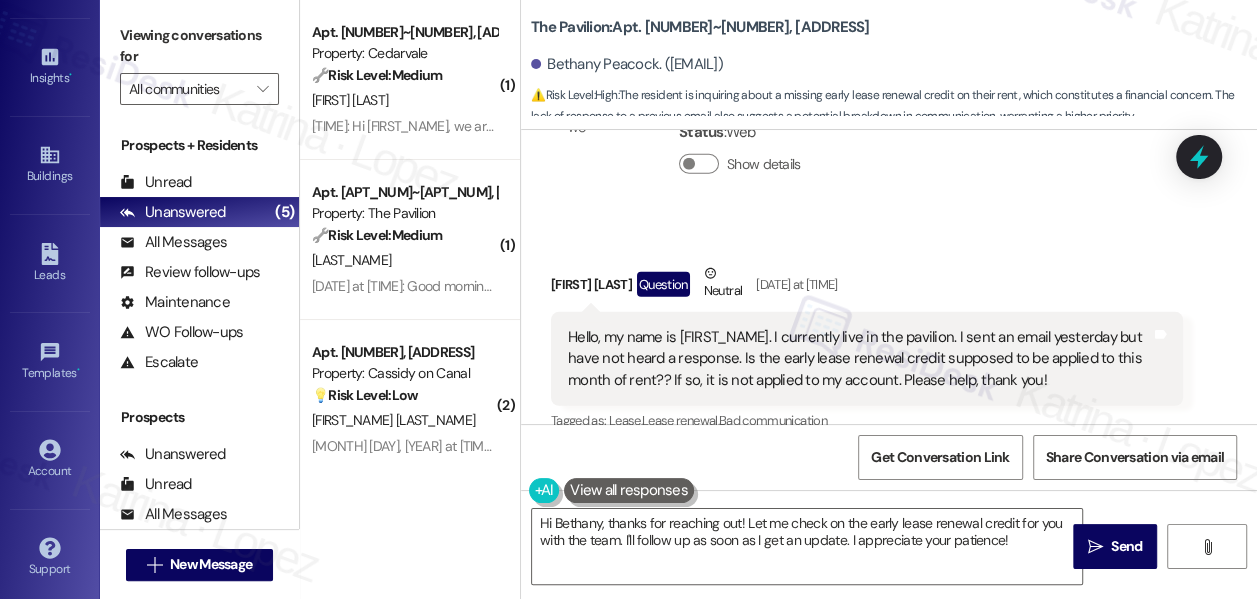 scroll, scrollTop: 7933, scrollLeft: 0, axis: vertical 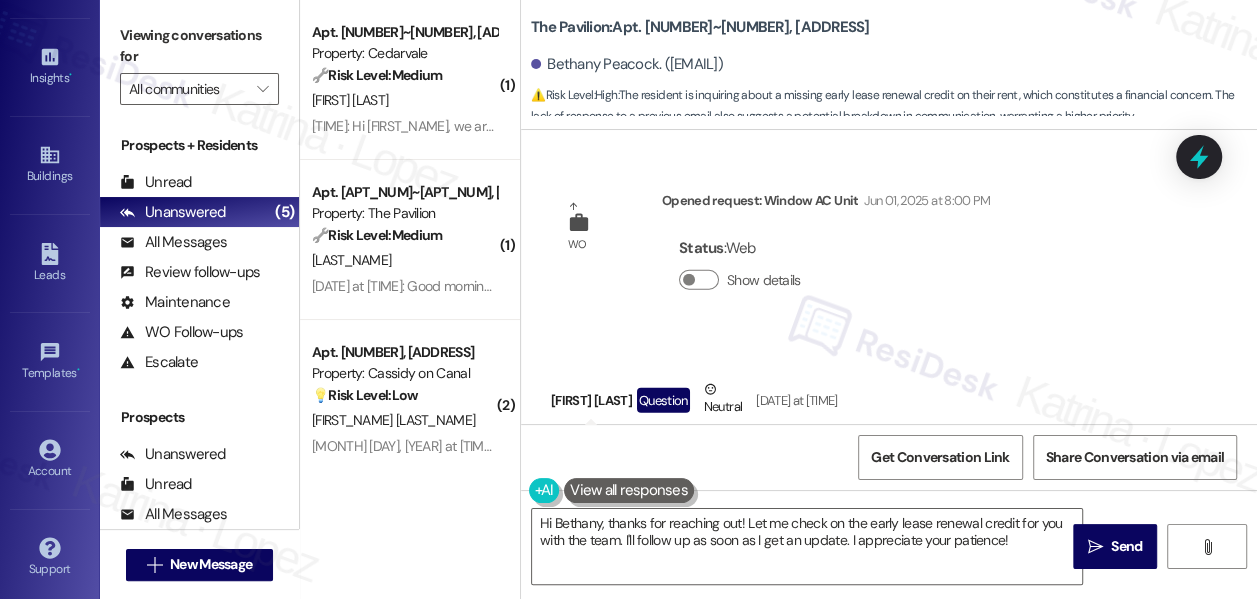 type 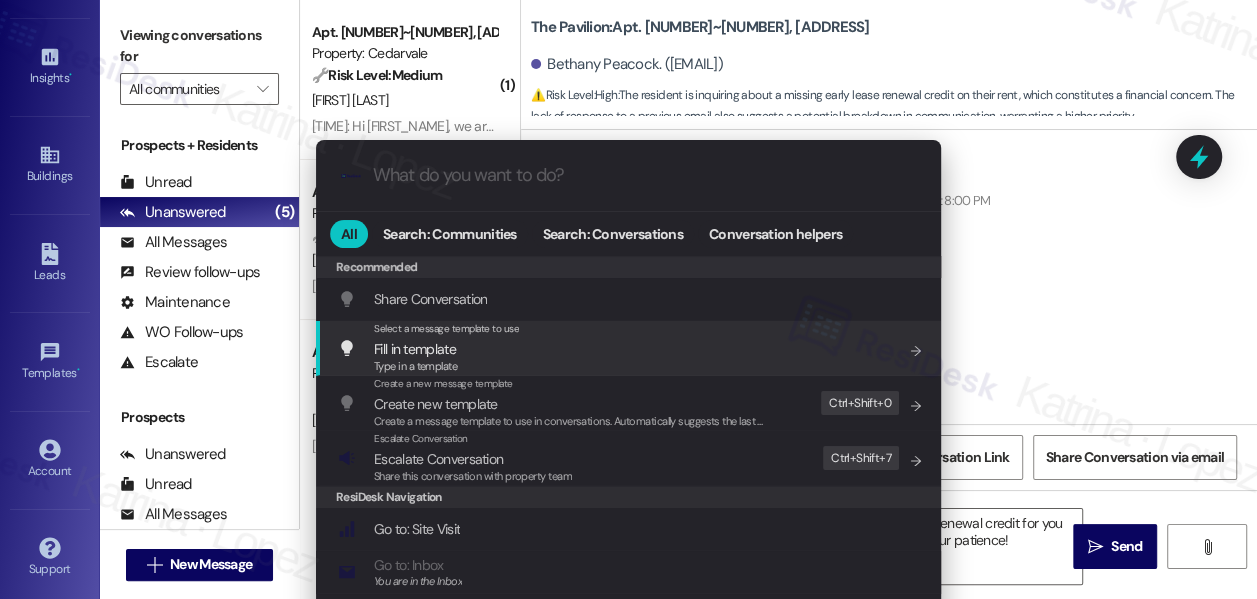 click on ".cls-1{fill:#0a055f;}.cls-2{fill:#0cc4c4;} resideskLogoBlueOrange All Search: Communities Search: Conversations Conversation helpers Recommended Recommended Share Conversation Add shortcut Select a message template to use Fill in template Type in a template Add shortcut Create a new message template Create new template Create a message template to use in conversations. Automatically suggests the last message you sent. Edit Ctrl+ Shift+ 0 Escalate Conversation Escalate Conversation Share this conversation with property team Edit Ctrl+ Shift+ 7 ResiDesk Navigation Go to: Site Visit Add shortcut Go to: Inbox You are in the Inbox Add shortcut Go to: Settings Add shortcut Go to: Message Templates Add shortcut Go to: Buildings Add shortcut Help Getting Started: What you can do with ResiDesk Add shortcut Settings Powered by Command AI Ctrl+ K" at bounding box center [628, 299] 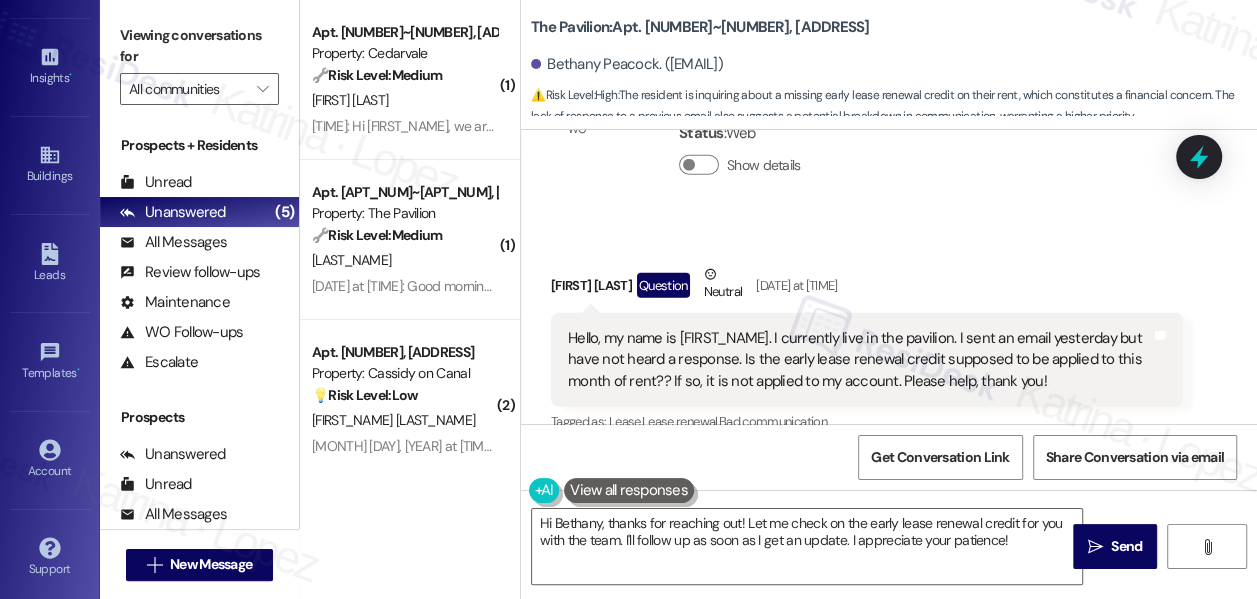 scroll, scrollTop: 8205, scrollLeft: 0, axis: vertical 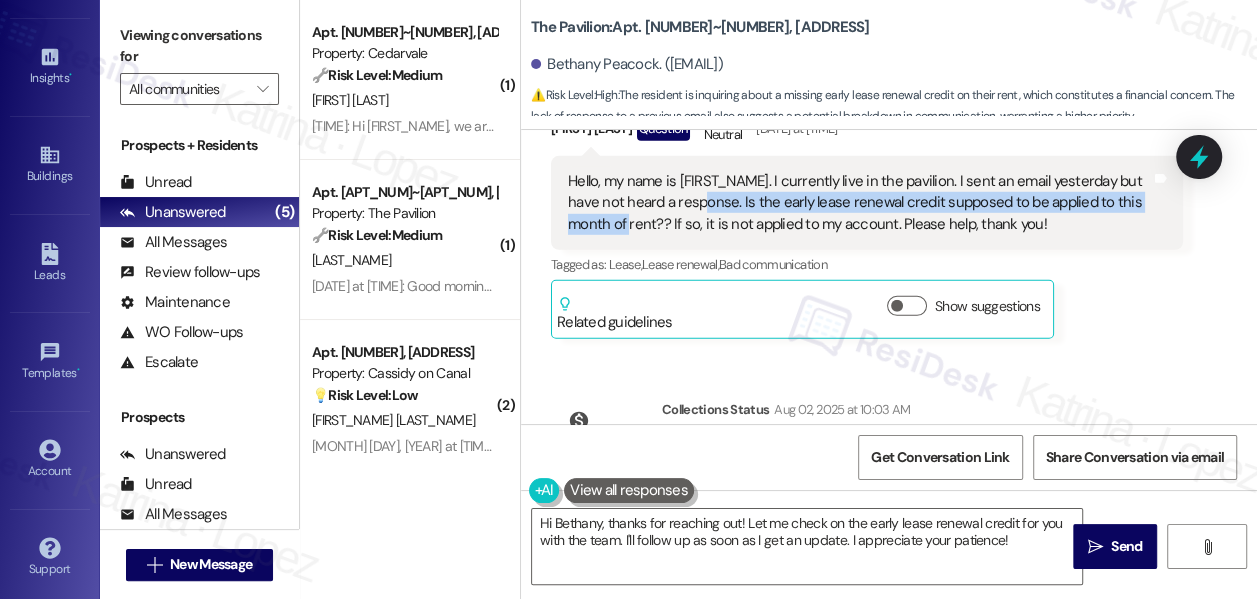 drag, startPoint x: 702, startPoint y: 178, endPoint x: 657, endPoint y: 200, distance: 50.08992 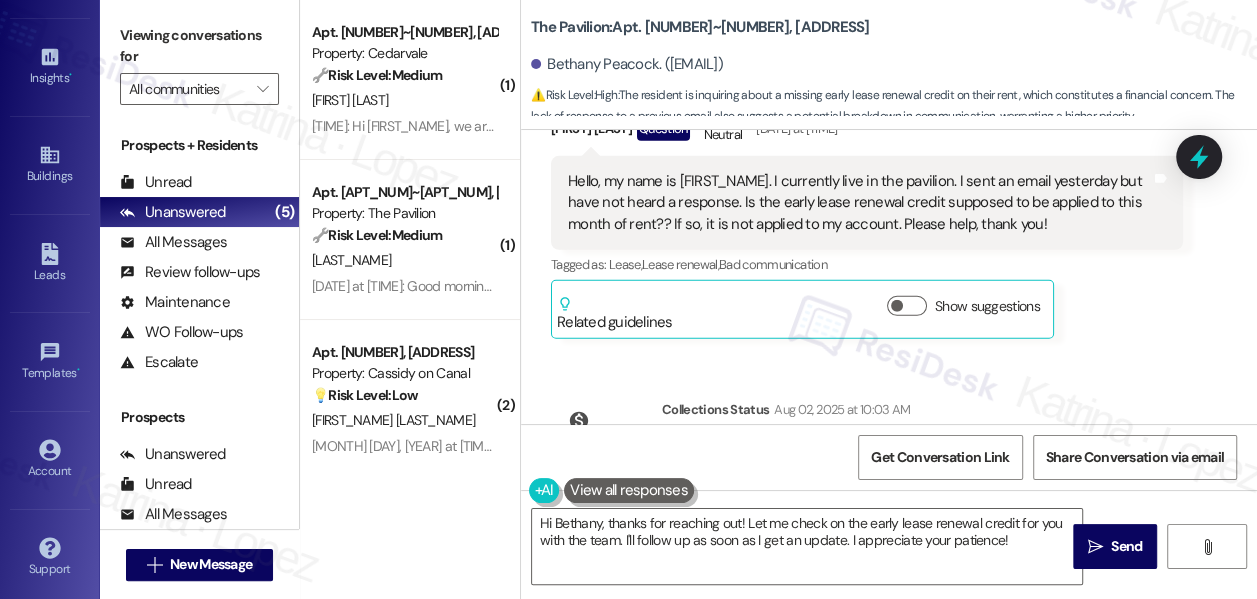 click on "Hello, my name is [NAME]. I currently live in the pavilion. I sent an email yesterday but have not heard a response. Is the early lease renewal credit supposed to be applied to this month of rent?? If so, it is not applied to my account. Please help, thank you!" at bounding box center (859, 203) 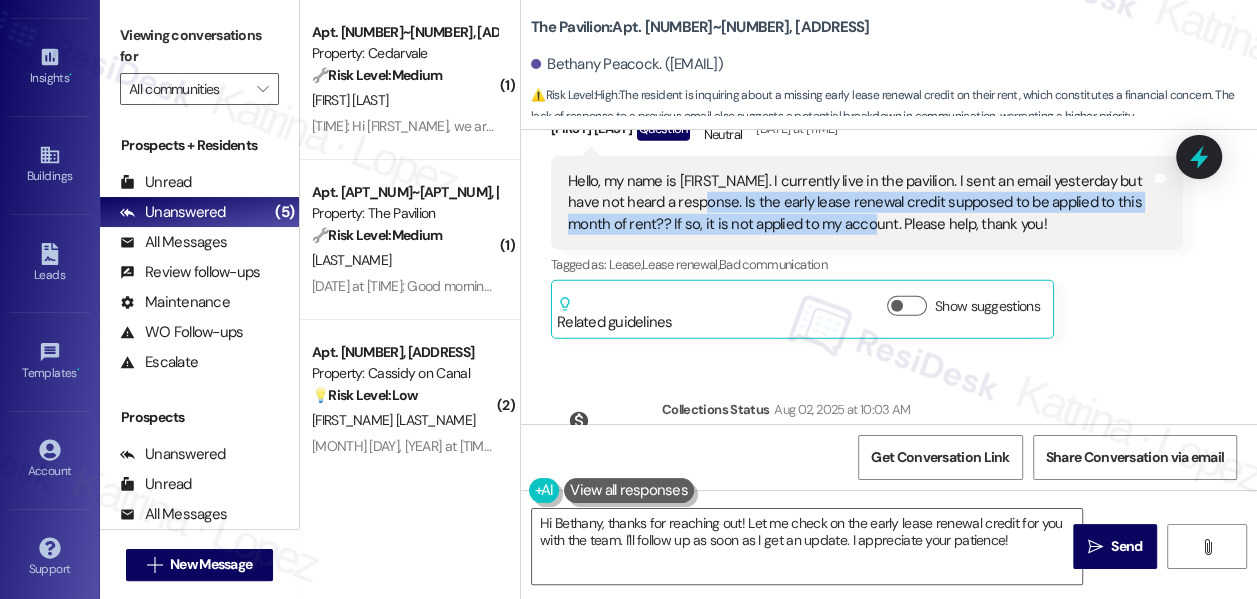 drag, startPoint x: 702, startPoint y: 185, endPoint x: 896, endPoint y: 196, distance: 194.3116 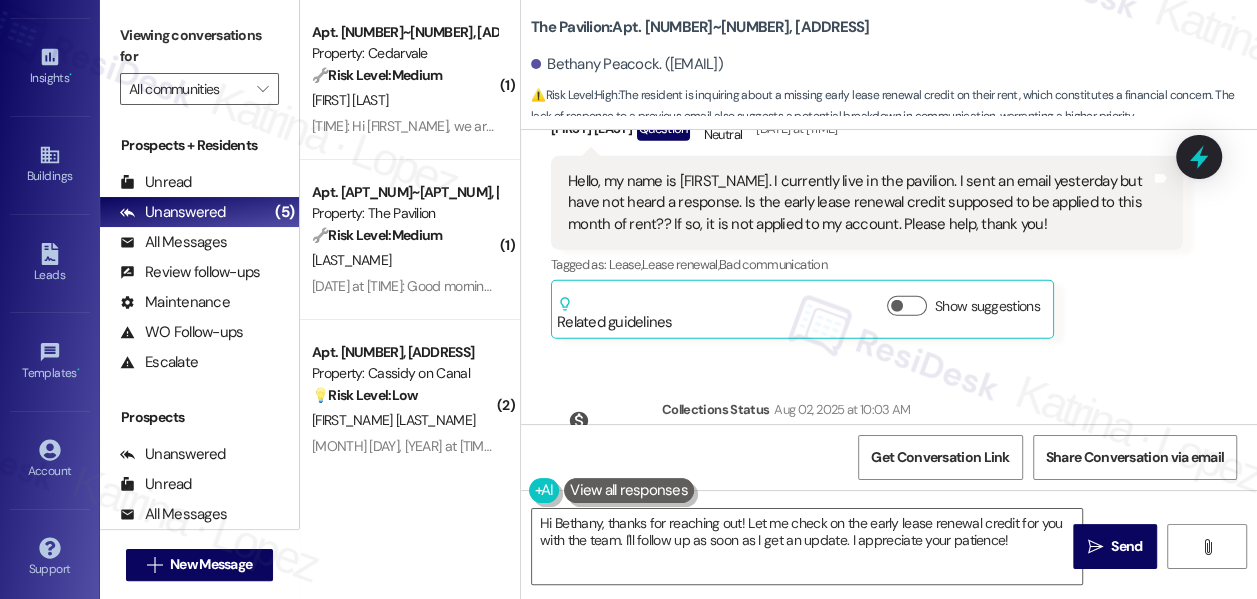 drag, startPoint x: 146, startPoint y: 19, endPoint x: 215, endPoint y: 47, distance: 74.46476 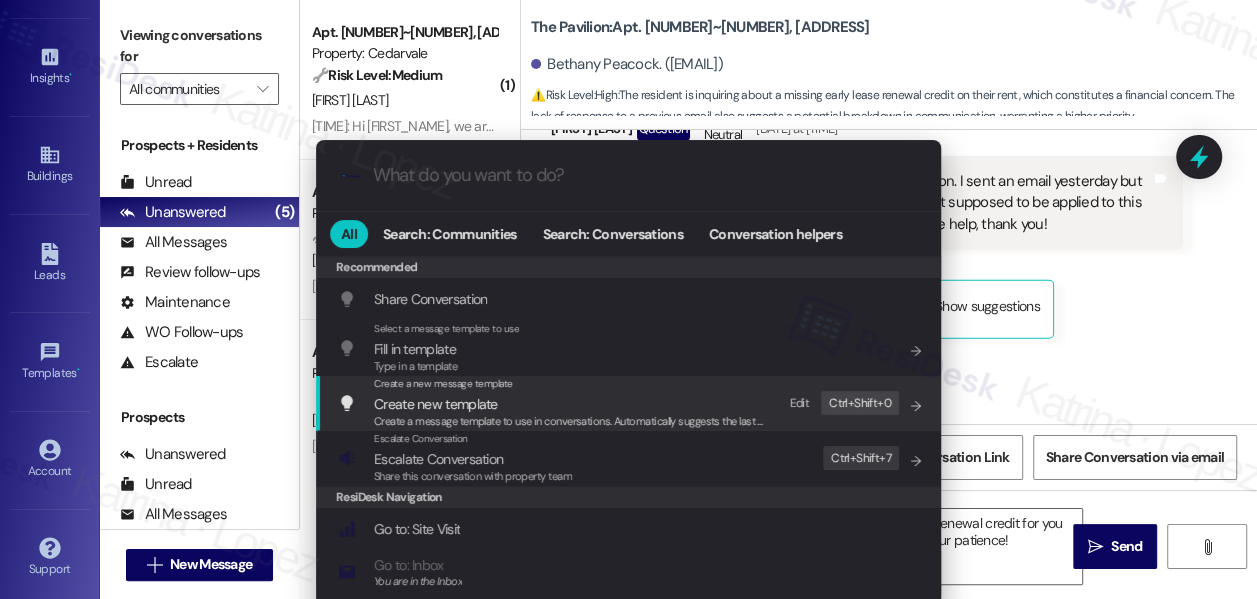 click on "Share this conversation with property team" at bounding box center [473, 476] 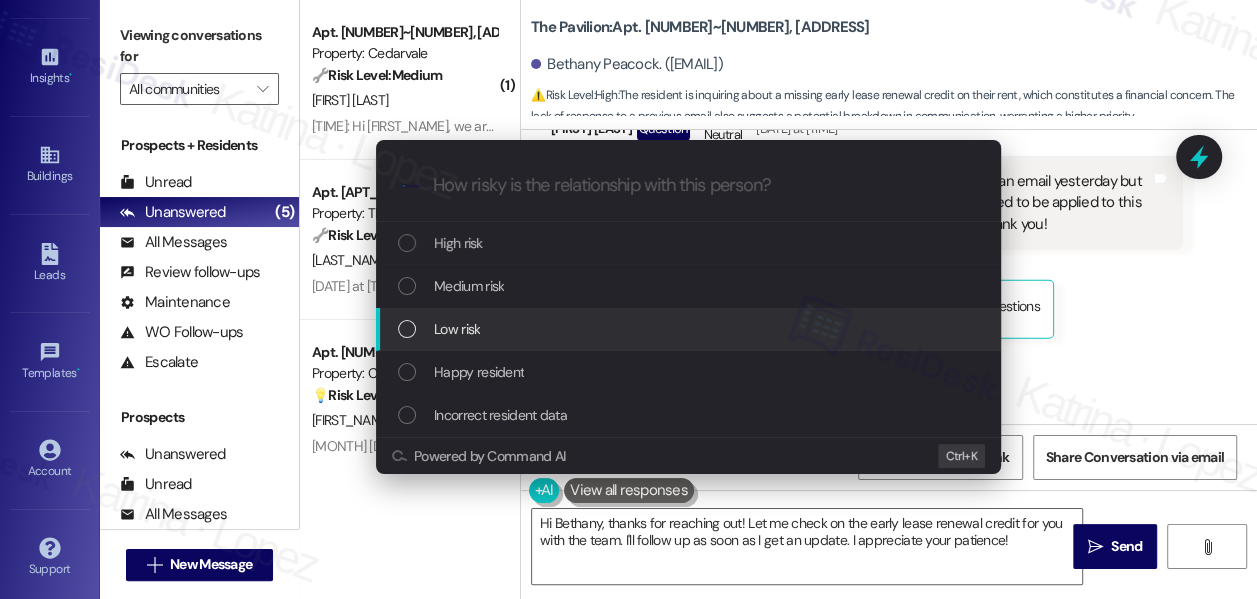 click on "Low risk" at bounding box center (457, 329) 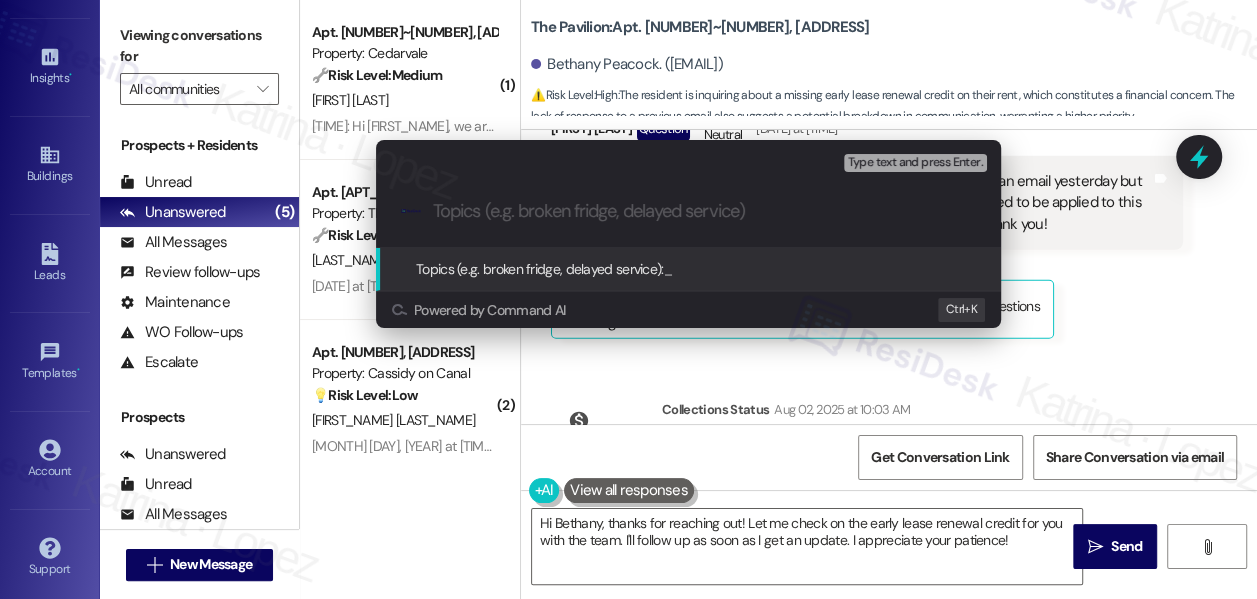 paste on "Question Regarding Early Lease Renewal Credit Application" 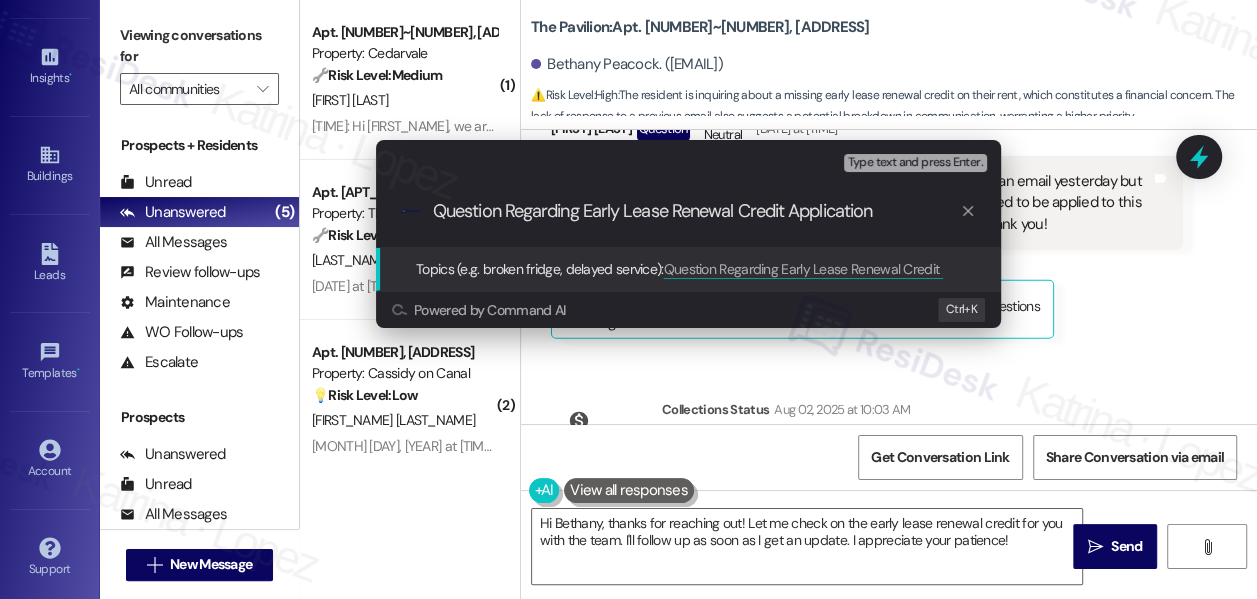 type on "Question Regarding Early Lease Renewal Credit Application" 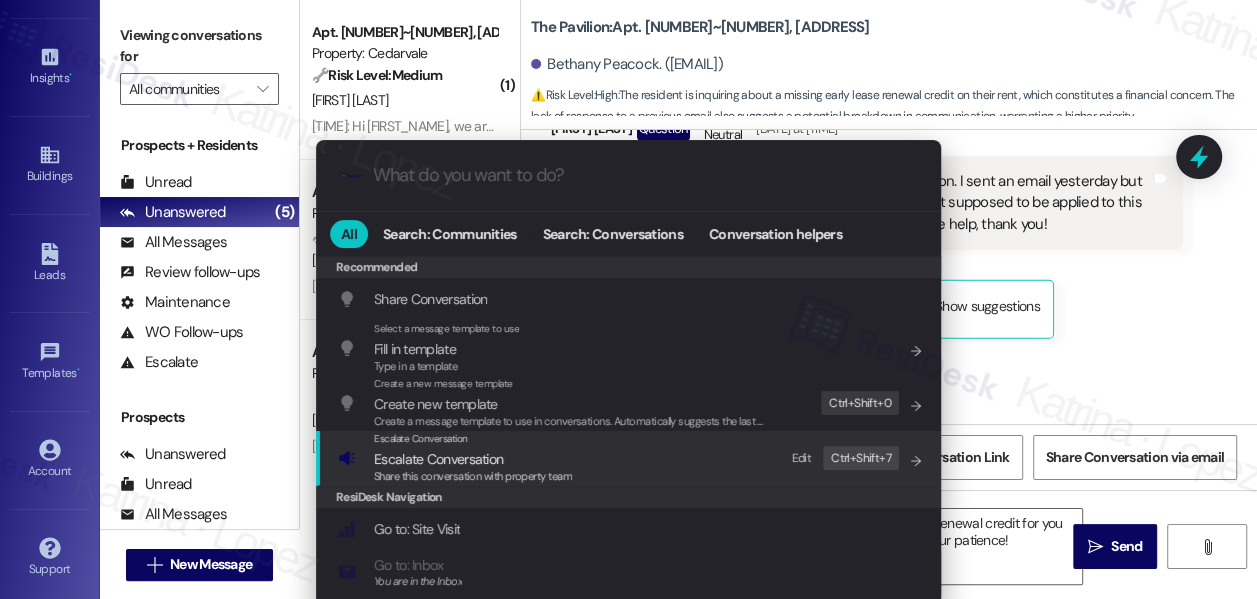 click on "Escalate Conversation" at bounding box center (473, 459) 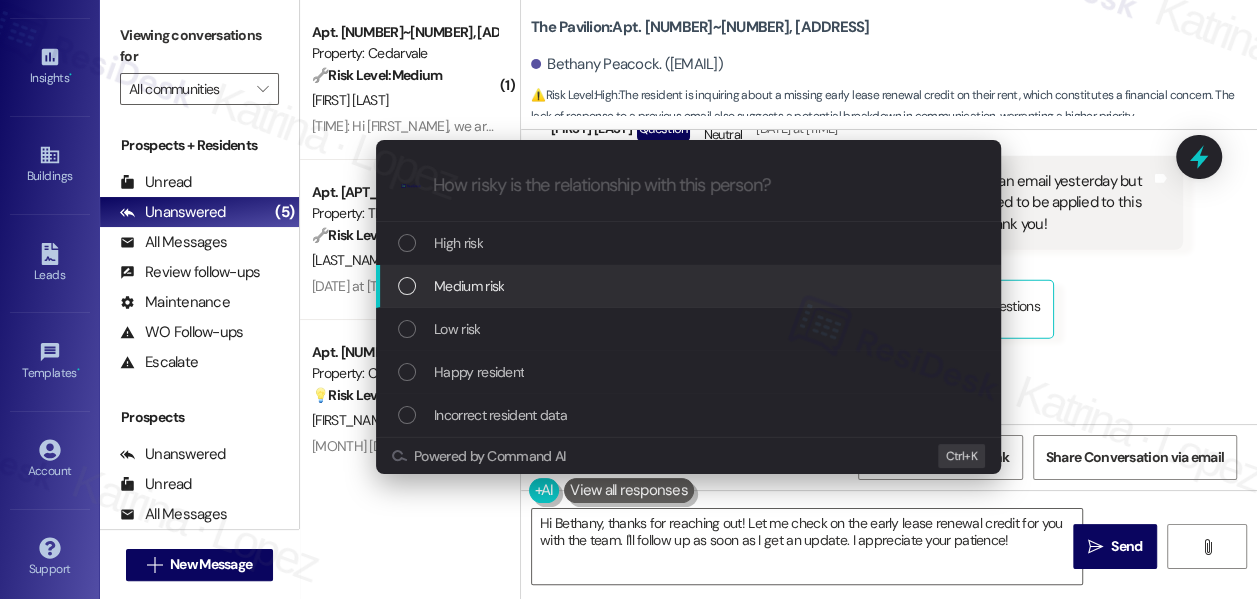 click on "Medium risk" at bounding box center [469, 286] 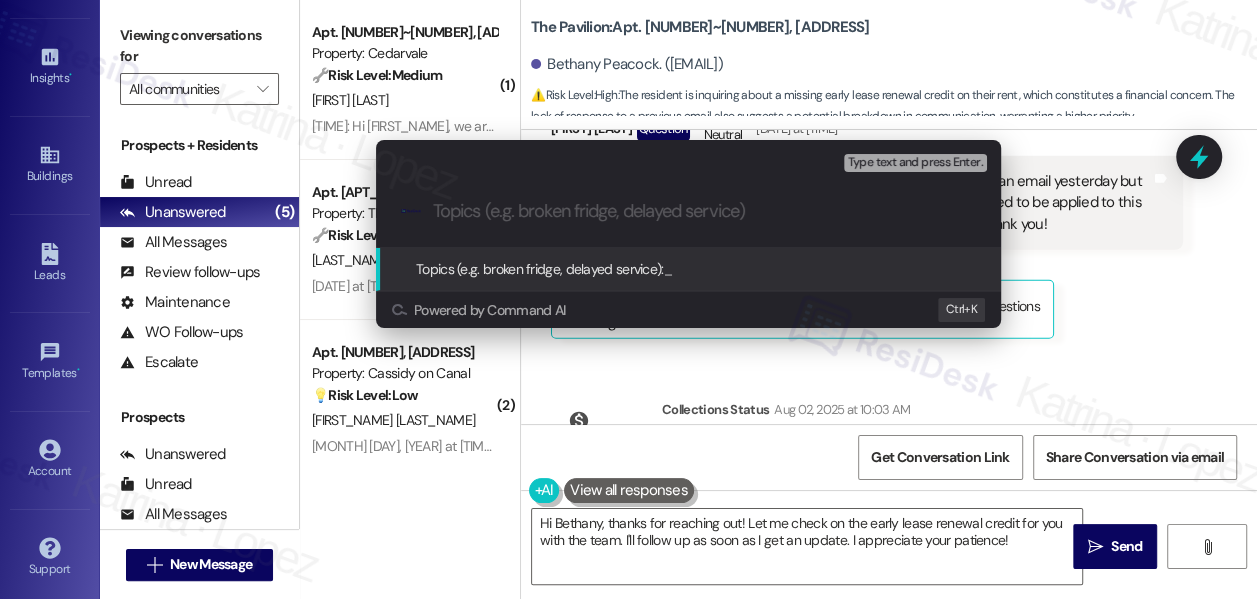 paste on "Question Regarding Early Lease Renewal Credit Application" 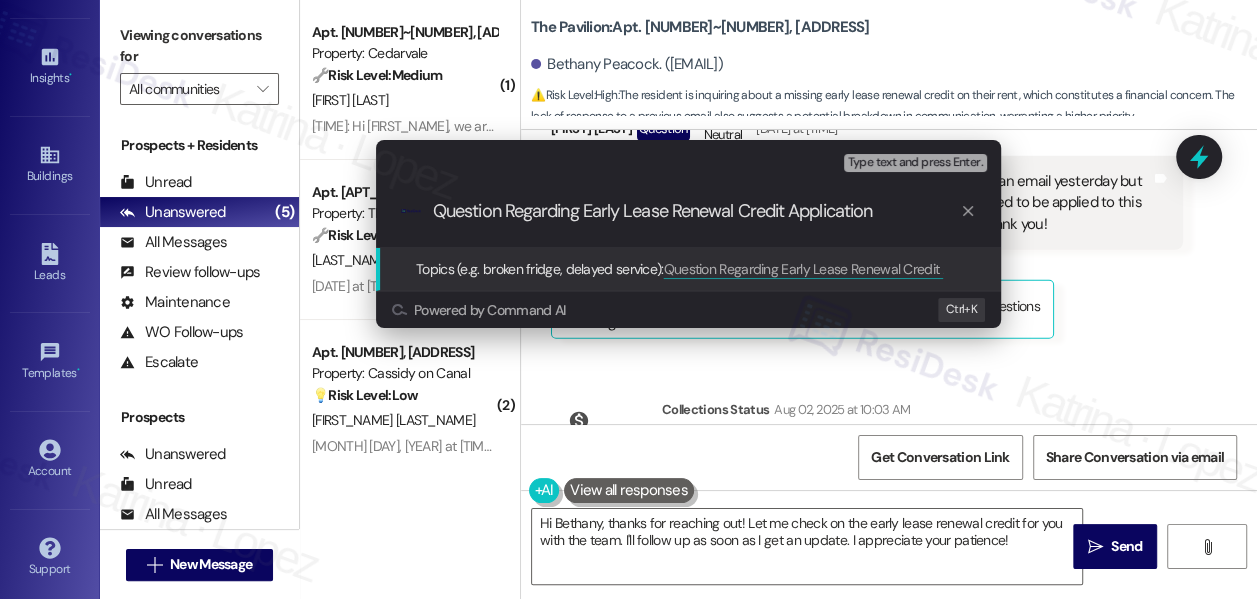 click on "Question Regarding Early Lease Renewal Credit Application" at bounding box center [696, 211] 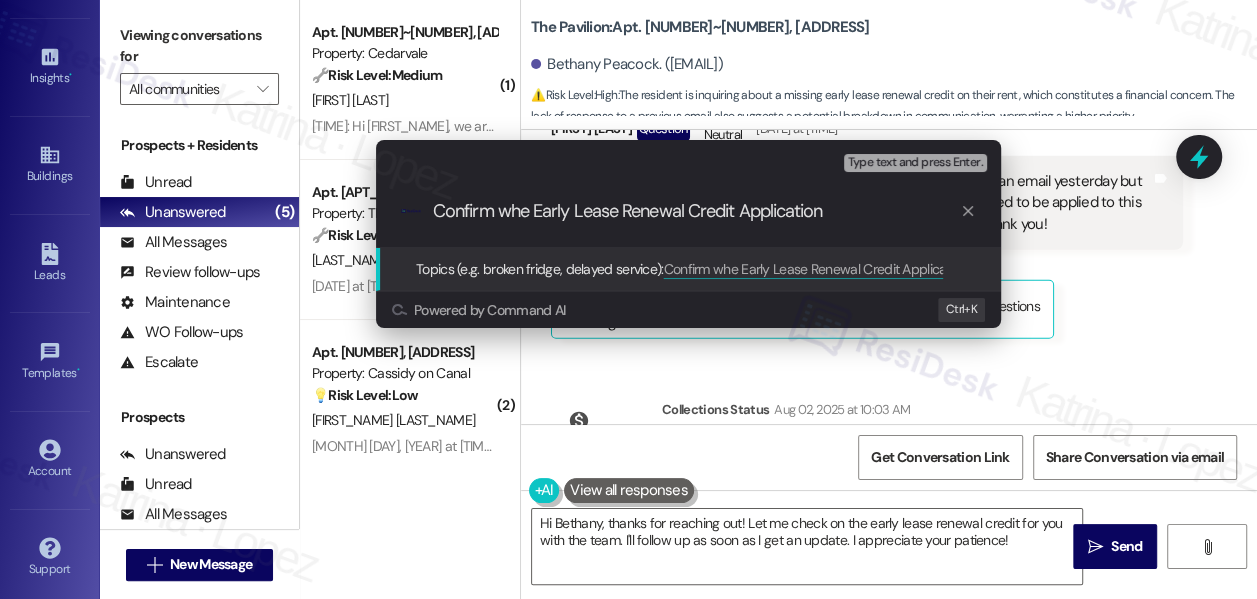 type on "Confirm when Early Lease Renewal Credit Application" 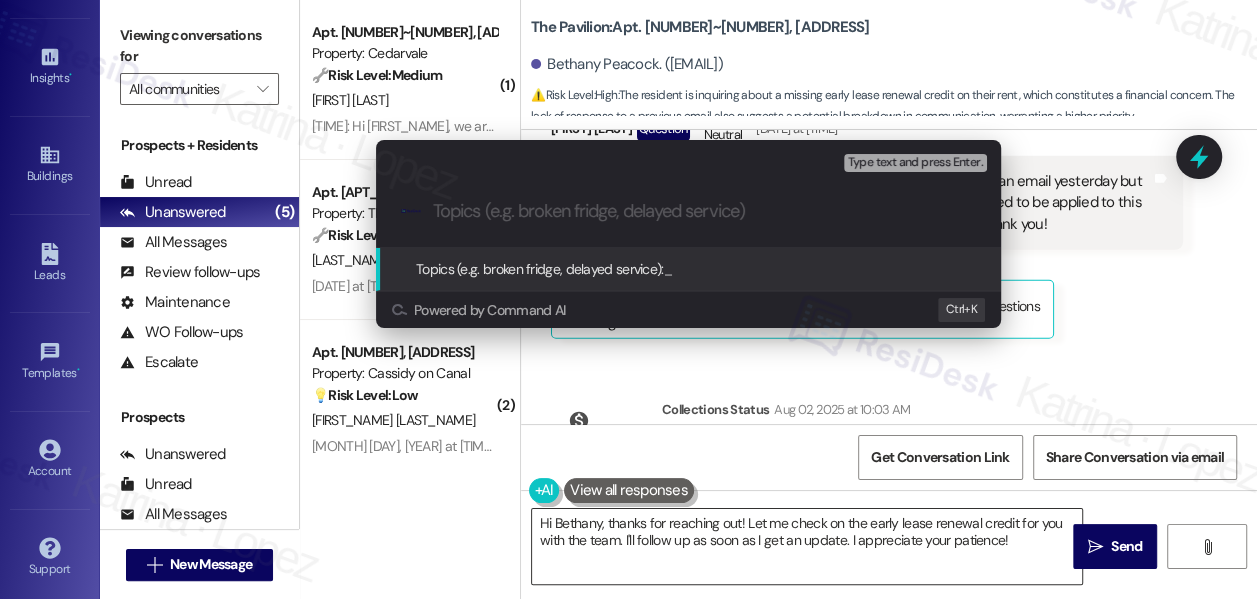 click on "Escalate Conversation Medium risk Topics (e.g. broken fridge, delayed service) Any messages to highlight in the email? Type text and press Enter. .cls-1{fill:#0a055f;}.cls-2{fill:#0cc4c4;} resideskLogoBlueOrange Topics (e.g. broken fridge, delayed service):  _ Powered by Command AI Ctrl+ K" at bounding box center (628, 299) 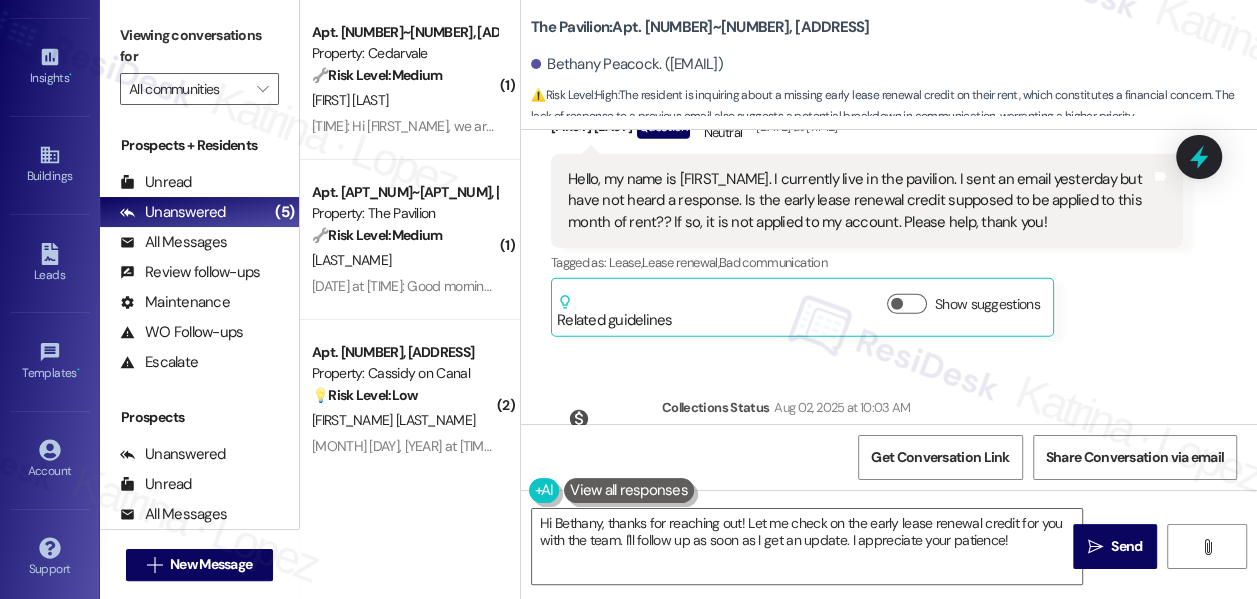scroll, scrollTop: 8206, scrollLeft: 0, axis: vertical 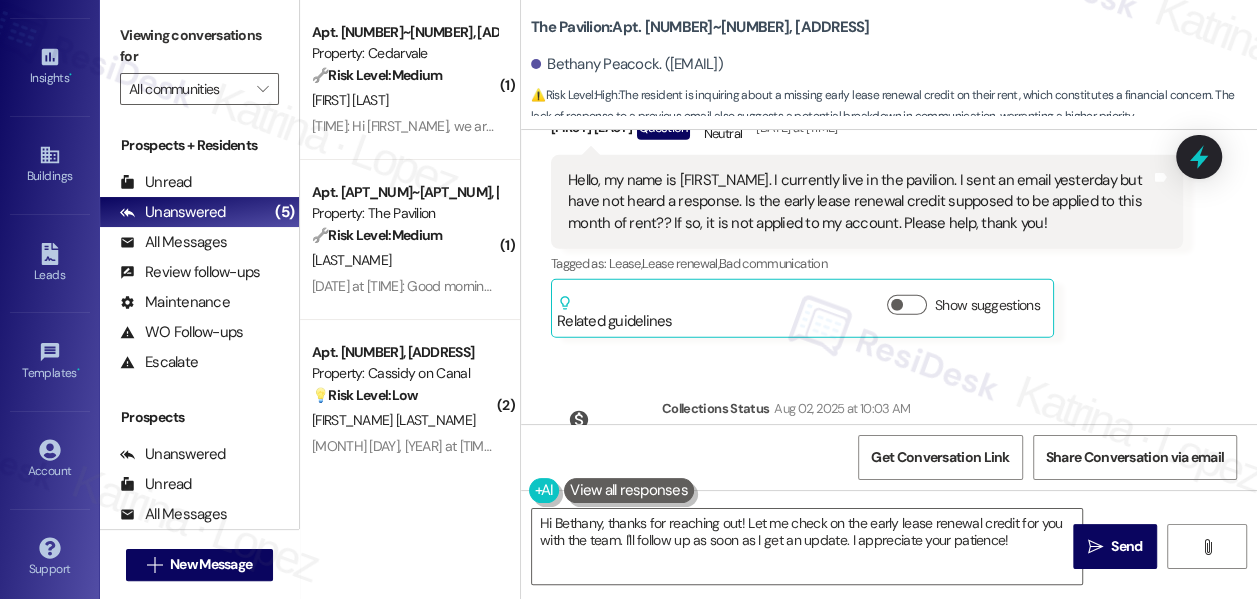 click on "Hello, my name is [NAME]. I currently live in the pavilion. I sent an email yesterday but have not heard a response. Is the early lease renewal credit supposed to be applied to this month of rent?? If so, it is not applied to my account. Please help, thank you!" at bounding box center [859, 202] 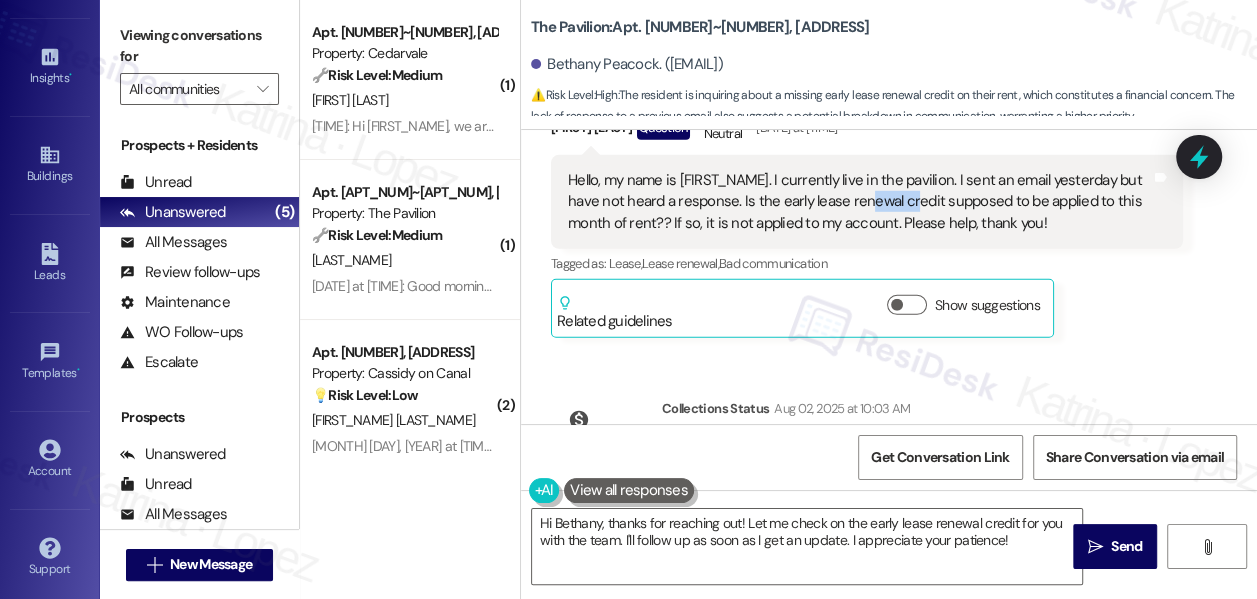 click on "Hello, my name is [NAME]. I currently live in the pavilion. I sent an email yesterday but have not heard a response. Is the early lease renewal credit supposed to be applied to this month of rent?? If so, it is not applied to my account. Please help, thank you!" at bounding box center [859, 202] 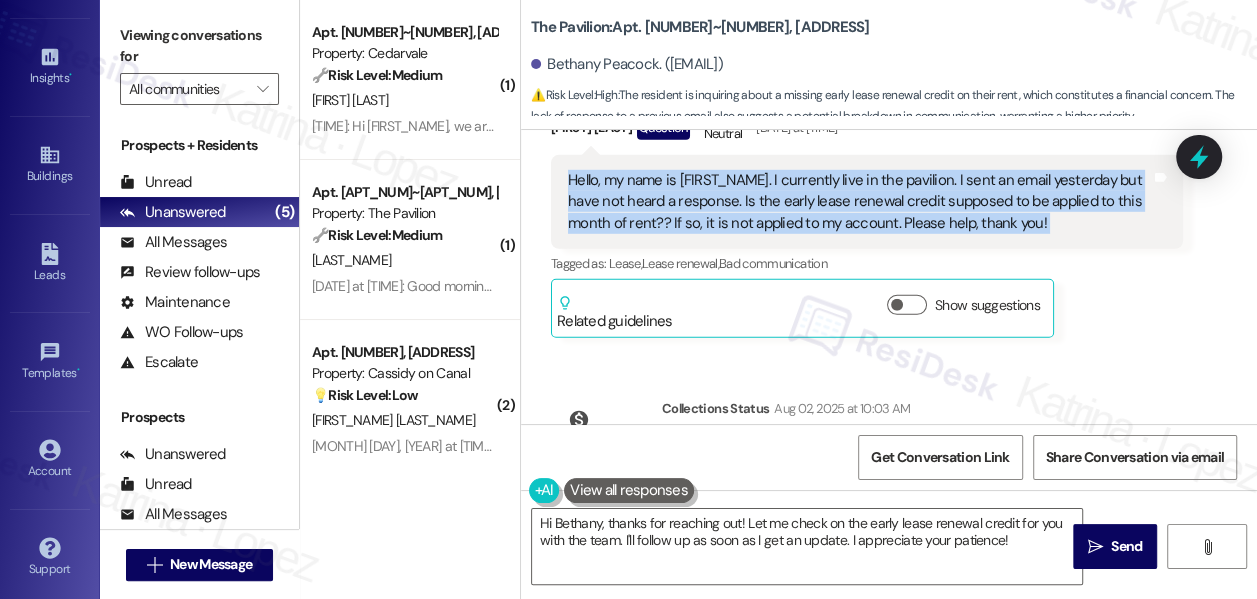 click on "Hello, my name is [NAME]. I currently live in the pavilion. I sent an email yesterday but have not heard a response. Is the early lease renewal credit supposed to be applied to this month of rent?? If so, it is not applied to my account. Please help, thank you!" at bounding box center [859, 202] 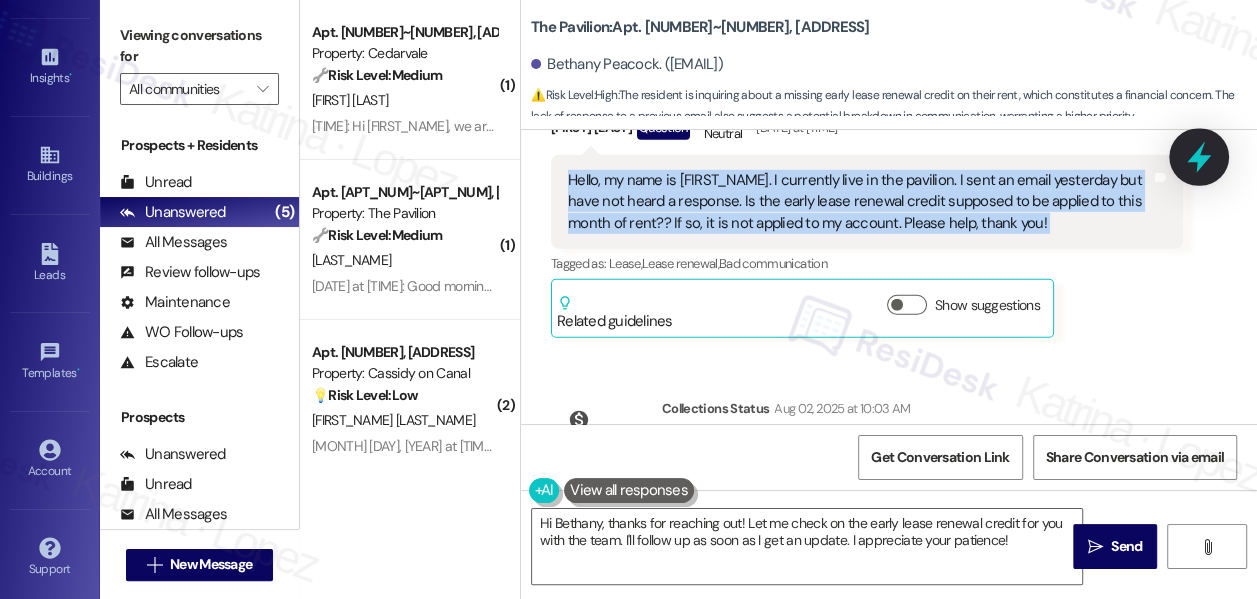 click 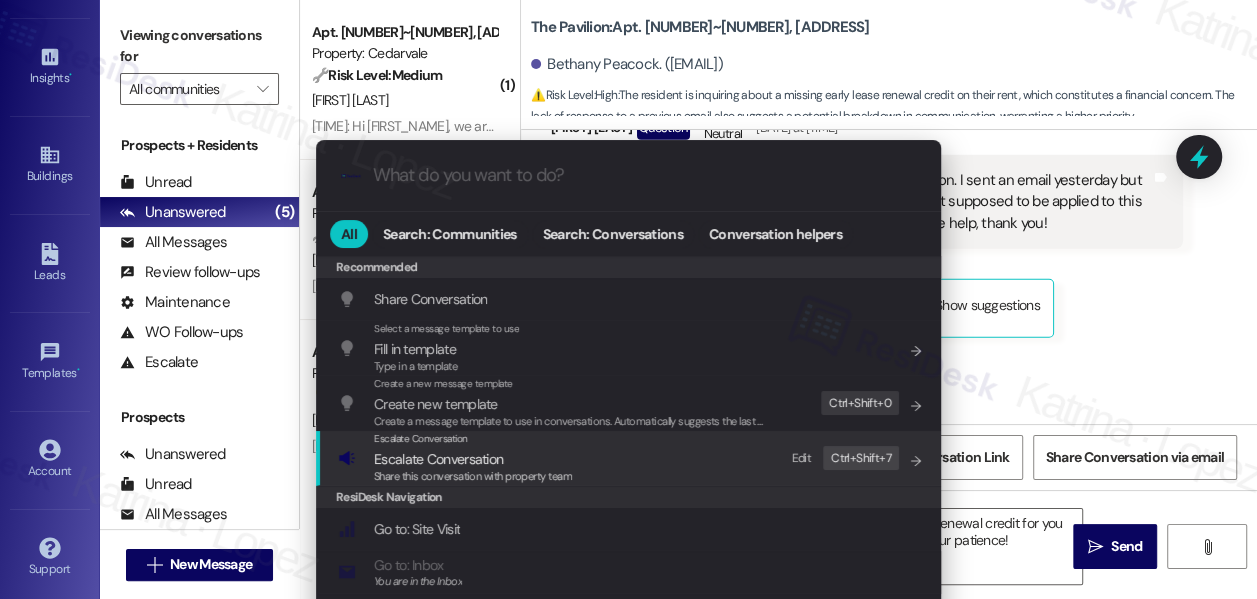 drag, startPoint x: 577, startPoint y: 458, endPoint x: 544, endPoint y: 450, distance: 33.955853 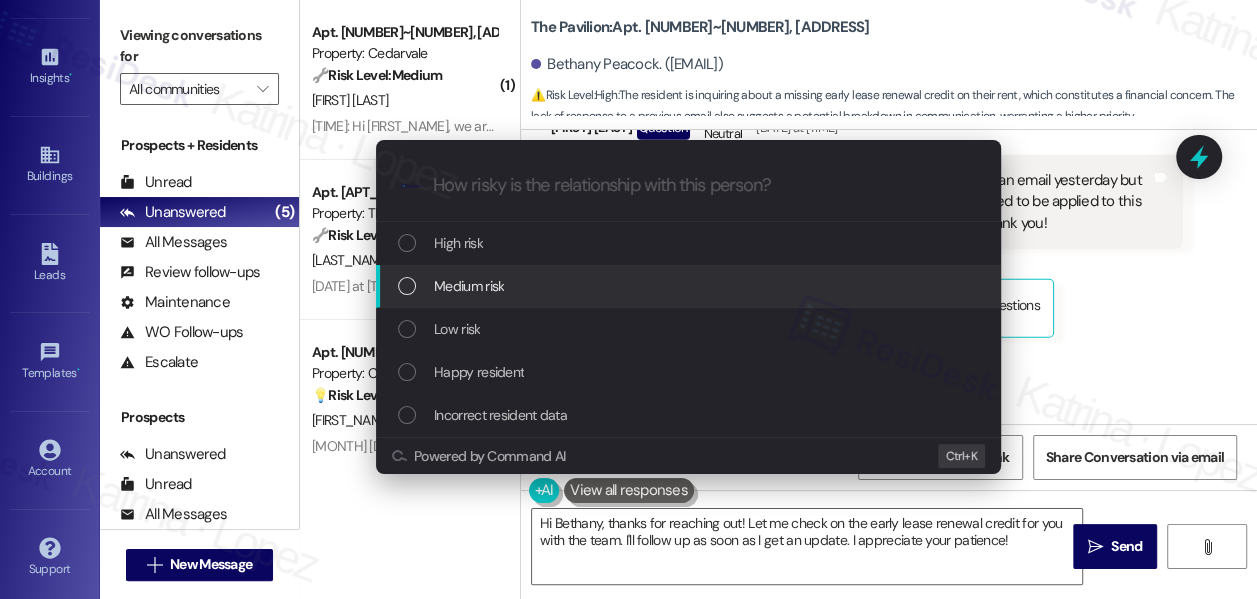 click on "Medium risk" at bounding box center [688, 286] 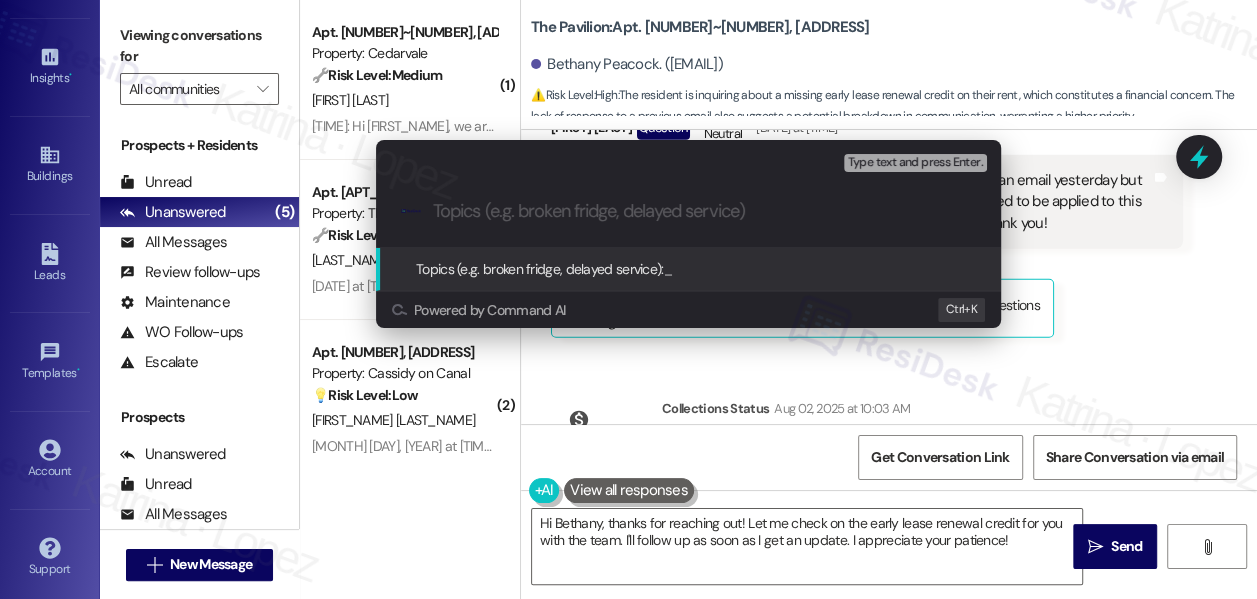 paste on "Confirm when Early Lease Renewal Credit Application" 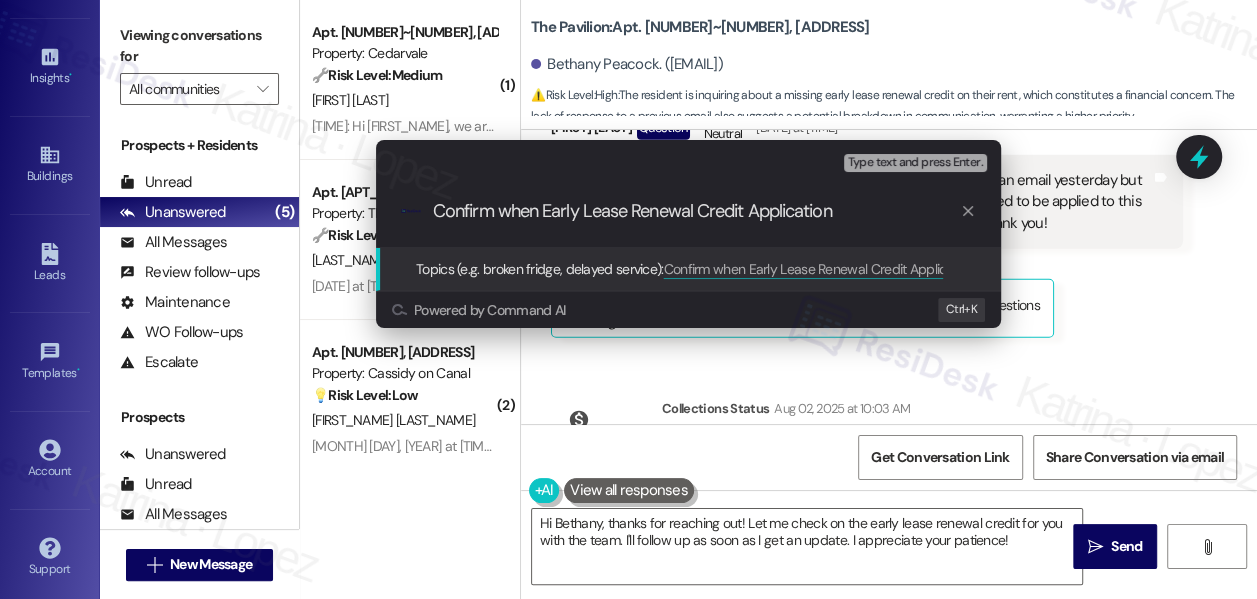 type 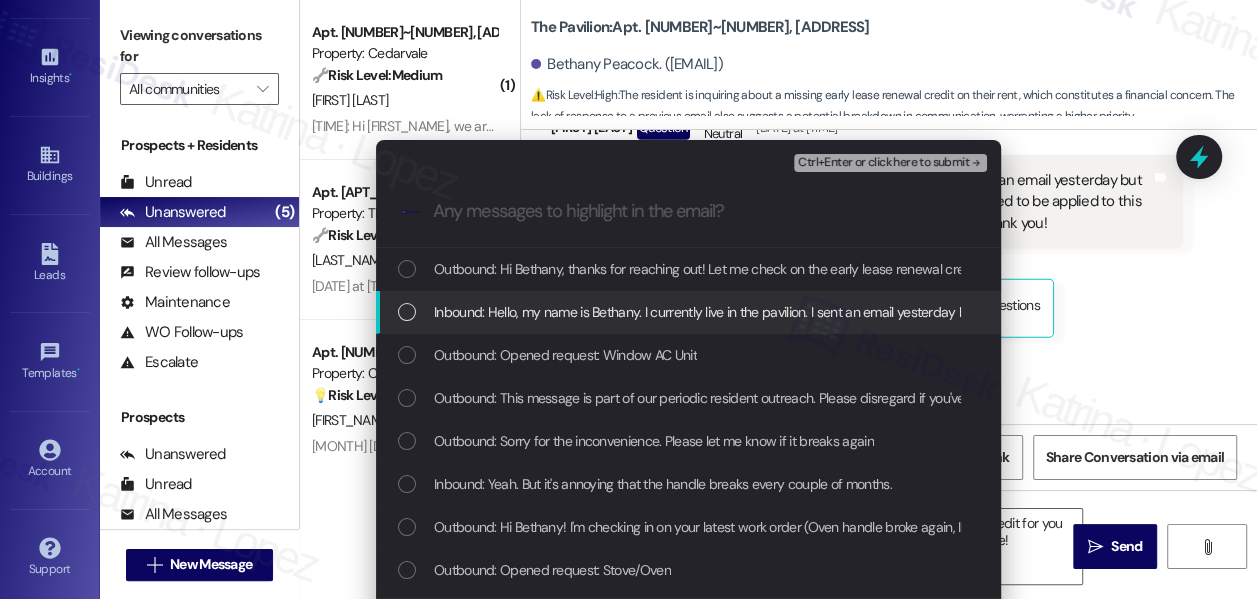 click on "Inbound: Hello, my name is Bethany. I currently live in the pavilion. I sent an email yesterday but have not heard a response. Is the early lease renewal credit supposed to be applied to this month of rent?? If so, it is not applied to my account. Please help, thank you!" at bounding box center (1192, 312) 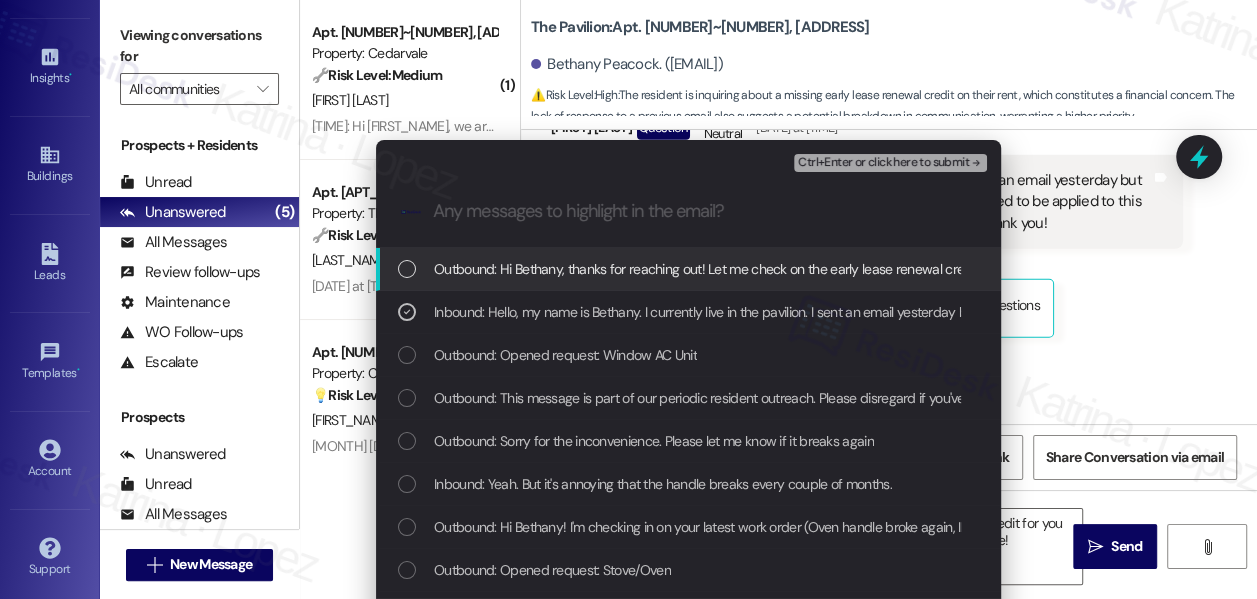click on "Ctrl+Enter or click here to submit" at bounding box center [883, 163] 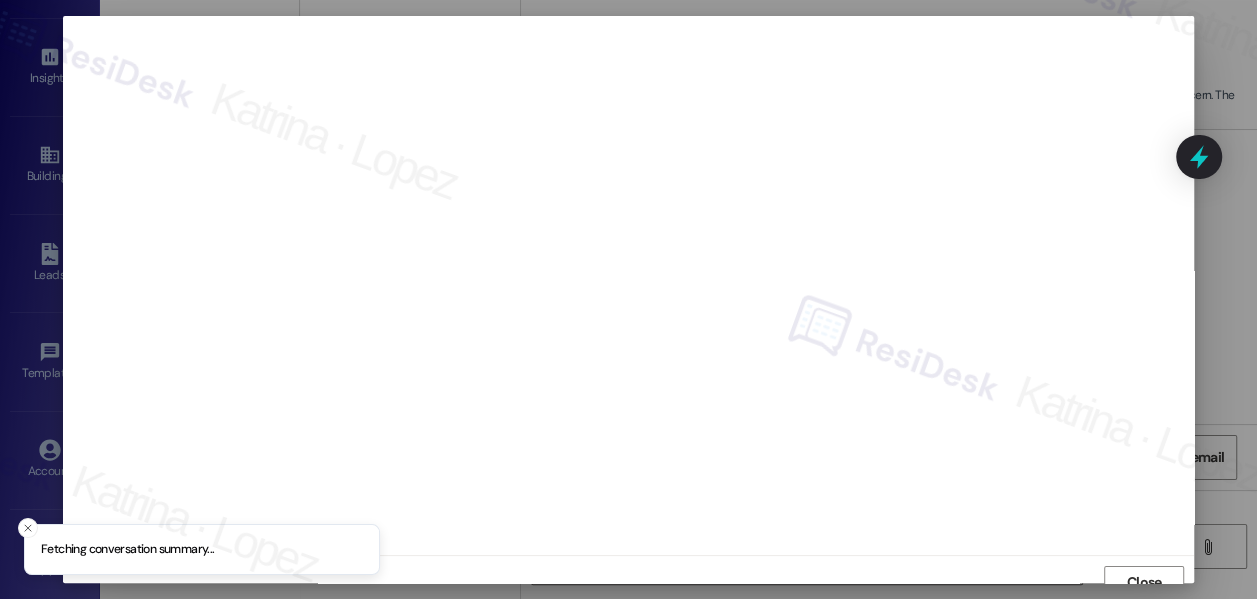 scroll, scrollTop: 14, scrollLeft: 0, axis: vertical 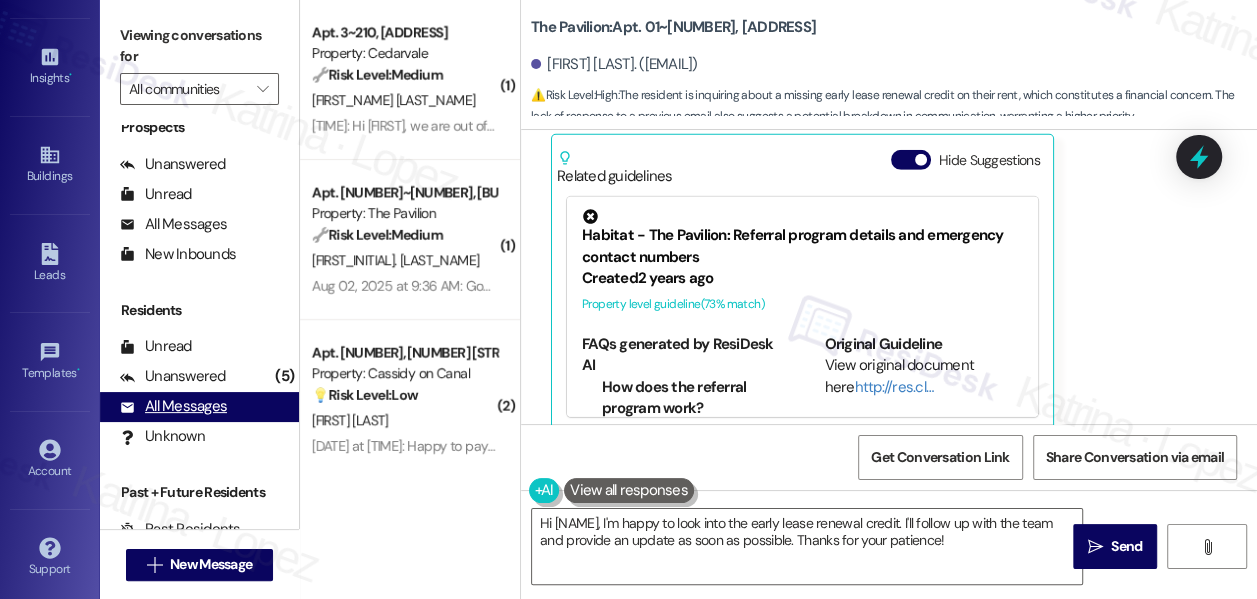 click on "All Messages" at bounding box center [173, 406] 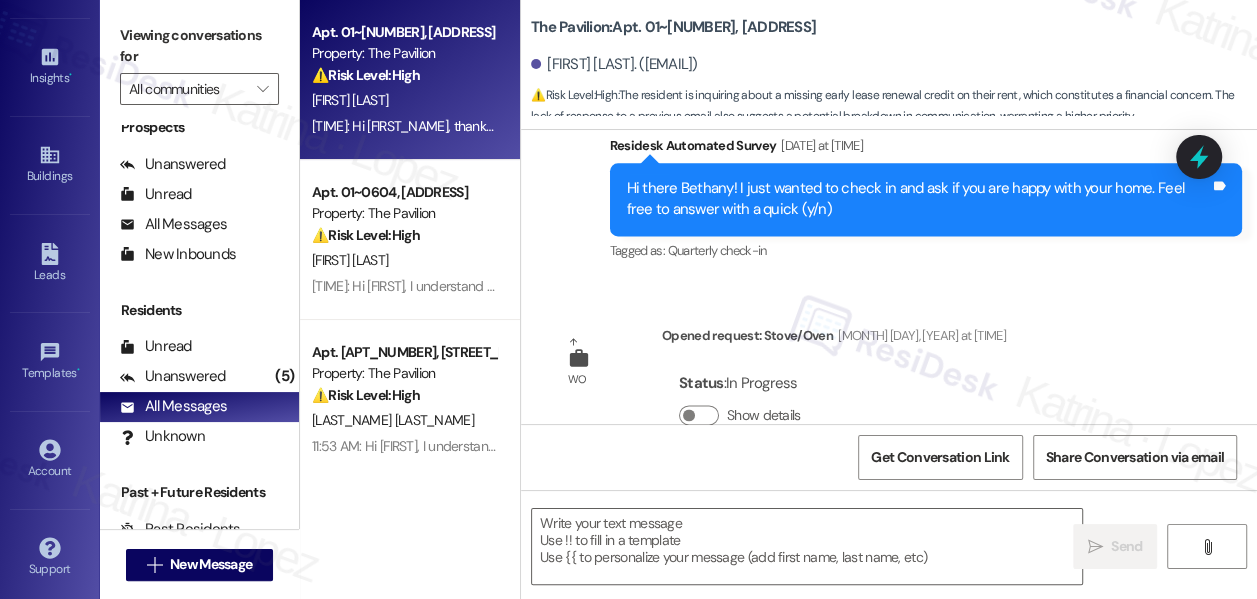 type on "Fetching suggested responses. Please feel free to read through the conversation in the meantime." 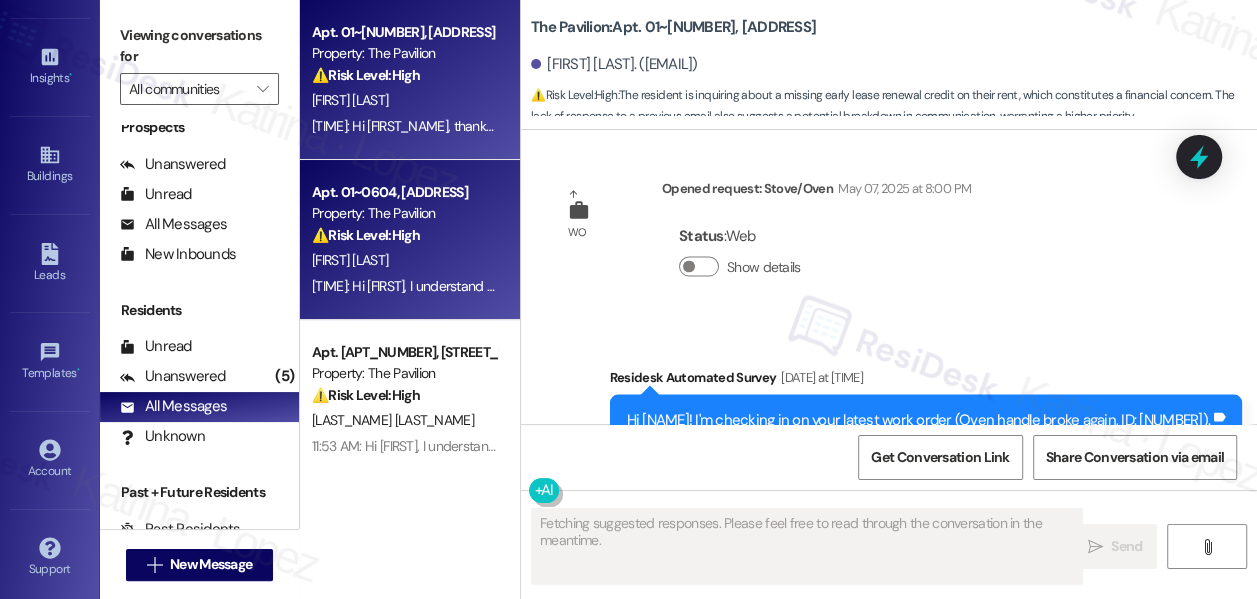 scroll, scrollTop: 8351, scrollLeft: 0, axis: vertical 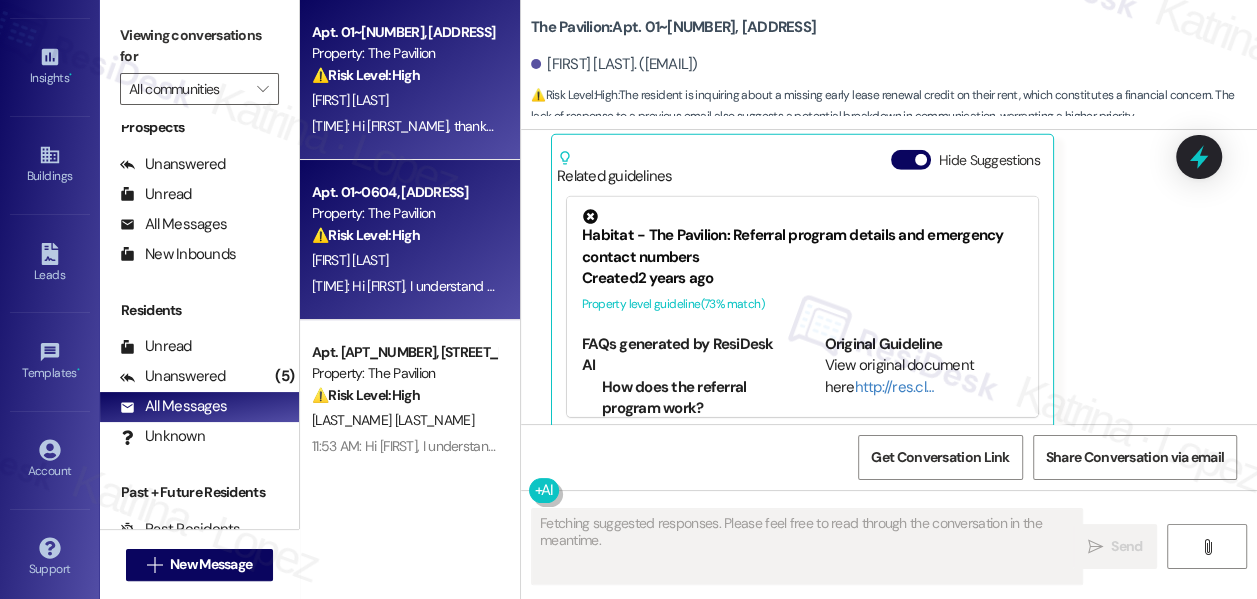 click on "11:56 AM: Hi [FIRST], I understand you've had some tough times and are behind on your rent. I'm happy to hear you're back working! Could you share what timeline you have in mind for catching up on your rent? This will help us share the right details with the team. 11:56 AM: Hi [FIRST], I understand you've had some tough times and are behind on your rent. I'm happy to hear you're back working! Could you share what timeline you have in mind for catching up on your rent? This will help us share the right details with the team." at bounding box center [1058, 286] 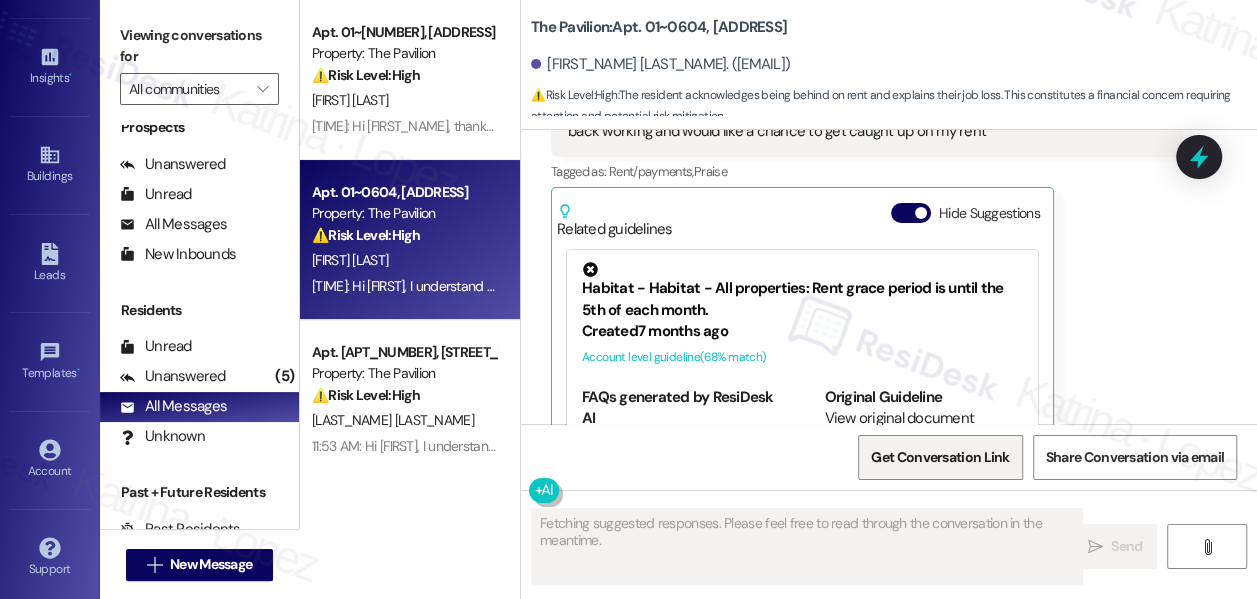 scroll, scrollTop: 4874, scrollLeft: 0, axis: vertical 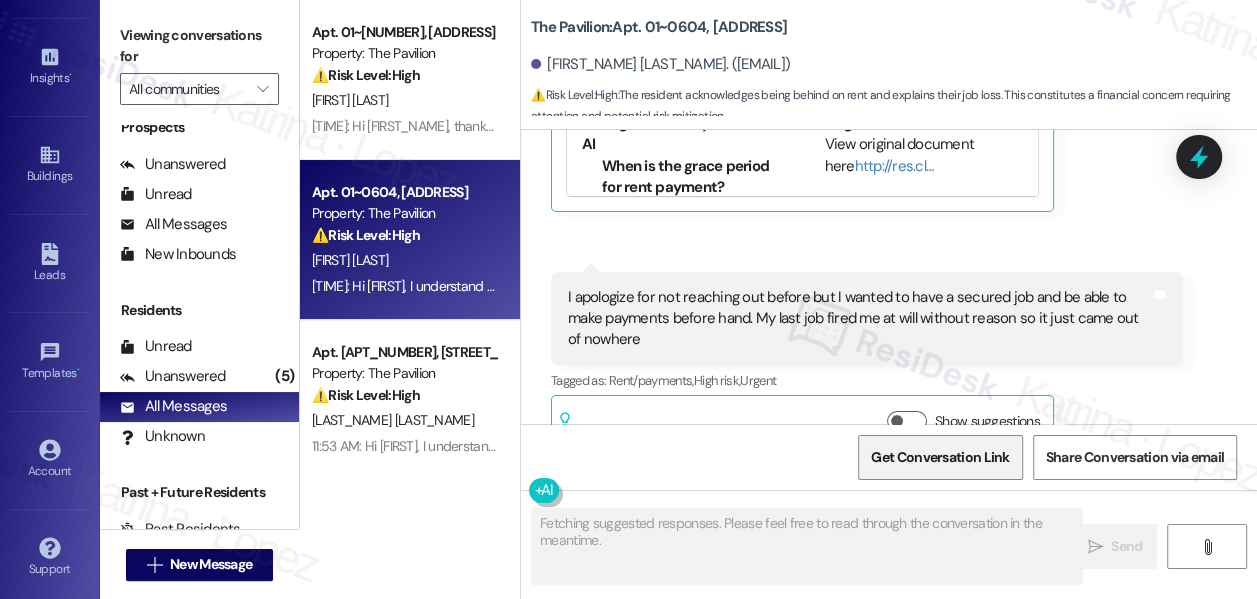 click on "Get Conversation Link" at bounding box center (940, 457) 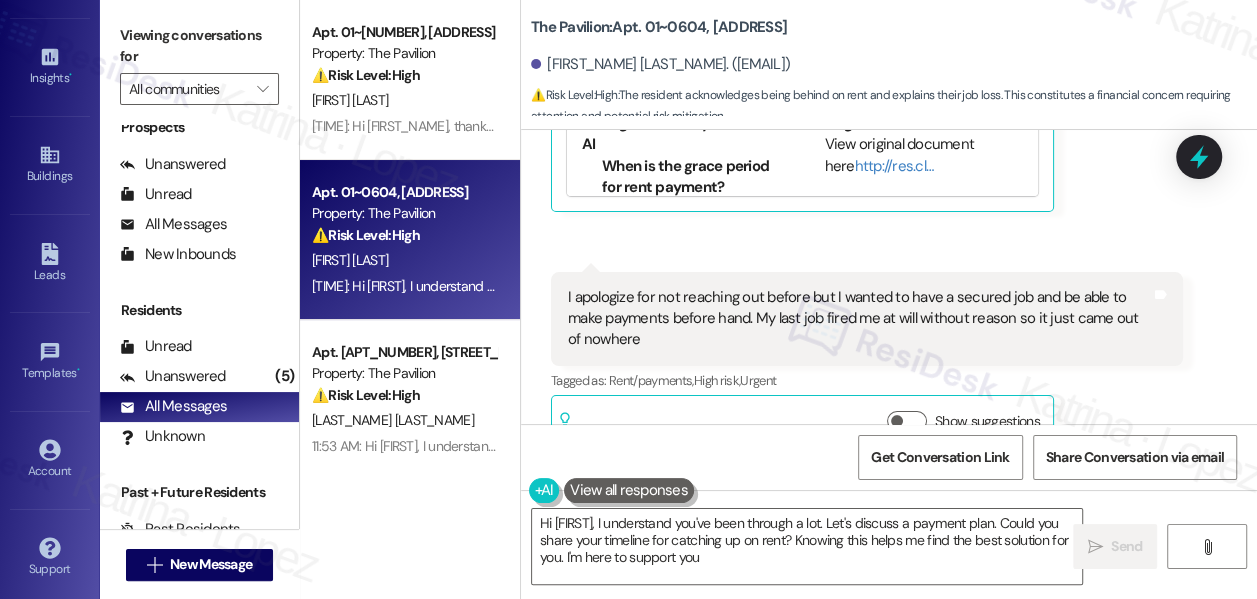 type on "Hi [FIRST_NAME], I understand you've been through a lot. Let's discuss a payment plan. Could you share your timeline for catching up on rent? Knowing this helps me find the best solution for you. I'm here to support you!" 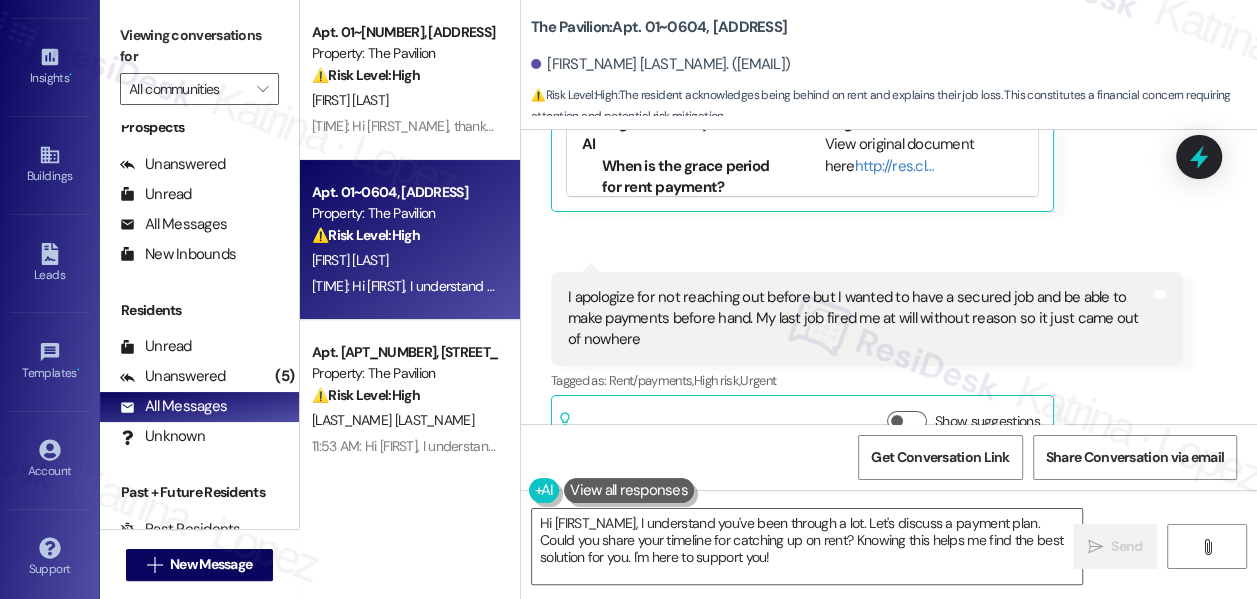 scroll, scrollTop: 5292, scrollLeft: 0, axis: vertical 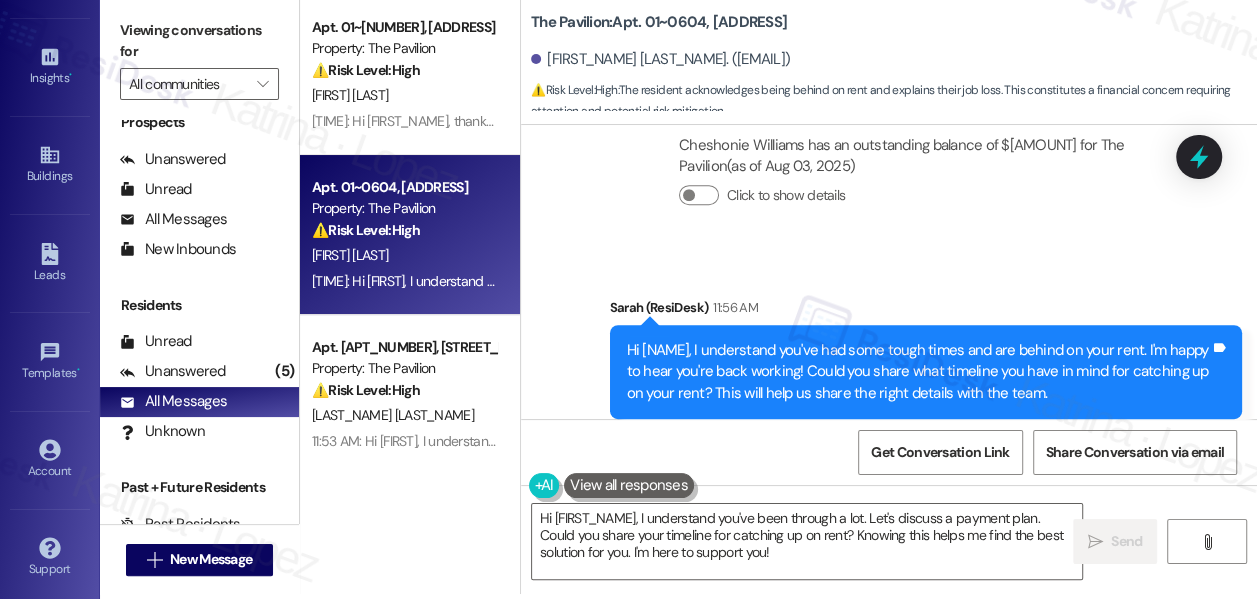 click on "Hi [NAME], I understand you've had some tough times and are behind on your rent. I'm happy to hear you're back working! Could you share what timeline you have in mind for catching up on your rent? This will help us share the right details with the team." at bounding box center [918, 372] 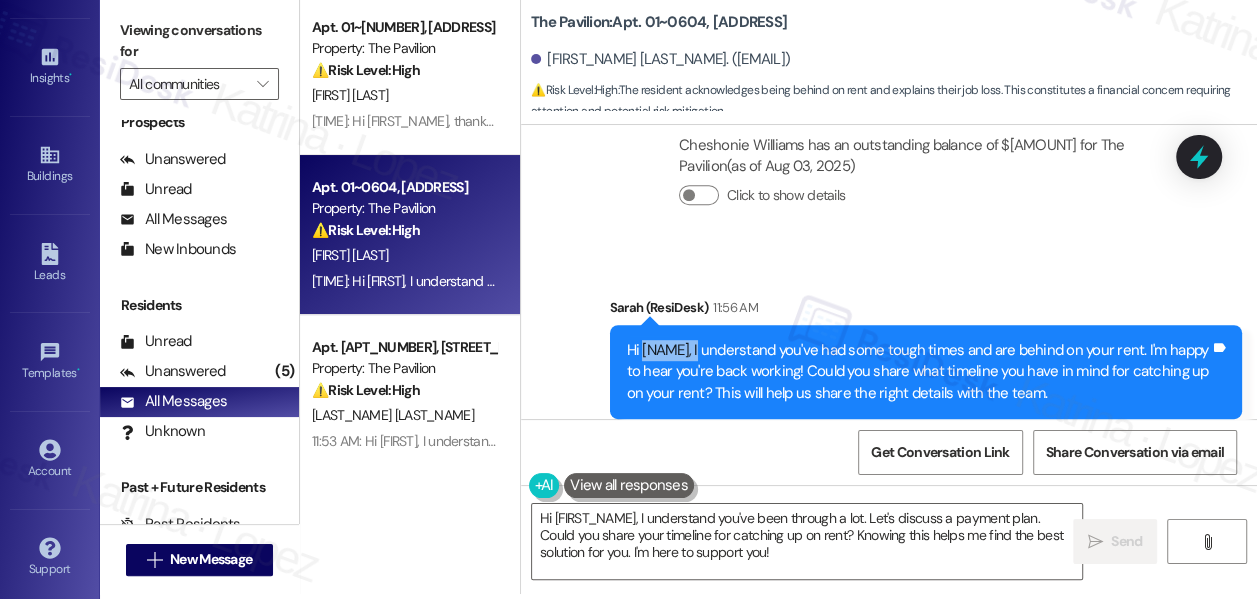 click on "Hi [NAME], I understand you've had some tough times and are behind on your rent. I'm happy to hear you're back working! Could you share what timeline you have in mind for catching up on your rent? This will help us share the right details with the team." at bounding box center (918, 372) 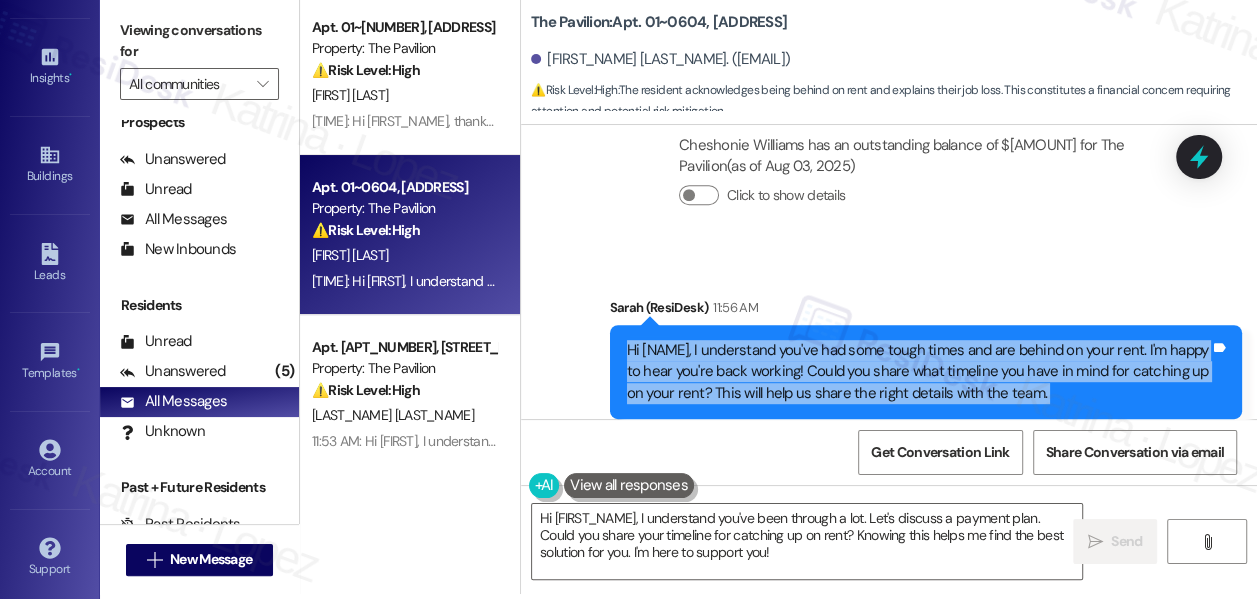 click on "Hi [NAME], I understand you've had some tough times and are behind on your rent. I'm happy to hear you're back working! Could you share what timeline you have in mind for catching up on your rent? This will help us share the right details with the team." at bounding box center [918, 372] 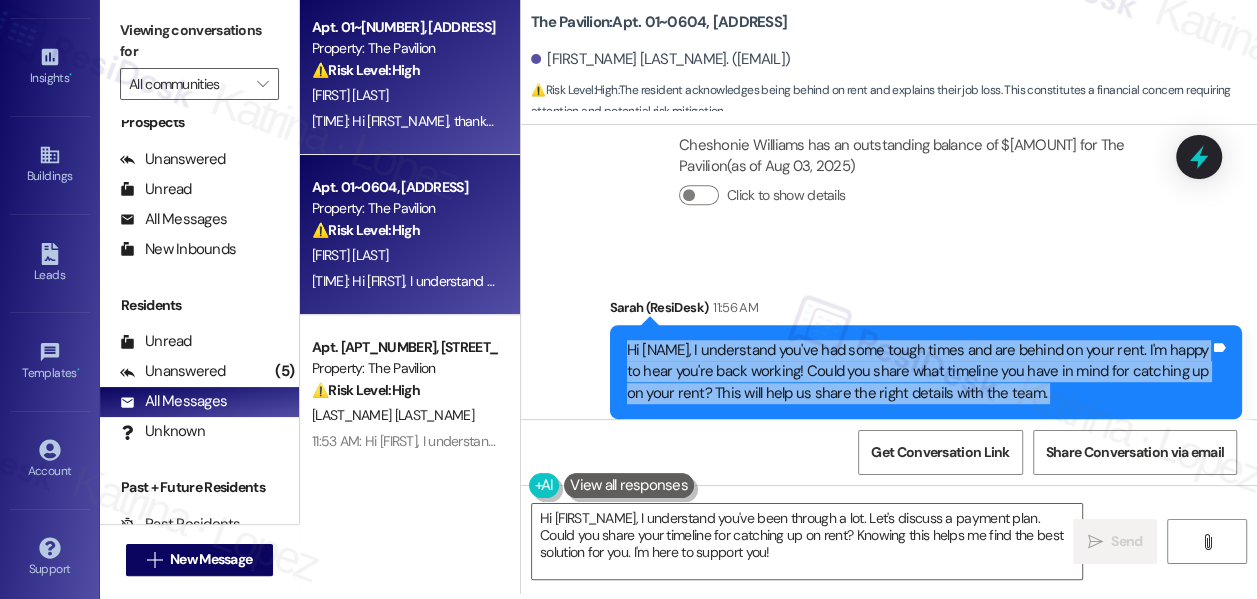 scroll, scrollTop: 0, scrollLeft: 0, axis: both 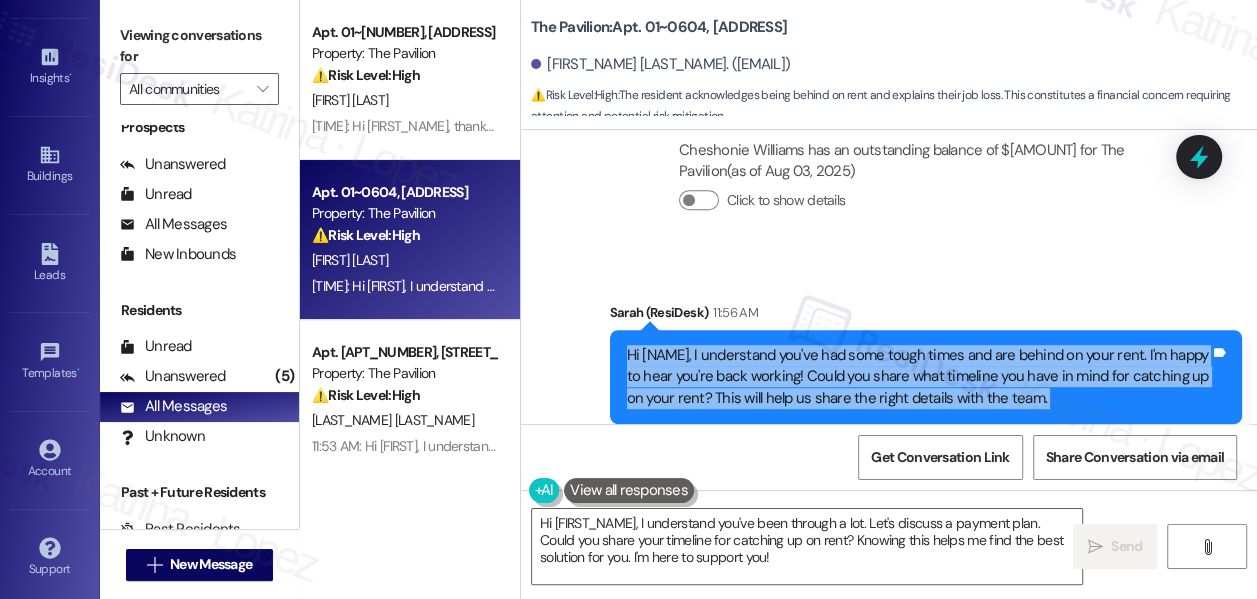 click on "Hi [NAME], I understand you've had some tough times and are behind on your rent. I'm happy to hear you're back working! Could you share what timeline you have in mind for catching up on your rent? This will help us share the right details with the team." at bounding box center [918, 377] 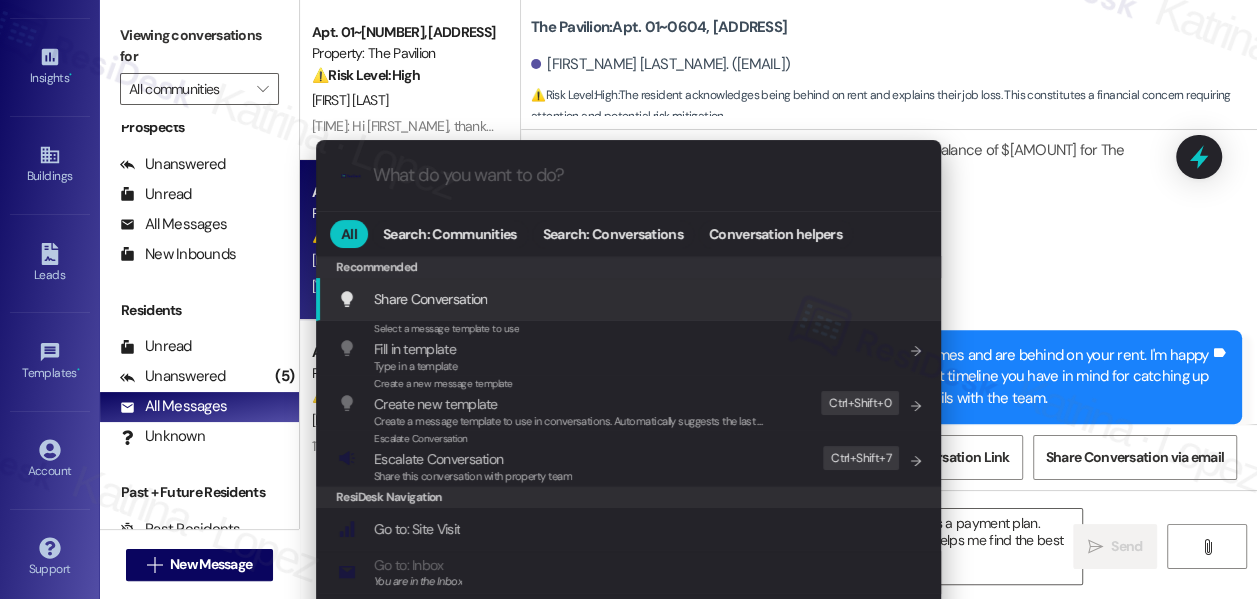 click on ".cls-1{fill:#0a055f;}.cls-2{fill:#0cc4c4;} resideskLogoBlueOrange All Search: Communities Search: Conversations Conversation helpers Recommended Recommended Share Conversation Add shortcut Select a message template to use Fill in template Type in a template Add shortcut Create a new message template Create new template Create a message template to use in conversations. Automatically suggests the last message you sent. Edit Ctrl+ Shift+ 0 Escalate Conversation Escalate Conversation Share this conversation with property team Edit Ctrl+ Shift+ 7 ResiDesk Navigation Go to: Site Visit Add shortcut Go to: Inbox You are in the Inbox Add shortcut Go to: Settings Add shortcut Go to: Message Templates Add shortcut Go to: Buildings Add shortcut Help Getting Started: What you can do with ResiDesk Add shortcut Settings Powered by Command AI Ctrl+ K" at bounding box center [628, 299] 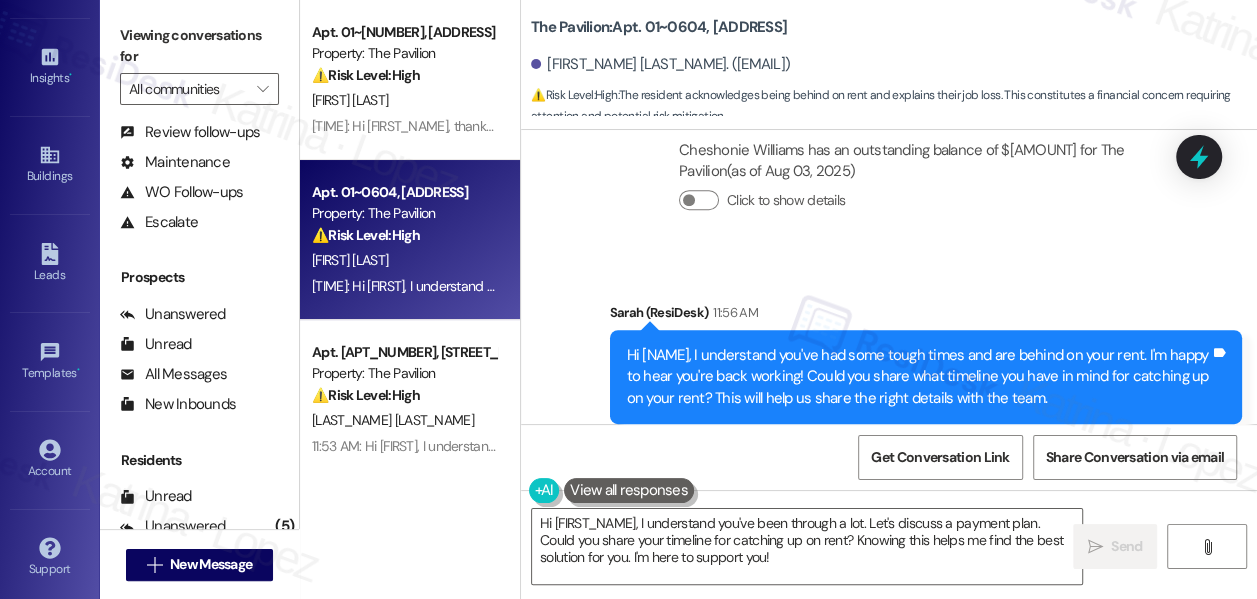 scroll, scrollTop: 0, scrollLeft: 0, axis: both 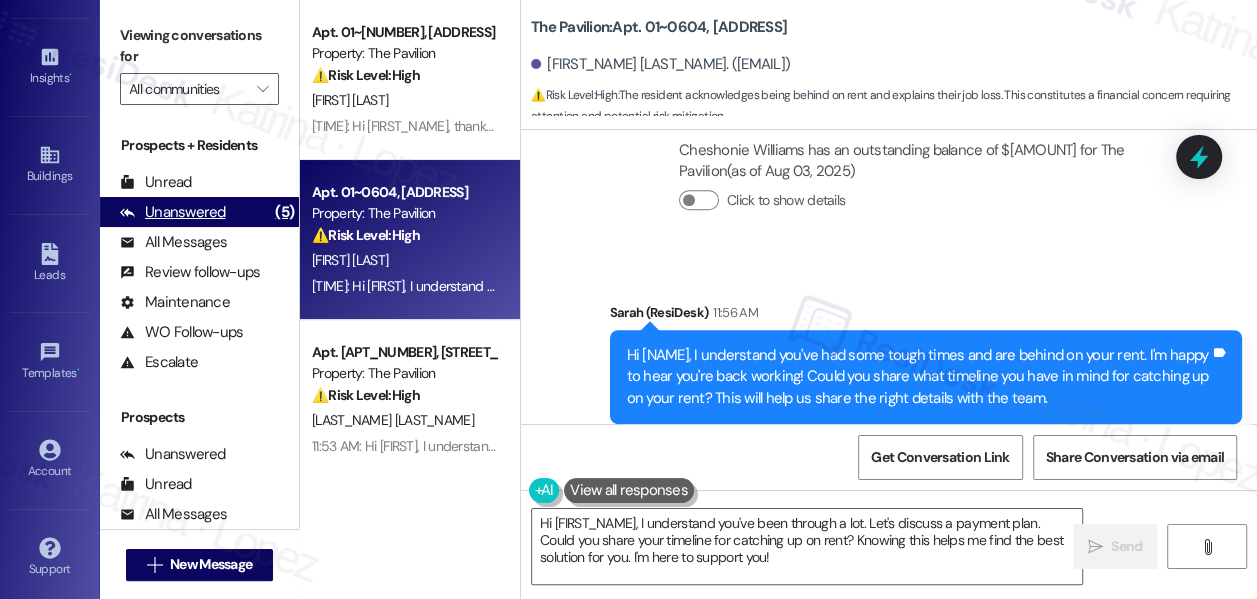 click on "Unanswered" at bounding box center (173, 212) 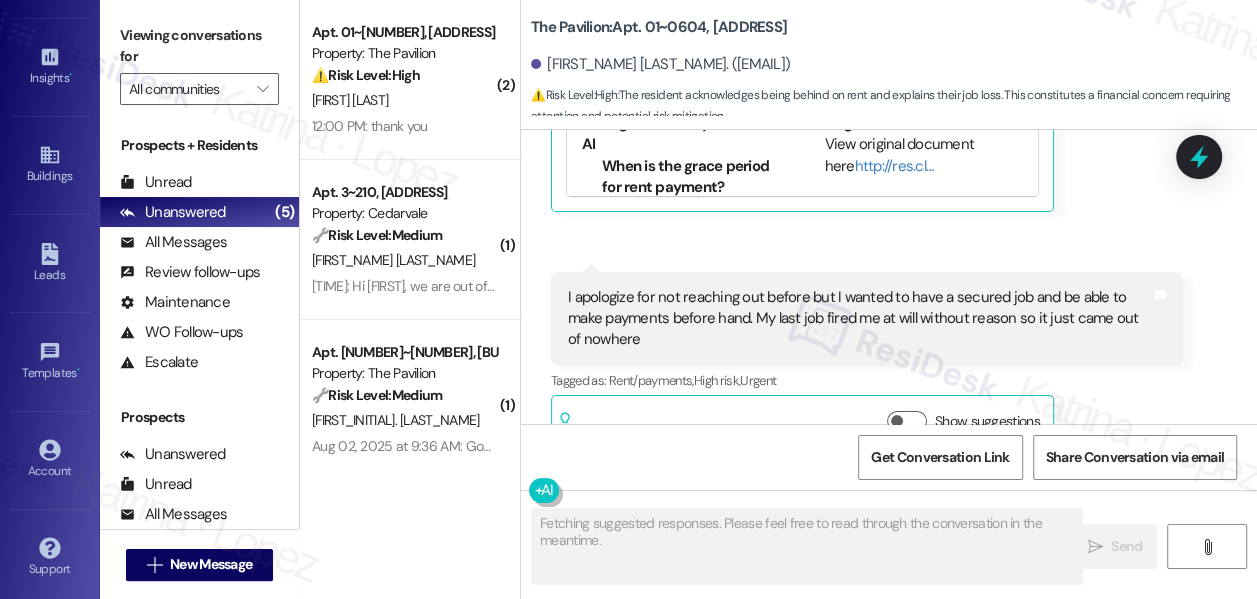 scroll, scrollTop: 4692, scrollLeft: 0, axis: vertical 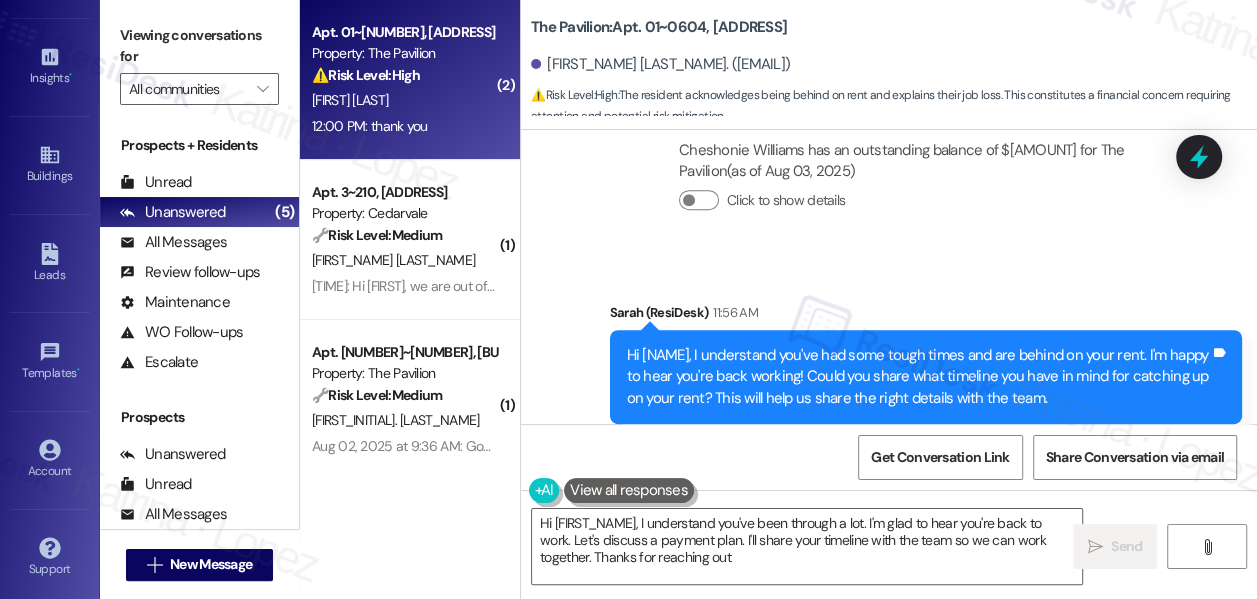 type on "Hi {{first_name}}, I understand you've been through a lot. I'm glad to hear you're back to work. Let's discuss a payment plan. I'll share your timeline with the team so we can work together. Thanks for reaching out!" 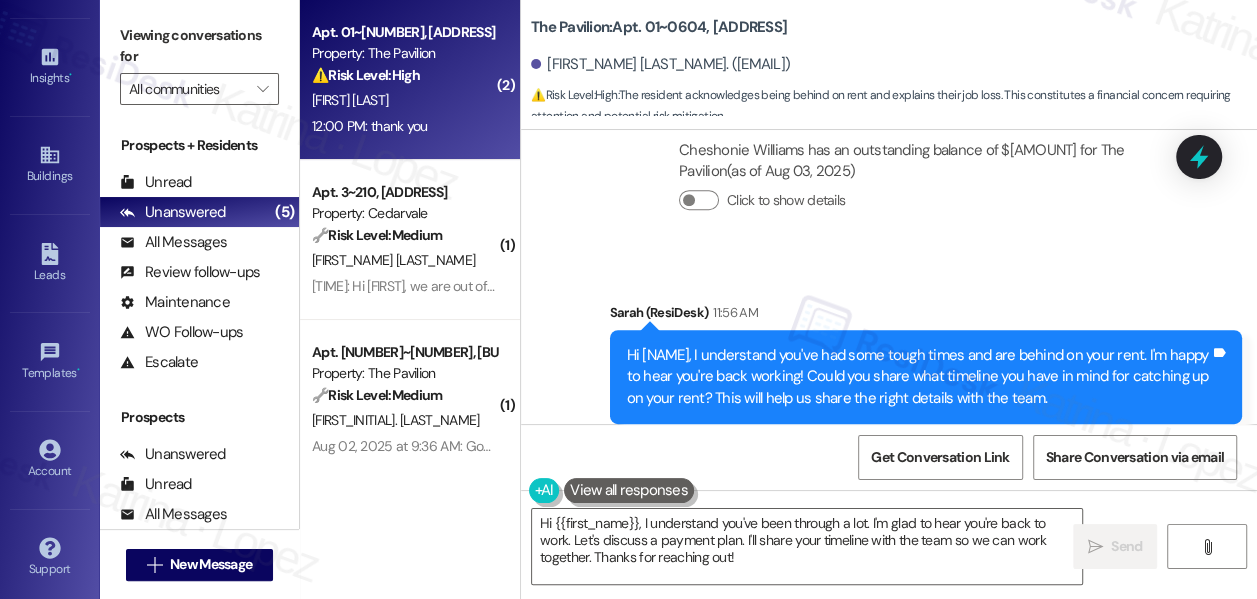 click on "[FIRST] [LAST]" at bounding box center (404, 100) 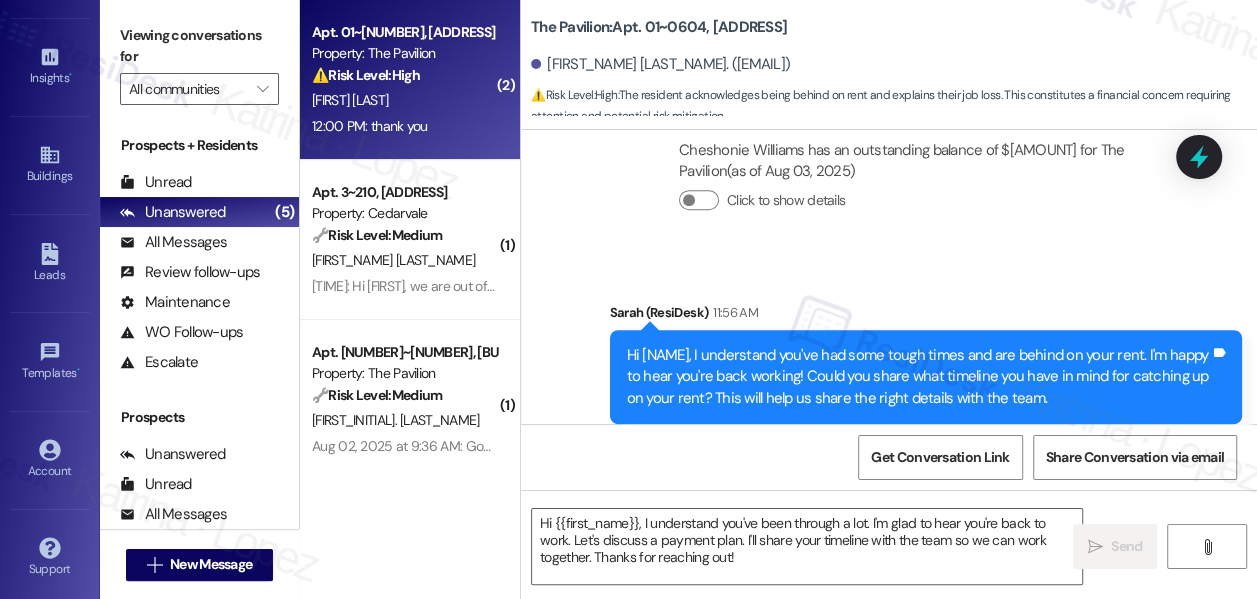 type on "Fetching suggested responses. Please feel free to read through the conversation in the meantime." 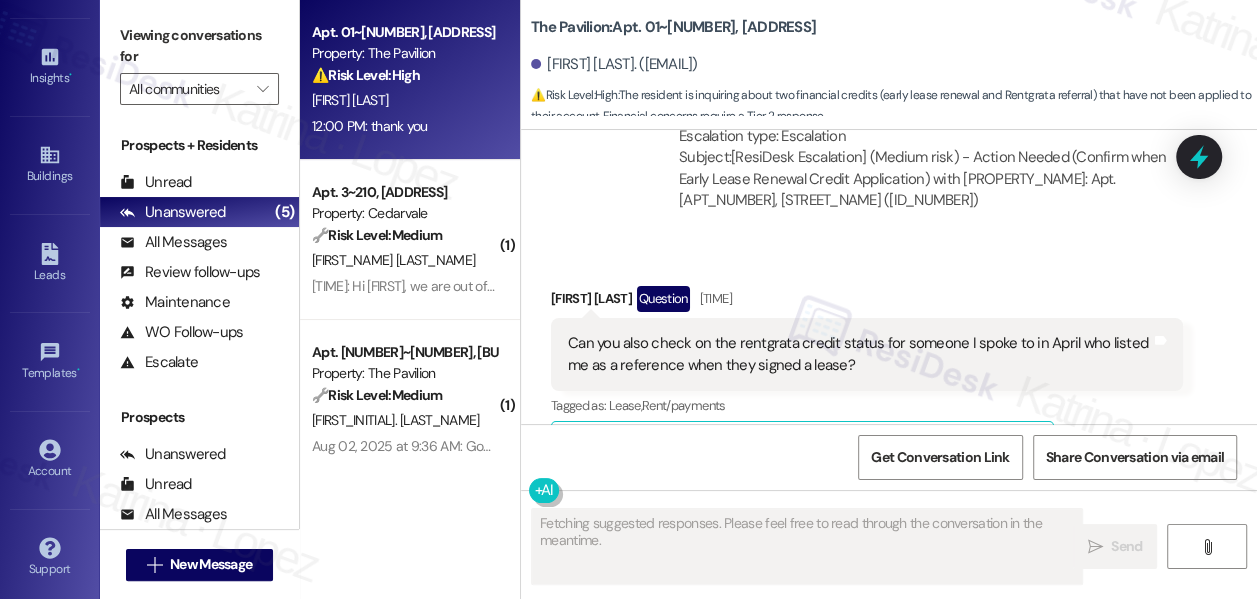 scroll, scrollTop: 8954, scrollLeft: 0, axis: vertical 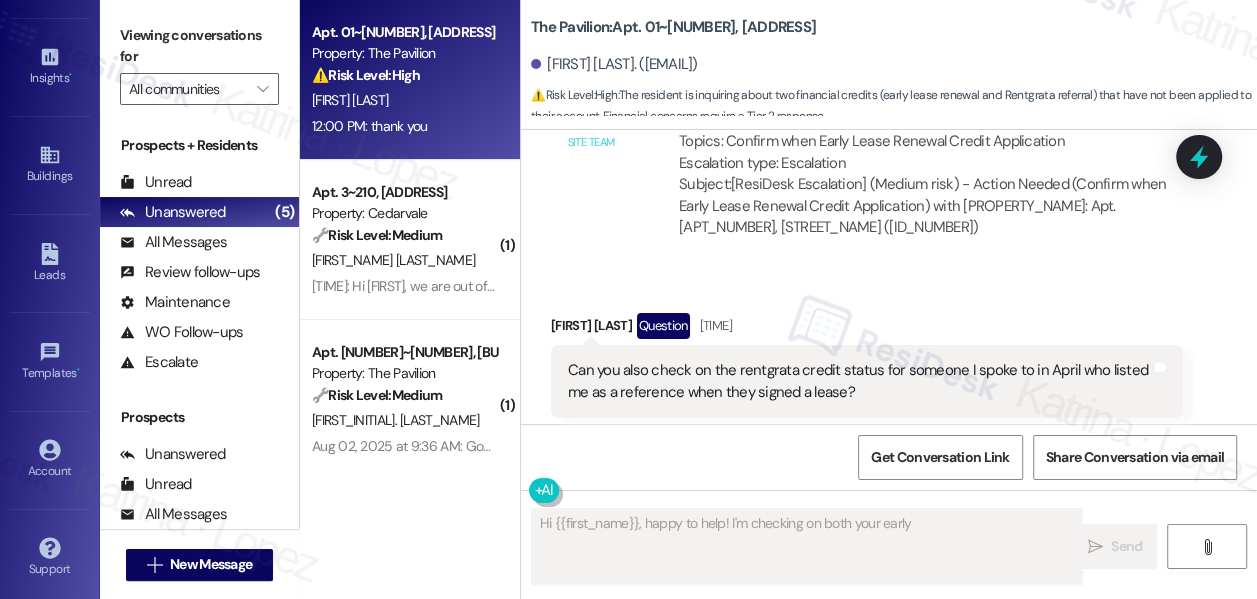 click on "Can you also check on the rentgrata credit status for someone I spoke to in April who listed me as a reference when they signed a lease?" at bounding box center [859, 381] 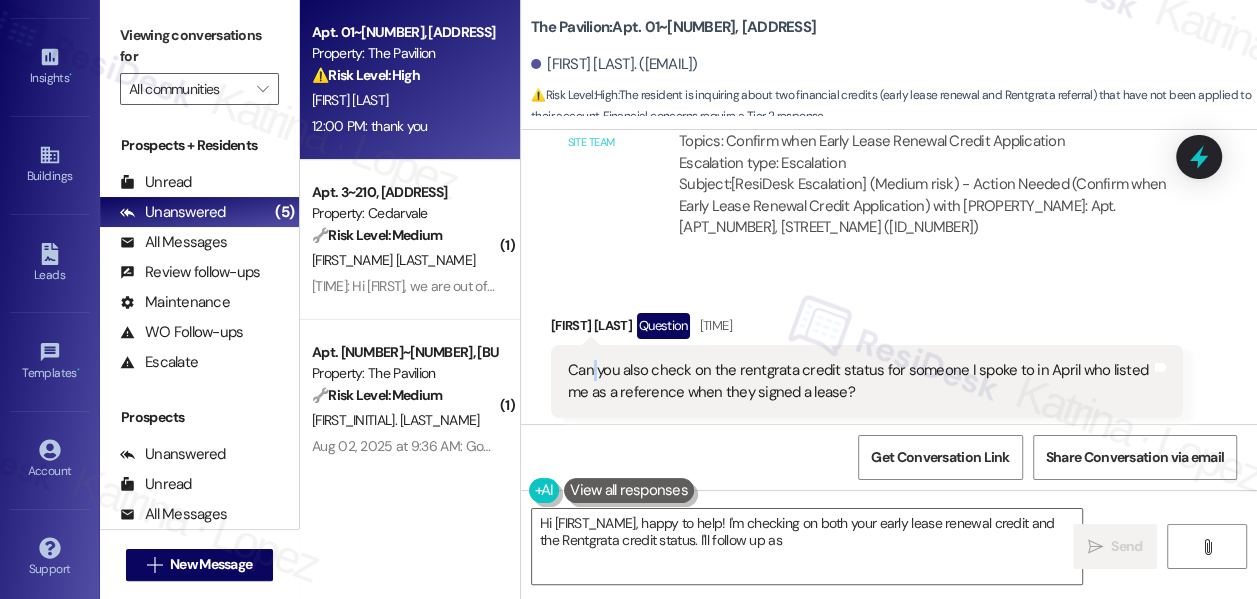 click on "Can you also check on the rentgrata credit status for someone I spoke to in April who listed me as a reference when they signed a lease?" at bounding box center (859, 381) 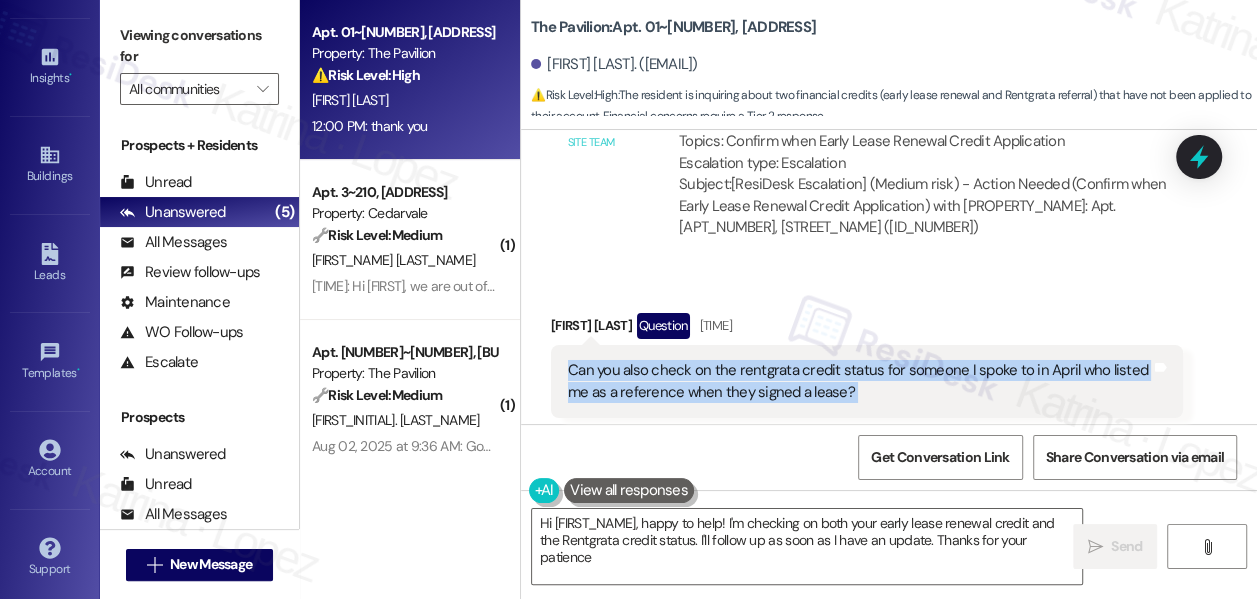 type on "Hi [NAME], happy to help! I'm checking on both your early lease renewal credit and the Rentgrata credit status. I'll follow up as soon as I have an update. Thanks for your patience!" 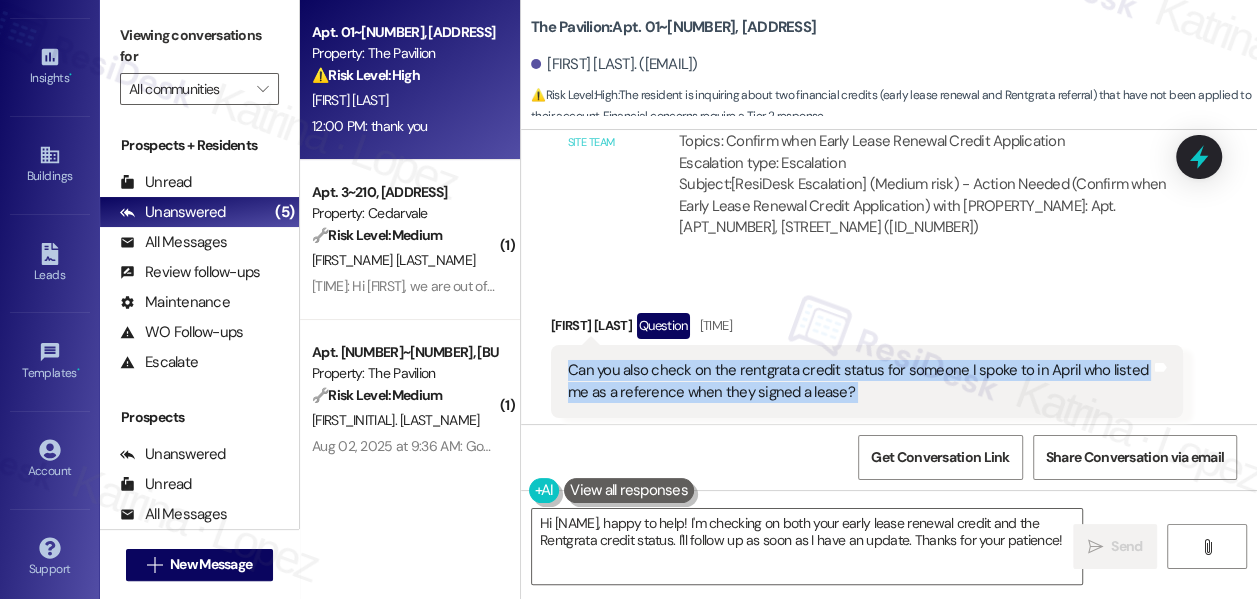 click on "Can you also check on the rentgrata credit status for someone I spoke to in April who listed me as a reference when they signed a lease?" at bounding box center [859, 381] 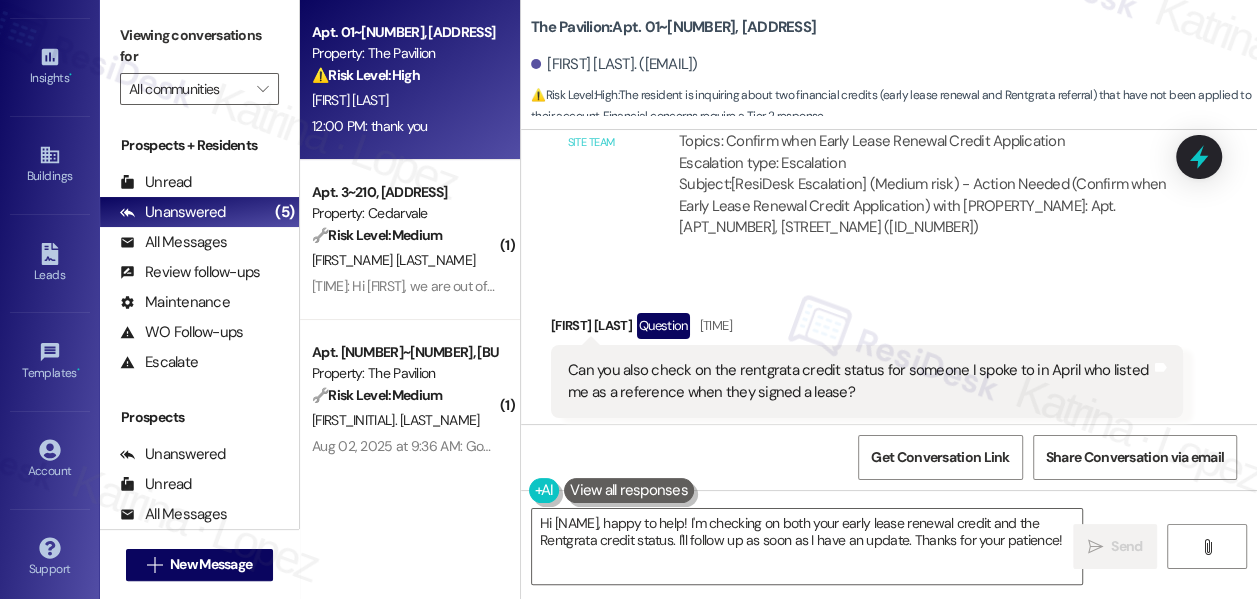 click on "Can you also check on the rentgrata credit status for someone I spoke to in April who listed me as a reference when they signed a lease?" at bounding box center (859, 381) 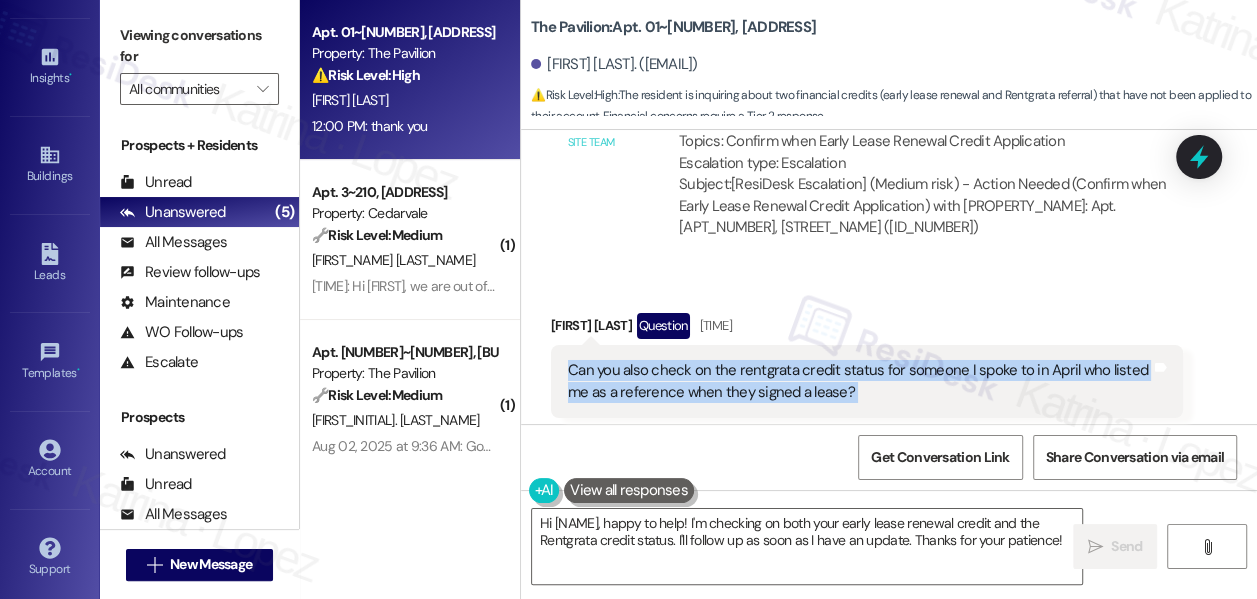 click on "Can you also check on the rentgrata credit status for someone I spoke to in April who listed me as a reference when they signed a lease?" at bounding box center (859, 381) 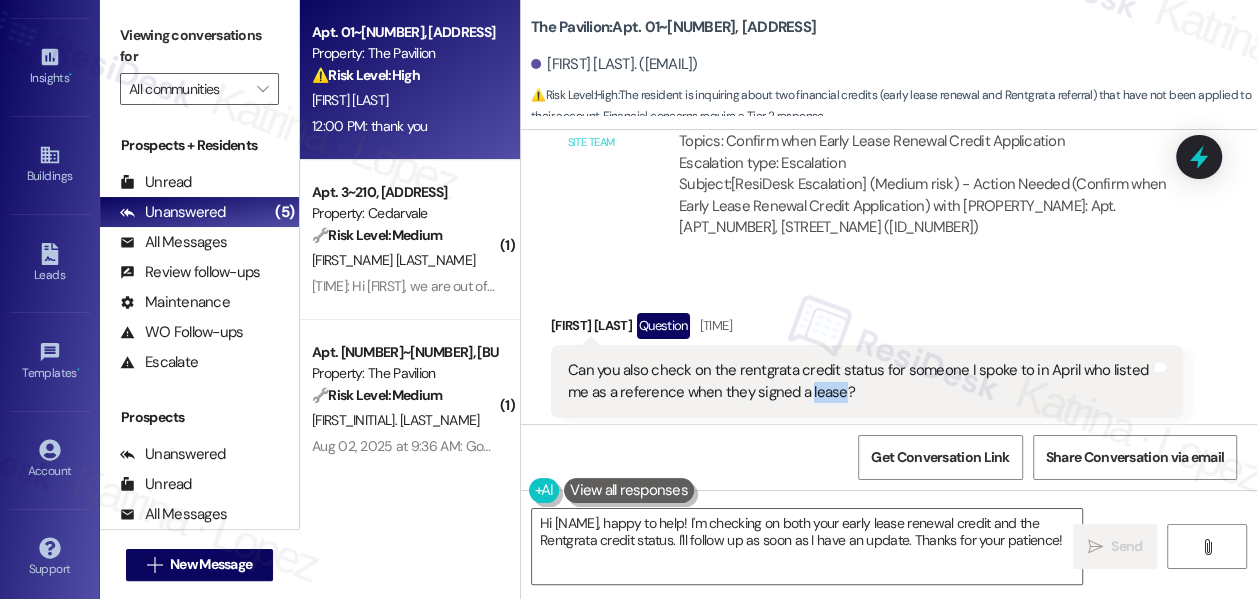 click on "Can you also check on the rentgrata credit status for someone I spoke to in April who listed me as a reference when they signed a lease?" at bounding box center (859, 381) 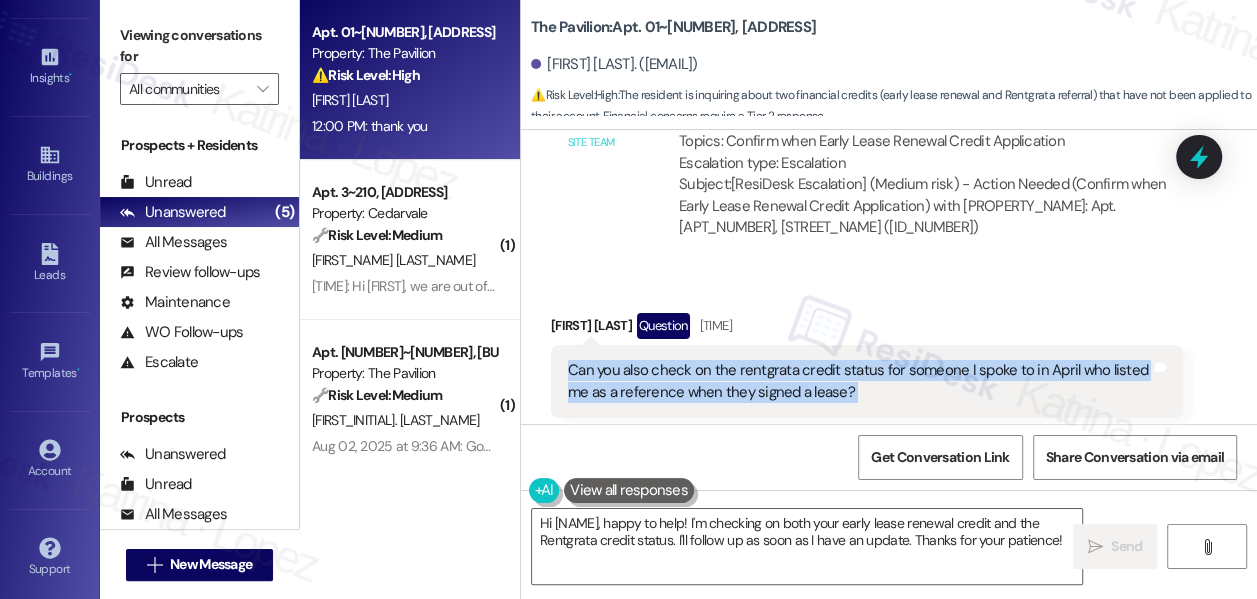 click on "Can you also check on the rentgrata credit status for someone I spoke to in April who listed me as a reference when they signed a lease?" at bounding box center [859, 381] 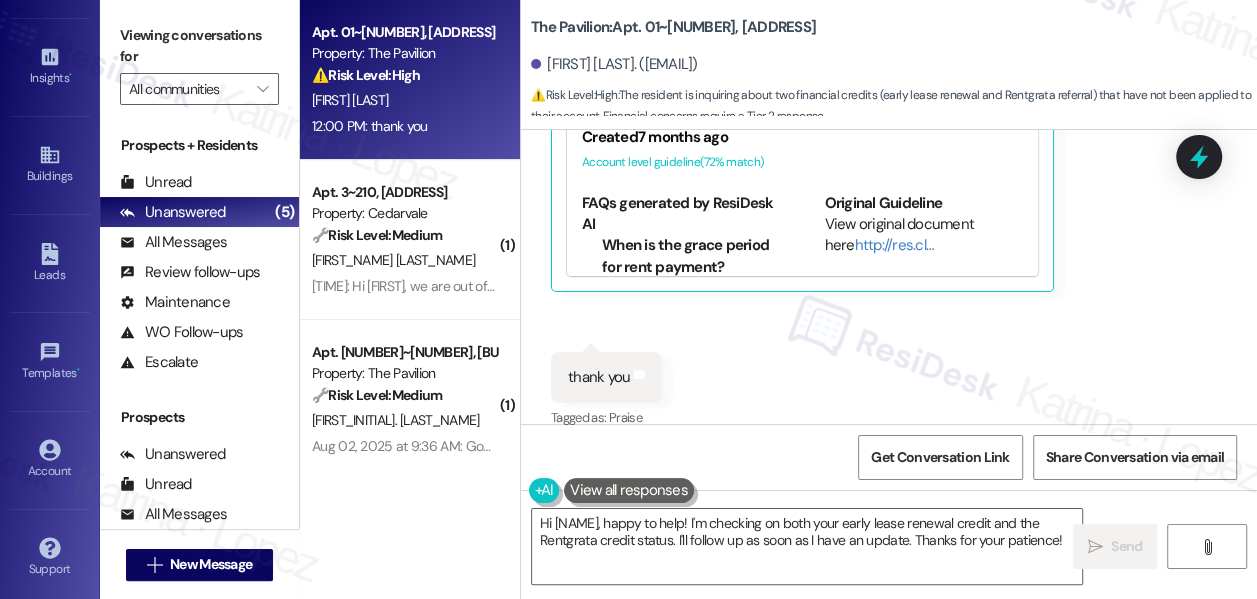 scroll, scrollTop: 9136, scrollLeft: 0, axis: vertical 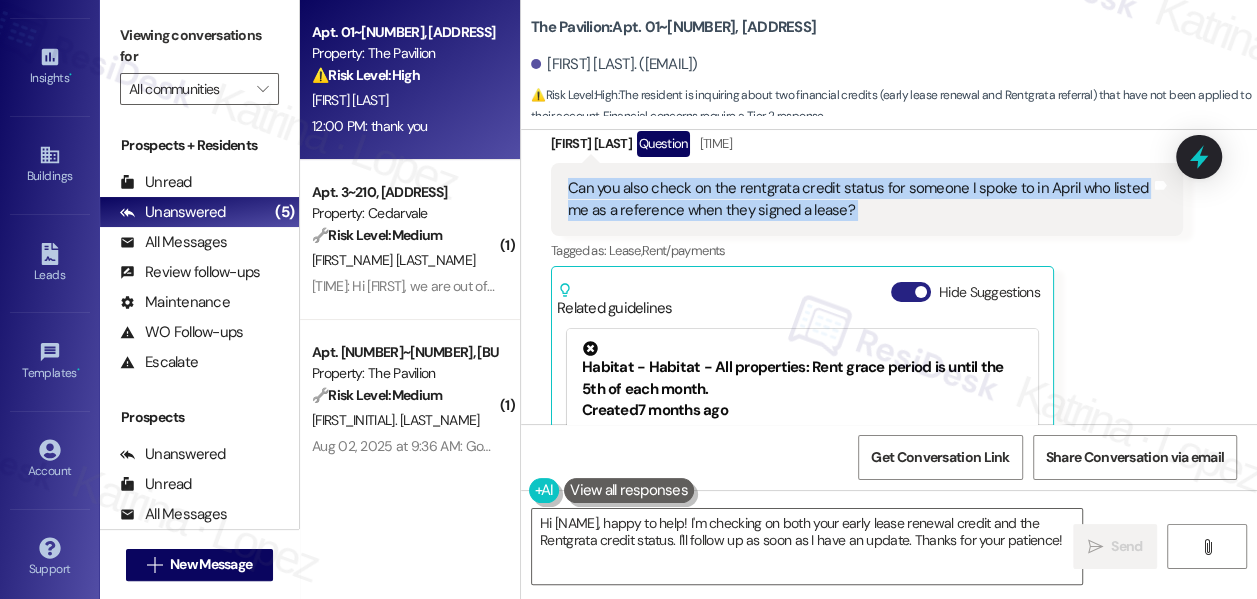 click at bounding box center (921, 292) 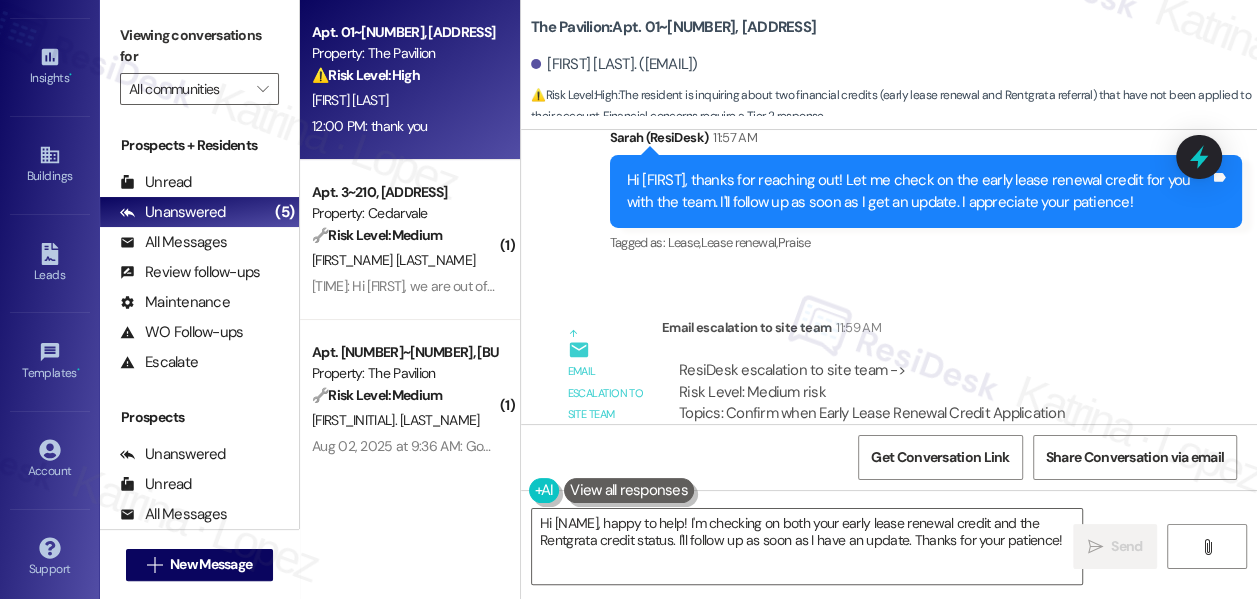 scroll, scrollTop: 8773, scrollLeft: 0, axis: vertical 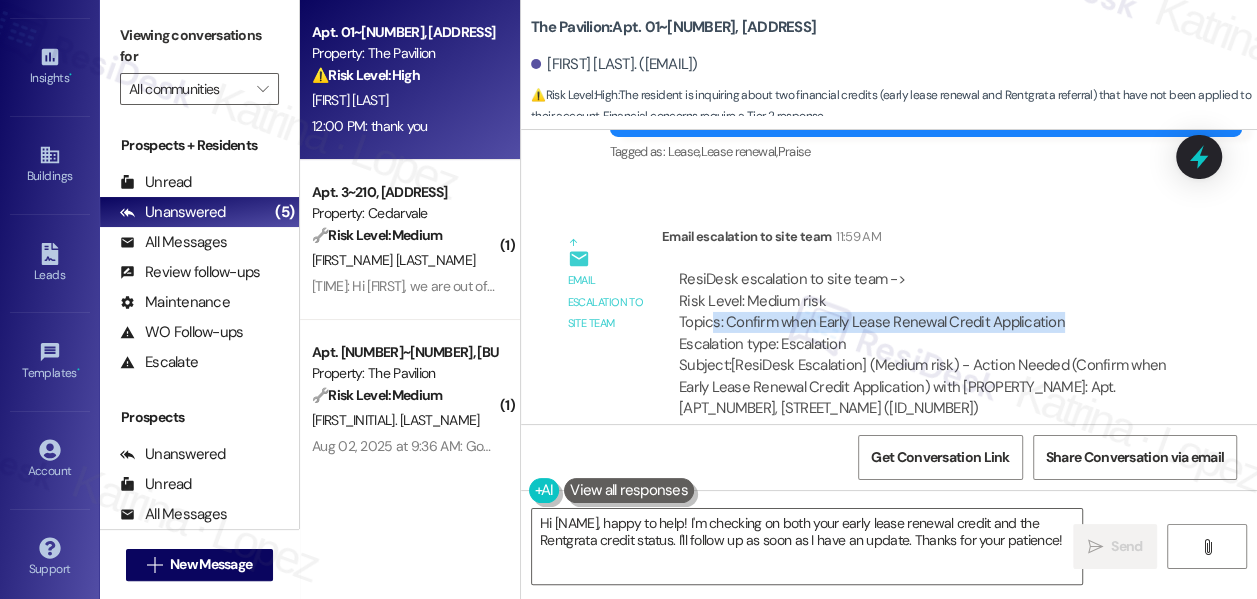 drag, startPoint x: 762, startPoint y: 289, endPoint x: 1056, endPoint y: 302, distance: 294.28726 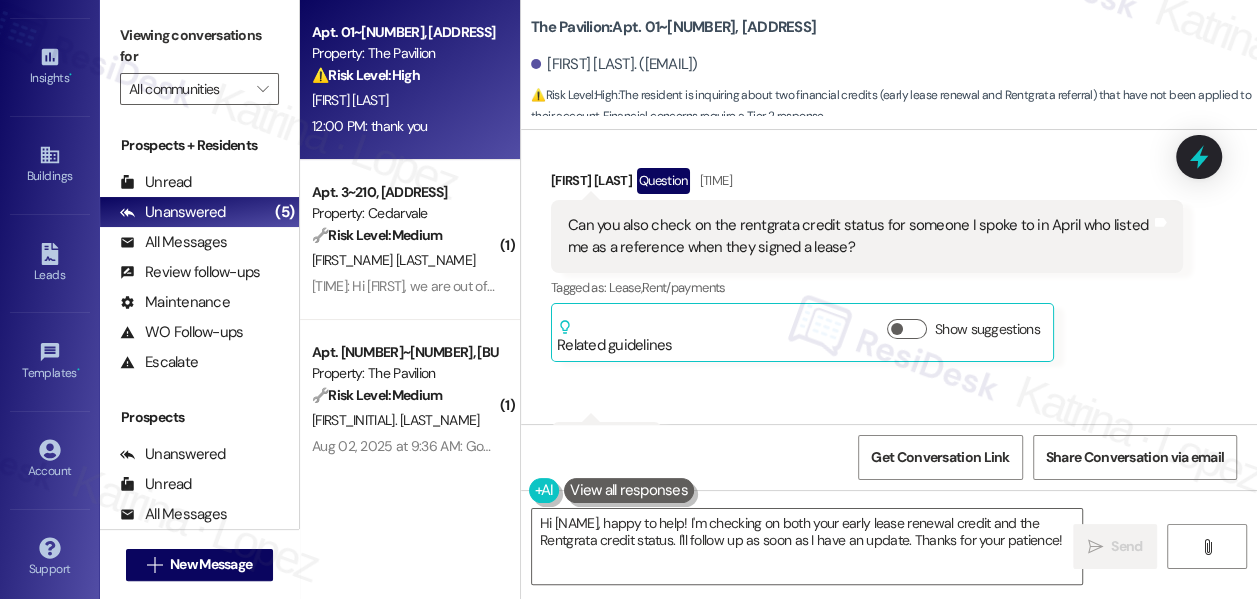 scroll, scrollTop: 9170, scrollLeft: 0, axis: vertical 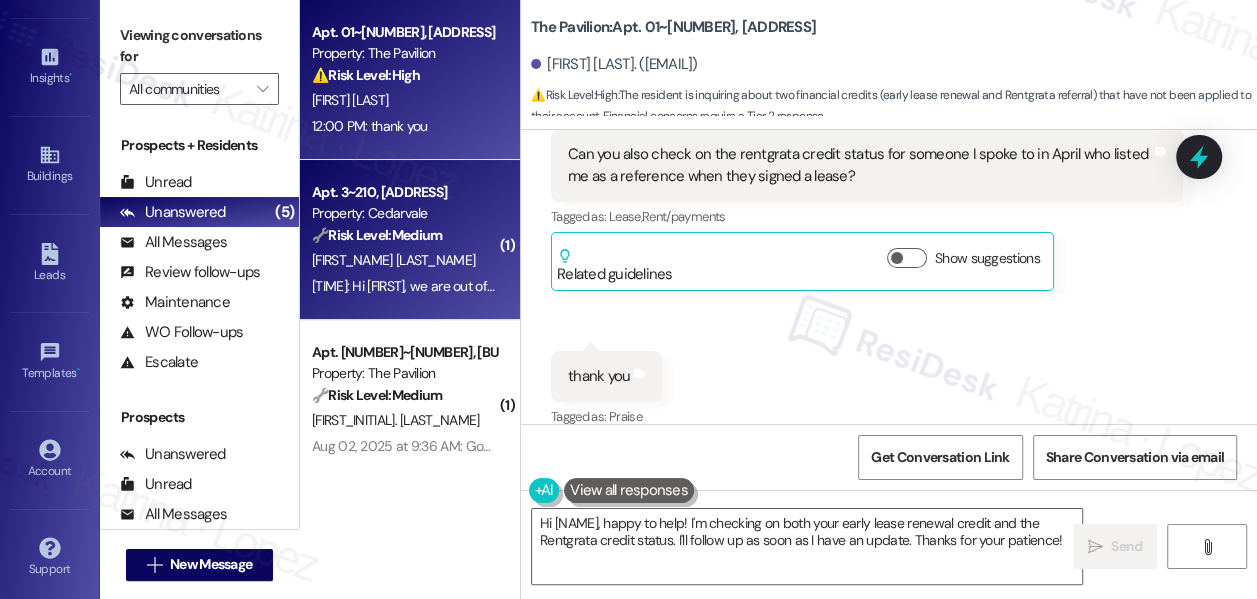 click on "[FIRST_NAME] [LAST_NAME]" at bounding box center [404, 260] 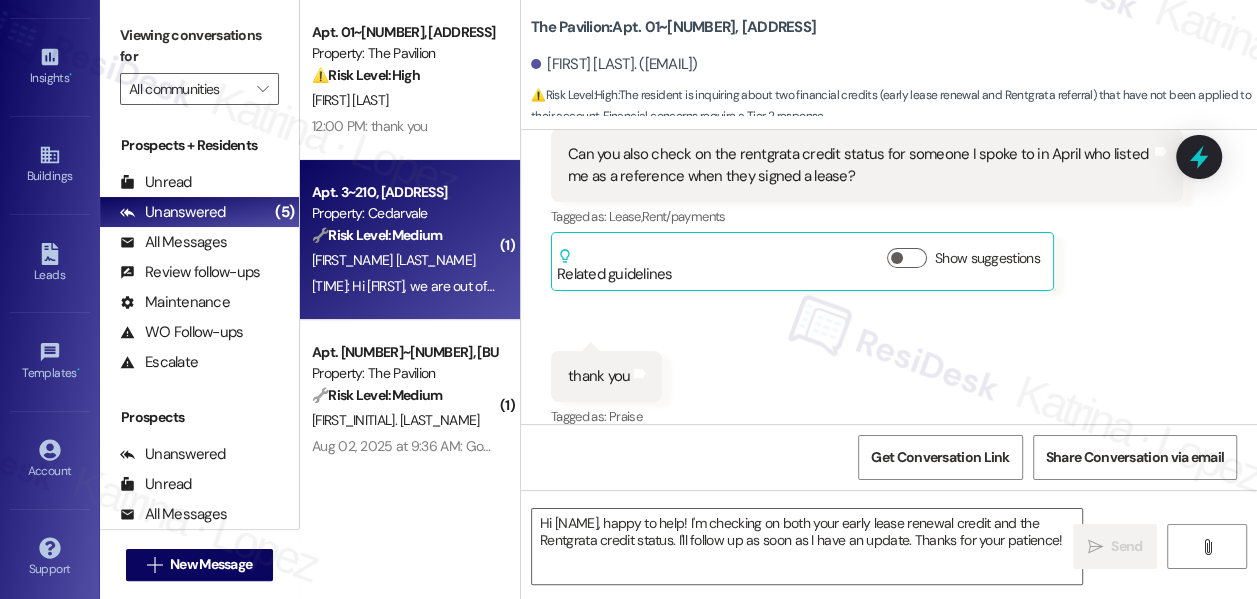 type on "Fetching suggested responses. Please feel free to read through the conversation in the meantime." 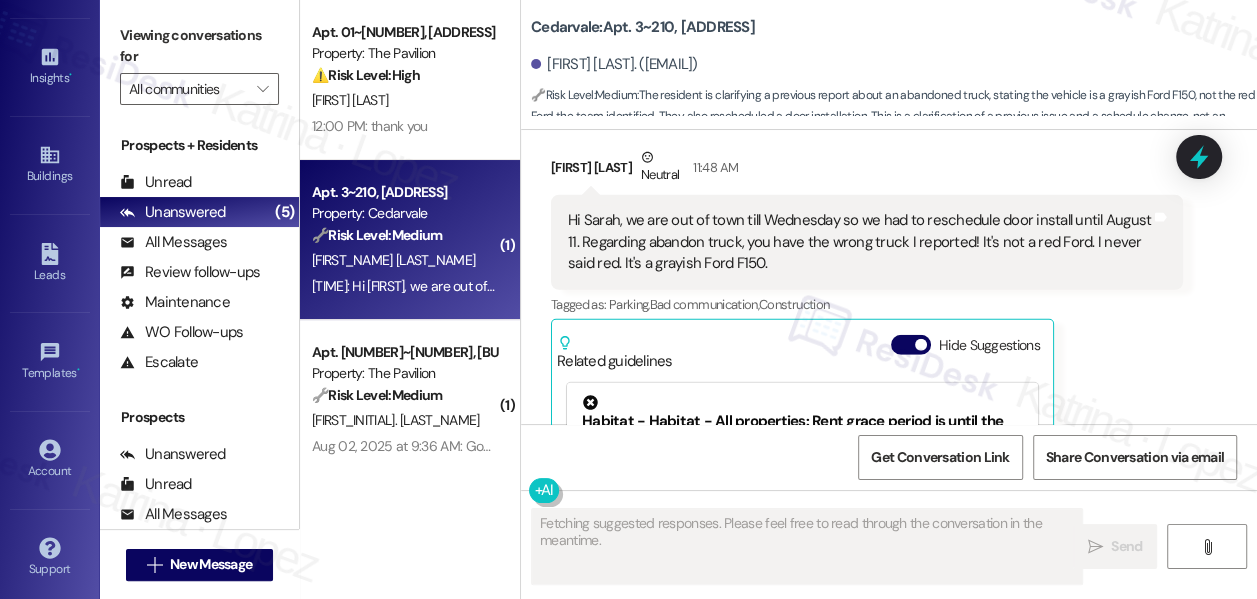 scroll, scrollTop: 21780, scrollLeft: 0, axis: vertical 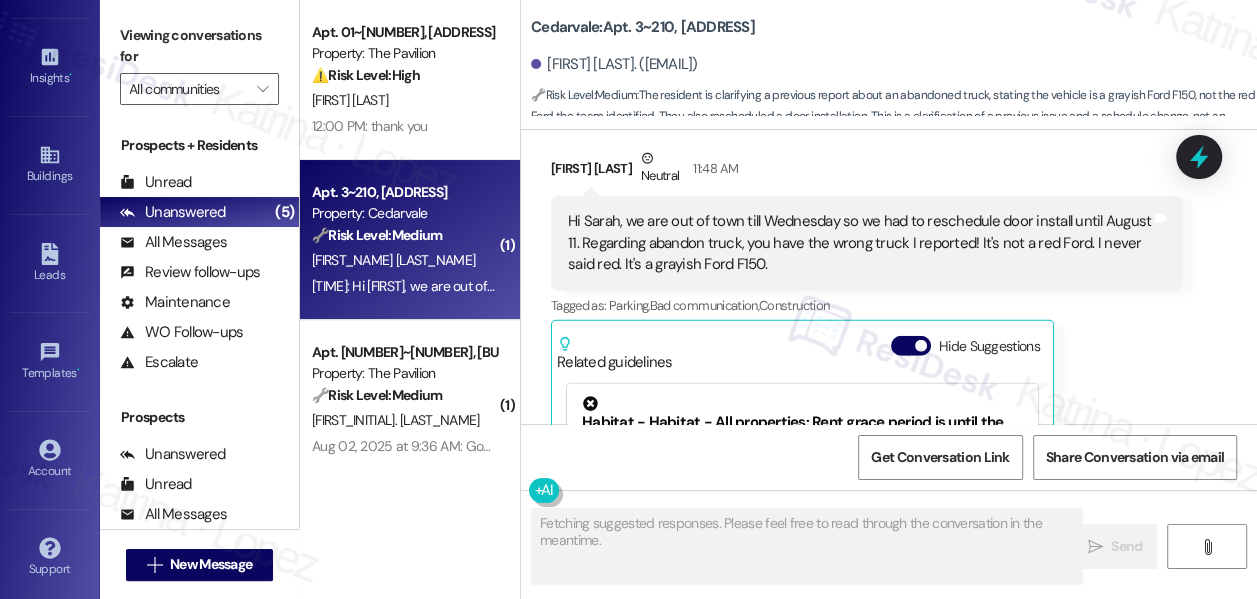 click on "Hi Sarah,  we are out of town till Wednesday so we had to reschedule door install until August 11. Regarding abandon  truck, you have the wrong truck I reported! It's not a red Ford. I never said red. It's a grayish Ford F150." at bounding box center [859, 243] 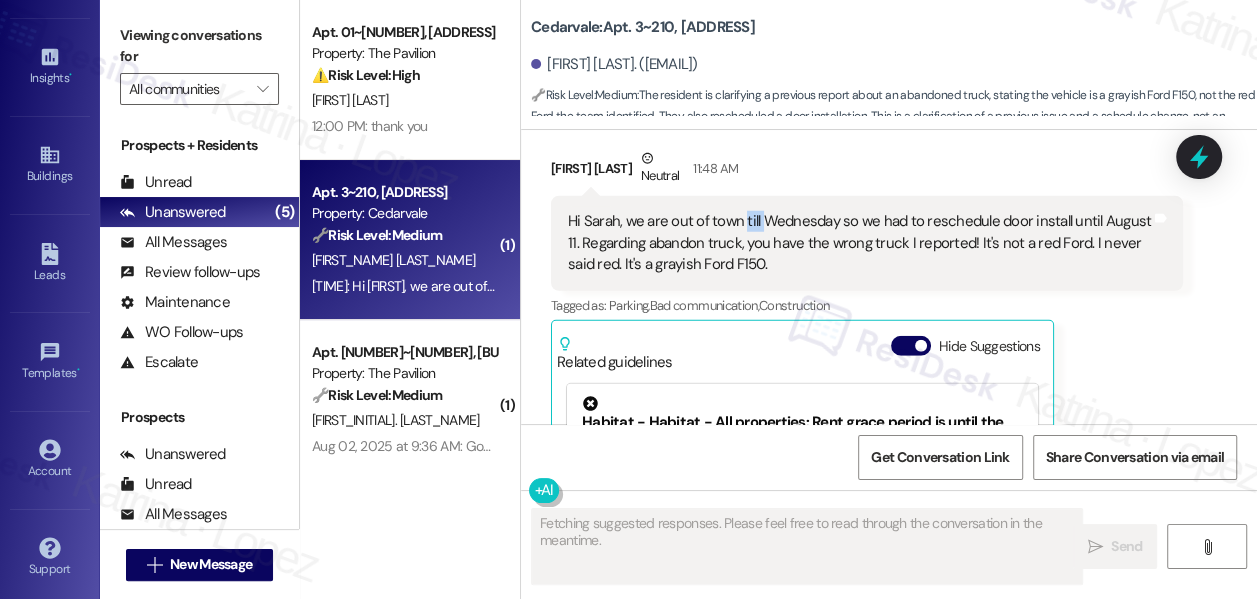 click on "Hi Sarah,  we are out of town till Wednesday so we had to reschedule door install until August 11. Regarding abandon  truck, you have the wrong truck I reported! It's not a red Ford. I never said red. It's a grayish Ford F150." at bounding box center (859, 243) 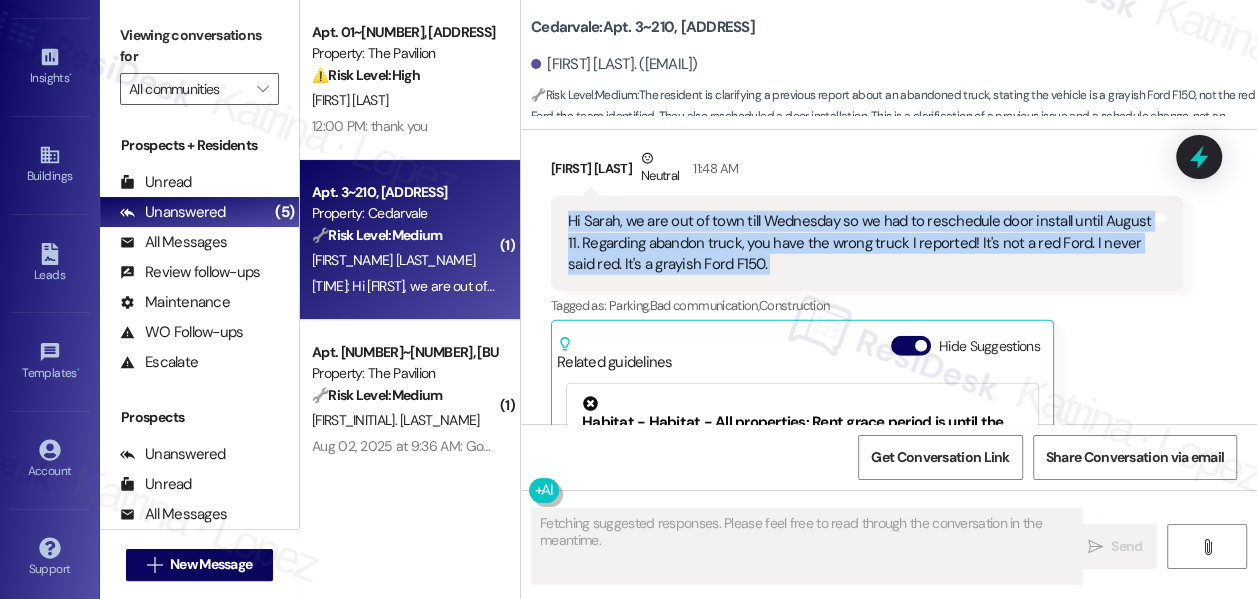 click on "Hi Sarah,  we are out of town till Wednesday so we had to reschedule door install until August 11. Regarding abandon  truck, you have the wrong truck I reported! It's not a red Ford. I never said red. It's a grayish Ford F150." at bounding box center (859, 243) 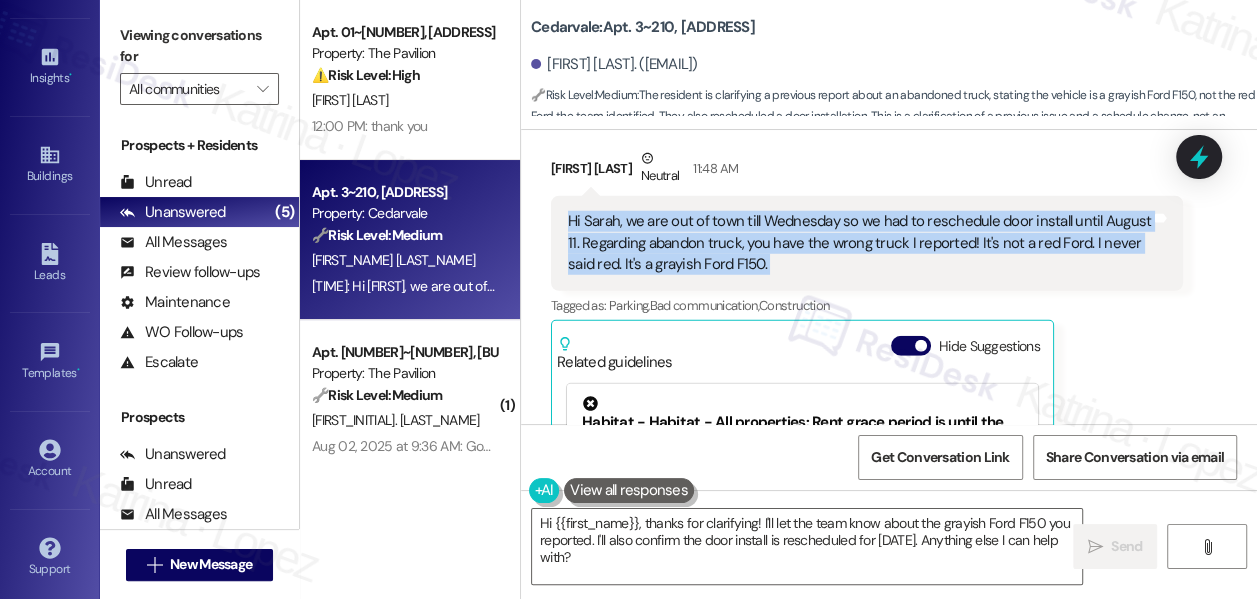 click on "Hi Sarah,  we are out of town till Wednesday so we had to reschedule door install until August 11. Regarding abandon  truck, you have the wrong truck I reported! It's not a red Ford. I never said red. It's a grayish Ford F150." at bounding box center (859, 243) 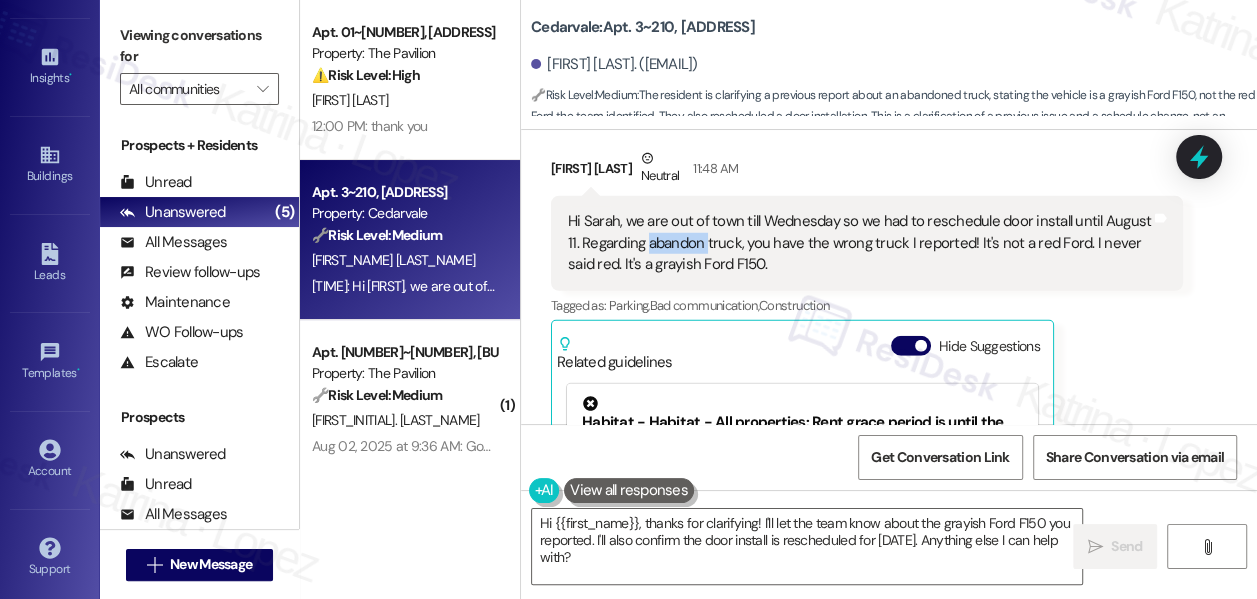 click on "Hi Sarah,  we are out of town till Wednesday so we had to reschedule door install until August 11. Regarding abandon  truck, you have the wrong truck I reported! It's not a red Ford. I never said red. It's a grayish Ford F150." at bounding box center (859, 243) 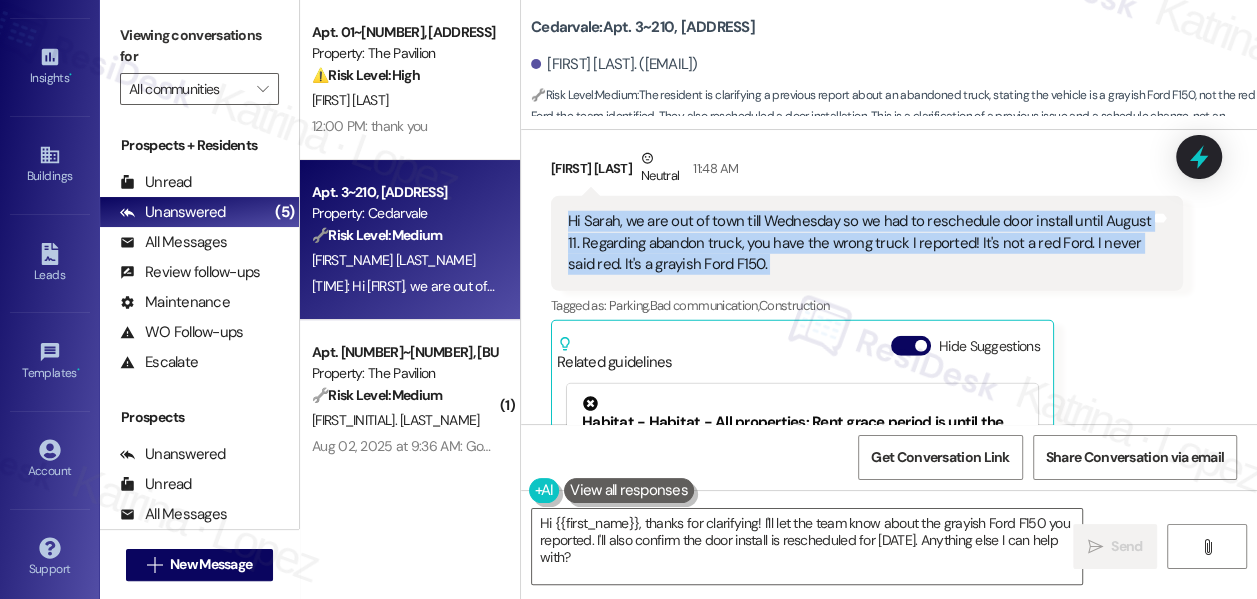 click on "Hi Sarah,  we are out of town till Wednesday so we had to reschedule door install until August 11. Regarding abandon  truck, you have the wrong truck I reported! It's not a red Ford. I never said red. It's a grayish Ford F150." at bounding box center (859, 243) 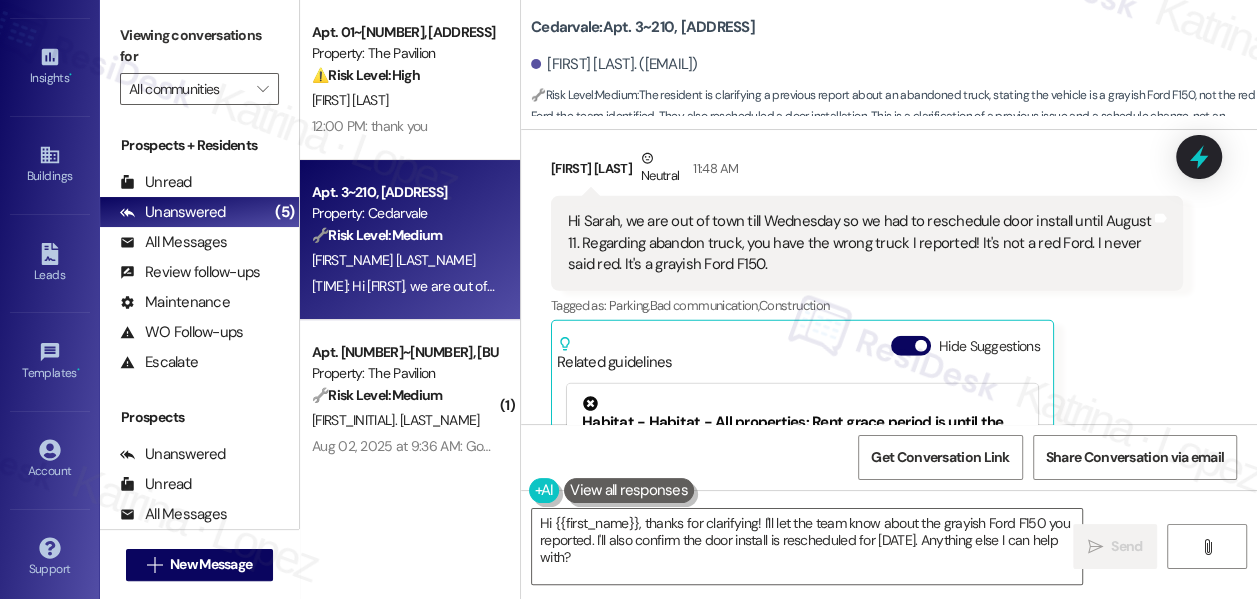 click on "[FIRST] [LAST] Neutral [TIME]" at bounding box center (867, 172) 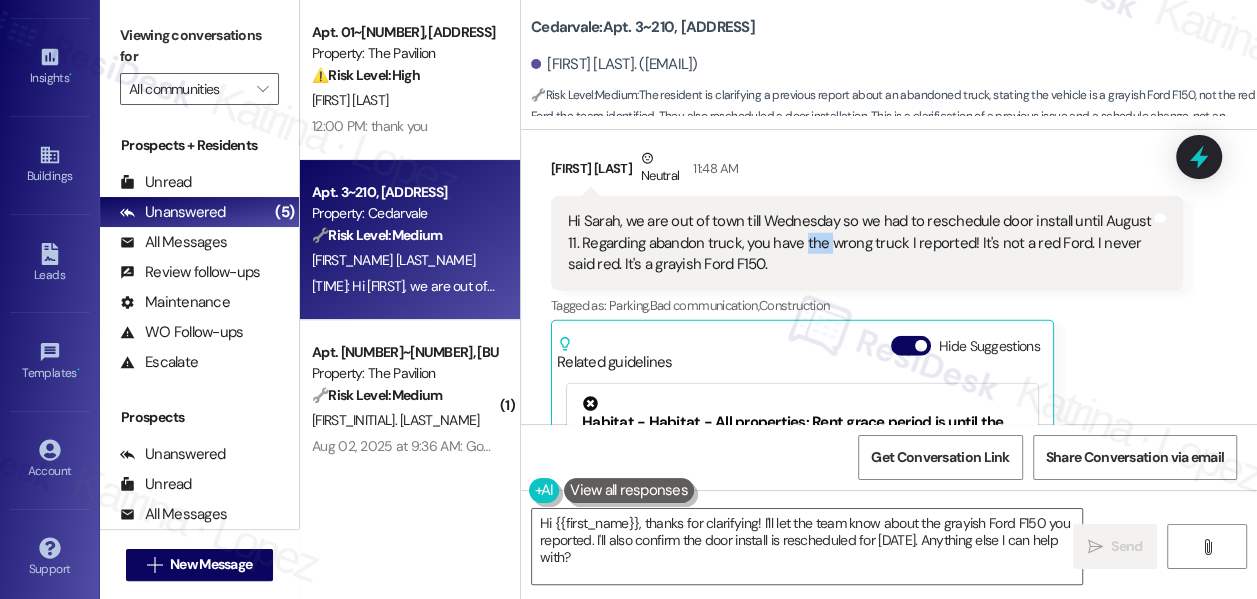 click on "Hi Sarah,  we are out of town till Wednesday so we had to reschedule door install until August 11. Regarding abandon  truck, you have the wrong truck I reported! It's not a red Ford. I never said red. It's a grayish Ford F150." at bounding box center [859, 243] 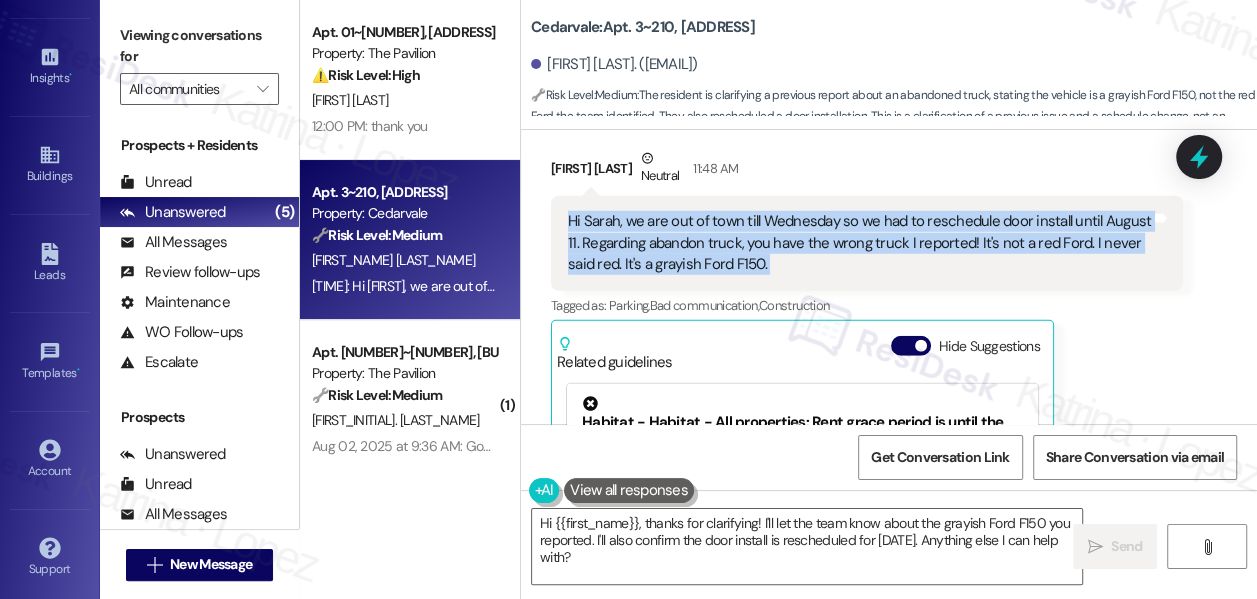 click on "Hi Sarah,  we are out of town till Wednesday so we had to reschedule door install until August 11. Regarding abandon  truck, you have the wrong truck I reported! It's not a red Ford. I never said red. It's a grayish Ford F150." at bounding box center (859, 243) 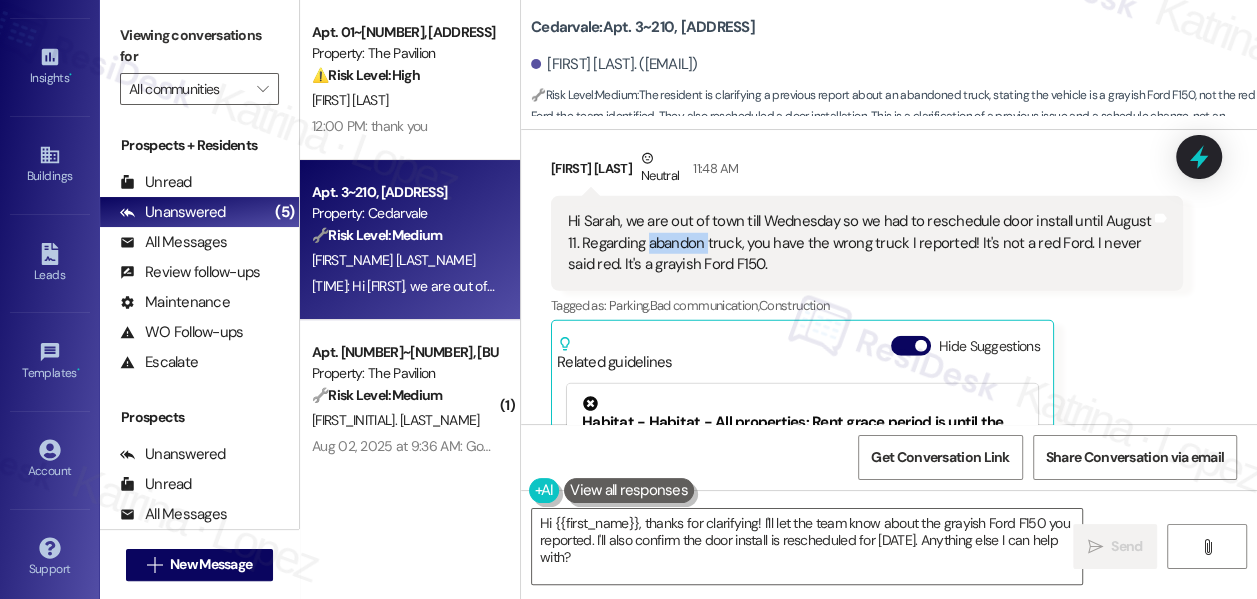 click on "Hi Sarah,  we are out of town till Wednesday so we had to reschedule door install until August 11. Regarding abandon  truck, you have the wrong truck I reported! It's not a red Ford. I never said red. It's a grayish Ford F150." at bounding box center [859, 243] 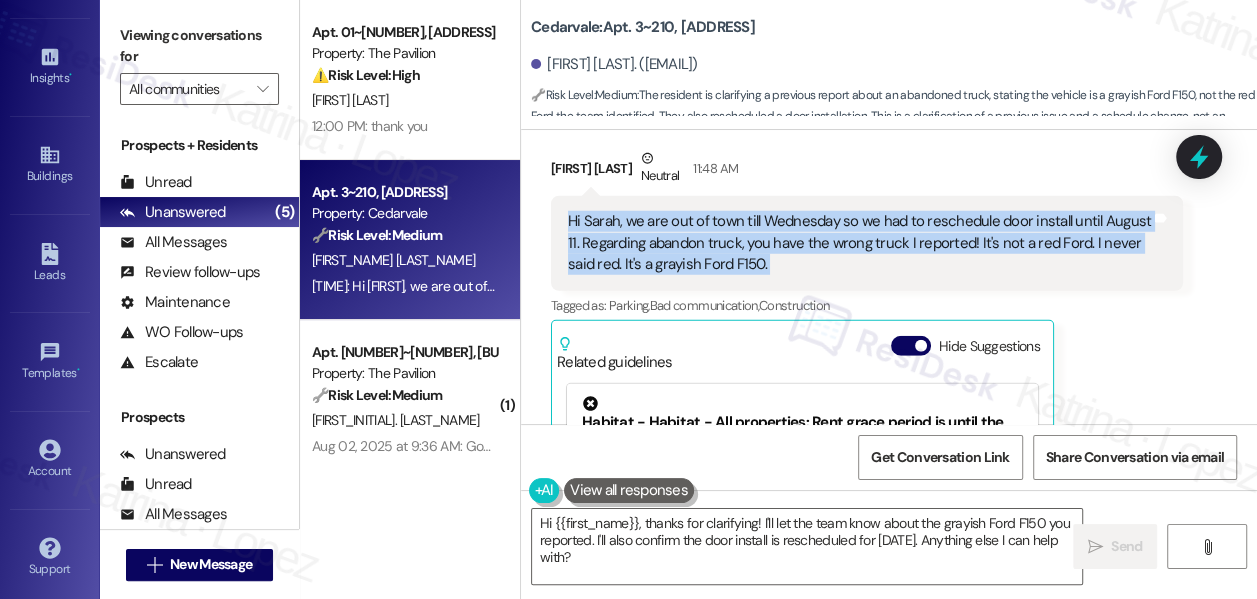 click on "Hi Sarah,  we are out of town till Wednesday so we had to reschedule door install until August 11. Regarding abandon  truck, you have the wrong truck I reported! It's not a red Ford. I never said red. It's a grayish Ford F150." at bounding box center (859, 243) 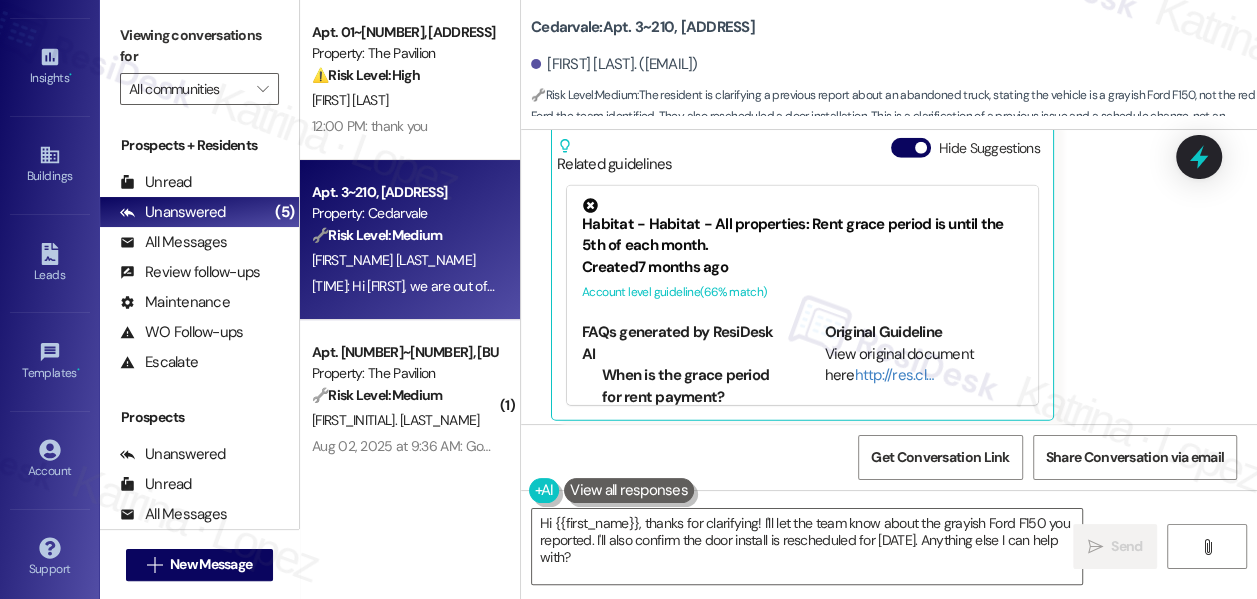 scroll, scrollTop: 21992, scrollLeft: 0, axis: vertical 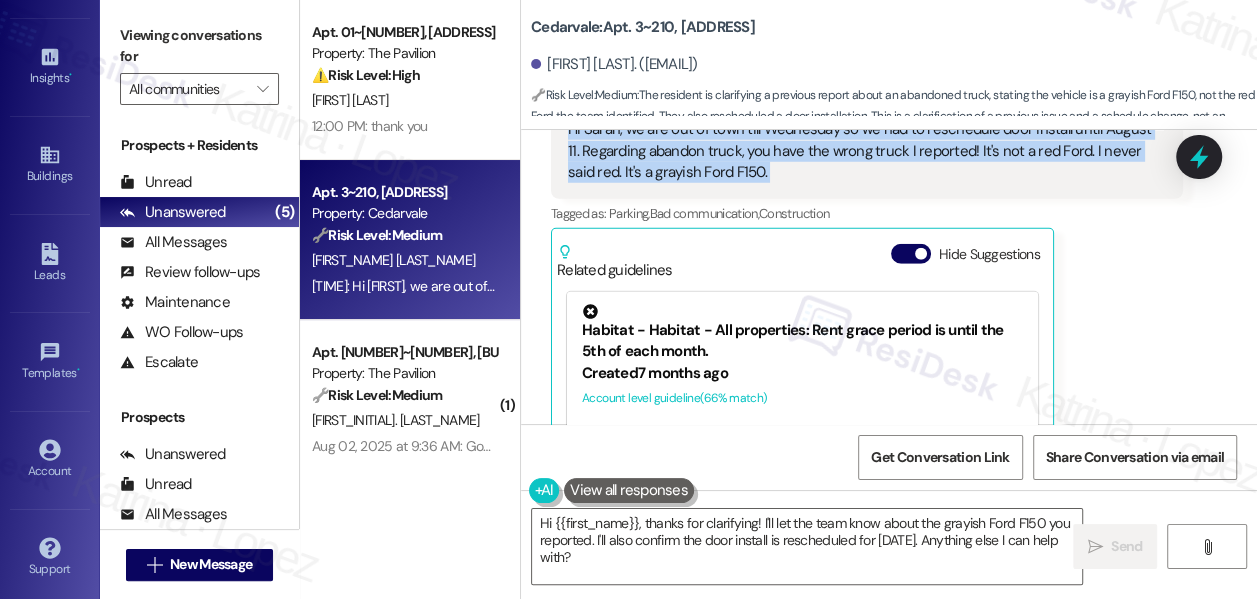 click on "Hi Sarah,  we are out of town till Wednesday so we had to reschedule door install until August 11. Regarding abandon  truck, you have the wrong truck I reported! It's not a red Ford. I never said red. It's a grayish Ford F150." at bounding box center (859, 151) 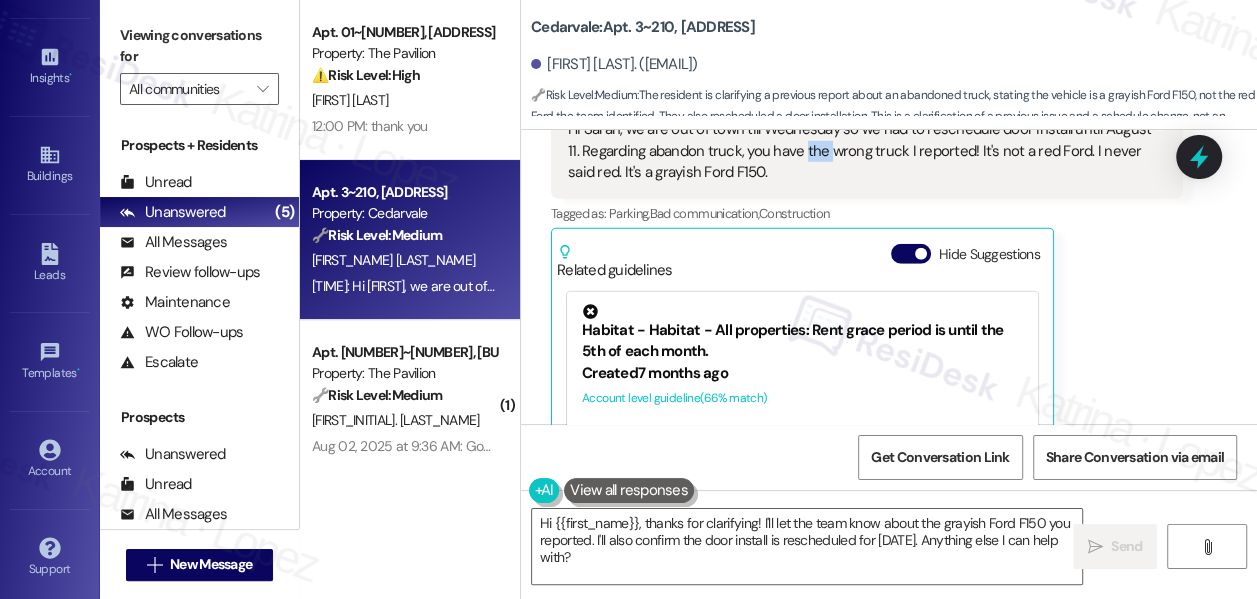 click on "Hi Sarah,  we are out of town till Wednesday so we had to reschedule door install until August 11. Regarding abandon  truck, you have the wrong truck I reported! It's not a red Ford. I never said red. It's a grayish Ford F150." at bounding box center [859, 151] 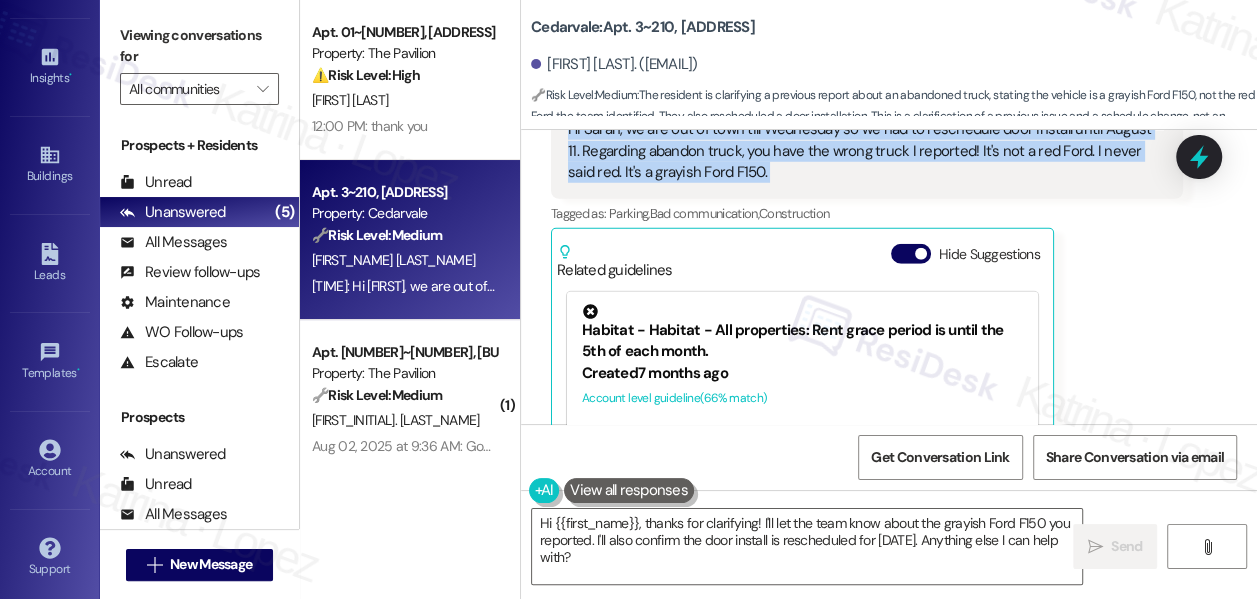 click on "Hi Sarah,  we are out of town till Wednesday so we had to reschedule door install until August 11. Regarding abandon  truck, you have the wrong truck I reported! It's not a red Ford. I never said red. It's a grayish Ford F150." at bounding box center [859, 151] 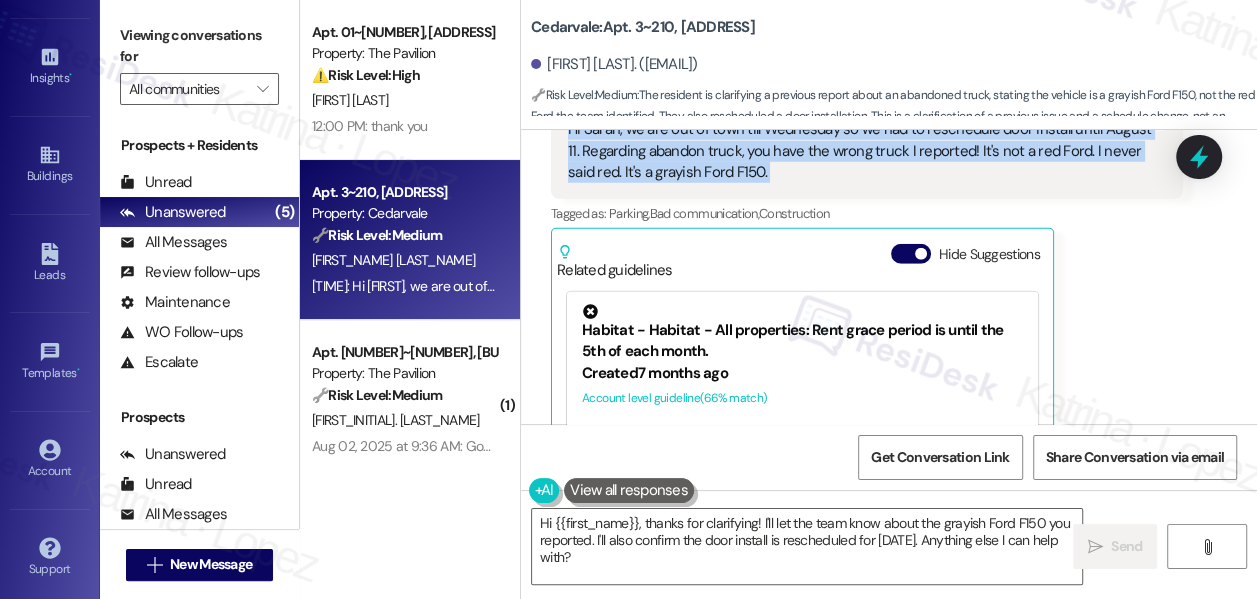 click on "Hi Sarah,  we are out of town till Wednesday so we had to reschedule door install until August 11. Regarding abandon  truck, you have the wrong truck I reported! It's not a red Ford. I never said red. It's a grayish Ford F150." at bounding box center [859, 151] 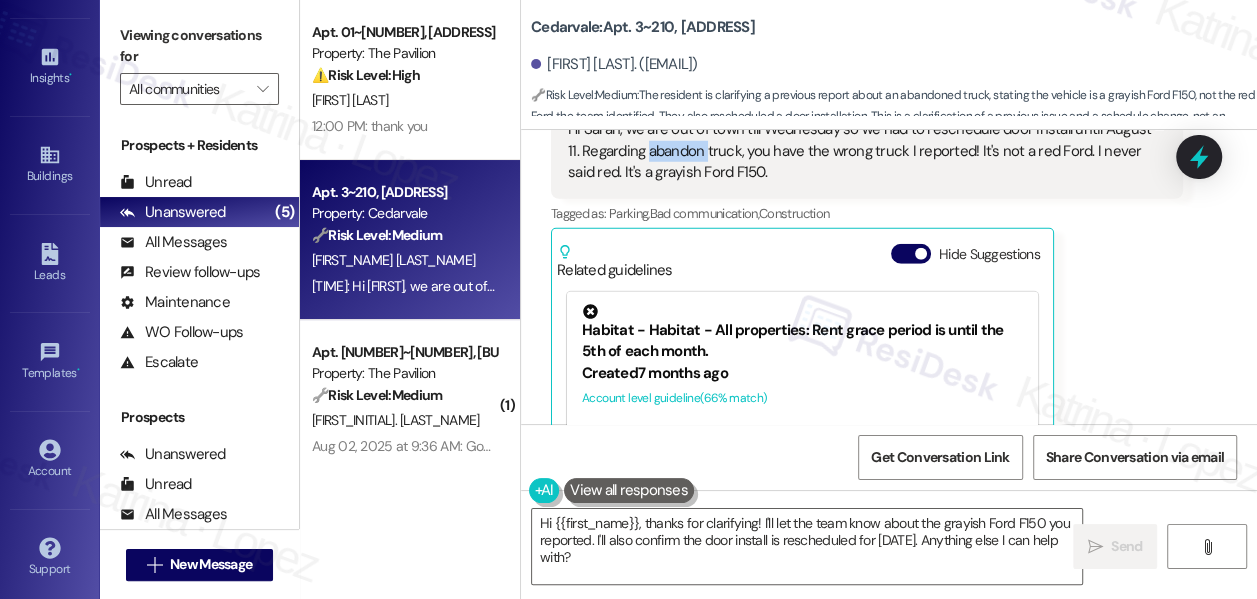 click on "Hi Sarah,  we are out of town till Wednesday so we had to reschedule door install until August 11. Regarding abandon  truck, you have the wrong truck I reported! It's not a red Ford. I never said red. It's a grayish Ford F150." at bounding box center (859, 151) 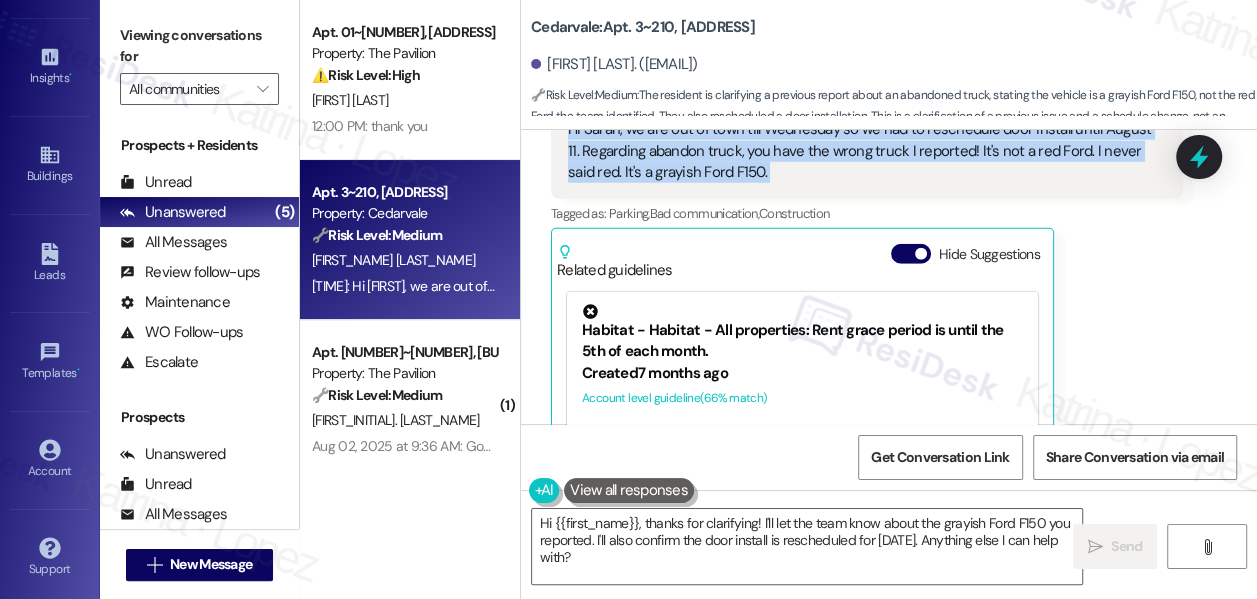 click on "Hi Sarah,  we are out of town till Wednesday so we had to reschedule door install until August 11. Regarding abandon  truck, you have the wrong truck I reported! It's not a red Ford. I never said red. It's a grayish Ford F150." at bounding box center (859, 151) 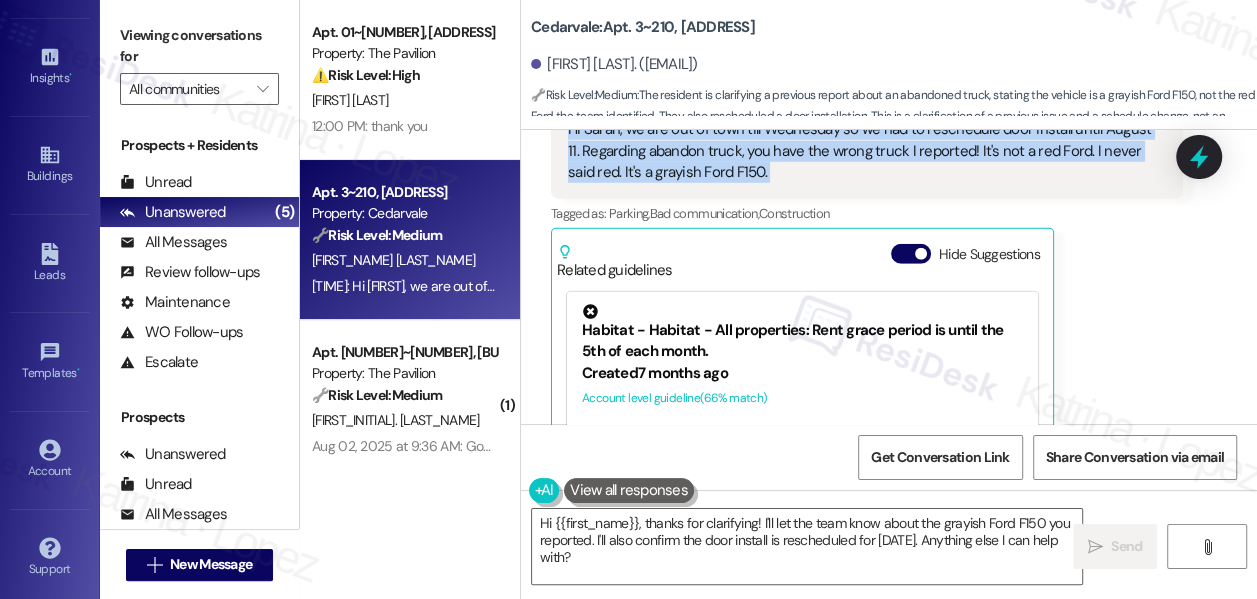 click on "Hi Sarah,  we are out of town till Wednesday so we had to reschedule door install until August 11. Regarding abandon  truck, you have the wrong truck I reported! It's not a red Ford. I never said red. It's a grayish Ford F150." at bounding box center (859, 151) 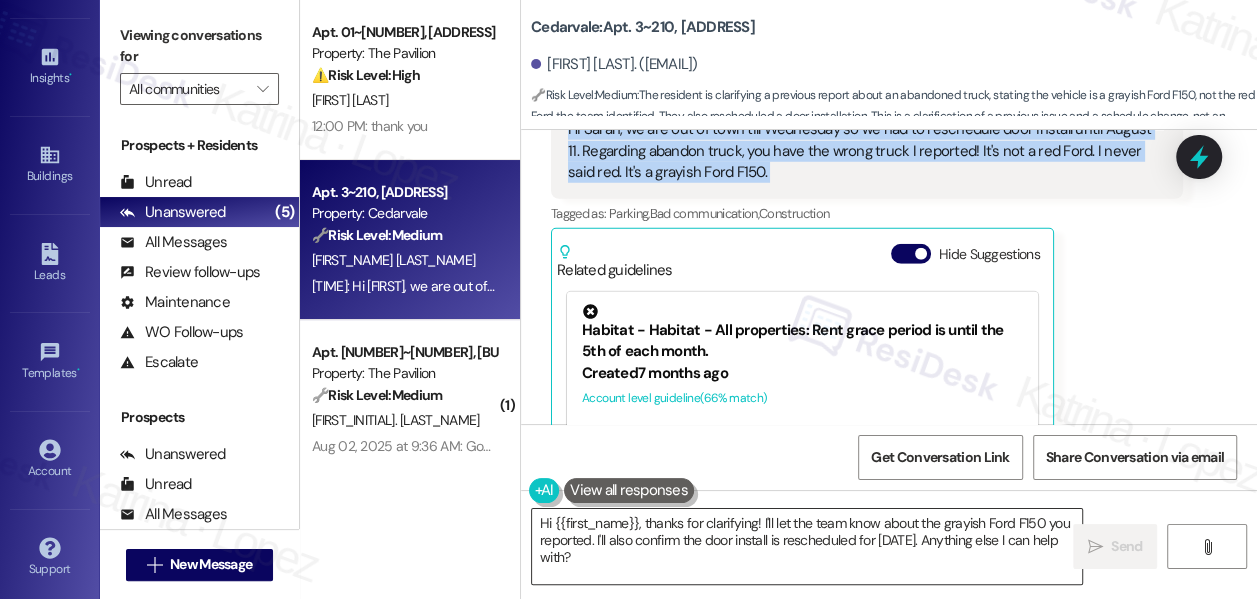 click on "Hi {{first_name}}, thanks for clarifying! I'll let the team know about the grayish Ford F150 you reported. I'll also confirm the door install is rescheduled for [DATE]. Anything else I can help with?" at bounding box center [807, 546] 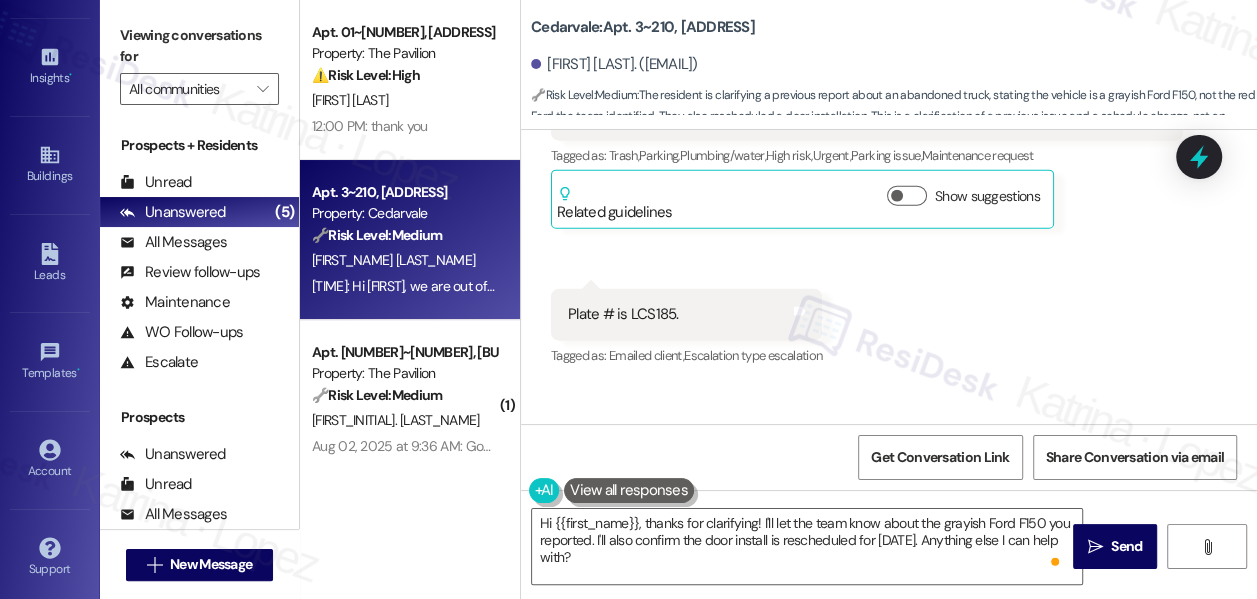 scroll, scrollTop: 16568, scrollLeft: 0, axis: vertical 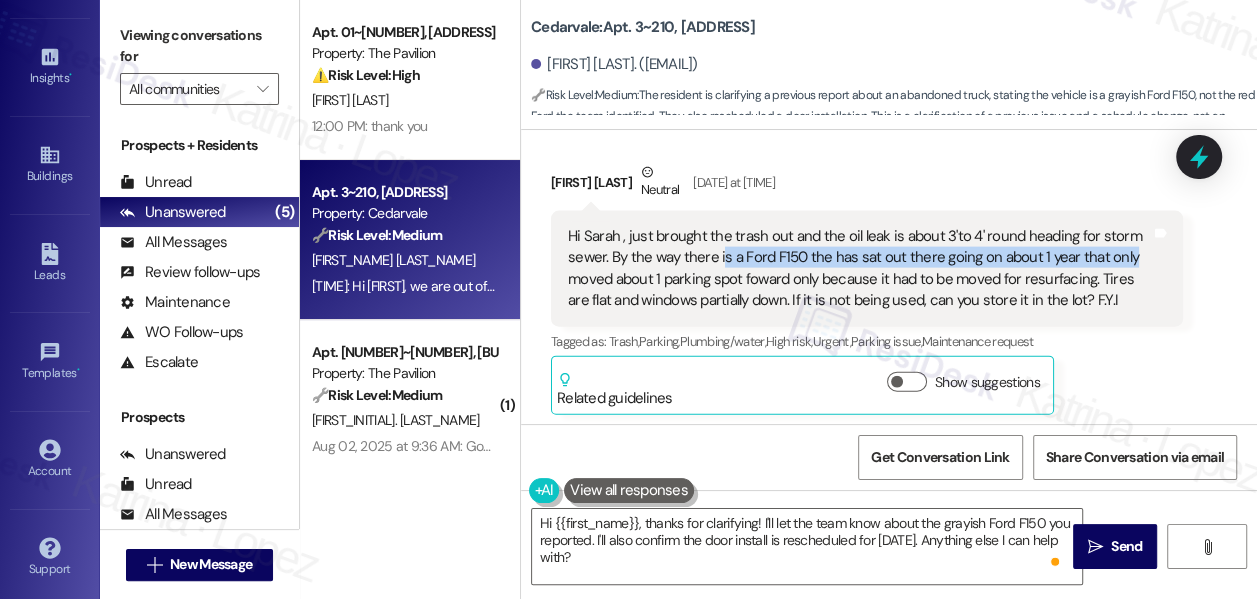 drag, startPoint x: 721, startPoint y: 305, endPoint x: 1130, endPoint y: 297, distance: 409.07825 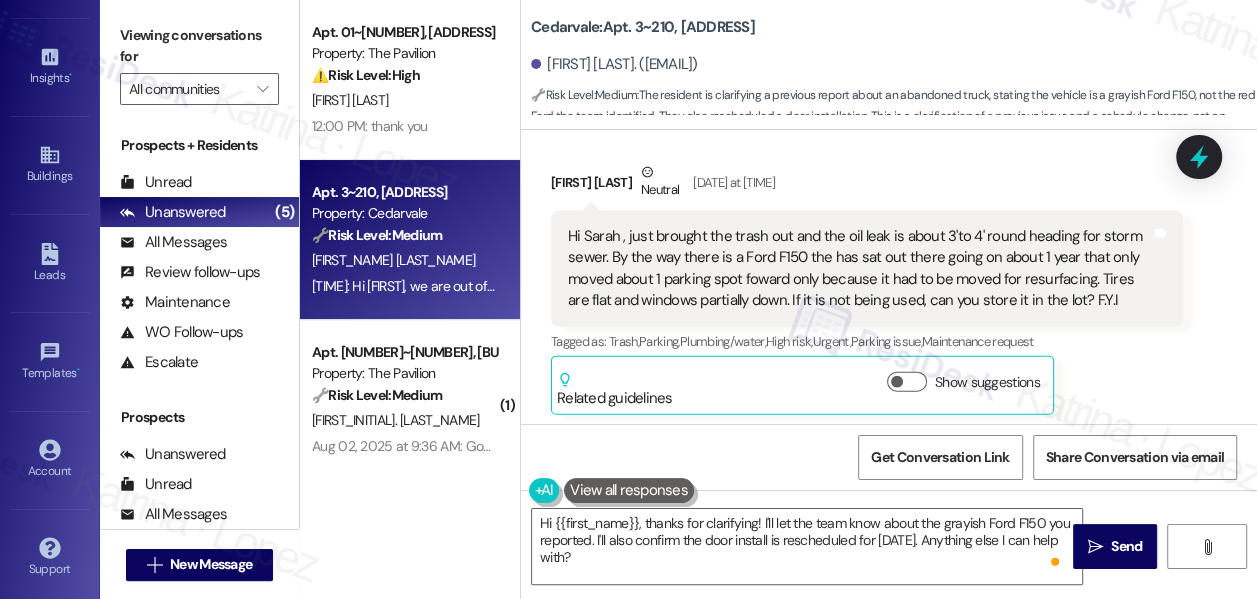 click on "Hi Sarah , just brought the trash out and the oil leak is about 3'to 4' round heading for storm sewer. By the way there is a Ford F150 the has sat out there going on about 1 year that only moved about 1 parking spot foward only because it had to be moved for resurfacing. Tires are flat and windows partially down. If it is not being used, can you store it in the lot?  F.Y.I" at bounding box center (859, 269) 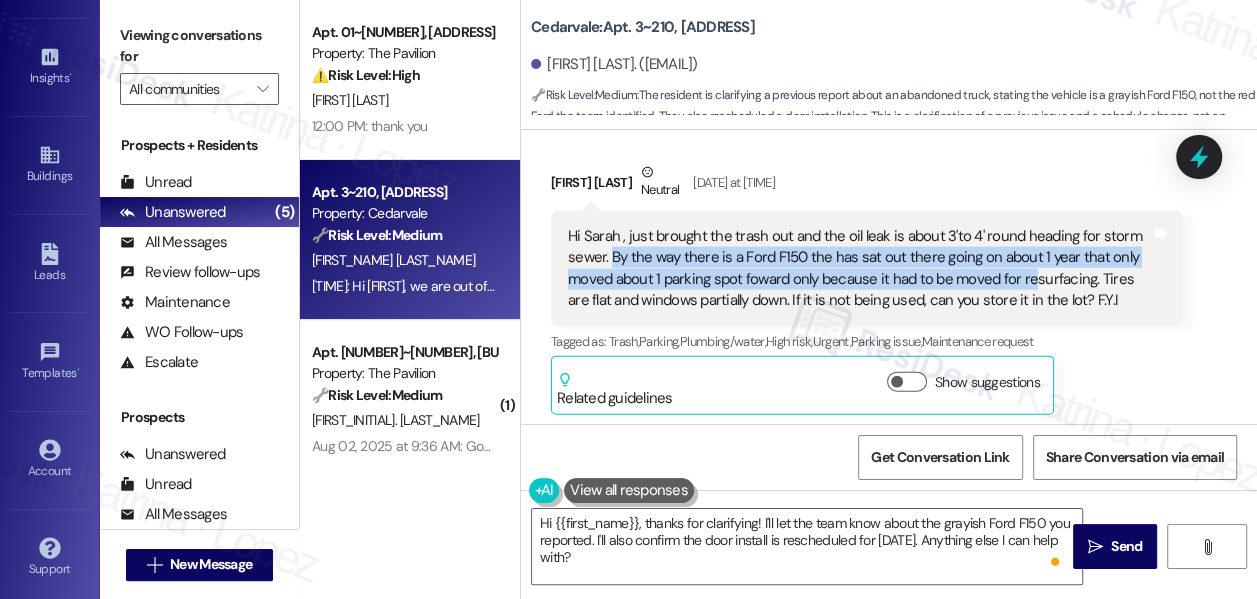 drag, startPoint x: 627, startPoint y: 294, endPoint x: 1028, endPoint y: 332, distance: 402.79648 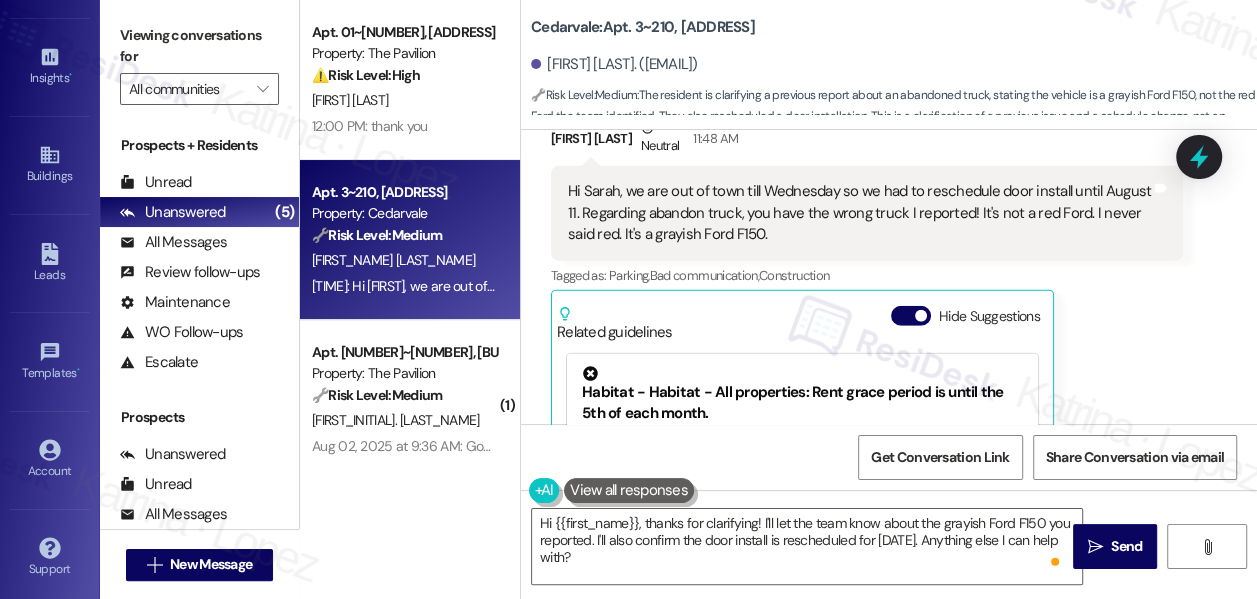 scroll, scrollTop: 21781, scrollLeft: 0, axis: vertical 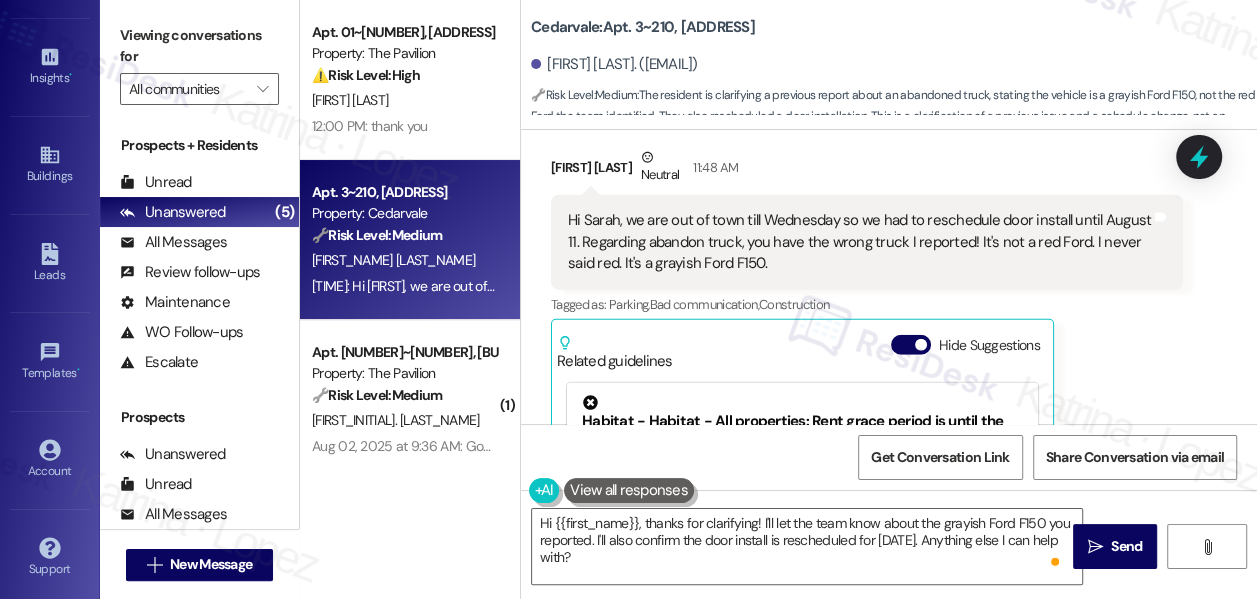 click on "Hi Sarah,  we are out of town till Wednesday so we had to reschedule door install until August 11. Regarding abandon  truck, you have the wrong truck I reported! It's not a red Ford. I never said red. It's a grayish Ford F150." at bounding box center (859, 242) 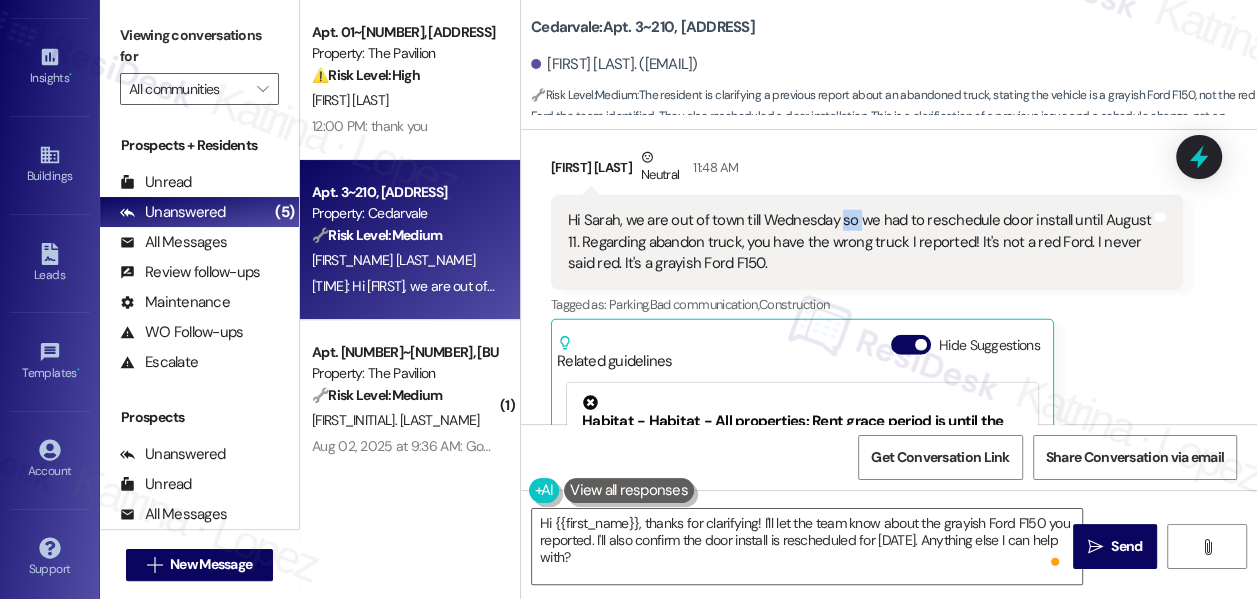 click on "Hi Sarah,  we are out of town till Wednesday so we had to reschedule door install until August 11. Regarding abandon  truck, you have the wrong truck I reported! It's not a red Ford. I never said red. It's a grayish Ford F150." at bounding box center (859, 242) 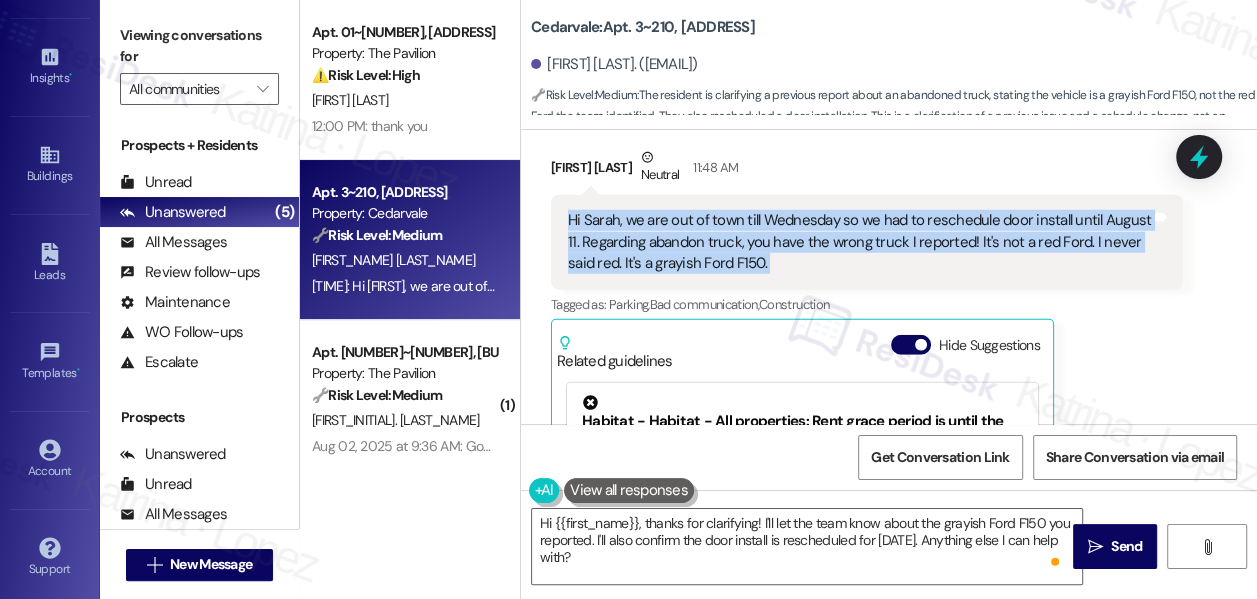 click on "Hi Sarah,  we are out of town till Wednesday so we had to reschedule door install until August 11. Regarding abandon  truck, you have the wrong truck I reported! It's not a red Ford. I never said red. It's a grayish Ford F150." at bounding box center [859, 242] 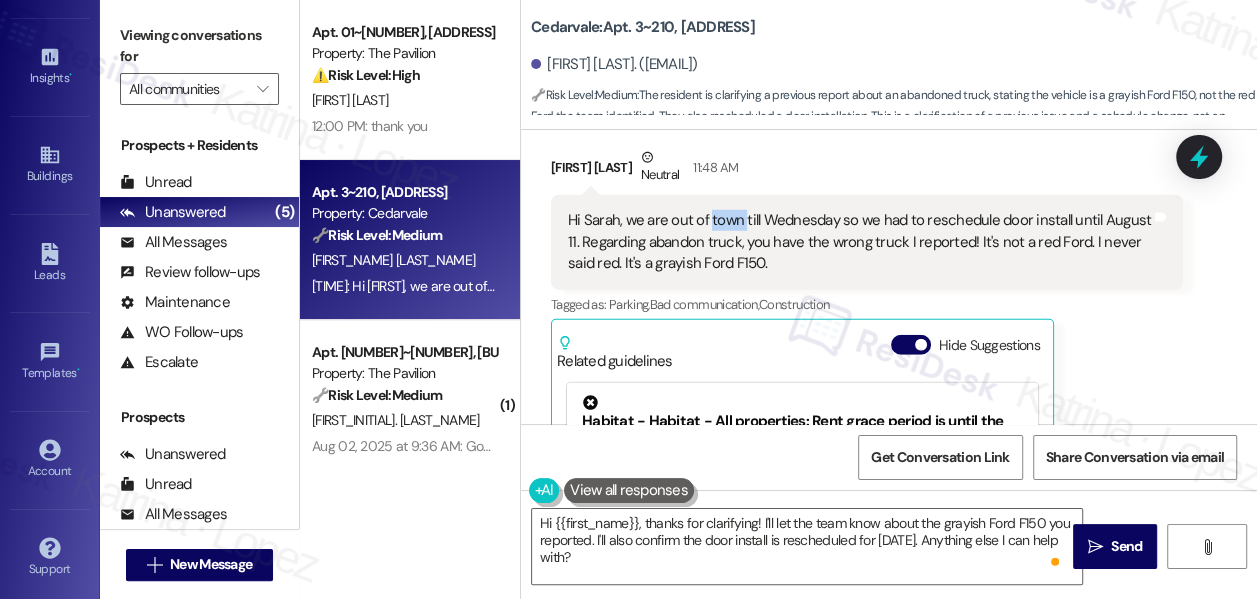 click on "Hi Sarah,  we are out of town till Wednesday so we had to reschedule door install until August 11. Regarding abandon  truck, you have the wrong truck I reported! It's not a red Ford. I never said red. It's a grayish Ford F150." at bounding box center (859, 242) 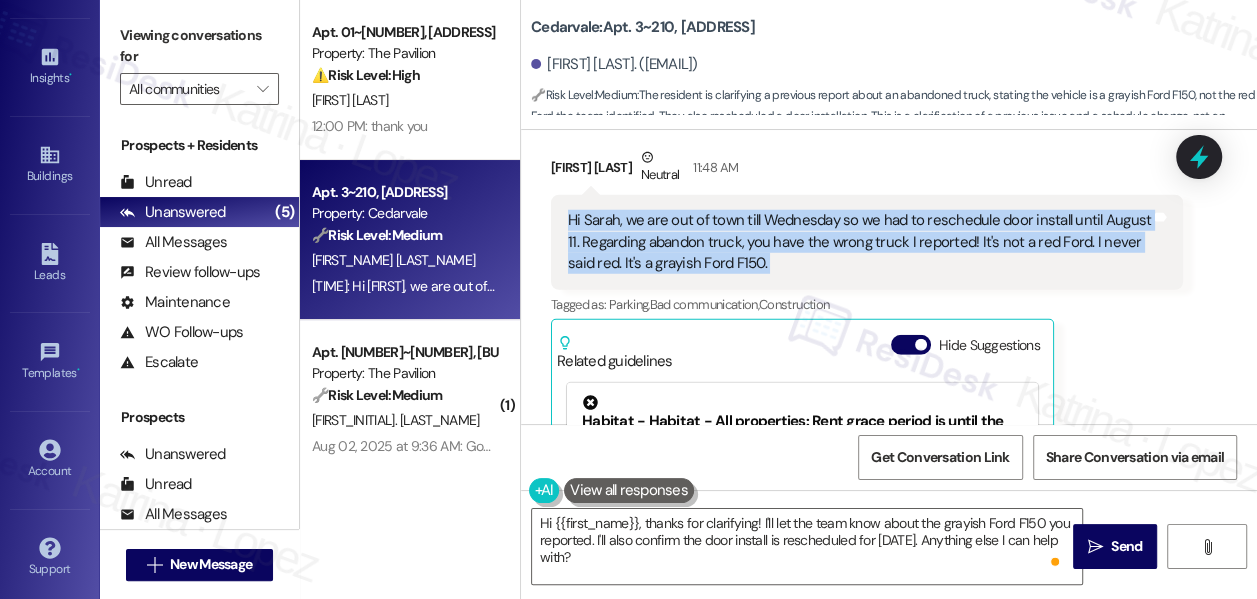 click on "Hi Sarah,  we are out of town till Wednesday so we had to reschedule door install until August 11. Regarding abandon  truck, you have the wrong truck I reported! It's not a red Ford. I never said red. It's a grayish Ford F150." at bounding box center [859, 242] 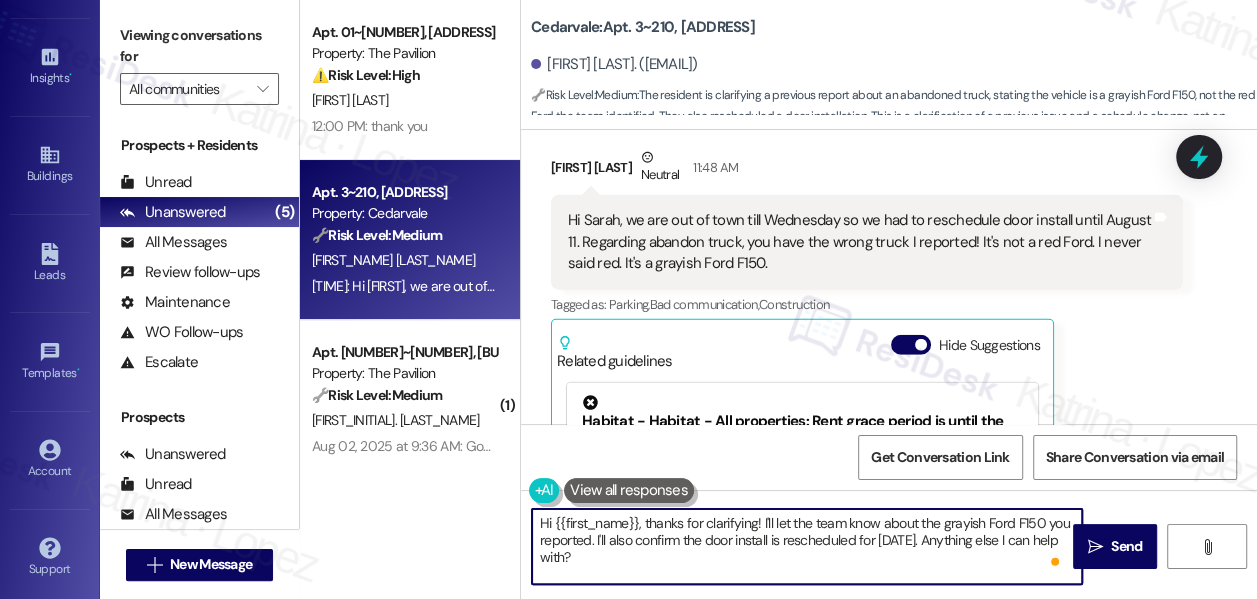 drag, startPoint x: 645, startPoint y: 522, endPoint x: 493, endPoint y: 514, distance: 152.21039 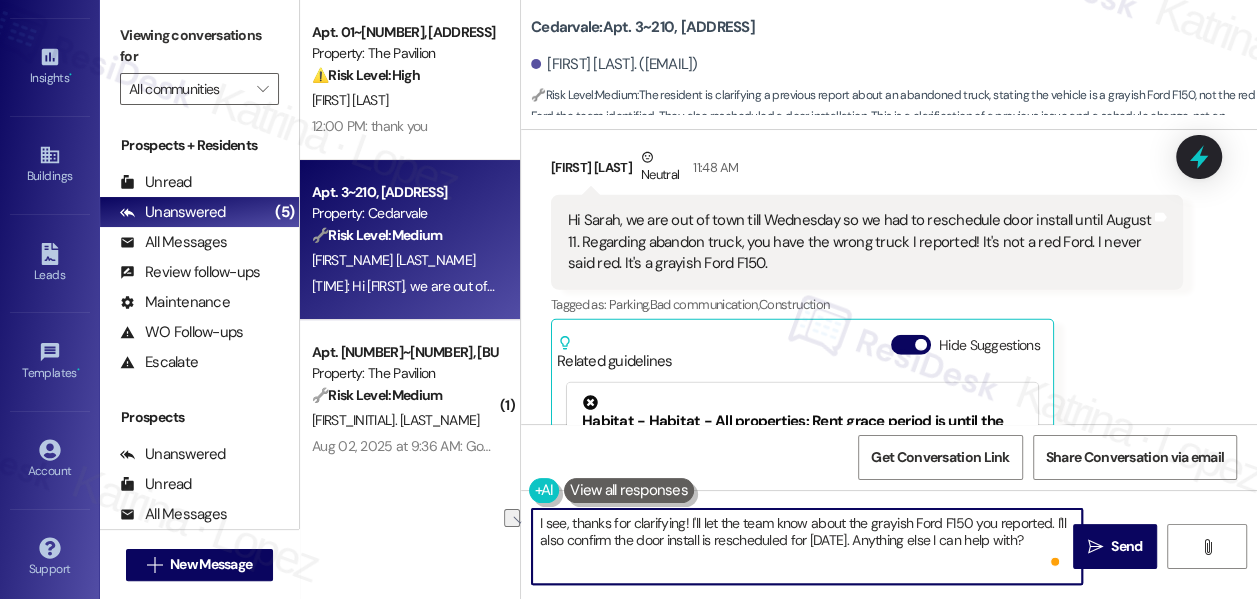 drag, startPoint x: 874, startPoint y: 535, endPoint x: 1045, endPoint y: 542, distance: 171.14322 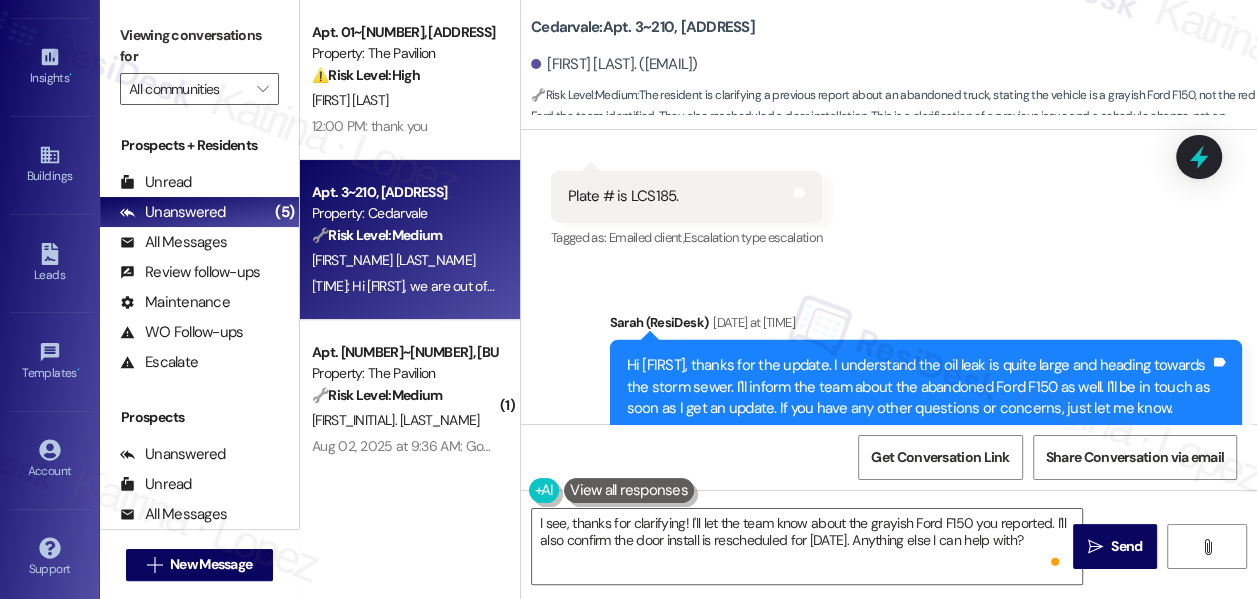 scroll, scrollTop: 16690, scrollLeft: 0, axis: vertical 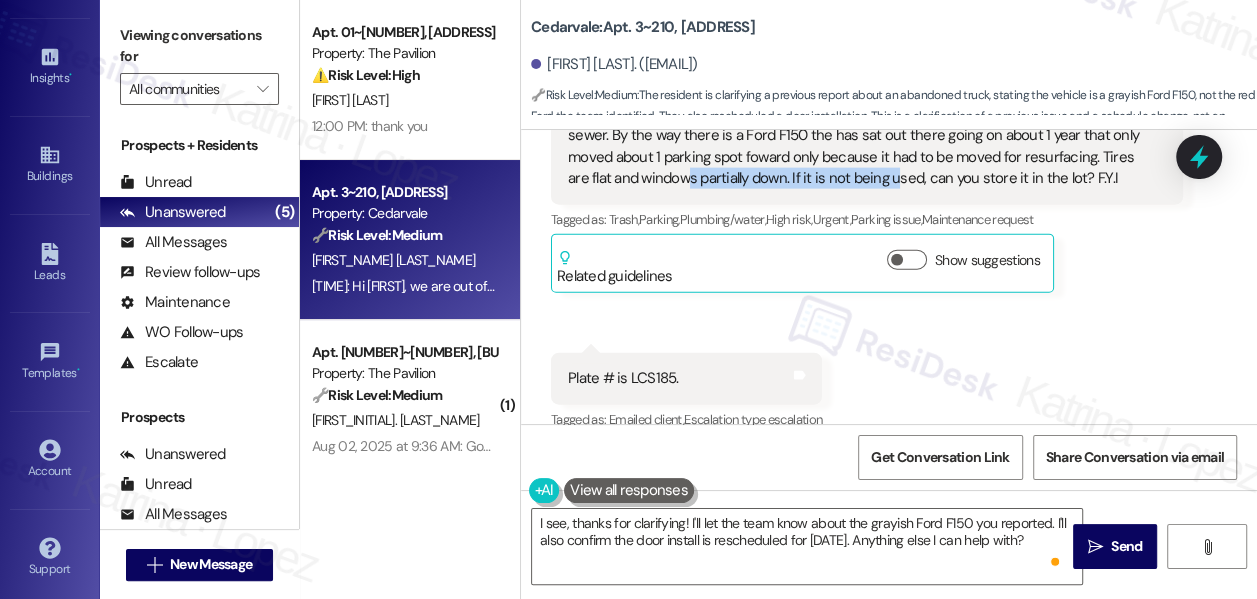 drag, startPoint x: 685, startPoint y: 212, endPoint x: 893, endPoint y: 238, distance: 209.6187 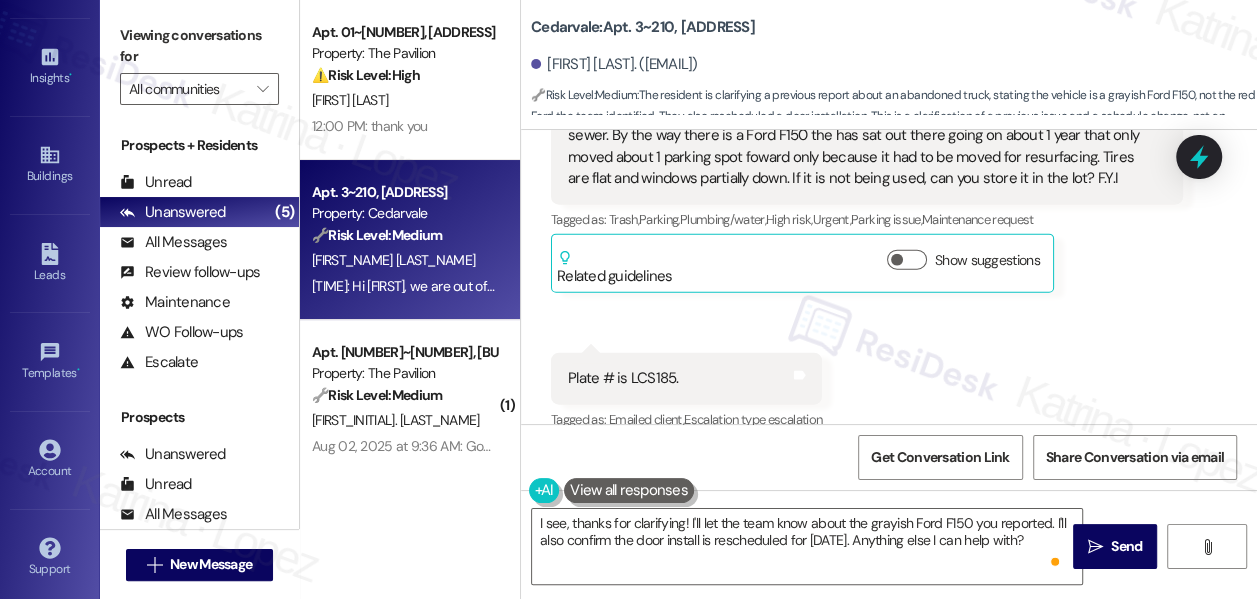 click on "Hi Sarah , just brought the trash out and the oil leak is about 3'to 4' round heading for storm sewer. By the way there is a Ford F150 the has sat out there going on about 1 year that only moved about 1 parking spot foward only because it had to be moved for resurfacing. Tires are flat and windows partially down. If it is not being used, can you store it in the lot?  F.Y.I" at bounding box center (859, 147) 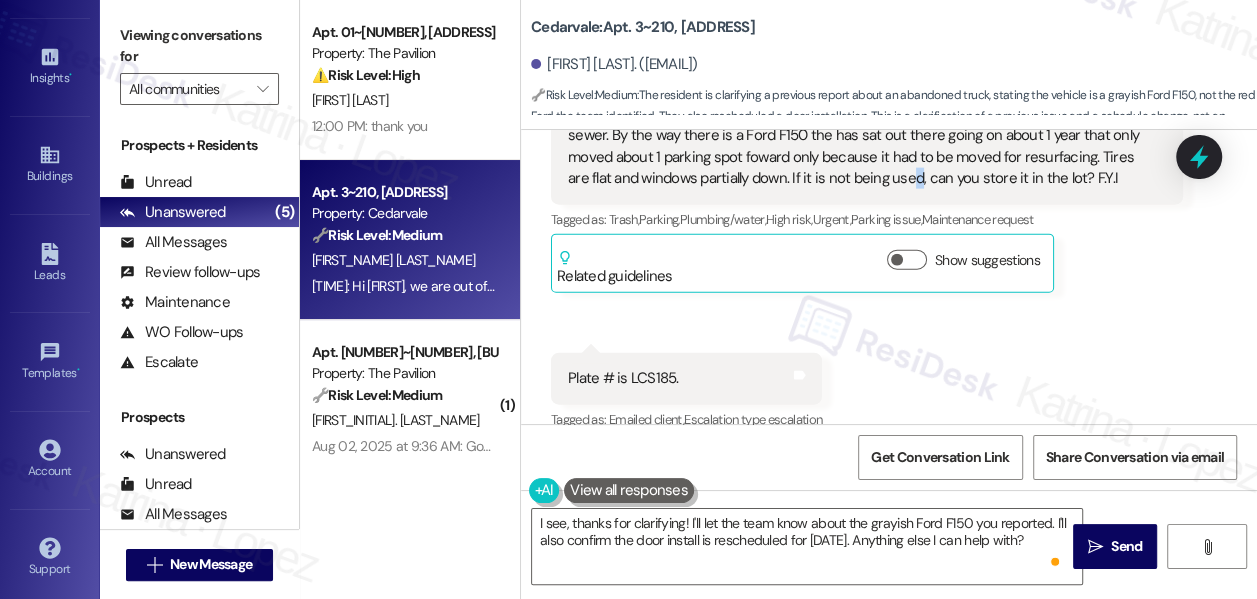 click on "Hi Sarah , just brought the trash out and the oil leak is about 3'to 4' round heading for storm sewer. By the way there is a Ford F150 the has sat out there going on about 1 year that only moved about 1 parking spot foward only because it had to be moved for resurfacing. Tires are flat and windows partially down. If it is not being used, can you store it in the lot?  F.Y.I" at bounding box center (859, 147) 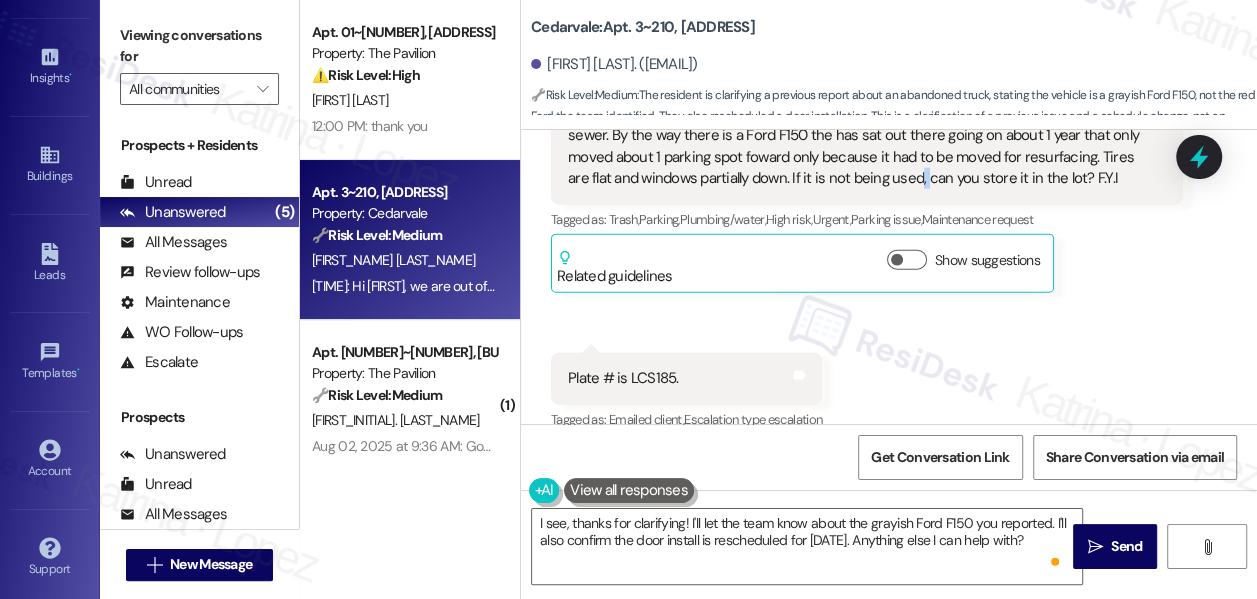 click on "Hi Sarah , just brought the trash out and the oil leak is about 3'to 4' round heading for storm sewer. By the way there is a Ford F150 the has sat out there going on about 1 year that only moved about 1 parking spot foward only because it had to be moved for resurfacing. Tires are flat and windows partially down. If it is not being used, can you store it in the lot?  F.Y.I" at bounding box center [859, 147] 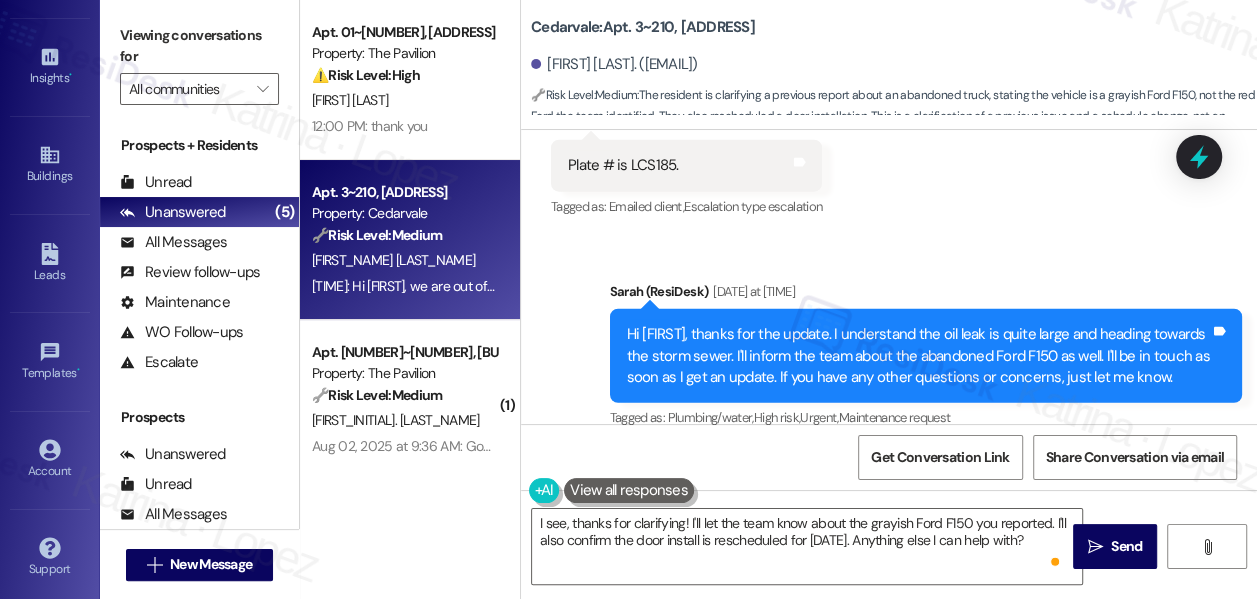 scroll, scrollTop: 16872, scrollLeft: 0, axis: vertical 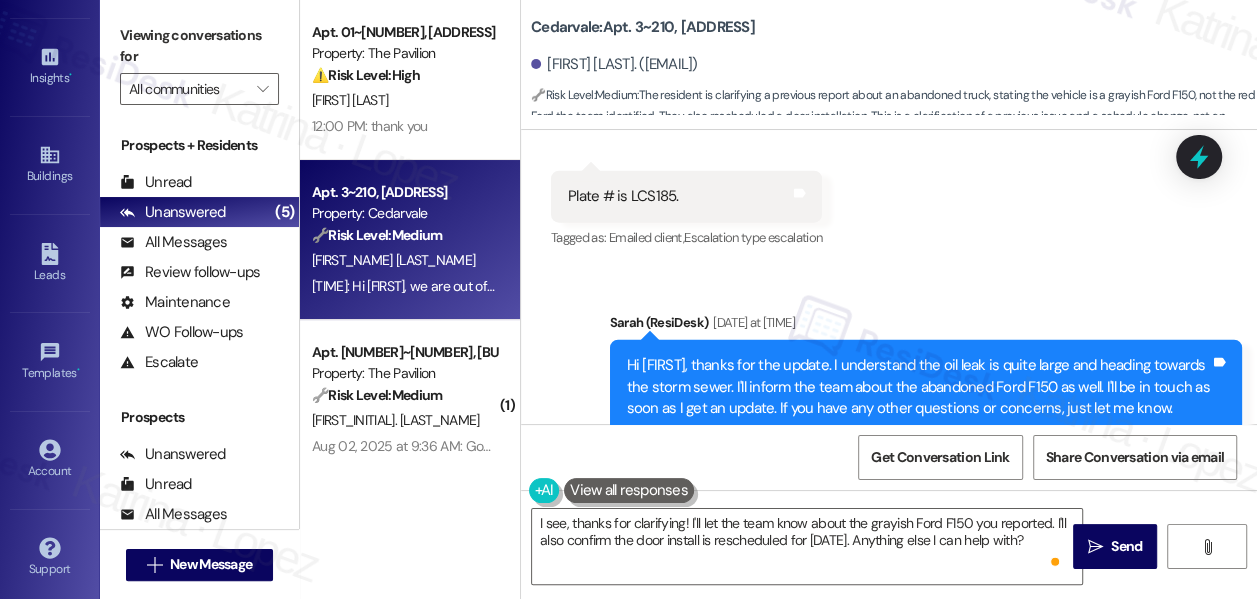 click on "Plate # is LCS185." at bounding box center [623, 196] 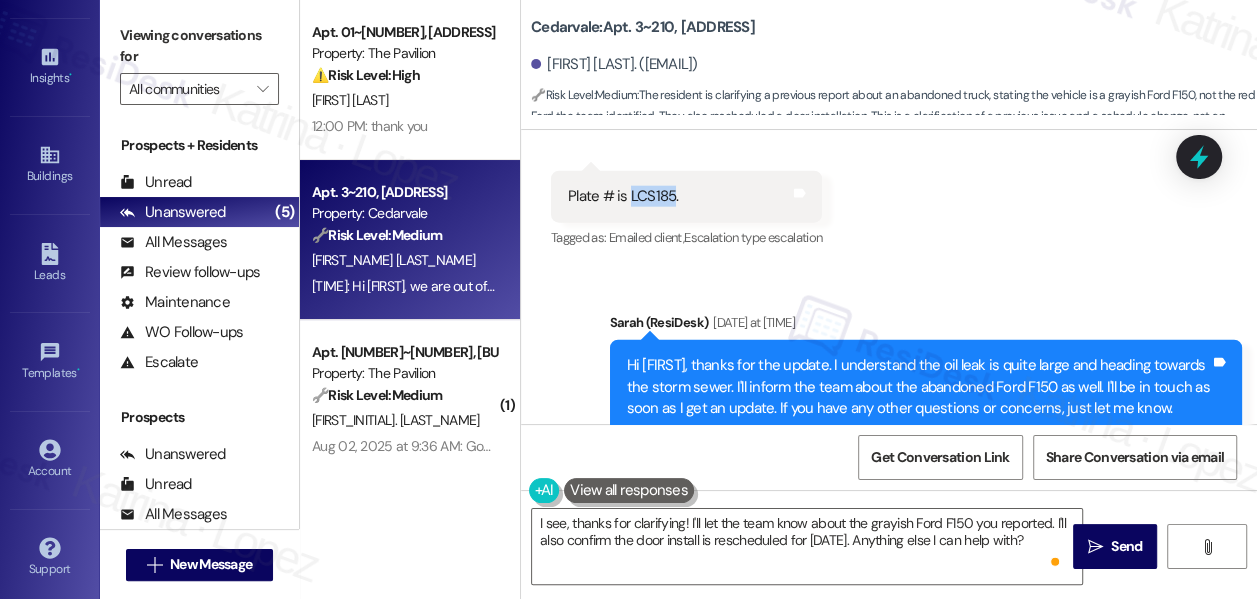 click on "Plate # is LCS185." at bounding box center [623, 196] 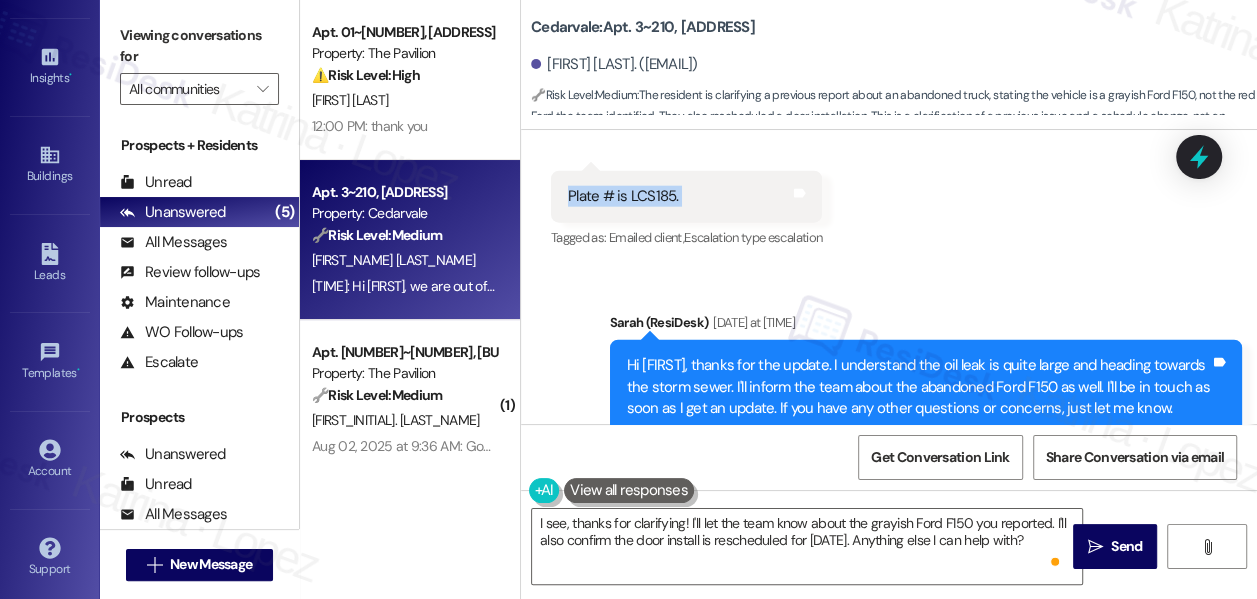 click on "Plate # is LCS185." at bounding box center [623, 196] 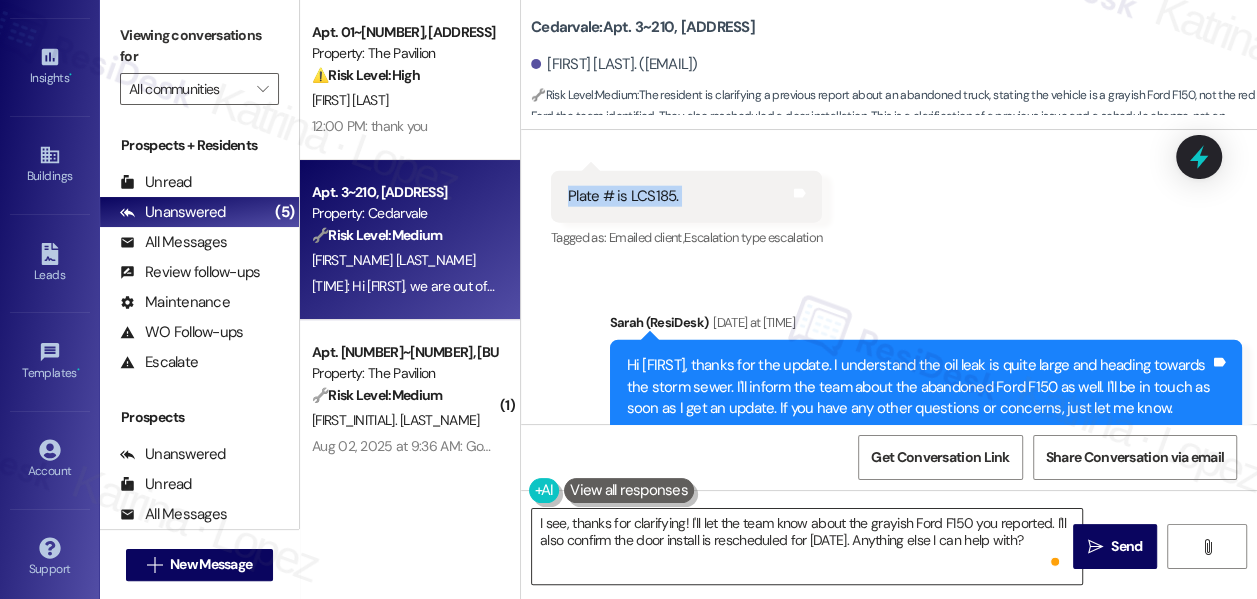 scroll, scrollTop: 5, scrollLeft: 0, axis: vertical 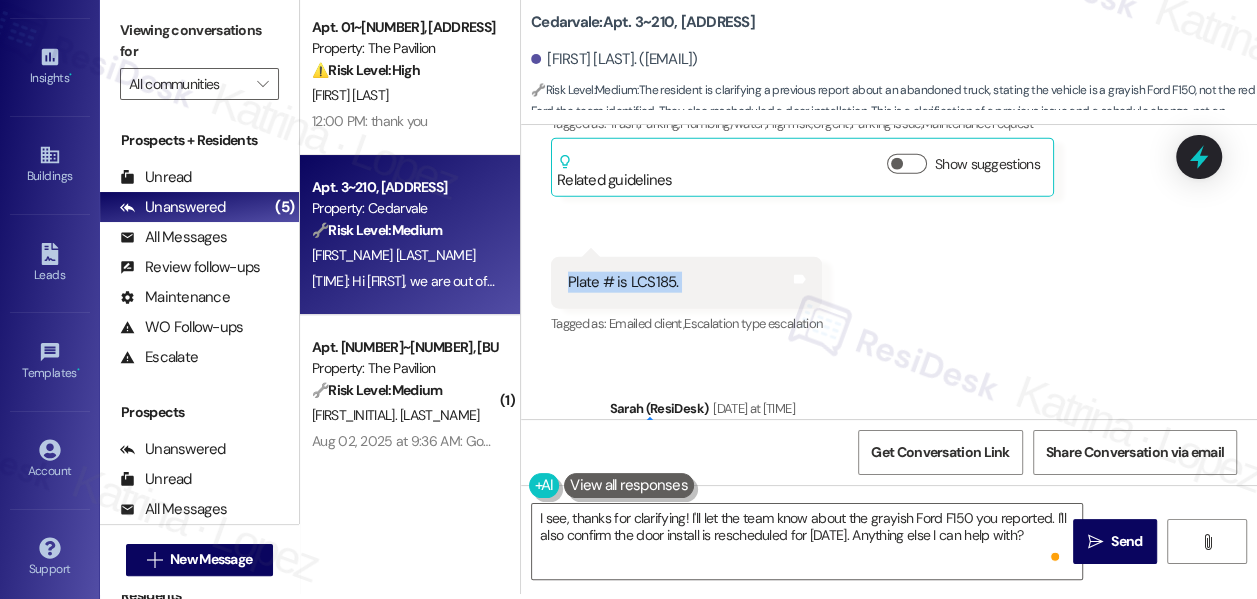 click on "Plate # is LCS185." at bounding box center (623, 282) 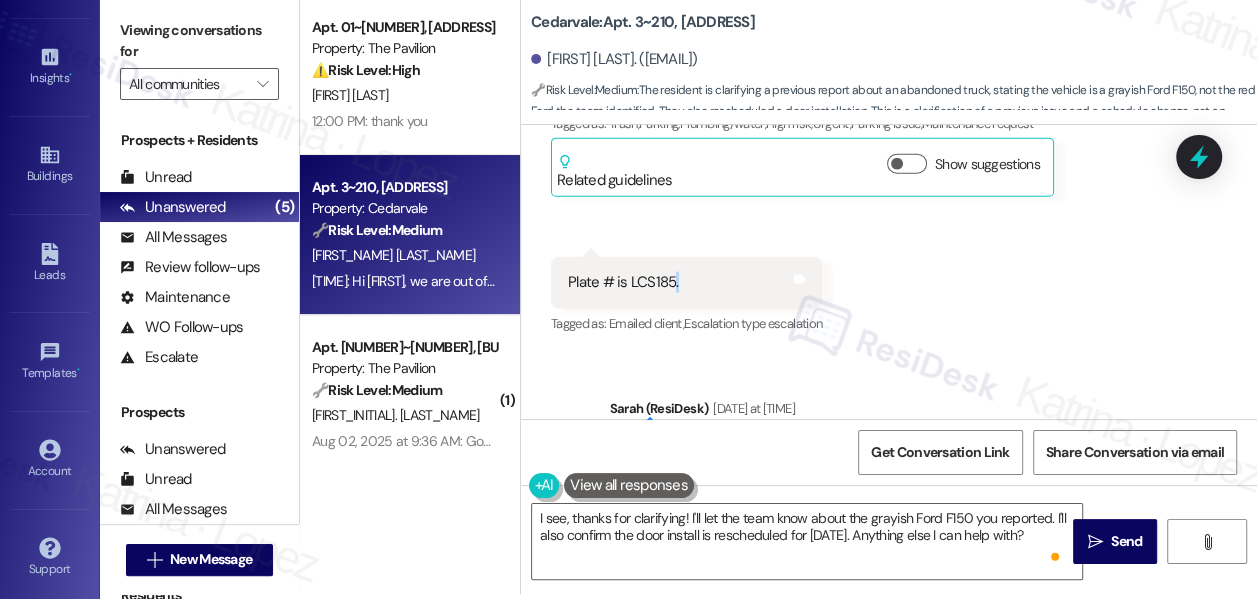 click on "Plate # is LCS185." at bounding box center [623, 282] 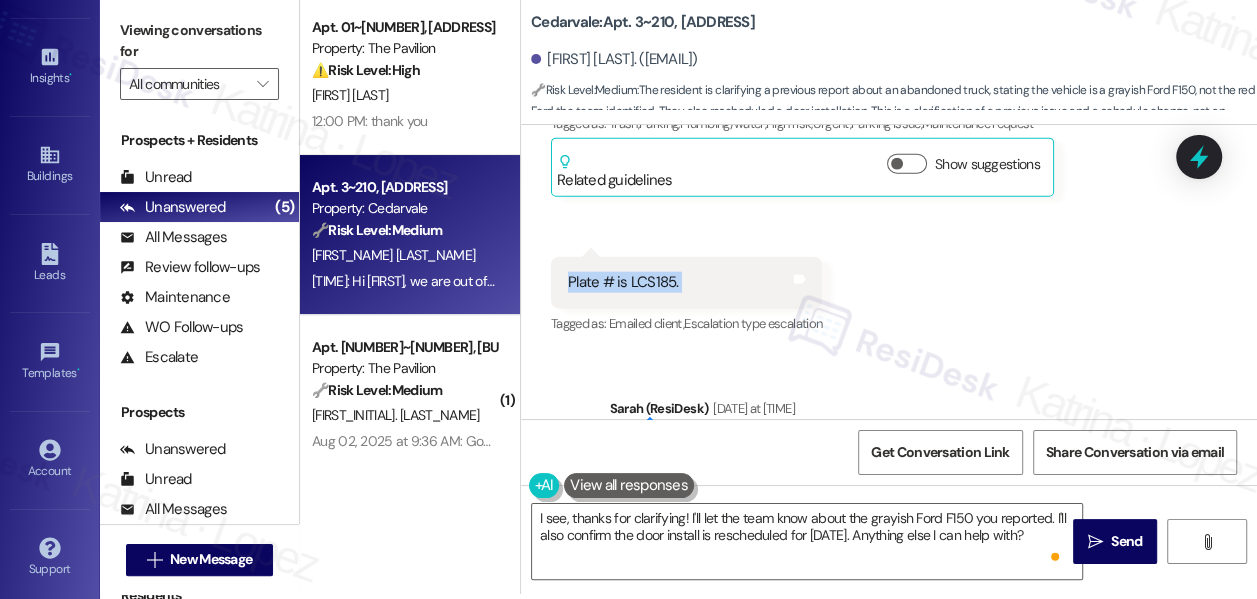 click on "Plate # is LCS185." at bounding box center [623, 282] 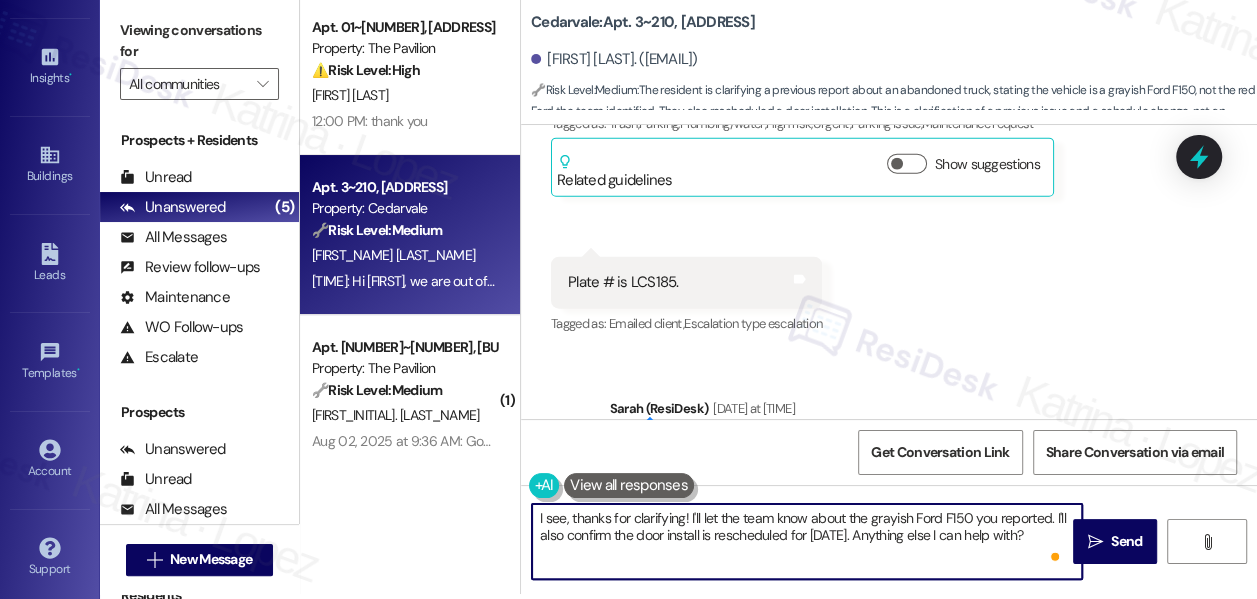 drag, startPoint x: 1058, startPoint y: 536, endPoint x: 888, endPoint y: 534, distance: 170.01176 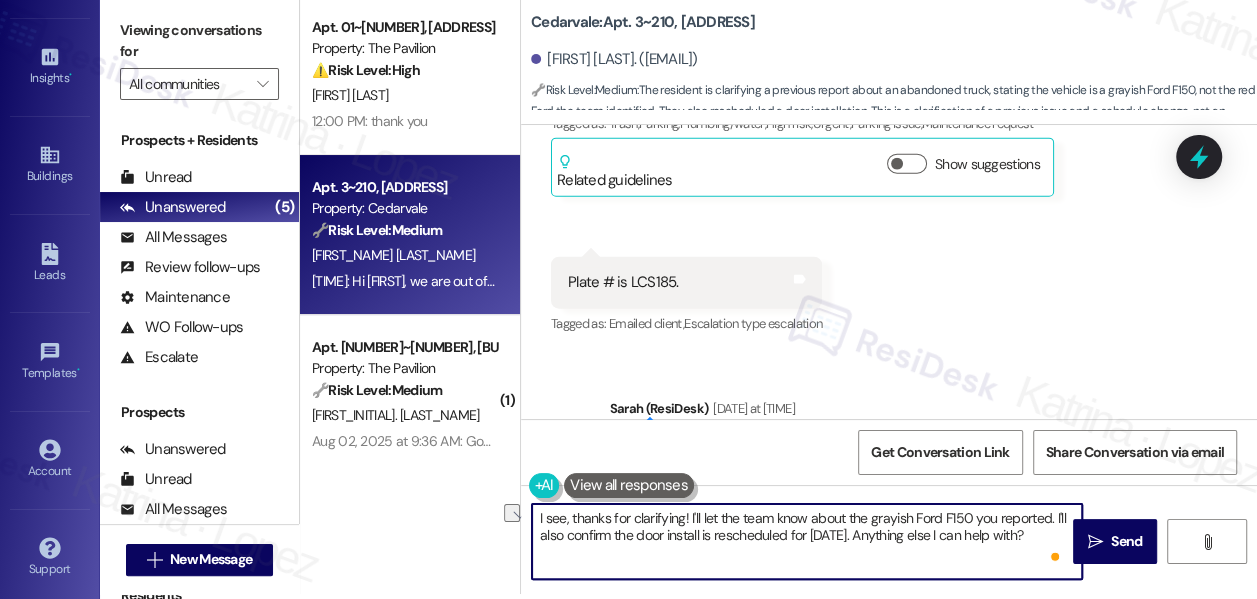 drag, startPoint x: 1054, startPoint y: 540, endPoint x: 880, endPoint y: 532, distance: 174.1838 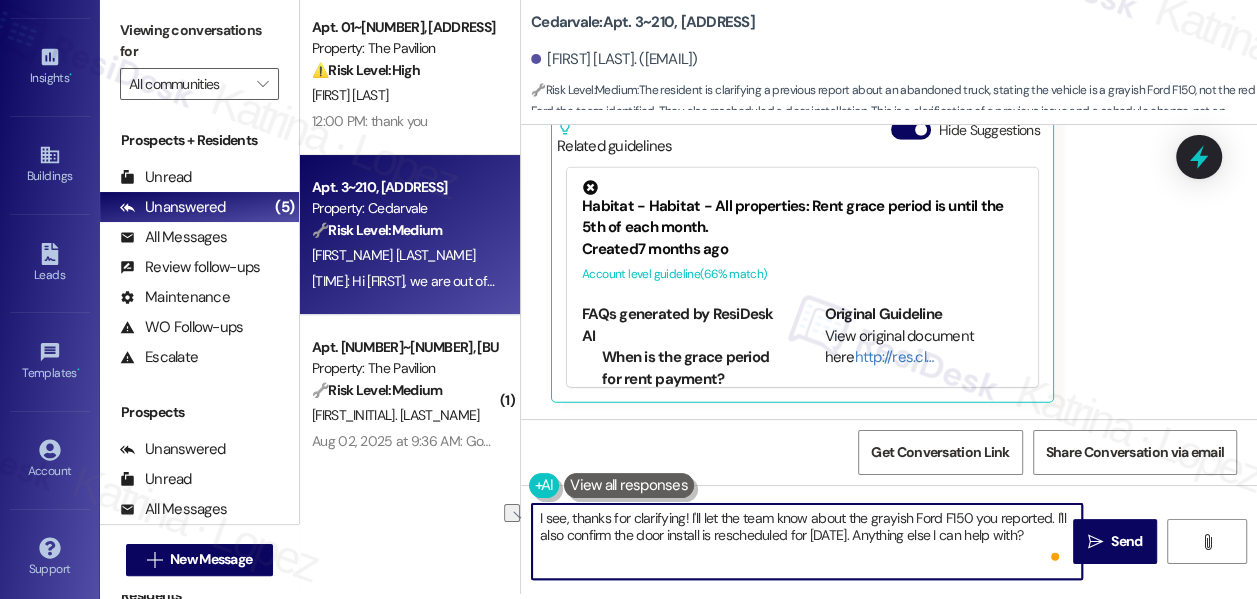 scroll, scrollTop: 21872, scrollLeft: 0, axis: vertical 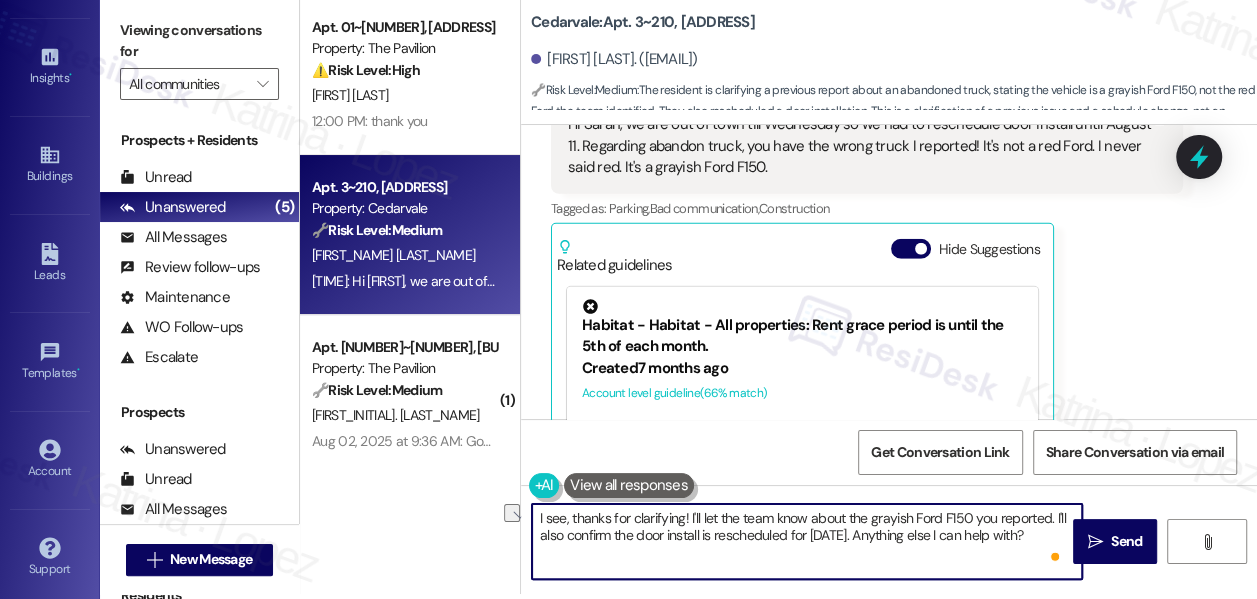 click on "I see, thanks for clarifying! I'll let the team know about the grayish Ford F150 you reported. I'll also confirm the door install is rescheduled for [DATE]. Anything else I can help with?" at bounding box center (807, 541) 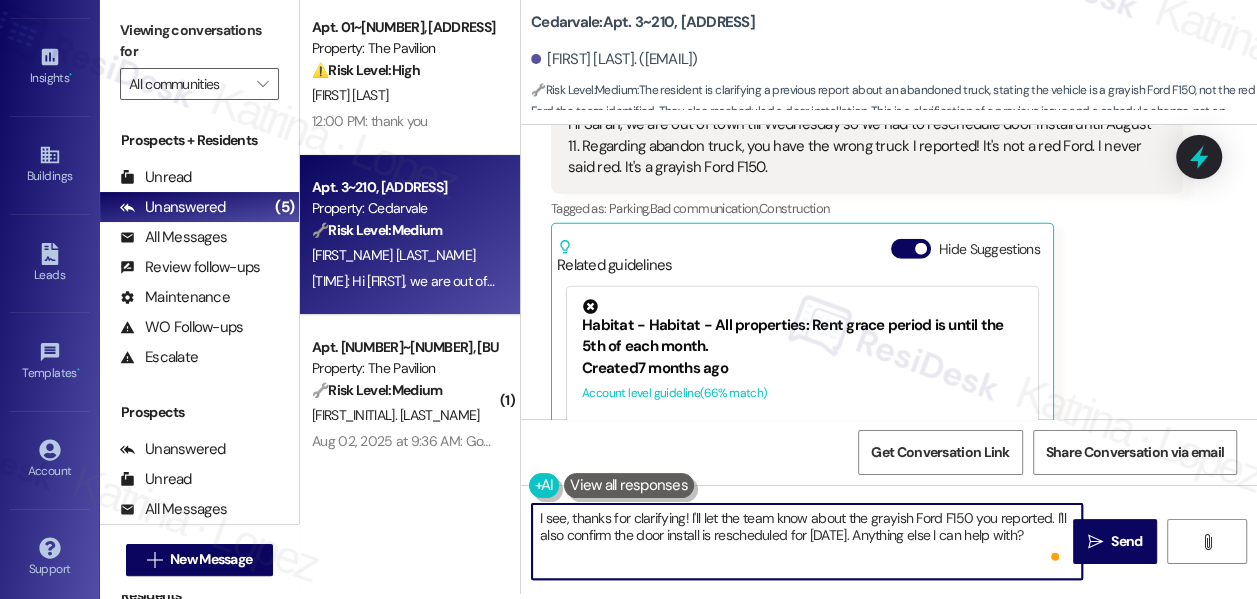 click on "I see, thanks for clarifying! I'll let the team know about the grayish Ford F150 you reported. I'll also confirm the door install is rescheduled for [DATE]. Anything else I can help with?" at bounding box center [807, 541] 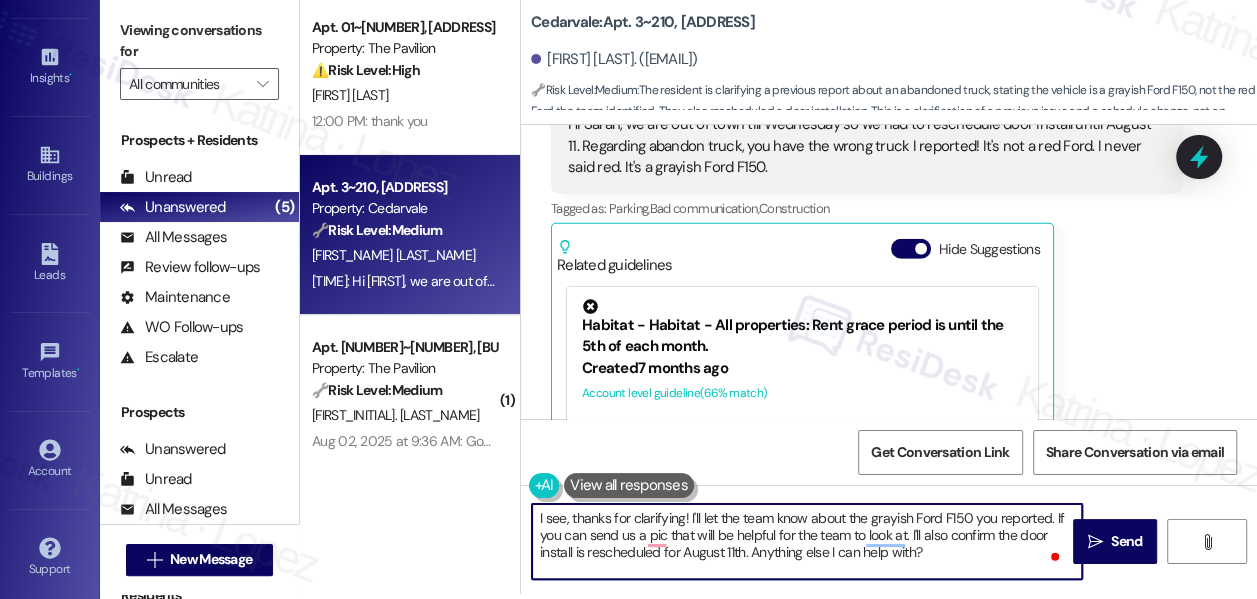 paste on "ture, that will be helpful for the team to review" 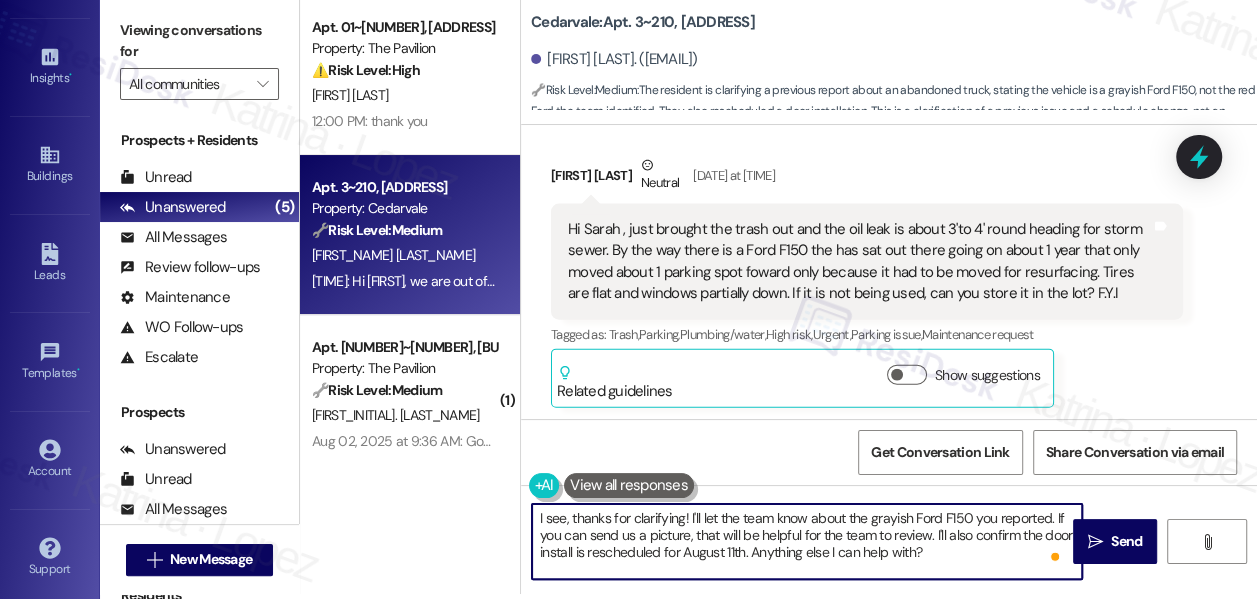 scroll, scrollTop: 16600, scrollLeft: 0, axis: vertical 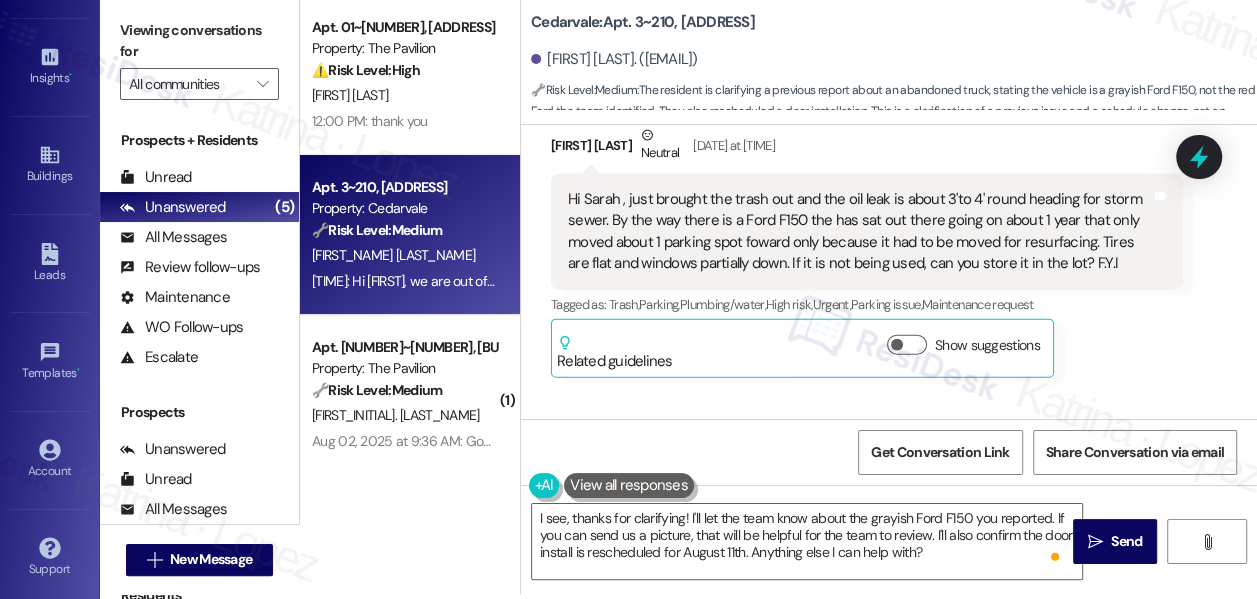 click on "Hi Sarah , just brought the trash out and the oil leak is about 3'to 4' round heading for storm sewer. By the way there is a Ford F150 the has sat out there going on about 1 year that only moved about 1 parking spot foward only because it had to be moved for resurfacing. Tires are flat and windows partially down. If it is not being used, can you store it in the lot?  F.Y.I" at bounding box center (859, 232) 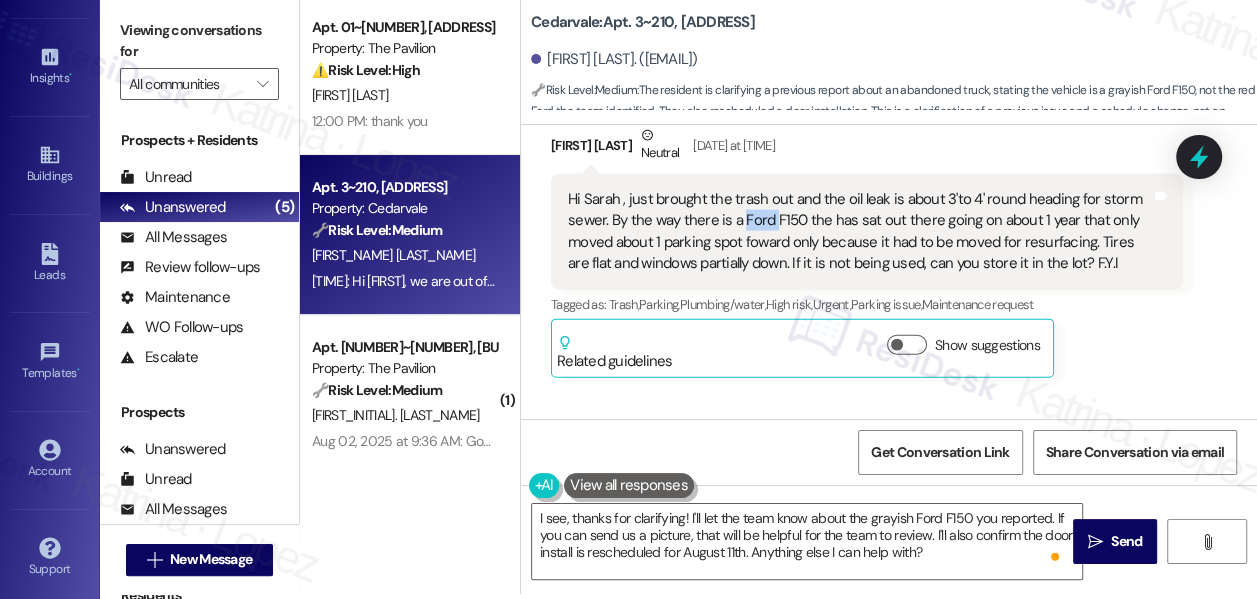 click on "Hi Sarah , just brought the trash out and the oil leak is about 3'to 4' round heading for storm sewer. By the way there is a Ford F150 the has sat out there going on about 1 year that only moved about 1 parking spot foward only because it had to be moved for resurfacing. Tires are flat and windows partially down. If it is not being used, can you store it in the lot?  F.Y.I" at bounding box center [859, 232] 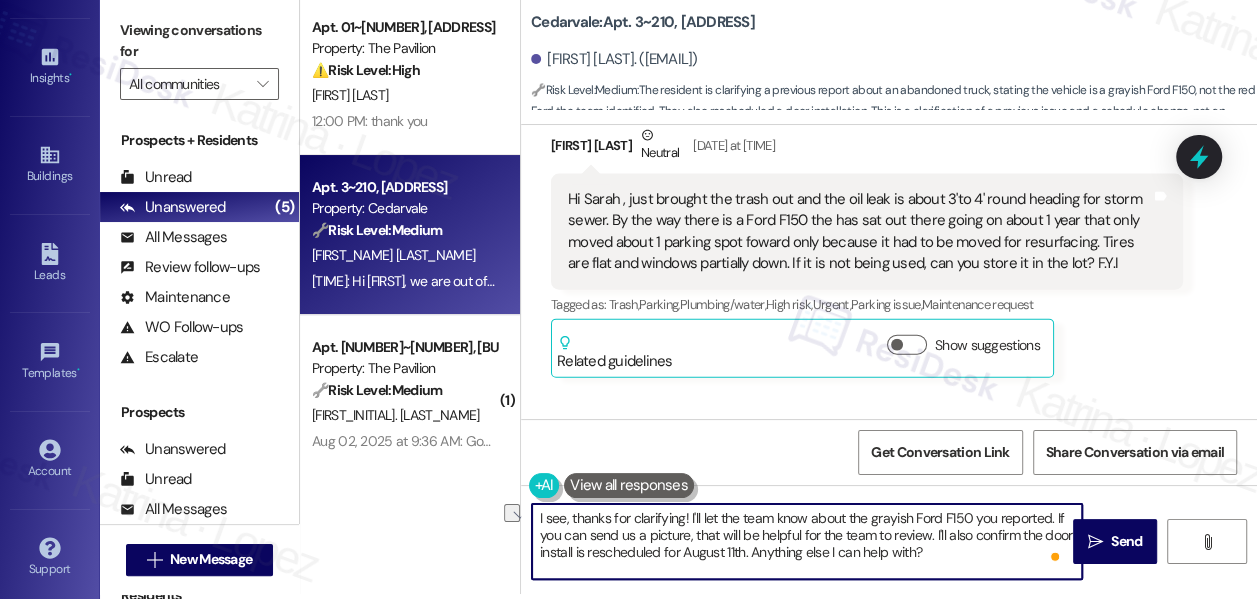 drag, startPoint x: 980, startPoint y: 559, endPoint x: 784, endPoint y: 556, distance: 196.02296 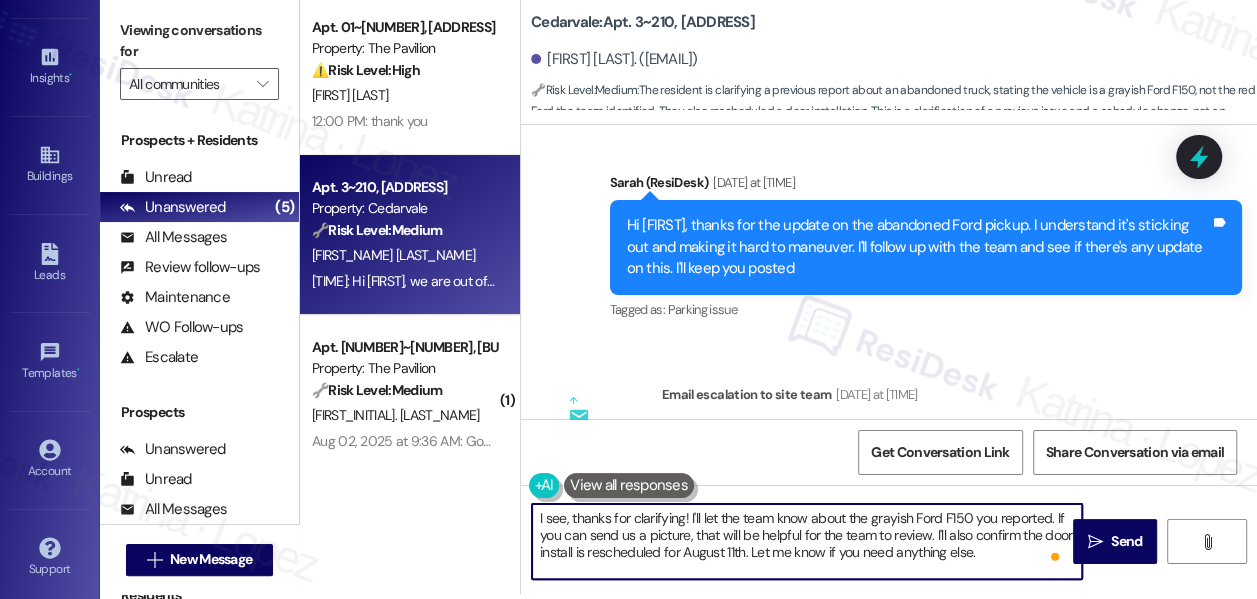 scroll, scrollTop: 18600, scrollLeft: 0, axis: vertical 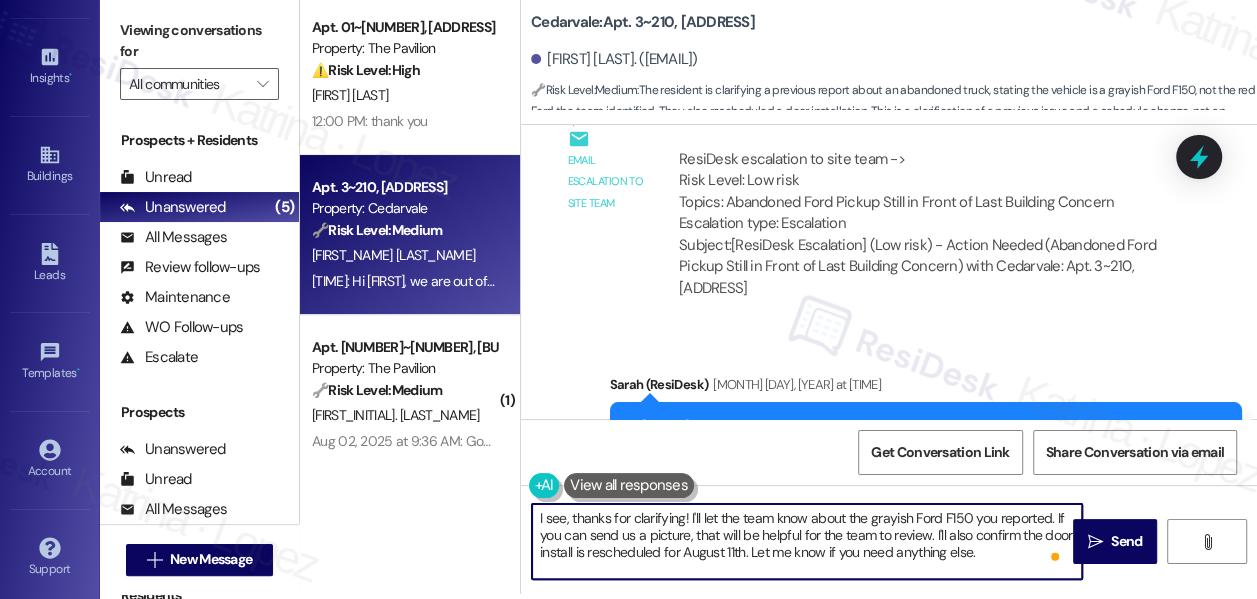 click on "I see, thanks for clarifying! I'll let the team know about the grayish Ford F150 you reported. If you can send us a picture, that will be helpful for the team to review. I'll also confirm the door install is rescheduled for August 11th. Let me know if you need anything else." at bounding box center [807, 541] 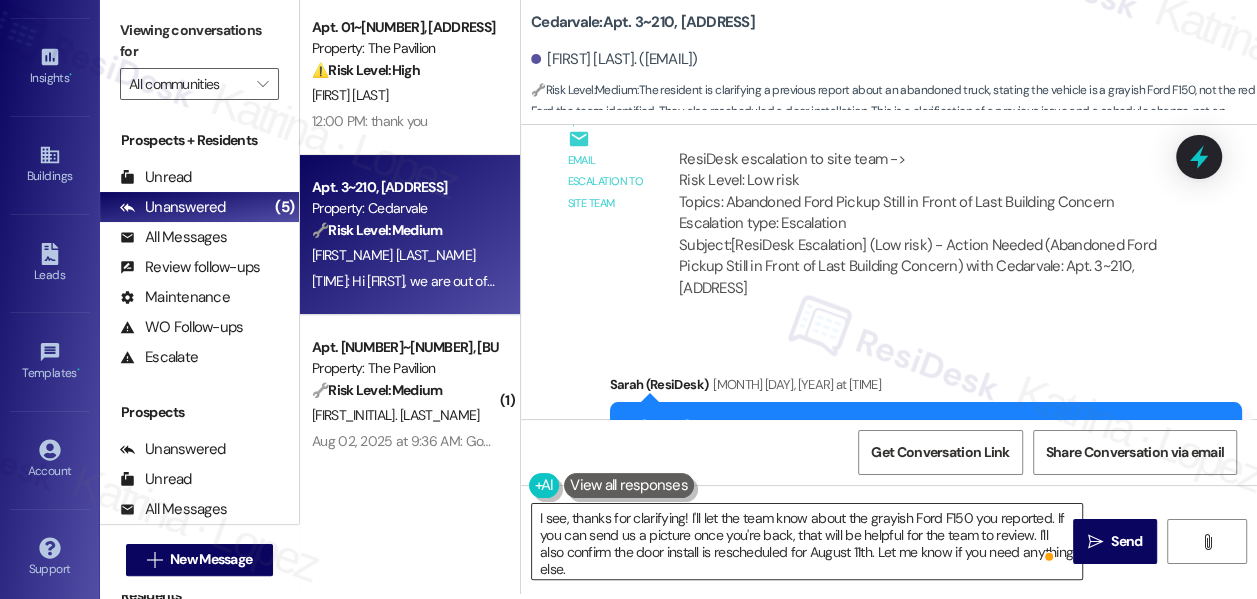 click on "I see, thanks for clarifying! I'll let the team know about the grayish Ford F150 you reported. If you can send us a picture once you're back, that will be helpful for the team to review. I'll also confirm the door install is rescheduled for August 11th. Let me know if you need anything else." at bounding box center (807, 541) 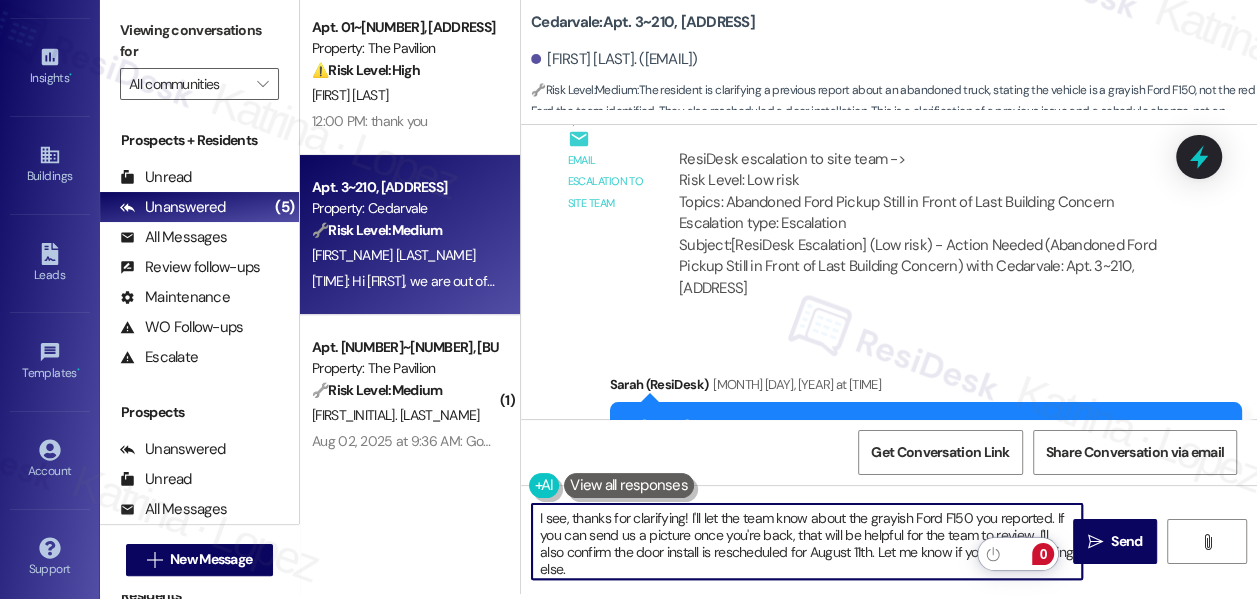 click on "I see, thanks for clarifying! I'll let the team know about the grayish Ford F150 you reported. If you can send us a picture once you're back, that will be helpful for the team to review. I'll also confirm the door install is rescheduled for August 11th. Let me know if you need anything else." at bounding box center [807, 541] 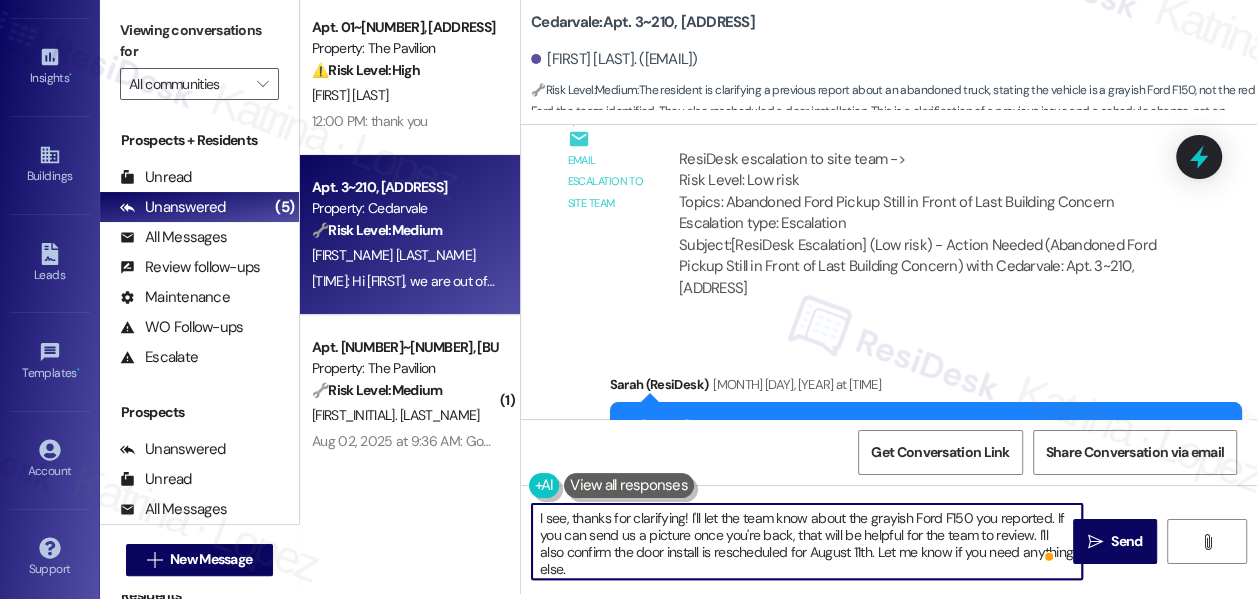 click on "I see, thanks for clarifying! I'll let the team know about the grayish Ford F150 you reported. If you can send us a picture once you're back, that will be helpful for the team to review. I'll also confirm the door install is rescheduled for August 11th. Let me know if you need anything else." at bounding box center (807, 541) 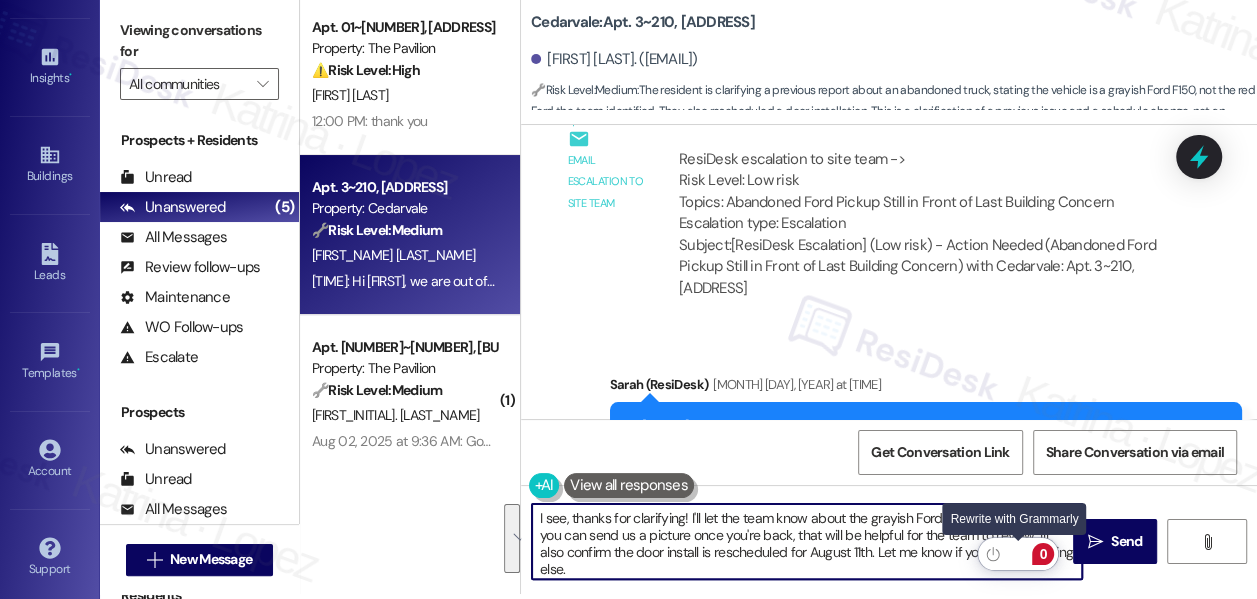 click 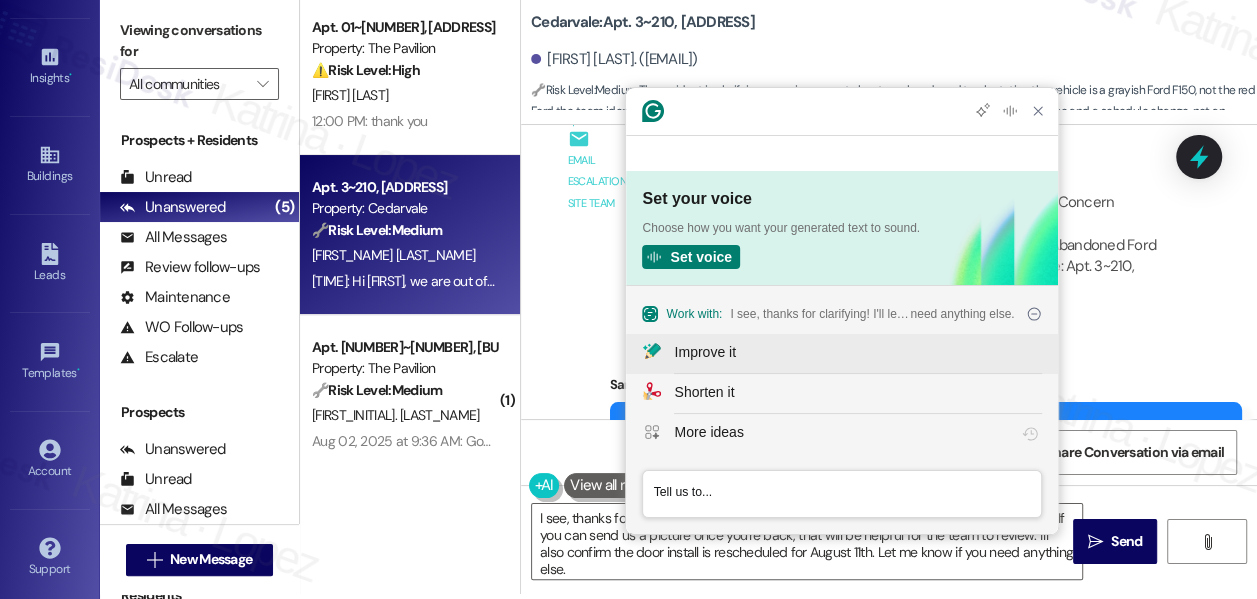 scroll, scrollTop: 0, scrollLeft: 0, axis: both 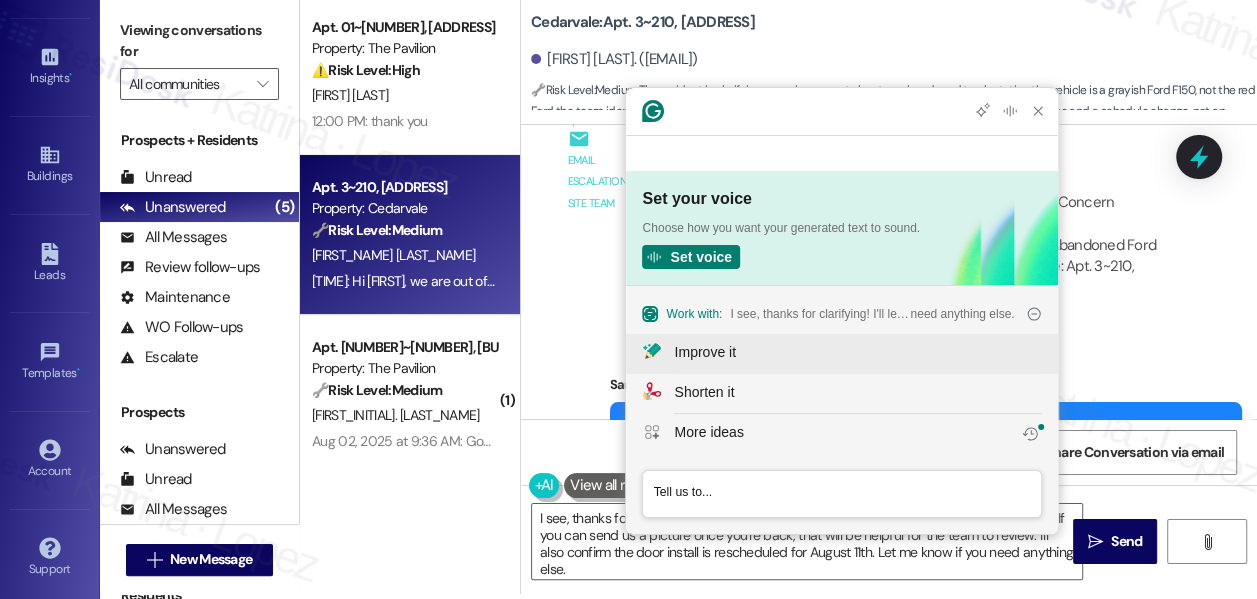 click on "Improve it" 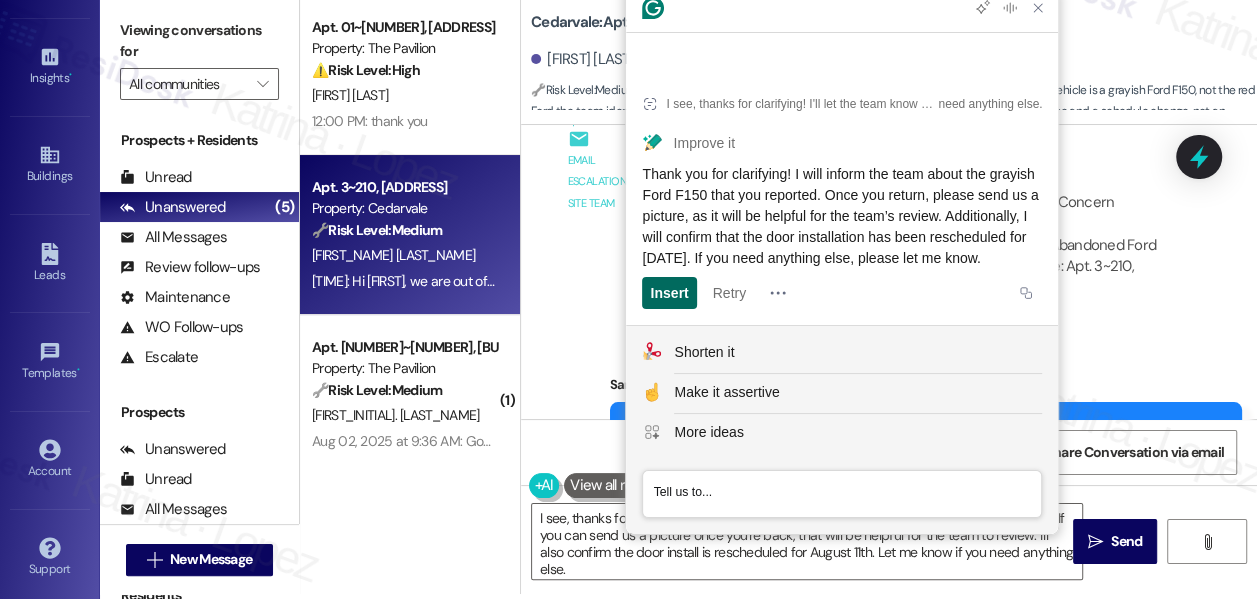 click on "Insert" 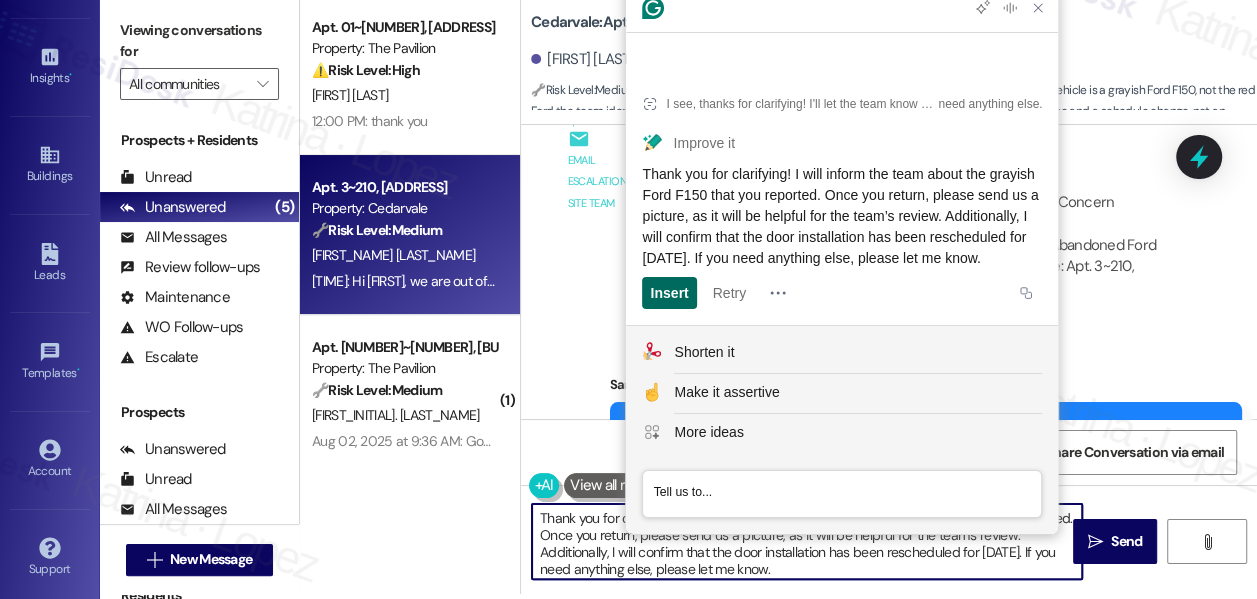 scroll, scrollTop: 0, scrollLeft: 0, axis: both 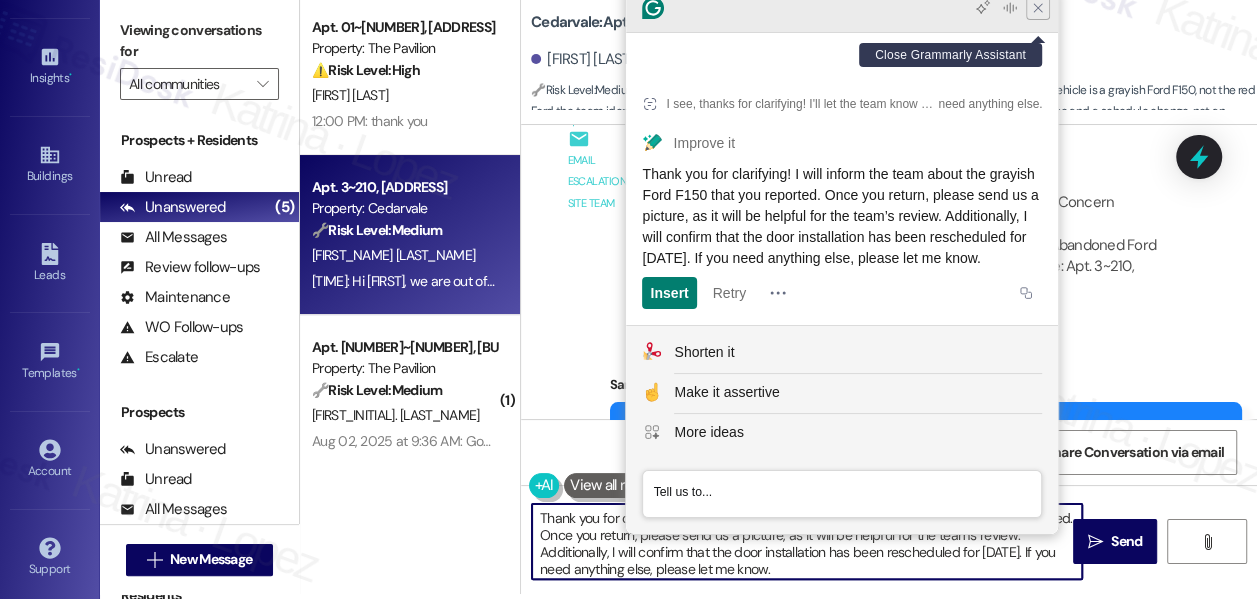 type on "Thank you for clarifying! I will inform the team about the grayish Ford F150 that you reported. Once you return, please send us a picture, as it will be helpful for the team’s review. Additionally, I will confirm that the door installation has been rescheduled for [DATE]. If you need anything else, please let me know." 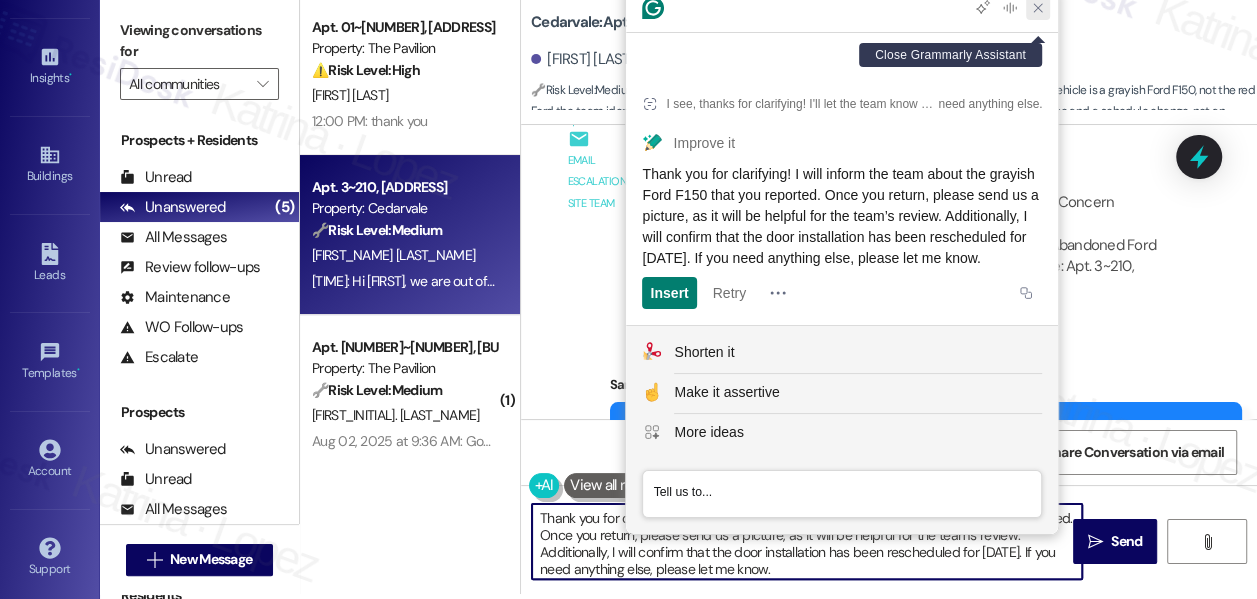 click 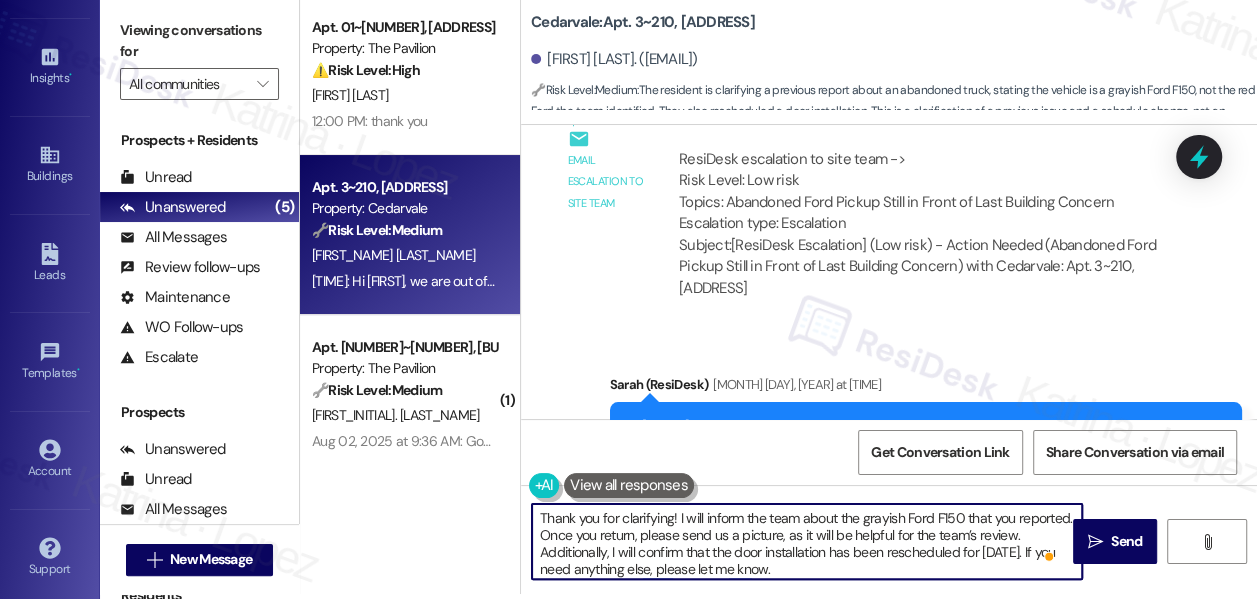 scroll, scrollTop: 4, scrollLeft: 0, axis: vertical 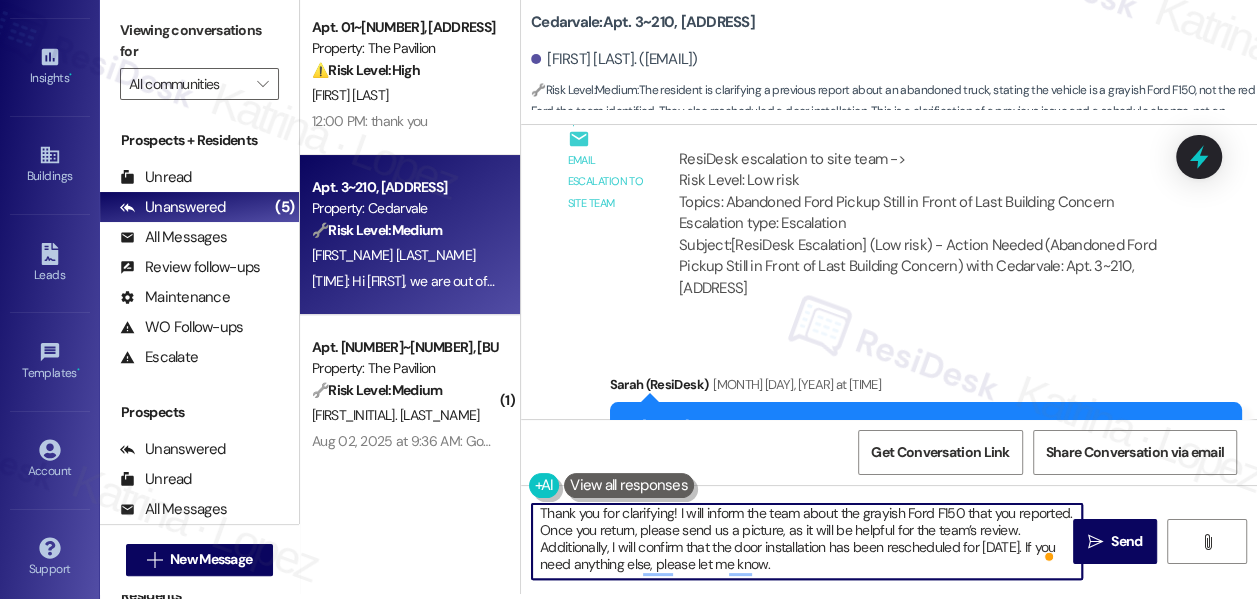 click on "Thank you for clarifying! I will inform the team about the grayish Ford F150 that you reported. Once you return, please send us a picture, as it will be helpful for the team’s review. Additionally, I will confirm that the door installation has been rescheduled for [DATE]. If you need anything else, please let me know." at bounding box center (807, 541) 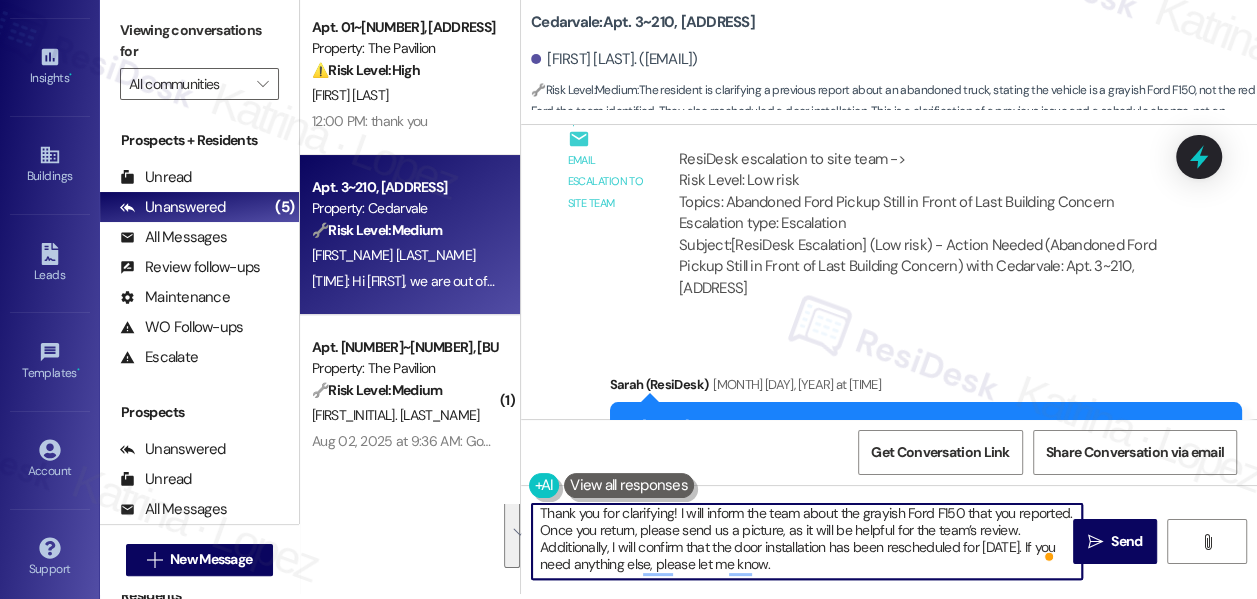 click on "Thank you for clarifying! I will inform the team about the grayish Ford F150 that you reported. Once you return, please send us a picture, as it will be helpful for the team’s review. Additionally, I will confirm that the door installation has been rescheduled for [DATE]. If you need anything else, please let me know." at bounding box center (807, 541) 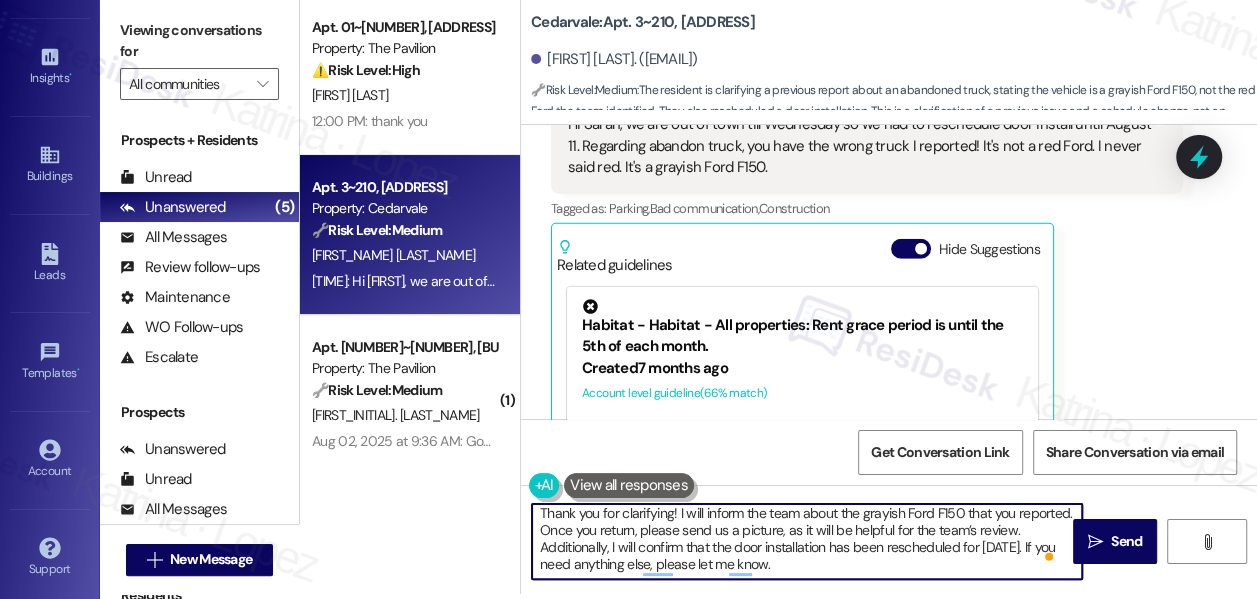 scroll, scrollTop: 21781, scrollLeft: 0, axis: vertical 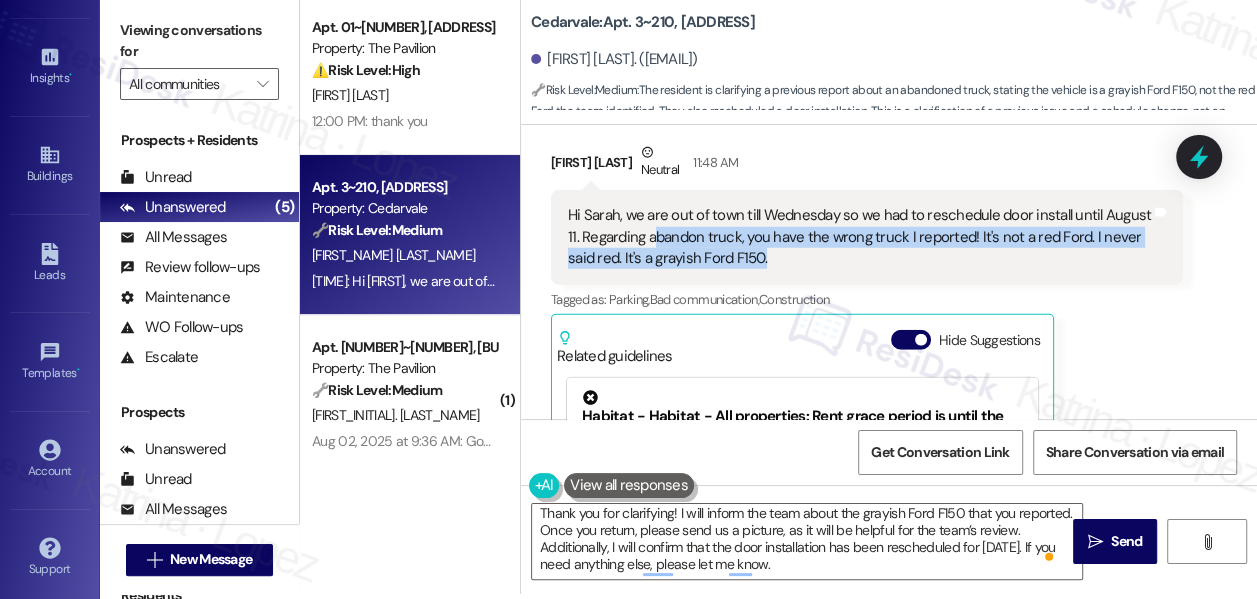 drag, startPoint x: 780, startPoint y: 323, endPoint x: 656, endPoint y: 297, distance: 126.69649 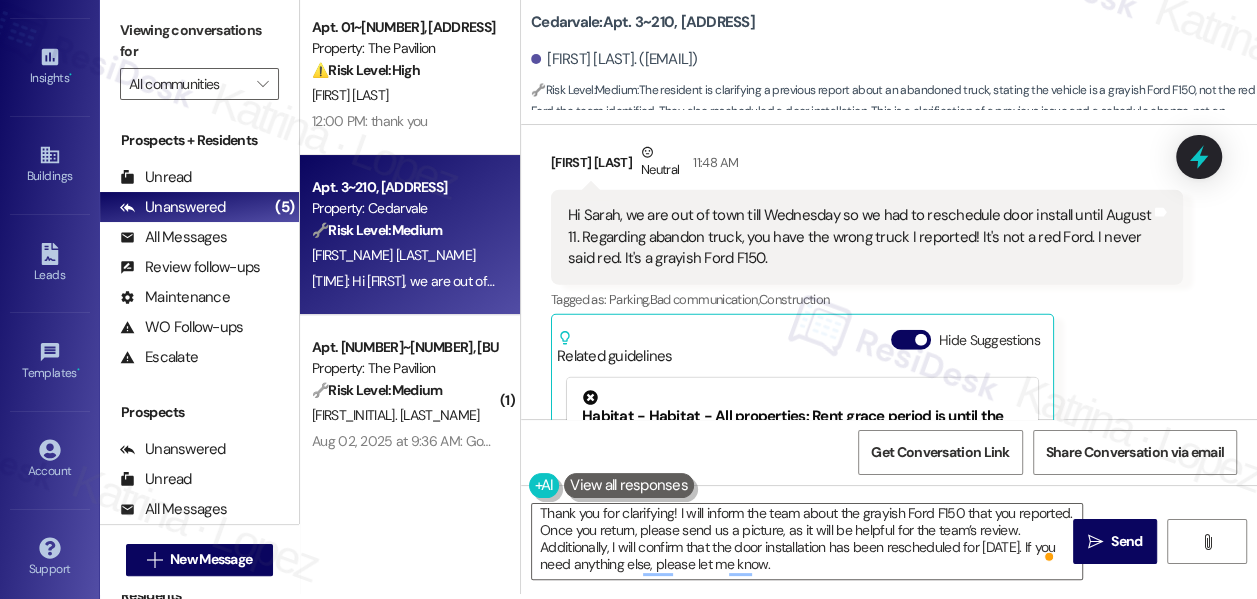 click on "Hi Sarah,  we are out of town till Wednesday so we had to reschedule door install until August 11. Regarding abandon  truck, you have the wrong truck I reported! It's not a red Ford. I never said red. It's a grayish Ford F150." at bounding box center [859, 237] 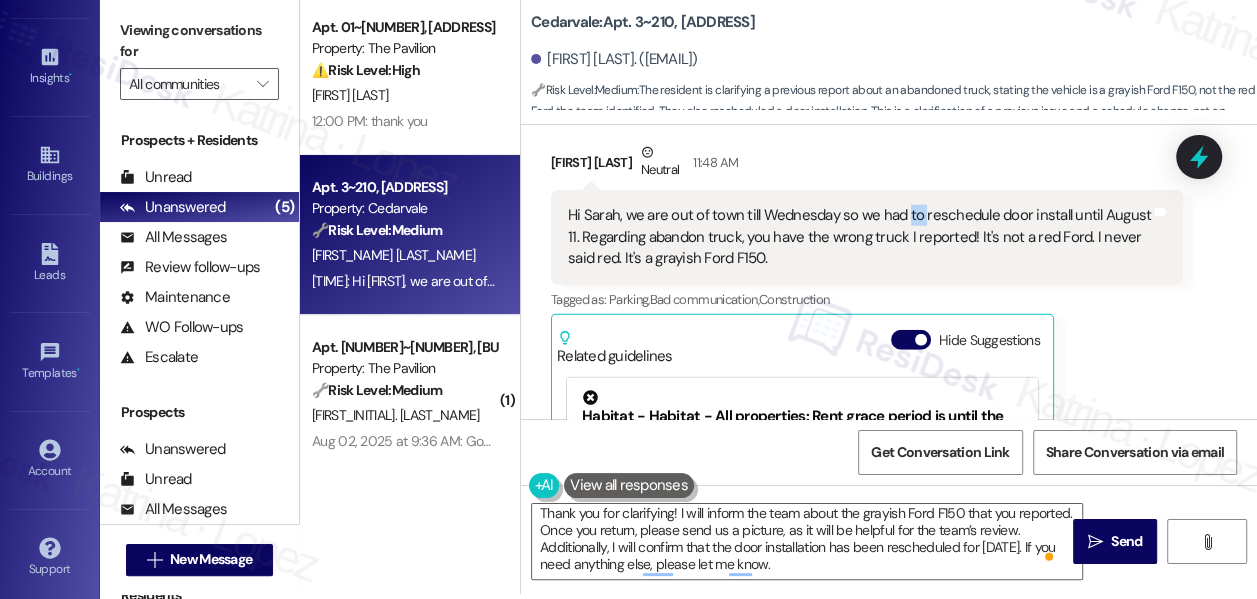 click on "Hi Sarah,  we are out of town till Wednesday so we had to reschedule door install until August 11. Regarding abandon  truck, you have the wrong truck I reported! It's not a red Ford. I never said red. It's a grayish Ford F150." at bounding box center [859, 237] 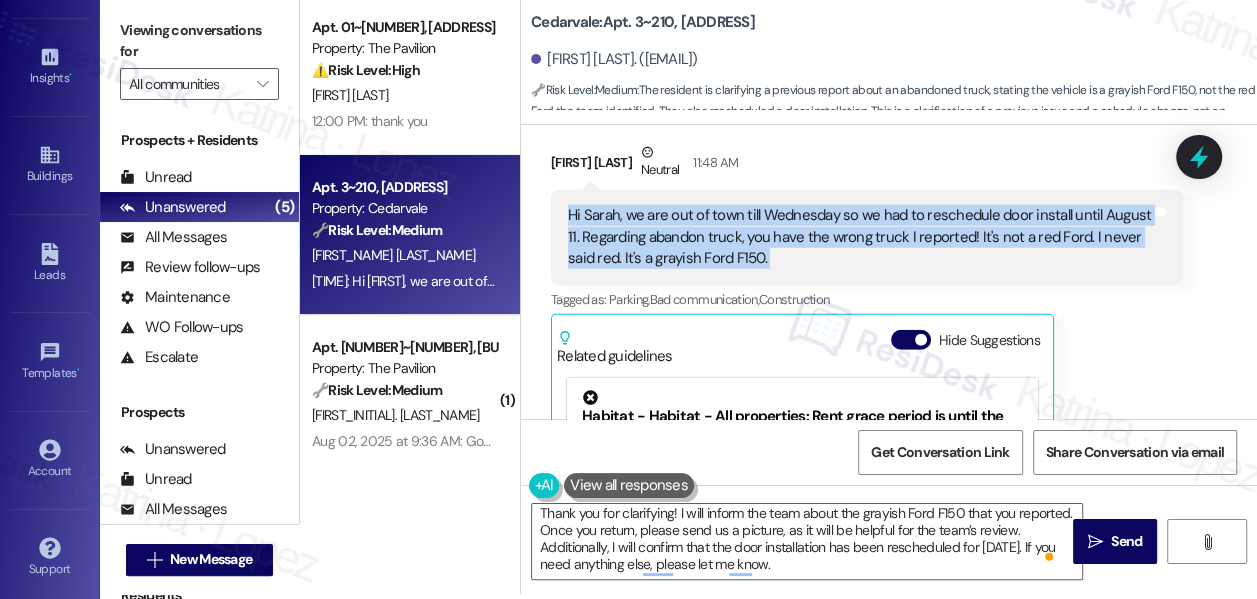 click on "Hi Sarah,  we are out of town till Wednesday so we had to reschedule door install until August 11. Regarding abandon  truck, you have the wrong truck I reported! It's not a red Ford. I never said red. It's a grayish Ford F150." at bounding box center [859, 237] 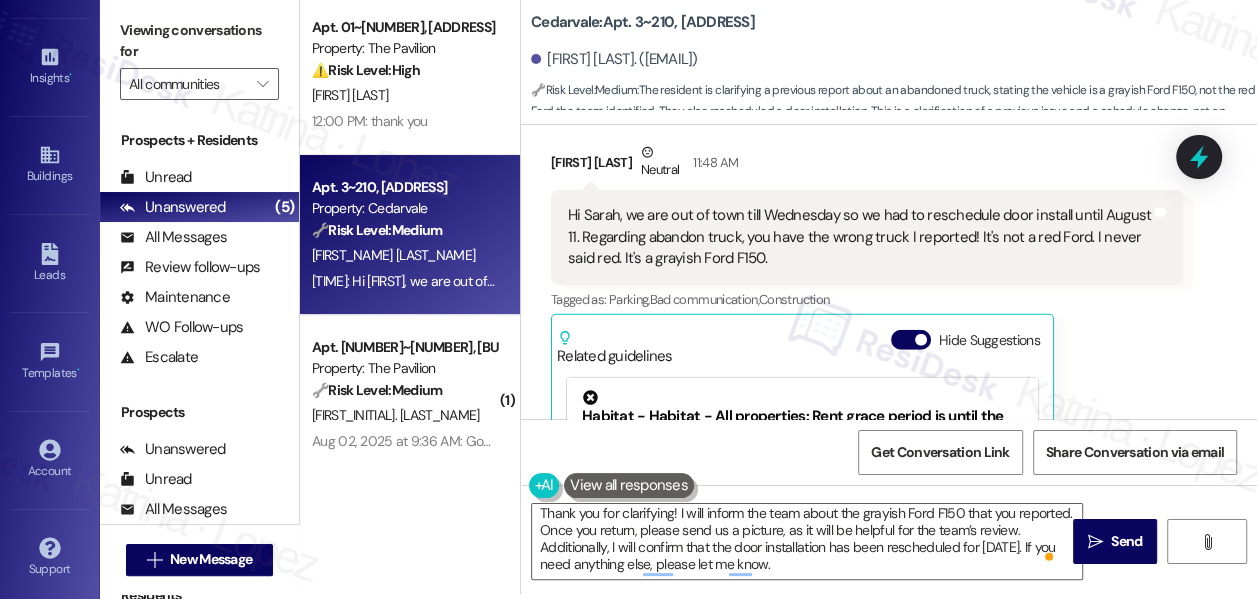 click on "Hi Sarah,  we are out of town till Wednesday so we had to reschedule door install until August 11. Regarding abandon  truck, you have the wrong truck I reported! It's not a red Ford. I never said red. It's a grayish Ford F150." at bounding box center [859, 237] 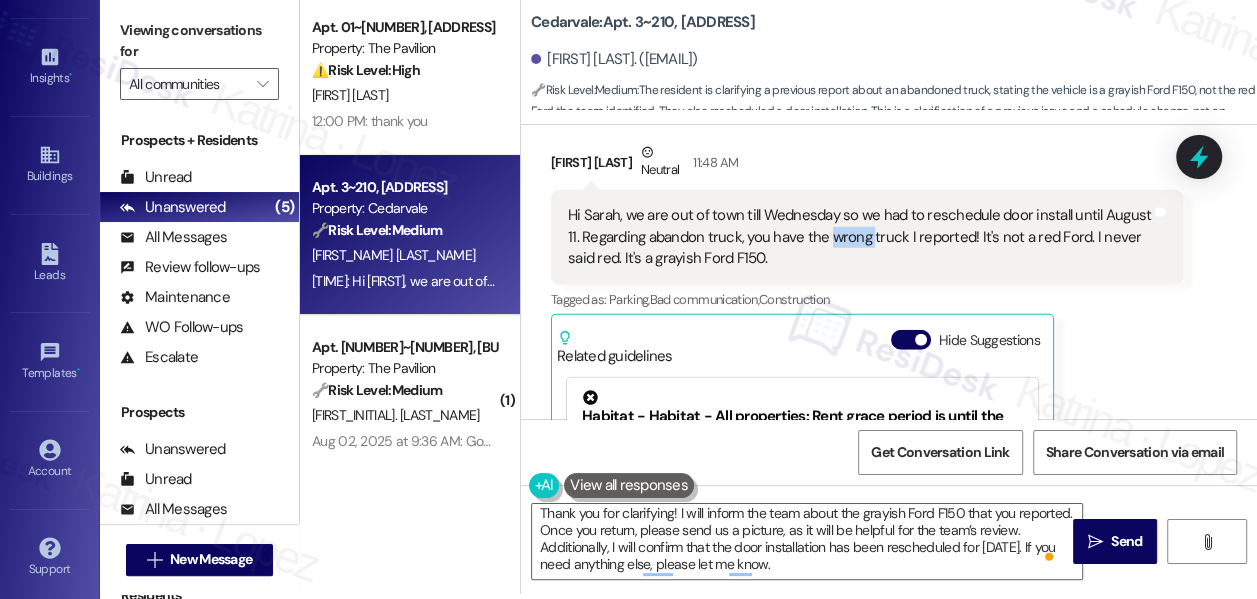 click on "Hi Sarah,  we are out of town till Wednesday so we had to reschedule door install until August 11. Regarding abandon  truck, you have the wrong truck I reported! It's not a red Ford. I never said red. It's a grayish Ford F150." at bounding box center [859, 237] 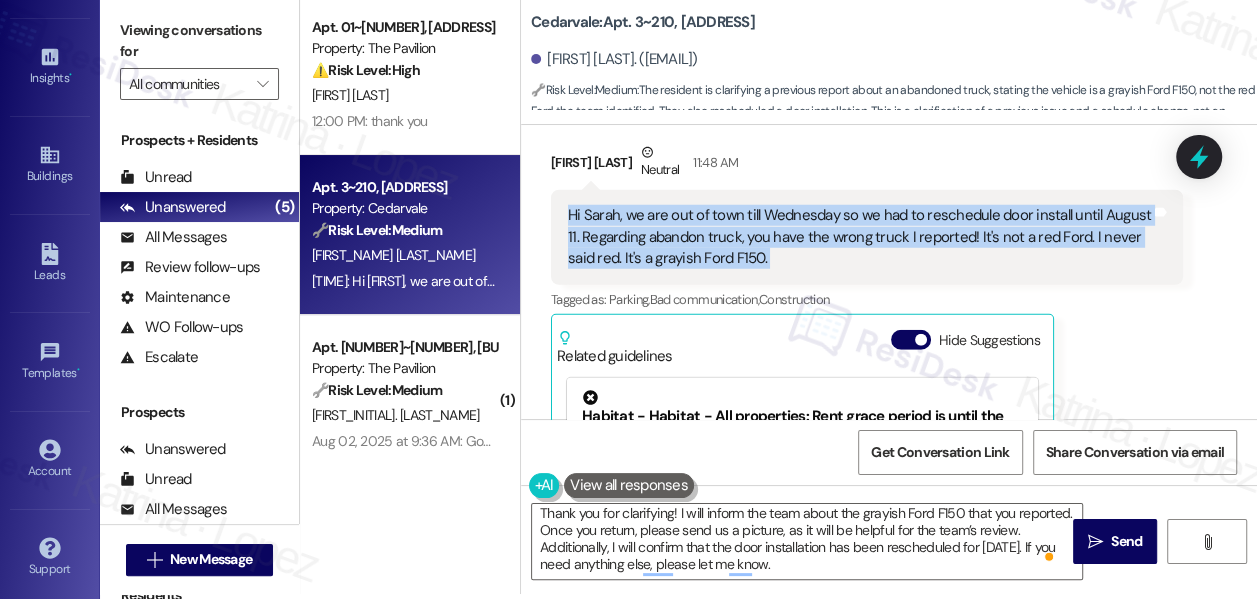 click on "Hi Sarah,  we are out of town till Wednesday so we had to reschedule door install until August 11. Regarding abandon  truck, you have the wrong truck I reported! It's not a red Ford. I never said red. It's a grayish Ford F150." at bounding box center (859, 237) 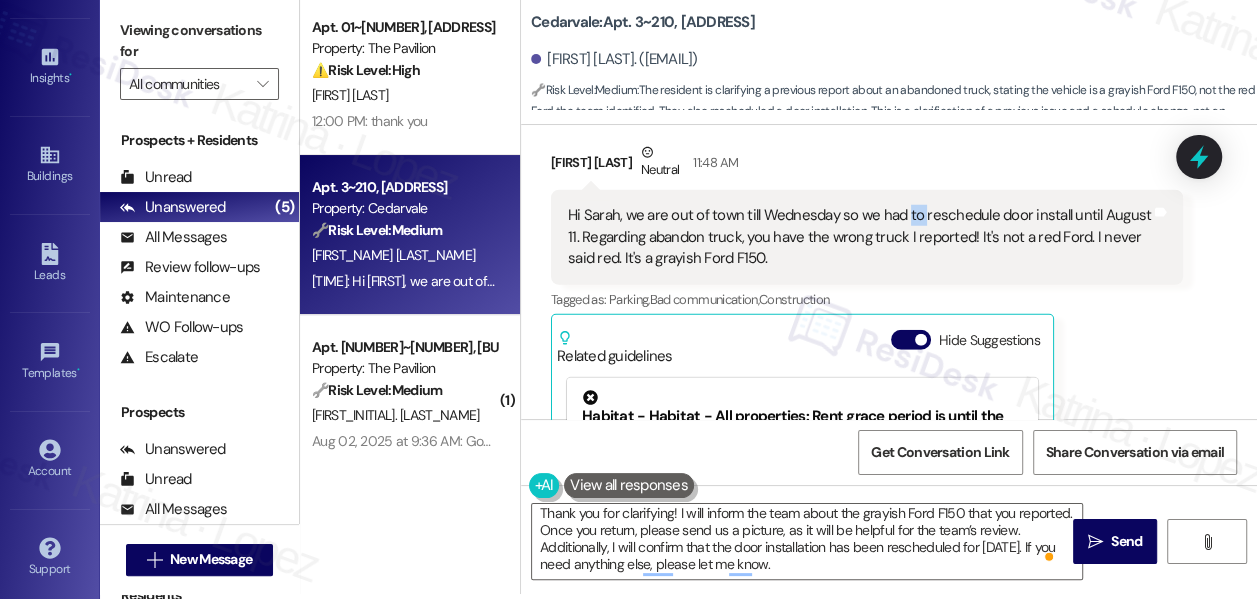 click on "Hi Sarah,  we are out of town till Wednesday so we had to reschedule door install until August 11. Regarding abandon  truck, you have the wrong truck I reported! It's not a red Ford. I never said red. It's a grayish Ford F150." at bounding box center (859, 237) 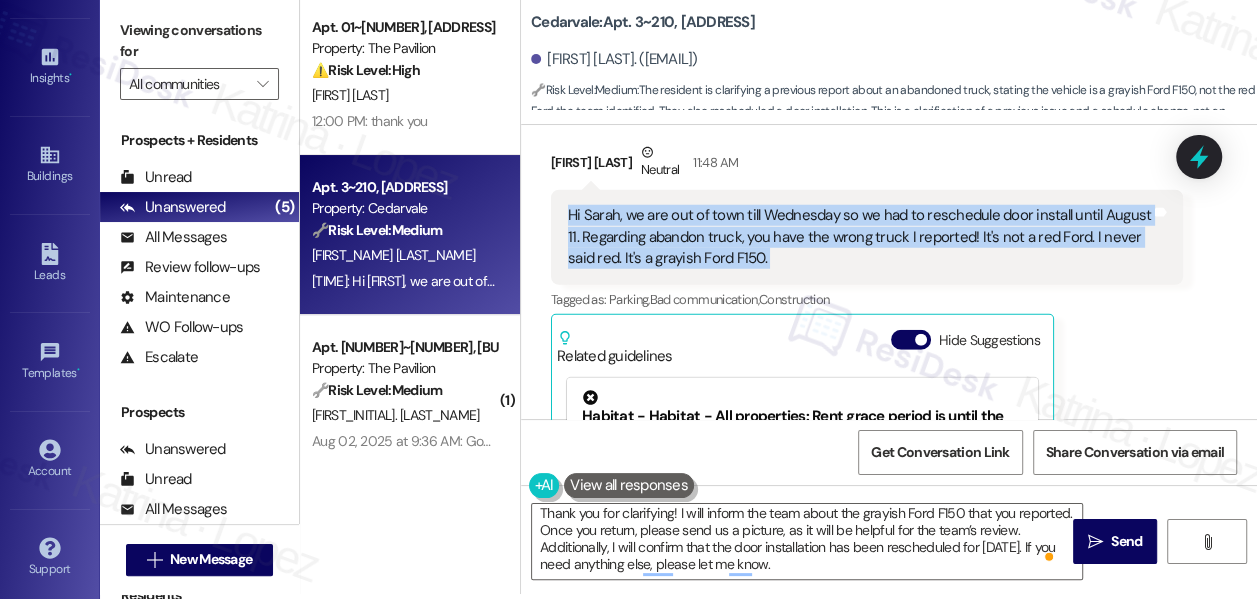 click on "Hi Sarah,  we are out of town till Wednesday so we had to reschedule door install until August 11. Regarding abandon  truck, you have the wrong truck I reported! It's not a red Ford. I never said red. It's a grayish Ford F150." at bounding box center (859, 237) 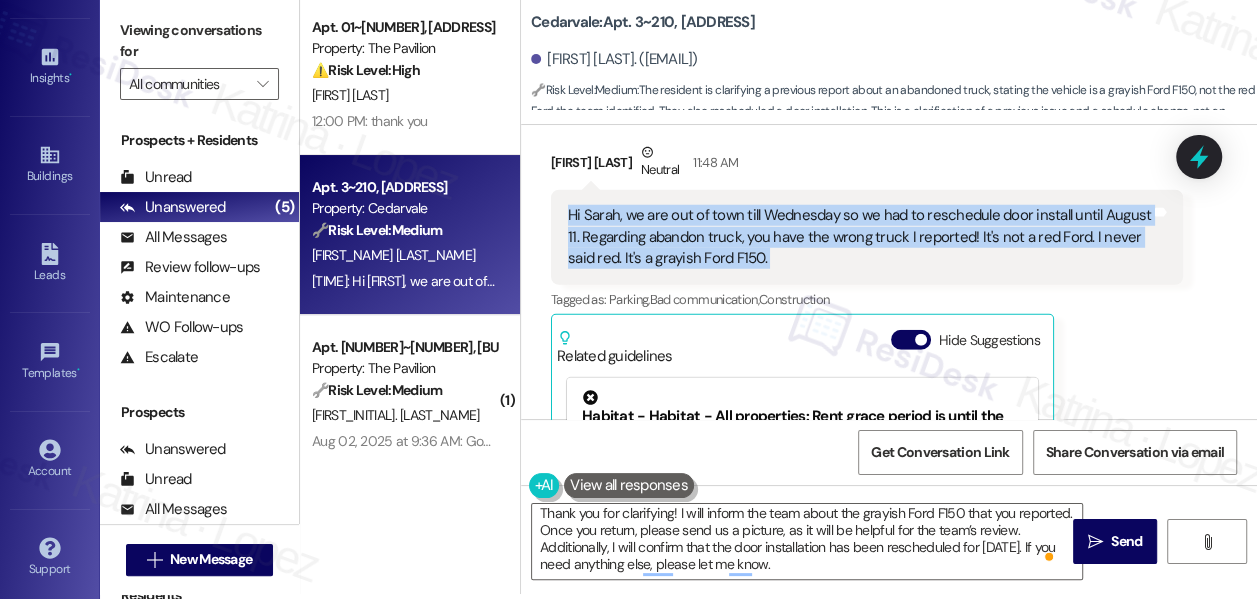 click on "Hi Sarah,  we are out of town till Wednesday so we had to reschedule door install until August 11. Regarding abandon  truck, you have the wrong truck I reported! It's not a red Ford. I never said red. It's a grayish Ford F150." at bounding box center [859, 237] 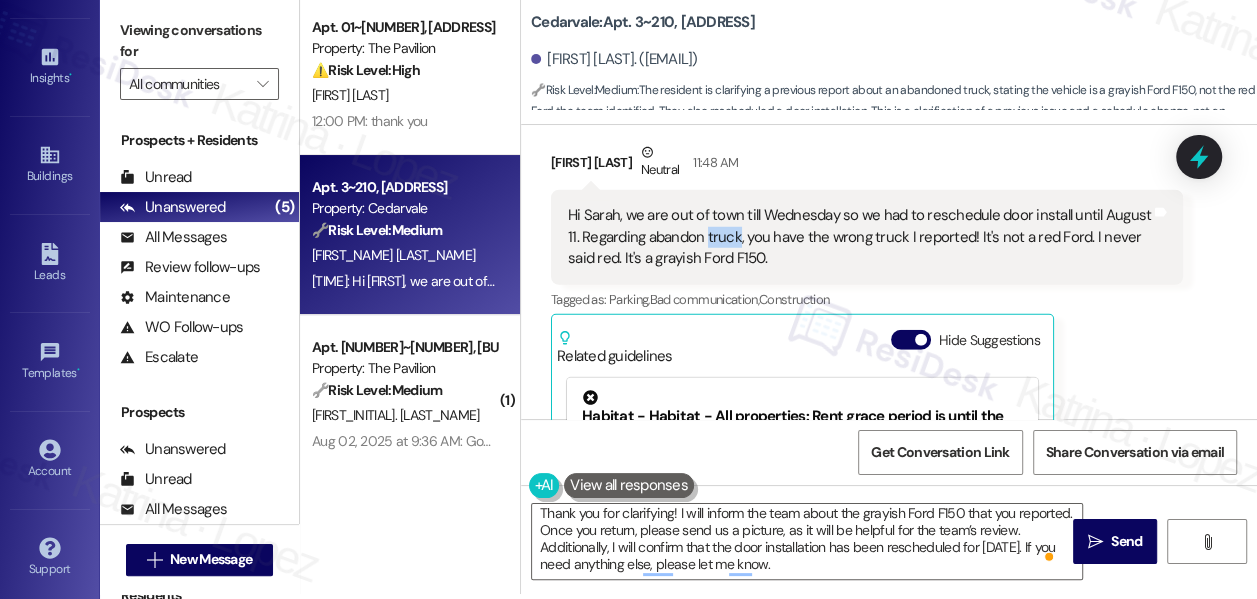 click on "Hi Sarah,  we are out of town till Wednesday so we had to reschedule door install until August 11. Regarding abandon  truck, you have the wrong truck I reported! It's not a red Ford. I never said red. It's a grayish Ford F150." at bounding box center (859, 237) 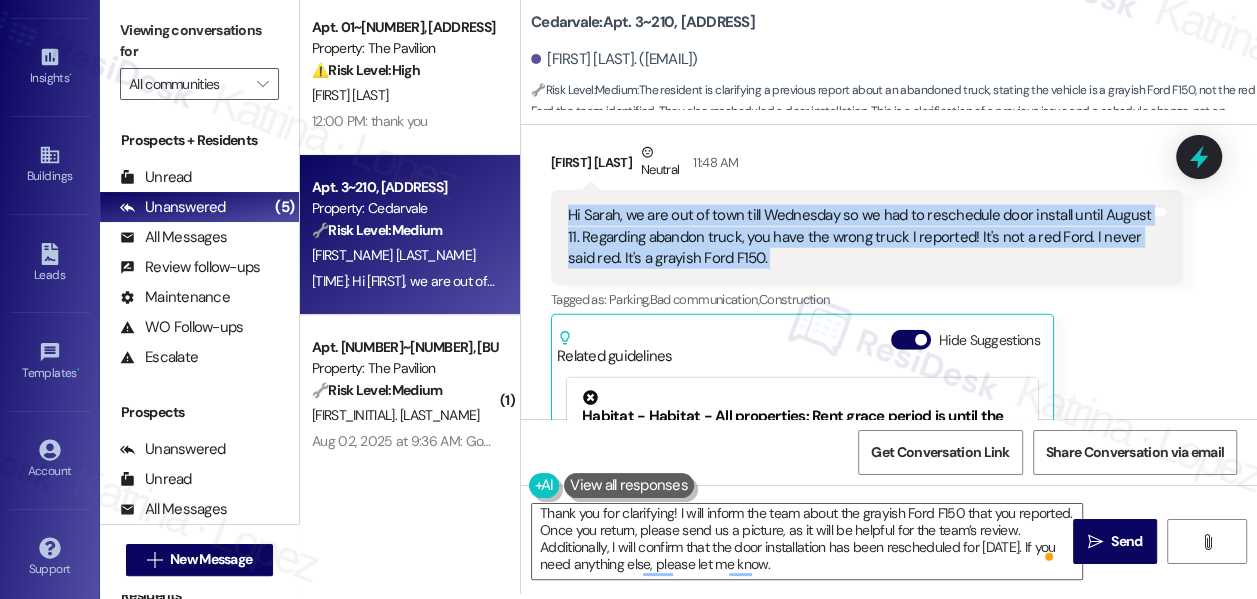 click on "Hi Sarah,  we are out of town till Wednesday so we had to reschedule door install until August 11. Regarding abandon  truck, you have the wrong truck I reported! It's not a red Ford. I never said red. It's a grayish Ford F150." at bounding box center (859, 237) 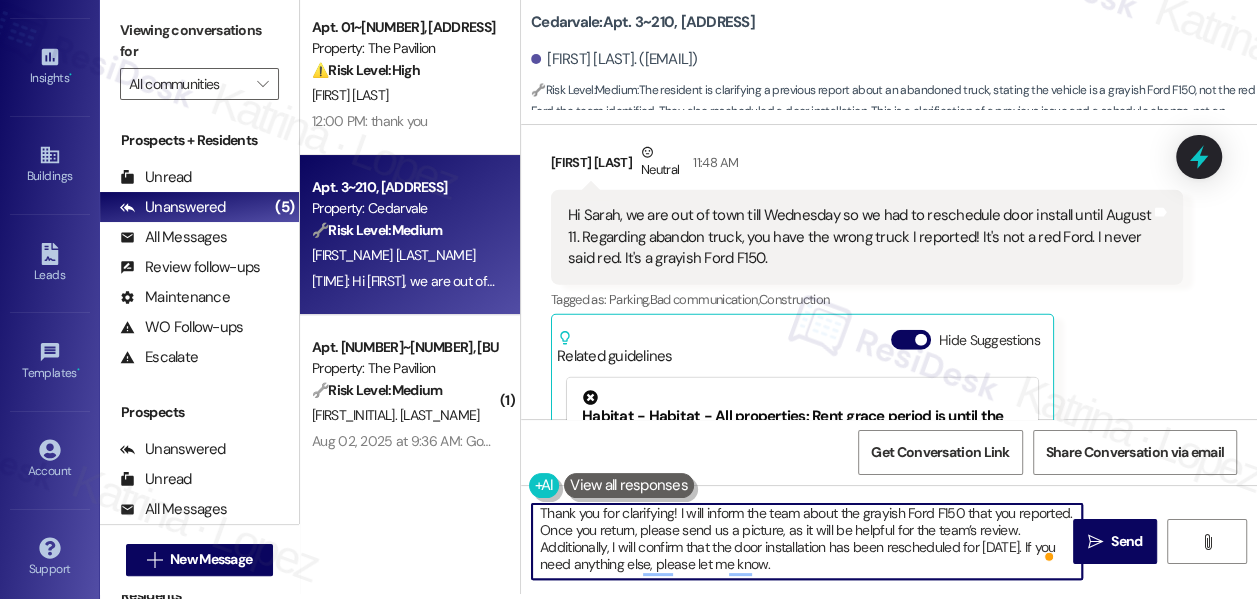 click on "Thank you for clarifying! I will inform the team about the grayish Ford F150 that you reported. Once you return, please send us a picture, as it will be helpful for the team’s review. Additionally, I will confirm that the door installation has been rescheduled for [DATE]. If you need anything else, please let me know." at bounding box center [807, 541] 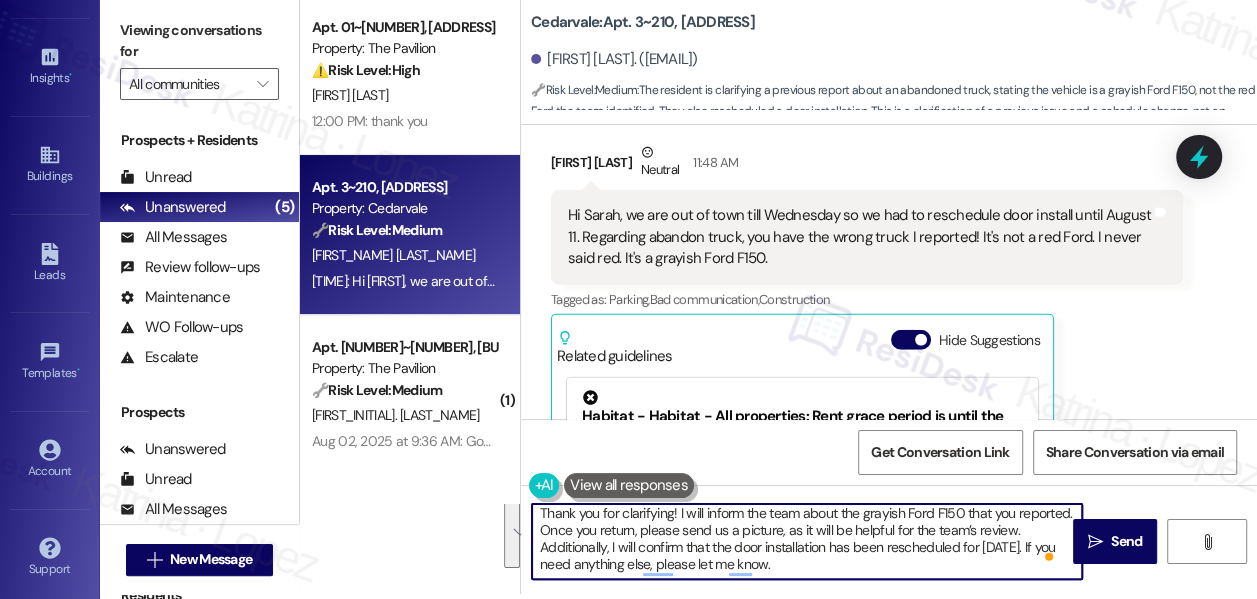 click on "Thank you for clarifying! I will inform the team about the grayish Ford F150 that you reported. Once you return, please send us a picture, as it will be helpful for the team’s review. Additionally, I will confirm that the door installation has been rescheduled for [DATE]. If you need anything else, please let me know." at bounding box center [807, 541] 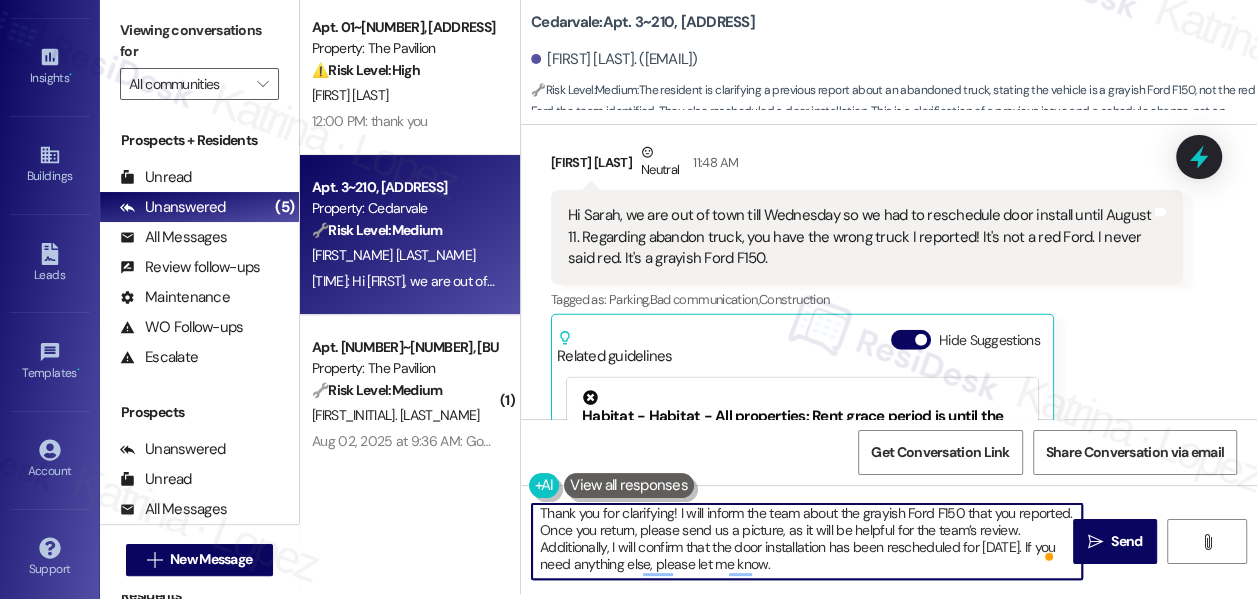 click on "Thank you for clarifying! I will inform the team about the grayish Ford F150 that you reported. Once you return, please send us a picture, as it will be helpful for the team’s review. Additionally, I will confirm that the door installation has been rescheduled for [DATE]. If you need anything else, please let me know." at bounding box center [807, 541] 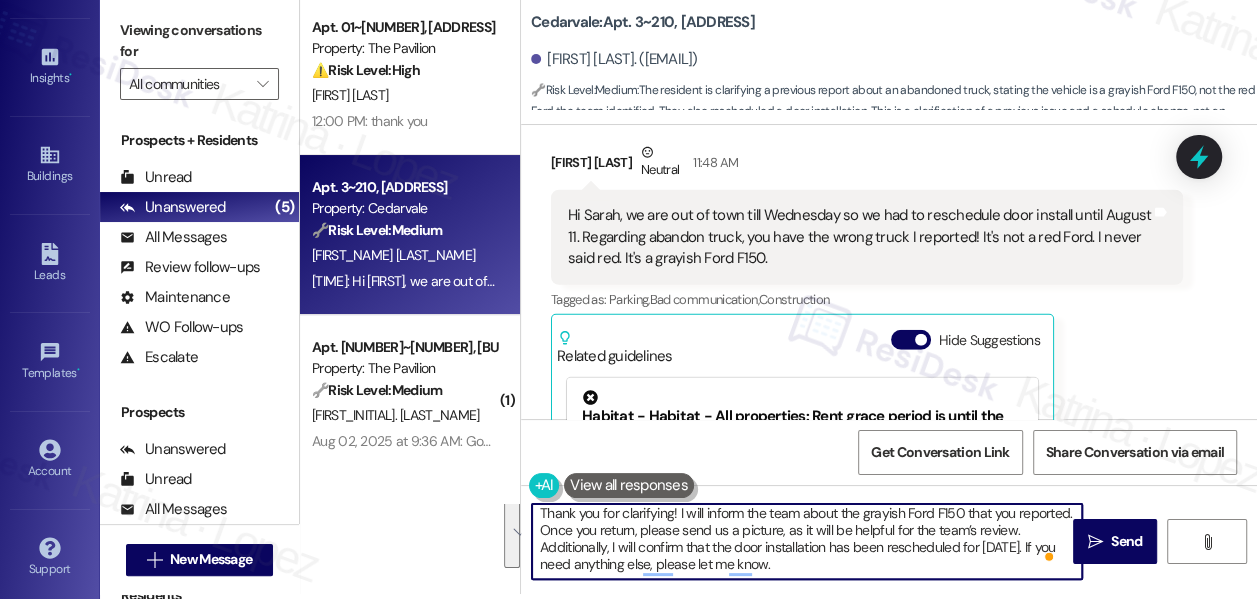 click on "Thank you for clarifying! I will inform the team about the grayish Ford F150 that you reported. Once you return, please send us a picture, as it will be helpful for the team’s review. Additionally, I will confirm that the door installation has been rescheduled for [DATE]. If you need anything else, please let me know." at bounding box center [807, 541] 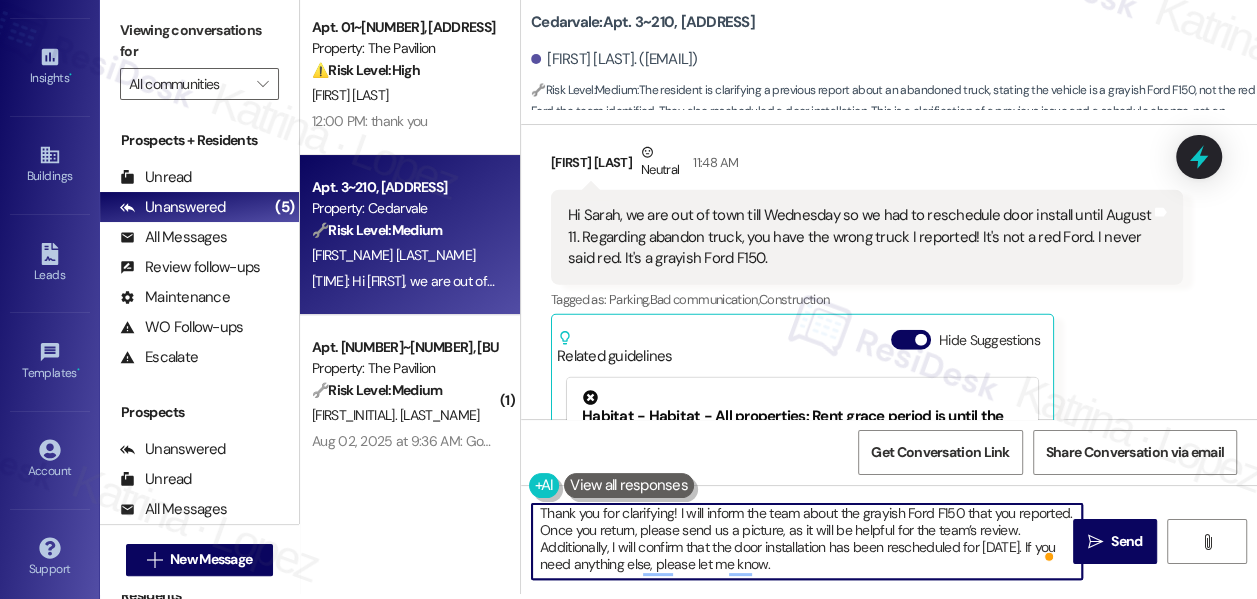drag, startPoint x: 676, startPoint y: 548, endPoint x: 805, endPoint y: 545, distance: 129.03488 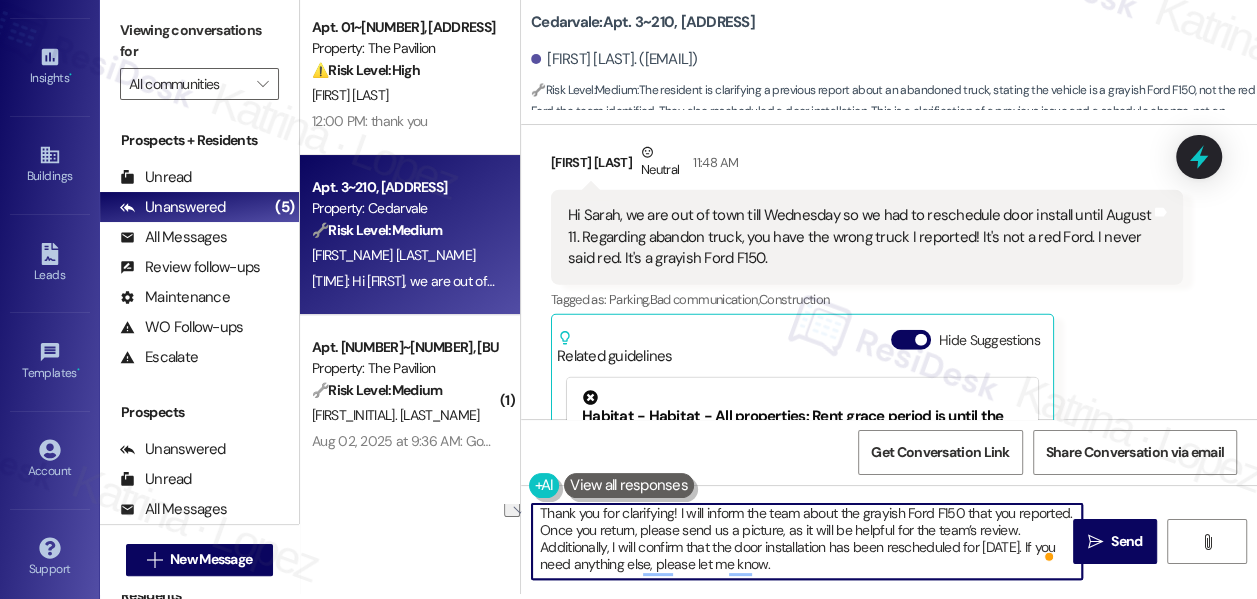 click on "Thank you for clarifying! I will inform the team about the grayish Ford F150 that you reported. Once you return, please send us a picture, as it will be helpful for the team’s review. Additionally, I will confirm that the door installation has been rescheduled for [DATE]. If you need anything else, please let me know." at bounding box center [807, 541] 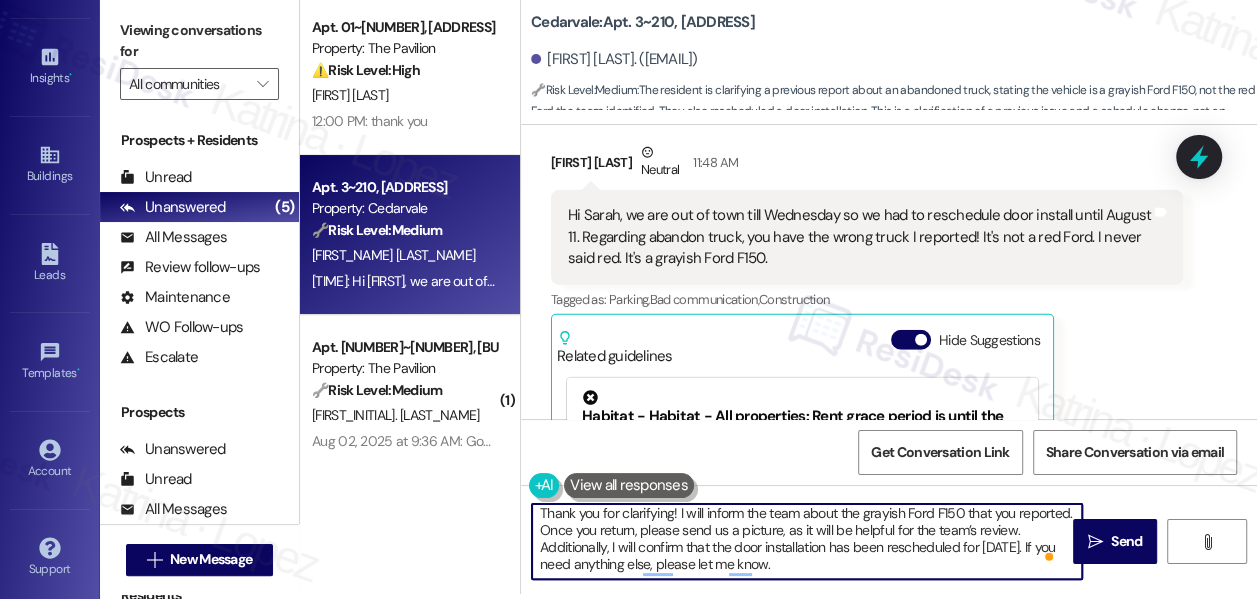 drag, startPoint x: 906, startPoint y: 562, endPoint x: 956, endPoint y: 555, distance: 50.48762 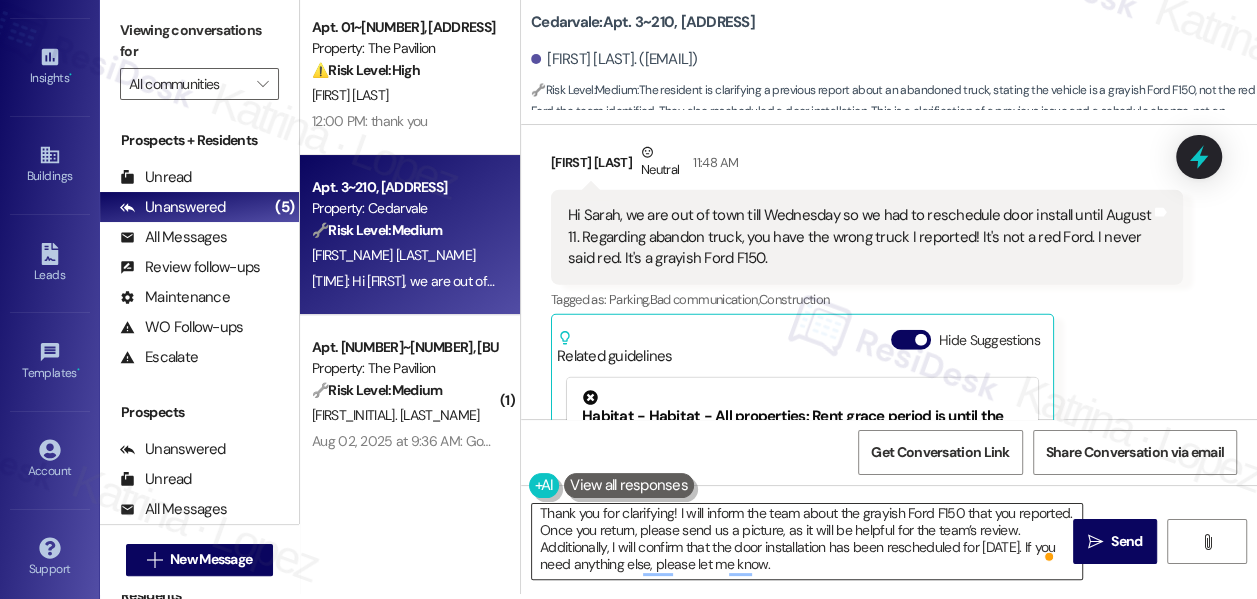 click on "Thank you for clarifying! I will inform the team about the grayish Ford F150 that you reported. Once you return, please send us a picture, as it will be helpful for the team’s review. Additionally, I will confirm that the door installation has been rescheduled for [DATE]. If you need anything else, please let me know." at bounding box center [807, 541] 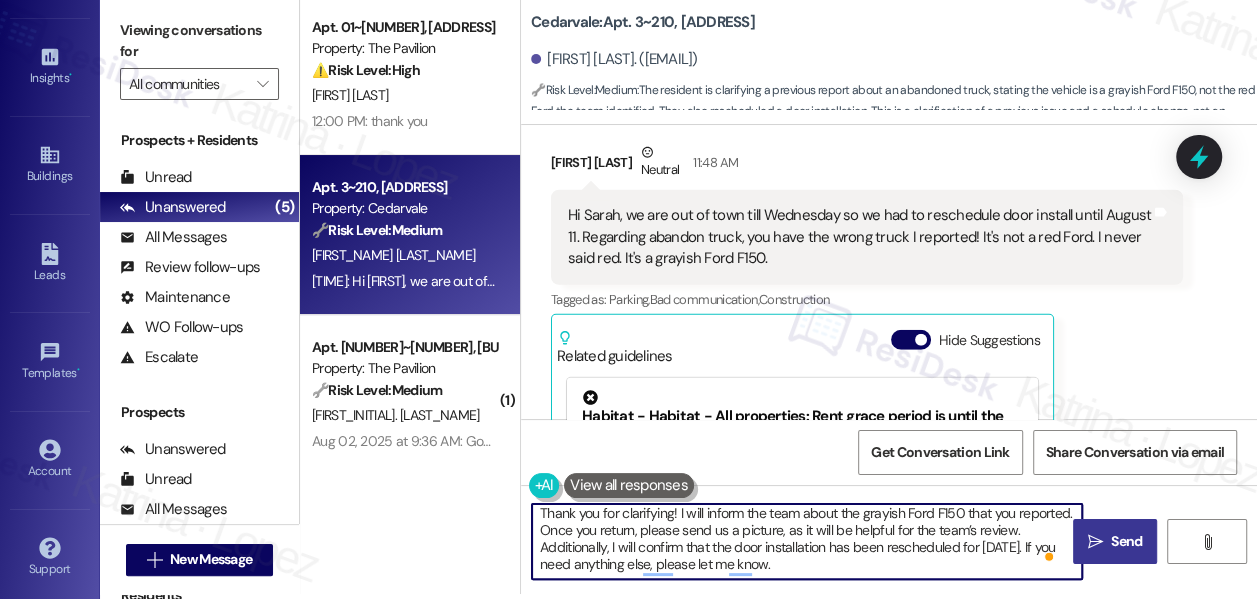click on " Send" at bounding box center [1115, 541] 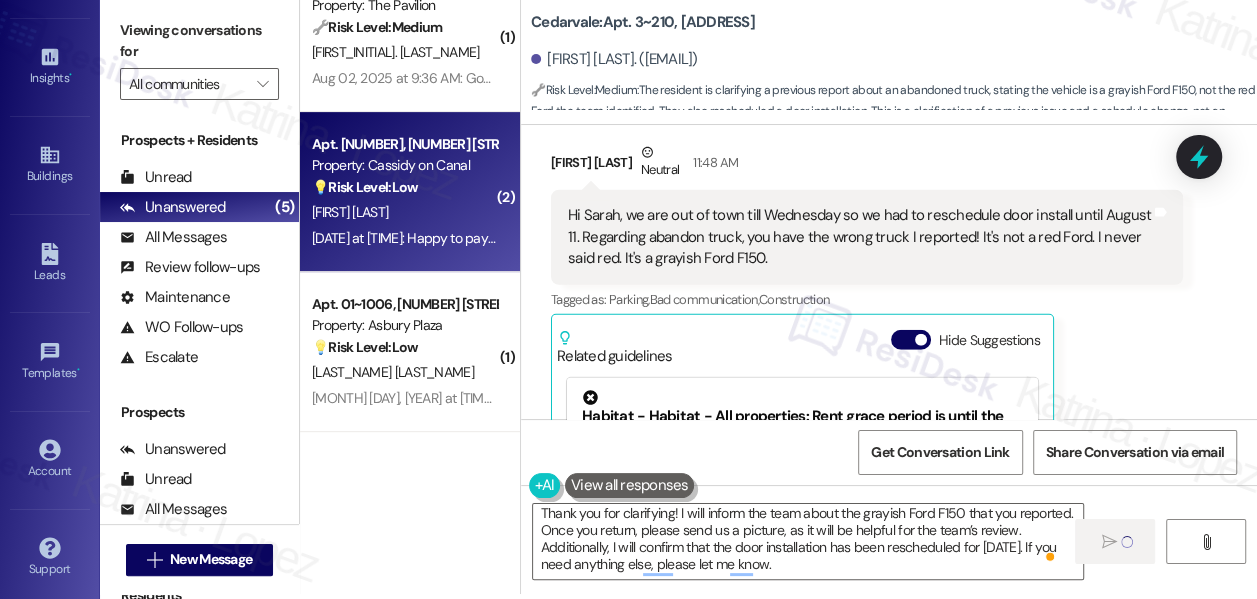 scroll, scrollTop: 181, scrollLeft: 0, axis: vertical 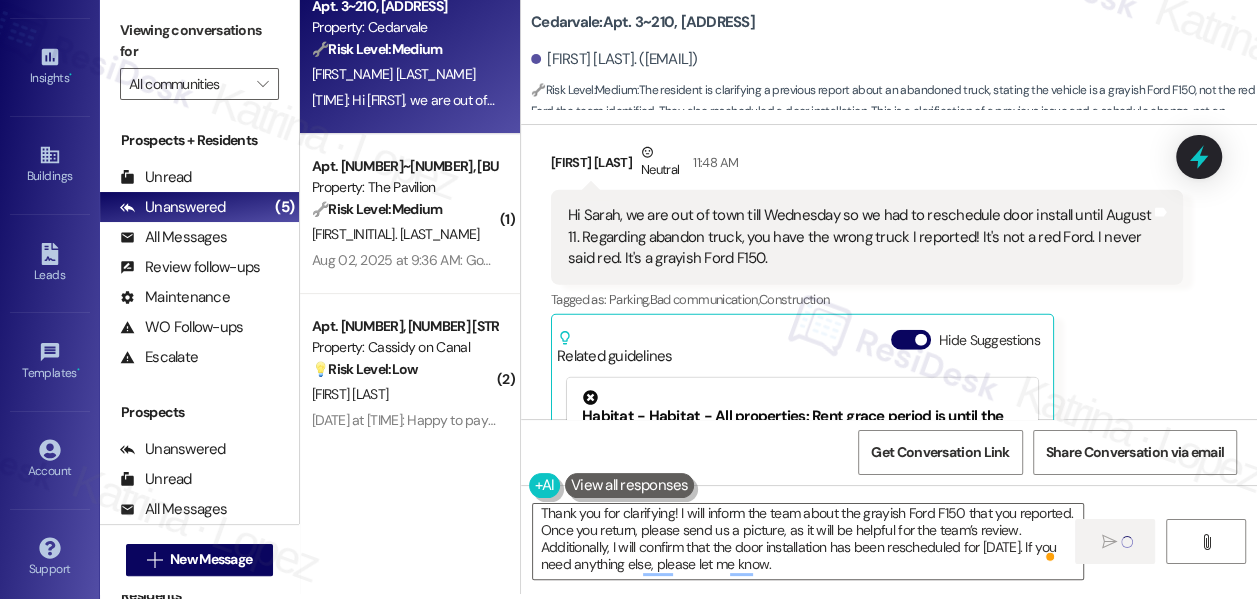 type 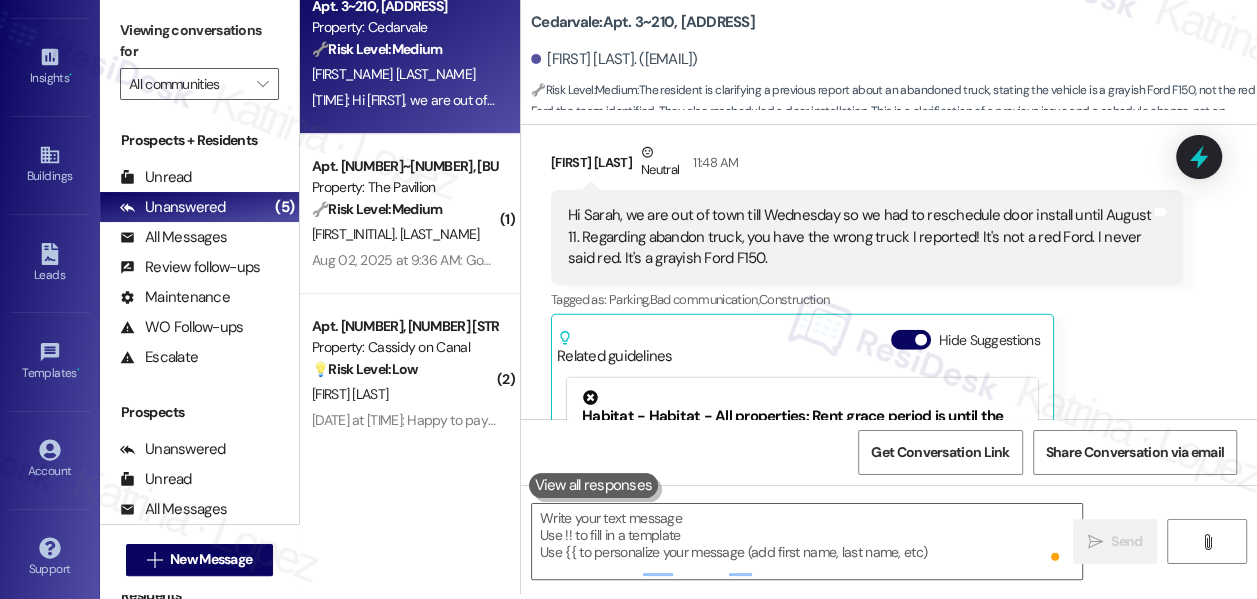 scroll, scrollTop: 0, scrollLeft: 0, axis: both 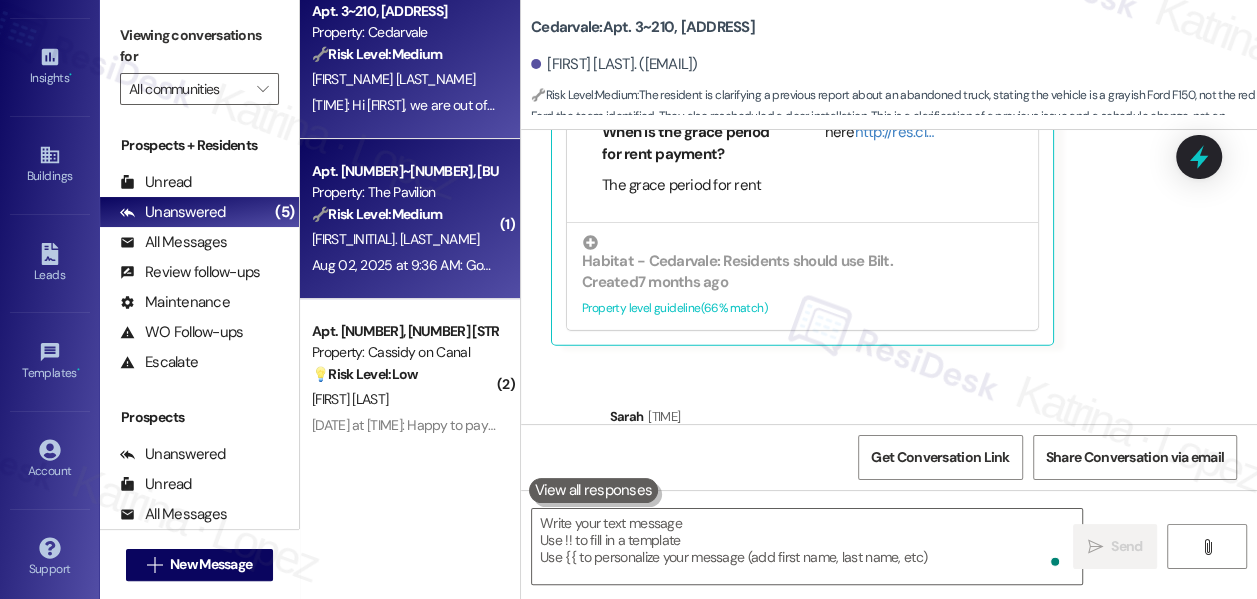 click on "🔧  Risk Level:  Medium" at bounding box center [377, 214] 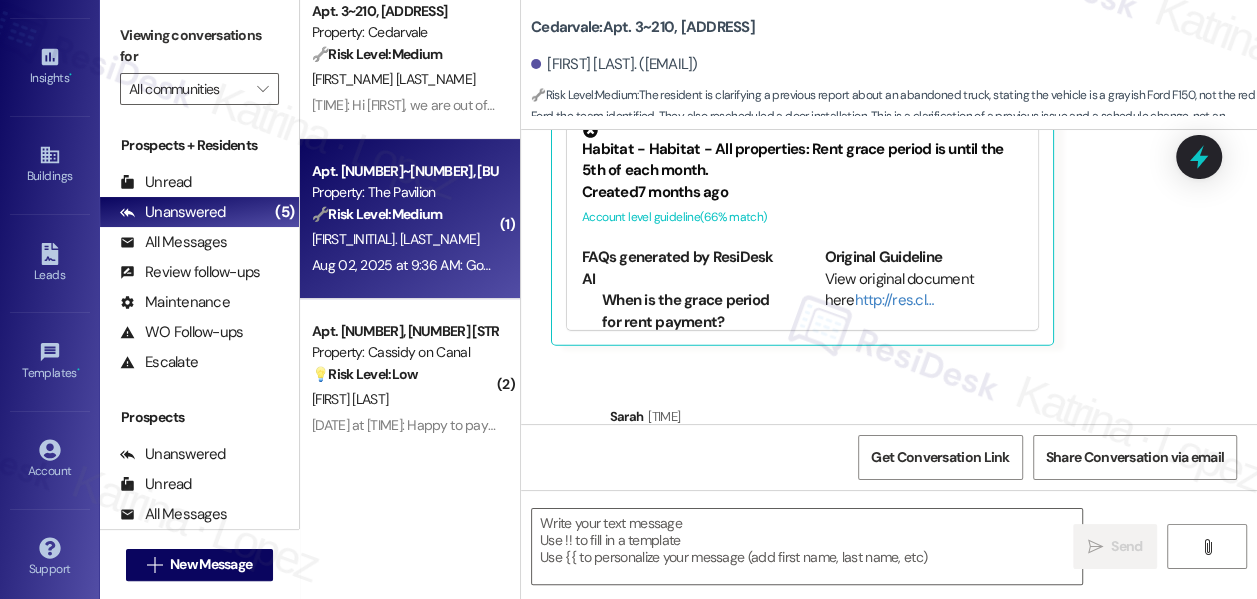 type on "Fetching suggested responses. Please feel free to read through the conversation in the meantime." 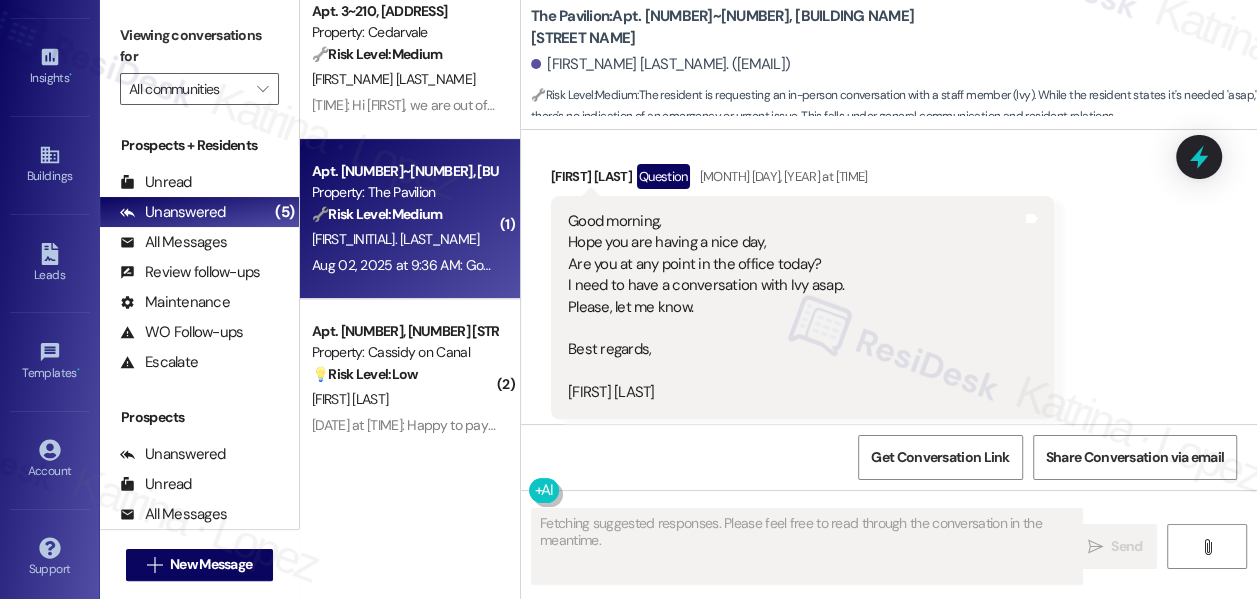 scroll, scrollTop: 118, scrollLeft: 0, axis: vertical 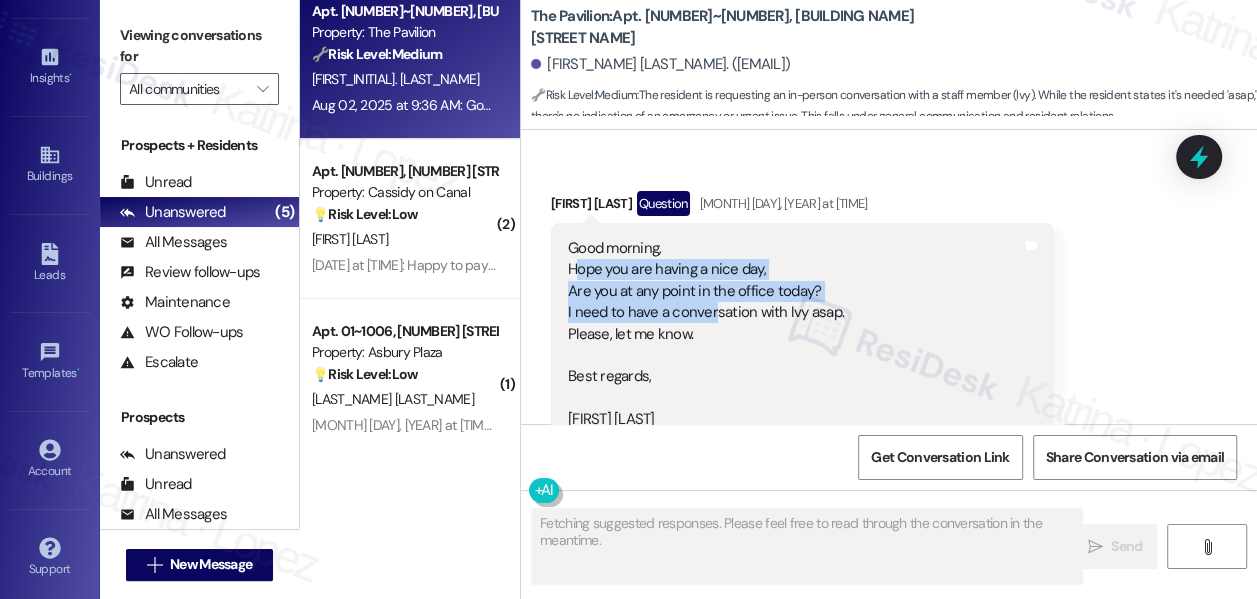 drag, startPoint x: 578, startPoint y: 264, endPoint x: 714, endPoint y: 308, distance: 142.94055 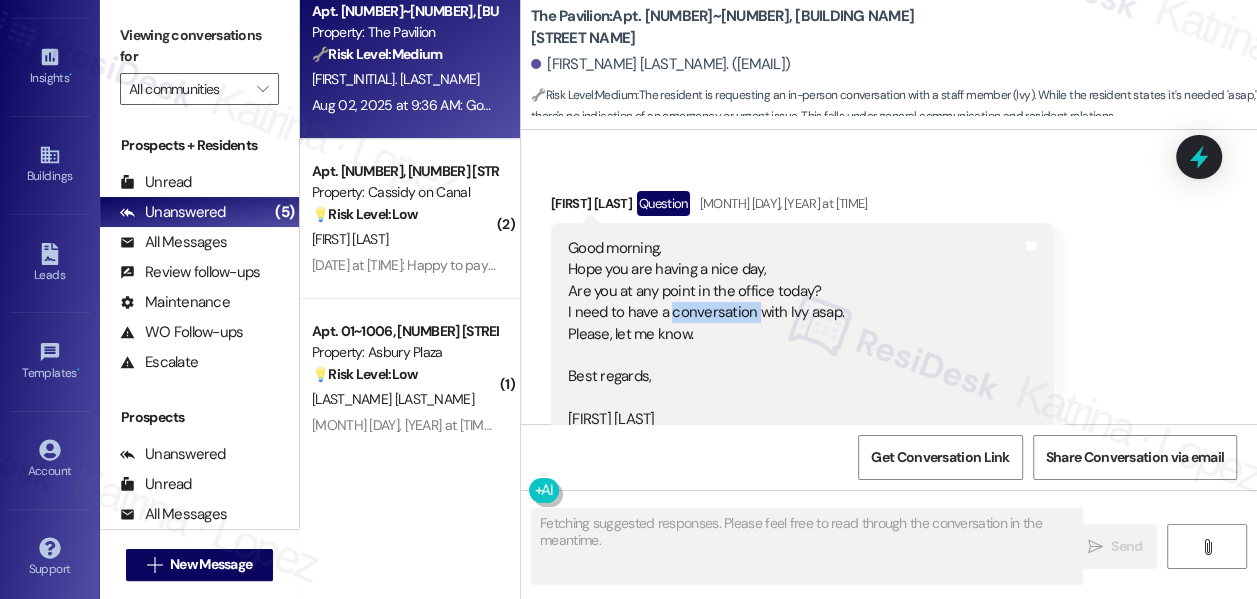click on "Good morning,
Hope you are having a nice day,
Are you at any point in the office today?
I need to have a conversation with Ivy asap.
Please, let me know.
Best regards,
[FIRST_NAME] [LAST_NAME]" at bounding box center (706, 334) 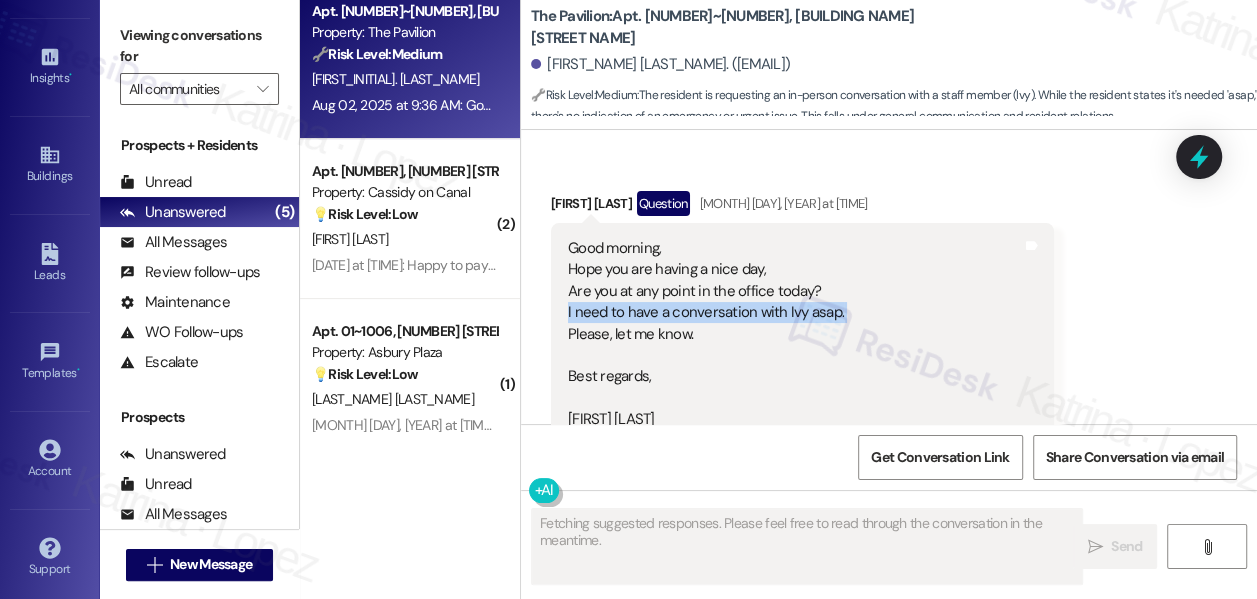 click on "Good morning,
Hope you are having a nice day,
Are you at any point in the office today?
I need to have a conversation with Ivy asap.
Please, let me know.
Best regards,
[FIRST_NAME] [LAST_NAME]" at bounding box center (706, 334) 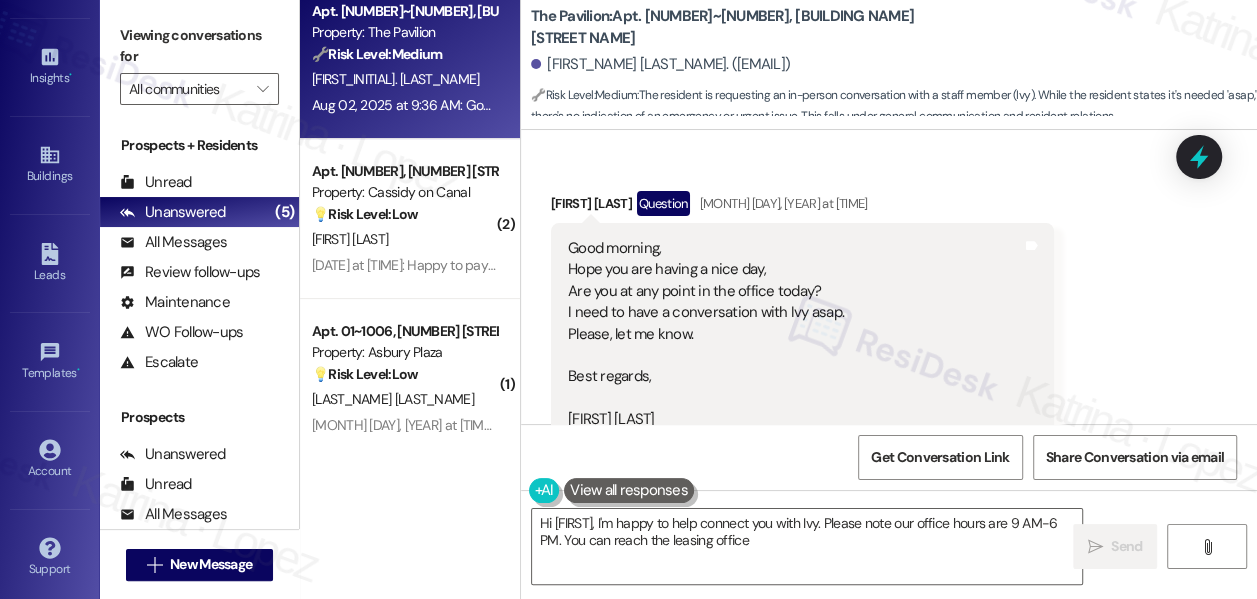click on "Good morning,
Hope you are having a nice day,
Are you at any point in the office today?
I need to have a conversation with Ivy asap.
Please, let me know.
Best regards,
[FIRST_NAME] [LAST_NAME]" at bounding box center [706, 334] 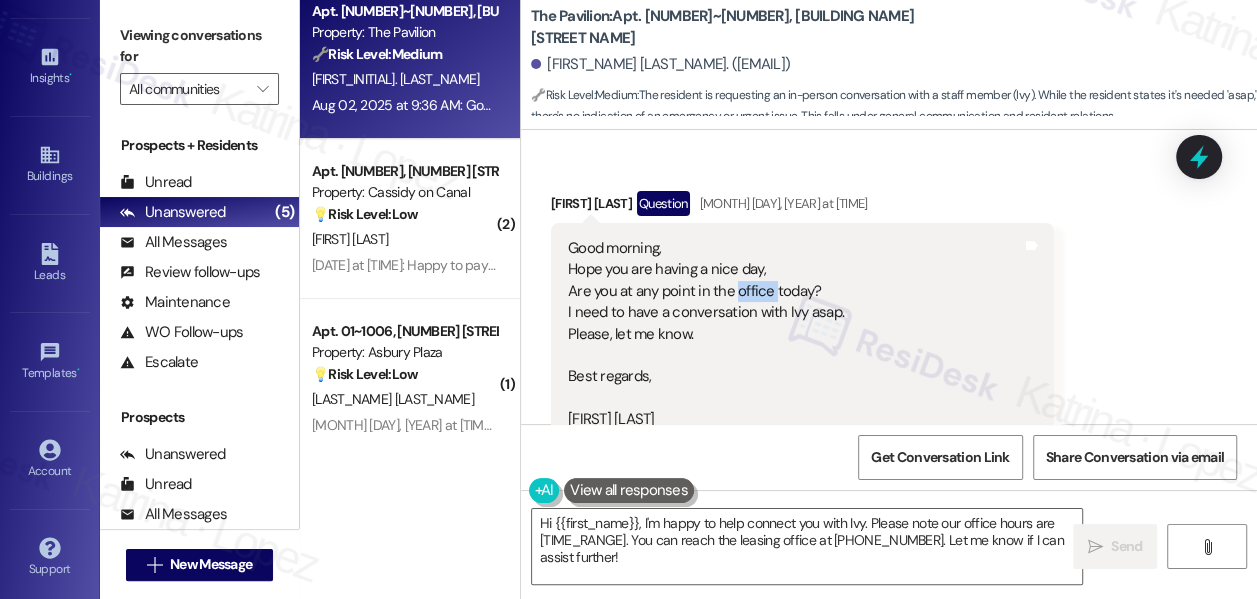 click on "Good morning,
Hope you are having a nice day,
Are you at any point in the office today?
I need to have a conversation with Ivy asap.
Please, let me know.
Best regards,
[FIRST_NAME] [LAST_NAME]" at bounding box center (706, 334) 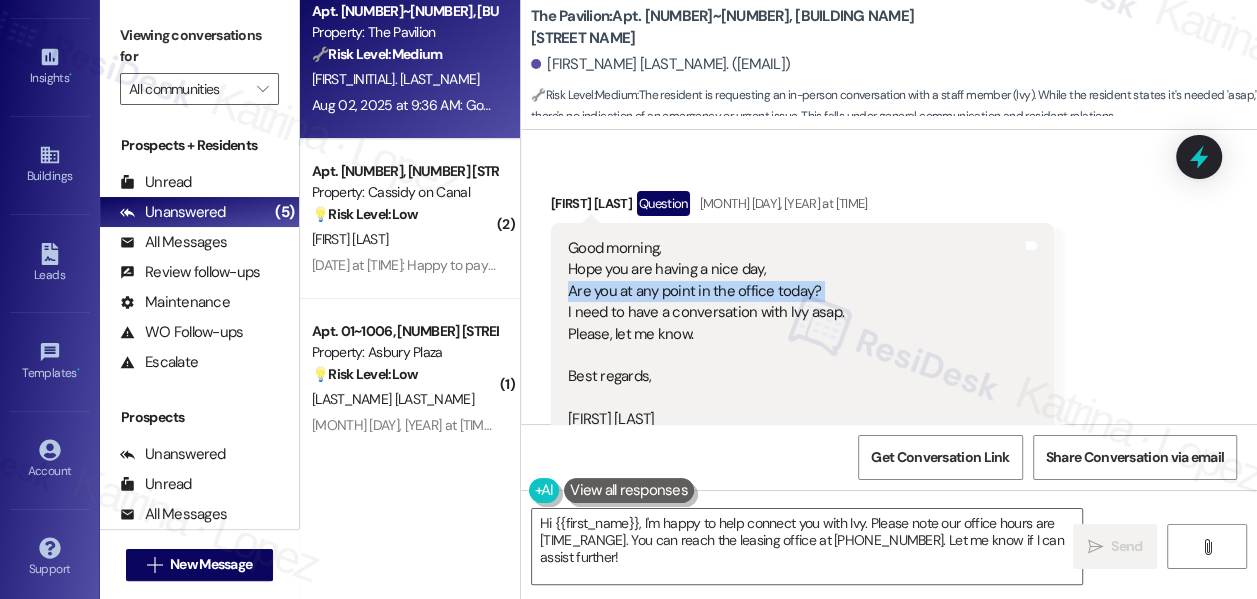 click on "Good morning,
Hope you are having a nice day,
Are you at any point in the office today?
I need to have a conversation with Ivy asap.
Please, let me know.
Best regards,
[FIRST_NAME] [LAST_NAME]" at bounding box center [706, 334] 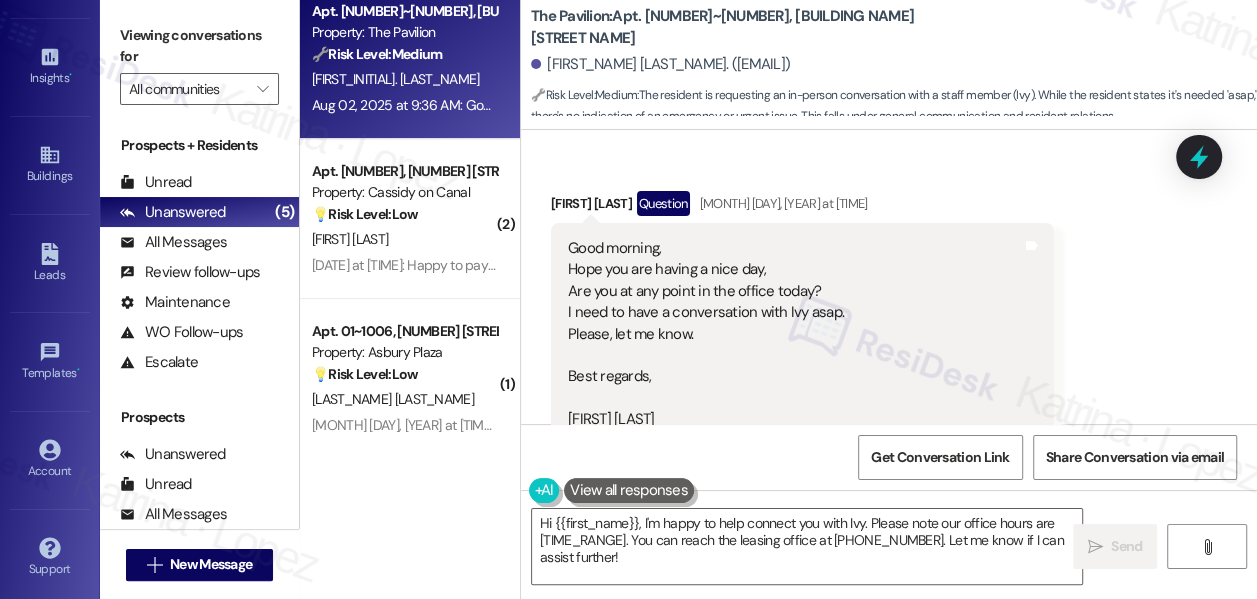 click on "Good morning,
Hope you are having a nice day,
Are you at any point in the office today?
I need to have a conversation with Ivy asap.
Please, let me know.
Best regards,
[FIRST_NAME] [LAST_NAME]" at bounding box center (706, 334) 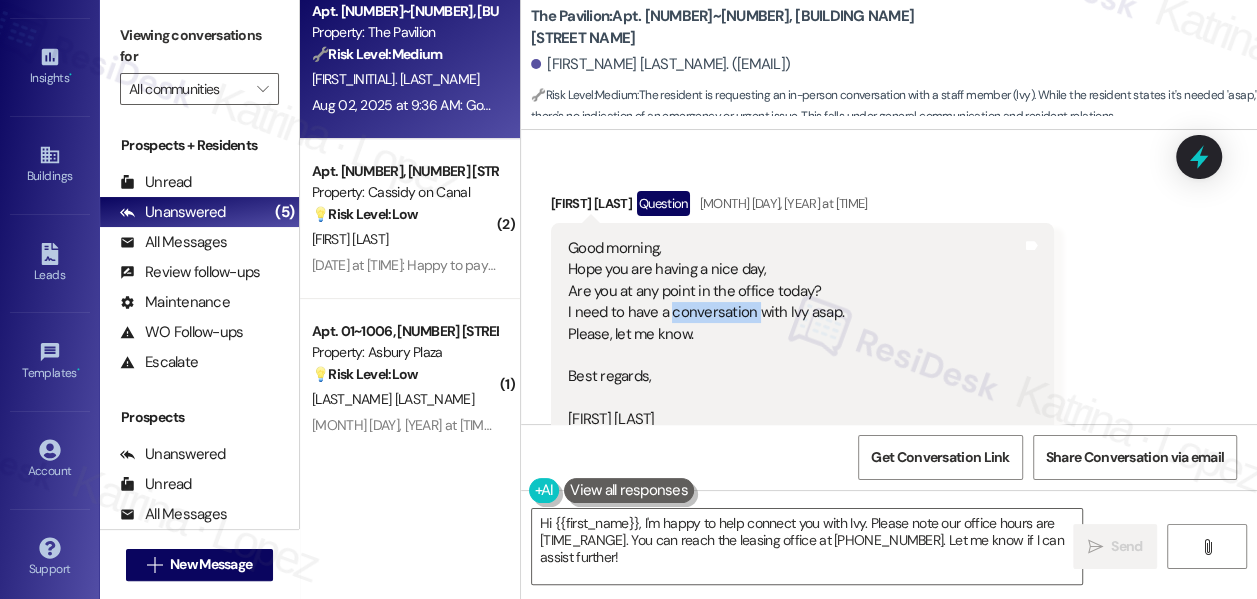 click on "Good morning,
Hope you are having a nice day,
Are you at any point in the office today?
I need to have a conversation with Ivy asap.
Please, let me know.
Best regards,
[FIRST_NAME] [LAST_NAME]" at bounding box center [706, 334] 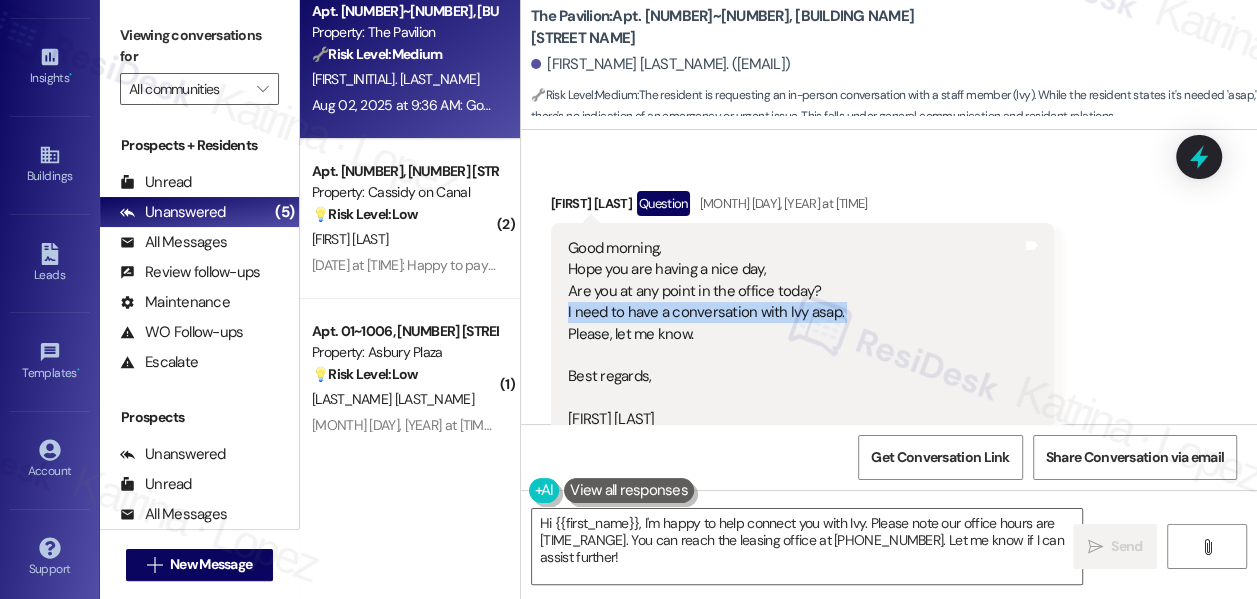 click on "Good morning,
Hope you are having a nice day,
Are you at any point in the office today?
I need to have a conversation with Ivy asap.
Please, let me know.
Best regards,
[FIRST_NAME] [LAST_NAME]" at bounding box center [706, 334] 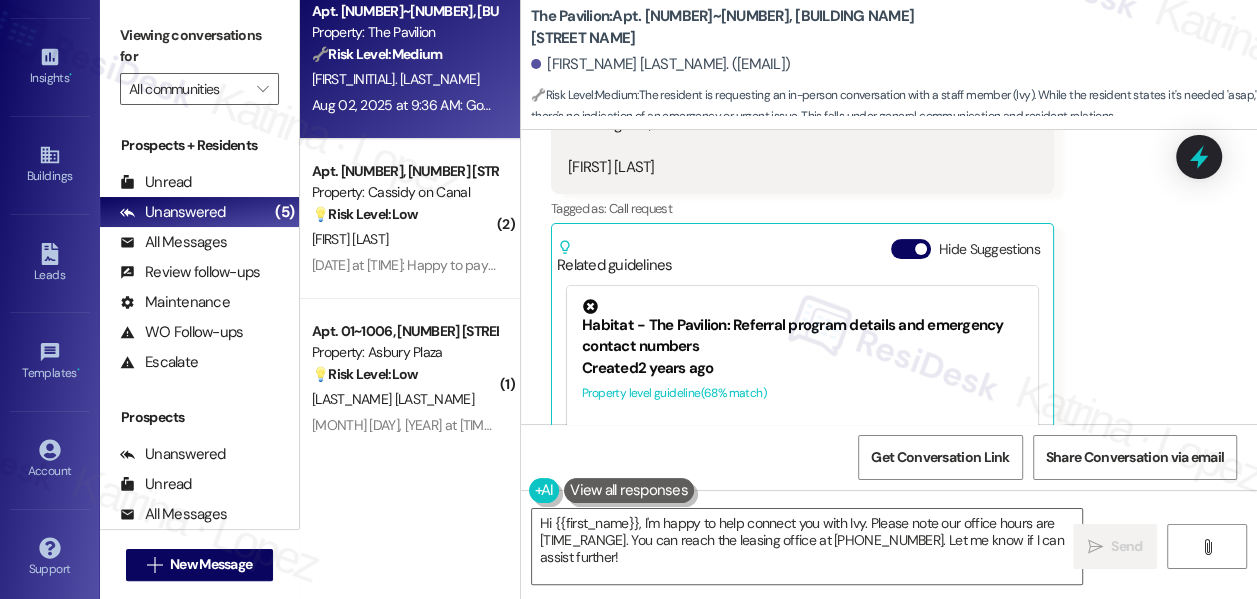 scroll, scrollTop: 120, scrollLeft: 0, axis: vertical 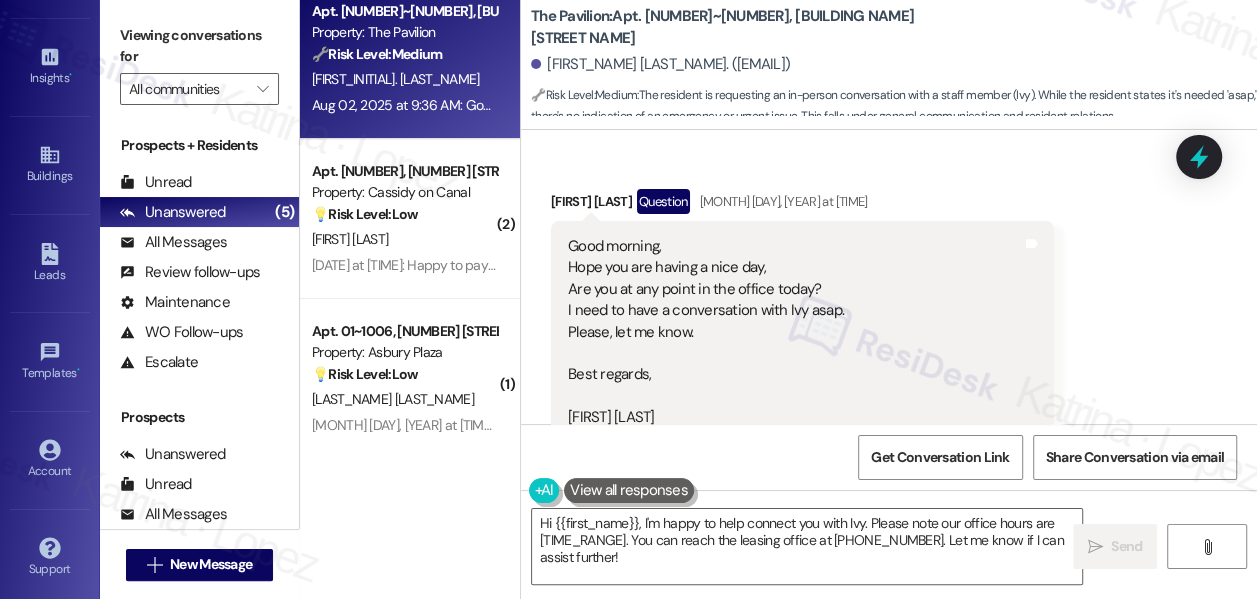 click on "Good morning,
Hope you are having a nice day,
Are you at any point in the office today?
I need to have a conversation with Ivy asap.
Please, let me know.
Best regards,
[FIRST_NAME] [LAST_NAME]" at bounding box center [706, 332] 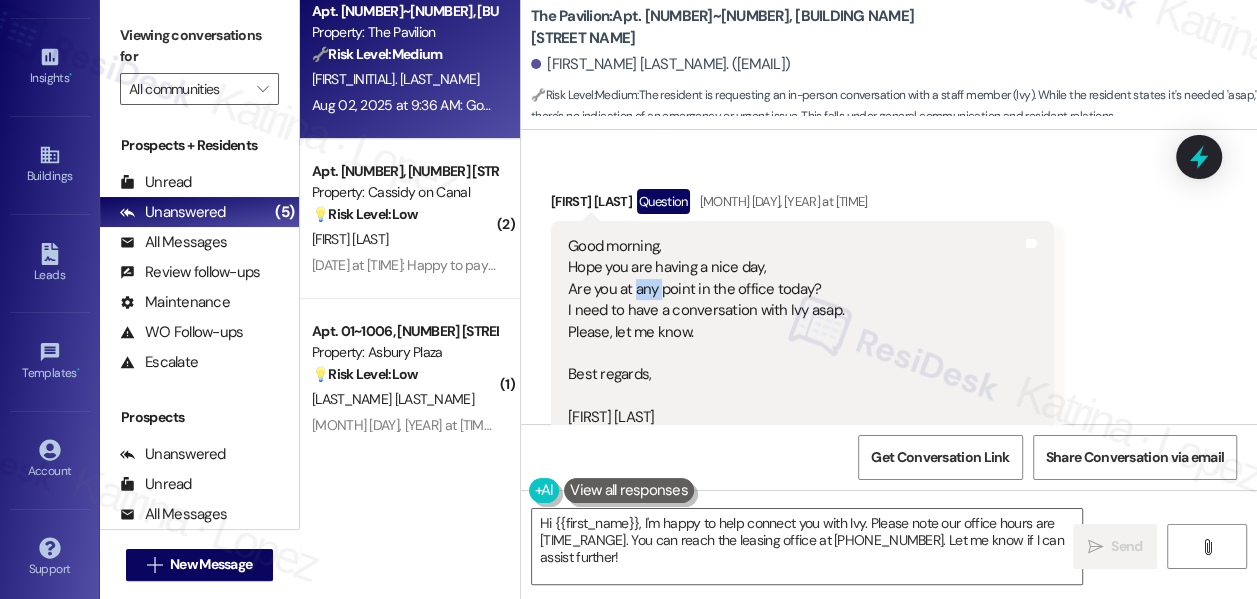 click on "Good morning,
Hope you are having a nice day,
Are you at any point in the office today?
I need to have a conversation with Ivy asap.
Please, let me know.
Best regards,
[FIRST_NAME] [LAST_NAME]" at bounding box center (706, 332) 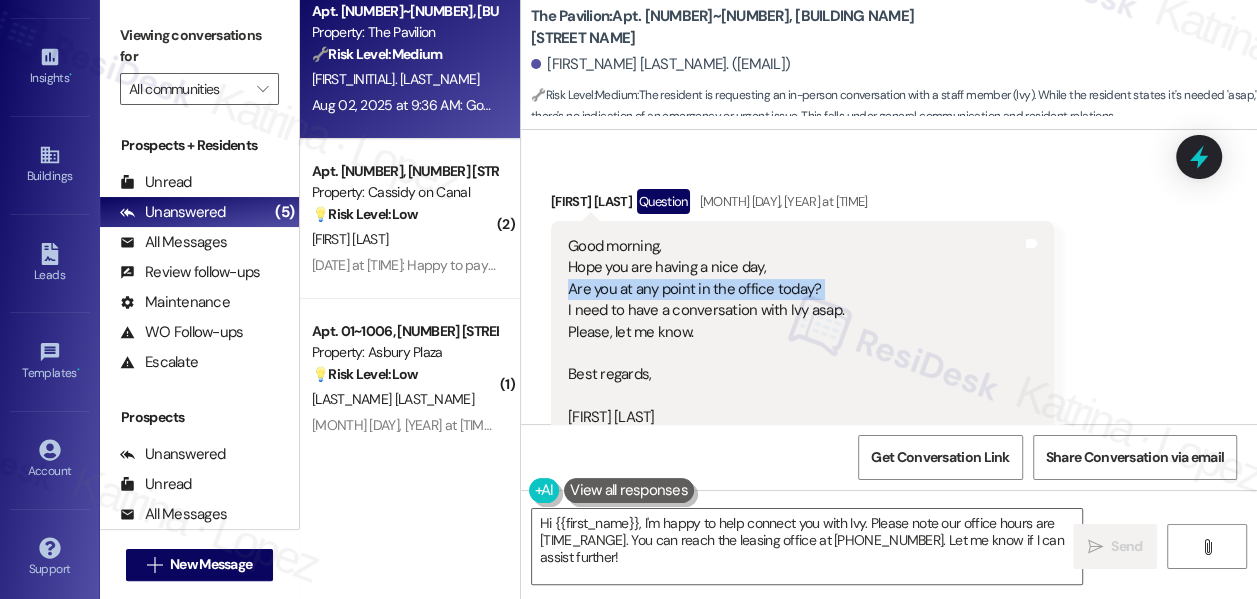 click on "Good morning,
Hope you are having a nice day,
Are you at any point in the office today?
I need to have a conversation with Ivy asap.
Please, let me know.
Best regards,
[FIRST_NAME] [LAST_NAME]" at bounding box center [706, 332] 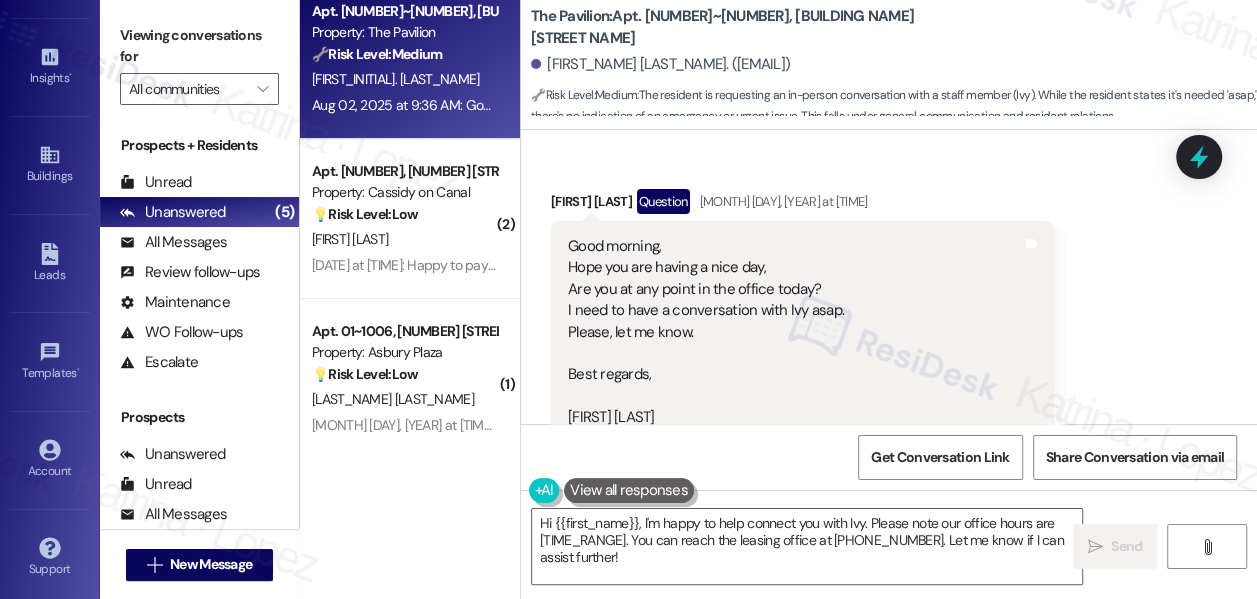 click on "Good morning,
Hope you are having a nice day,
Are you at any point in the office today?
I need to have a conversation with Ivy asap.
Please, let me know.
Best regards,
[FULL_NAME] Tags and notes" at bounding box center [802, 332] 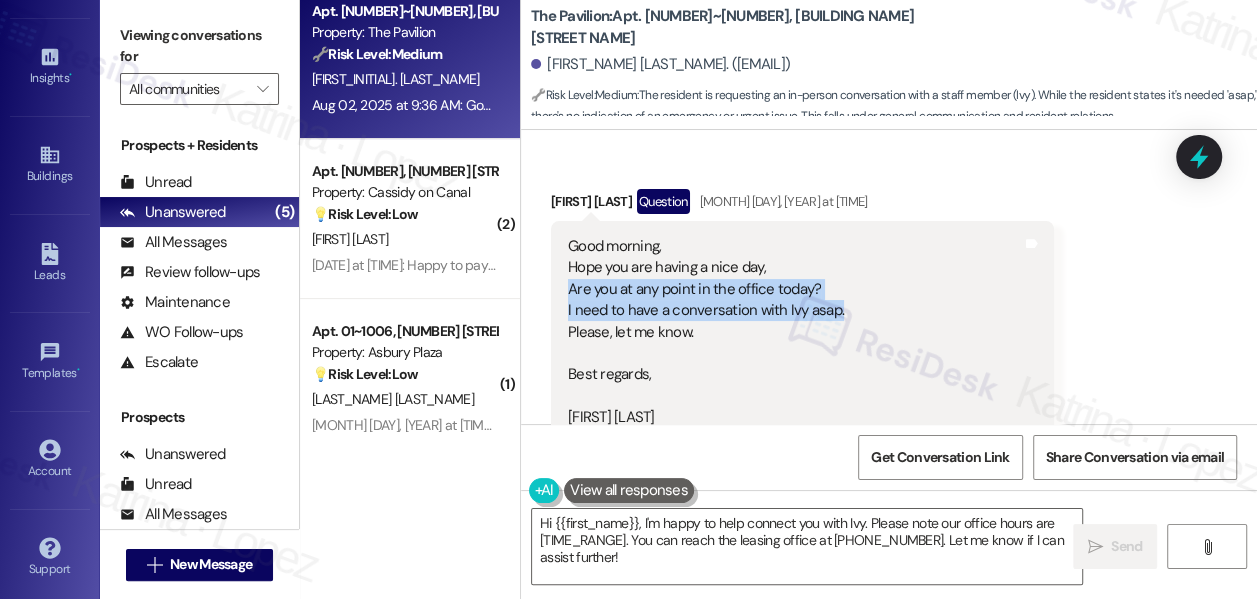 drag, startPoint x: 562, startPoint y: 284, endPoint x: 900, endPoint y: 314, distance: 339.32874 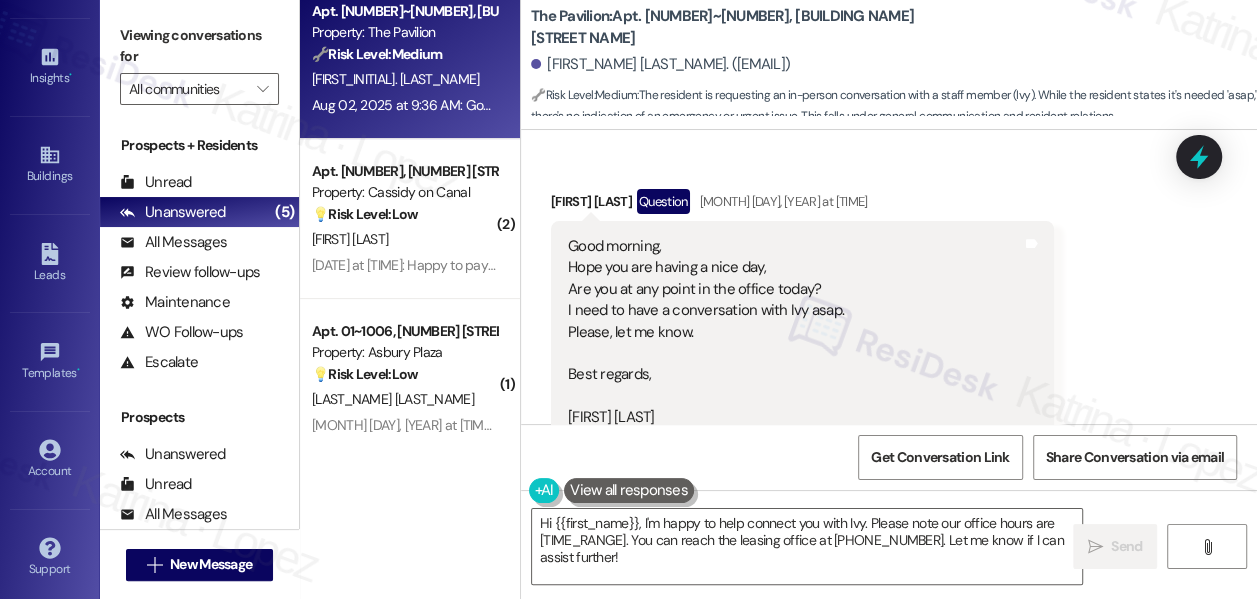 click on "Viewing conversations for All communities " at bounding box center [199, 62] 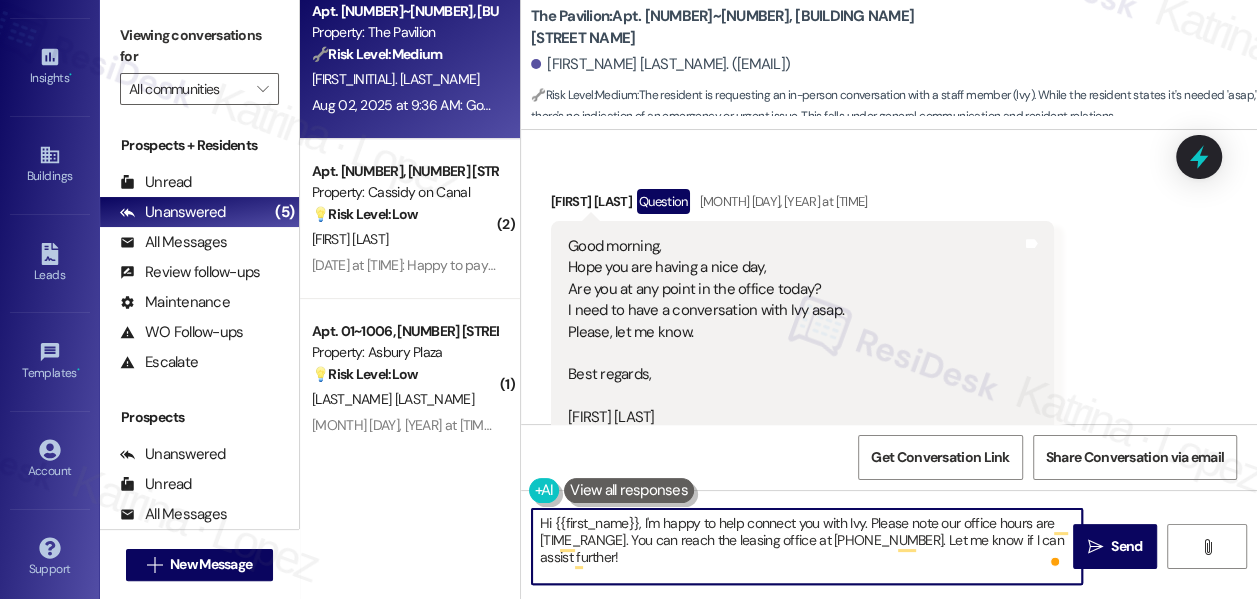 drag, startPoint x: 758, startPoint y: 559, endPoint x: 642, endPoint y: 518, distance: 123.03252 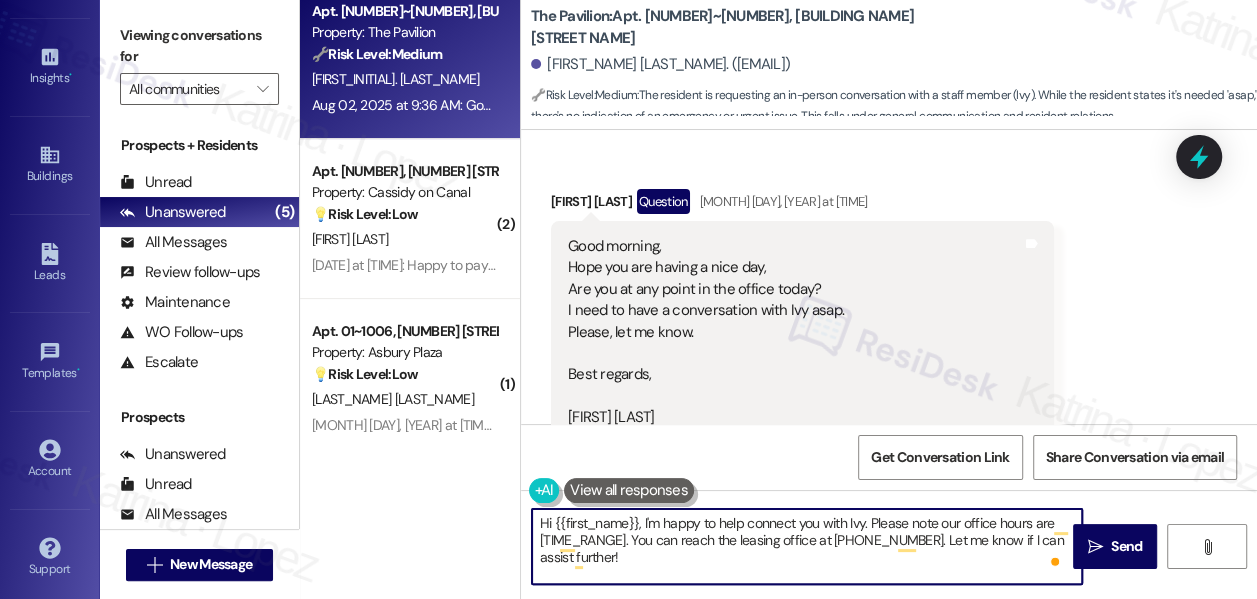 click on "Hi {{first_name}}, I'm happy to help connect you with Ivy. Please note our office hours are [TIME_RANGE]. You can reach the leasing office at [PHONE_NUMBER]. Let me know if I can assist further!" at bounding box center (807, 546) 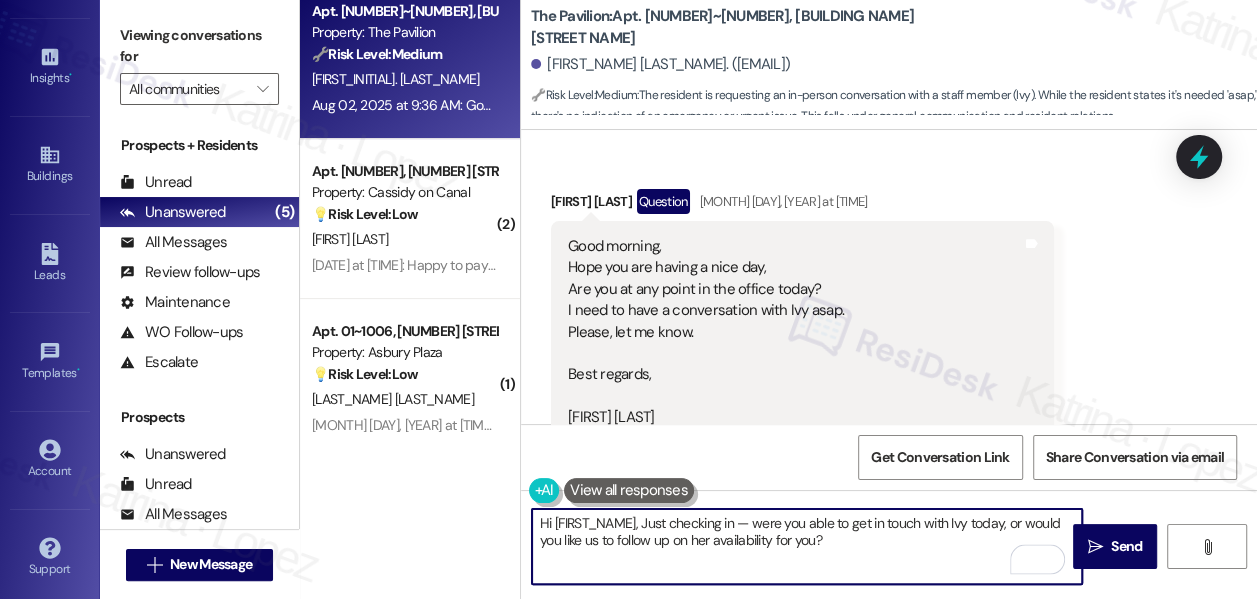 click on "Hi [FIRST_NAME], Just checking in — were you able to get in touch with Ivy today, or would you like us to follow up on her availability for you?" at bounding box center (807, 546) 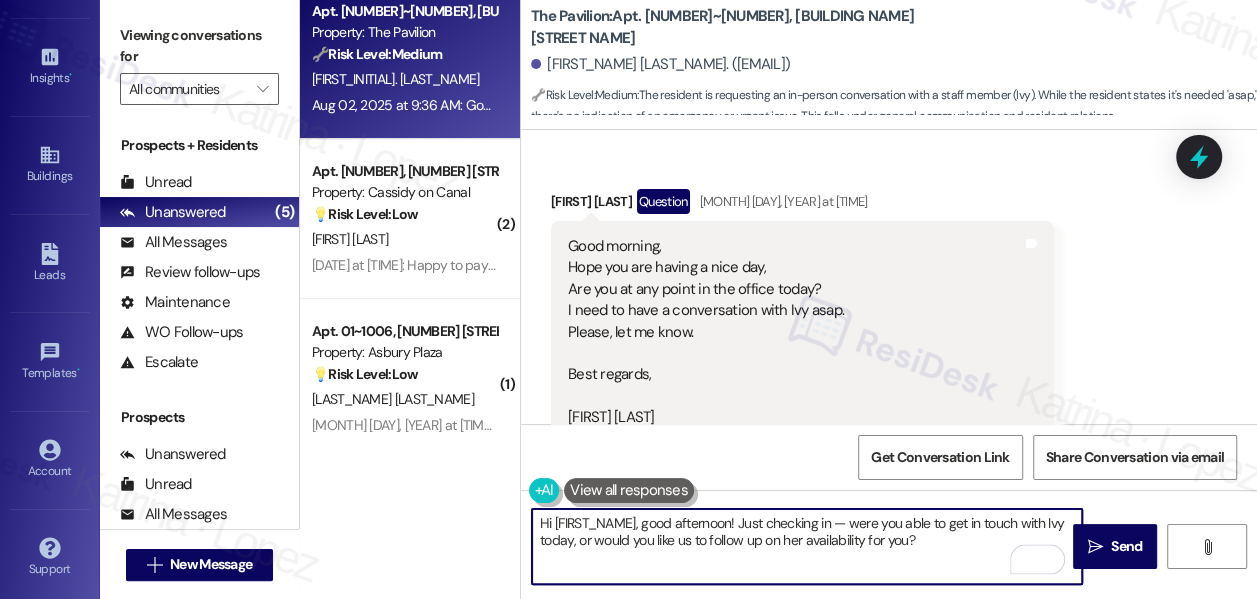 click on "Hi [FIRST_NAME], good afternoon! Just checking in — were you able to get in touch with Ivy today, or would you like us to follow up on her availability for you?" at bounding box center [807, 546] 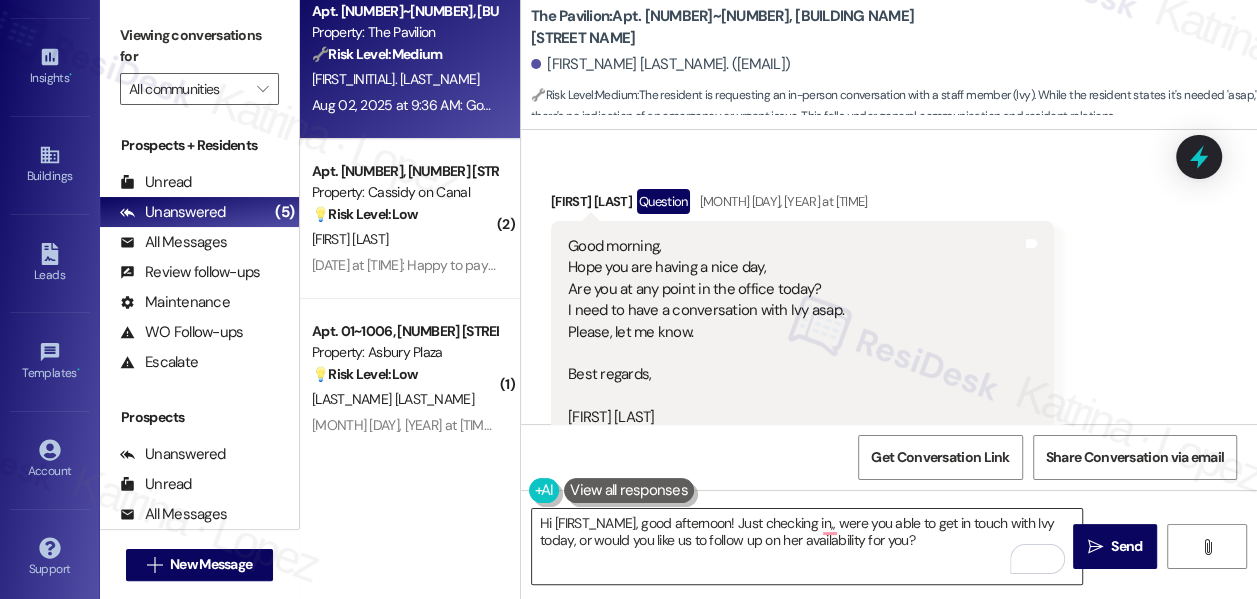 click on "Hi [FIRST_NAME], good afternoon! Just checking in,, were you able to get in touch with Ivy today, or would you like us to follow up on her availability for you?" at bounding box center [807, 546] 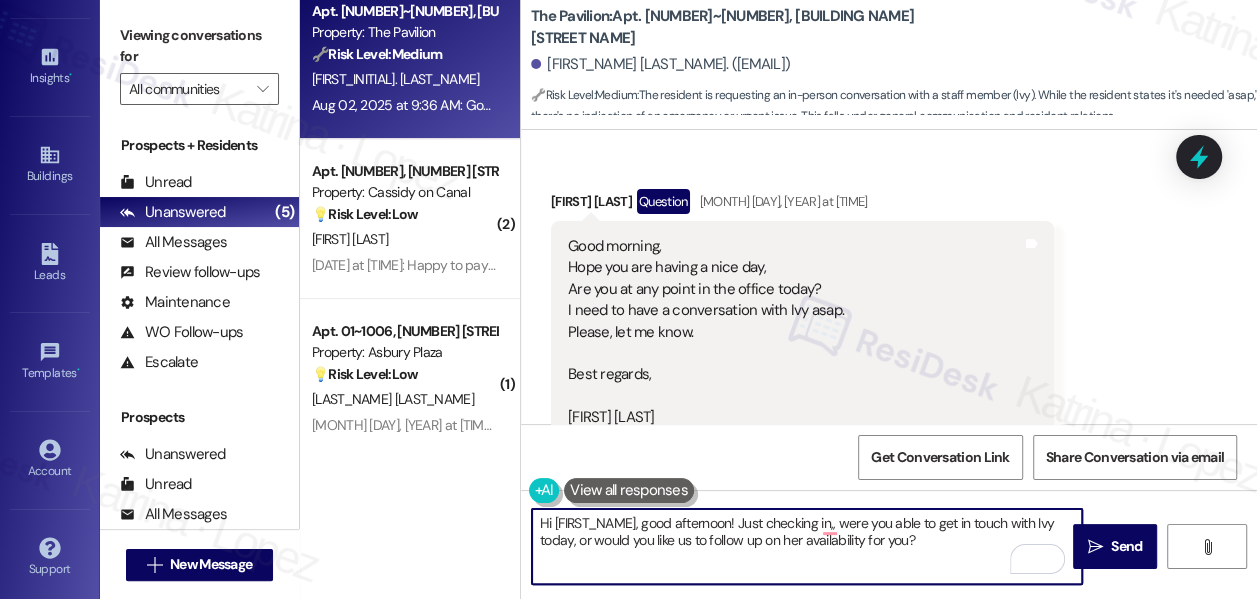 click on "Hi [FIRST_NAME], good afternoon! Just checking in,, were you able to get in touch with Ivy today, or would you like us to follow up on her availability for you?" at bounding box center (807, 546) 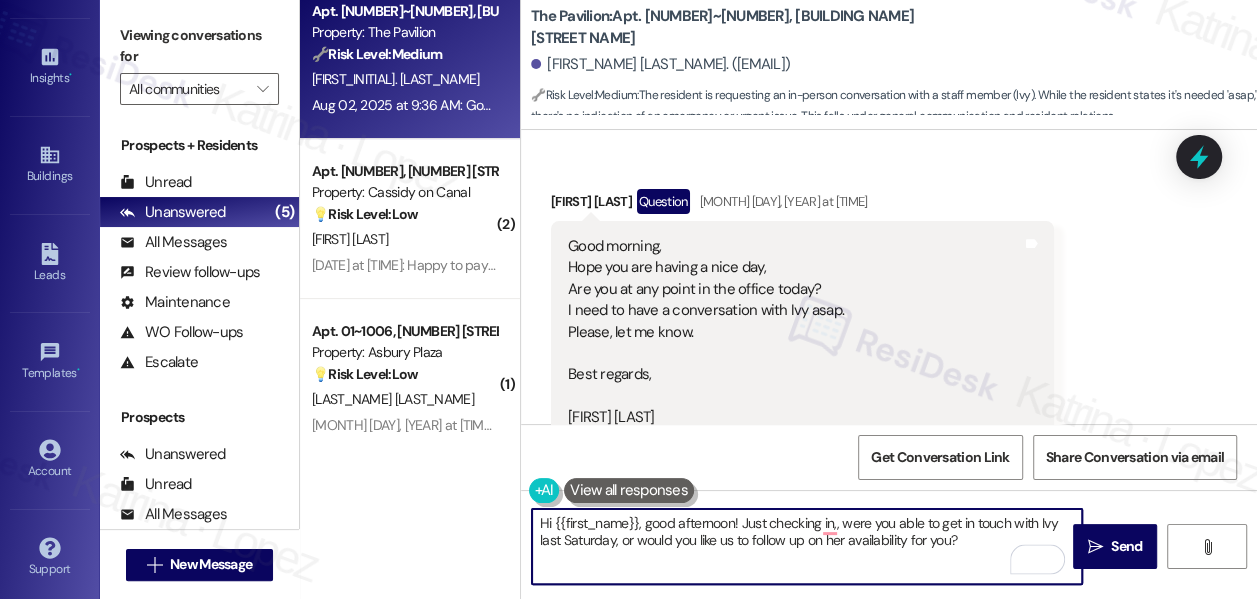 click on "Hi {{first_name}}, good afternoon! Just checking in,, were you able to get in touch with Ivy last Saturday, or would you like us to follow up on her availability for you?" at bounding box center [807, 546] 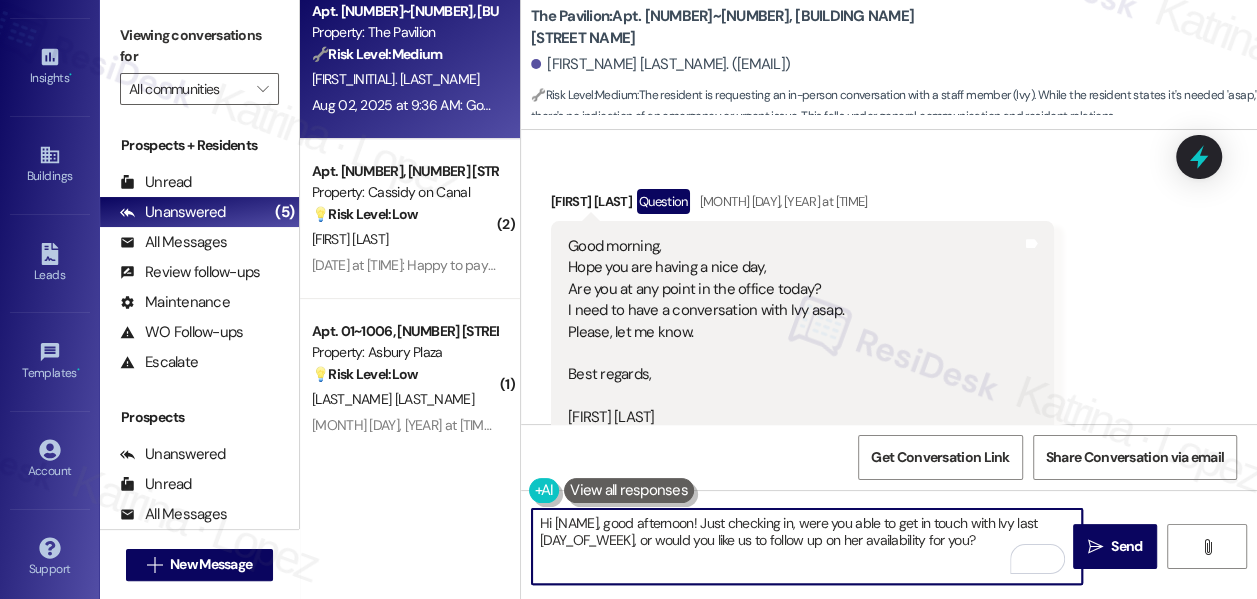 click on "Hi [NAME], good afternoon! Just checking in, were you able to get in touch with Ivy last [DAY_OF_WEEK], or would you like us to follow up on her availability for you?" at bounding box center (807, 546) 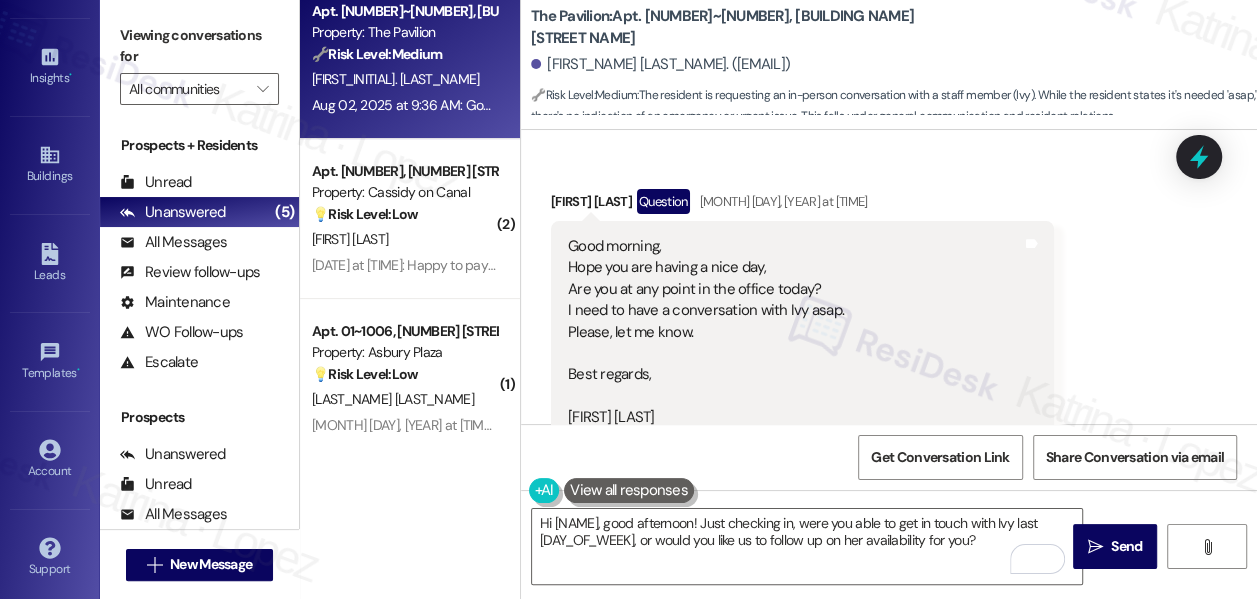 click on "Viewing conversations for" at bounding box center (199, 46) 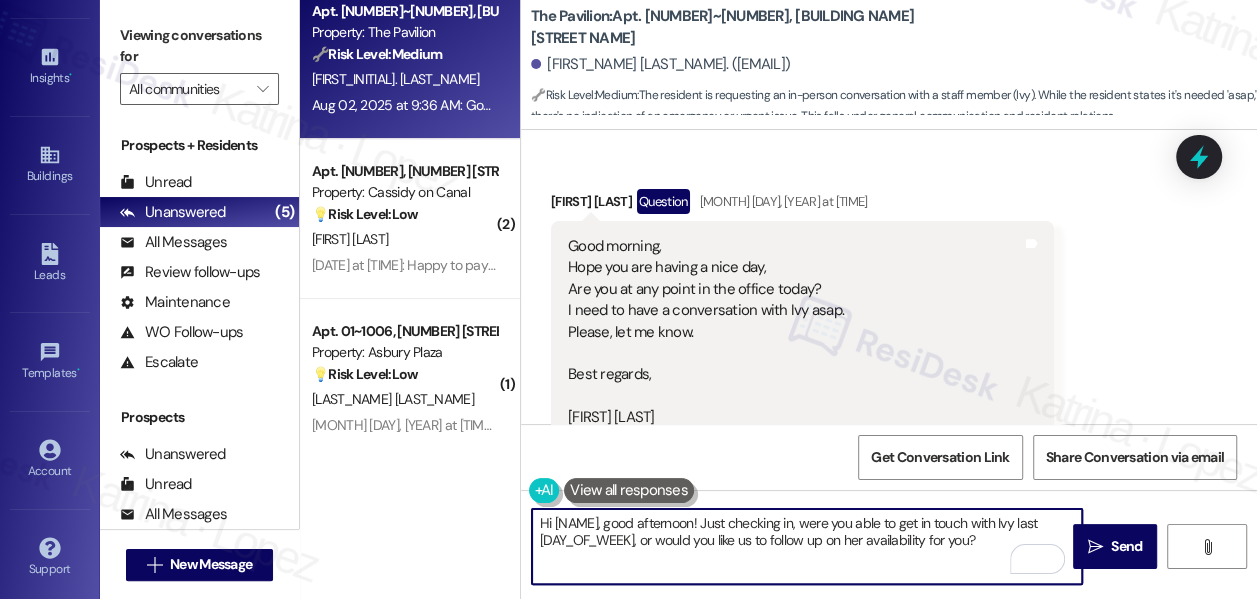 drag, startPoint x: 1000, startPoint y: 547, endPoint x: 989, endPoint y: 546, distance: 11.045361 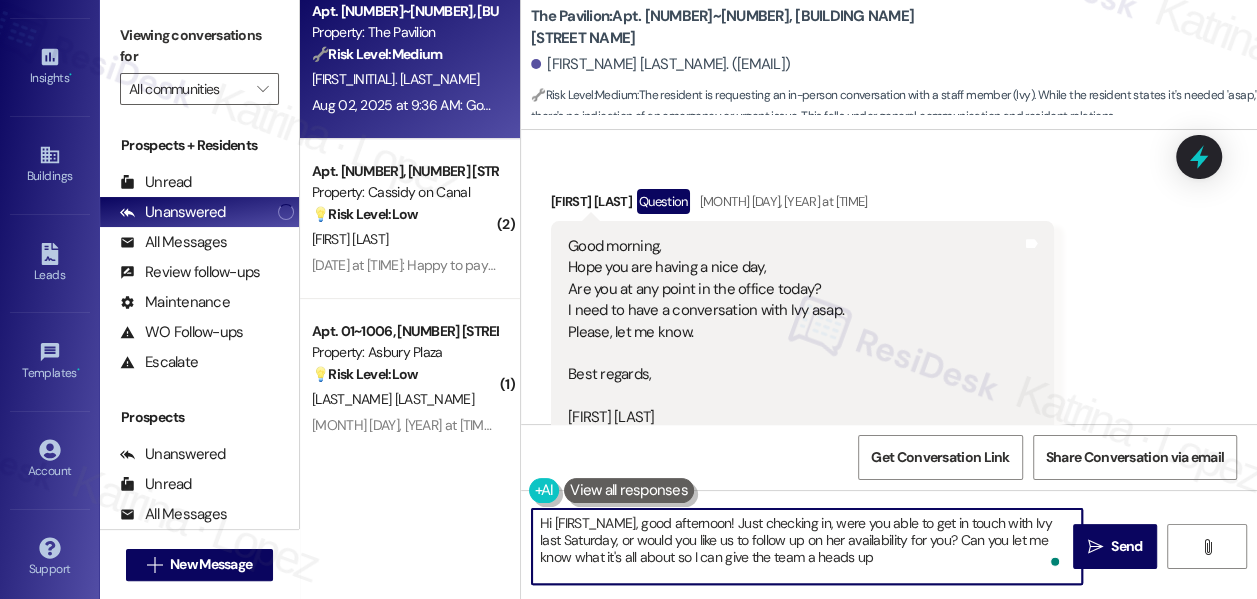 type on "Hi {{first_name}}, good afternoon! Just checking in, were you able to get in touch with Ivy last Saturday, or would you like us to follow up on her availability for you? Can you let me know what it's all about so I can give the team a heads up?" 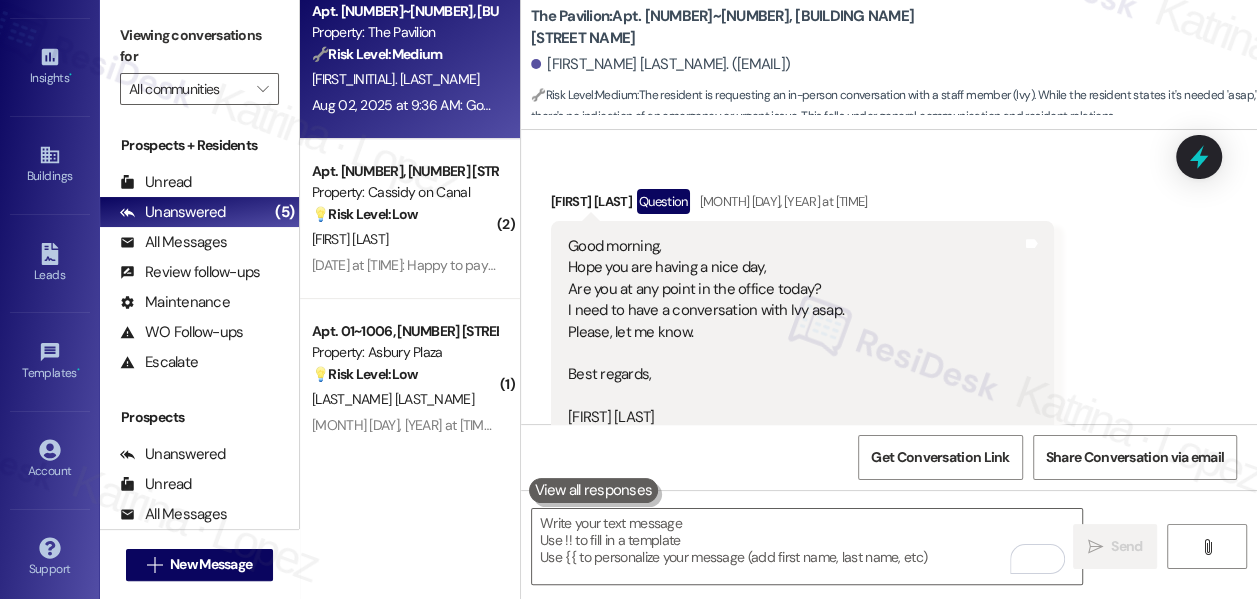 click on "Viewing conversations for" at bounding box center (199, 46) 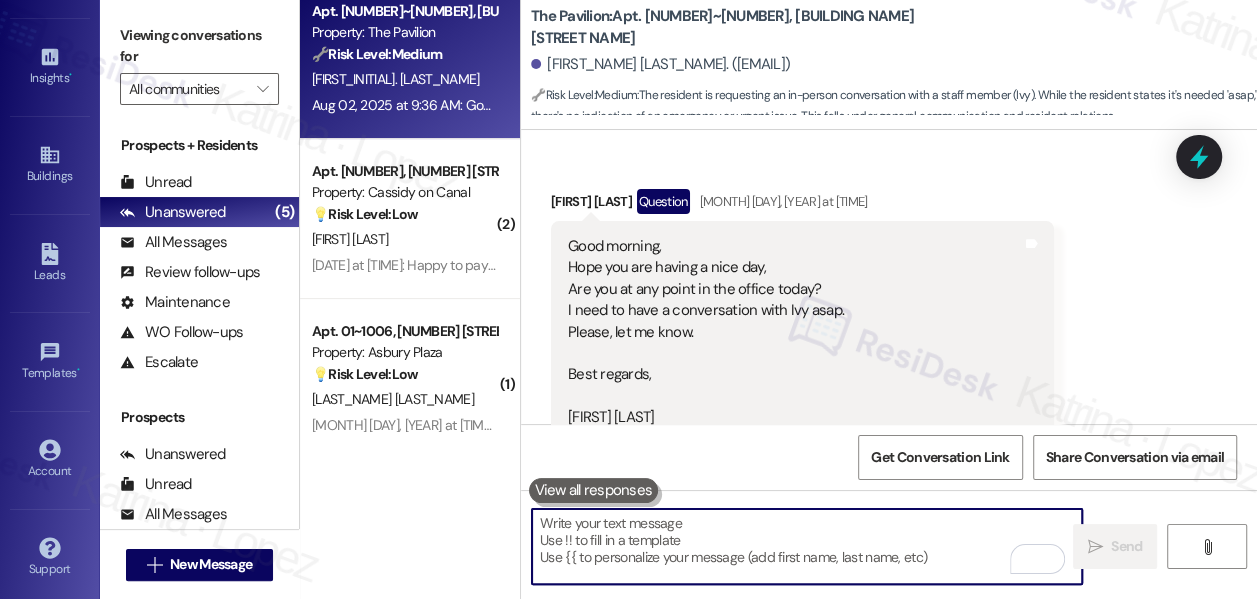 click at bounding box center (807, 546) 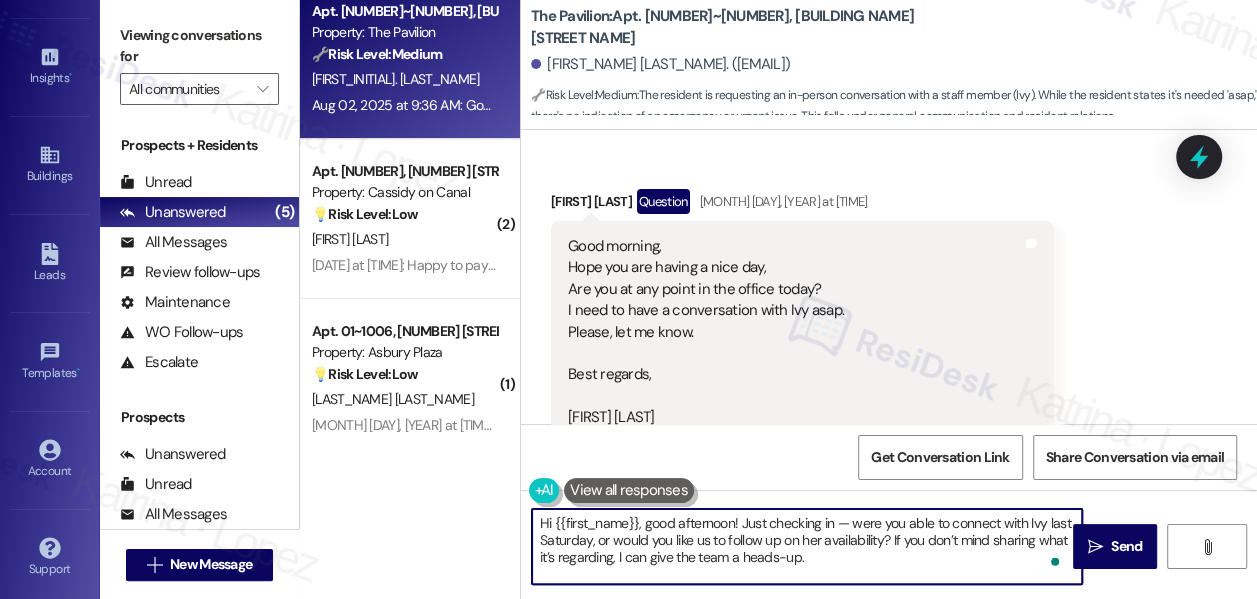 click on "Hi {{first_name}}, good afternoon! Just checking in — were you able to connect with Ivy last Saturday, or would you like us to follow up on her availability? If you don’t mind sharing what it’s regarding, I can give the team a heads-up." at bounding box center (807, 546) 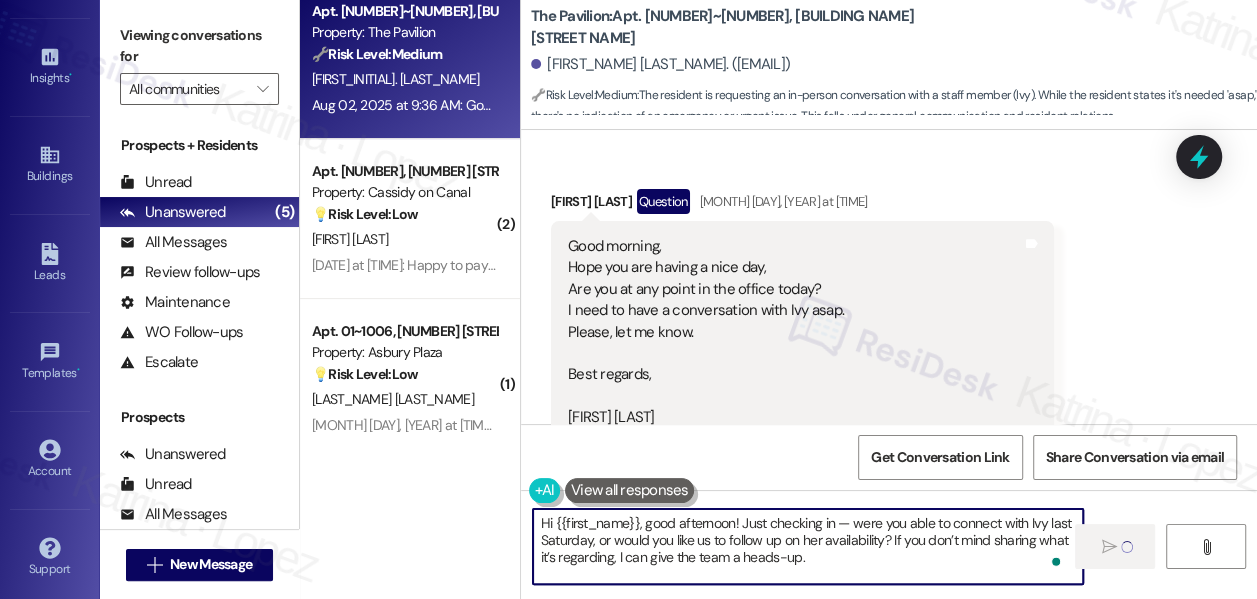 type 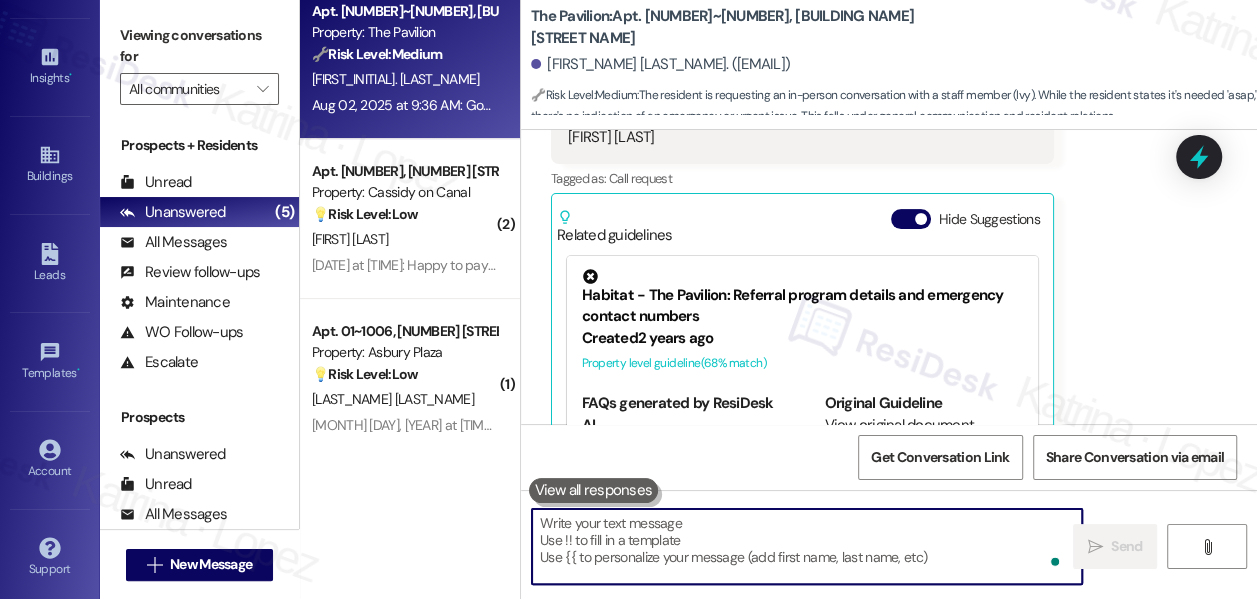 scroll, scrollTop: 482, scrollLeft: 0, axis: vertical 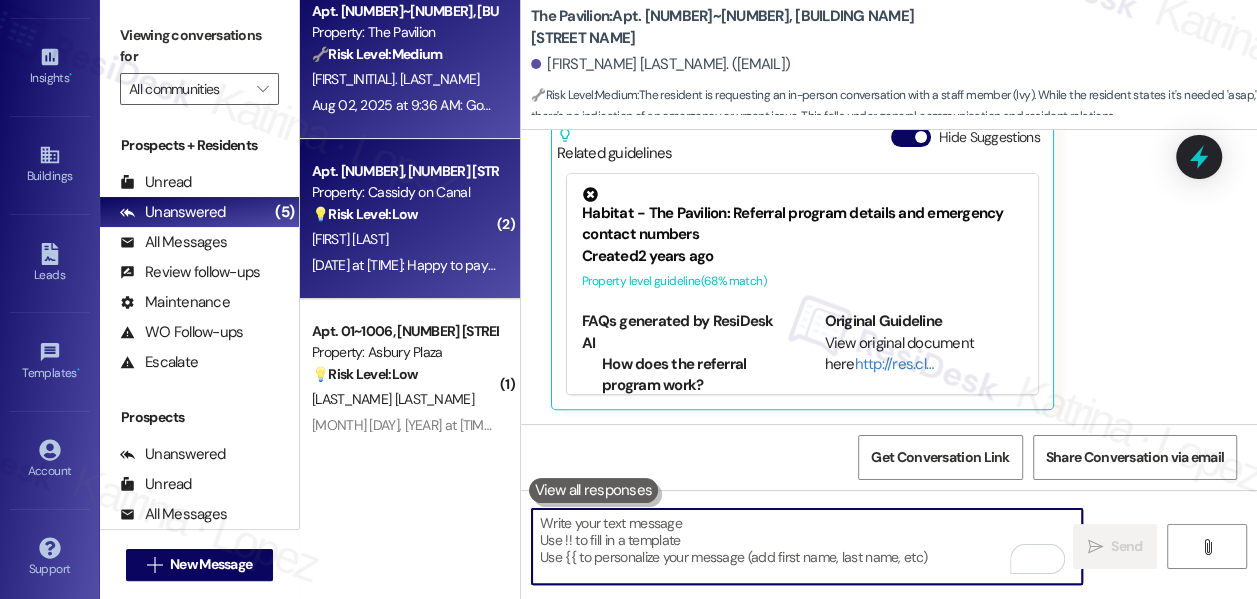 click on "💡  Risk Level:  Low" at bounding box center [365, 214] 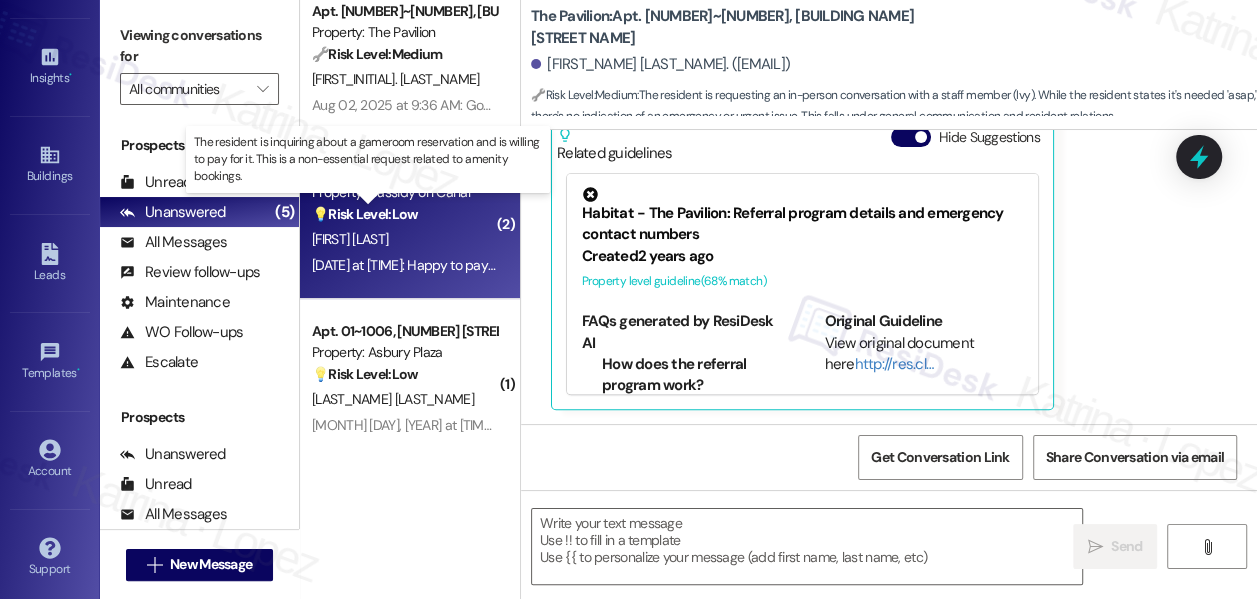 type on "Fetching suggested responses. Please feel free to read through the conversation in the meantime." 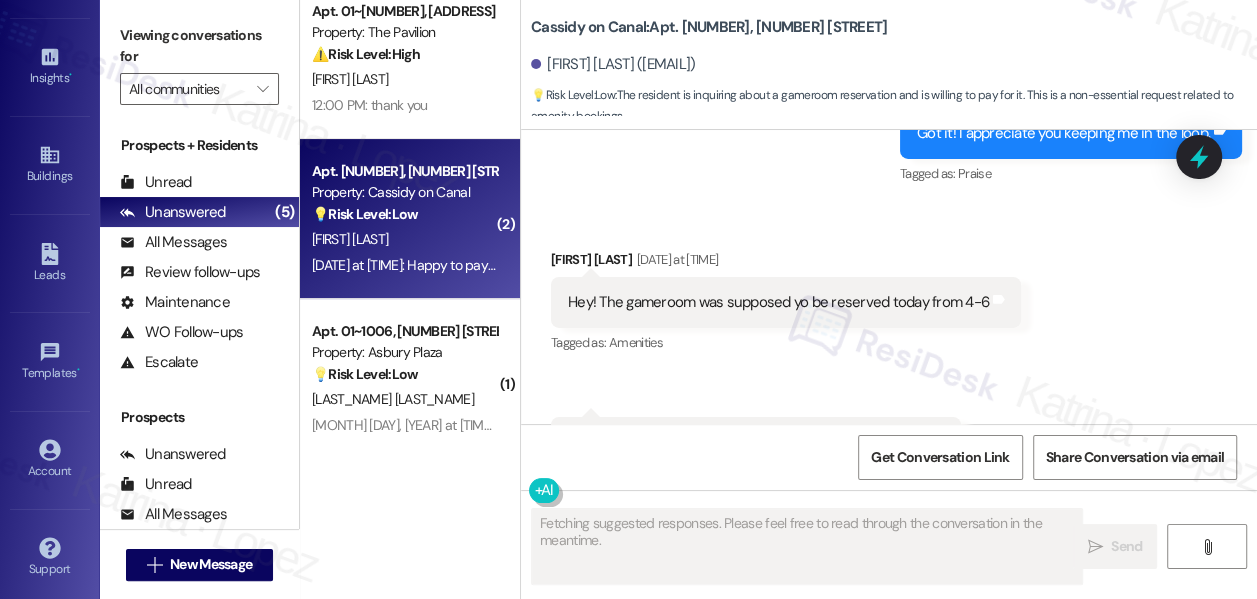 scroll, scrollTop: 13149, scrollLeft: 0, axis: vertical 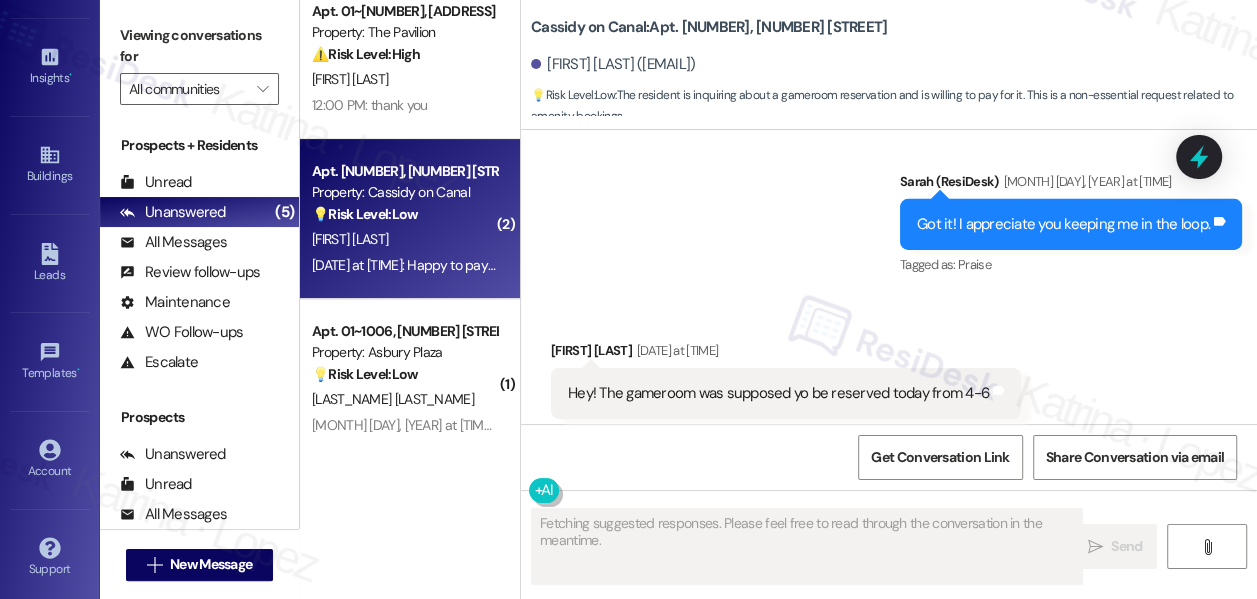 click on "Hey! The gameroom was supposed yo be reserved today from 4-6" at bounding box center [778, 393] 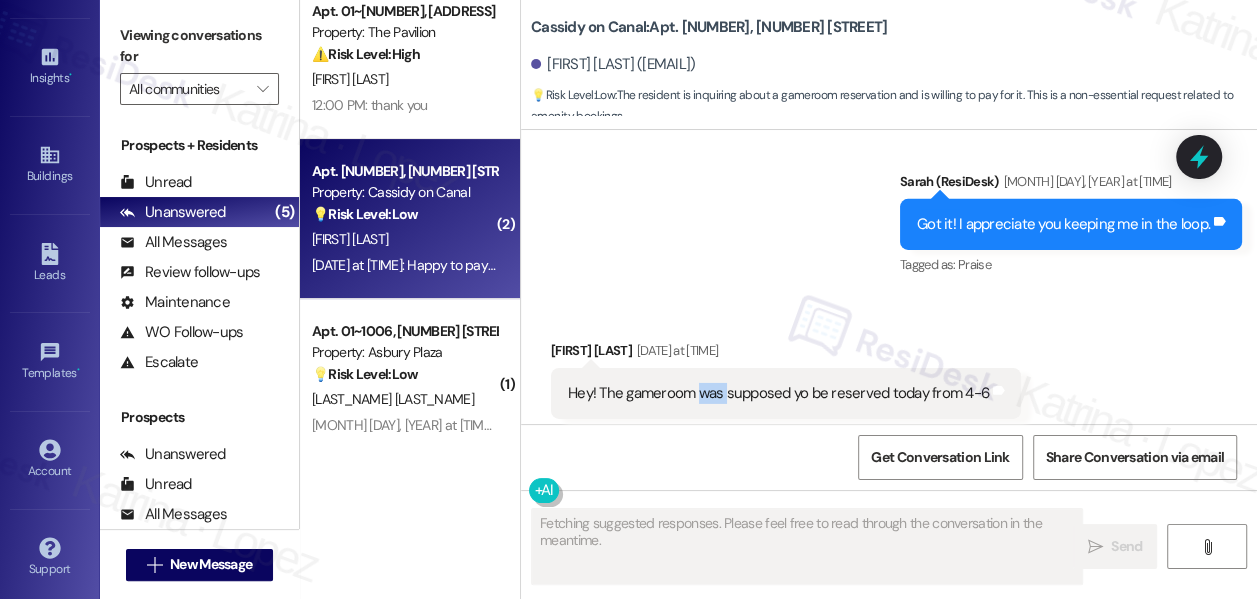 click on "Hey! The gameroom was supposed yo be reserved today from 4-6" at bounding box center [778, 393] 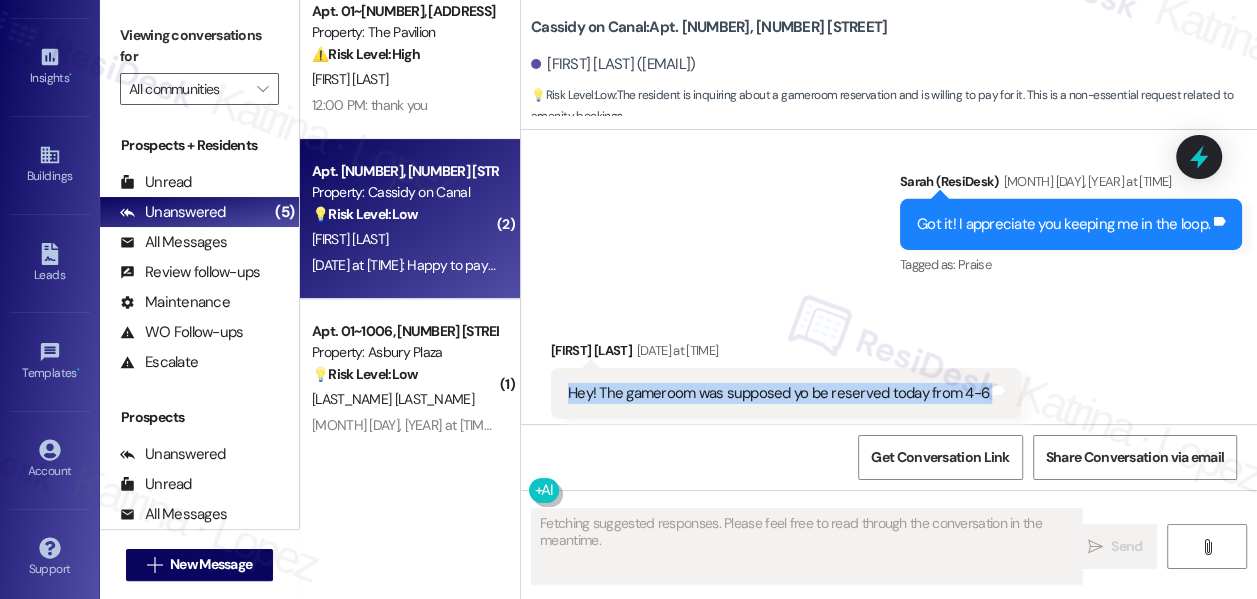 click on "Hey! The gameroom was supposed yo be reserved today from 4-6" at bounding box center [778, 393] 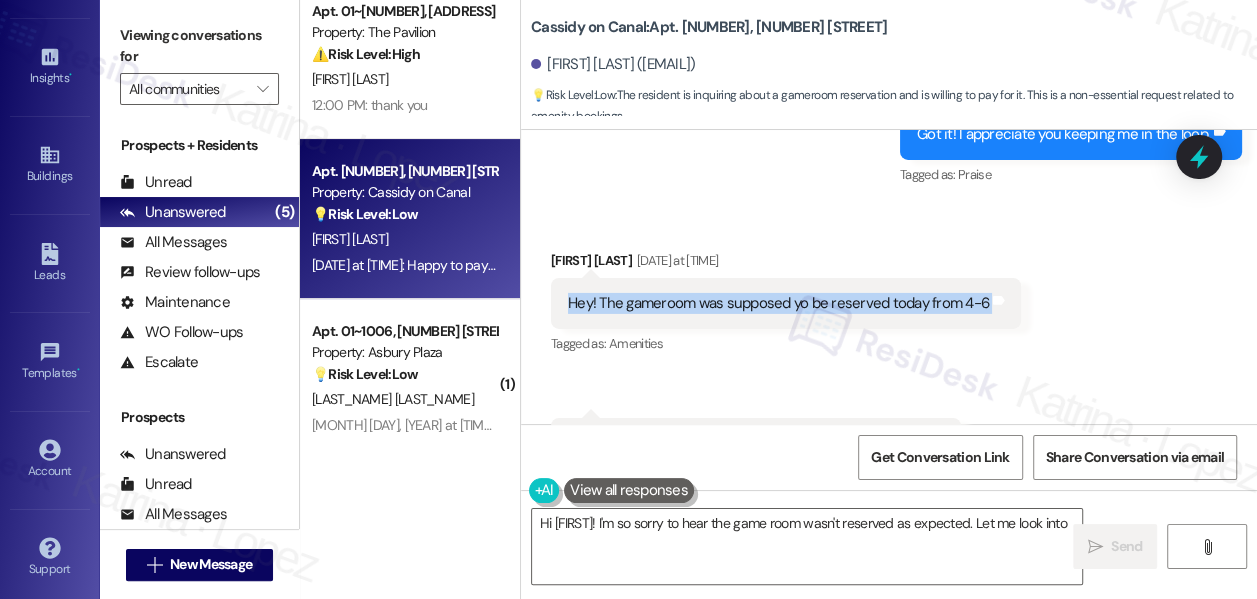 scroll, scrollTop: 13422, scrollLeft: 0, axis: vertical 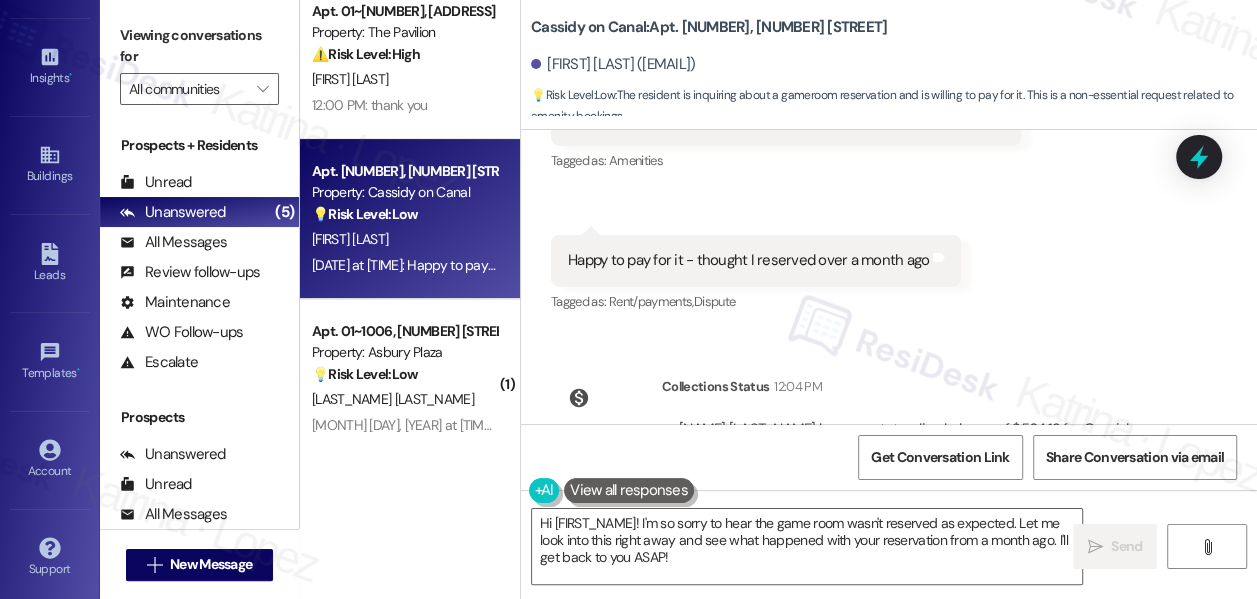 click on "Happy to pay for it - thought I reserved over a month ago" at bounding box center (748, 260) 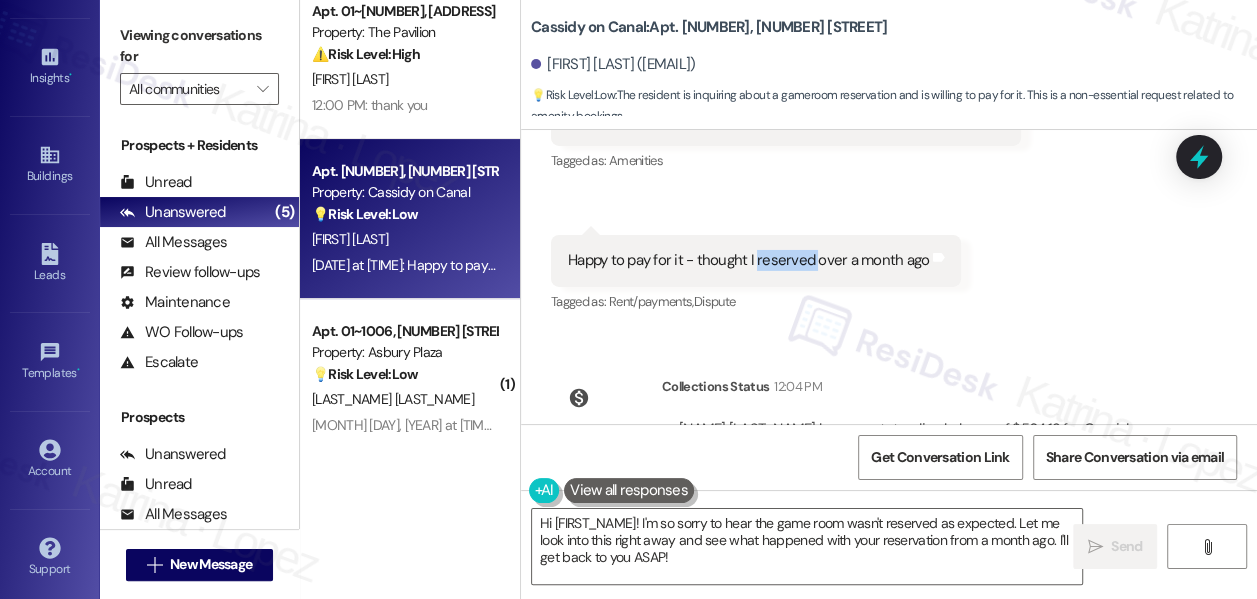 click on "Happy to pay for it - thought I reserved over a month ago" at bounding box center [748, 260] 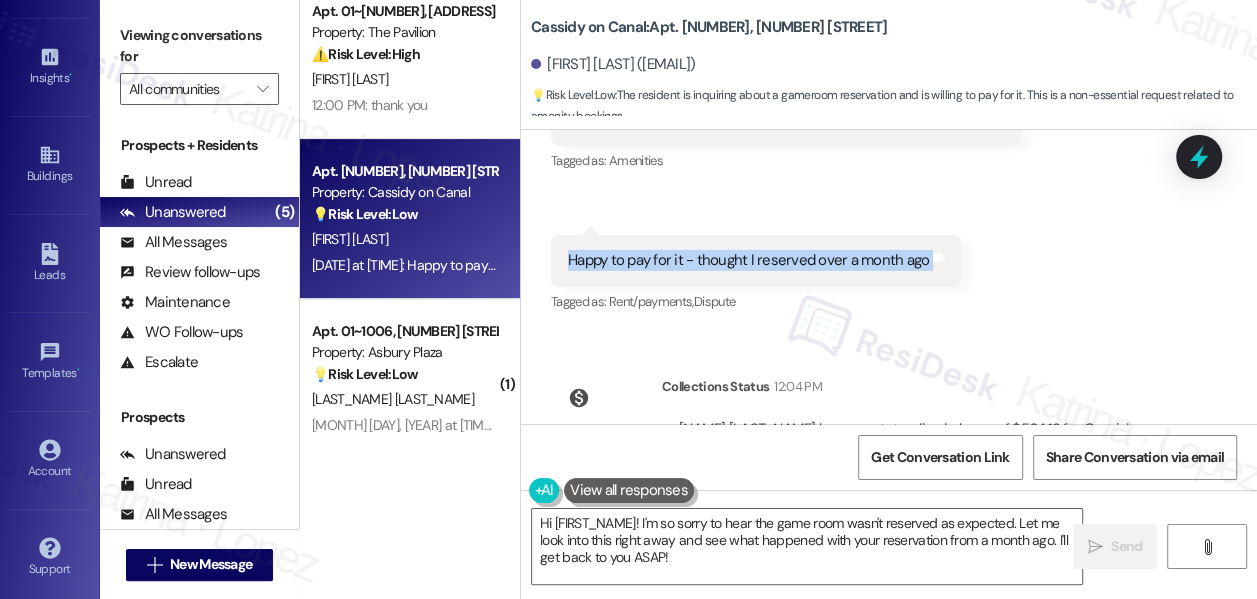 click on "Happy to pay for it - thought I reserved over a month ago" at bounding box center (748, 260) 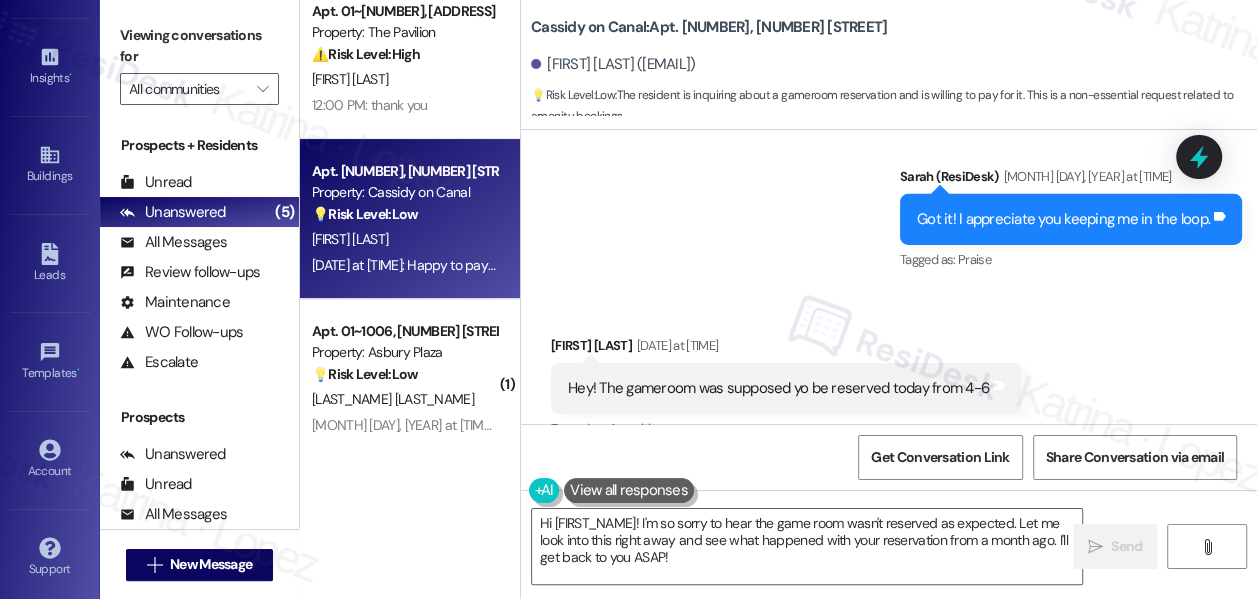 scroll, scrollTop: 12968, scrollLeft: 0, axis: vertical 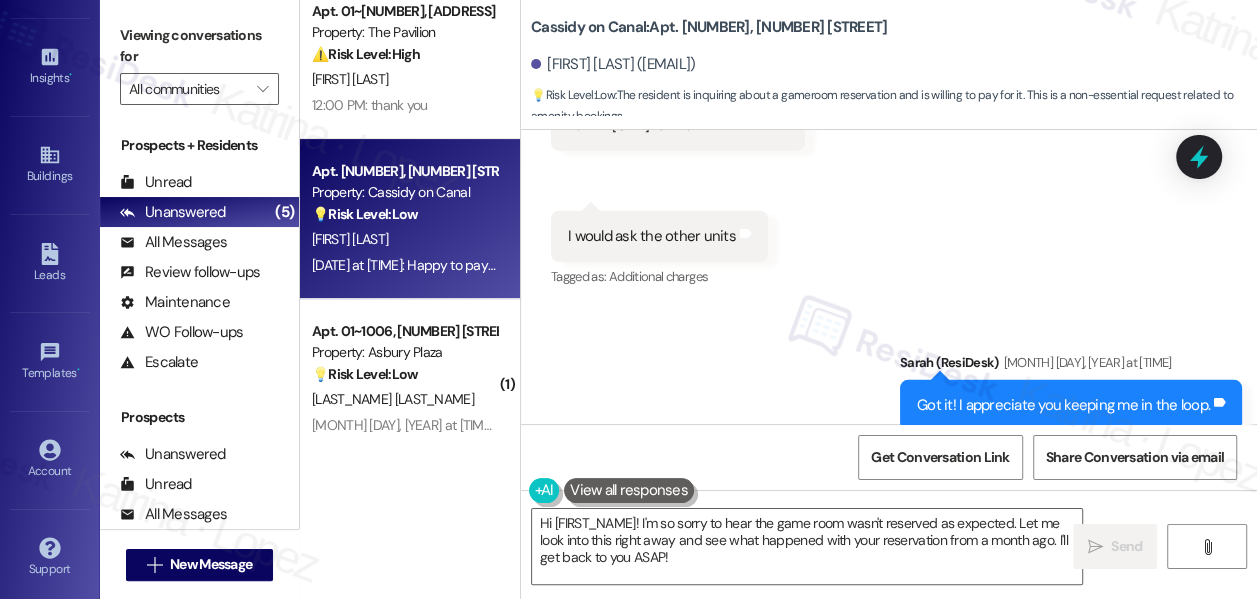 click on "Got it! I appreciate you keeping me in the loop. Tags and notes" at bounding box center [1071, 405] 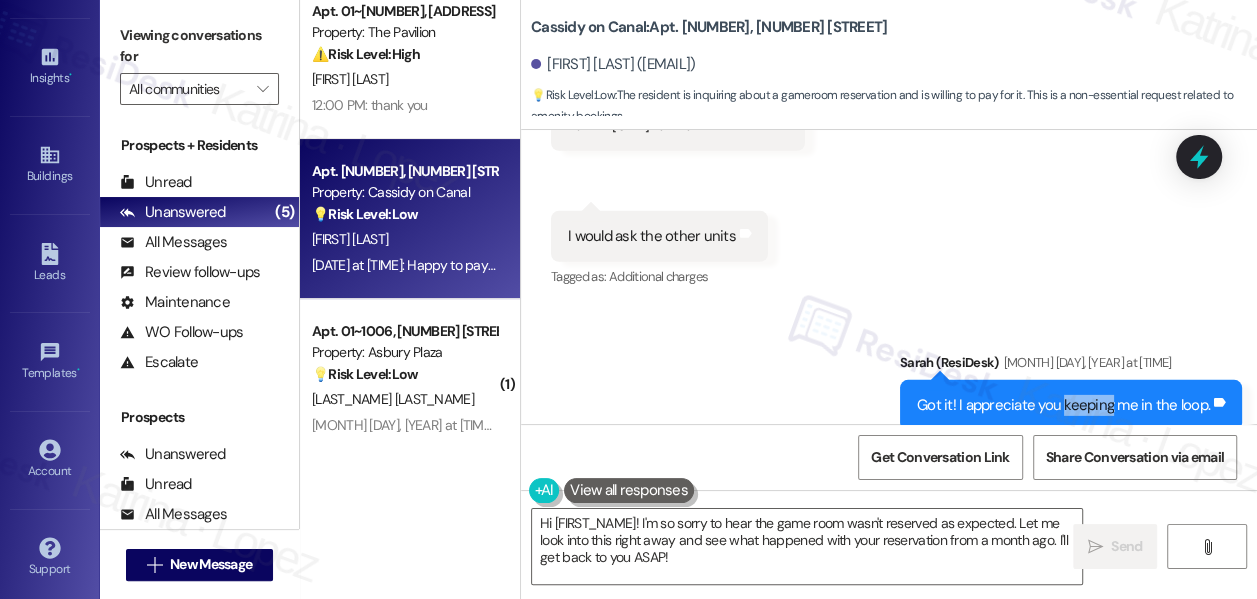 click on "Got it! I appreciate you keeping me in the loop. Tags and notes" at bounding box center (1071, 405) 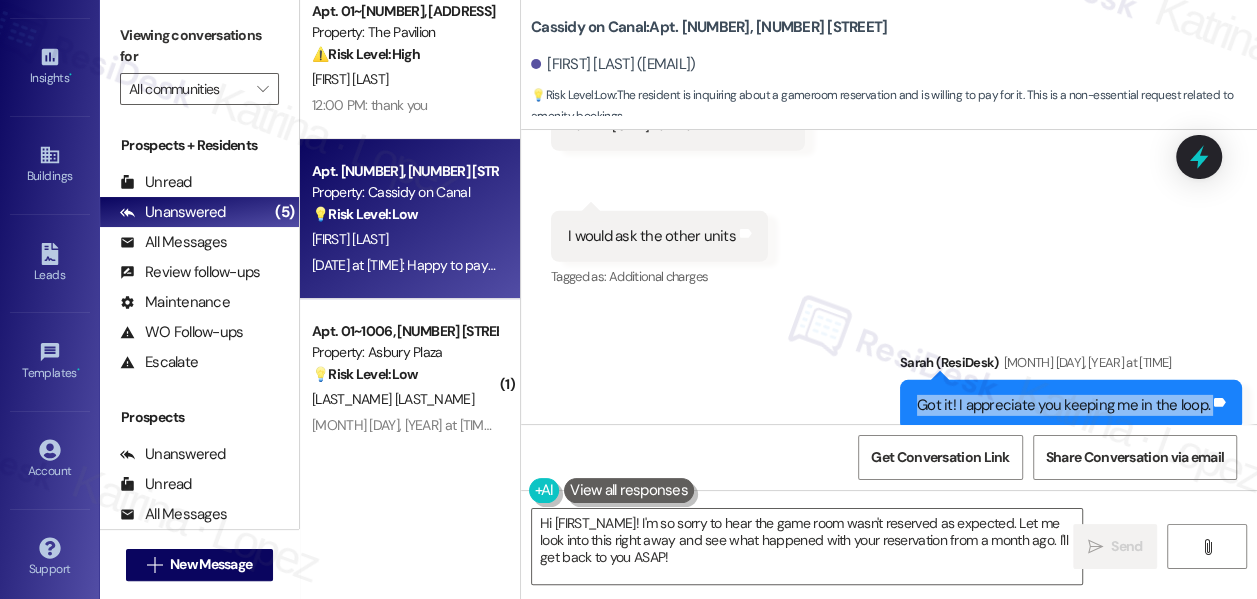 click on "Got it! I appreciate you keeping me in the loop. Tags and notes" at bounding box center [1071, 405] 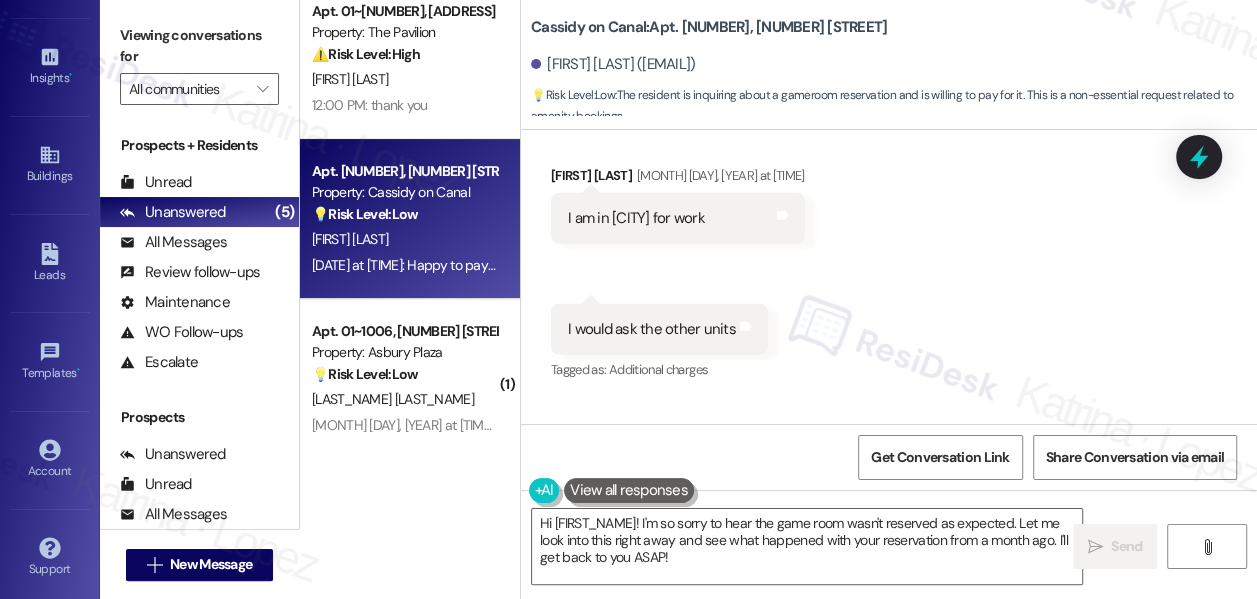 scroll, scrollTop: 12786, scrollLeft: 0, axis: vertical 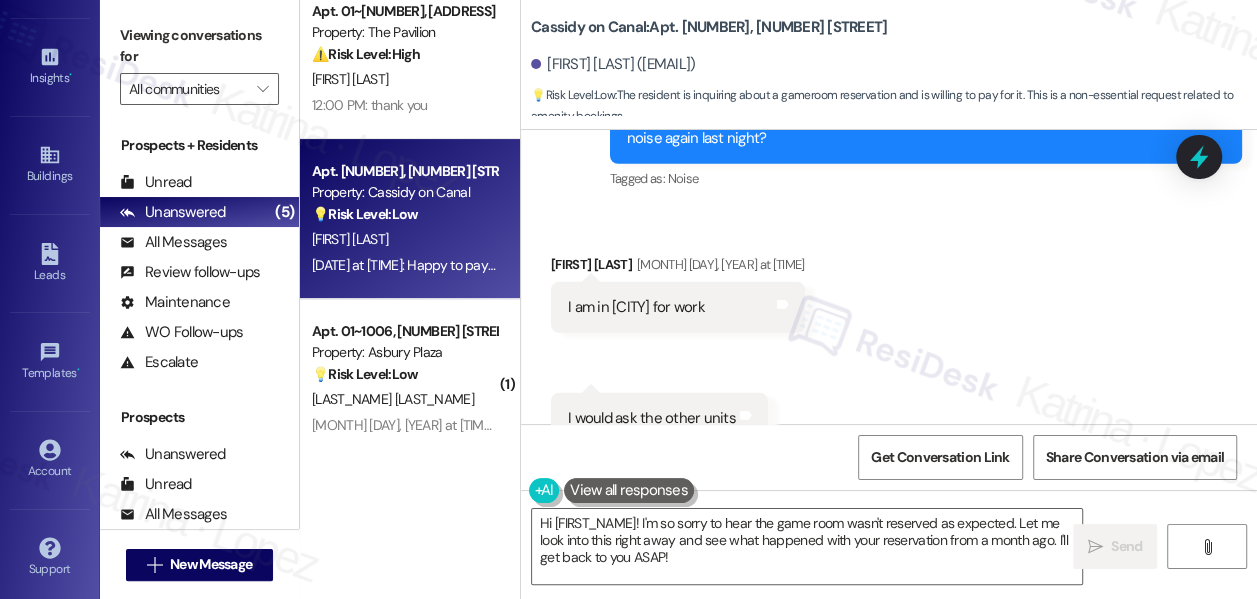 click on "I would ask the other units" at bounding box center [652, 418] 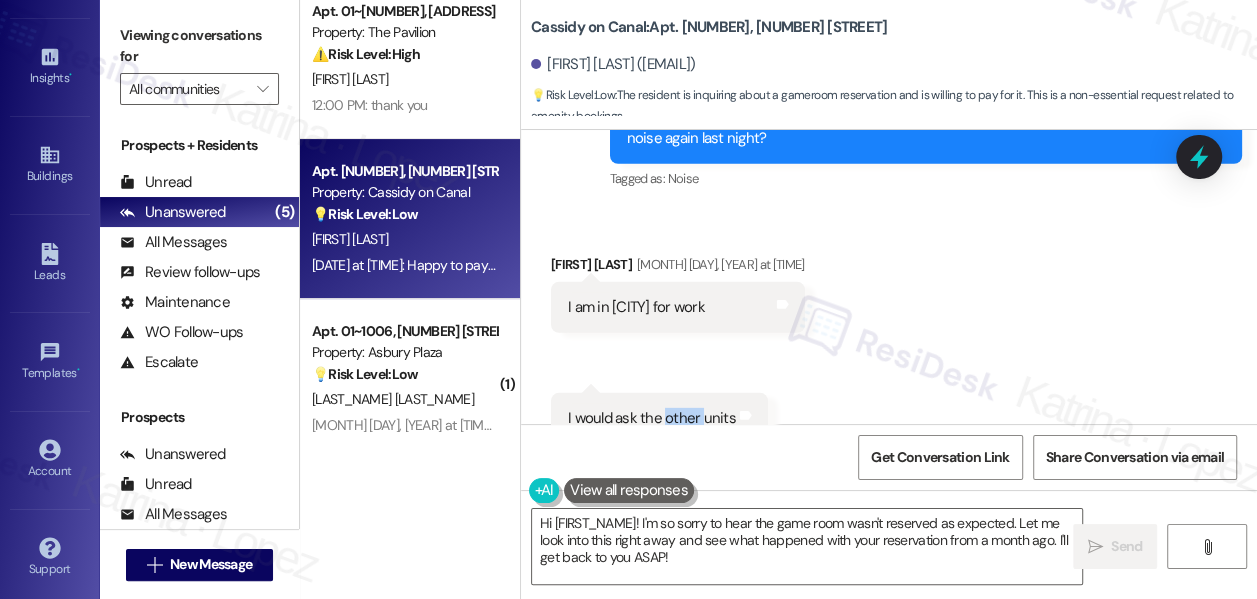 click on "I would ask the other units" at bounding box center [652, 418] 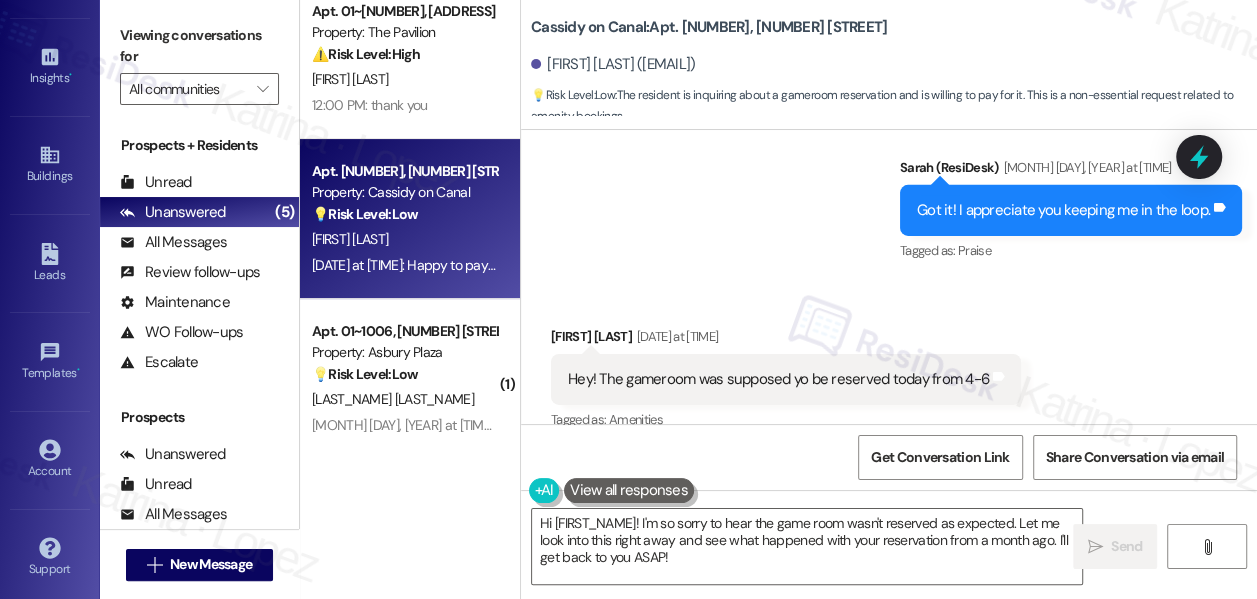 scroll, scrollTop: 13240, scrollLeft: 0, axis: vertical 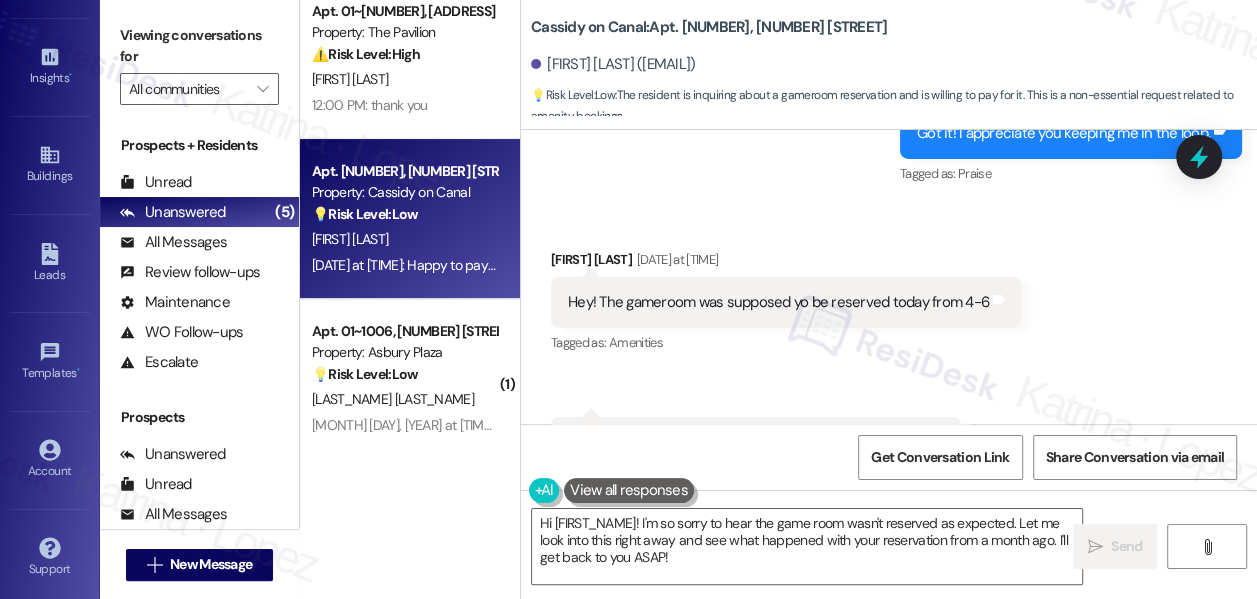 click on "Hey! The gameroom was supposed yo be reserved today from 4-6 Tags and notes" at bounding box center [786, 302] 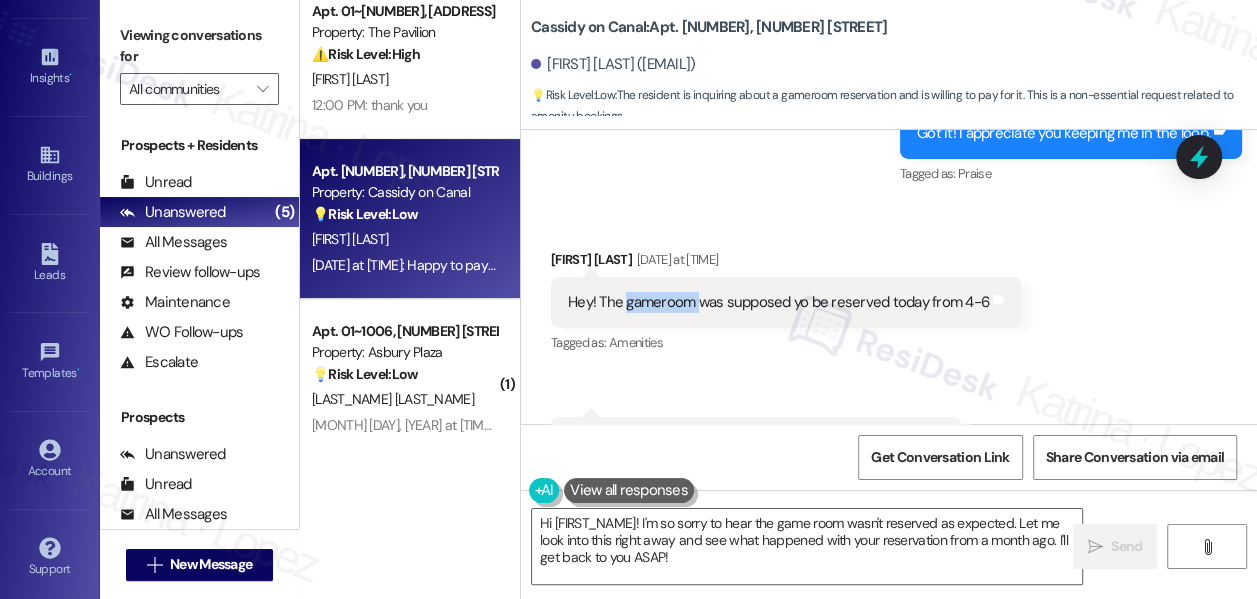 click on "Hey! The gameroom was supposed yo be reserved today from 4-6 Tags and notes" at bounding box center (786, 302) 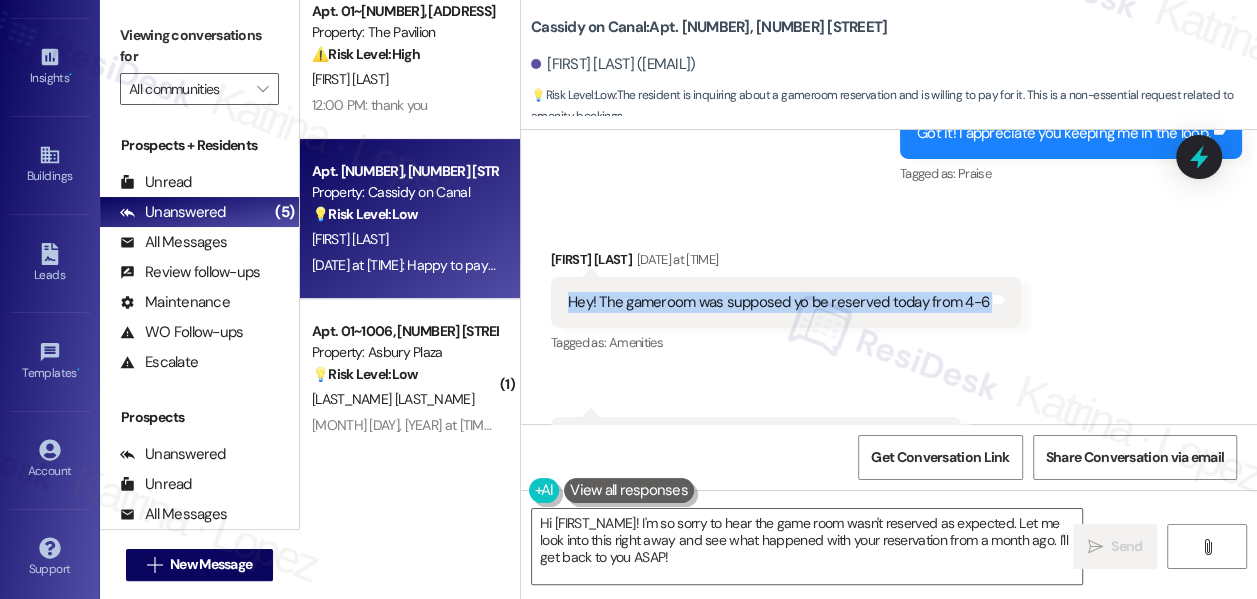 click on "Hey! The gameroom was supposed yo be reserved today from 4-6 Tags and notes" at bounding box center [786, 302] 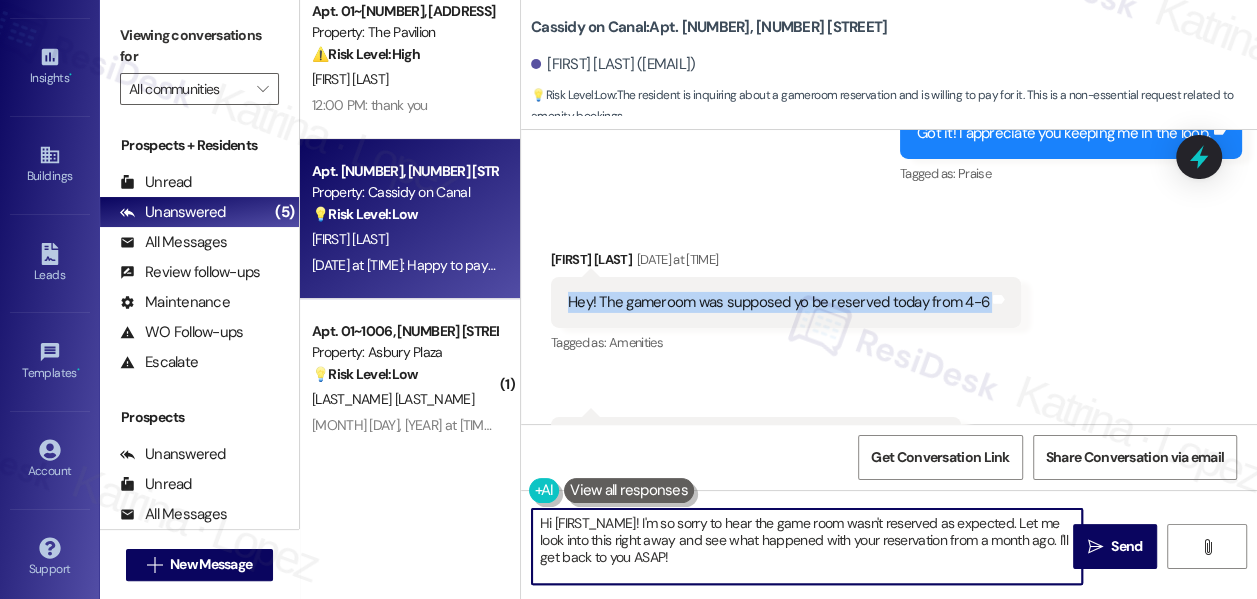 click on "Hi [FIRST_NAME]! I'm so sorry to hear the game room wasn't reserved as expected. Let me look into this right away and see what happened with your reservation from a month ago. I'll get back to you ASAP!" at bounding box center [807, 546] 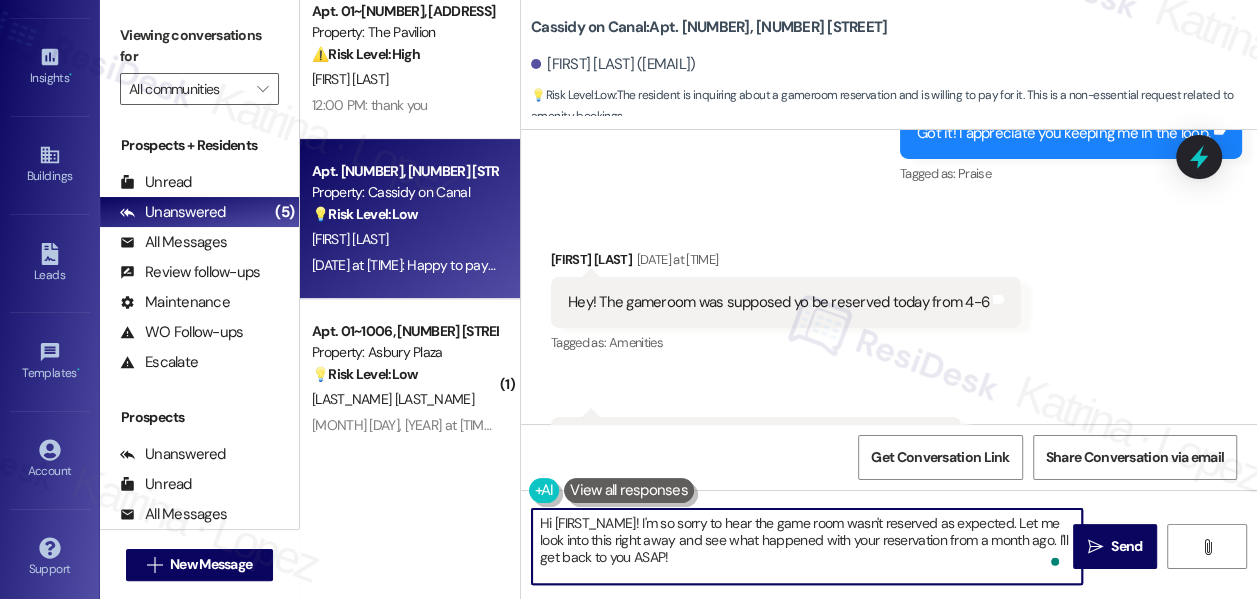 click on "Hey! The gameroom was supposed yo be reserved today from 4-6" at bounding box center (778, 302) 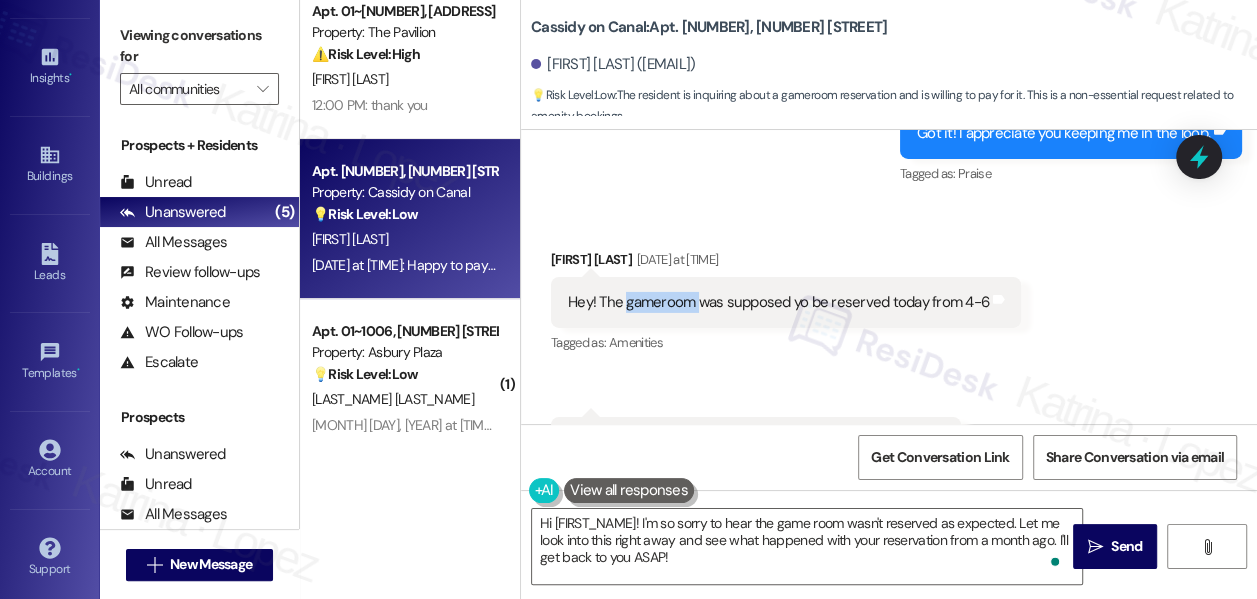 click on "Hey! The gameroom was supposed yo be reserved today from 4-6" at bounding box center [778, 302] 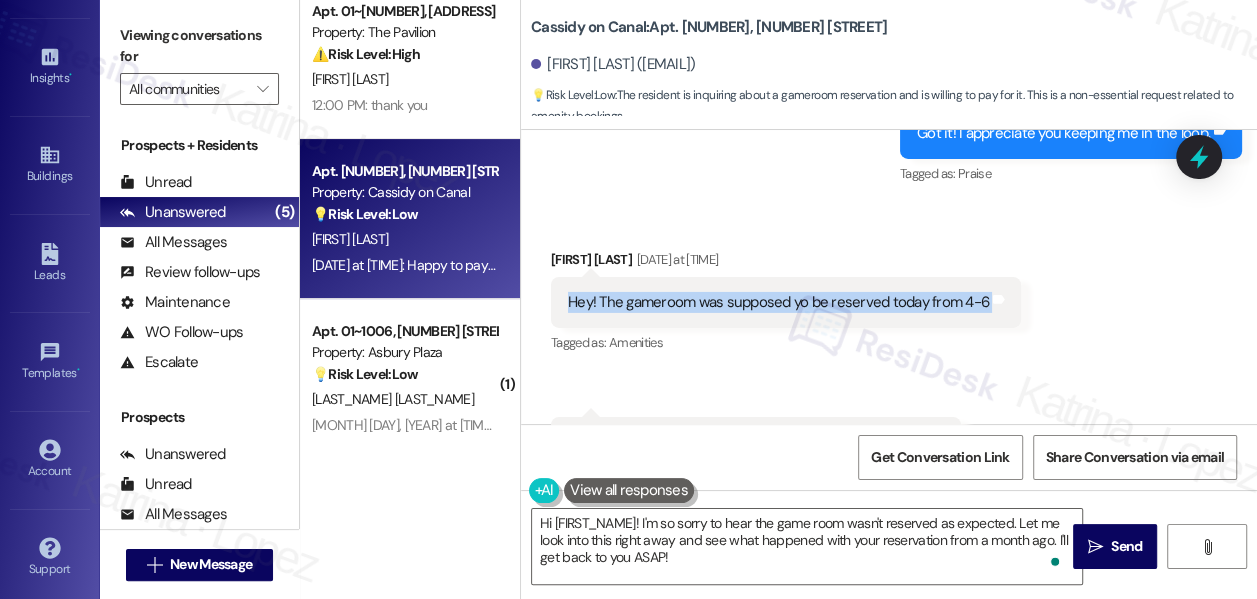 click on "Hey! The gameroom was supposed yo be reserved today from 4-6" at bounding box center (778, 302) 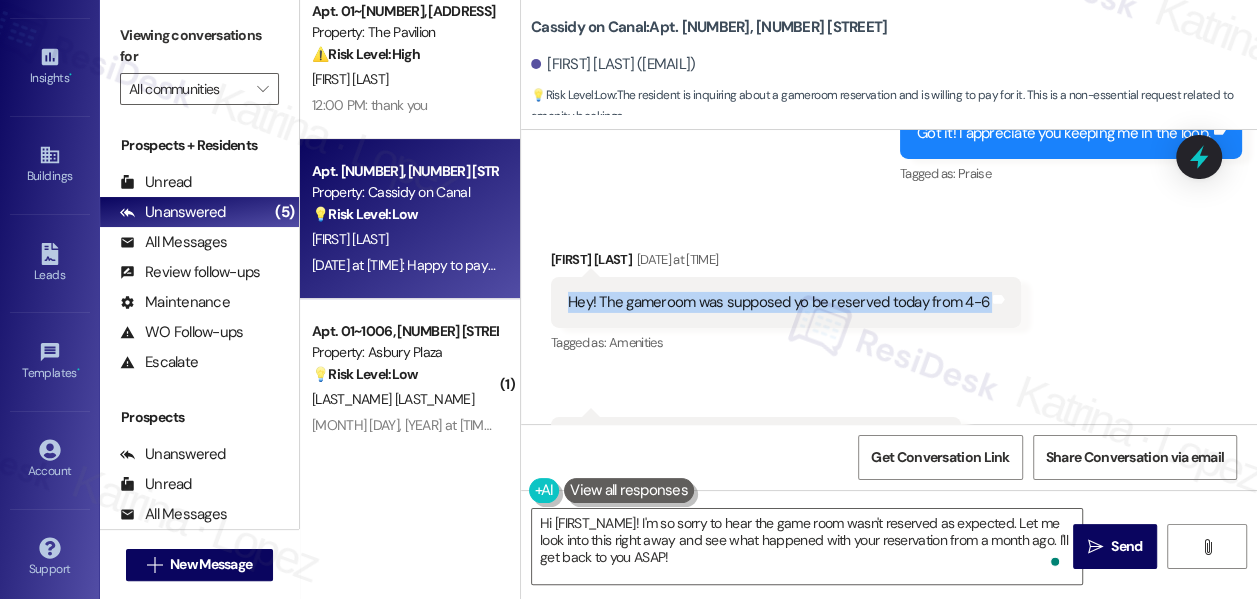 copy on "Hey! The gameroom was supposed yo be reserved today from 4-6 Tags and notes" 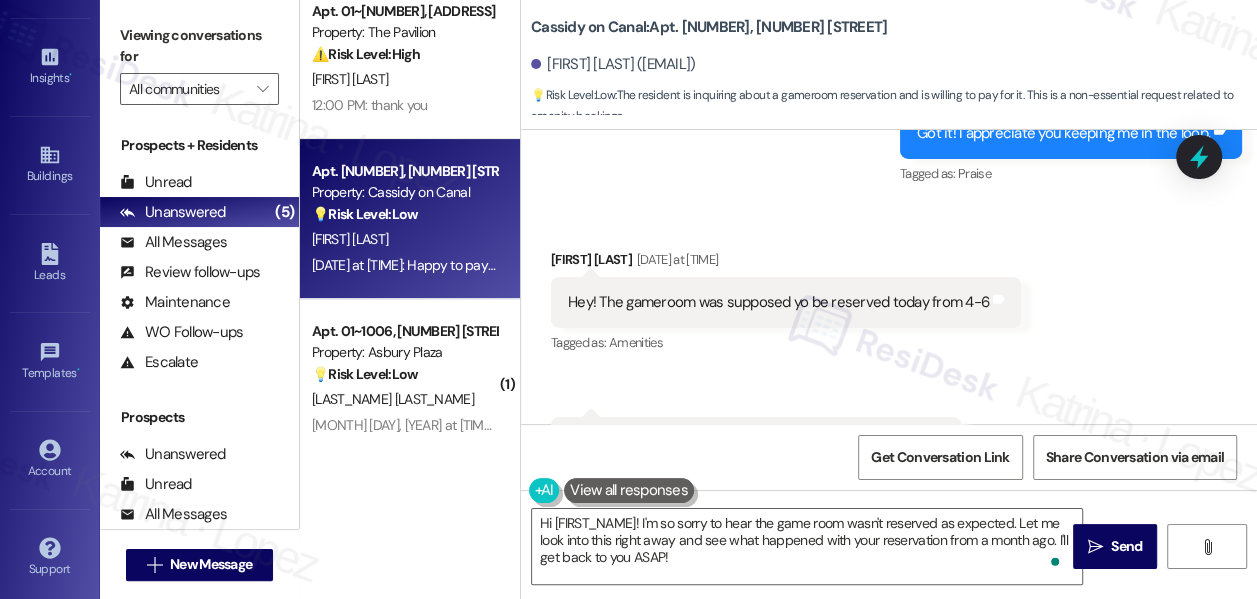 click on "Viewing conversations for" at bounding box center [199, 46] 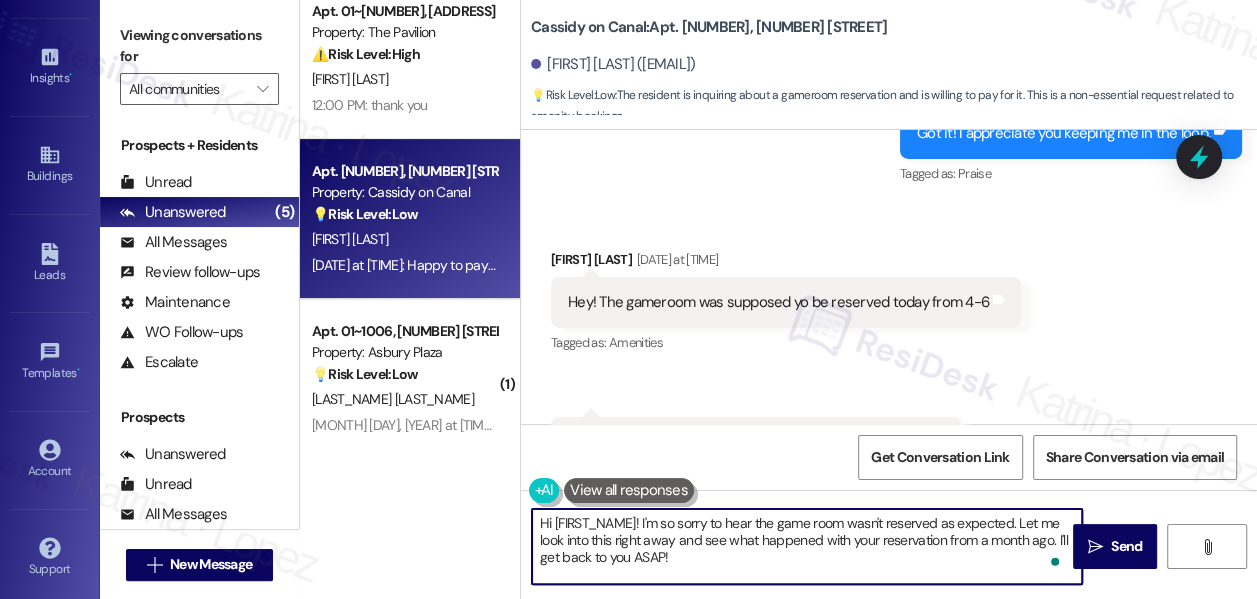click on "Hi [FIRST_NAME]! I'm so sorry to hear the game room wasn't reserved as expected. Let me look into this right away and see what happened with your reservation from a month ago. I'll get back to you ASAP!" at bounding box center (807, 546) 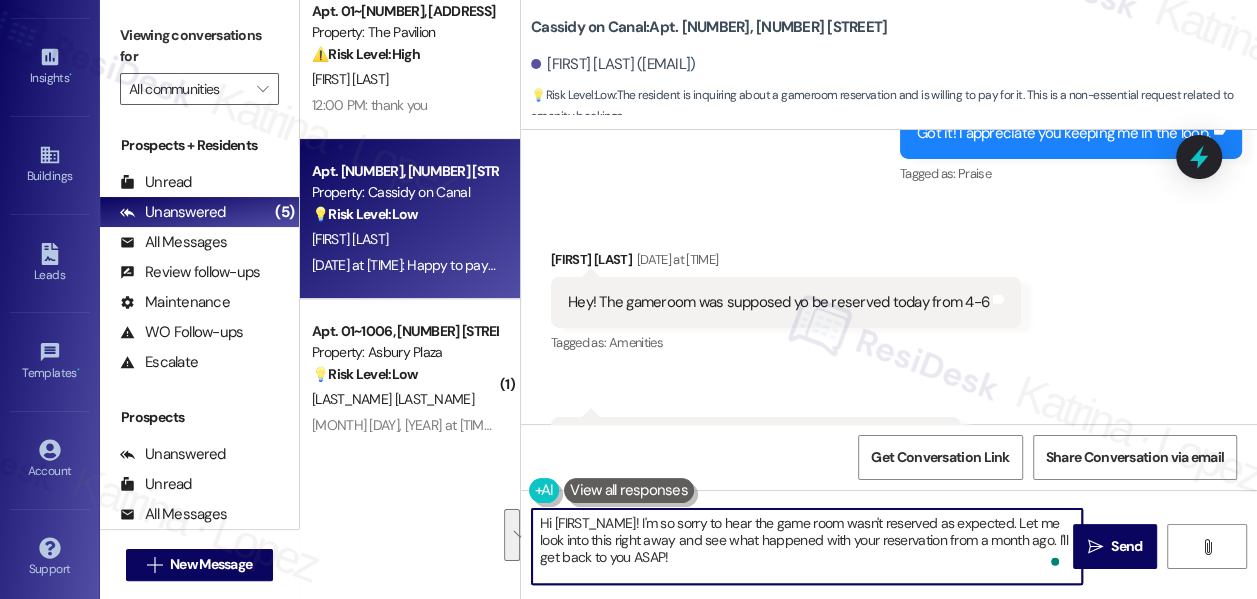 click on "Hi [FIRST_NAME]! I'm so sorry to hear the game room wasn't reserved as expected. Let me look into this right away and see what happened with your reservation from a month ago. I'll get back to you ASAP!" at bounding box center [807, 546] 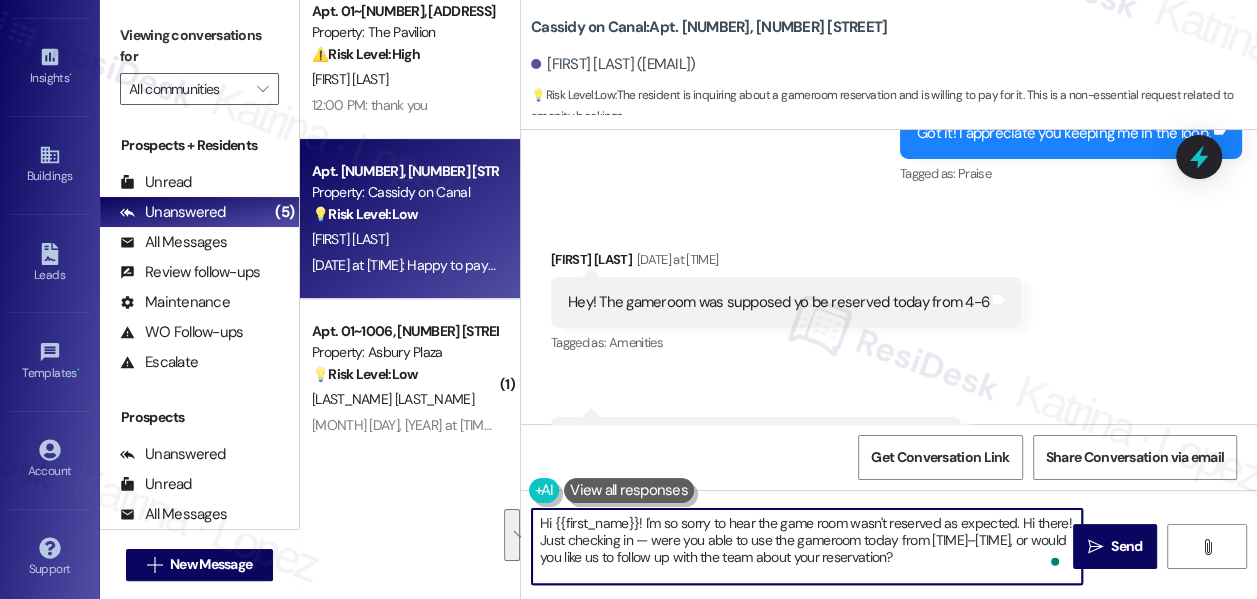 scroll, scrollTop: 16, scrollLeft: 0, axis: vertical 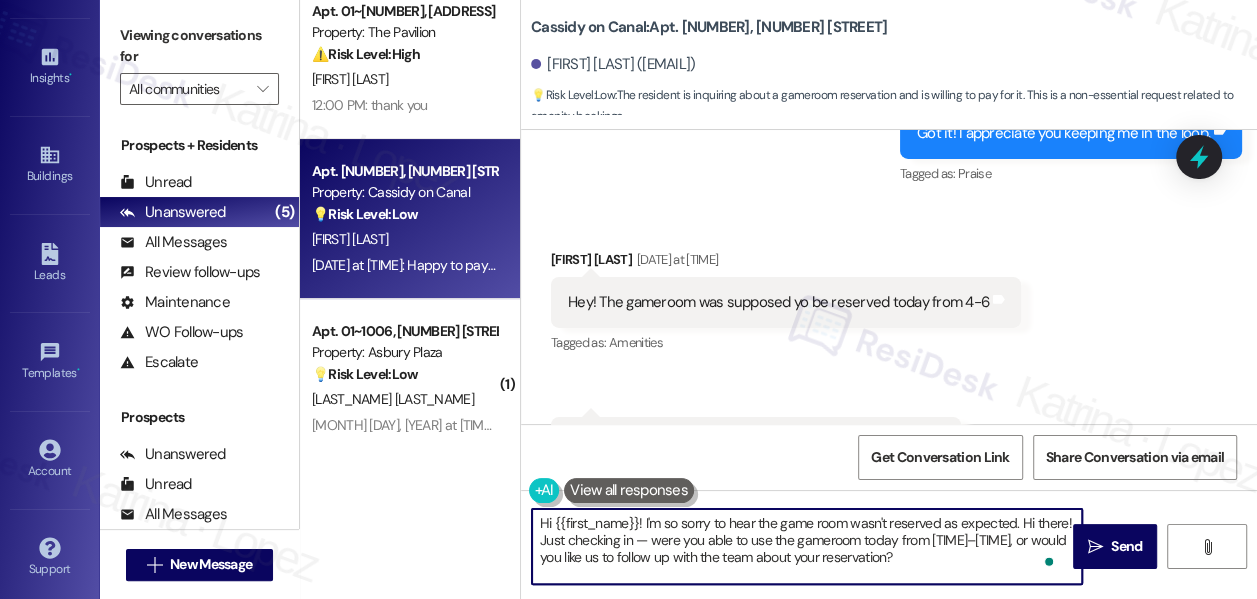 click on "Hi {{first_name}}! I'm so sorry to hear the game room wasn't reserved as expected. Hi there! Just checking in — were you able to use the gameroom today from [TIME]–[TIME], or would you like us to follow up with the team about your reservation?" at bounding box center (807, 546) 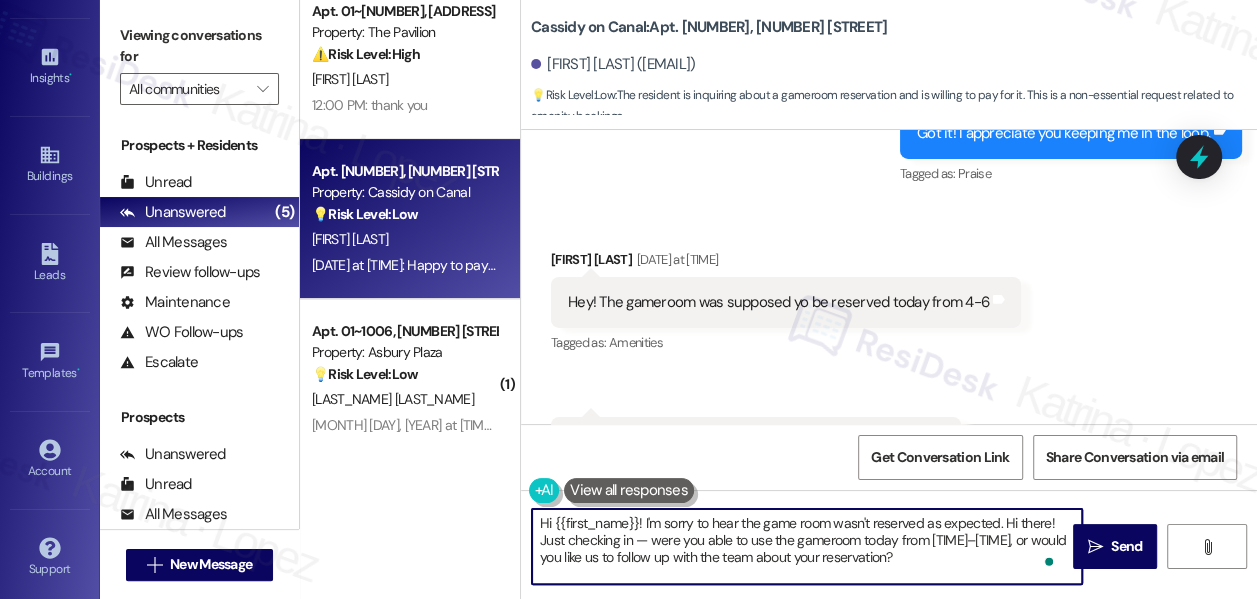 click on "Hi {{first_name}}! I'm sorry to hear the game room wasn't reserved as expected. Hi there! Just checking in — were you able to use the gameroom today from [TIME]–[TIME], or would you like us to follow up with the team about your reservation?" at bounding box center [807, 546] 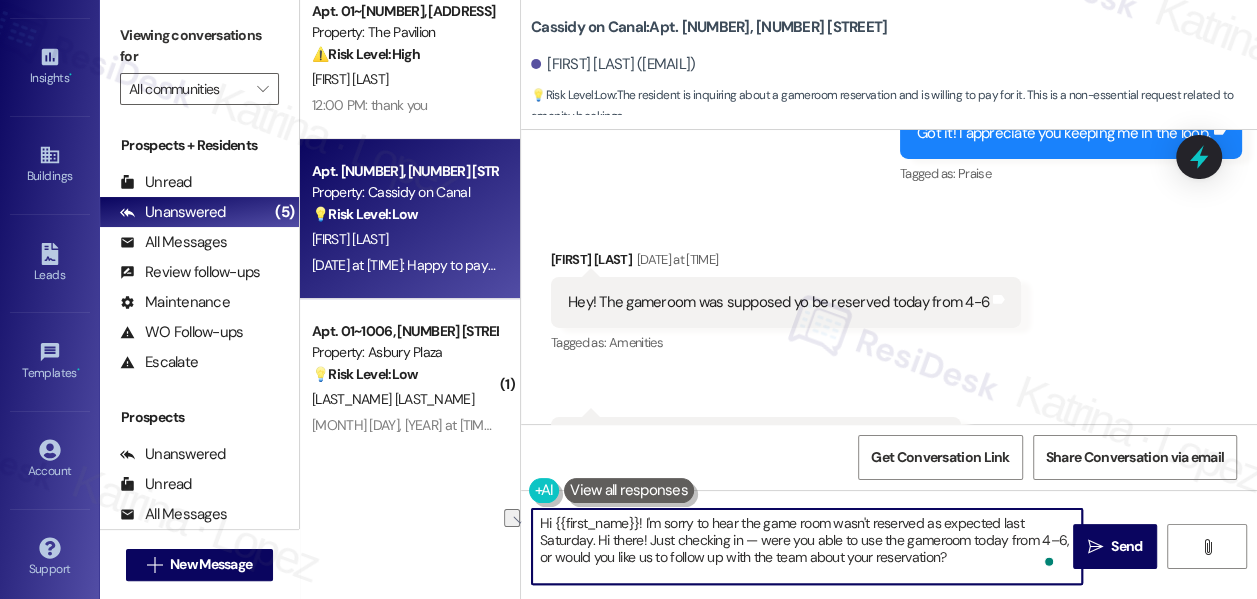 drag, startPoint x: 765, startPoint y: 540, endPoint x: 593, endPoint y: 537, distance: 172.02615 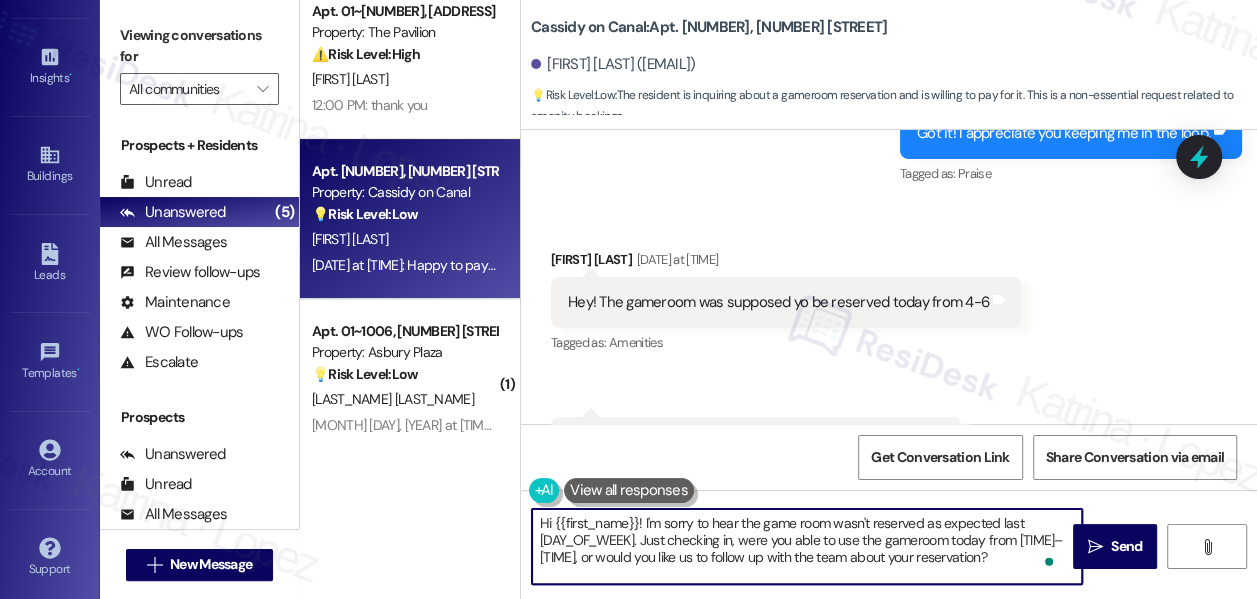 click on "Hi {{first_name}}! I'm sorry to hear the game room wasn't reserved as expected last [DAY_OF_WEEK]. Just checking in, were you able to use the gameroom today from [TIME]–[TIME], or would you like us to follow up with the team about your reservation?" at bounding box center (807, 546) 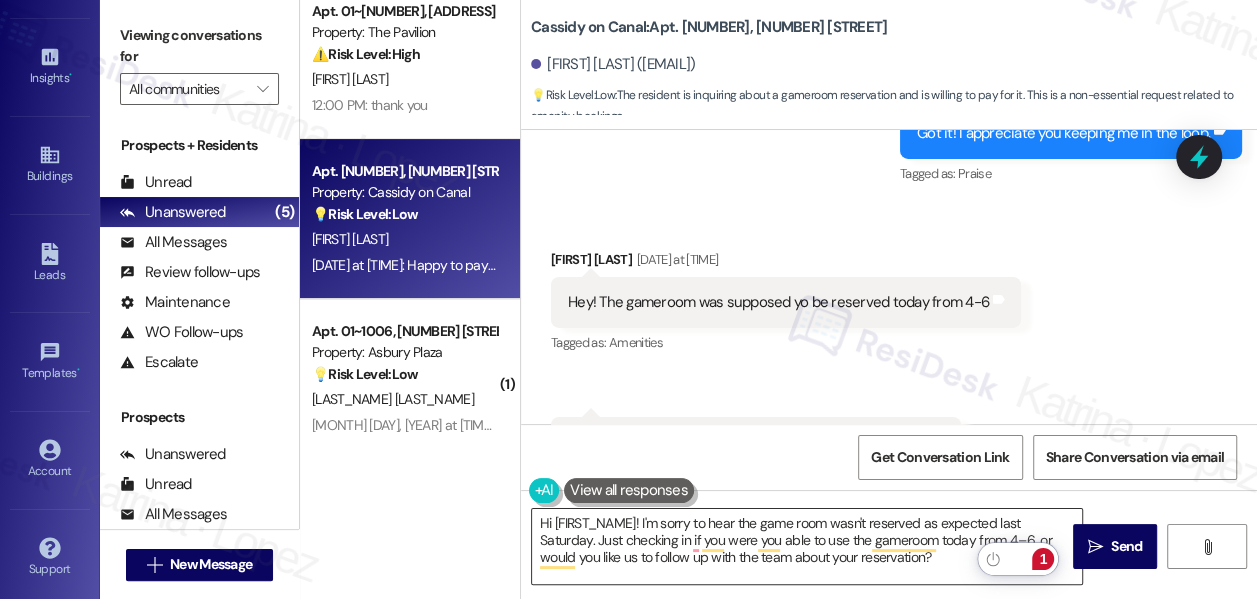 click on "Hi [FIRST_NAME]! I'm sorry to hear the game room wasn't reserved as expected last Saturday. Just checking in if you were you able to use the gameroom today from 4–6, or would you like us to follow up with the team about your reservation?" at bounding box center [807, 546] 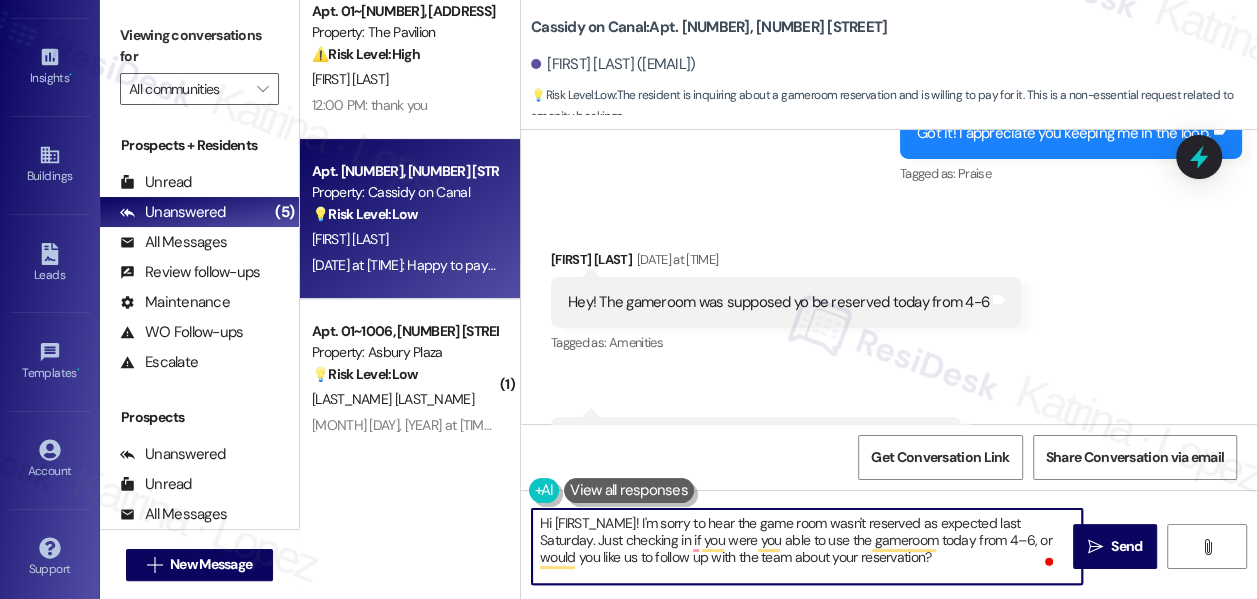 drag, startPoint x: 981, startPoint y: 535, endPoint x: 949, endPoint y: 546, distance: 33.83785 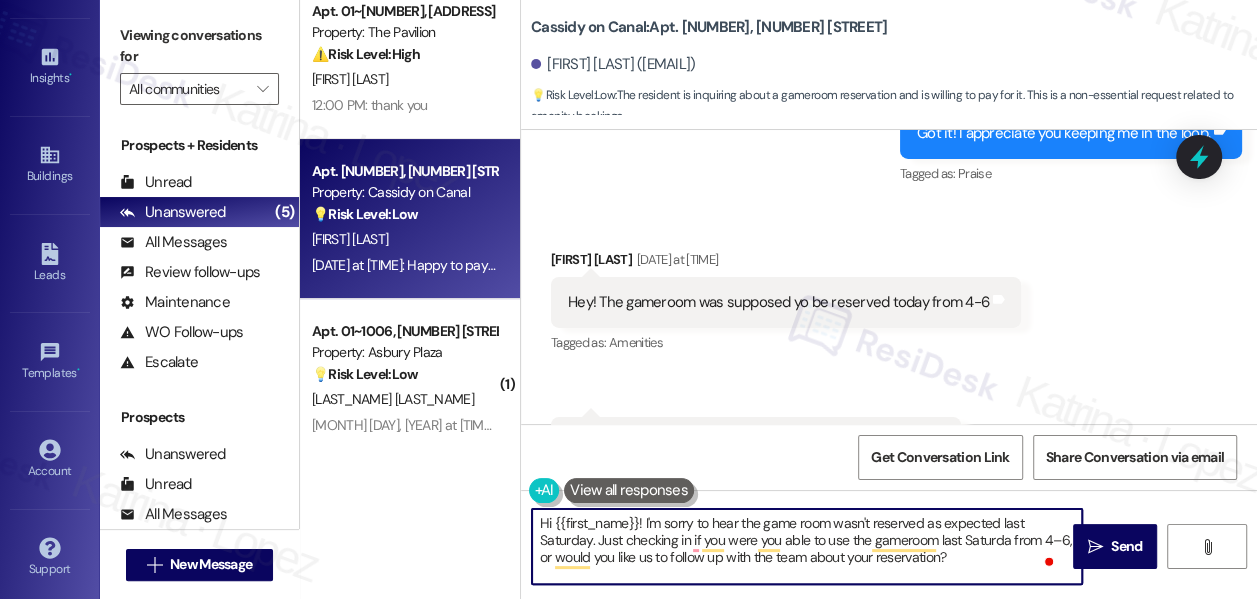 type on "Hi {{first_name}}! I'm sorry to hear the game room wasn't reserved as expected last Saturday. Just checking in if you were you able to use the gameroom last Saturday from 4–6, or would you like us to follow up with the team about your reservation?" 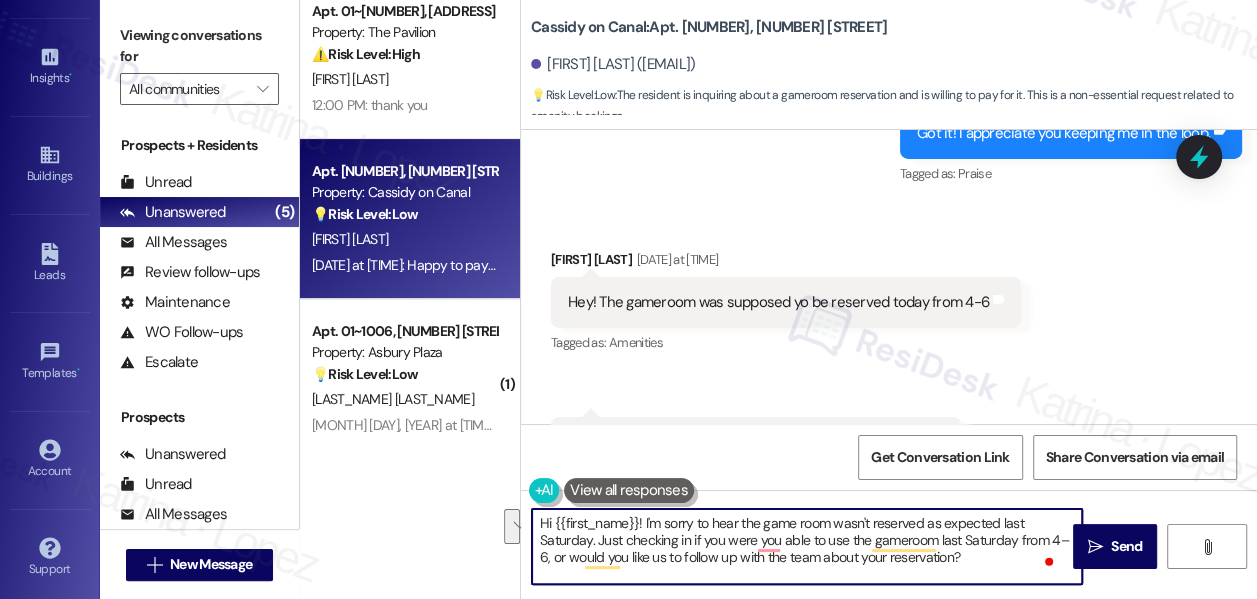 drag, startPoint x: 1005, startPoint y: 562, endPoint x: 650, endPoint y: 538, distance: 355.81033 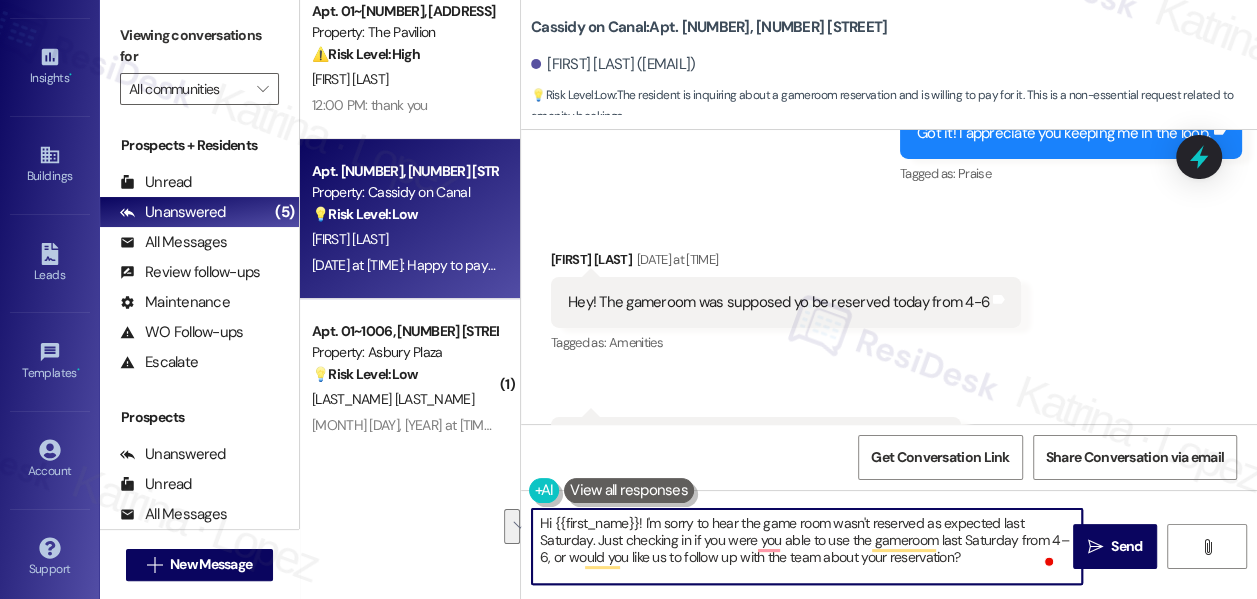 click on "Hi {{first_name}}! I'm sorry to hear the game room wasn't reserved as expected last Saturday. Just checking in if you were you able to use the gameroom last Saturday from 4–6, or would you like us to follow up with the team about your reservation?" at bounding box center (807, 546) 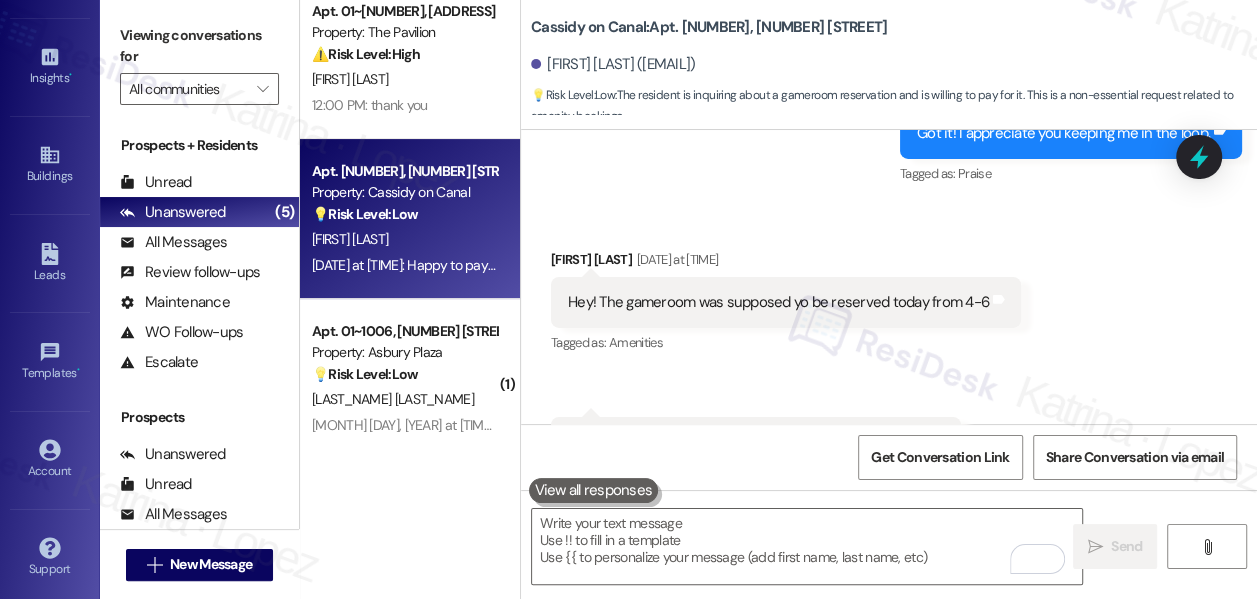 click on "Viewing conversations for" at bounding box center [199, 46] 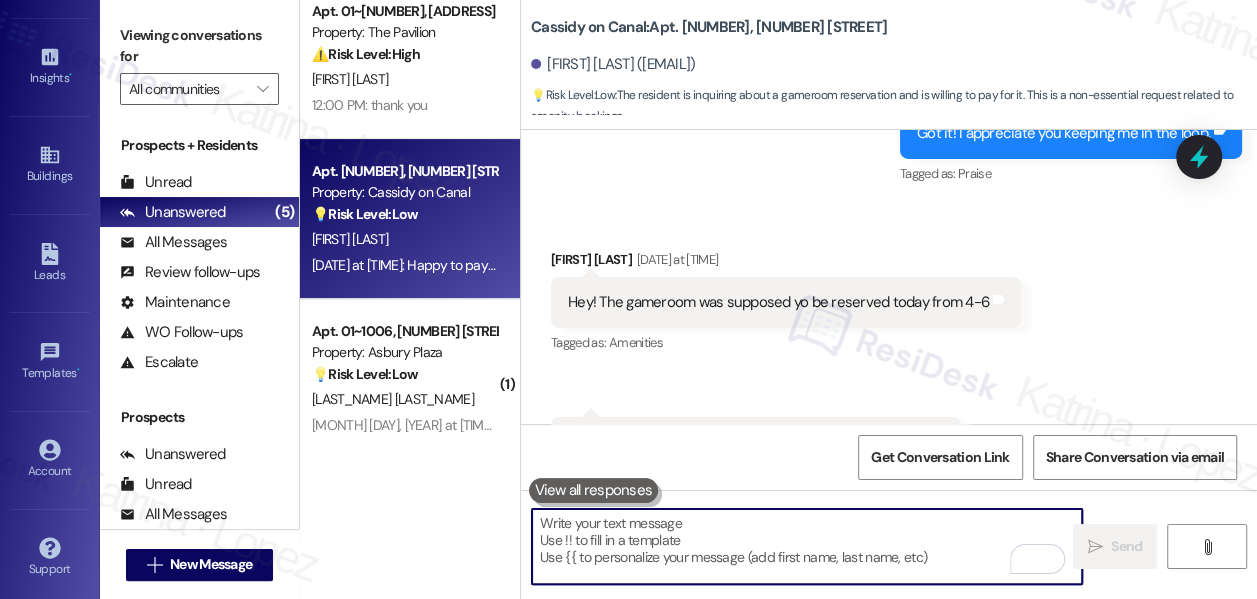 click at bounding box center (807, 546) 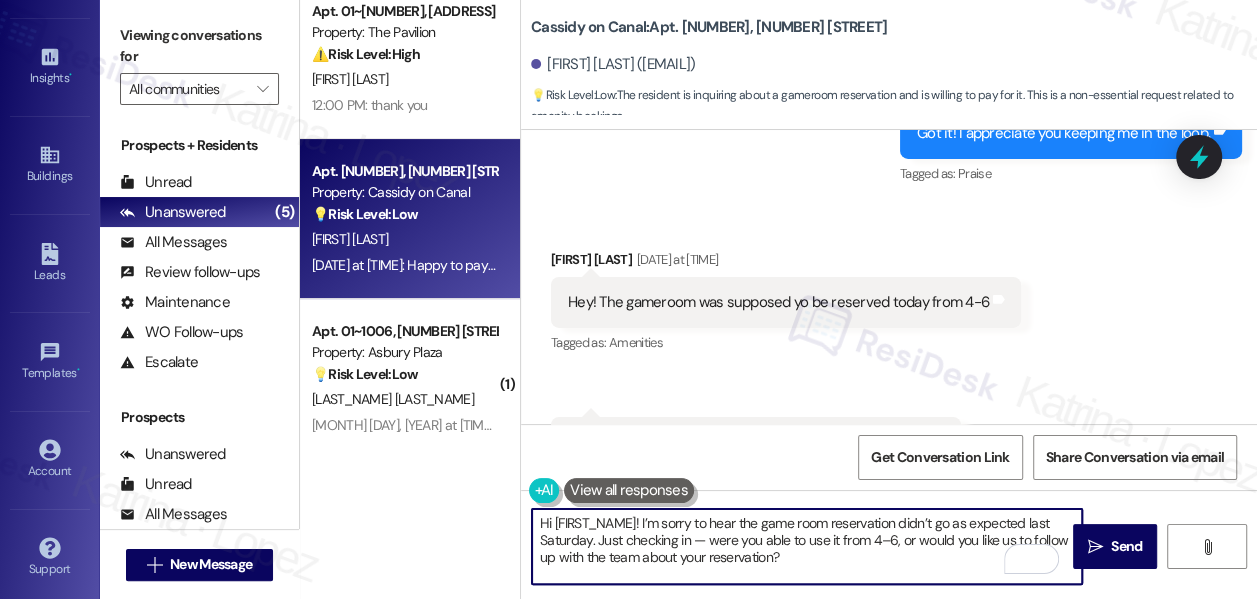 scroll, scrollTop: 16, scrollLeft: 0, axis: vertical 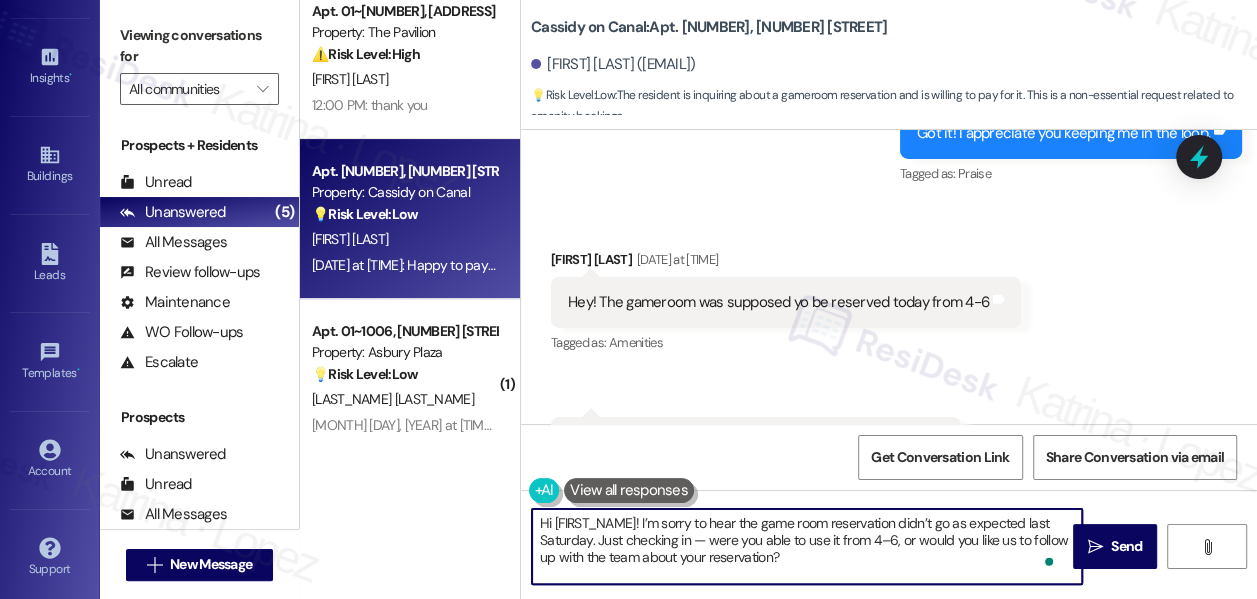 drag, startPoint x: 705, startPoint y: 532, endPoint x: 680, endPoint y: 532, distance: 25 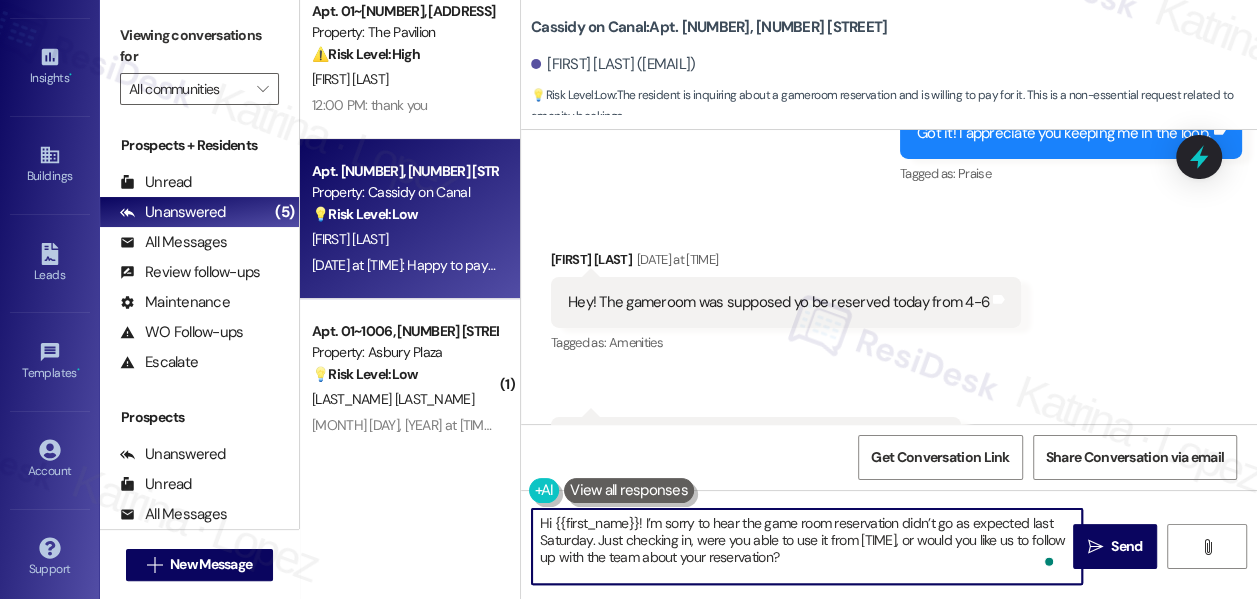 click on "Hi {{first_name}}! I’m sorry to hear the game room reservation didn’t go as expected last Saturday. Just checking in, were you able to use it from [TIME], or would you like us to follow up with the team about your reservation?" at bounding box center (807, 546) 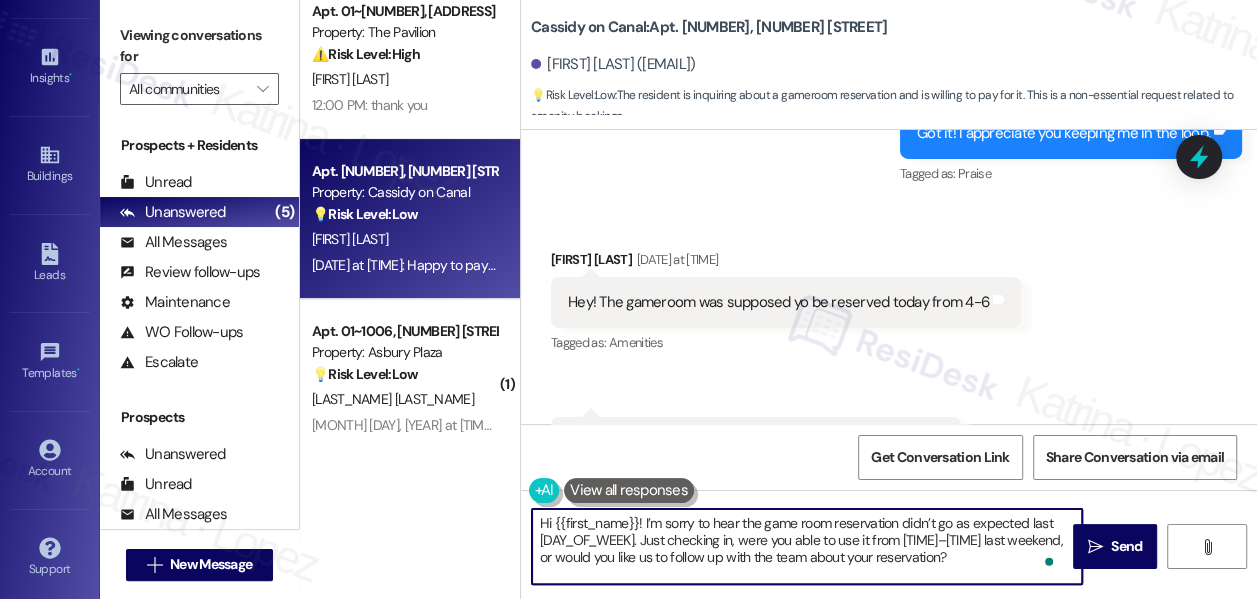 scroll, scrollTop: 0, scrollLeft: 0, axis: both 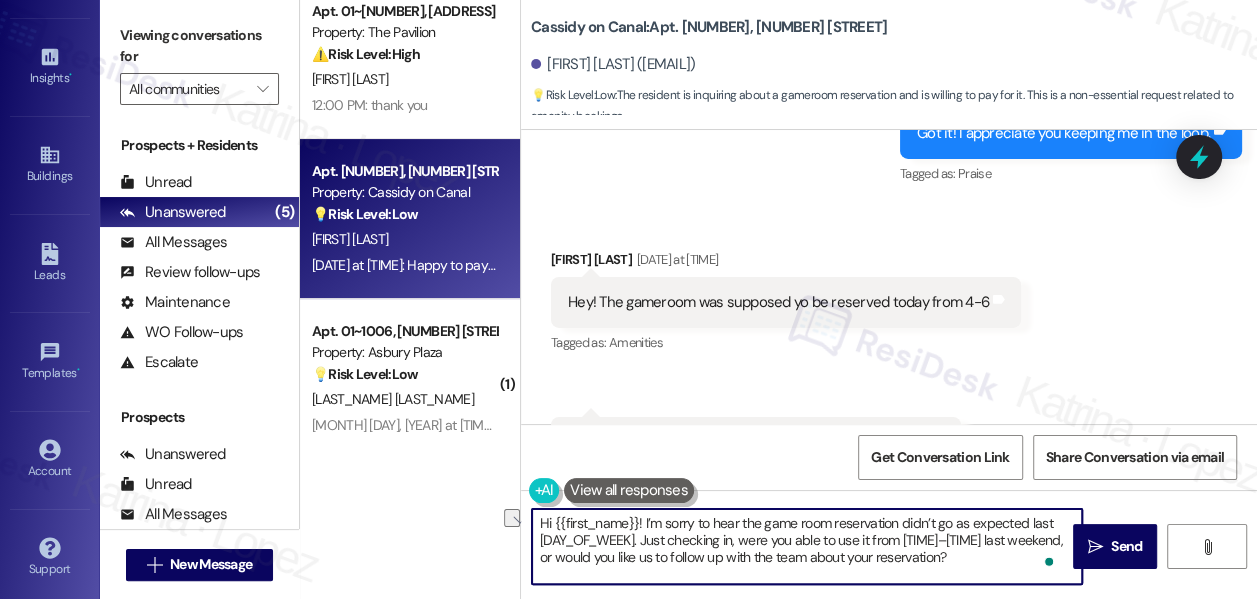 drag, startPoint x: 826, startPoint y: 535, endPoint x: 882, endPoint y: 536, distance: 56.008926 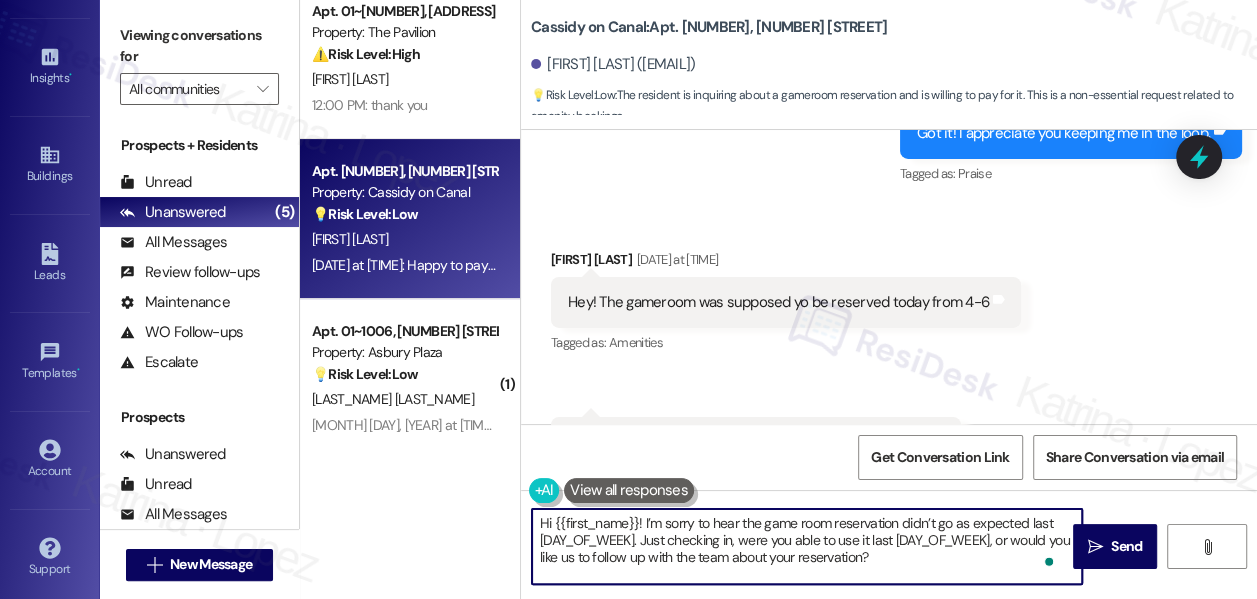 type on "Hi {{first_name}}! I’m sorry to hear the game room reservation didn’t go as expected last [DAY_OF_WEEK]. Just checking in, were you able to use it last [DAY_OF_WEEK], or would you like us to follow up with the team about your reservation?" 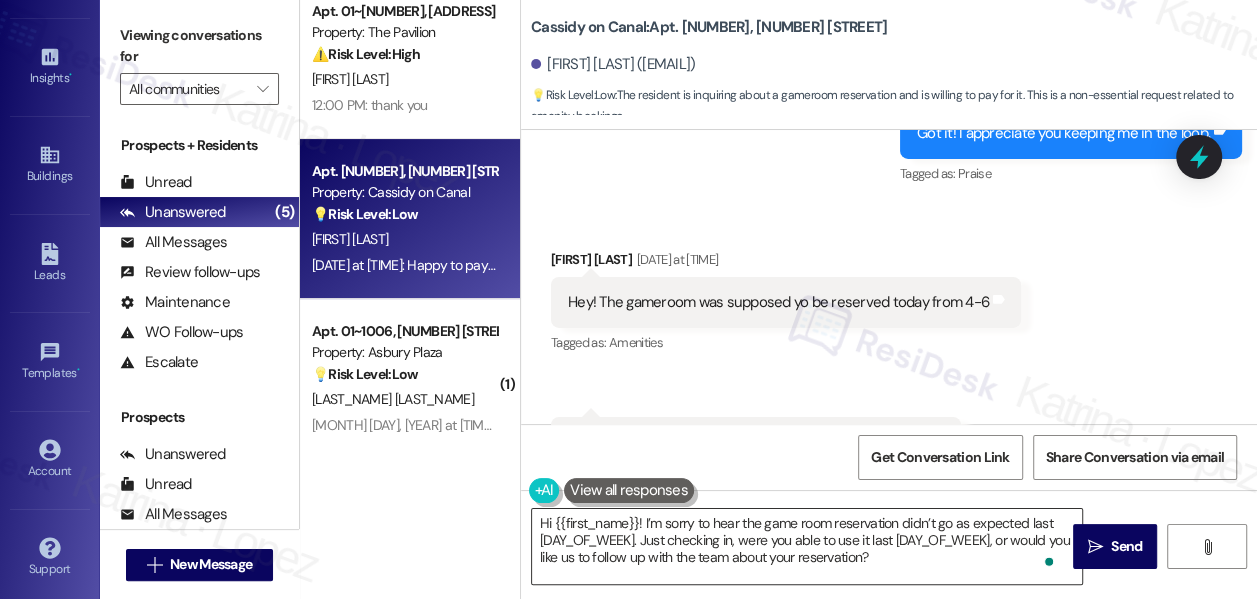 drag, startPoint x: 1088, startPoint y: 542, endPoint x: 1065, endPoint y: 548, distance: 23.769728 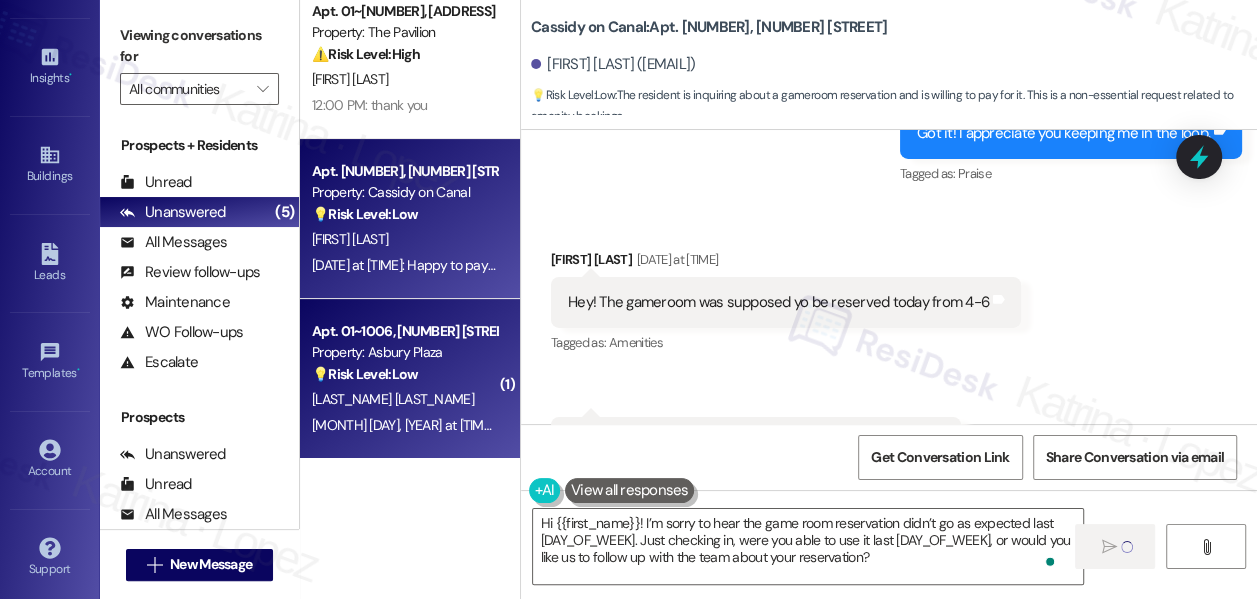 type 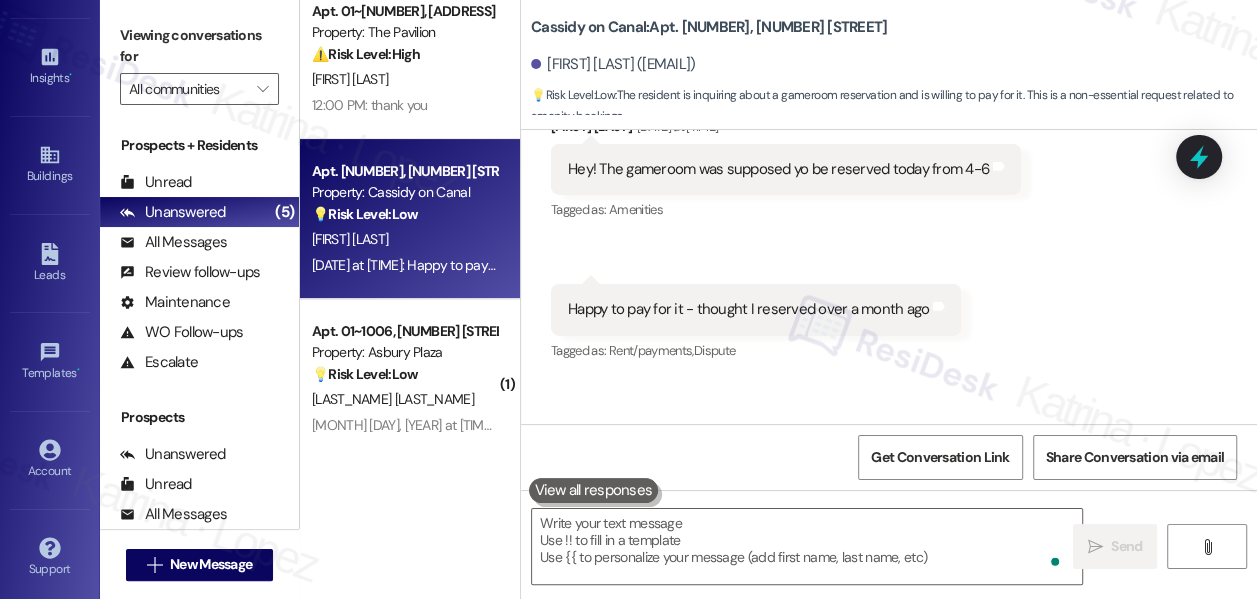 scroll, scrollTop: 13513, scrollLeft: 0, axis: vertical 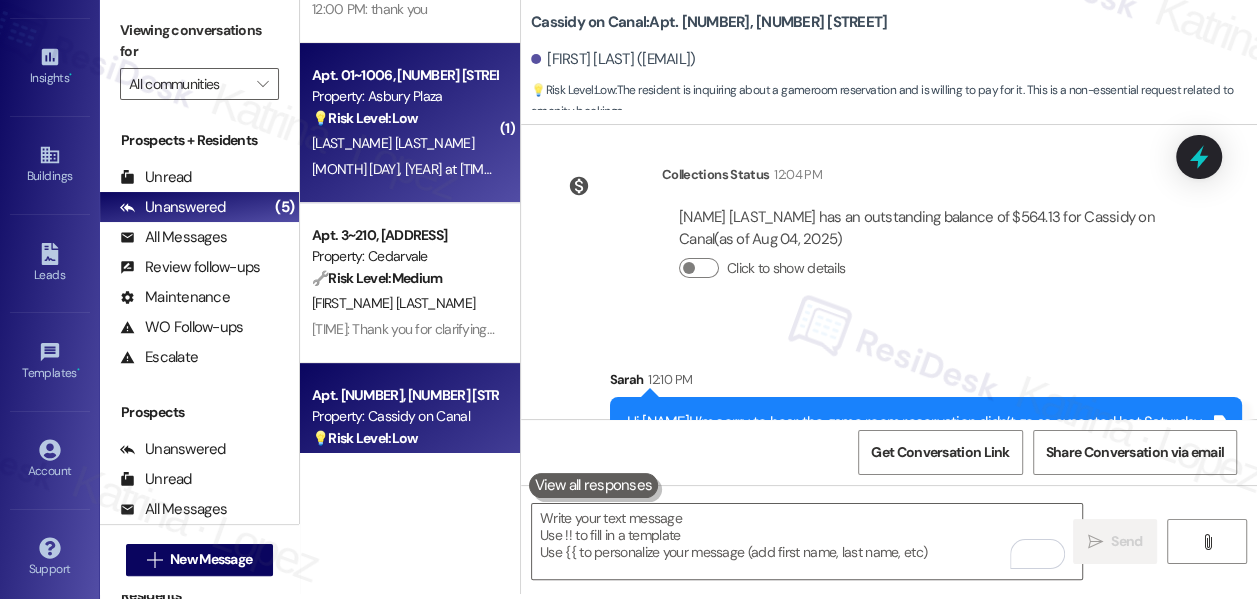 click on "💡  Risk Level:  Low The resident is requesting a non-essential service (early package acceptance) related to their upcoming move-in. This is a customer service request, not an urgent issue." at bounding box center [404, 118] 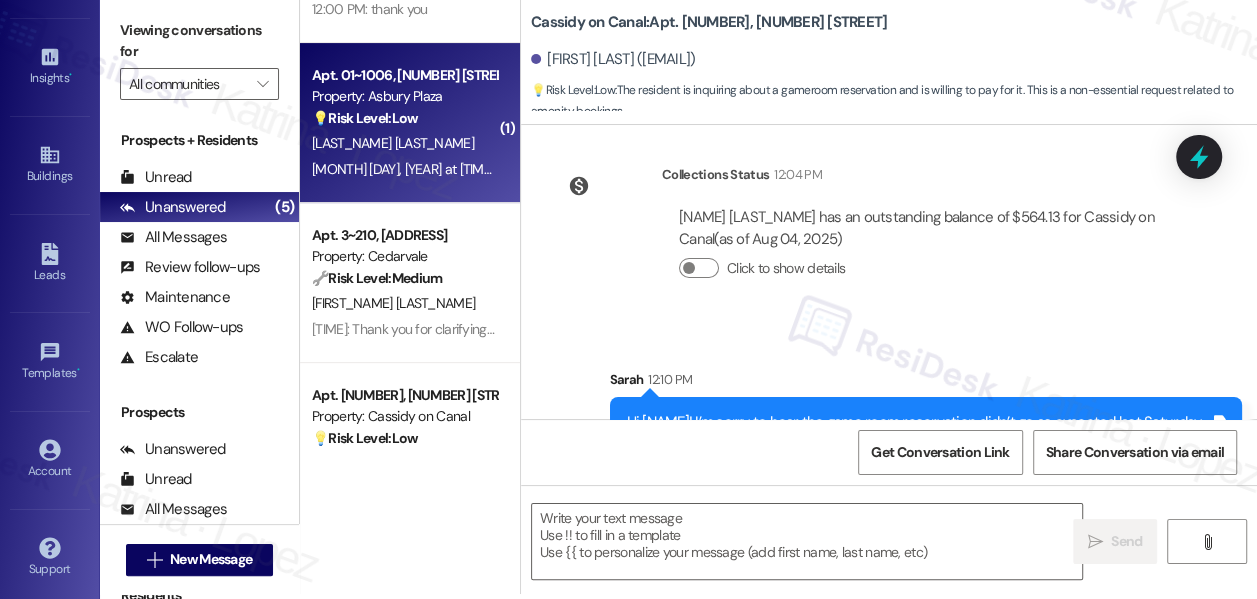 type on "Fetching suggested responses. Please feel free to read through the conversation in the meantime." 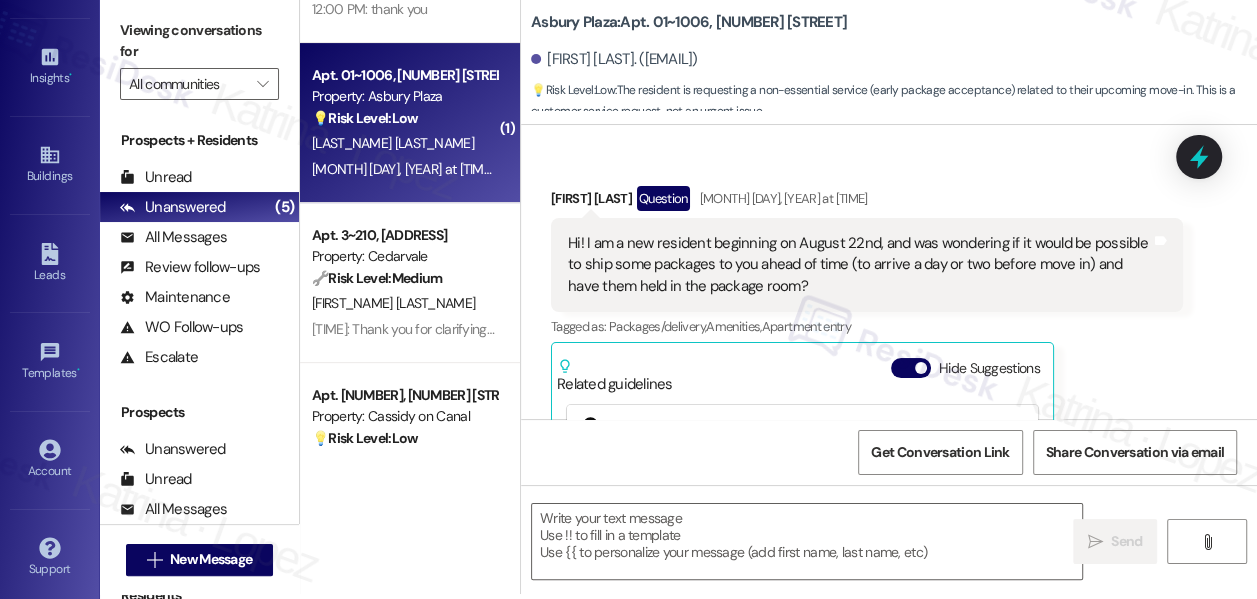 scroll, scrollTop: 0, scrollLeft: 0, axis: both 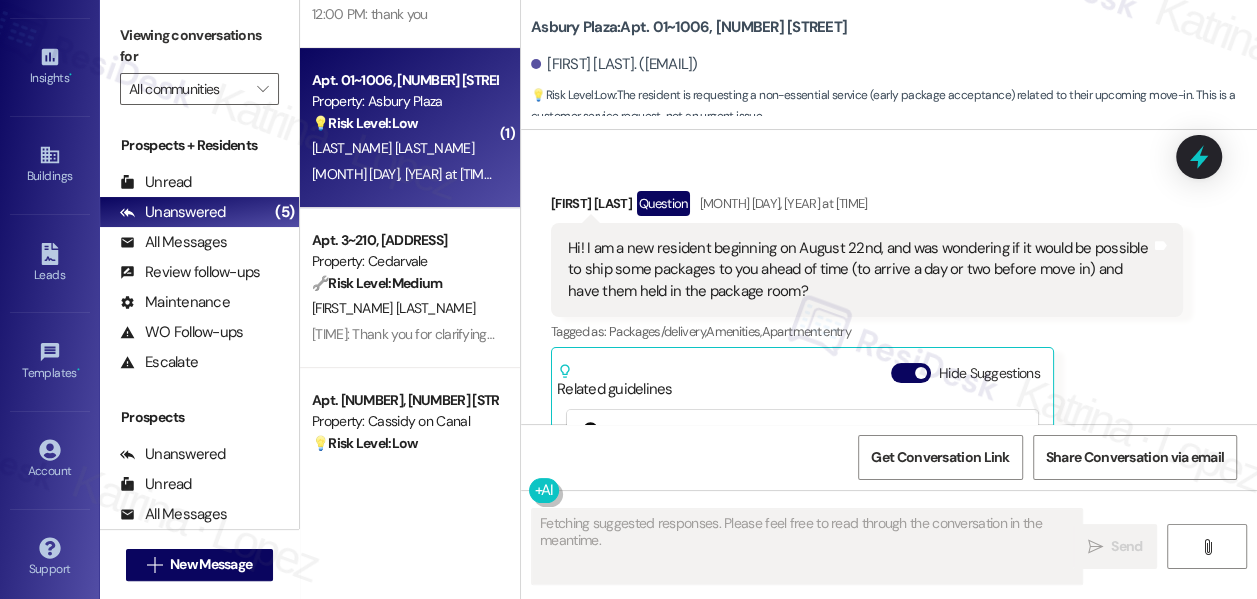 click on "Hi! I am a new resident beginning on August 22nd, and was wondering if it would be possible to ship some packages to you ahead of time (to arrive a day or two before move in) and have them held in the package room?" at bounding box center (859, 270) 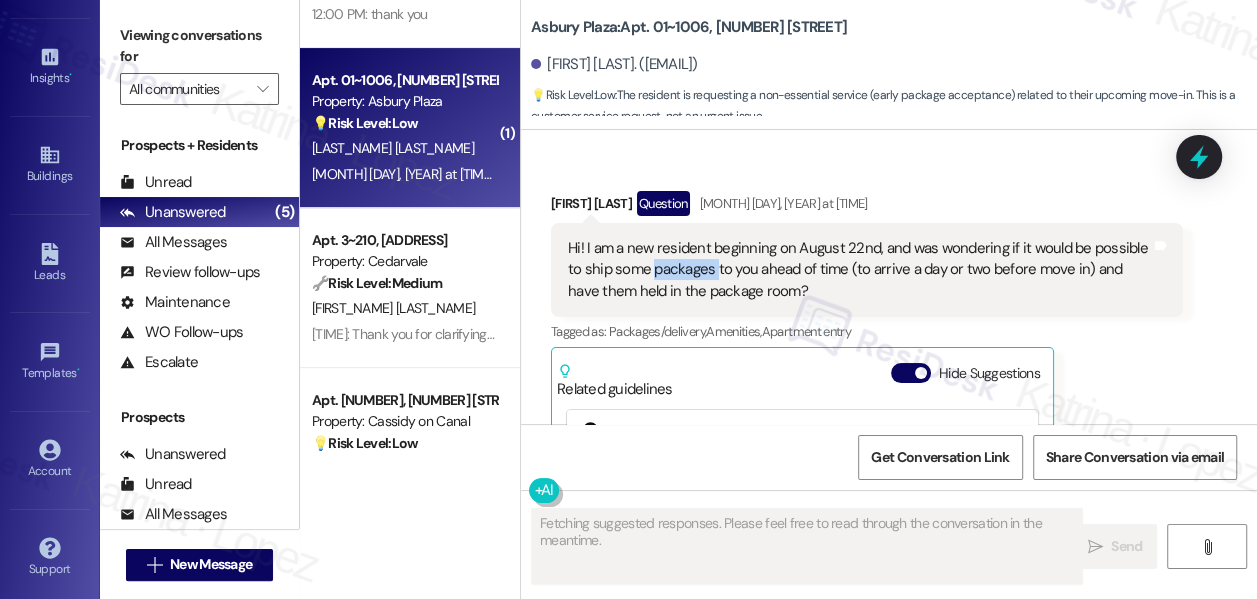 click on "Hi! I am a new resident beginning on August 22nd, and was wondering if it would be possible to ship some packages to you ahead of time (to arrive a day or two before move in) and have them held in the package room?" at bounding box center [859, 270] 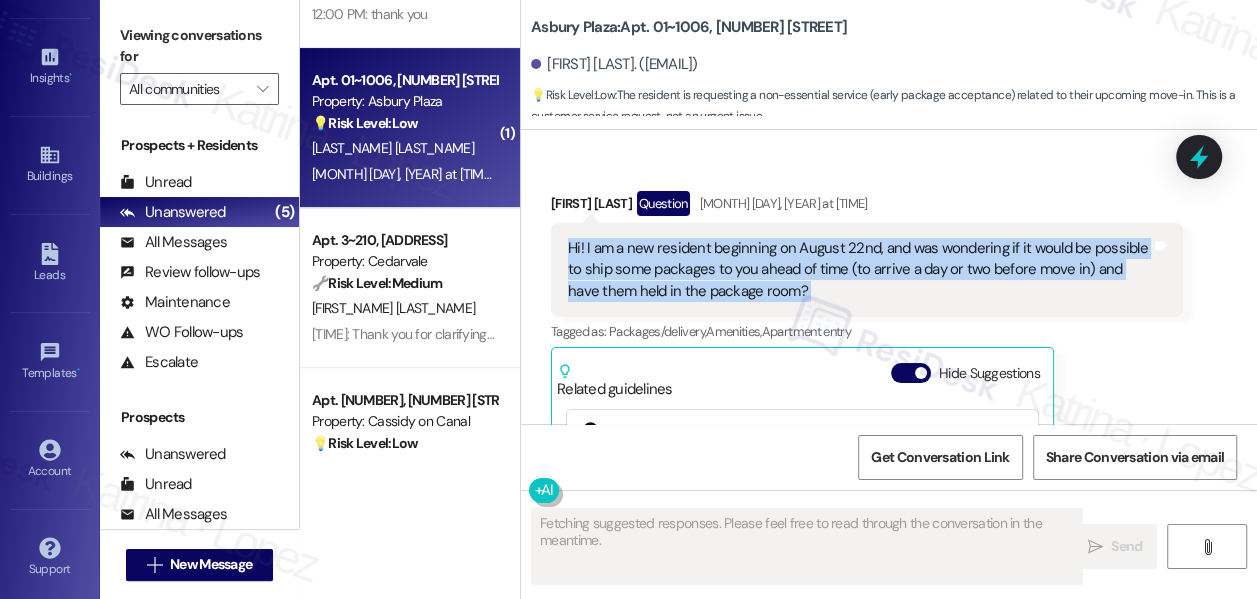 click on "Hi! I am a new resident beginning on August 22nd, and was wondering if it would be possible to ship some packages to you ahead of time (to arrive a day or two before move in) and have them held in the package room?" at bounding box center [859, 270] 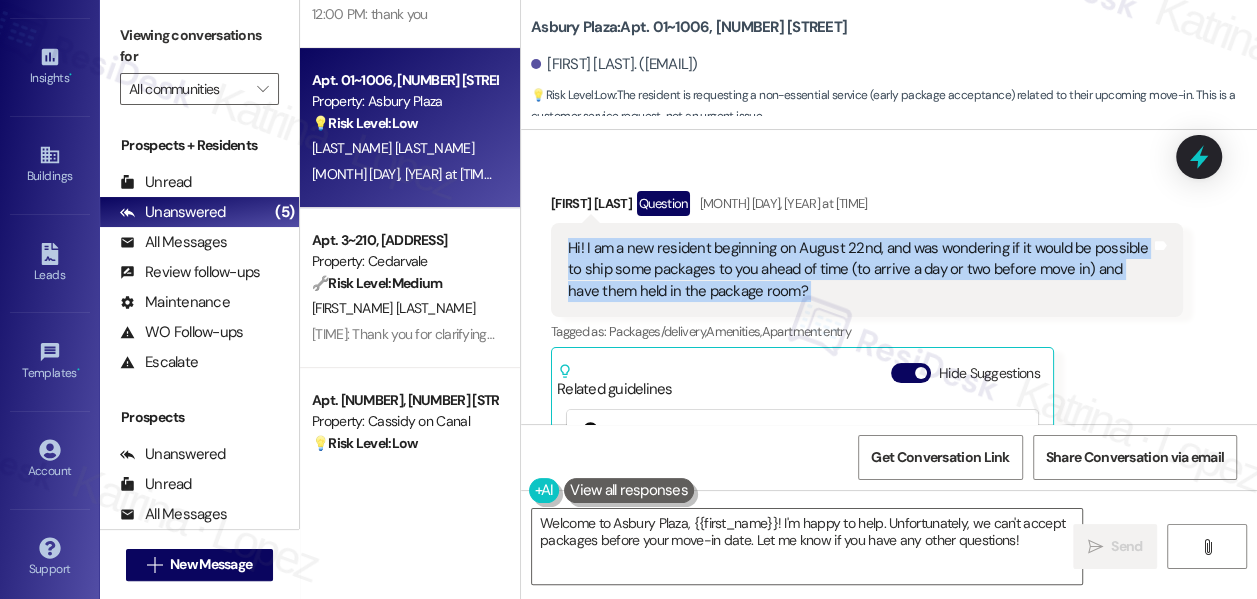scroll, scrollTop: 181, scrollLeft: 0, axis: vertical 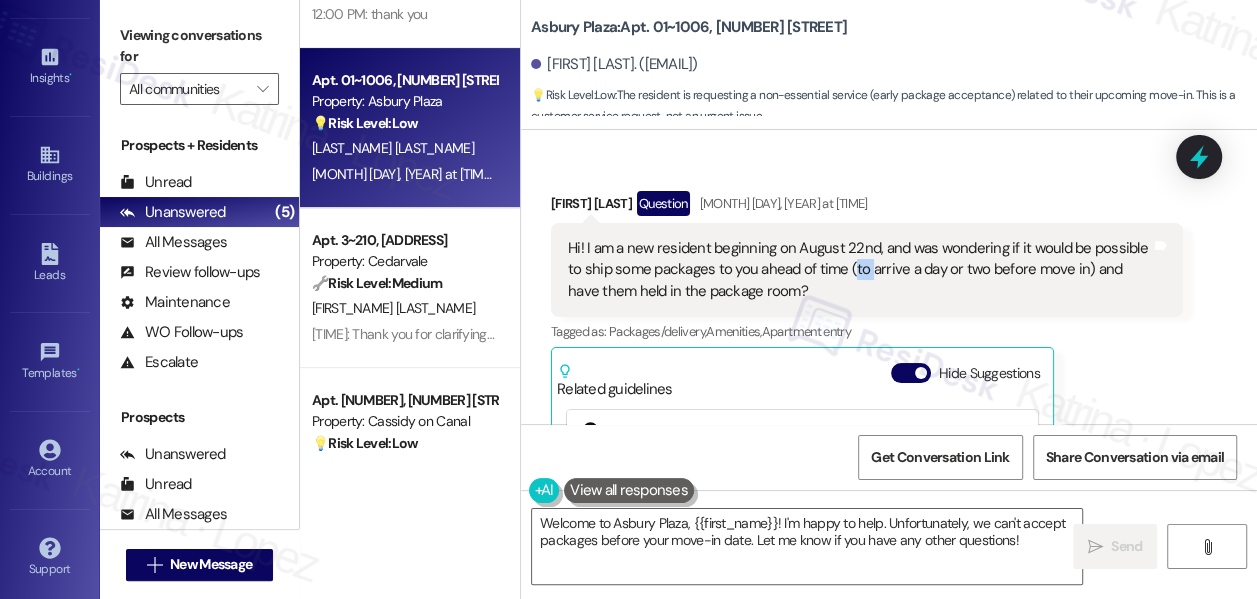 click on "Hi! I am a new resident beginning on August 22nd, and was wondering if it would be possible to ship some packages to you ahead of time (to arrive a day or two before move in) and have them held in the package room?" at bounding box center (859, 270) 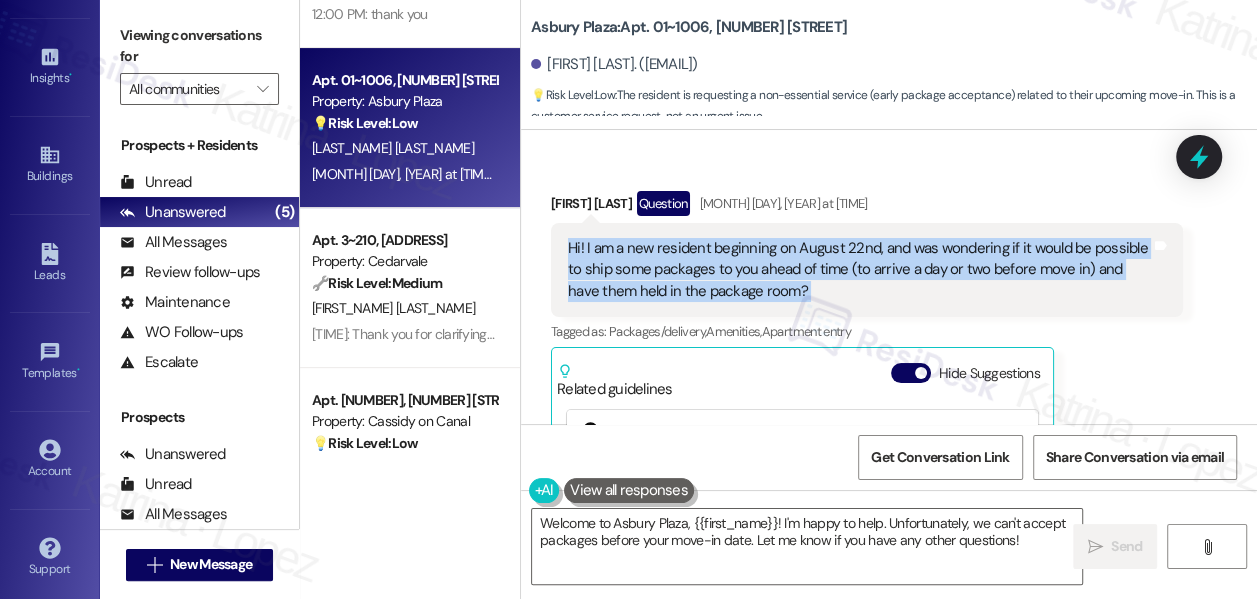 click on "Hi! I am a new resident beginning on August 22nd, and was wondering if it would be possible to ship some packages to you ahead of time (to arrive a day or two before move in) and have them held in the package room?" at bounding box center (859, 270) 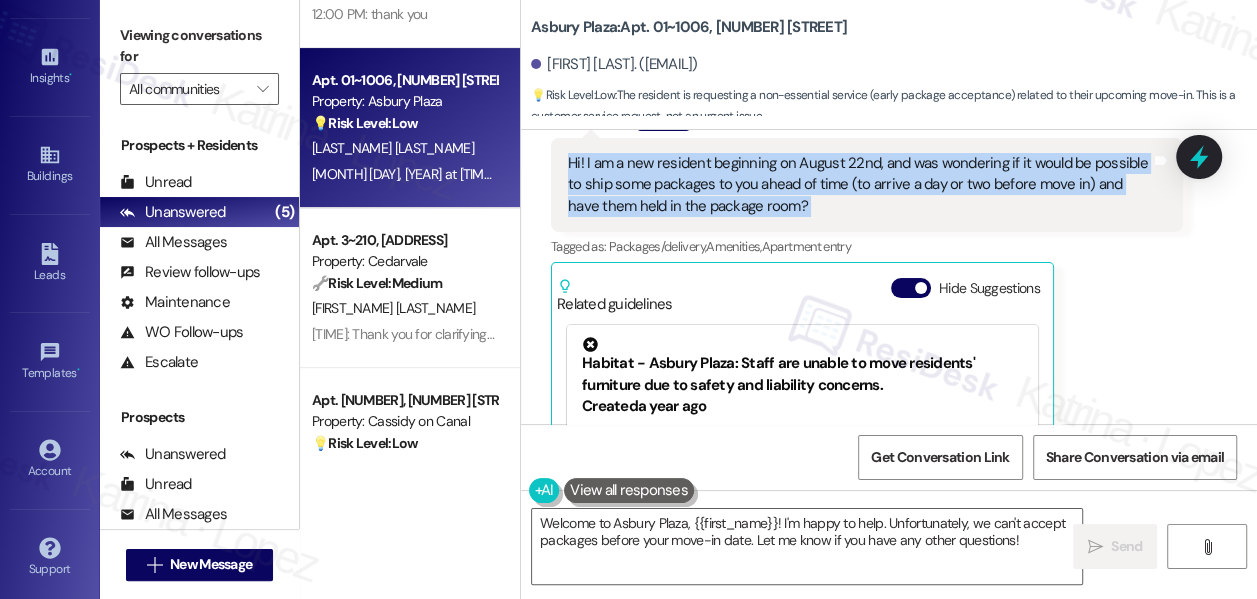 scroll, scrollTop: 181, scrollLeft: 0, axis: vertical 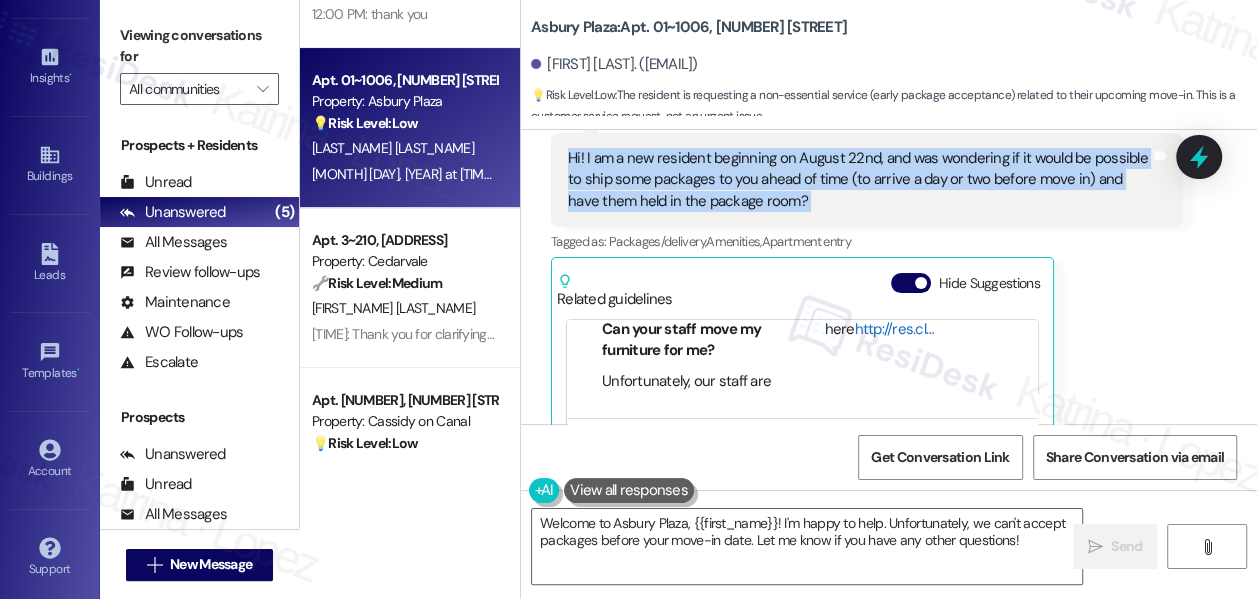 click on "http://res.cl…" at bounding box center (893, 329) 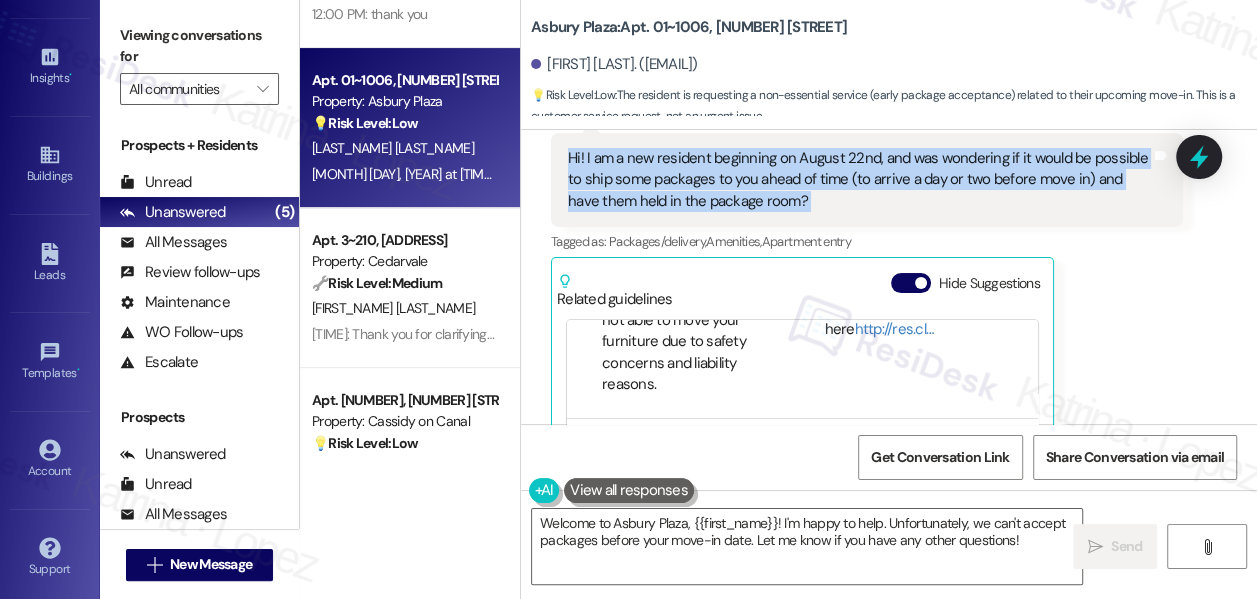 scroll, scrollTop: 92, scrollLeft: 0, axis: vertical 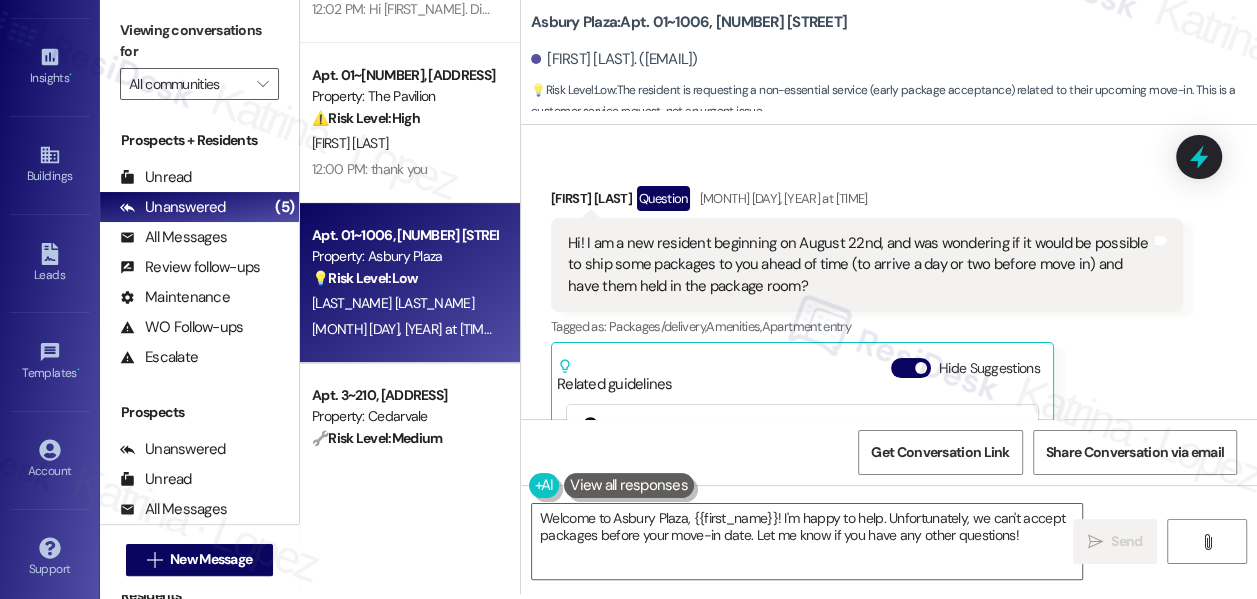 click on "Viewing conversations for All communities " at bounding box center (199, 57) 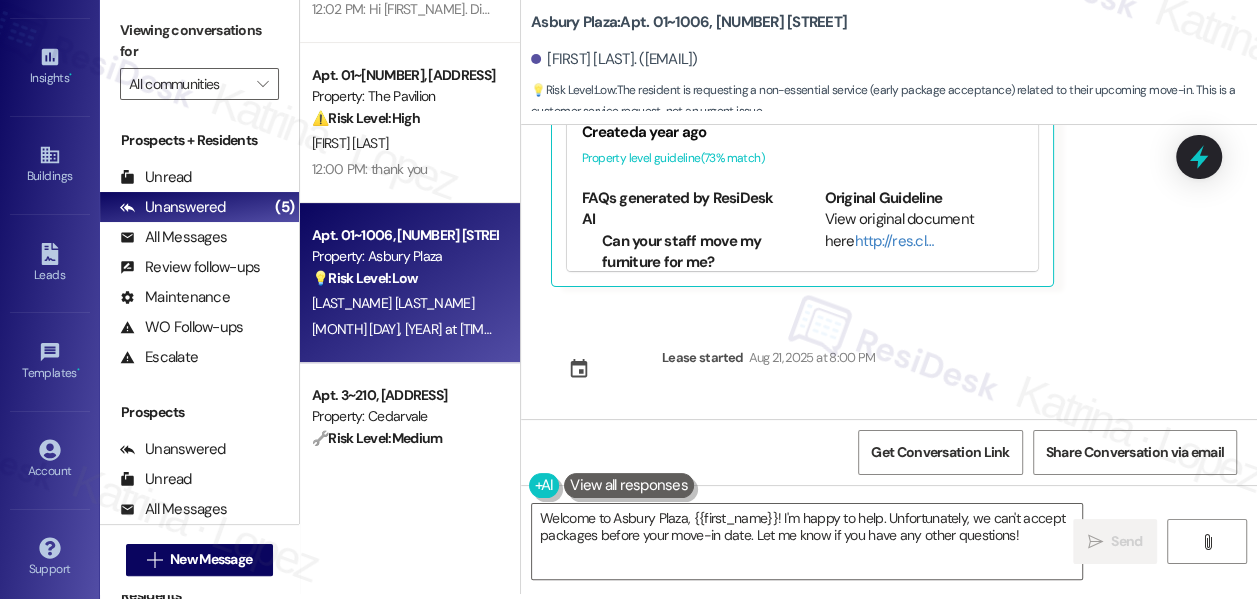 scroll, scrollTop: 0, scrollLeft: 0, axis: both 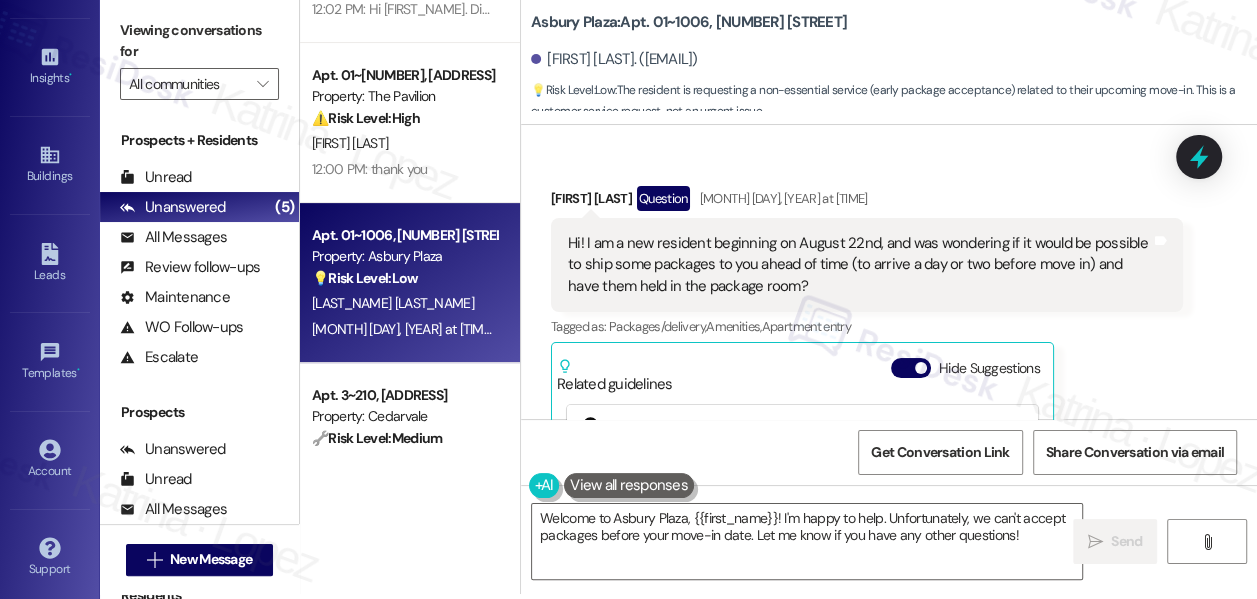 click on "Hi! I am a new resident beginning on August 22nd, and was wondering if it would be possible to ship some packages to you ahead of time (to arrive a day or two before move in) and have them held in the package room?" at bounding box center (859, 265) 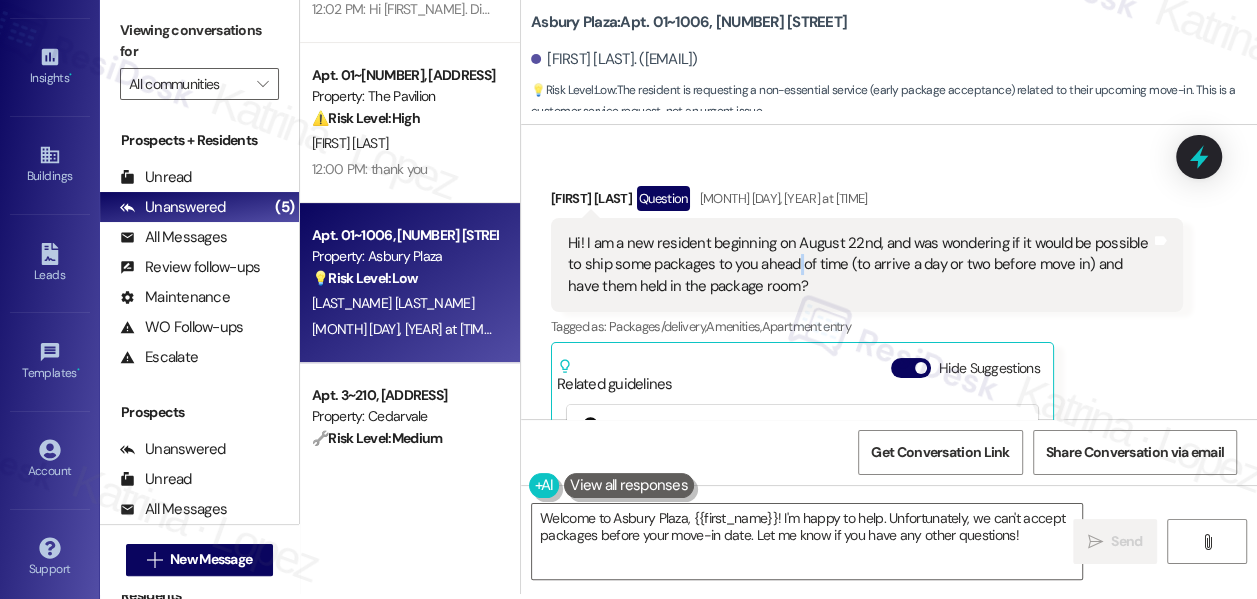 click on "Hi! I am a new resident beginning on August 22nd, and was wondering if it would be possible to ship some packages to you ahead of time (to arrive a day or two before move in) and have them held in the package room?" at bounding box center [859, 265] 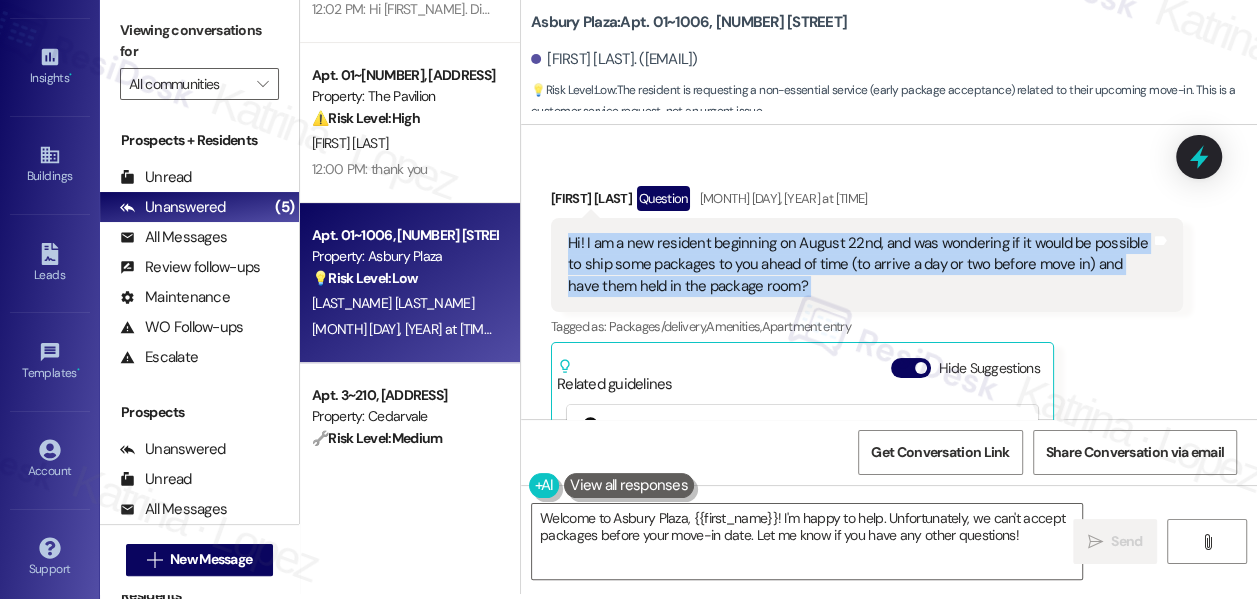 click on "Hi! I am a new resident beginning on August 22nd, and was wondering if it would be possible to ship some packages to you ahead of time (to arrive a day or two before move in) and have them held in the package room?" at bounding box center [859, 265] 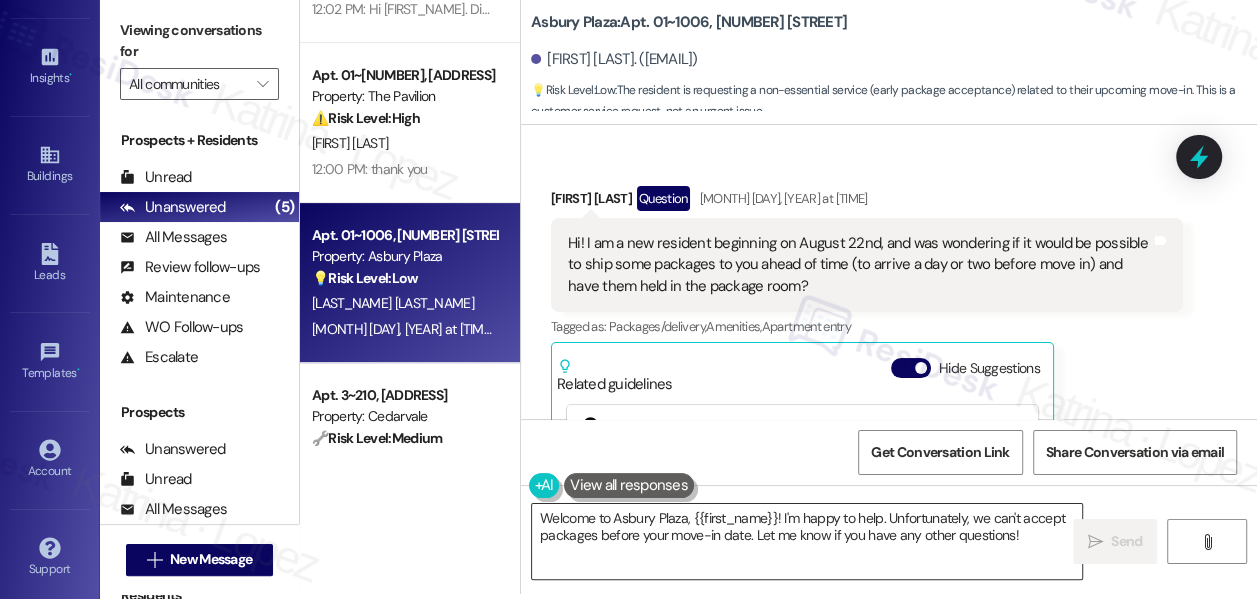 click on "Welcome to Asbury Plaza, {{first_name}}! I'm happy to help. Unfortunately, we can't accept packages before your move-in date. Let me know if you have any other questions!" at bounding box center [807, 541] 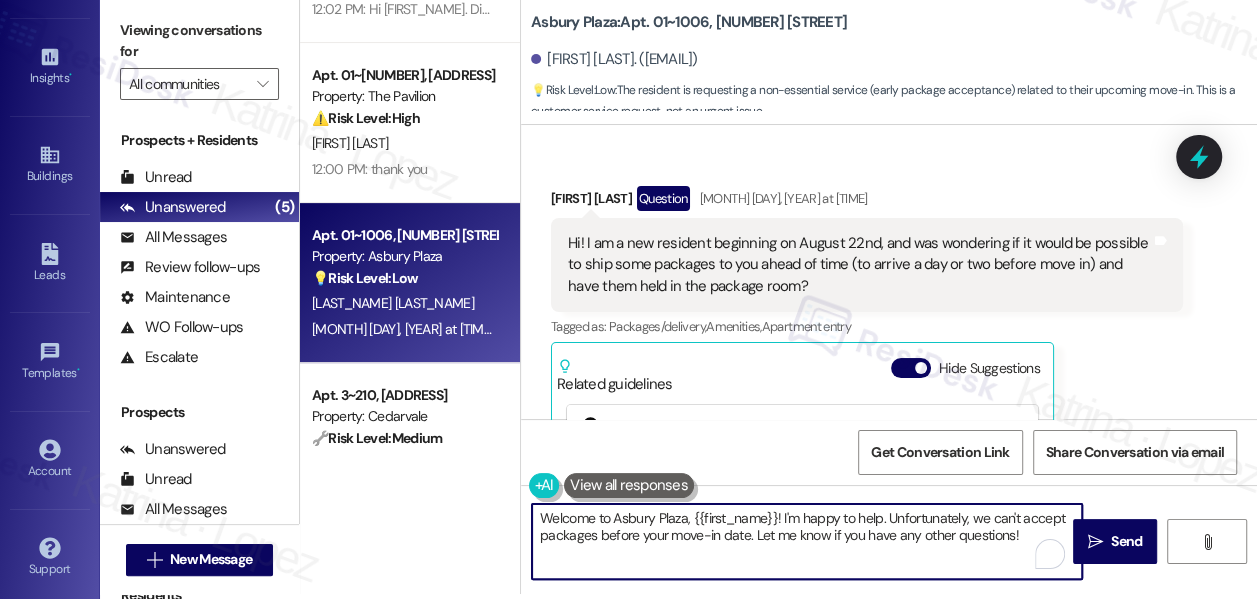 click on "Welcome to Asbury Plaza, {{first_name}}! I'm happy to help. Unfortunately, we can't accept packages before your move-in date. Let me know if you have any other questions!" at bounding box center [807, 541] 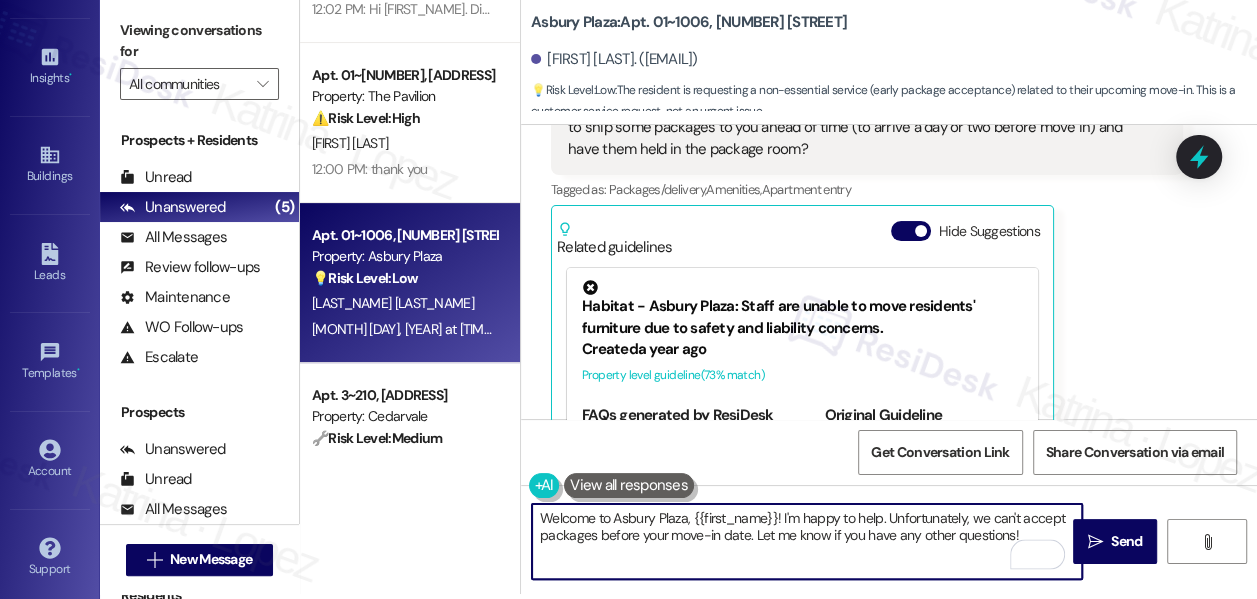scroll, scrollTop: 181, scrollLeft: 0, axis: vertical 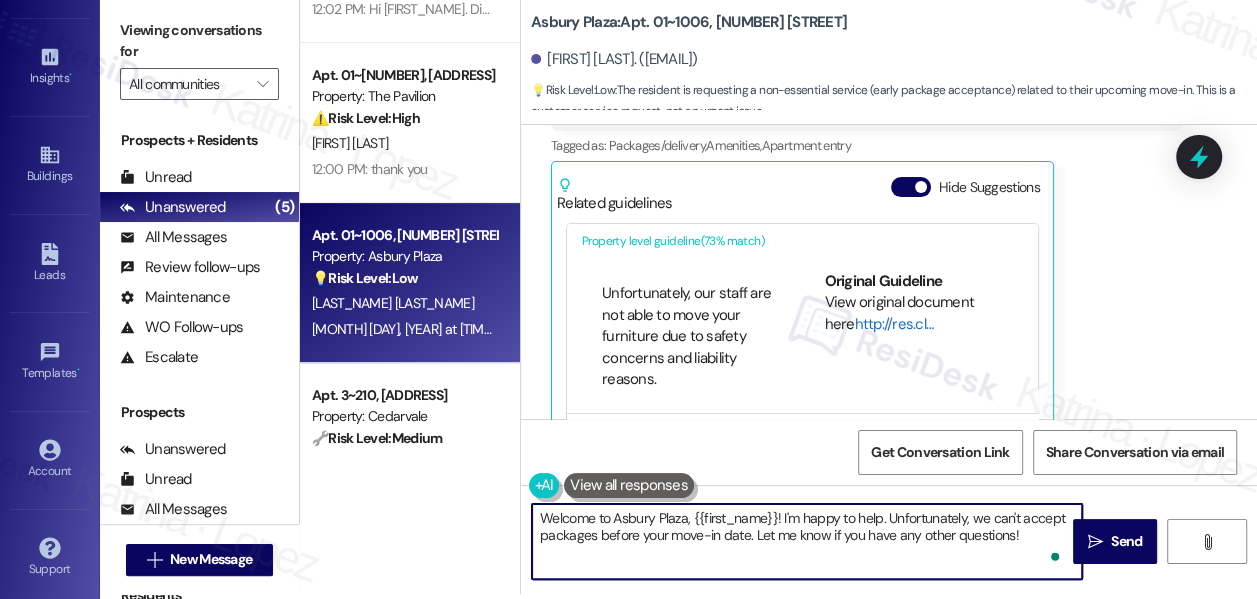 click on "http://res.cl…" at bounding box center (893, 324) 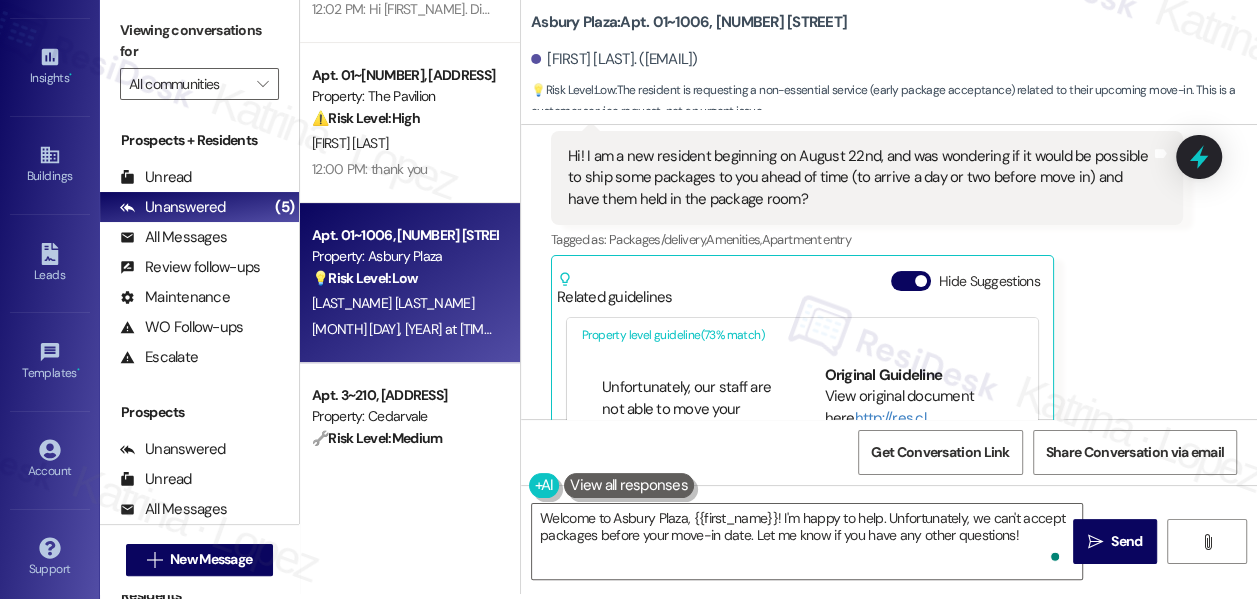 scroll, scrollTop: 0, scrollLeft: 0, axis: both 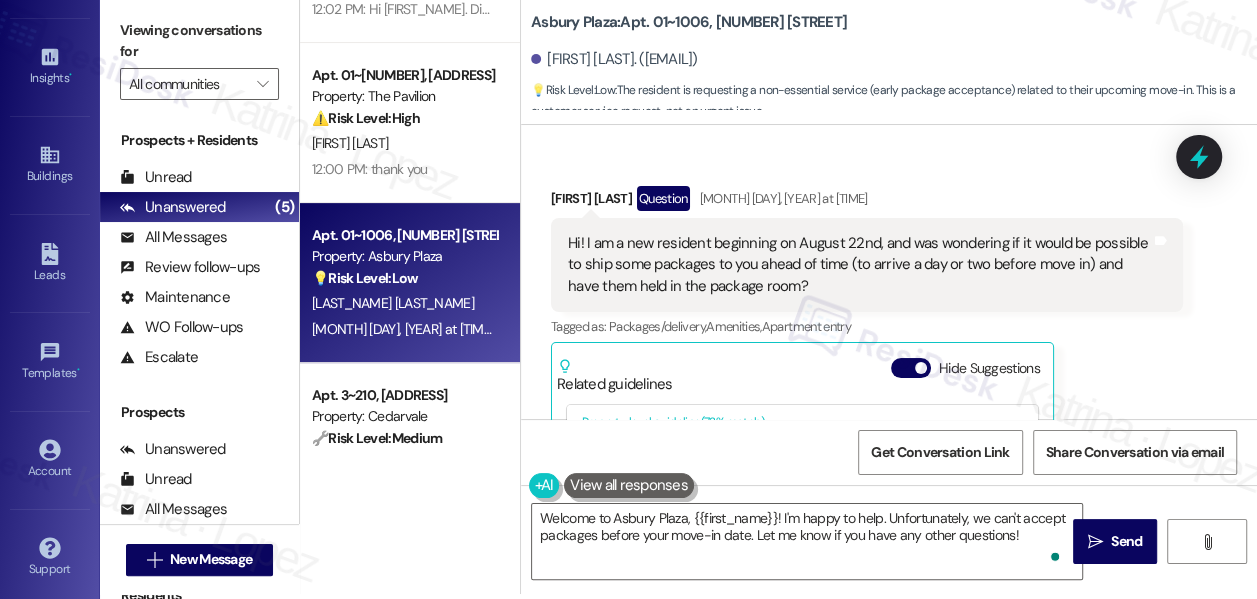 click on "Hi! I am a new resident beginning on August 22nd, and was wondering if it would be possible to ship some packages to you ahead of time (to arrive a day or two before move in) and have them held in the package room?" at bounding box center [859, 265] 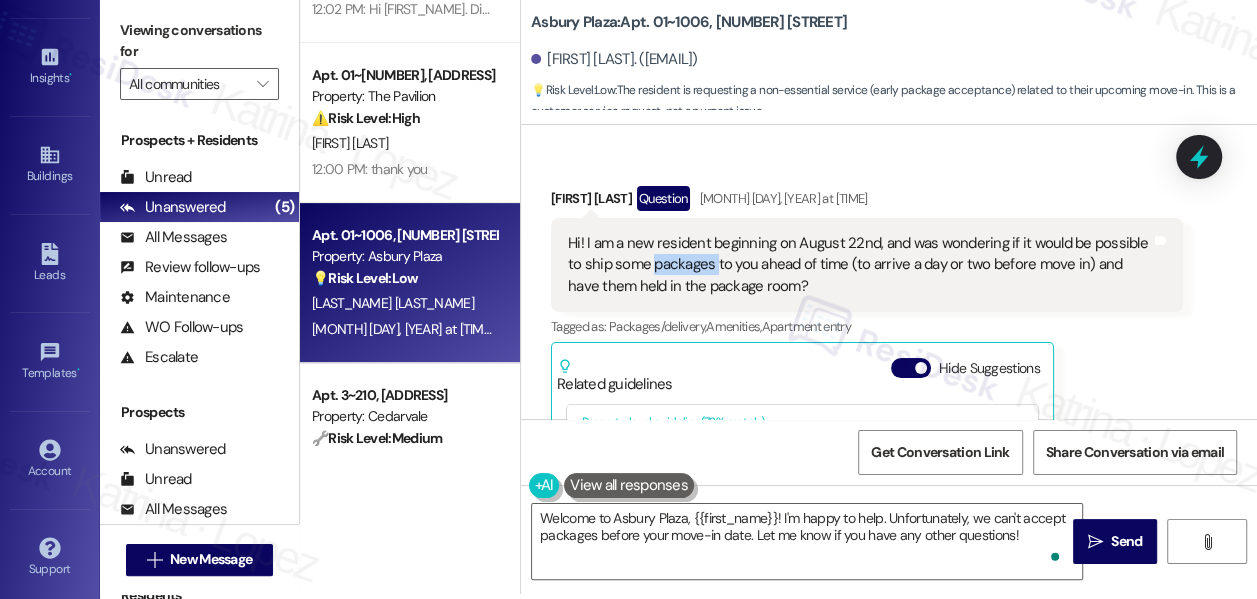 click on "Hi! I am a new resident beginning on August 22nd, and was wondering if it would be possible to ship some packages to you ahead of time (to arrive a day or two before move in) and have them held in the package room?" at bounding box center [859, 265] 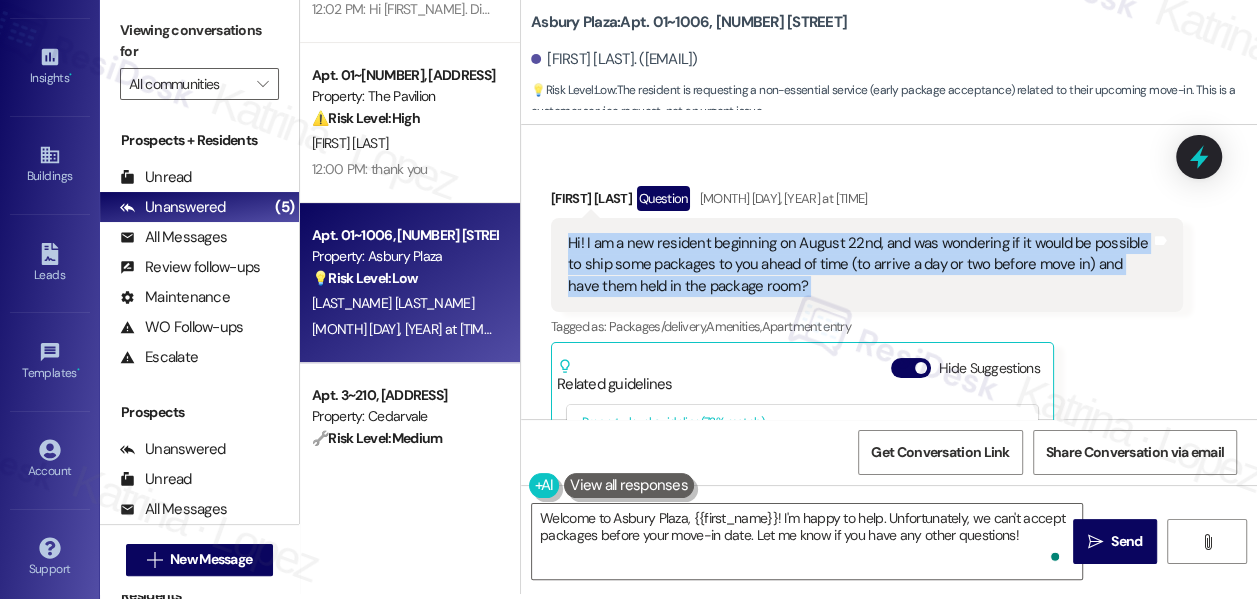 click on "Hi! I am a new resident beginning on August 22nd, and was wondering if it would be possible to ship some packages to you ahead of time (to arrive a day or two before move in) and have them held in the package room?" at bounding box center [859, 265] 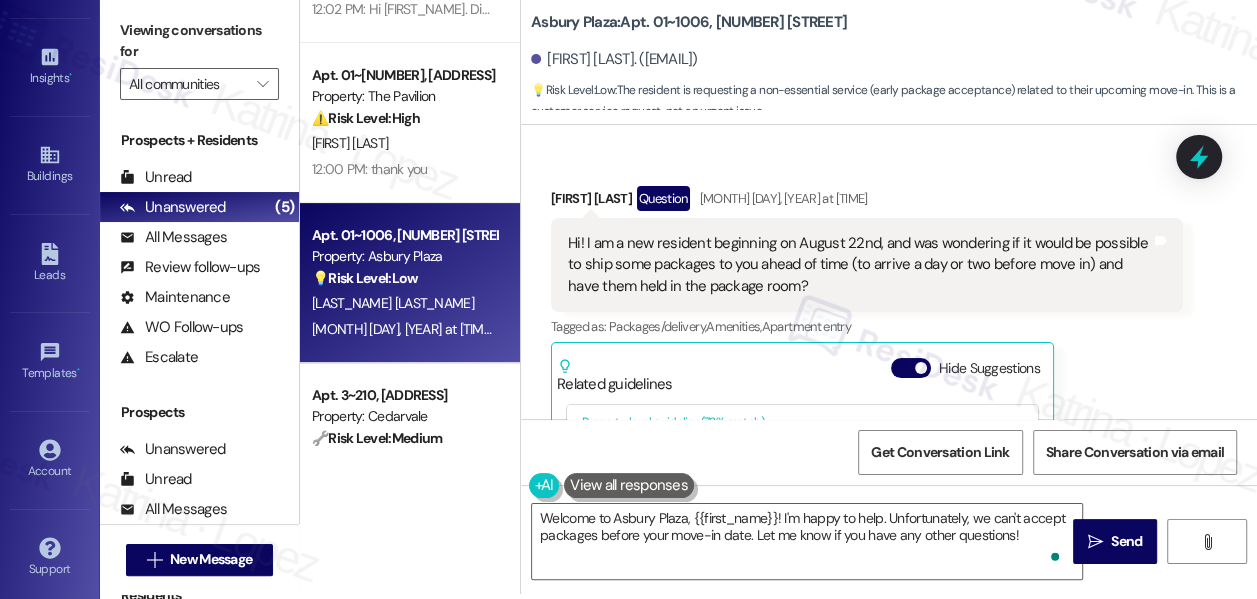 click on "Viewing conversations for" at bounding box center (199, 41) 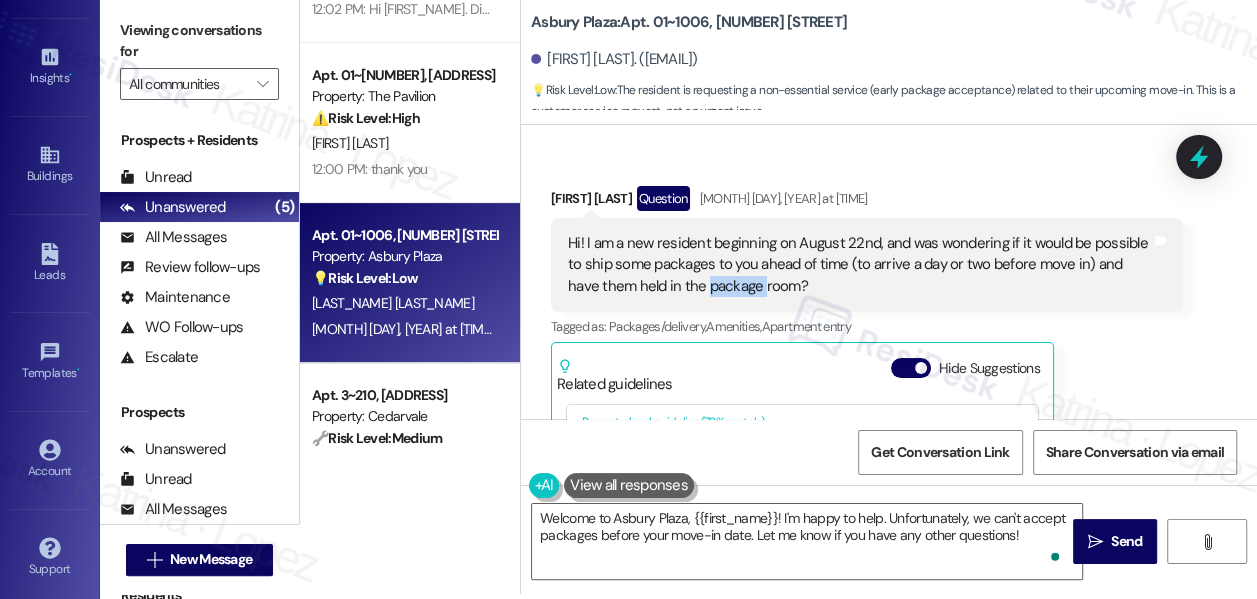 click on "Hi! I am a new resident beginning on August 22nd, and was wondering if it would be possible to ship some packages to you ahead of time (to arrive a day or two before move in) and have them held in the package room?" at bounding box center [859, 265] 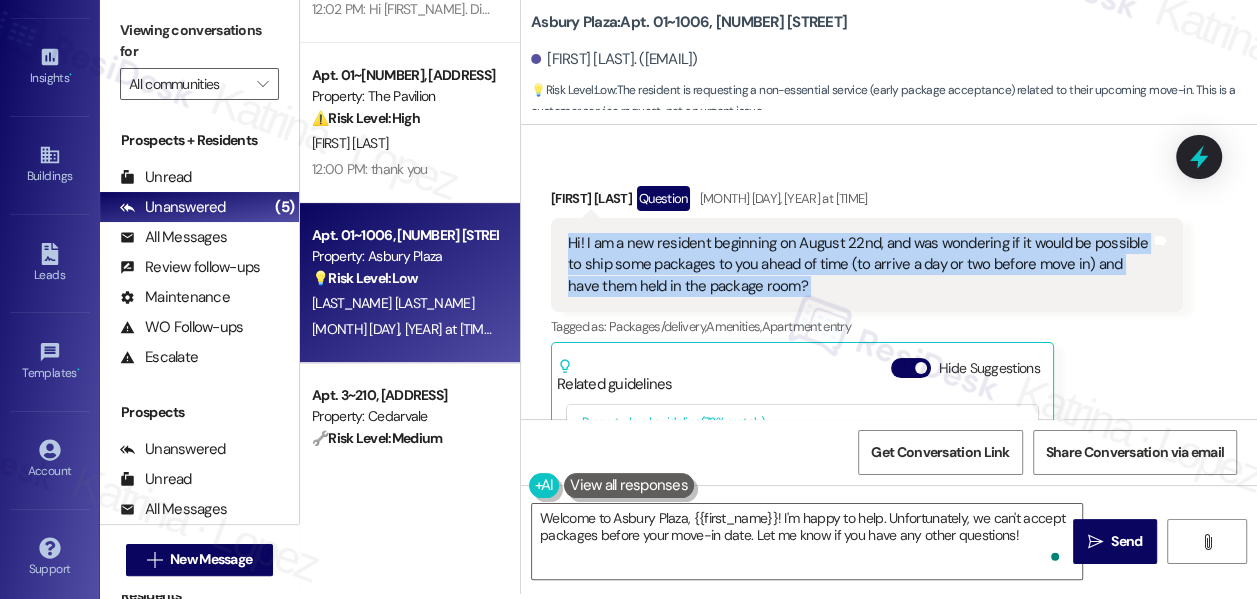 click on "Hi! I am a new resident beginning on August 22nd, and was wondering if it would be possible to ship some packages to you ahead of time (to arrive a day or two before move in) and have them held in the package room?" at bounding box center (859, 265) 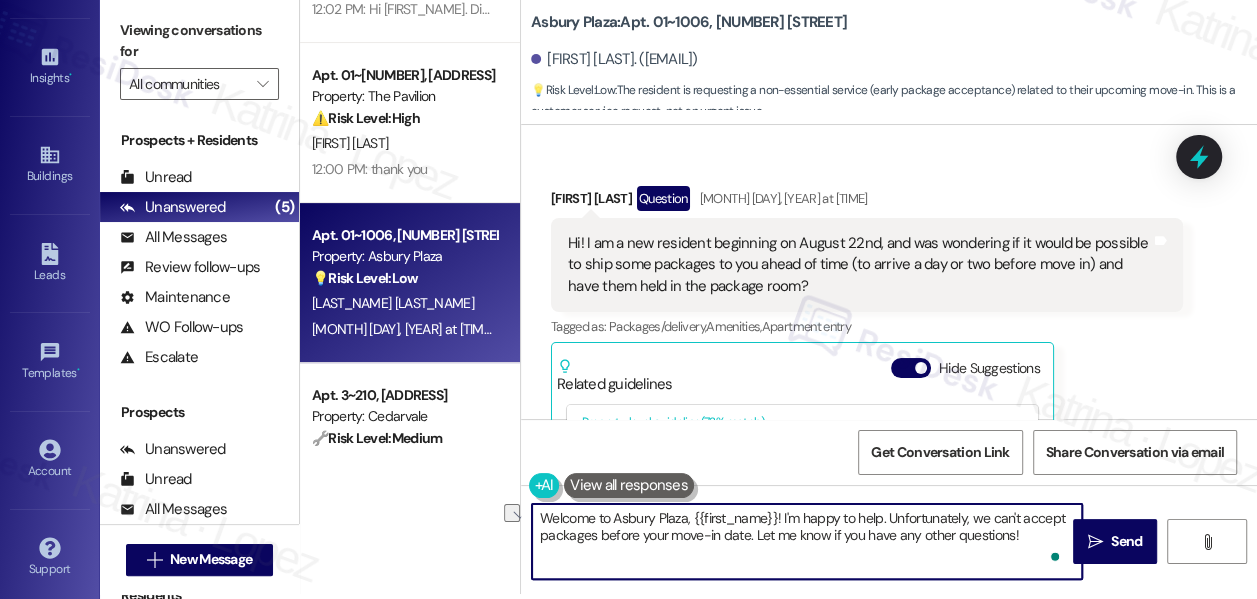 drag, startPoint x: 687, startPoint y: 516, endPoint x: 616, endPoint y: 501, distance: 72.56721 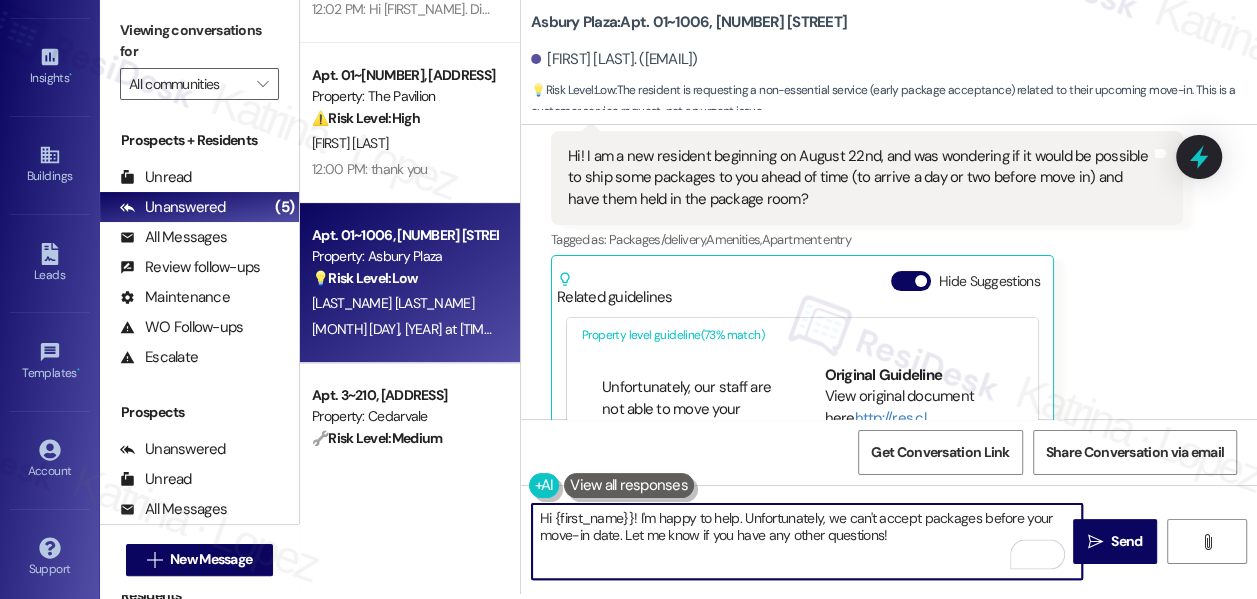 scroll, scrollTop: 90, scrollLeft: 0, axis: vertical 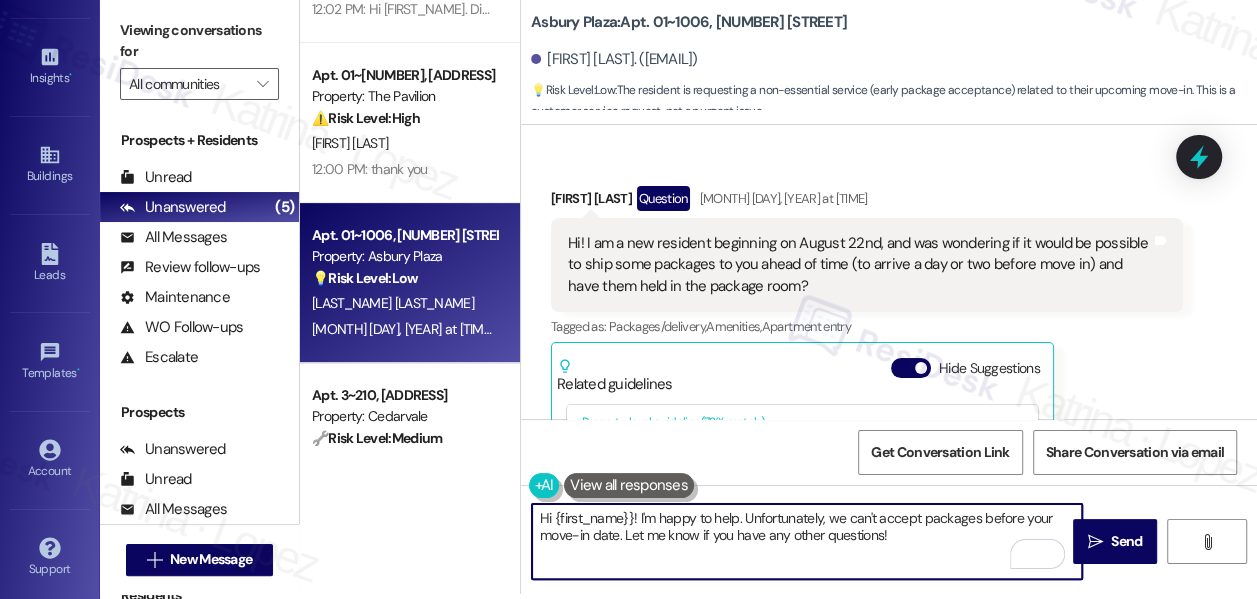 click on "Hi! I am a new resident beginning on August 22nd, and was wondering if it would be possible to ship some packages to you ahead of time (to arrive a day or two before move in) and have them held in the package room?" at bounding box center [859, 265] 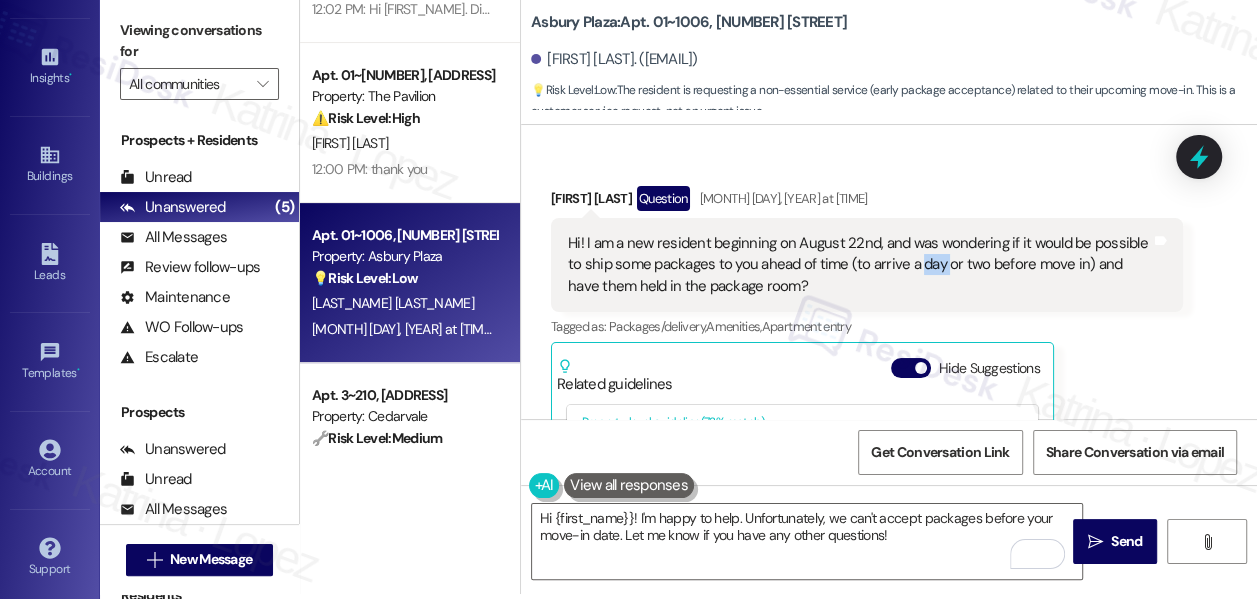 click on "Hi! I am a new resident beginning on August 22nd, and was wondering if it would be possible to ship some packages to you ahead of time (to arrive a day or two before move in) and have them held in the package room?" at bounding box center (859, 265) 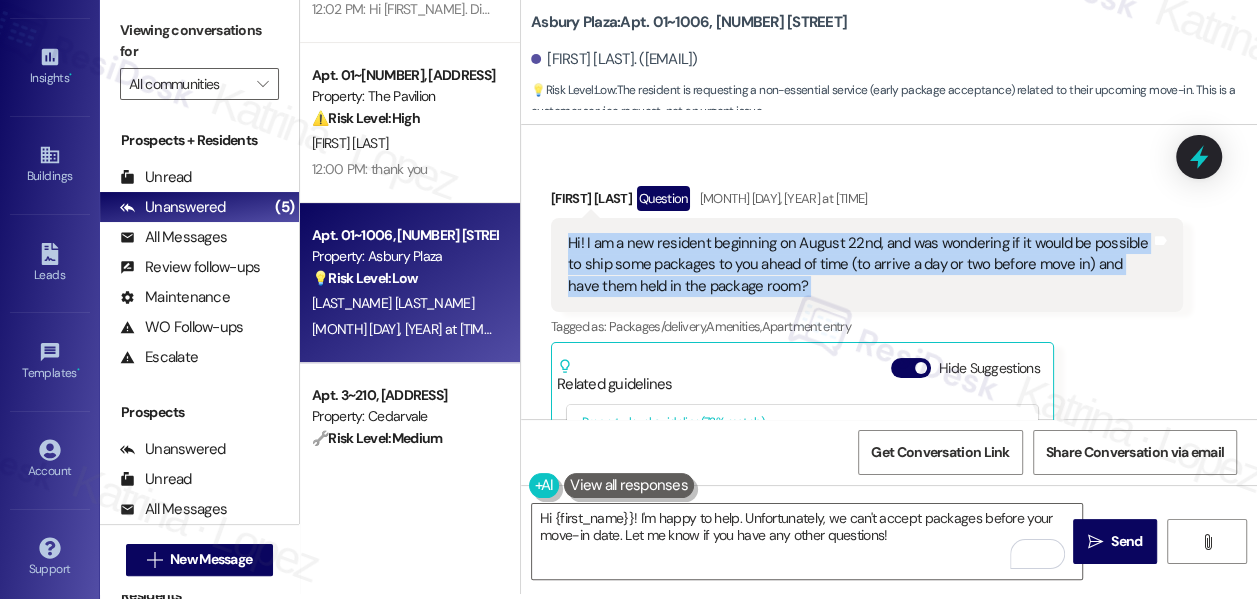 click on "Hi! I am a new resident beginning on August 22nd, and was wondering if it would be possible to ship some packages to you ahead of time (to arrive a day or two before move in) and have them held in the package room?" at bounding box center [859, 265] 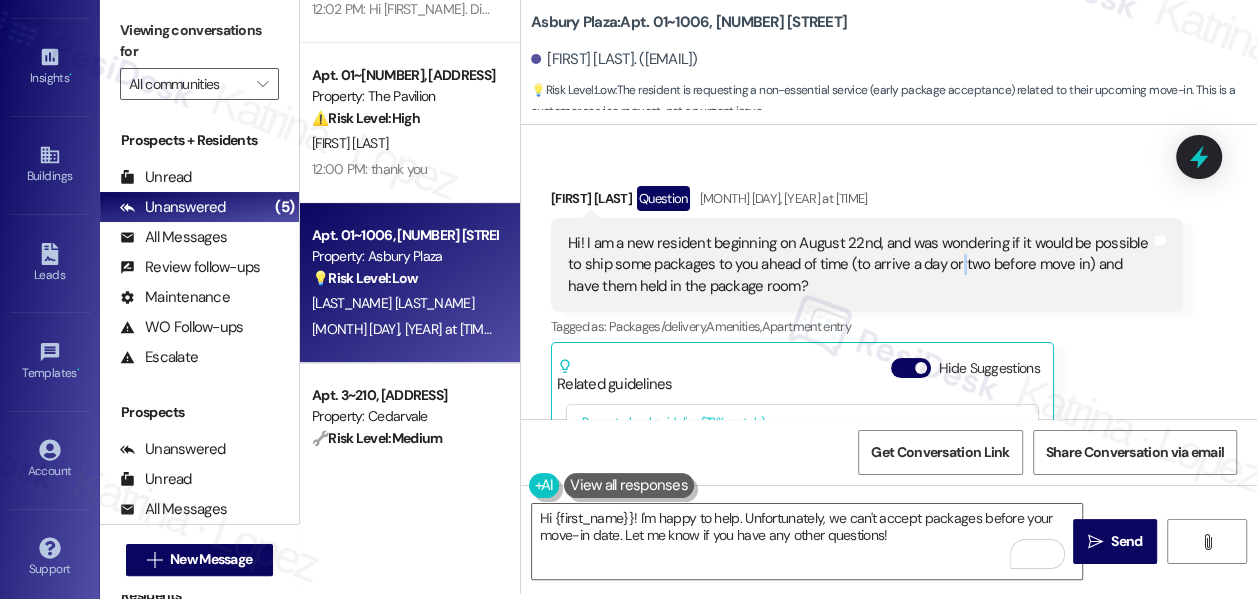 click on "Hi! I am a new resident beginning on August 22nd, and was wondering if it would be possible to ship some packages to you ahead of time (to arrive a day or two before move in) and have them held in the package room?" at bounding box center (859, 265) 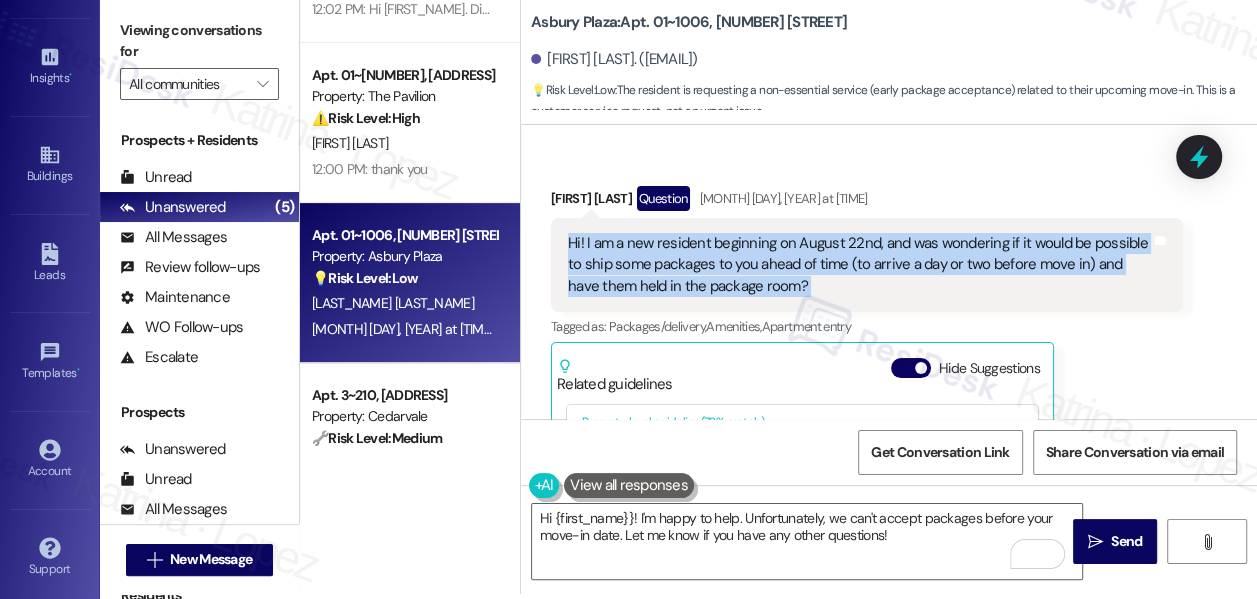 click on "Hi! I am a new resident beginning on August 22nd, and was wondering if it would be possible to ship some packages to you ahead of time (to arrive a day or two before move in) and have them held in the package room?" at bounding box center (859, 265) 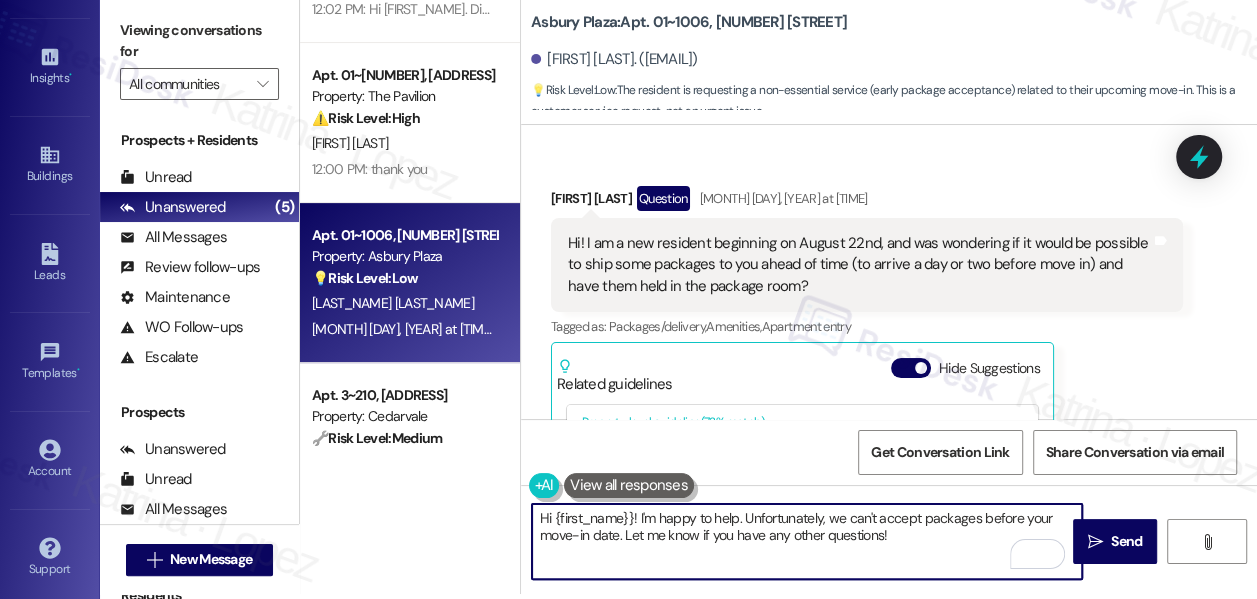 click on "Hi {first_name}}! I'm happy to help. Unfortunately, we can't accept packages before your move-in date. Let me know if you have any other questions!" at bounding box center (807, 541) 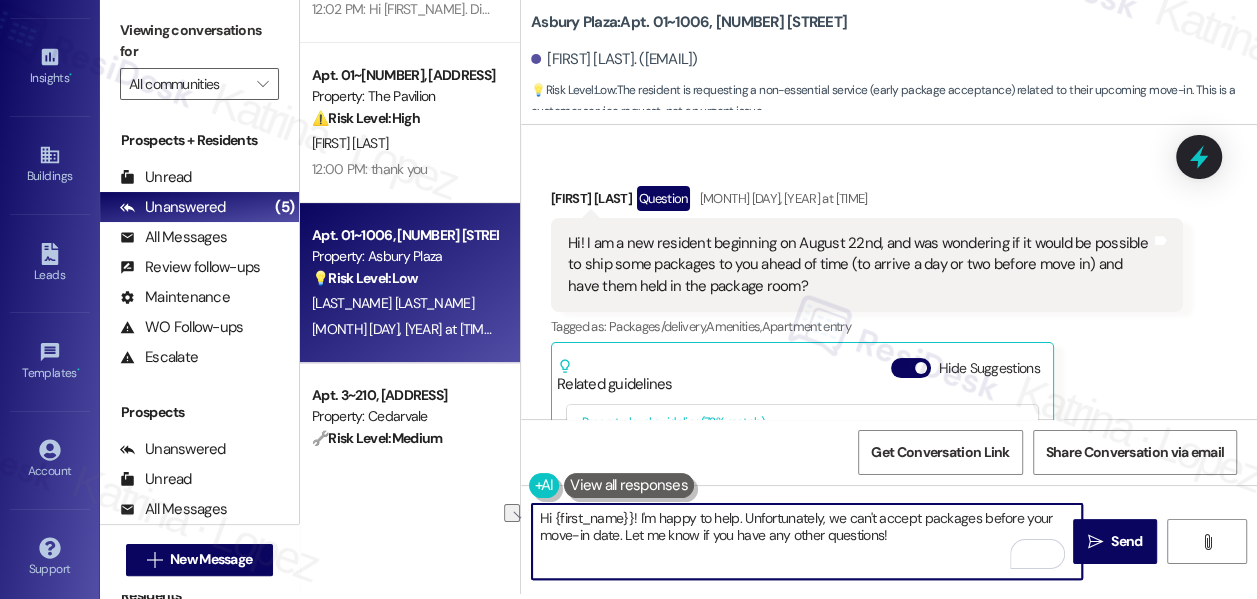 drag, startPoint x: 744, startPoint y: 517, endPoint x: 645, endPoint y: 506, distance: 99.60924 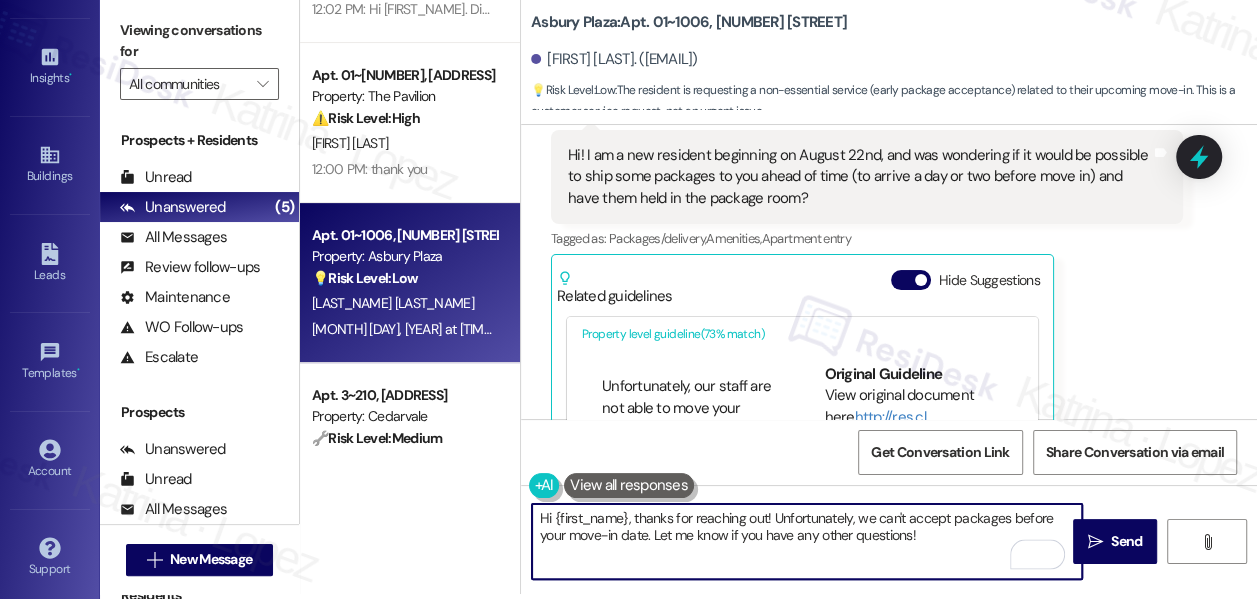 scroll, scrollTop: 181, scrollLeft: 0, axis: vertical 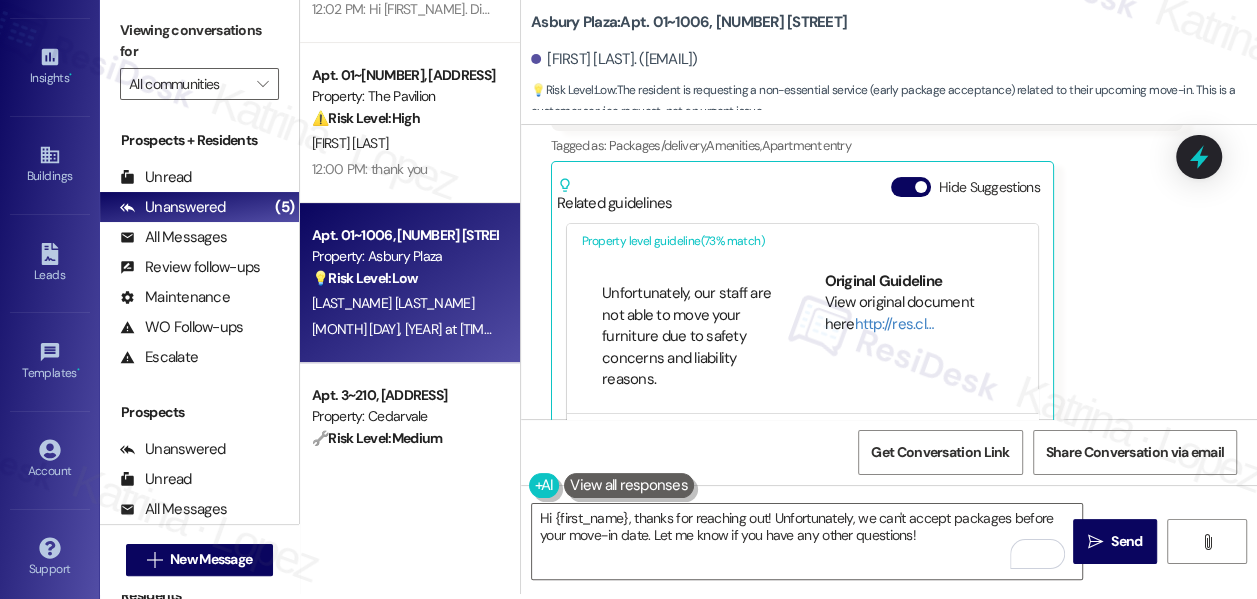 click on "Unfortunately, our staff are not able to move your furniture due to safety concerns and liability reasons." at bounding box center [691, 336] 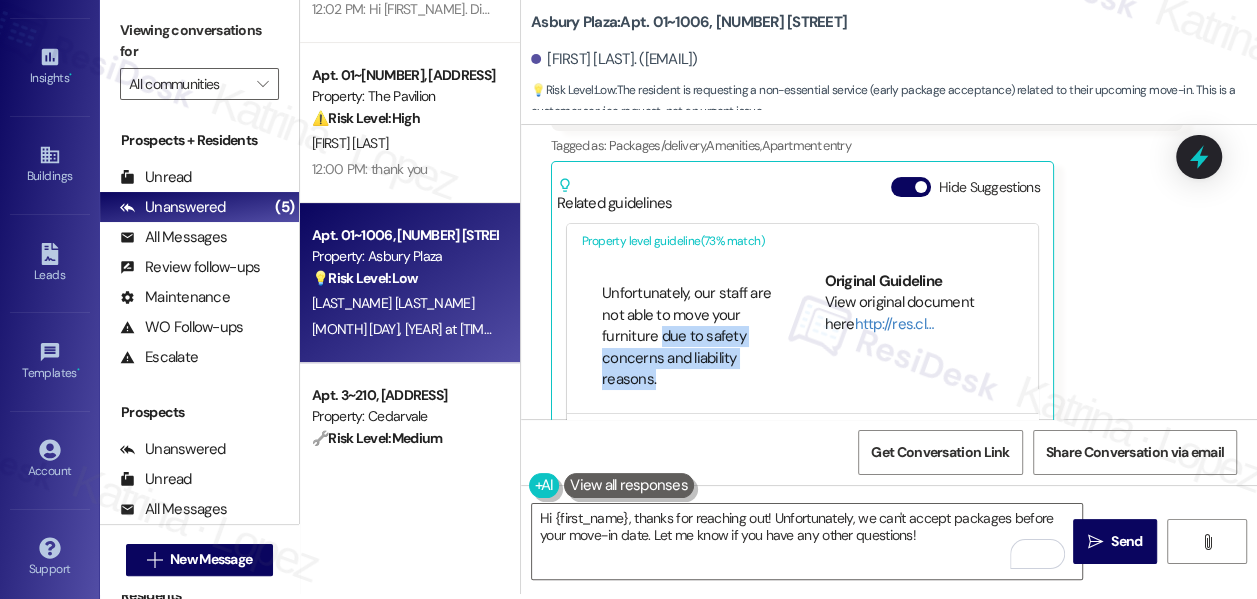 drag, startPoint x: 660, startPoint y: 326, endPoint x: 703, endPoint y: 359, distance: 54.20332 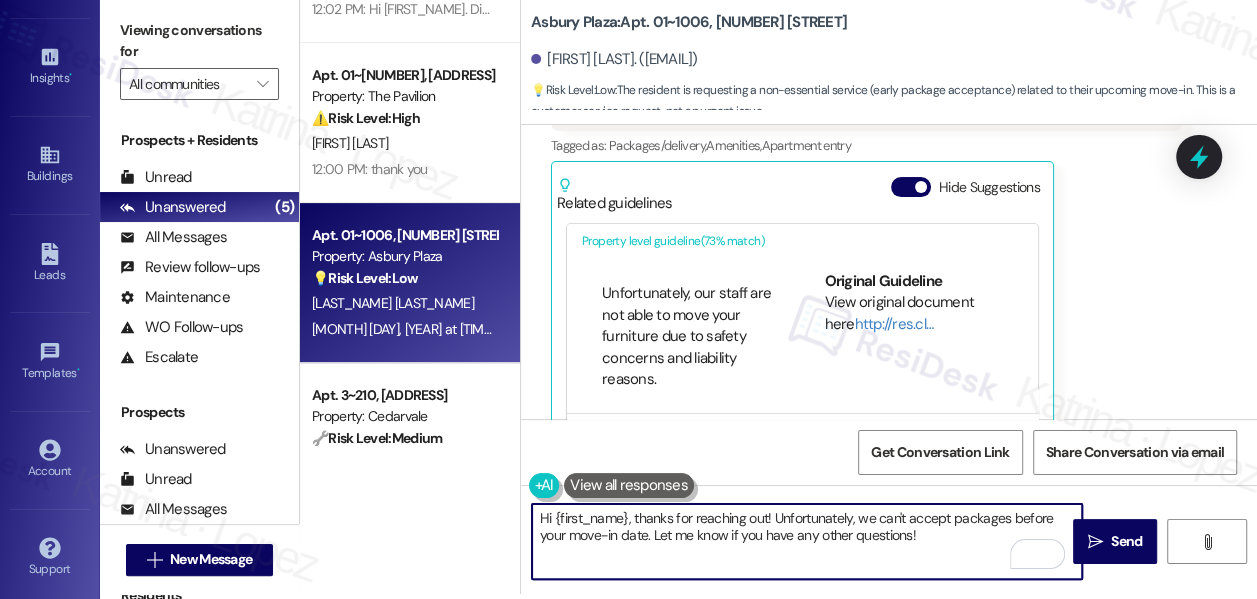 drag, startPoint x: 646, startPoint y: 540, endPoint x: 685, endPoint y: 538, distance: 39.051247 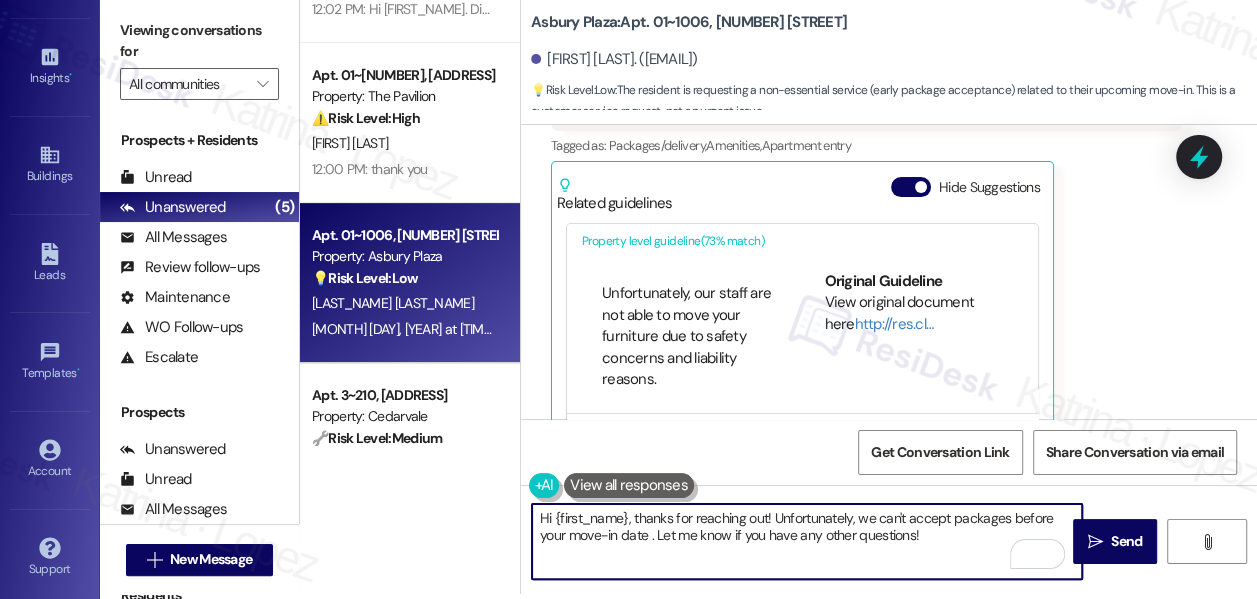 paste on "due to safety concerns and liability reasons." 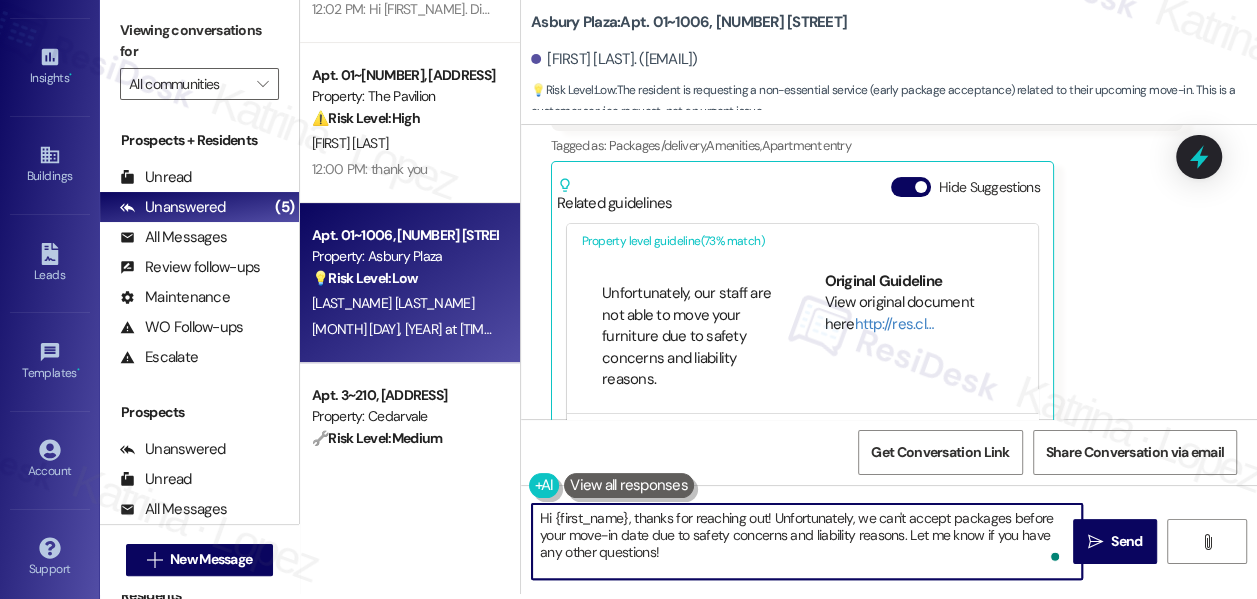 click on "Hi {first_name}, thanks for reaching out! Unfortunately, we can't accept packages before your move-in date due to safety concerns and liability reasons. Let me know if you have any other questions!" at bounding box center (807, 541) 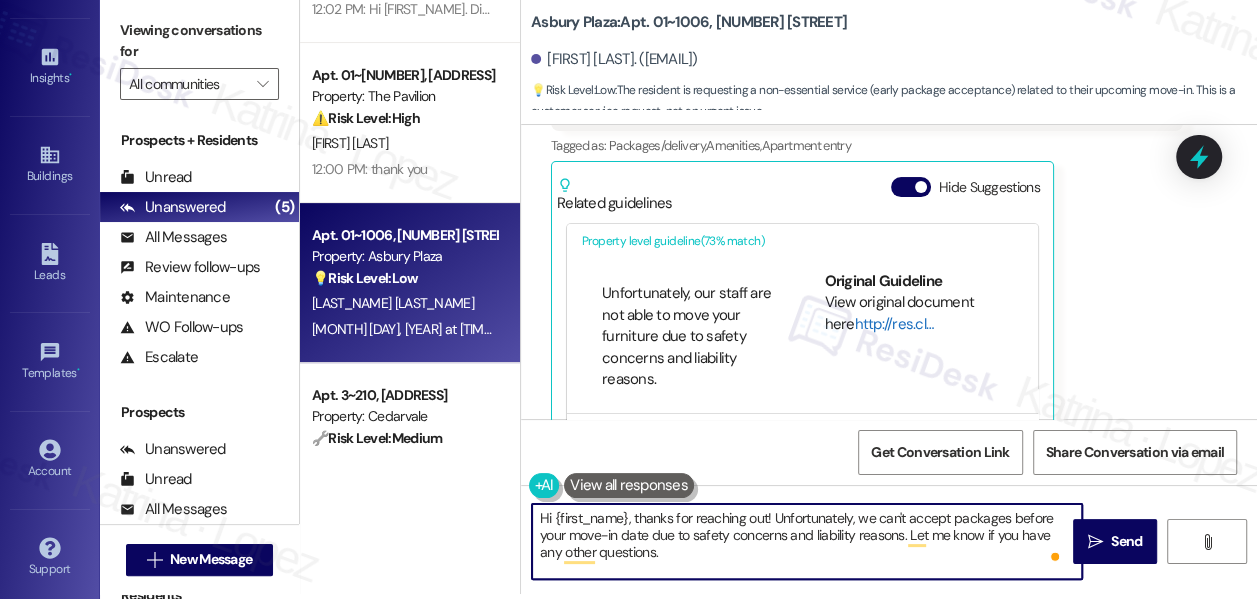 click on "http://res.cl…" at bounding box center [893, 324] 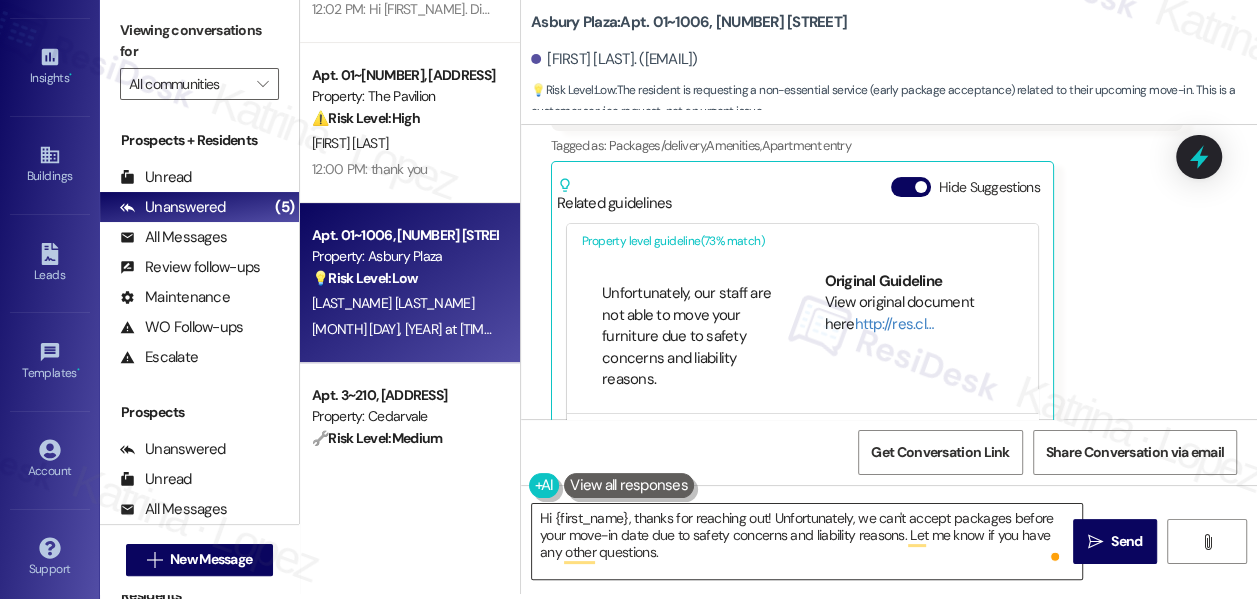 click on "Hi {first_name}, thanks for reaching out! Unfortunately, we can't accept packages before your move-in date due to safety concerns and liability reasons. Let me know if you have any other questions." at bounding box center [807, 541] 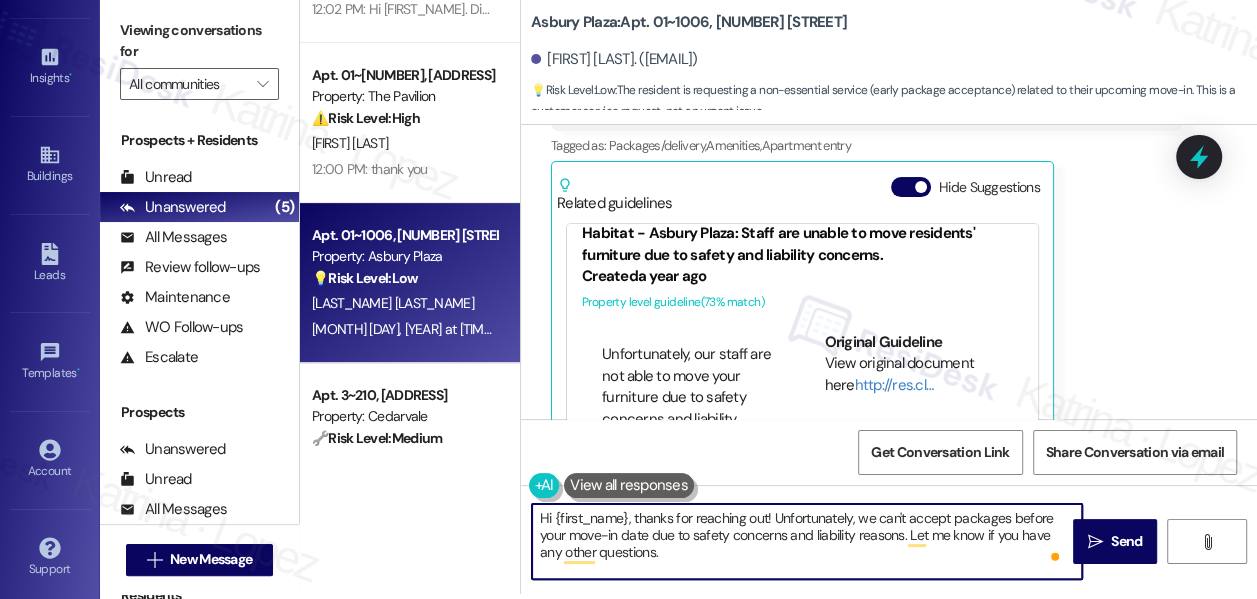 scroll, scrollTop: 0, scrollLeft: 0, axis: both 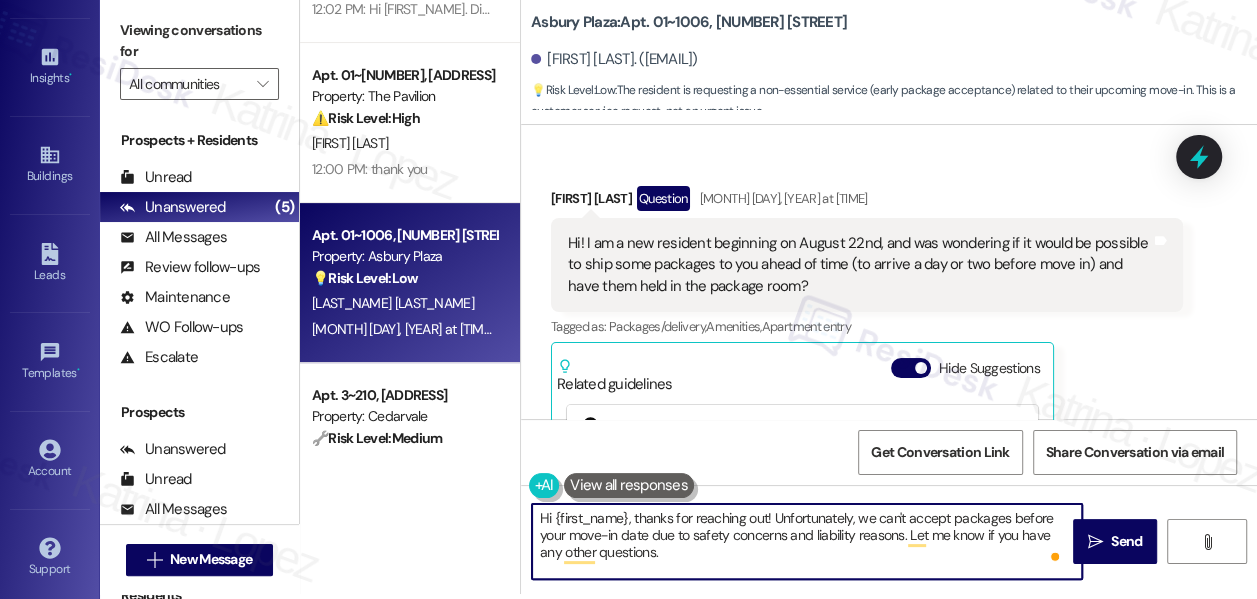 click on "Hi! I am a new resident beginning on August 22nd, and was wondering if it would be possible to ship some packages to you ahead of time (to arrive a day or two before move in) and have them held in the package room?" at bounding box center [859, 265] 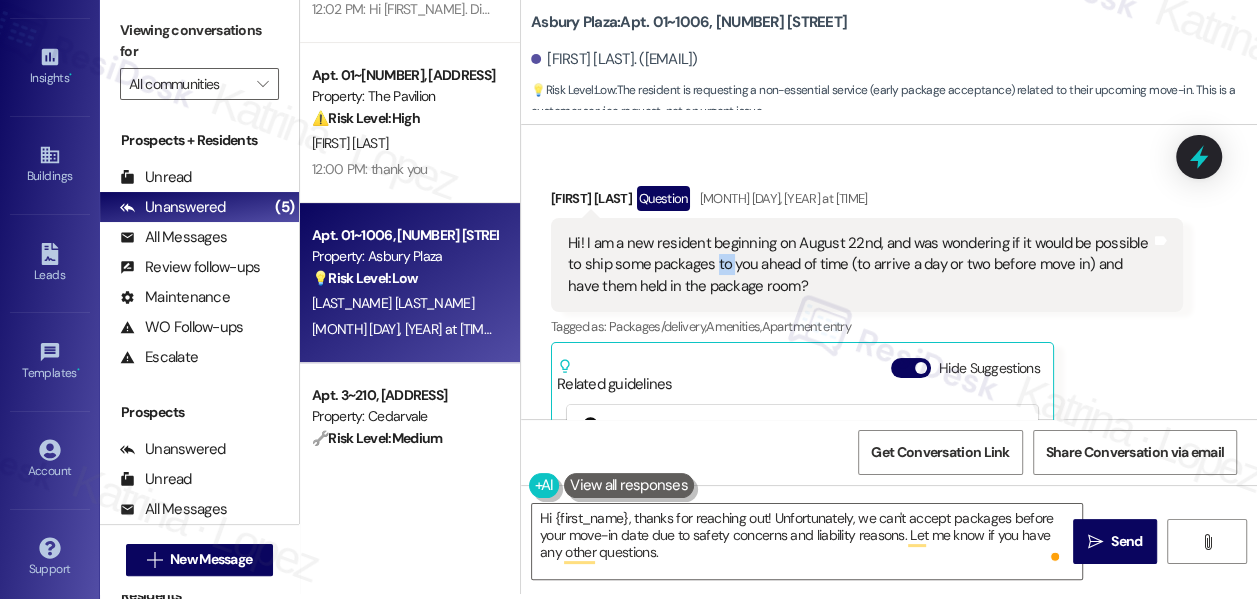 click on "Hi! I am a new resident beginning on August 22nd, and was wondering if it would be possible to ship some packages to you ahead of time (to arrive a day or two before move in) and have them held in the package room?" at bounding box center (859, 265) 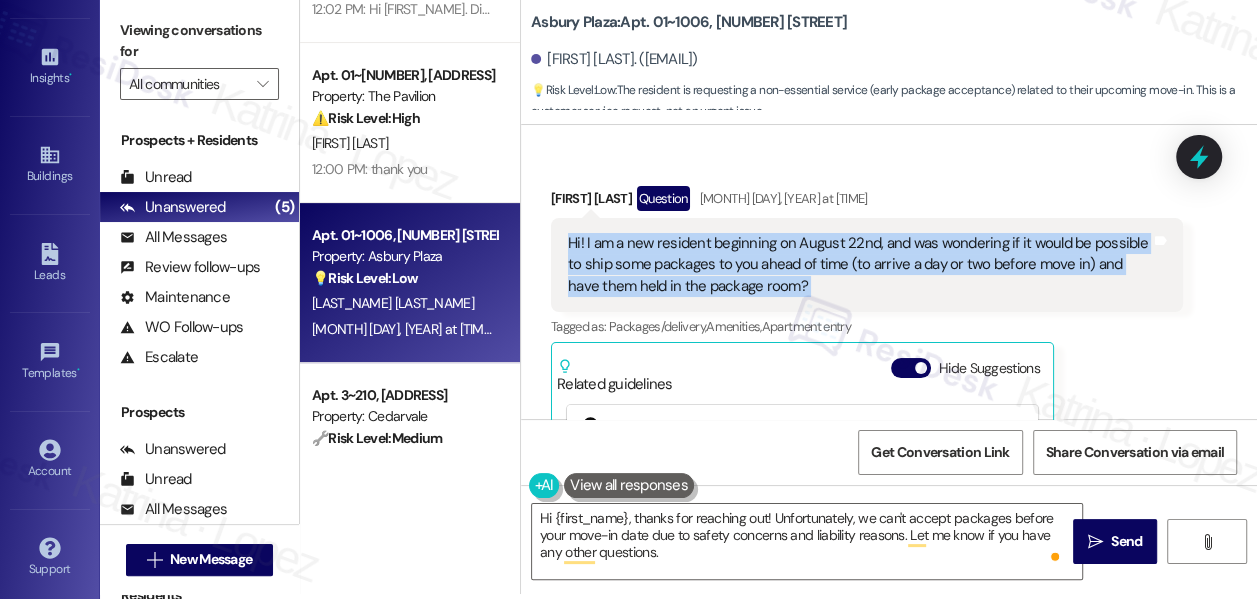 click on "Hi! I am a new resident beginning on August 22nd, and was wondering if it would be possible to ship some packages to you ahead of time (to arrive a day or two before move in) and have them held in the package room?" at bounding box center (859, 265) 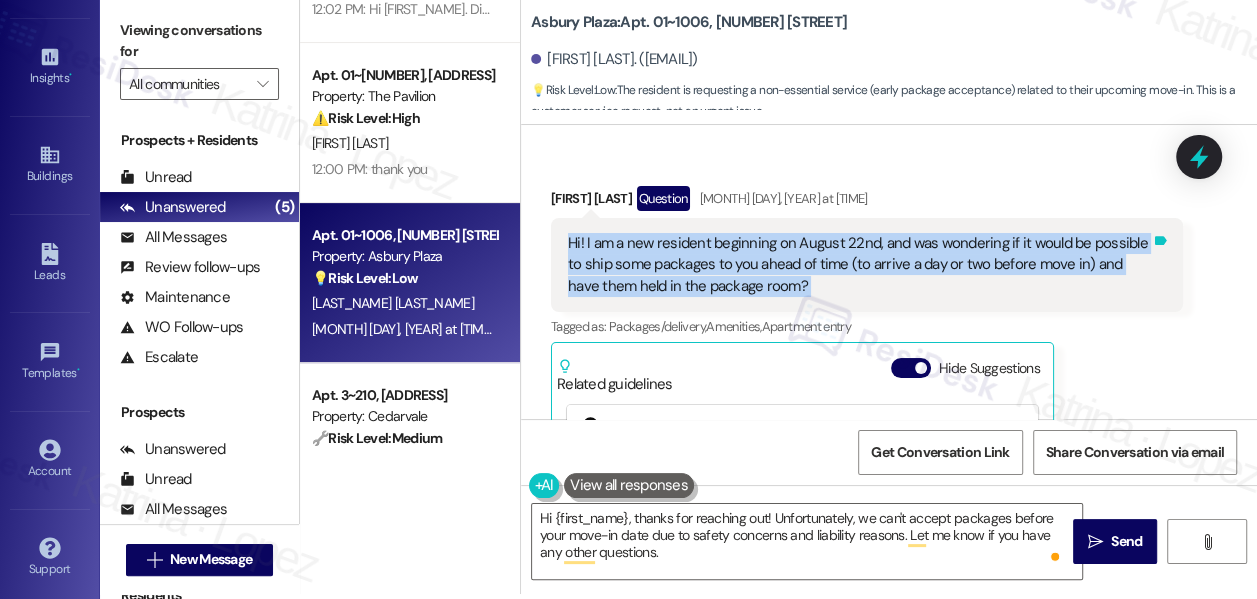 copy on "Hi! I am a new resident beginning on August 22nd, and was wondering if it would be possible to ship some packages to you ahead of time (to arrive a day or two before move in) and have them held in the package room? Tags and notes" 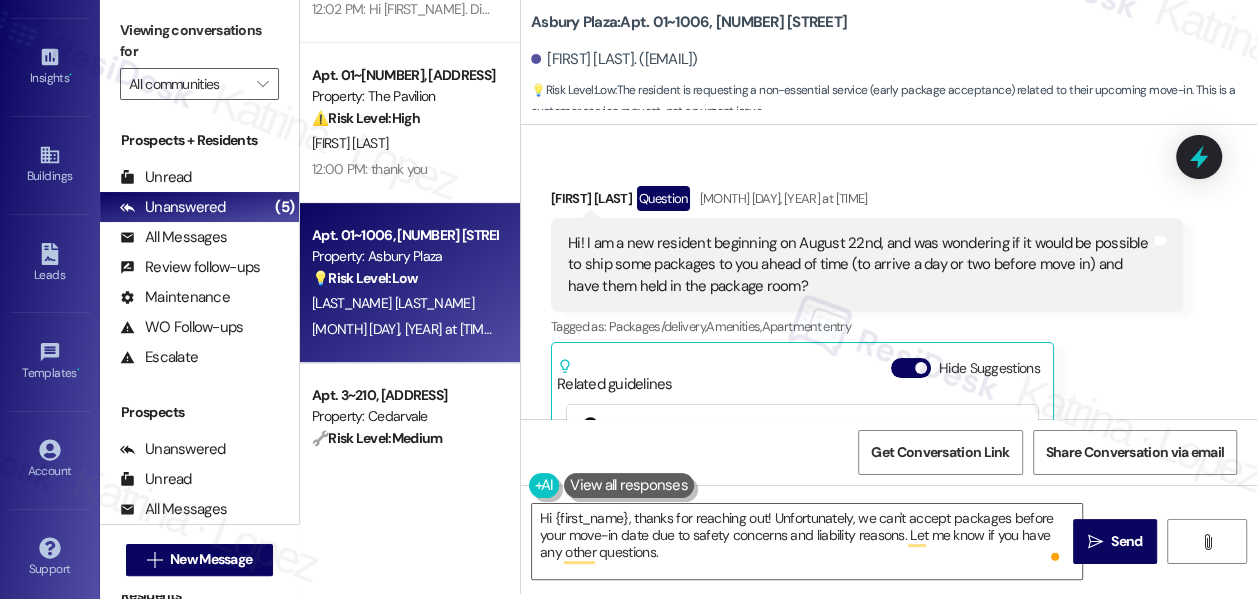 click on "Viewing conversations for" at bounding box center (199, 41) 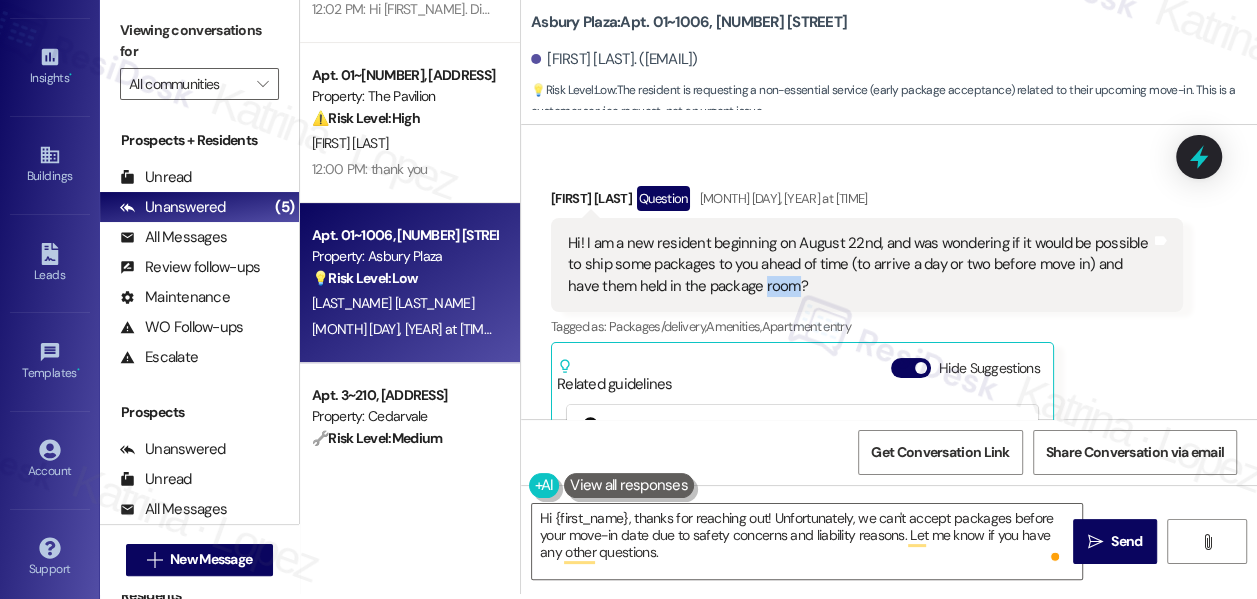 click on "Hi! I am a new resident beginning on August 22nd, and was wondering if it would be possible to ship some packages to you ahead of time (to arrive a day or two before move in) and have them held in the package room?" at bounding box center [859, 265] 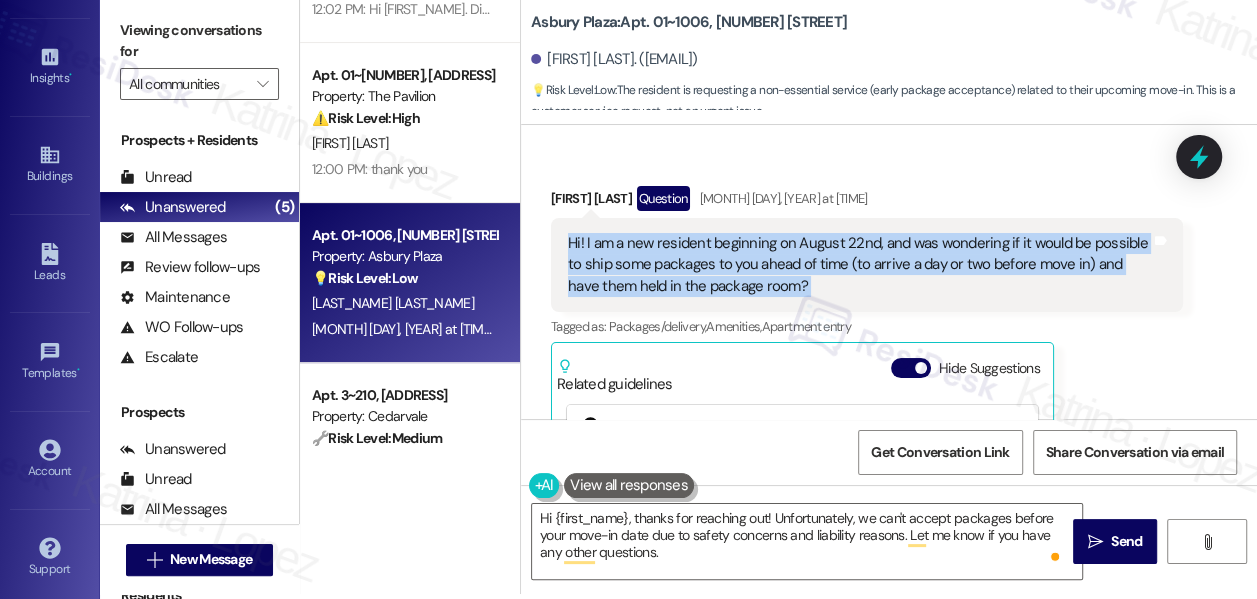 click on "Hi! I am a new resident beginning on August 22nd, and was wondering if it would be possible to ship some packages to you ahead of time (to arrive a day or two before move in) and have them held in the package room?" at bounding box center (859, 265) 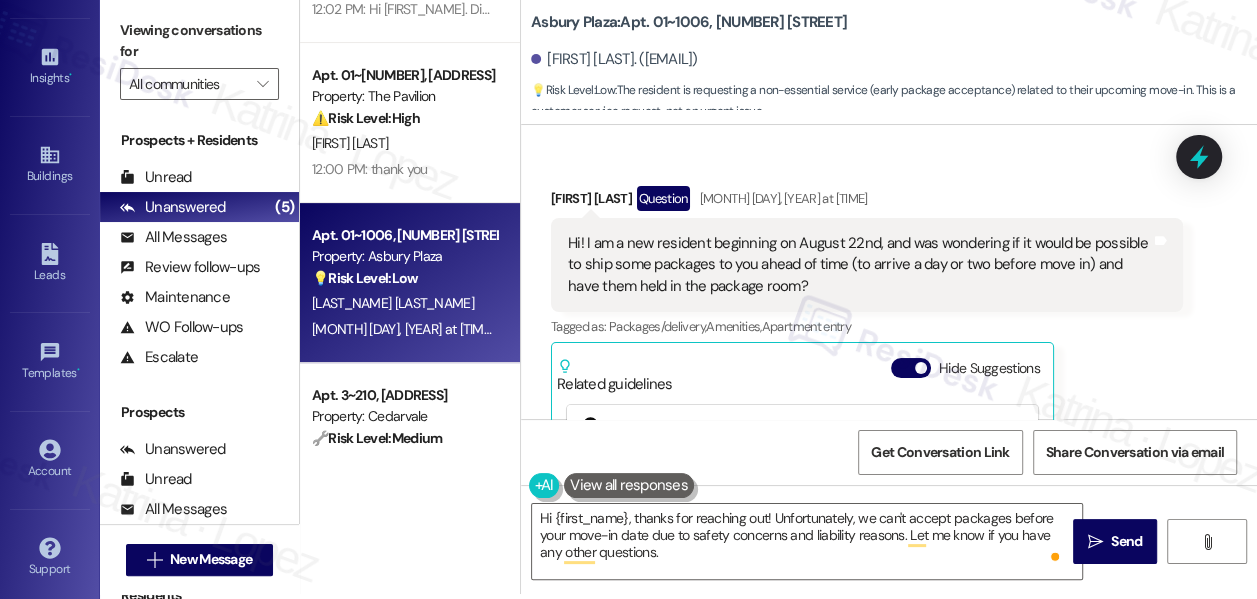 click on "Viewing conversations for" at bounding box center (199, 41) 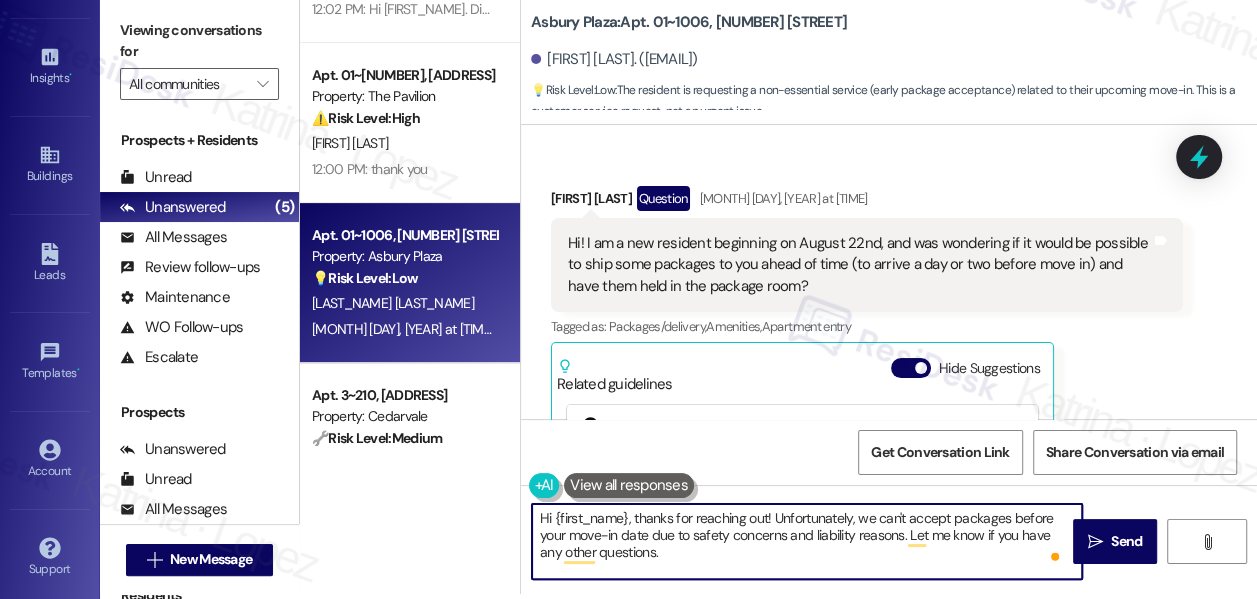 click on "Hi {first_name}, thanks for reaching out! Unfortunately, we can't accept packages before your move-in date due to safety concerns and liability reasons. Let me know if you have any other questions." at bounding box center (807, 541) 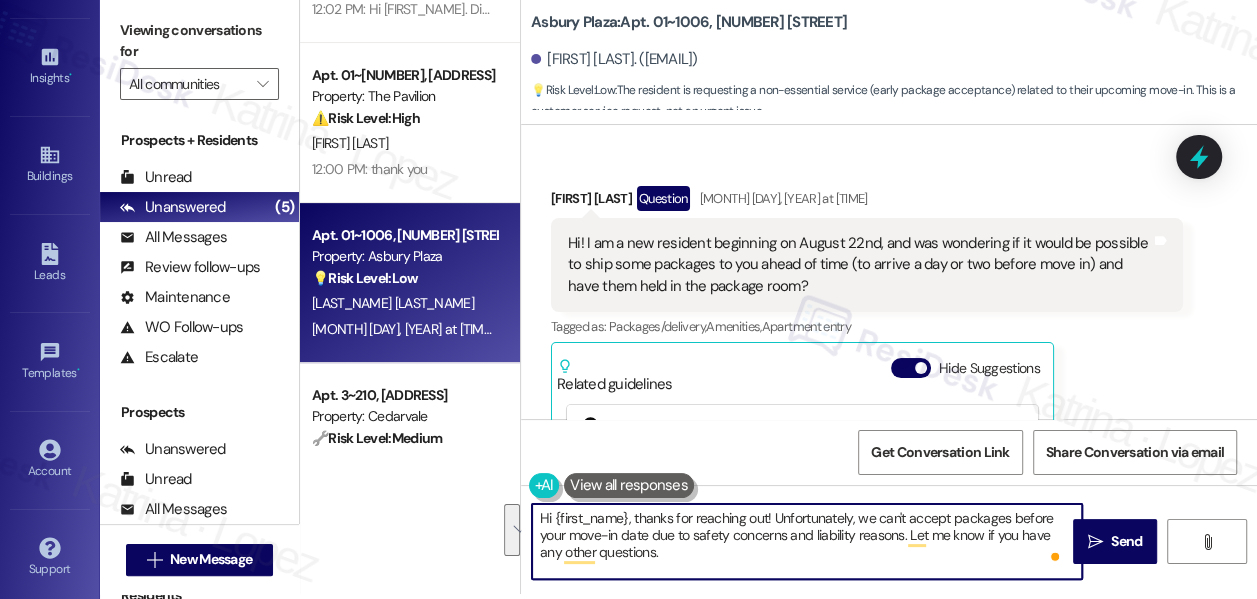 paste on "there! Welcome — we’re excited for your upcoming move on [MONTH] [DAY]! 🎉 Thanks for asking about shipping packages ahead of time. Policies for holding deliveries before move-in can vary, so I’ll need to confirm with the site team whether this is possible. I’ll follow up as soon as I have an update." 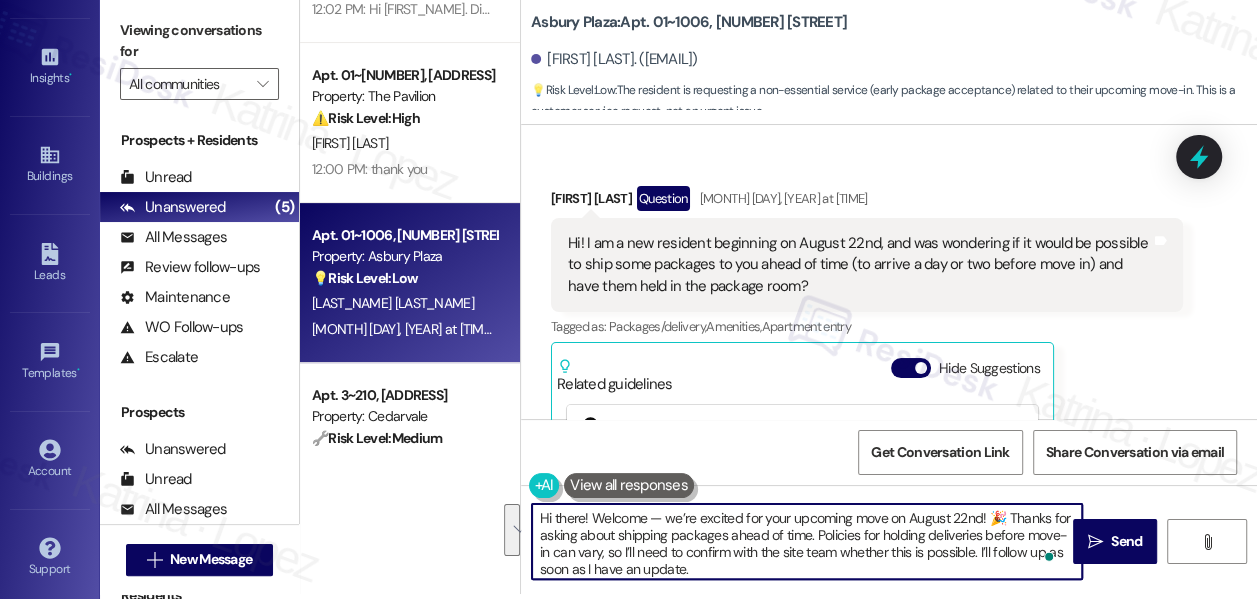 scroll, scrollTop: 34, scrollLeft: 0, axis: vertical 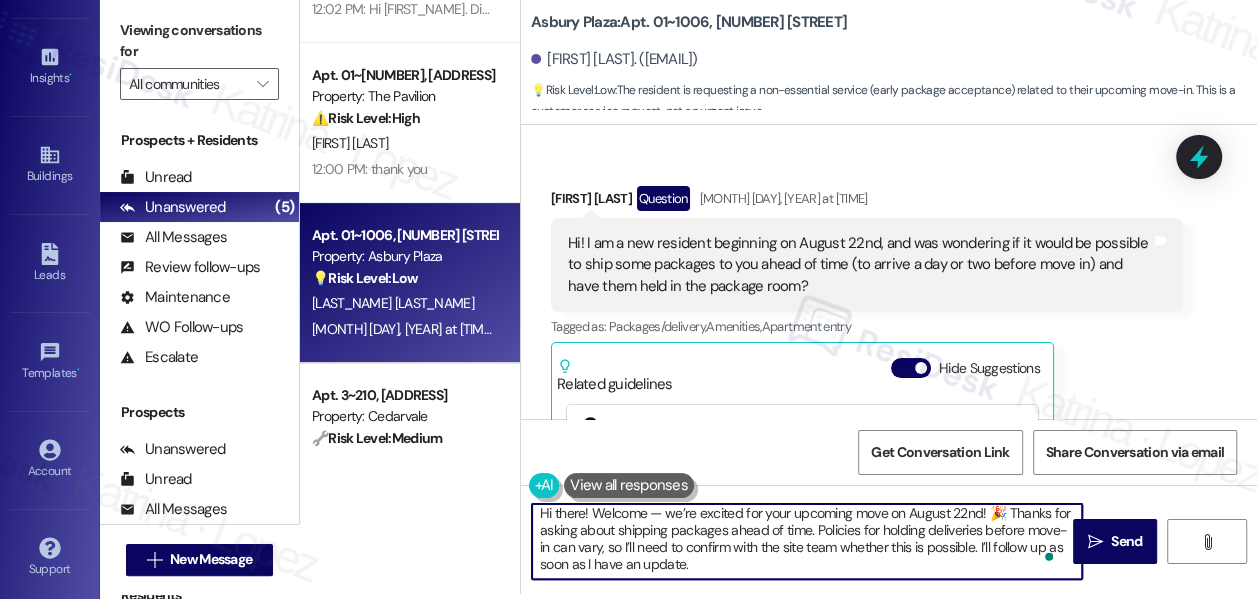 click on "Received via SMS Pablo Coen-Pirani Question Aug 02, [YEAR] at [TIME] Hi! I am a new resident beginning on August 22nd, and was wondering if it would be possible to ship some packages to you ahead of time (to arrive a day or two before move in) and have them held in the package room? Tags and notes Tagged as:   Packages/delivery ,  Click to highlight conversations about Packages/delivery Amenities ,  Click to highlight conversations about Amenities Apartment entry Click to highlight conversations about Apartment entry  Related guidelines Hide Suggestions Habitat - Asbury Plaza: Staff are unable to move residents' furniture due to safety and liability concerns. Created  a year ago Property level guideline  ( 73 % match) FAQs generated by ResiDesk AI Can your staff move my furniture for me? Unfortunately, our staff are not able to move your furniture due to safety concerns and liability reasons. Original Guideline View original document here  http://res.cl… Habitat - Asbury Plaza: Parking policy clarification" at bounding box center (867, 413) 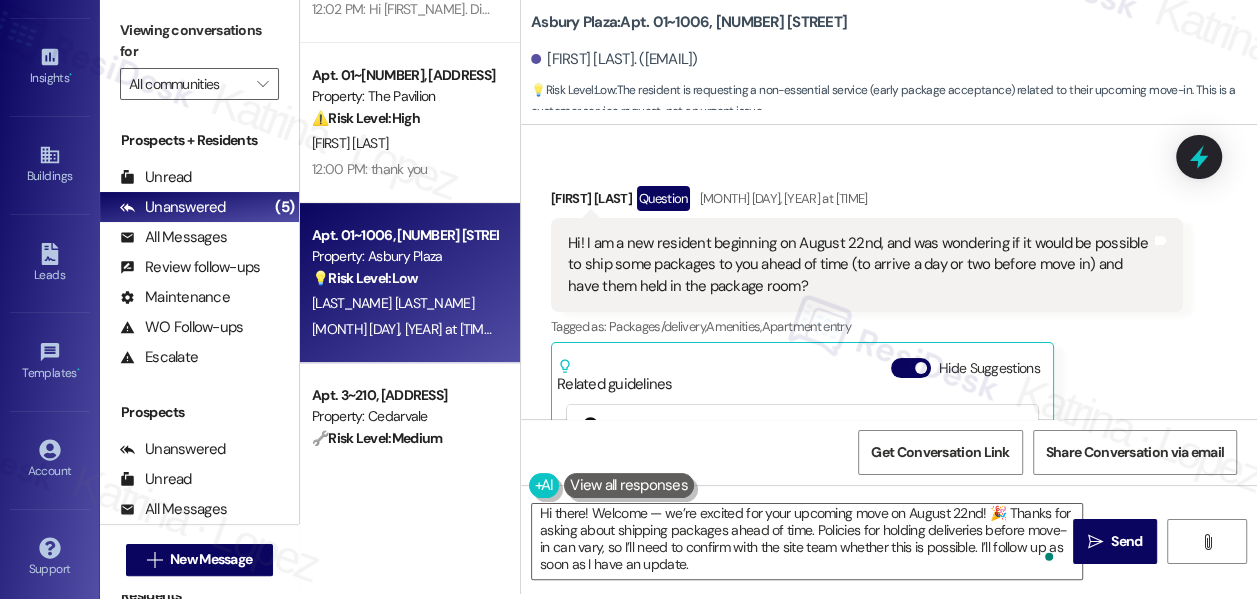 click on "[FIRST] [LAST] Question [MONTH] [DAY], [YEAR] at [TIME]" at bounding box center [867, 202] 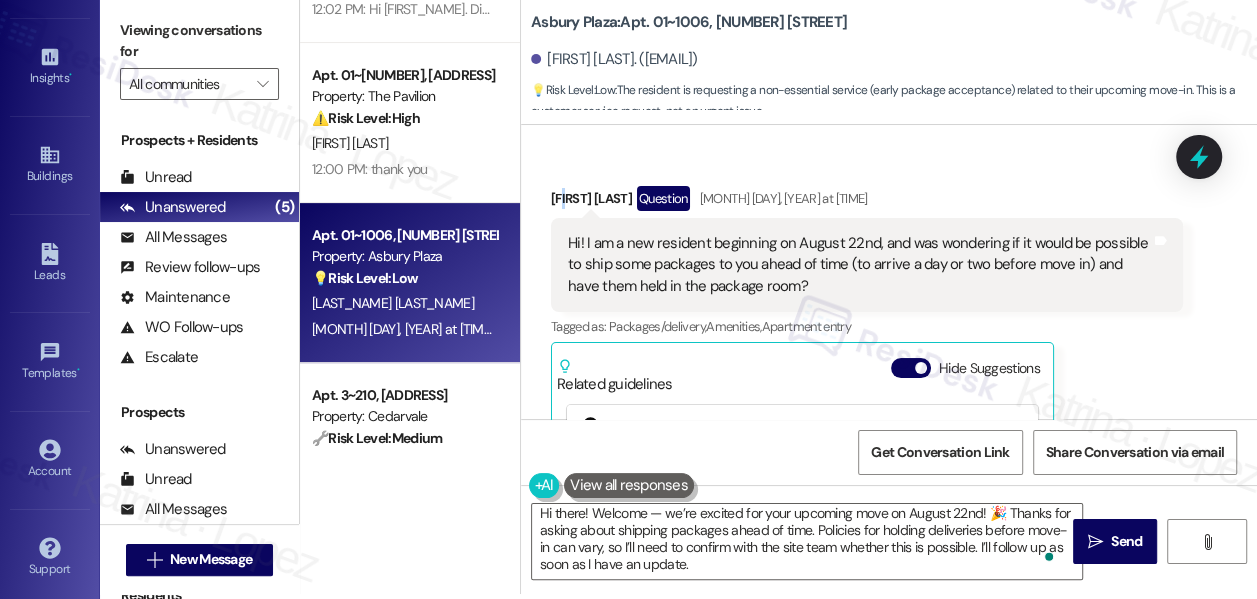 click on "[FIRST] [LAST] Question [MONTH] [DAY], [YEAR] at [TIME]" at bounding box center (867, 202) 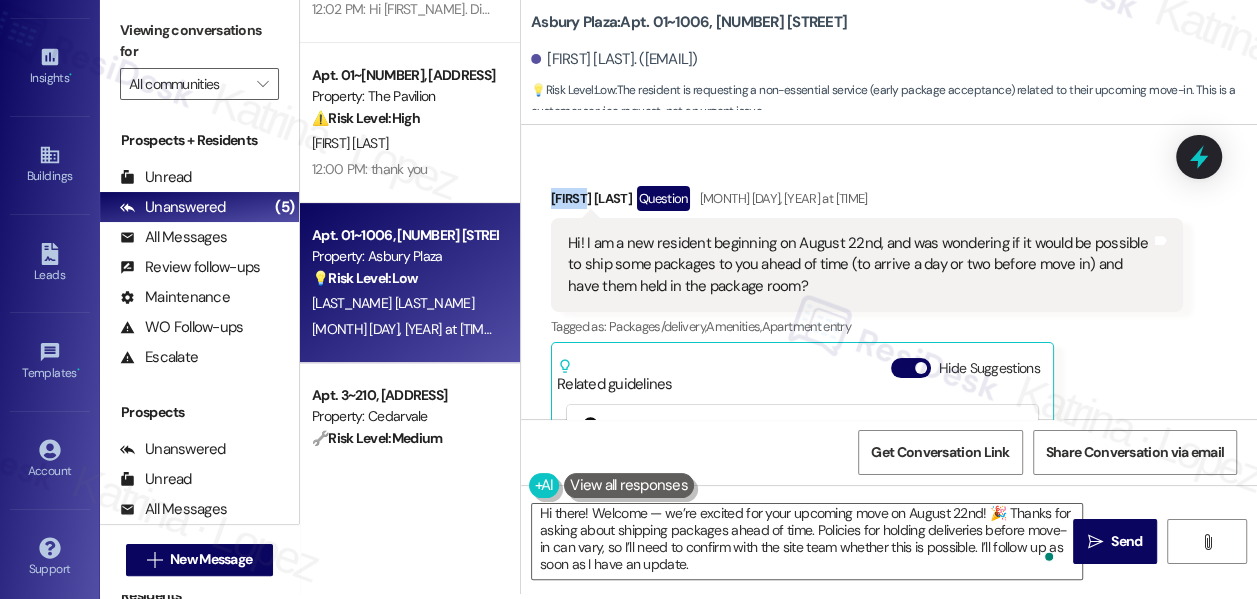 click on "[FIRST] [LAST] Question [MONTH] [DAY], [YEAR] at [TIME]" at bounding box center [867, 202] 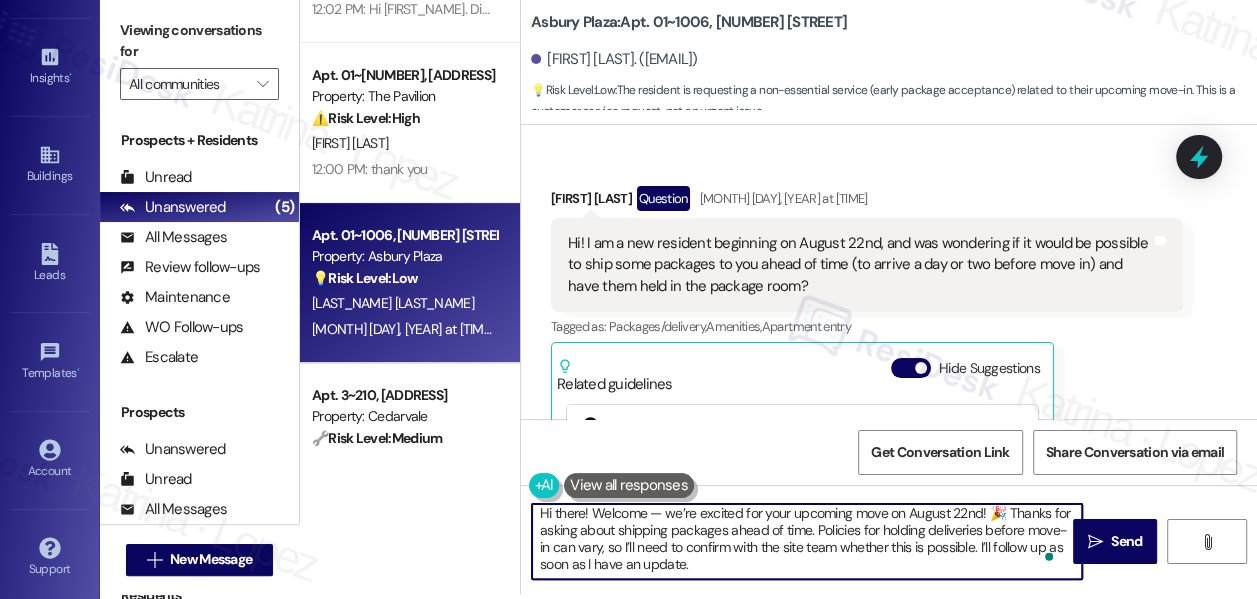 click on "Hi there! Welcome — we’re excited for your upcoming move on August 22nd! 🎉 Thanks for asking about shipping packages ahead of time. Policies for holding deliveries before move-in can vary, so I’ll need to confirm with the site team whether this is possible. I’ll follow up as soon as I have an update." at bounding box center (807, 541) 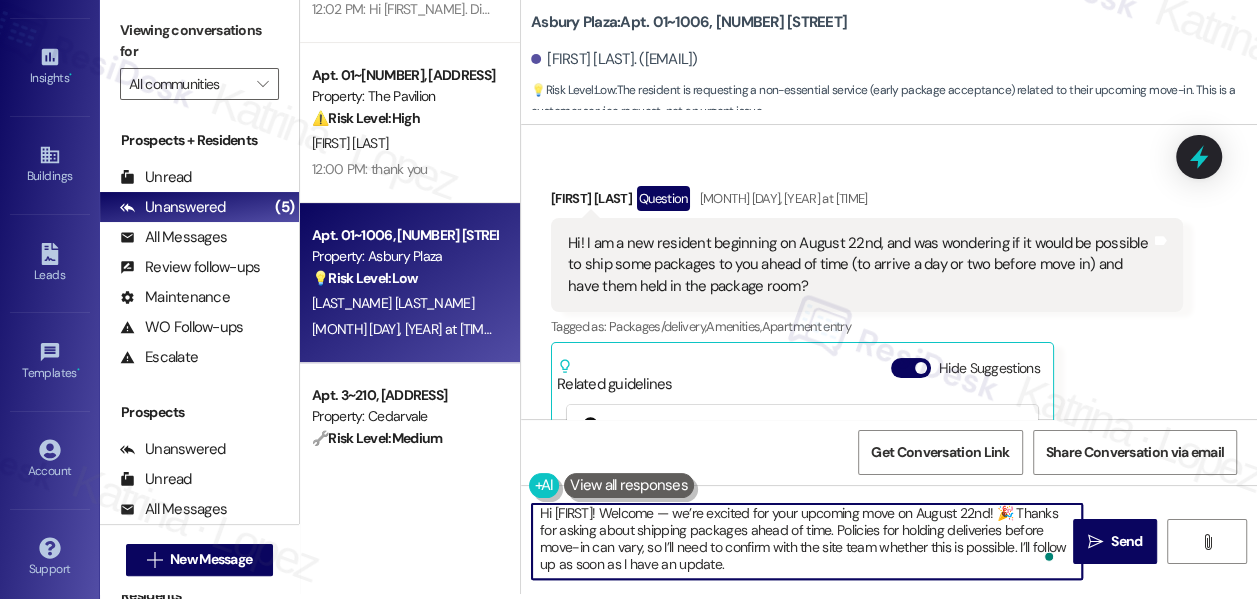 scroll, scrollTop: 0, scrollLeft: 0, axis: both 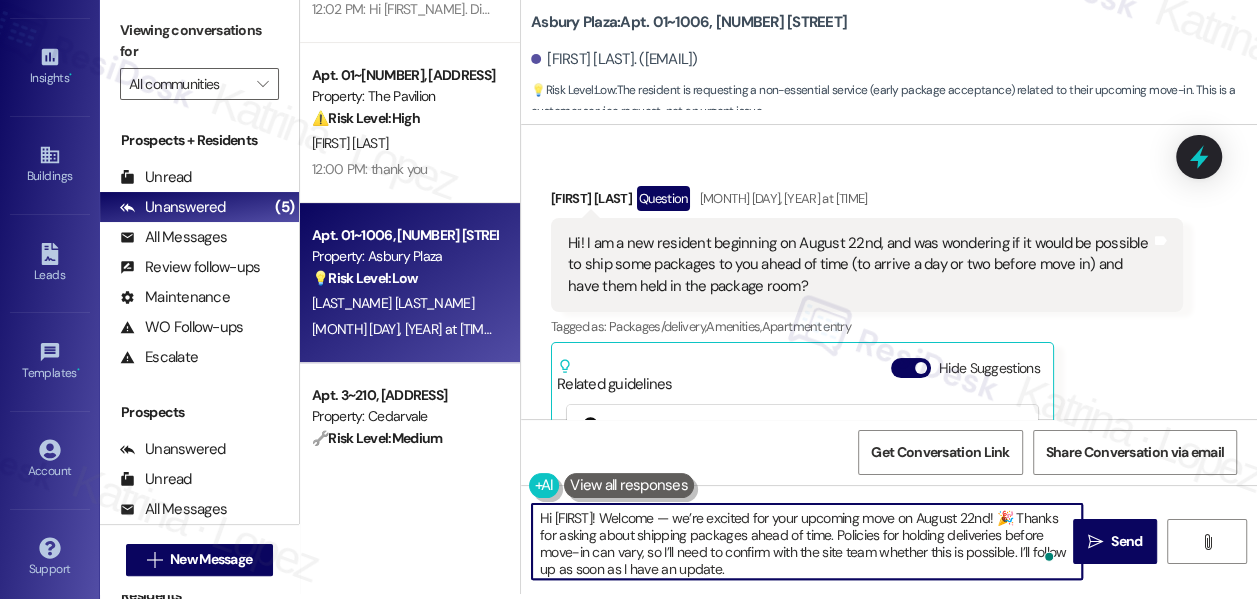 drag, startPoint x: 645, startPoint y: 511, endPoint x: 669, endPoint y: 511, distance: 24 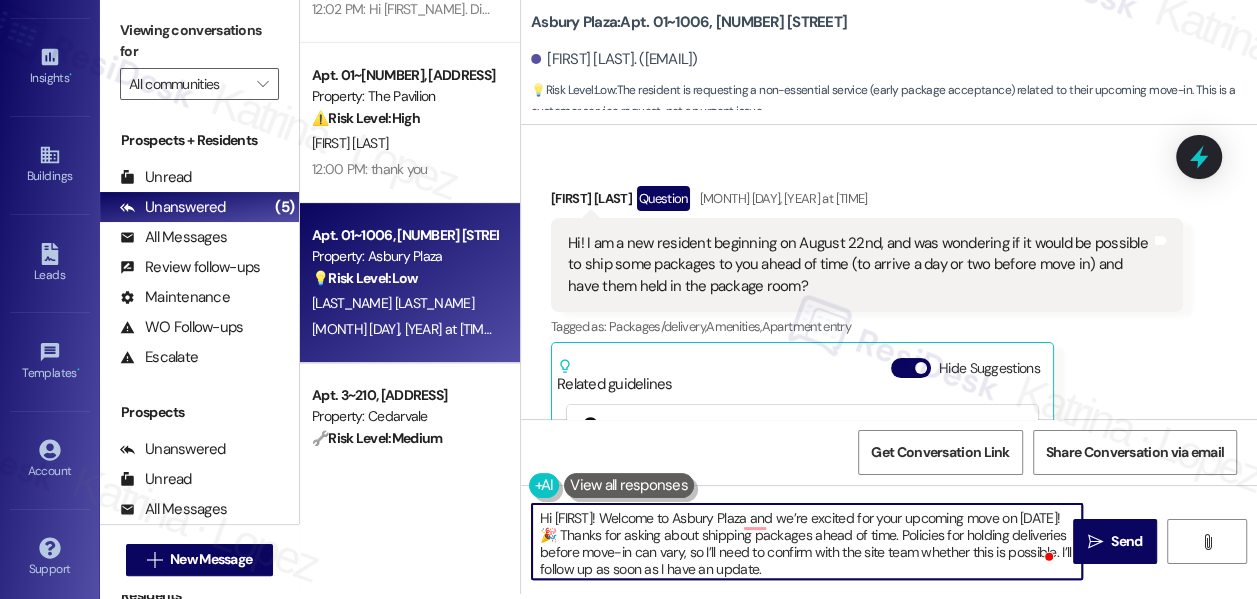 scroll, scrollTop: 5, scrollLeft: 0, axis: vertical 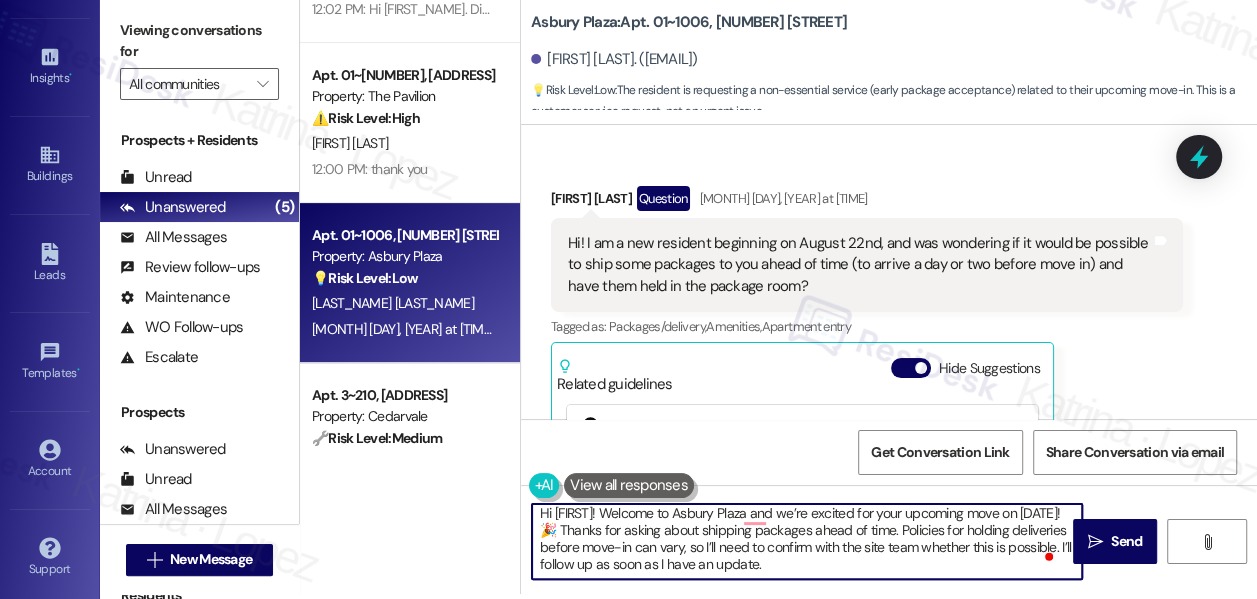 drag, startPoint x: 610, startPoint y: 569, endPoint x: 899, endPoint y: 564, distance: 289.04324 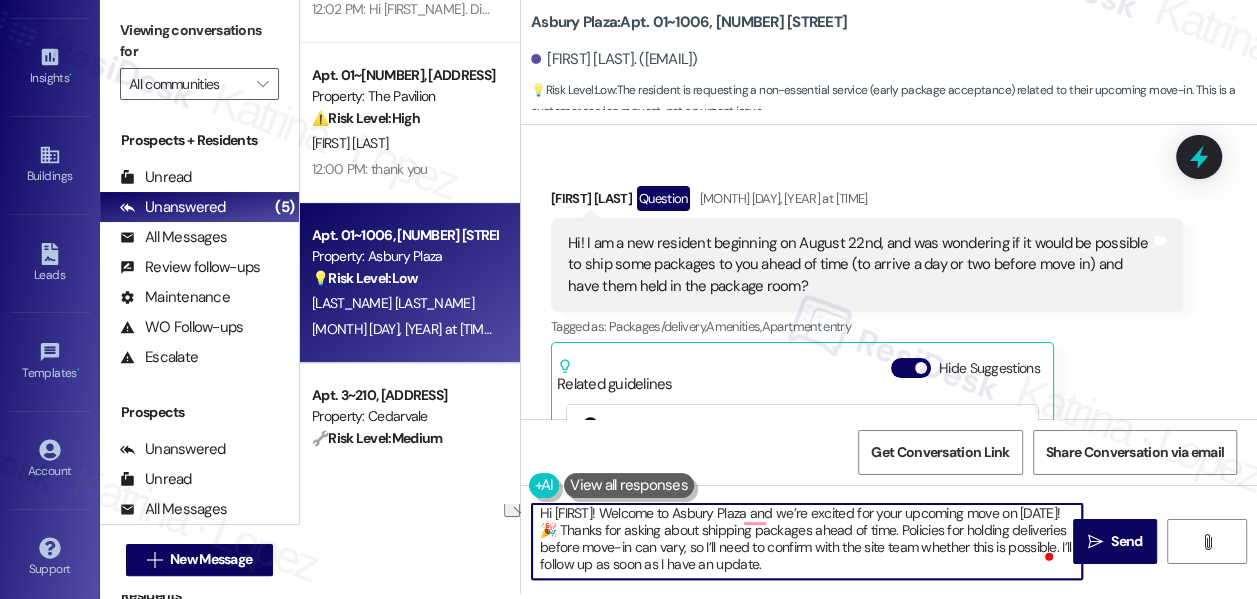 click on "Hi [FIRST]! Welcome to Asbury Plaza and we’re excited for your upcoming move on [DATE]! 🎉 Thanks for asking about shipping packages ahead of time. Policies for holding deliveries before move-in can vary, so I’ll need to confirm with the site team whether this is possible. I’ll follow up as soon as I have an update." at bounding box center [807, 541] 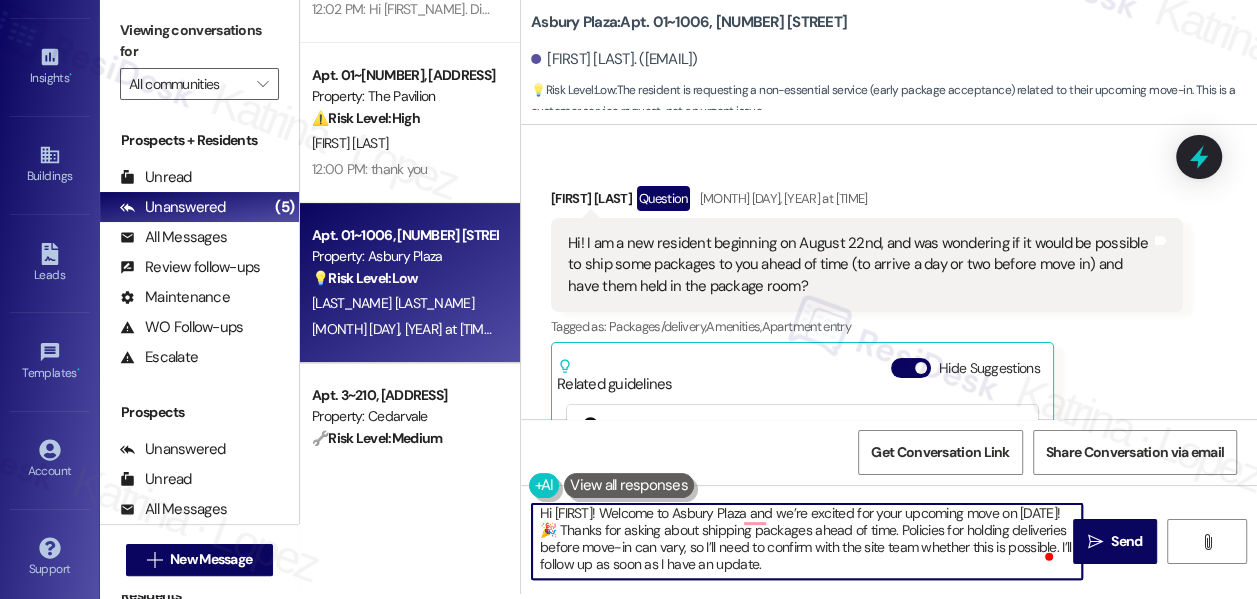 drag, startPoint x: 622, startPoint y: 540, endPoint x: 883, endPoint y: 561, distance: 261.84348 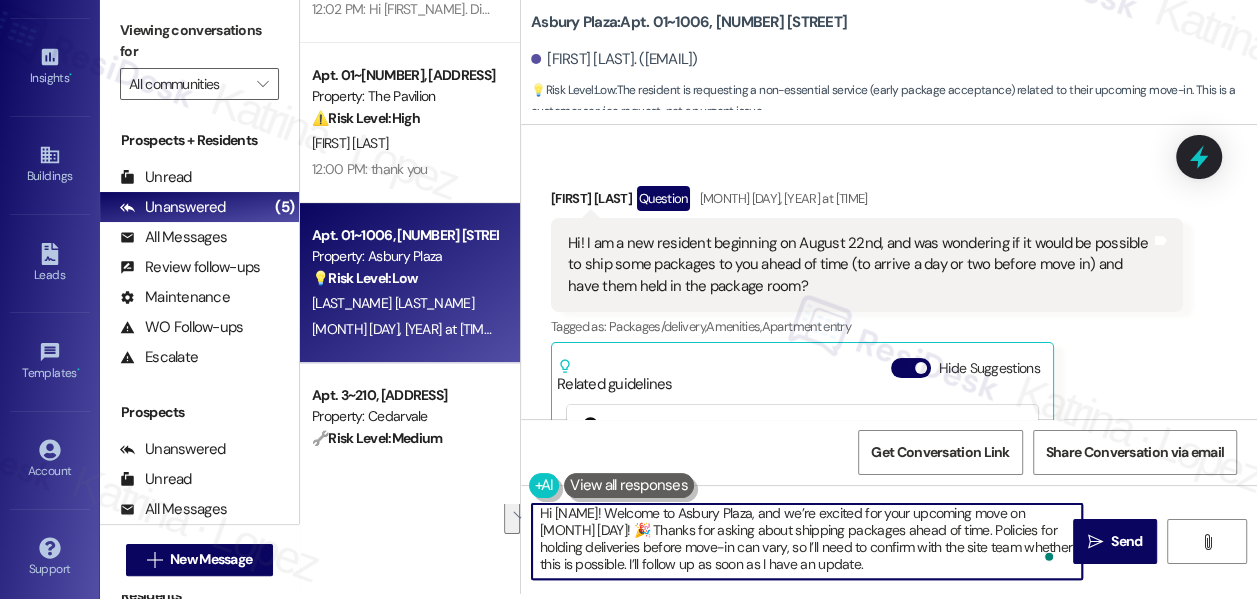 drag, startPoint x: 760, startPoint y: 544, endPoint x: 938, endPoint y: 527, distance: 178.80995 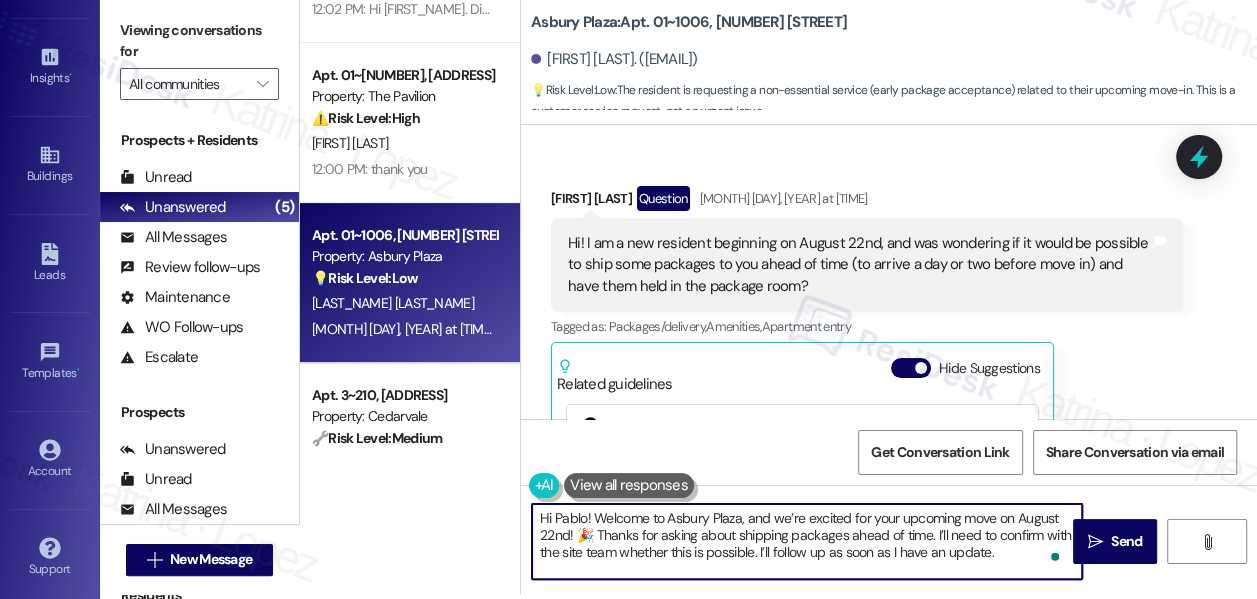 click on "Hi Pablo! Welcome to Asbury Plaza, and we’re excited for your upcoming move on August 22nd! 🎉 Thanks for asking about shipping packages ahead of time. I’ll need to confirm with the site team whether this is possible. I’ll follow up as soon as I have an update." at bounding box center (807, 541) 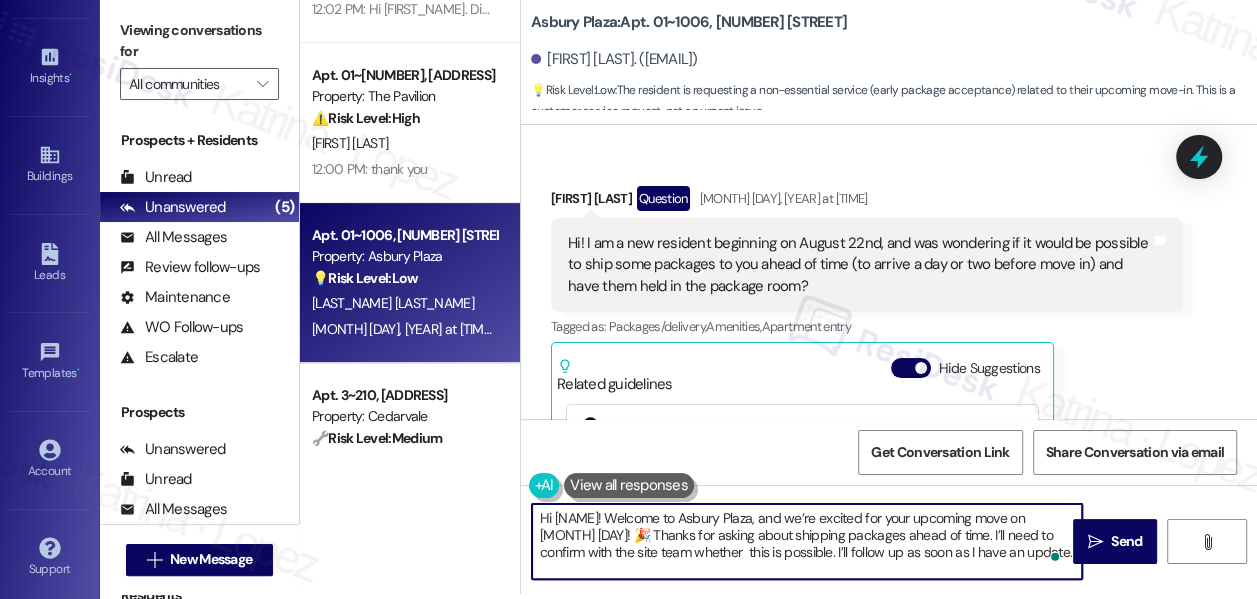 paste on "Policies for holding deliveries before move-in can vary, so" 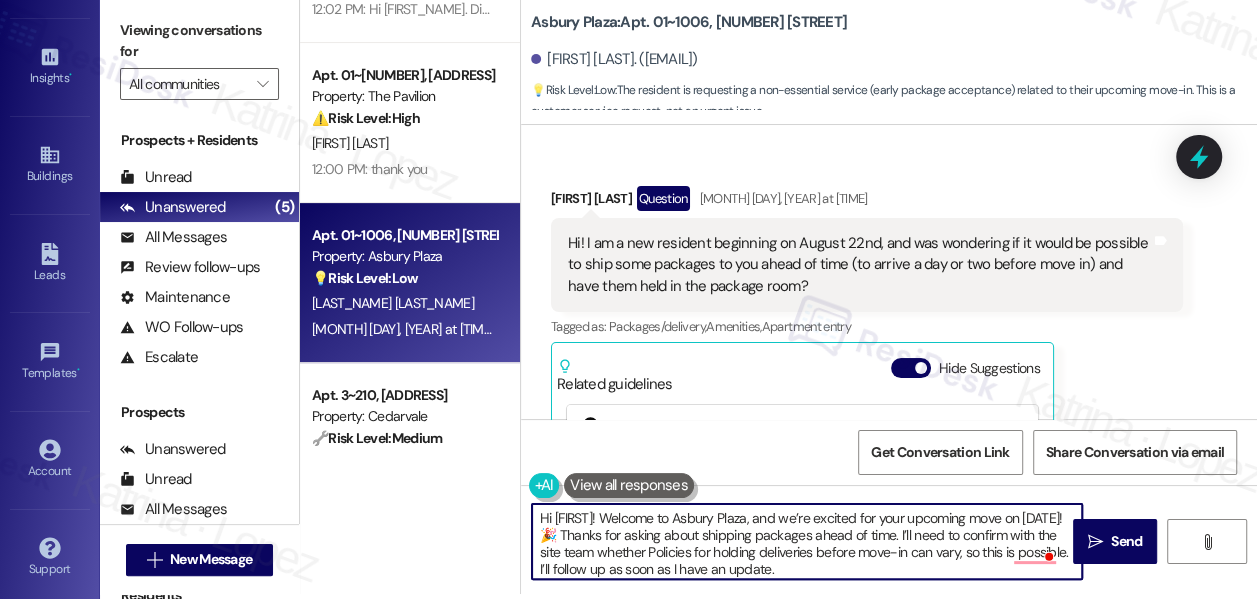 click on "Hi [FIRST]! Welcome to Asbury Plaza, and we’re excited for your upcoming move on [DATE]! 🎉 Thanks for asking about shipping packages ahead of time. I’ll need to confirm with the site team whether Policies for holding deliveries before move-in can vary, so this is possible. I’ll follow up as soon as I have an update." at bounding box center [807, 541] 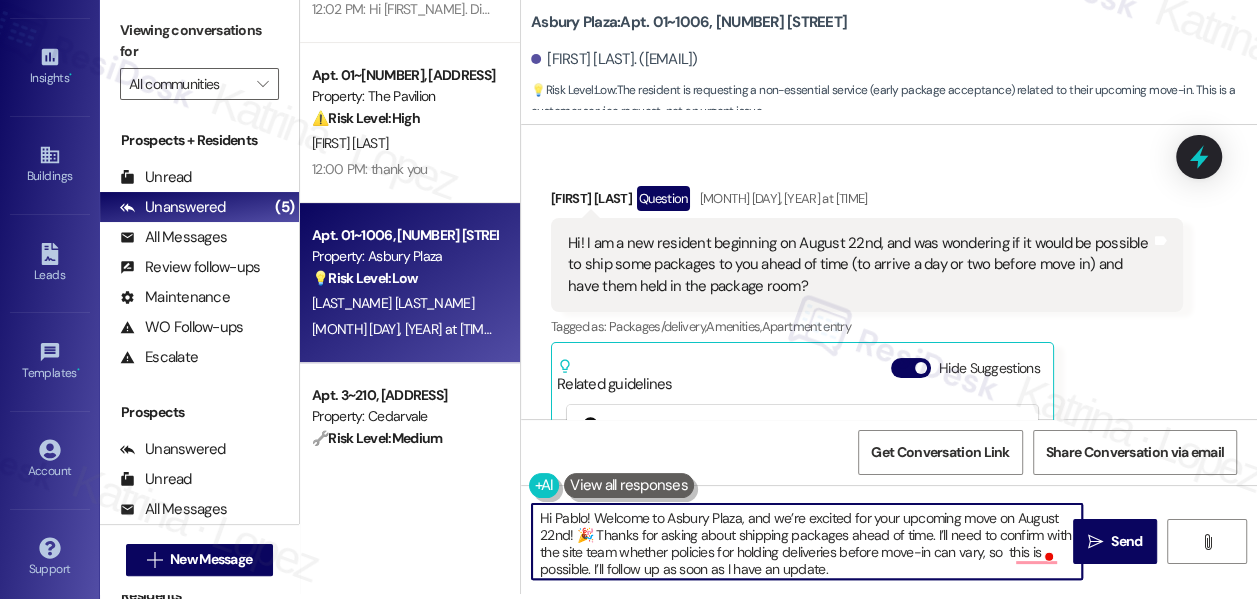 click on "Hi Pablo! Welcome to Asbury Plaza, and we’re excited for your upcoming move on August 22nd! 🎉 Thanks for asking about shipping packages ahead of time. I’ll need to confirm with the site team whether policies for holding deliveries before move-in can vary, so  this is possible. I’ll follow up as soon as I have an update." at bounding box center [807, 541] 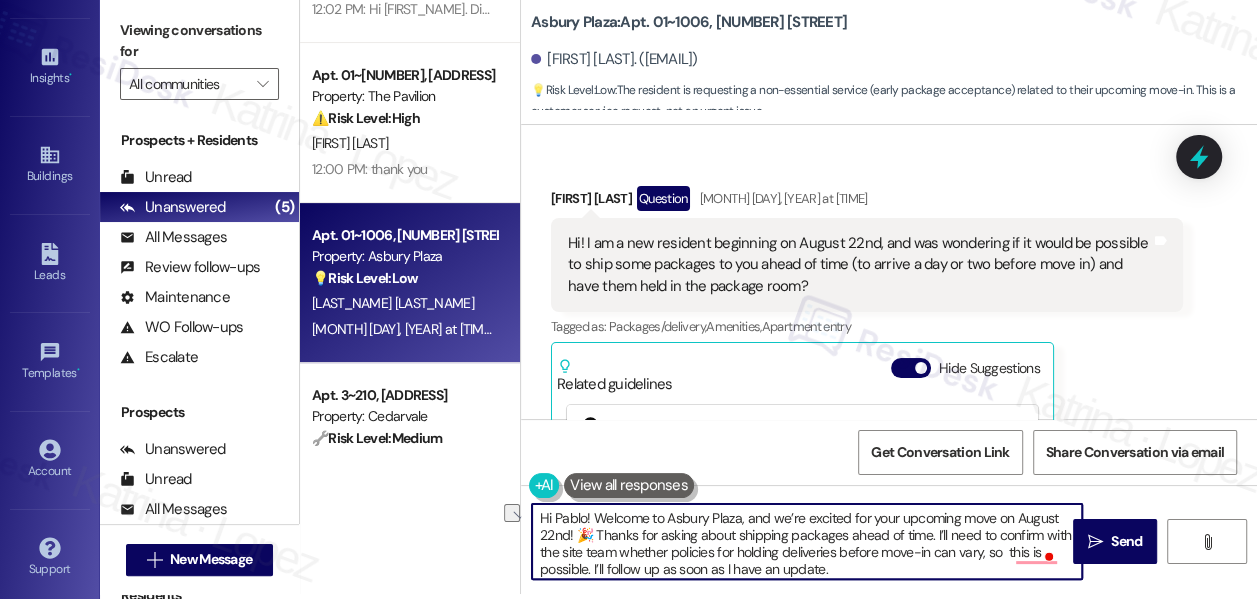 drag, startPoint x: 533, startPoint y: 574, endPoint x: 958, endPoint y: 548, distance: 425.79456 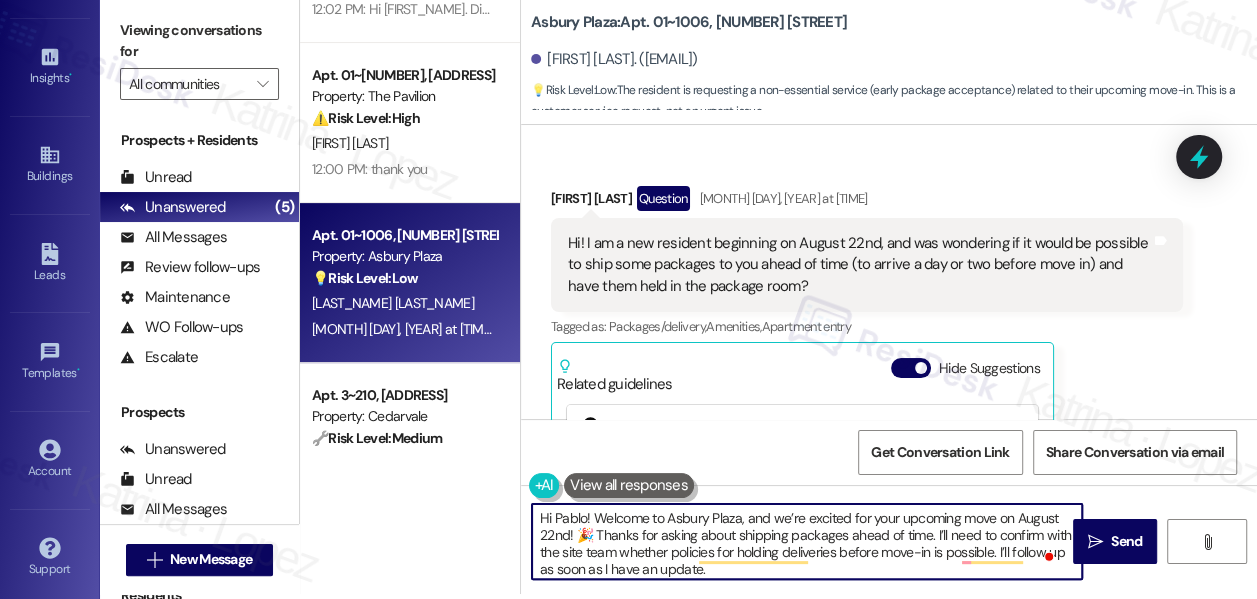 drag, startPoint x: 920, startPoint y: 558, endPoint x: 933, endPoint y: 554, distance: 13.601471 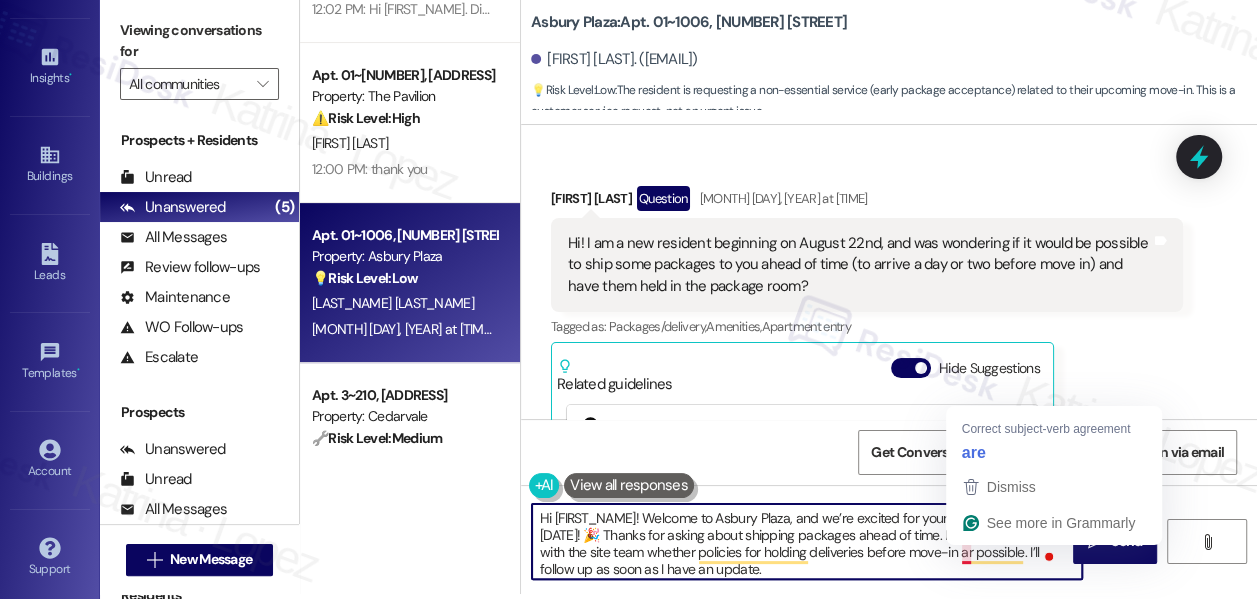 type on "Hi [FIRST]! Welcome to Asbury Plaza, and we’re excited for your upcoming move on [DATE]! 🎉 Thanks for asking about shipping packages ahead of time. I’ll need to confirm with the site team whether policies for holding deliveries before move-in are possible. I’ll follow up as soon as I have an update." 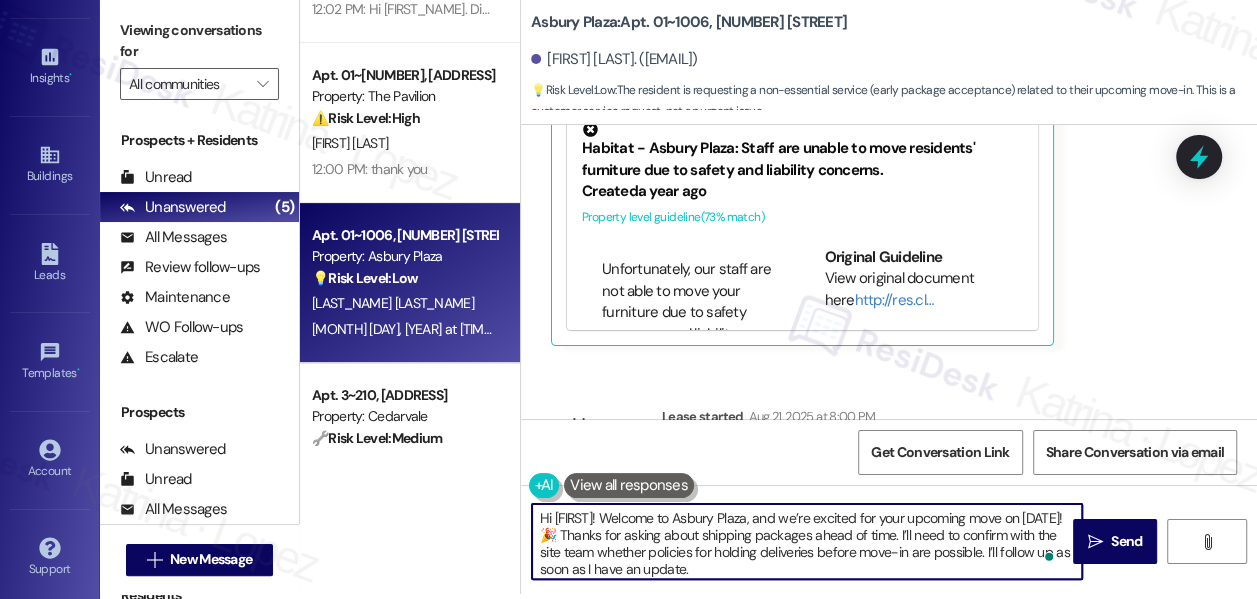 scroll, scrollTop: 264, scrollLeft: 0, axis: vertical 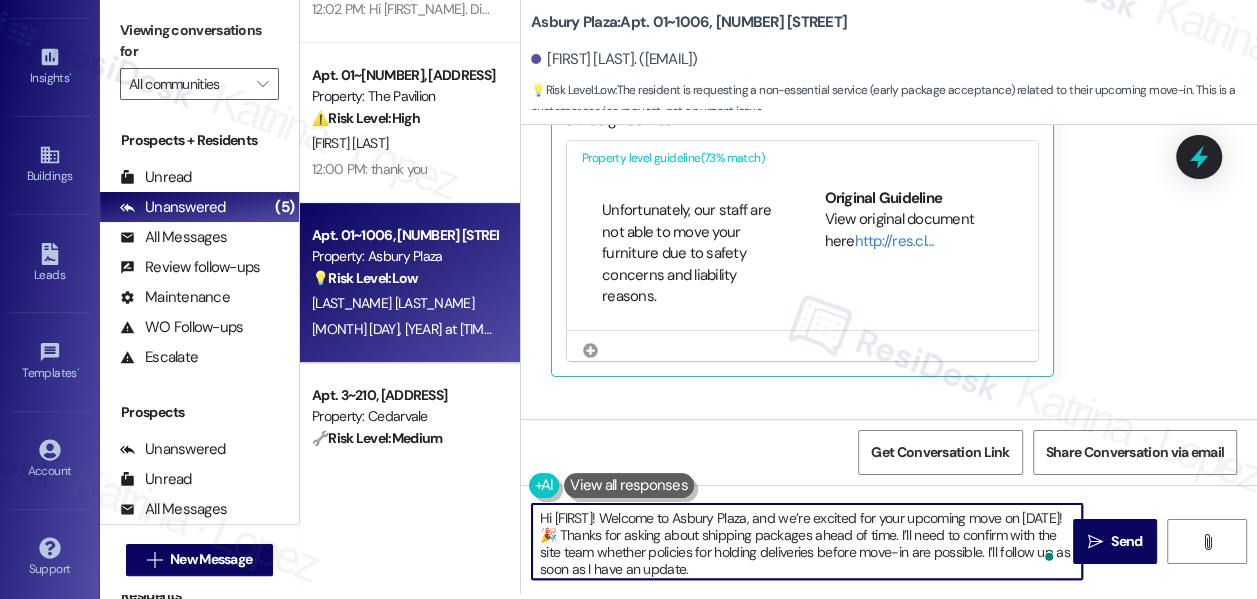 click on "Hi [FIRST]! Welcome to Asbury Plaza, and we’re excited for your upcoming move on [DATE]! 🎉 Thanks for asking about shipping packages ahead of time. I’ll need to confirm with the site team whether policies for holding deliveries before move-in are possible. I’ll follow up as soon as I have an update." at bounding box center (807, 541) 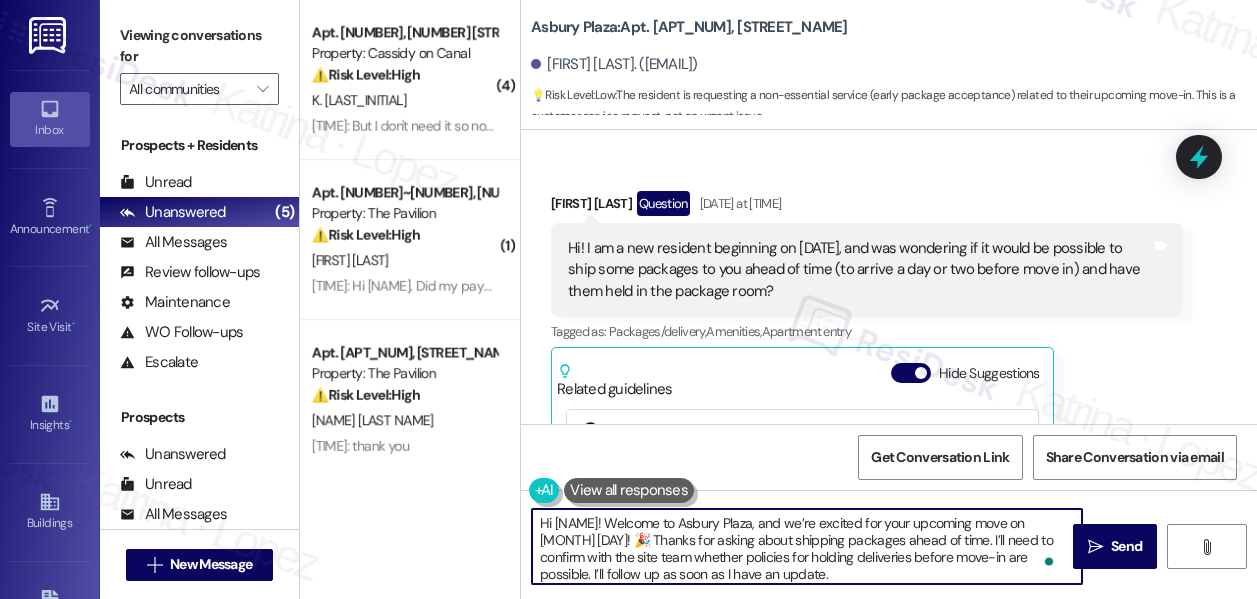click on "Hi [NAME]! Welcome to Asbury Plaza, and we’re excited for your upcoming move on [MONTH] [DAY]! 🎉 Thanks for asking about shipping packages ahead of time. I’ll need to confirm with the site team whether policies for holding deliveries before move-in are possible. I’ll follow up as soon as I have an update." at bounding box center (807, 546) 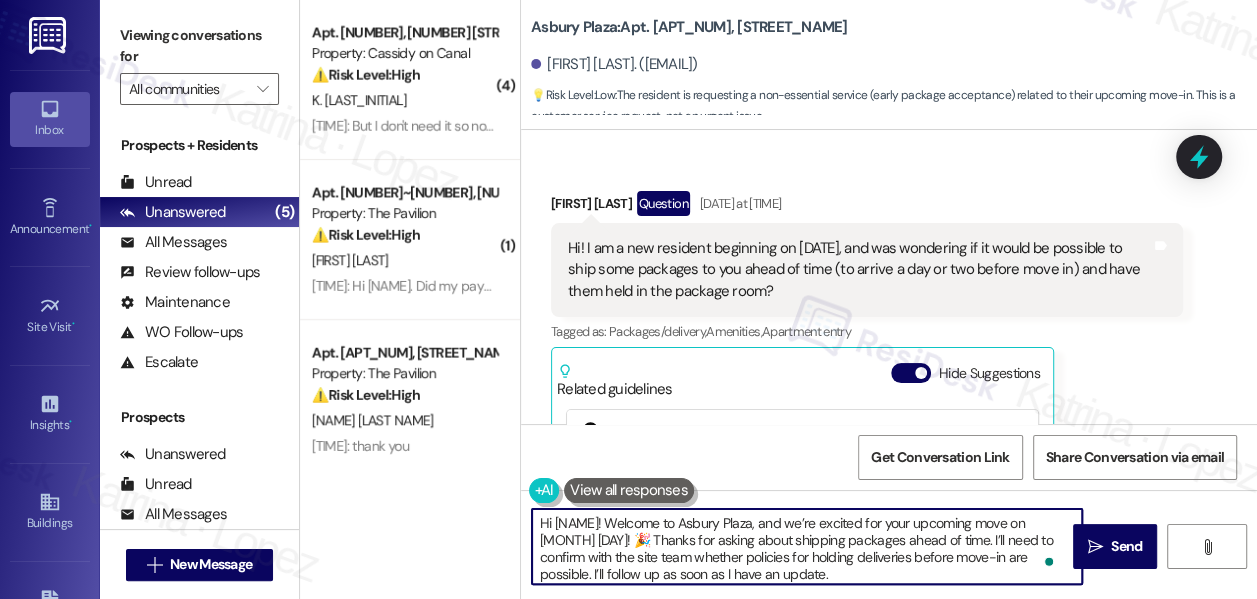 scroll, scrollTop: 347, scrollLeft: 0, axis: vertical 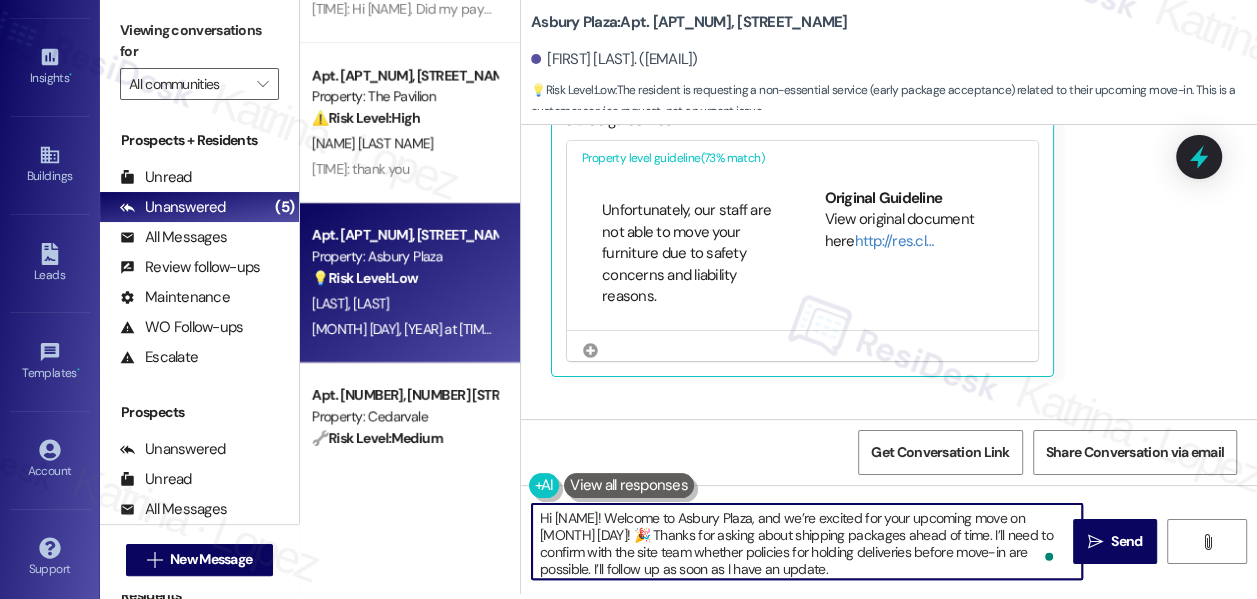 drag, startPoint x: 0, startPoint y: 0, endPoint x: 814, endPoint y: 558, distance: 986.8941 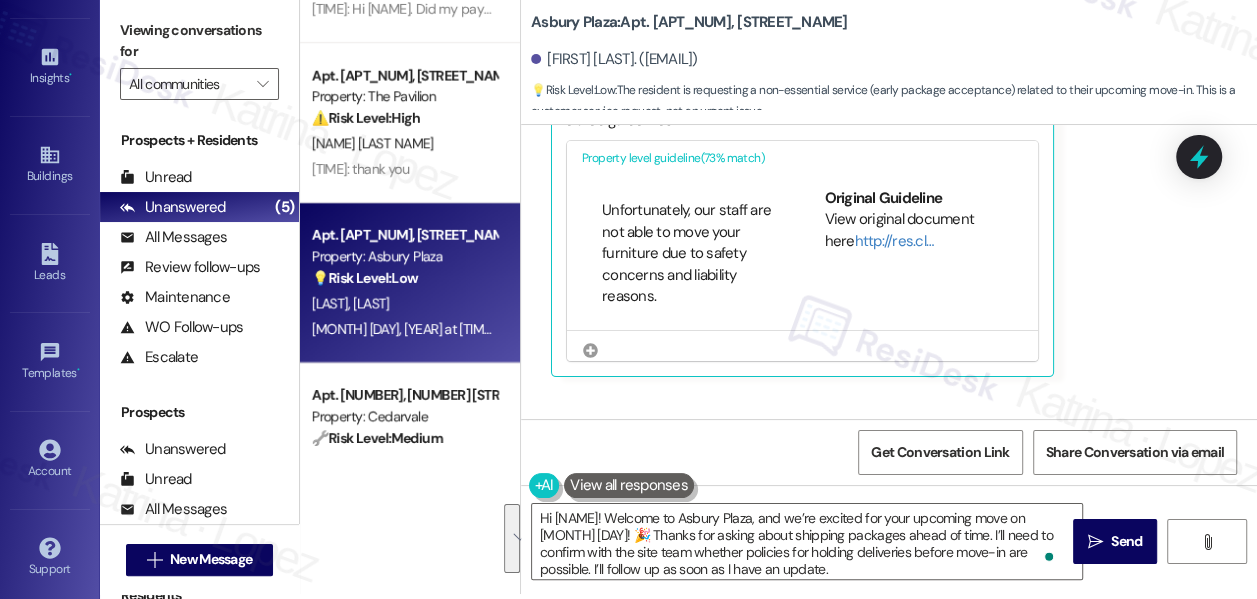 click on "Viewing conversations for" at bounding box center [199, 41] 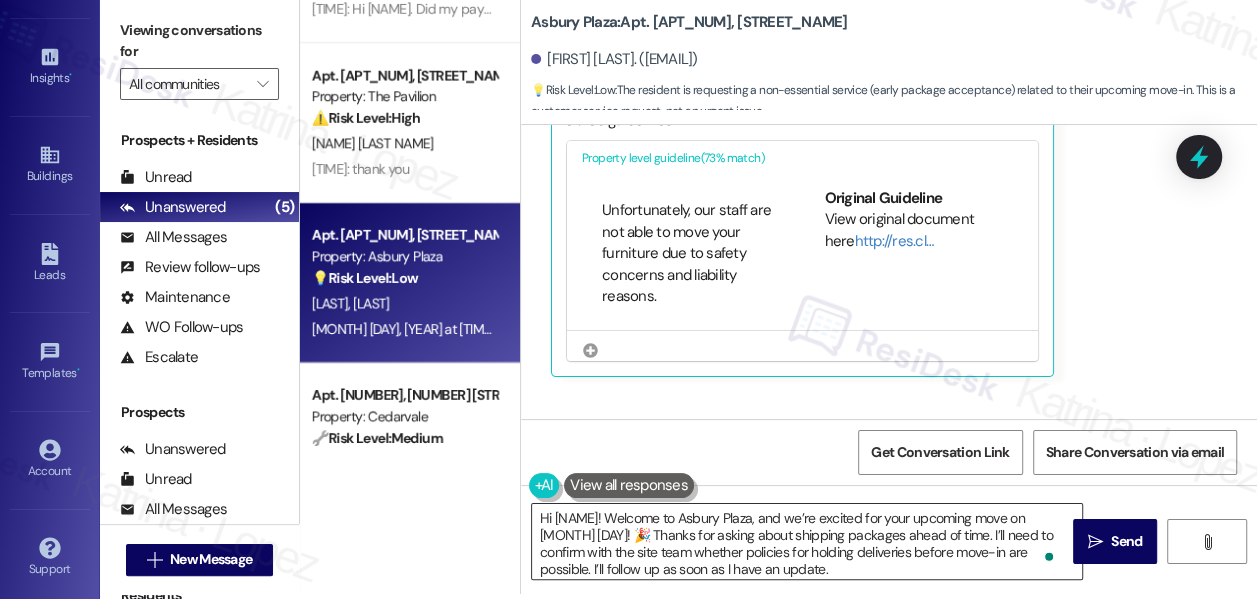 click on "Hi Pablo! Welcome to Asbury Plaza, and we’re excited for your upcoming move on August 22nd! 🎉 Thanks for asking about shipping packages ahead of time. I’ll need to confirm with the site team whether policies for holding deliveries before move-in are possible. I’ll follow up as soon as I have an update." at bounding box center [807, 541] 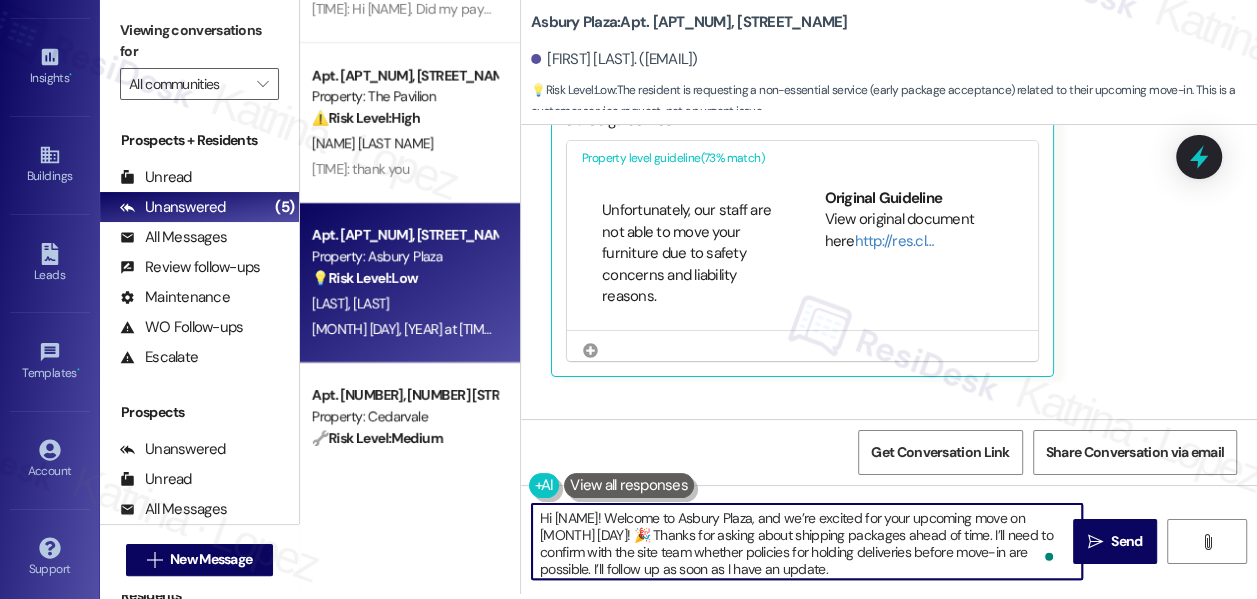 paste on "In the meantime, could you let me know about how many packages you expect and their approximate sizes? That way I can give the team a heads-up." 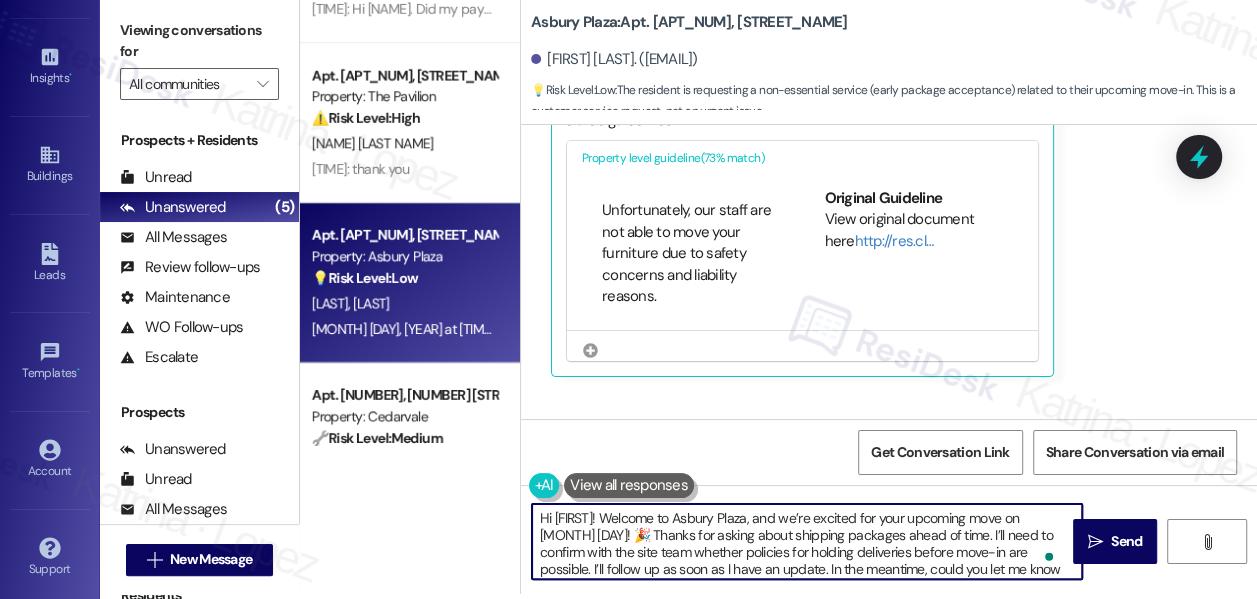 scroll, scrollTop: 34, scrollLeft: 0, axis: vertical 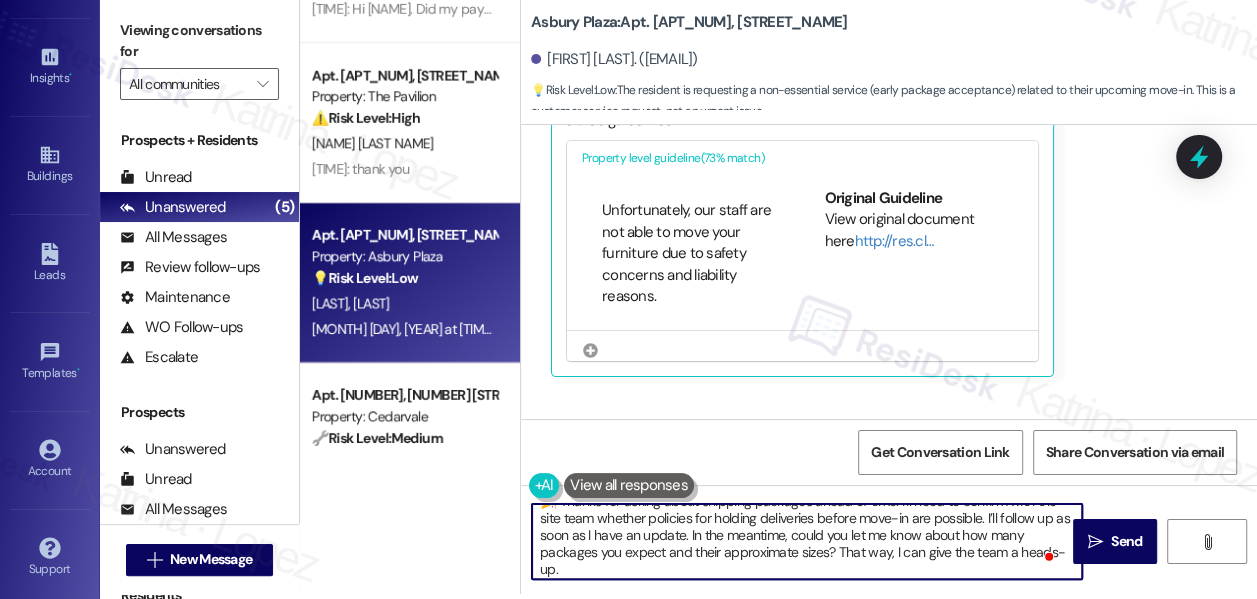 click on "Hi Pablo! Welcome to Asbury Plaza, and we’re excited for your upcoming move on August 22nd! 🎉 Thanks for asking about shipping packages ahead of time. I’ll need to confirm with the site team whether policies for holding deliveries before move-in are possible. I’ll follow up as soon as I have an update. In the meantime, could you let me know about how many packages you expect and their approximate sizes? That way, I can give the team a heads-up." at bounding box center [807, 541] 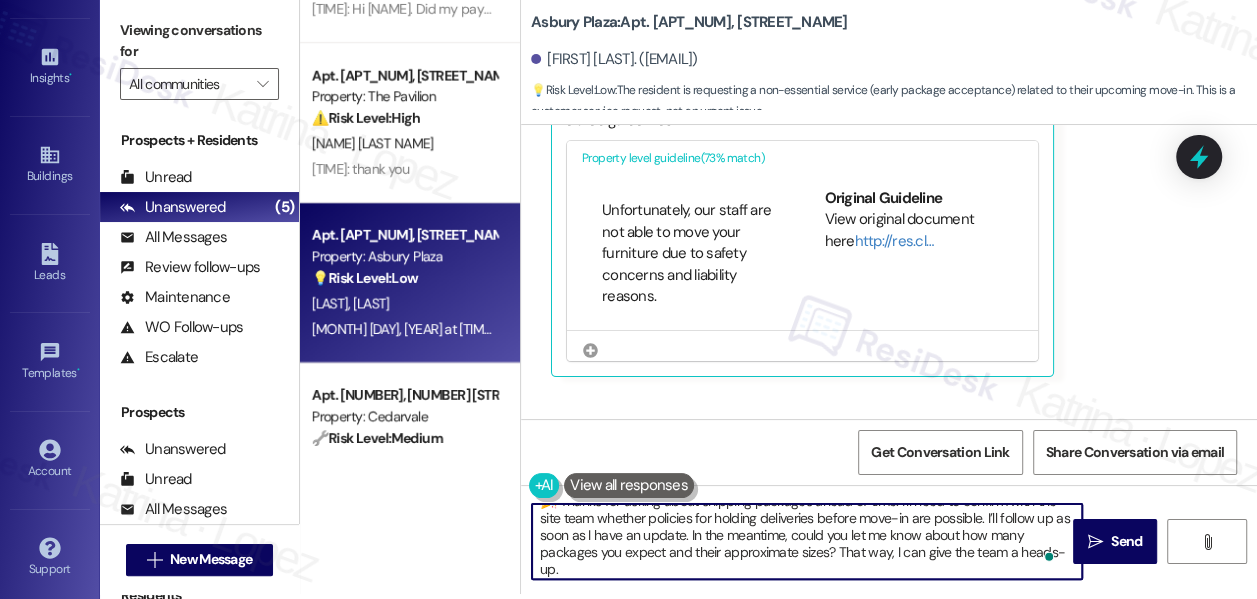 scroll, scrollTop: 11, scrollLeft: 0, axis: vertical 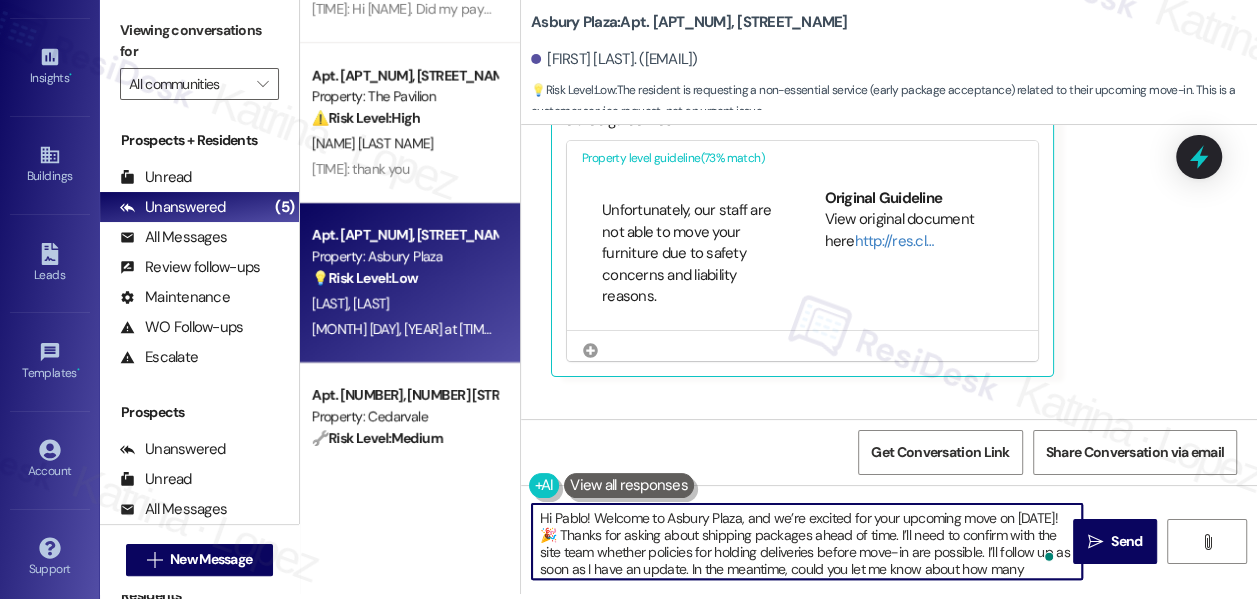type on "Hi Pablo! Welcome to Asbury Plaza, and we’re excited for your upcoming move on August 22nd! 🎉 Thanks for asking about shipping packages ahead of time. I’ll need to confirm with the site team whether policies for holding deliveries before move-in are possible. I’ll follow up as soon as I have an update. In the meantime, could you let me know about how many packages you expect and their approximate sizes? That way, I can give the team a heads-up." 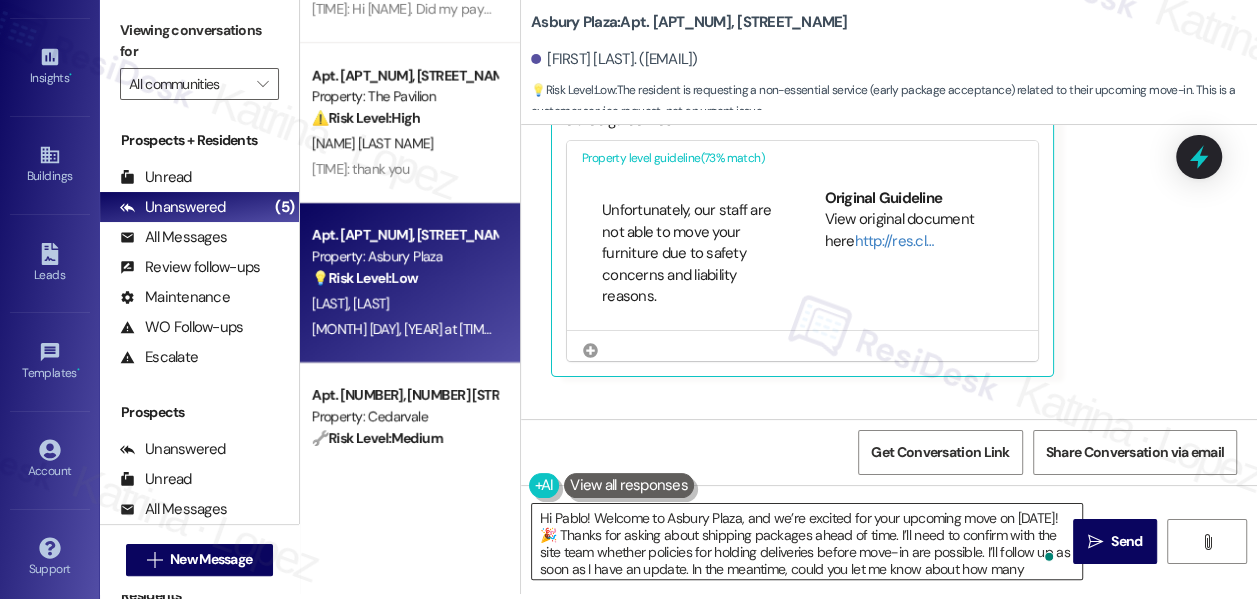 click on "Hi Pablo! Welcome to Asbury Plaza, and we’re excited for your upcoming move on August 22nd! 🎉 Thanks for asking about shipping packages ahead of time. I’ll need to confirm with the site team whether policies for holding deliveries before move-in are possible. I’ll follow up as soon as I have an update. In the meantime, could you let me know about how many packages you expect and their approximate sizes? That way, I can give the team a heads-up." at bounding box center (807, 541) 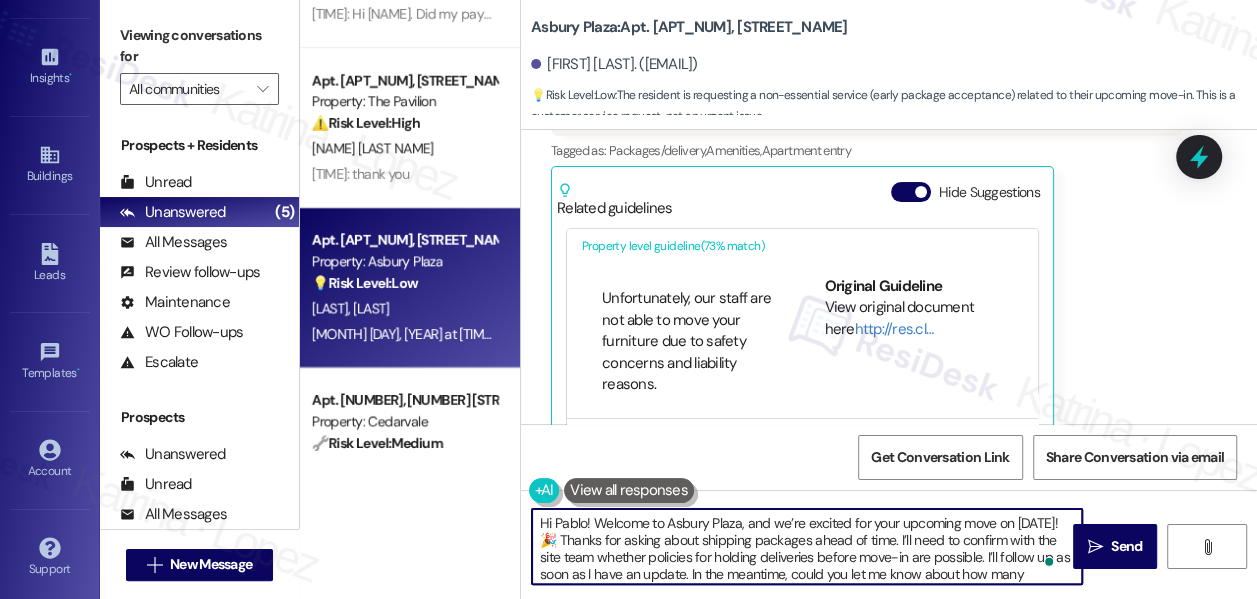 scroll, scrollTop: 28, scrollLeft: 0, axis: vertical 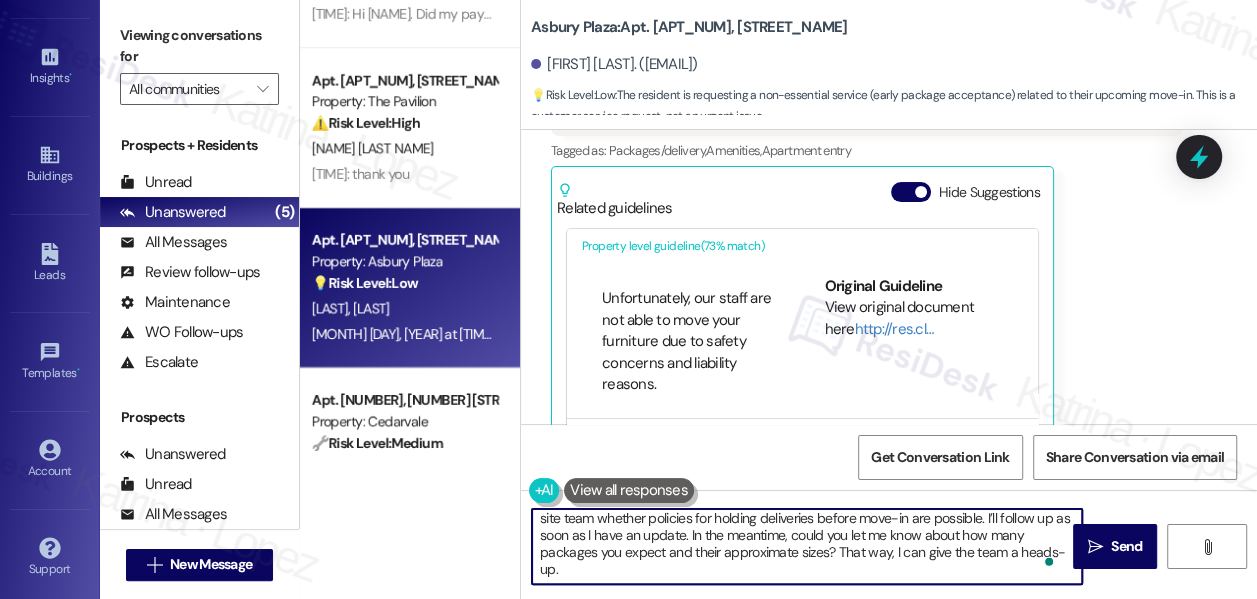 click on "Hi Pablo! Welcome to Asbury Plaza, and we’re excited for your upcoming move on August 22nd! 🎉 Thanks for asking about shipping packages ahead of time. I’ll need to confirm with the site team whether policies for holding deliveries before move-in are possible. I’ll follow up as soon as I have an update. In the meantime, could you let me know about how many packages you expect and their approximate sizes? That way, I can give the team a heads-up." at bounding box center [807, 546] 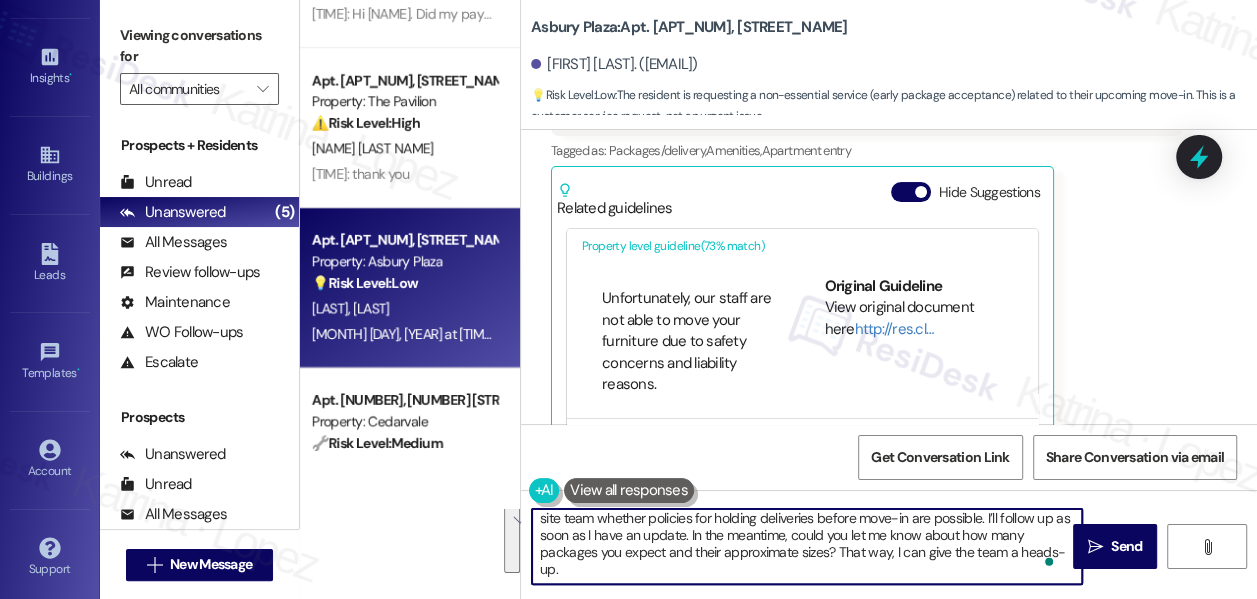 click on "Hi Pablo! Welcome to Asbury Plaza, and we’re excited for your upcoming move on August 22nd! 🎉 Thanks for asking about shipping packages ahead of time. I’ll need to confirm with the site team whether policies for holding deliveries before move-in are possible. I’ll follow up as soon as I have an update. In the meantime, could you let me know about how many packages you expect and their approximate sizes? That way, I can give the team a heads-up." at bounding box center (807, 546) 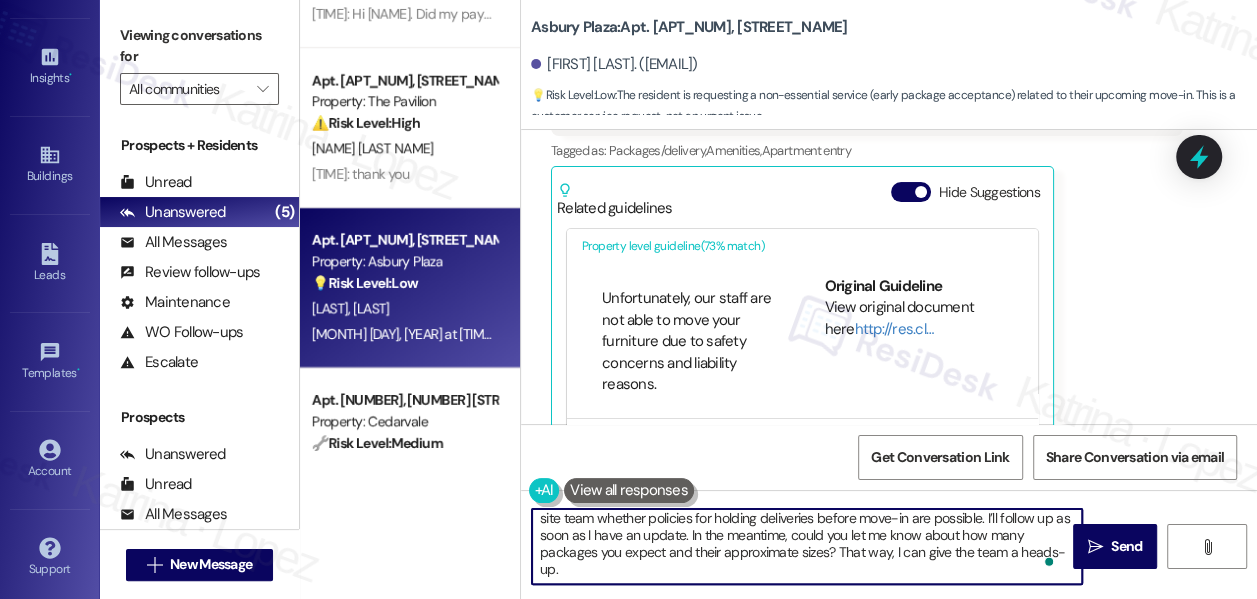 click on "Hi Pablo! Welcome to Asbury Plaza, and we’re excited for your upcoming move on August 22nd! 🎉 Thanks for asking about shipping packages ahead of time. I’ll need to confirm with the site team whether policies for holding deliveries before move-in are possible. I’ll follow up as soon as I have an update. In the meantime, could you let me know about how many packages you expect and their approximate sizes? That way, I can give the team a heads-up." at bounding box center (807, 546) 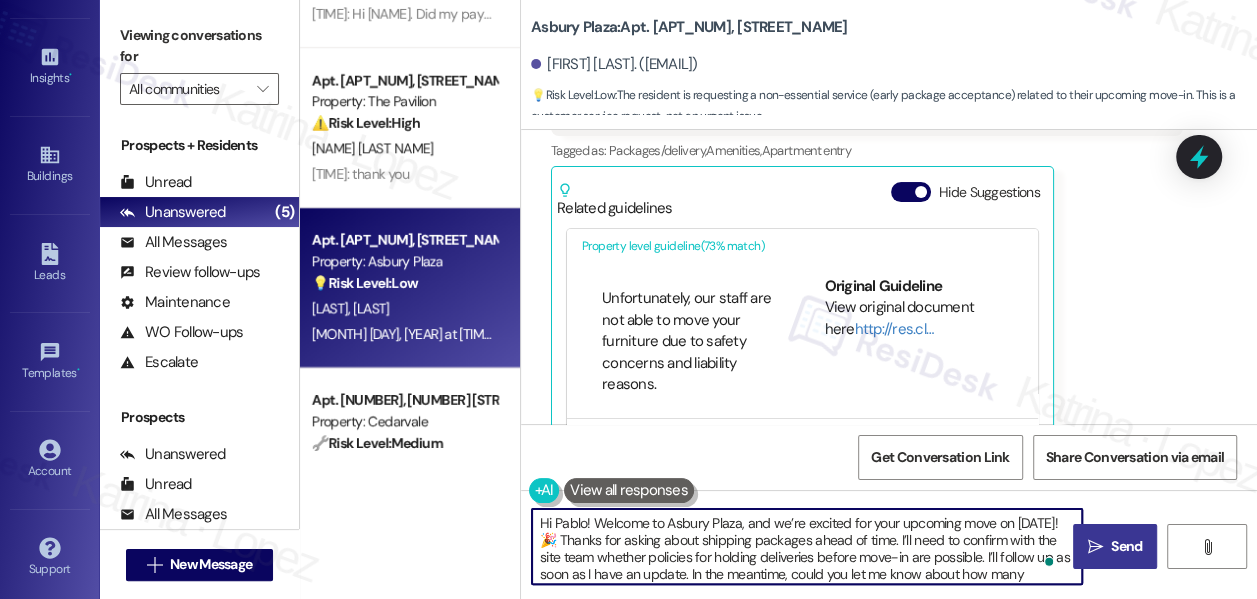 click on " Send" at bounding box center (1115, 546) 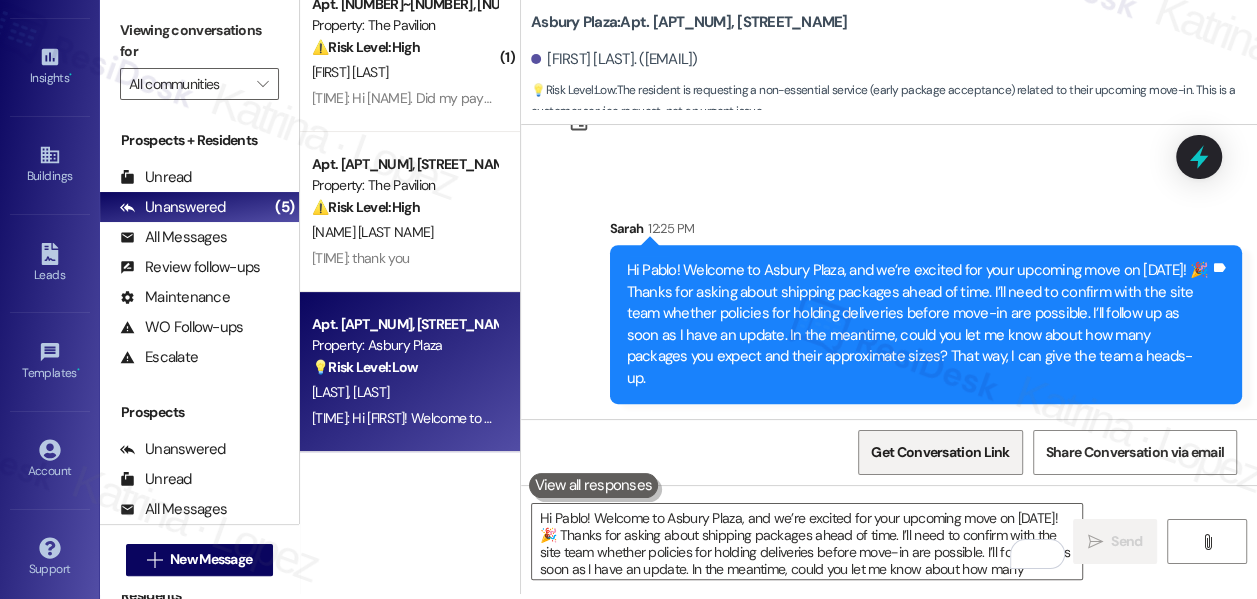 click on "Get Conversation Link" at bounding box center [940, 452] 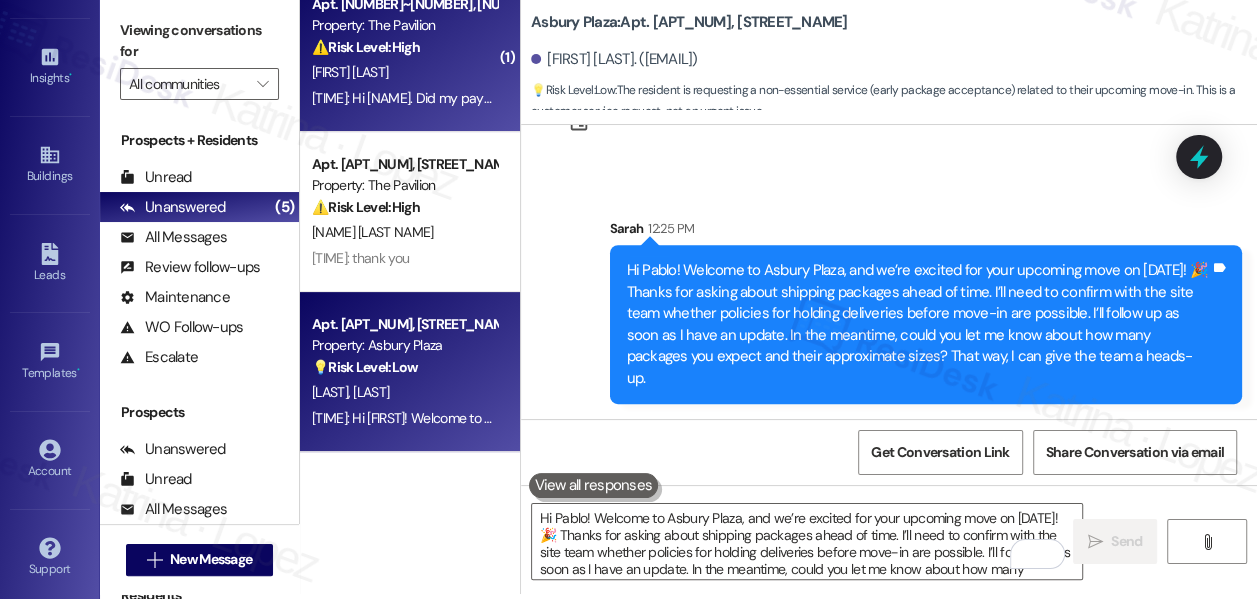 click on "A. Solomon" at bounding box center (404, 72) 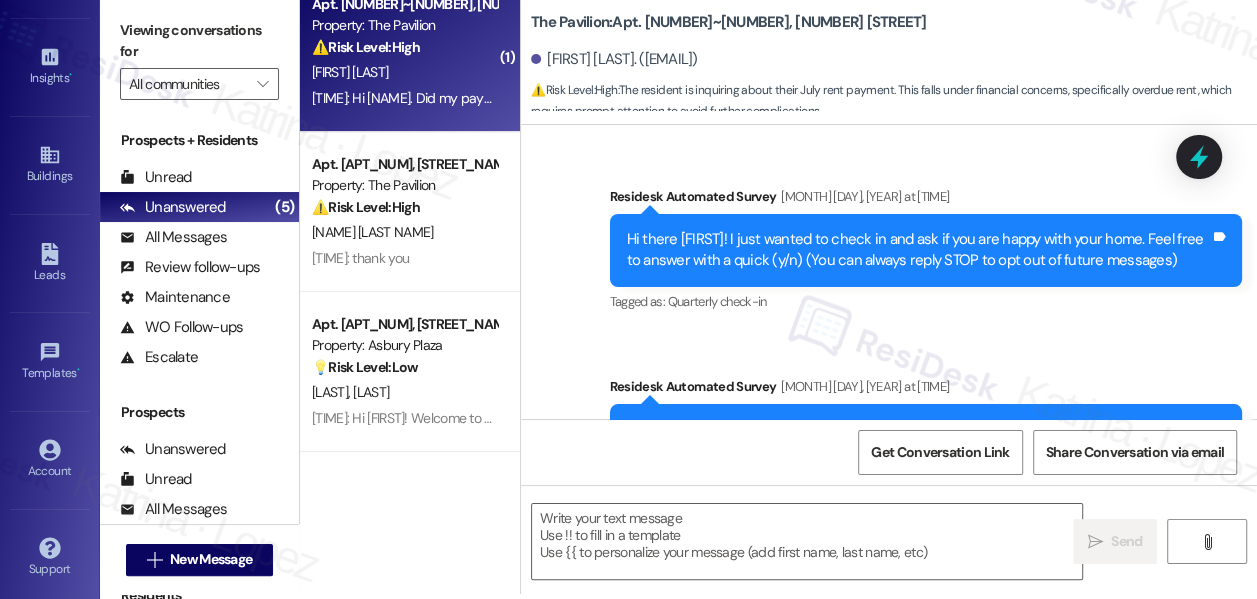 scroll, scrollTop: 747, scrollLeft: 0, axis: vertical 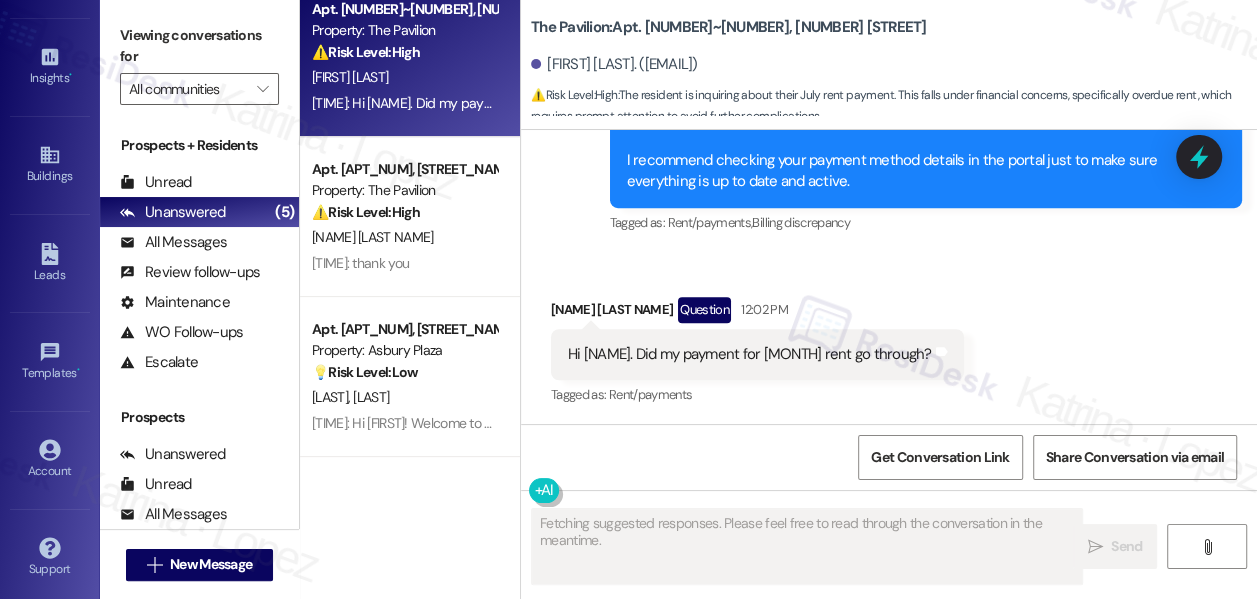 click on "Hi Sarah. Did my payment for July rent go through?" at bounding box center (750, 354) 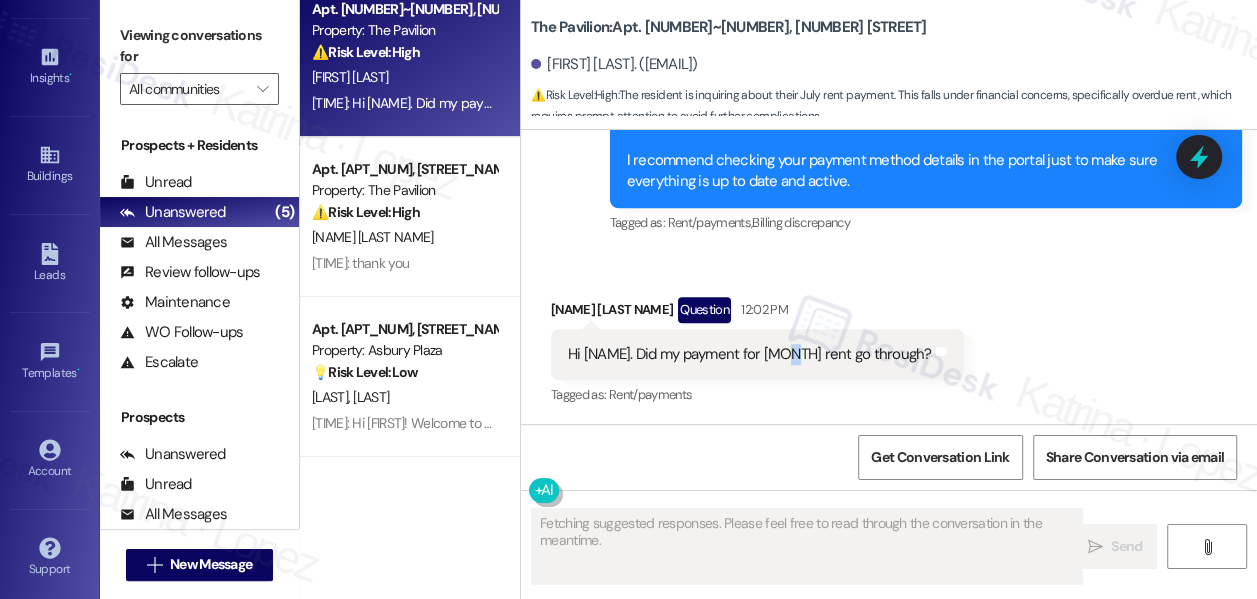 click on "Hi Sarah. Did my payment for July rent go through?" at bounding box center (750, 354) 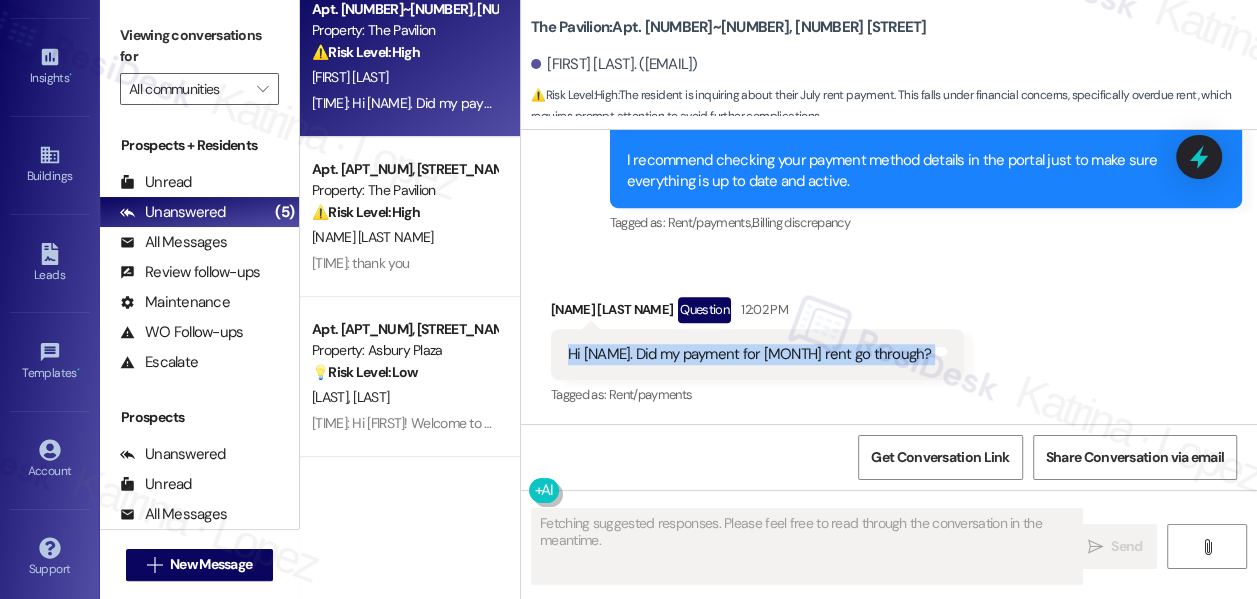 click on "Hi Sarah. Did my payment for July rent go through?" at bounding box center (750, 354) 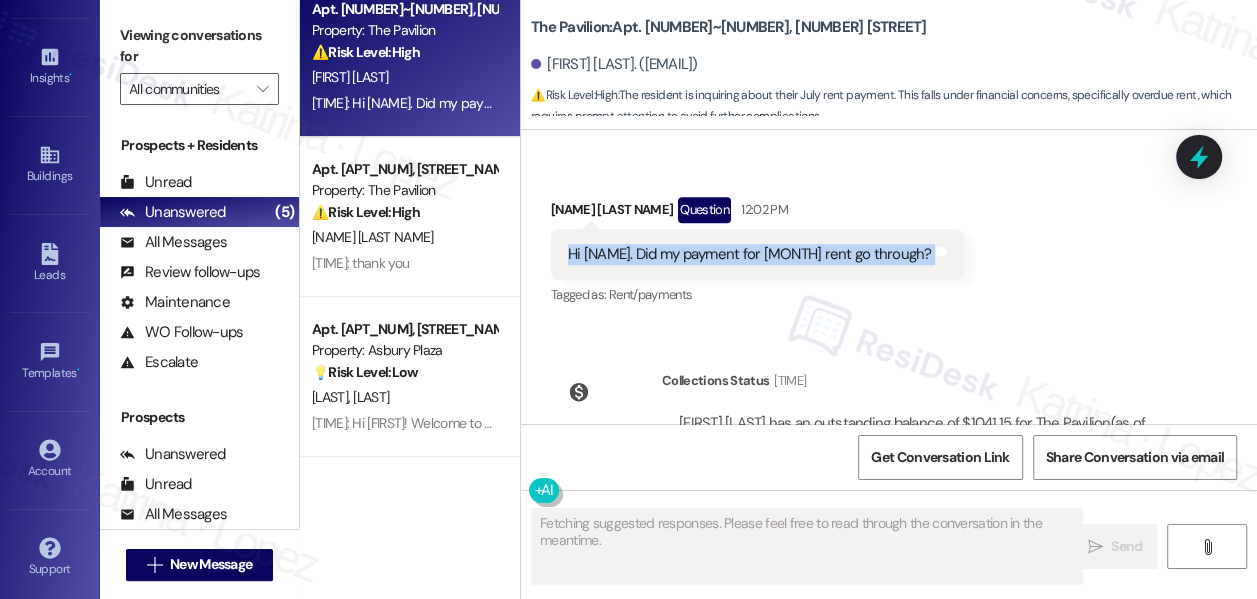 scroll, scrollTop: 10317, scrollLeft: 0, axis: vertical 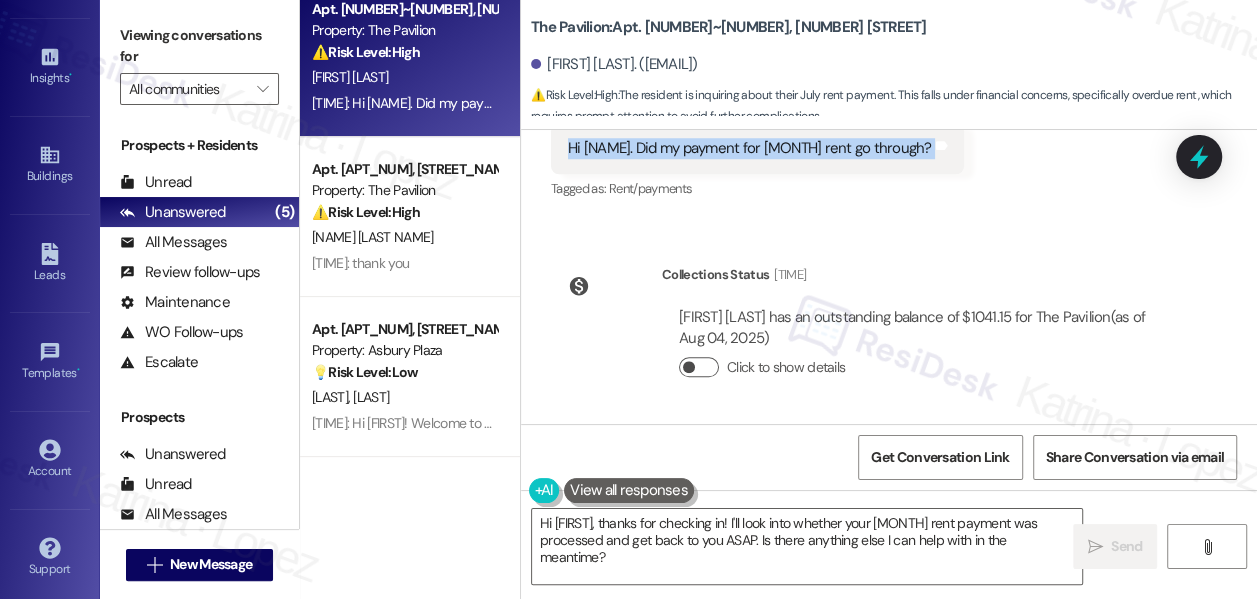 click on "Click to show details" at bounding box center (699, 367) 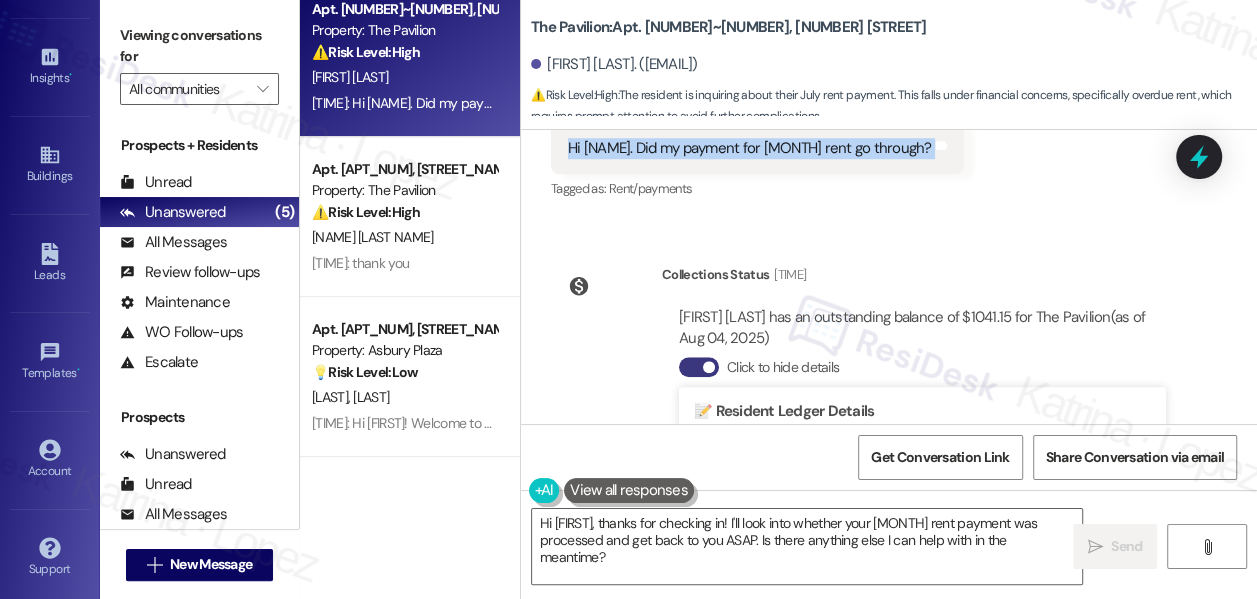 scroll, scrollTop: 10589, scrollLeft: 0, axis: vertical 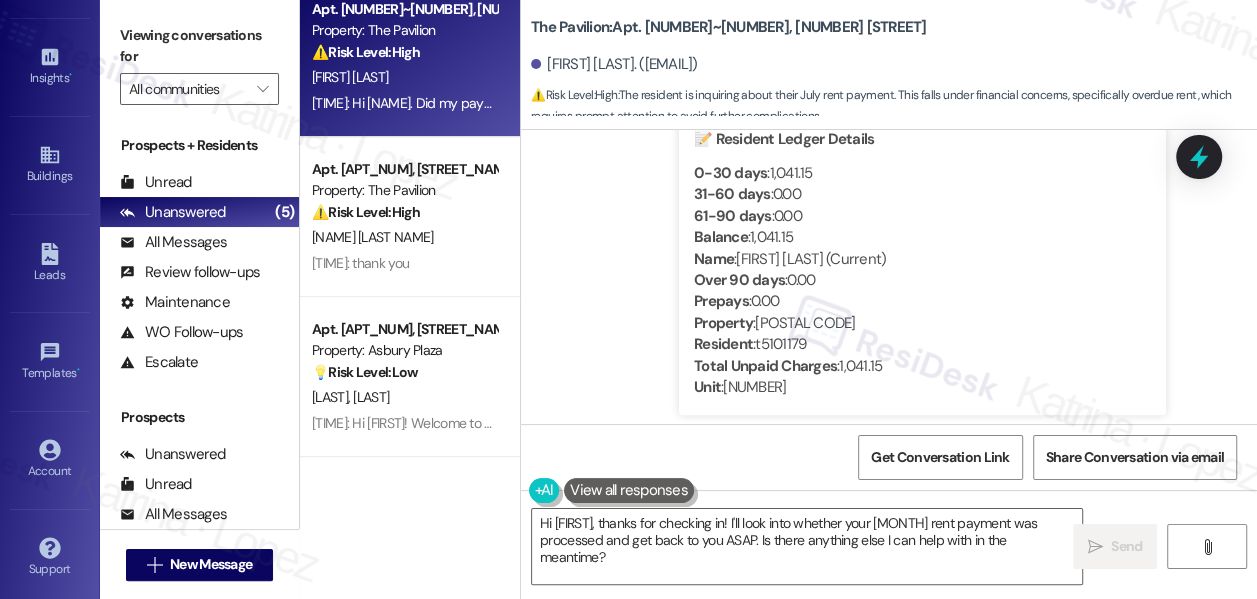 click on "Balance :  1,041.15" at bounding box center [922, 237] 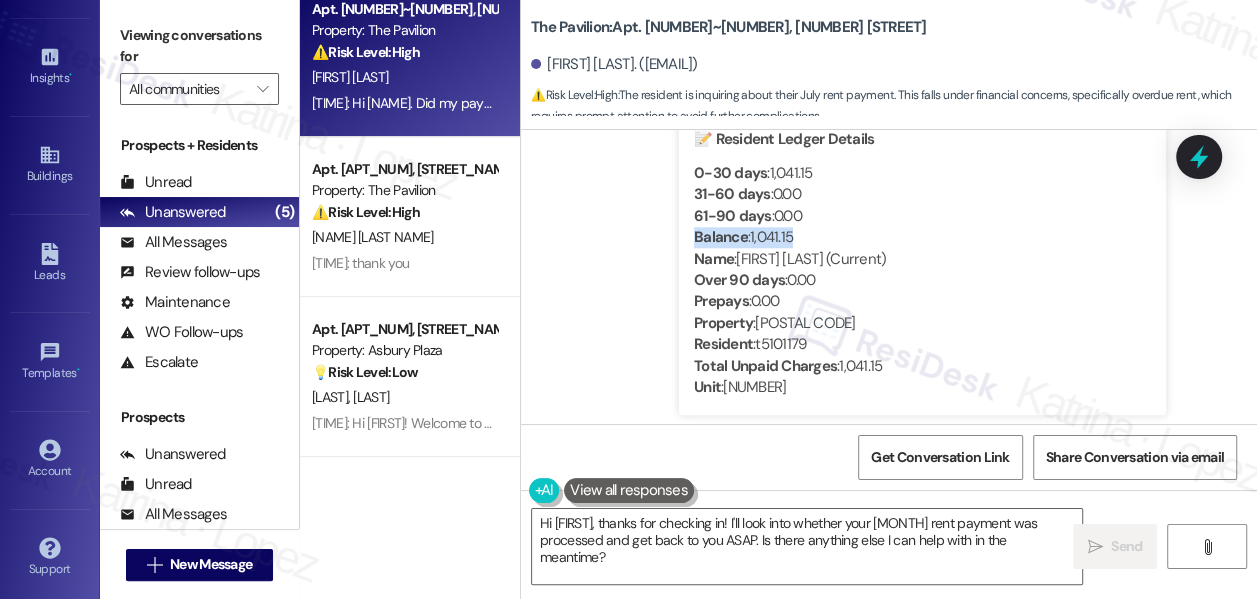 click on "Balance :  1,041.15" at bounding box center (922, 237) 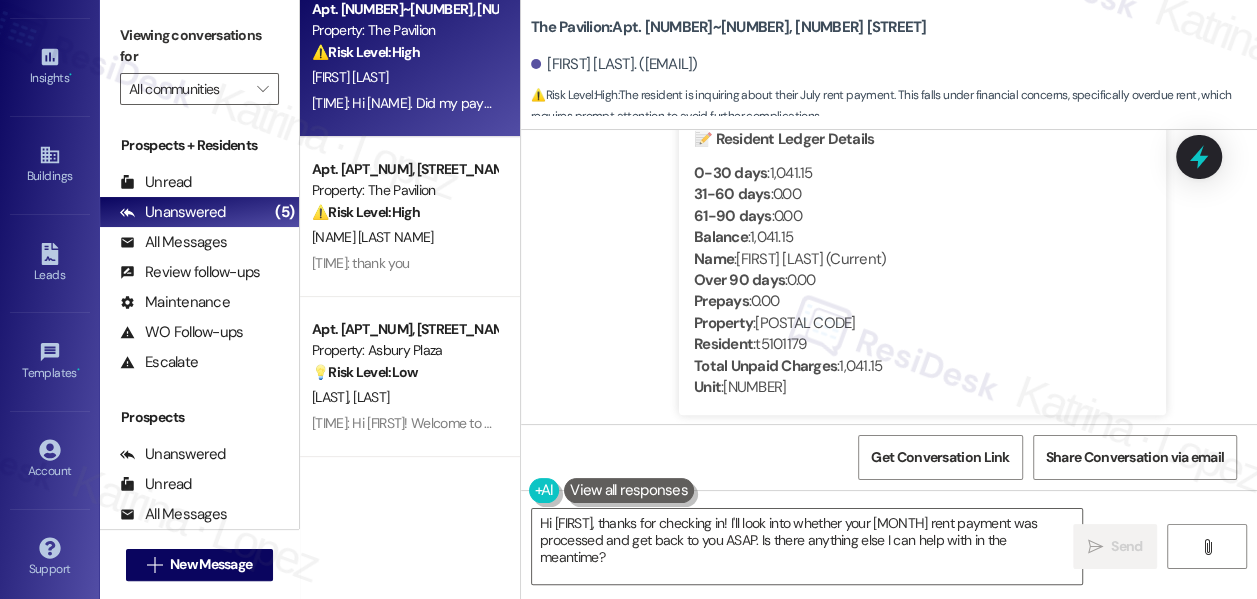 click on "Hi {{first_name}}, thanks for checking in! I'll look into whether your July rent payment was processed and get back to you ASAP. Is there anything else I can help with in the meantime?  Send " at bounding box center [889, 565] 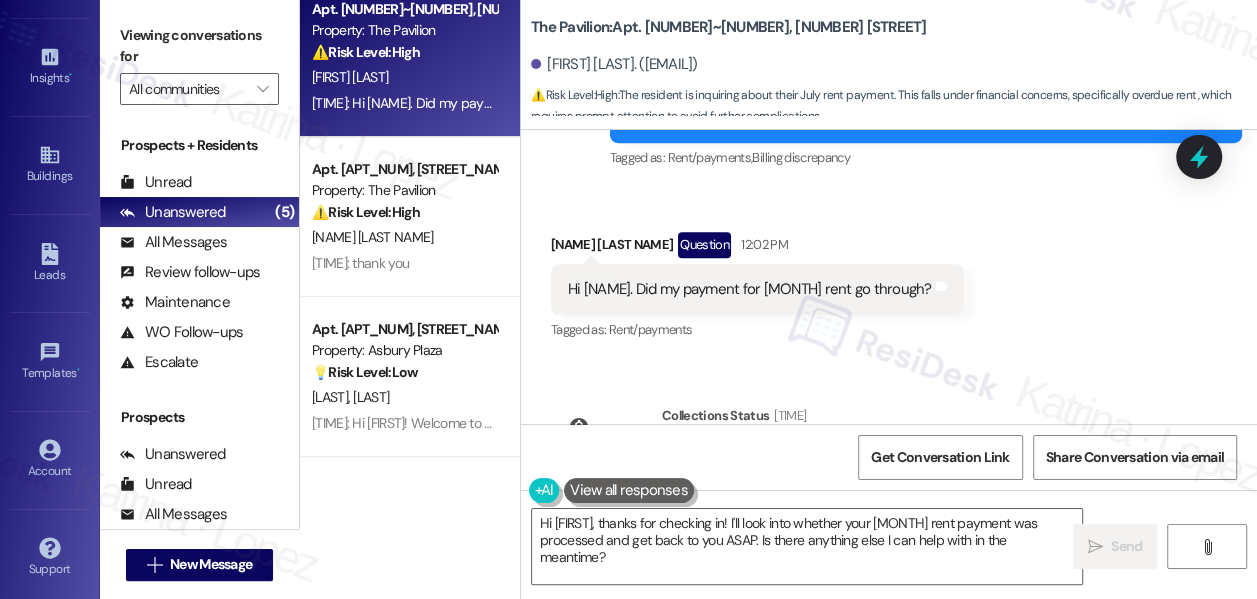 scroll, scrollTop: 10135, scrollLeft: 0, axis: vertical 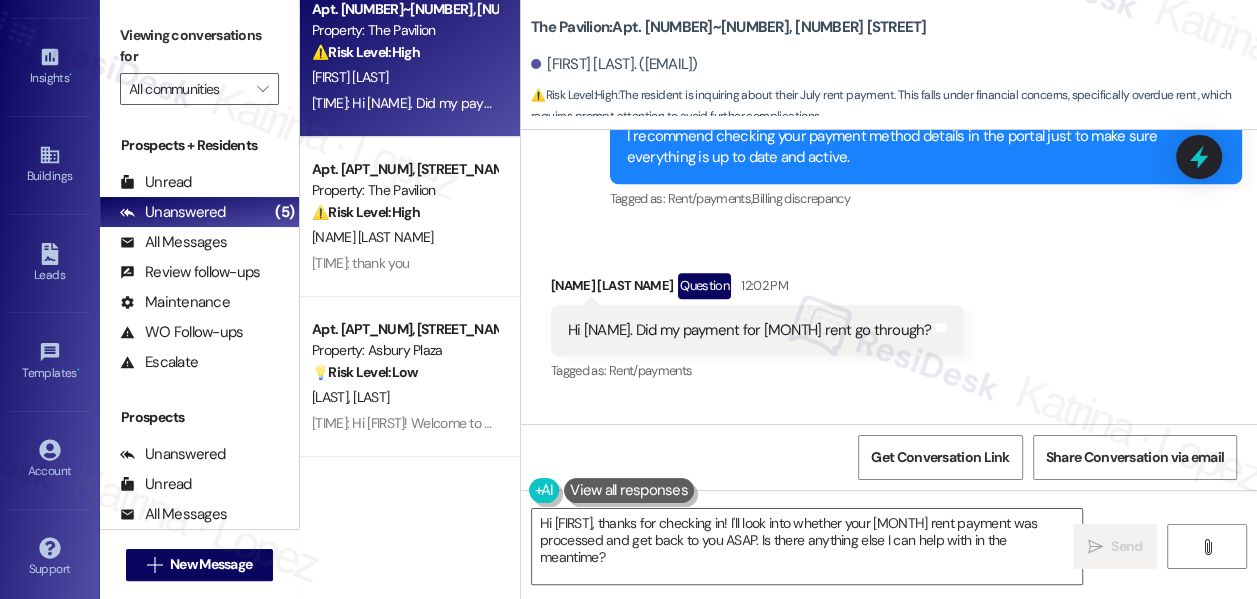 click on "Hi Sarah. Did my payment for July rent go through?" at bounding box center [750, 330] 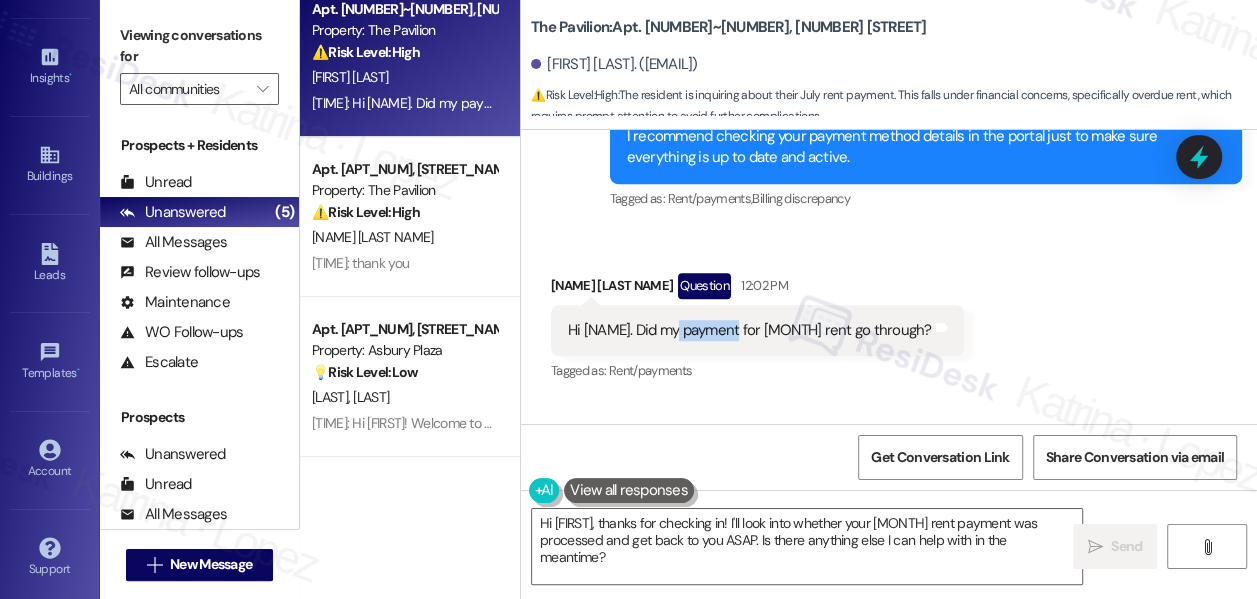 click on "Hi Sarah. Did my payment for July rent go through?" at bounding box center [750, 330] 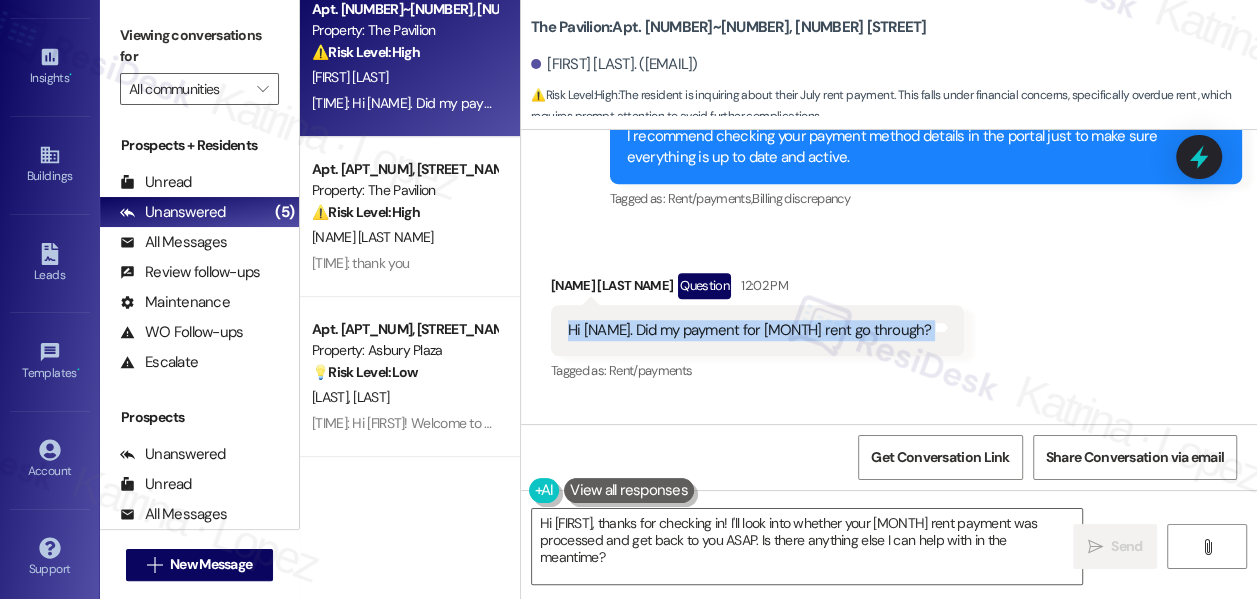 click on "Hi Sarah. Did my payment for July rent go through?" at bounding box center [750, 330] 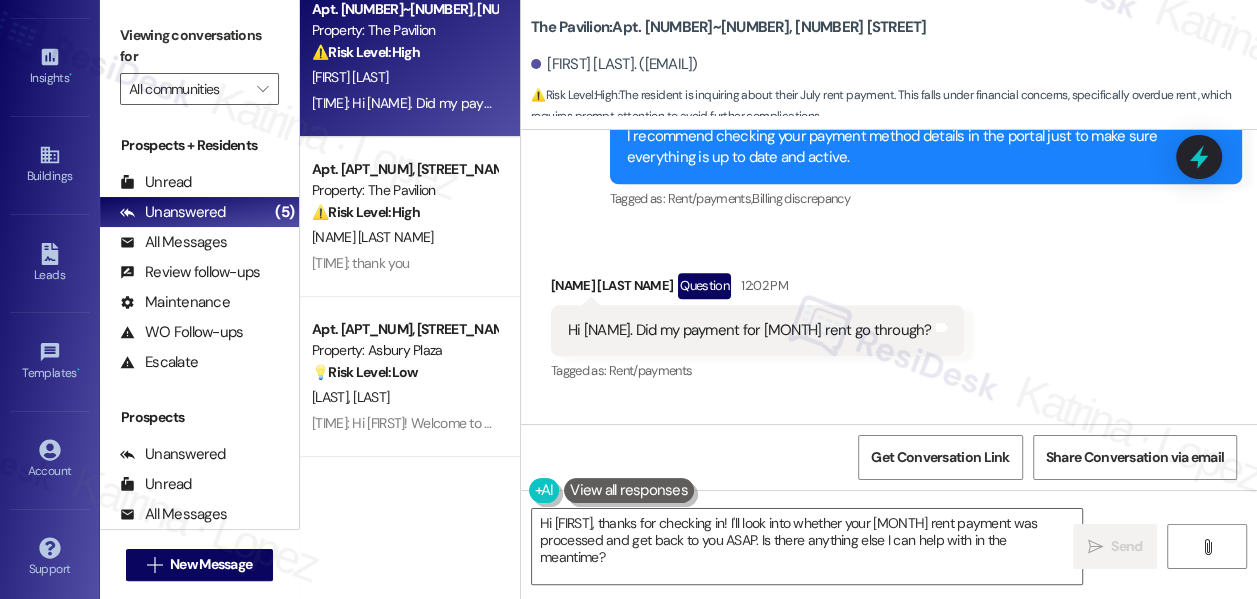 click on "Viewing conversations for" at bounding box center (199, 46) 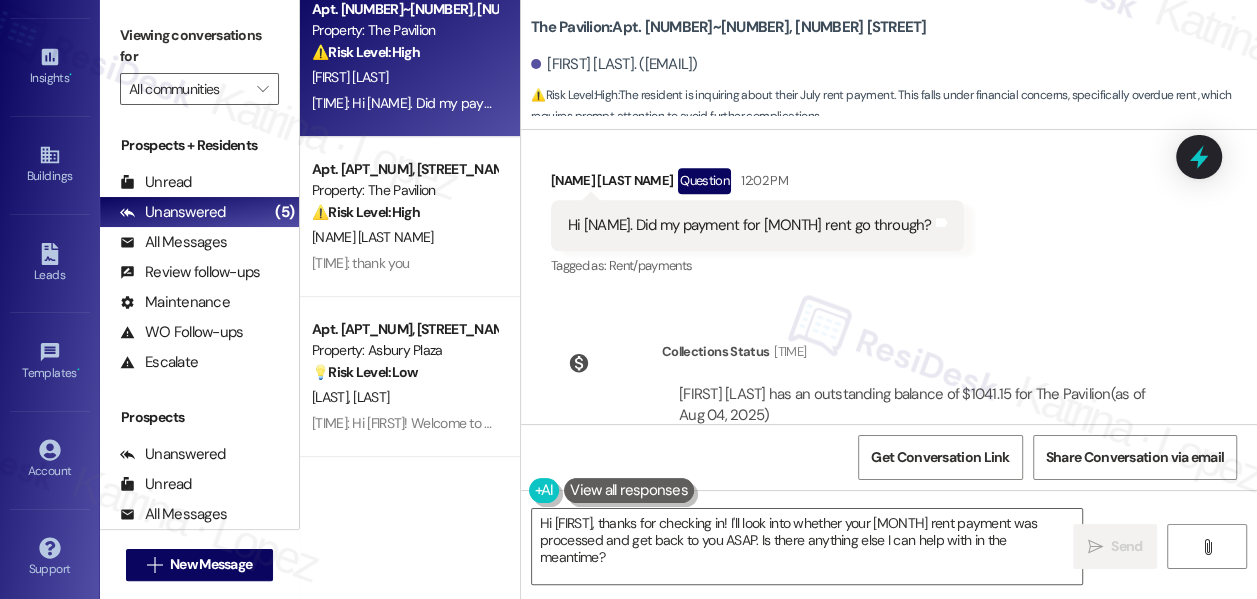 scroll, scrollTop: 10408, scrollLeft: 0, axis: vertical 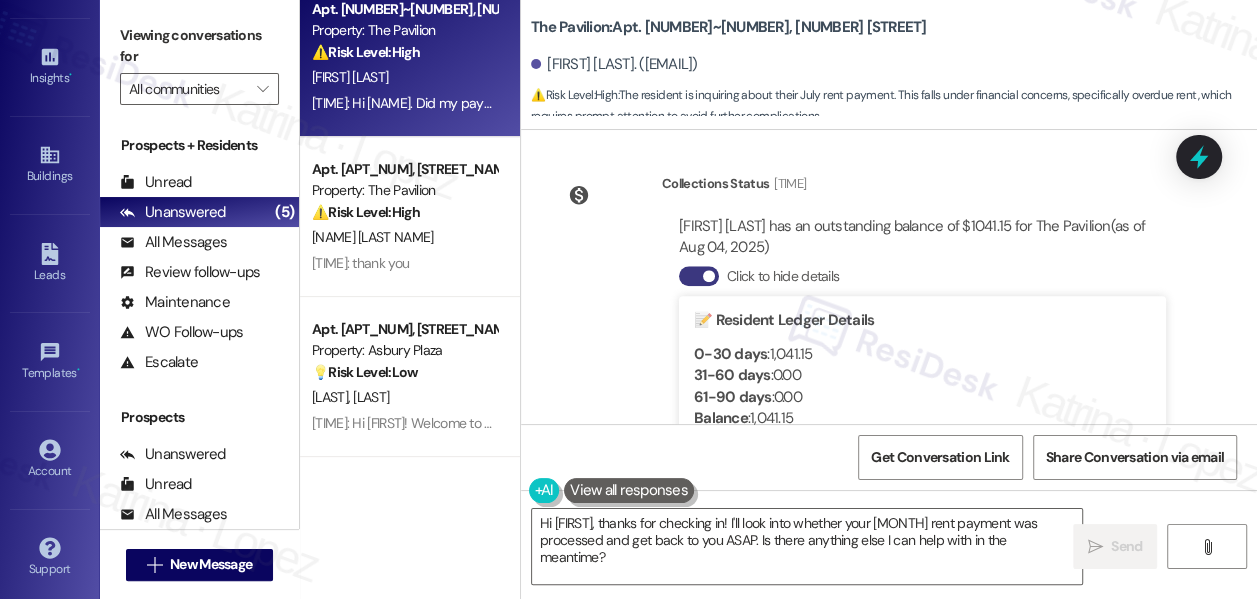 click on "Ajay Solomon has an outstanding balance of $1041.15 for The Pavilion  (as of Aug 04, 2025)" at bounding box center (922, 237) 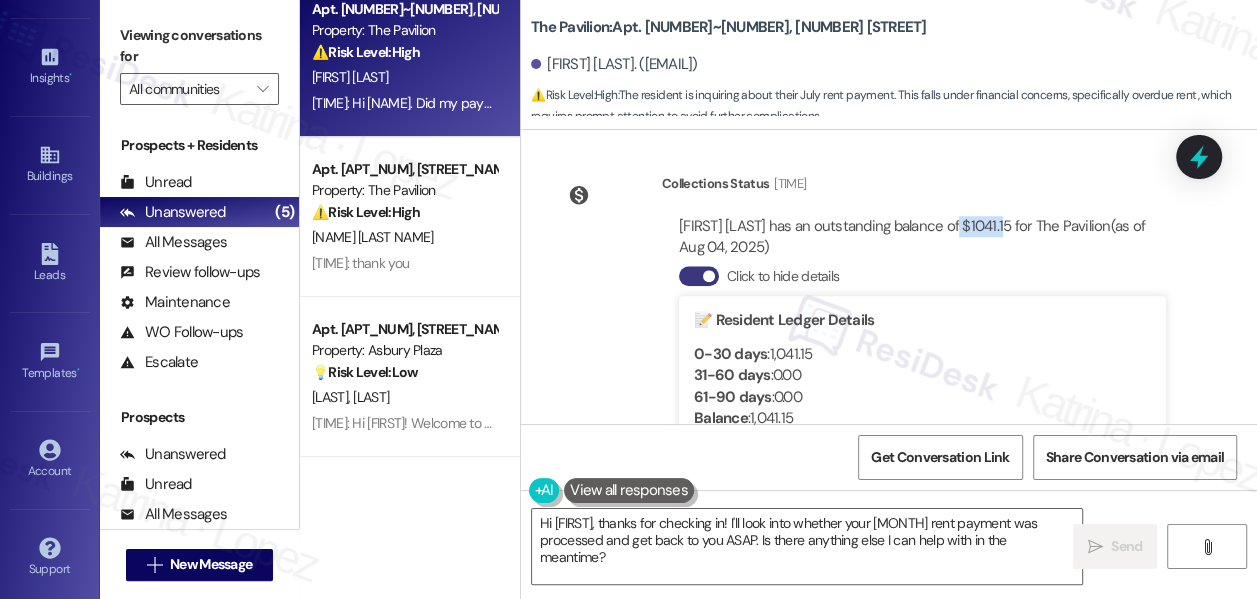 click on "Ajay Solomon has an outstanding balance of $1041.15 for The Pavilion  (as of Aug 04, 2025)" at bounding box center (922, 237) 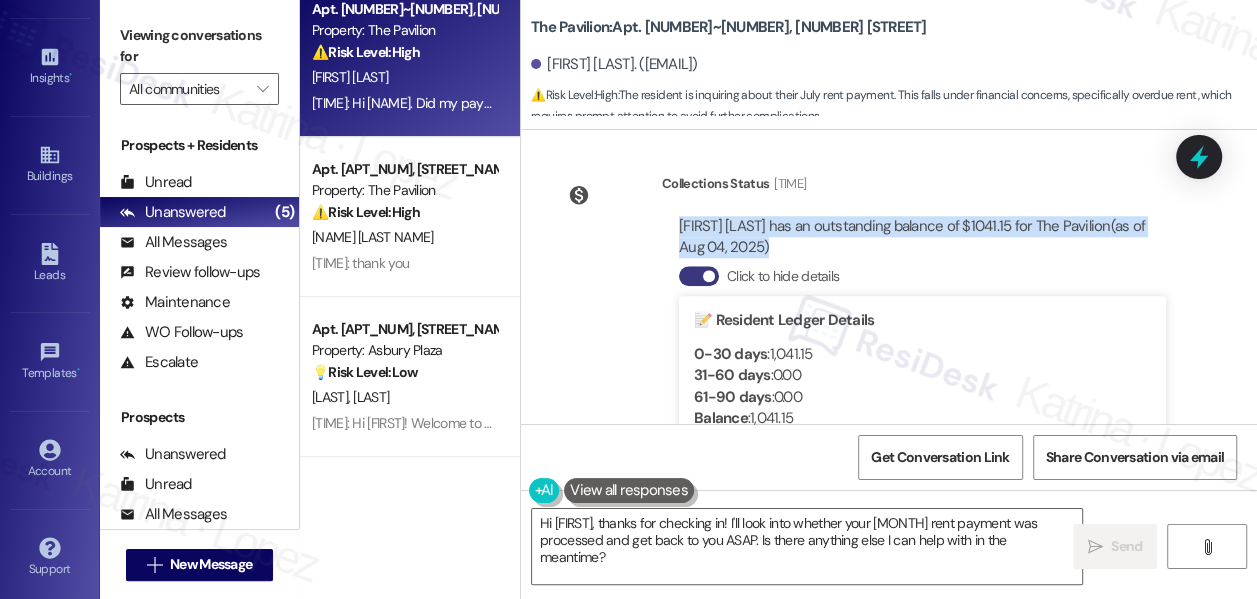 click on "Ajay Solomon has an outstanding balance of $1041.15 for The Pavilion  (as of Aug 04, 2025)" at bounding box center [922, 237] 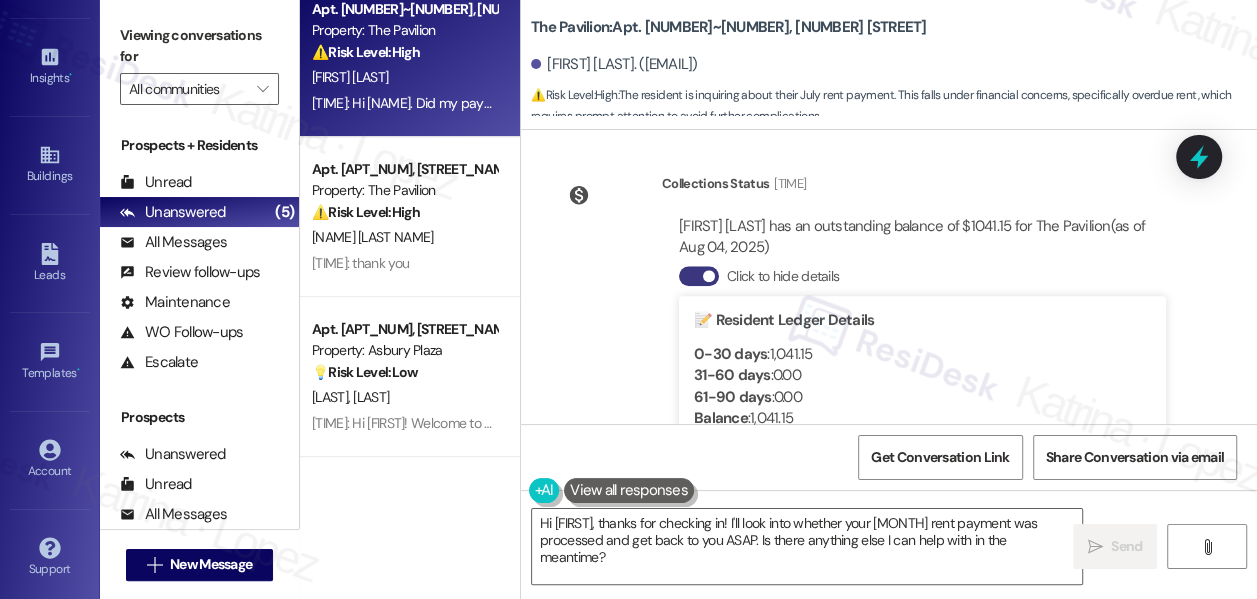 click on "Viewing conversations for" at bounding box center [199, 46] 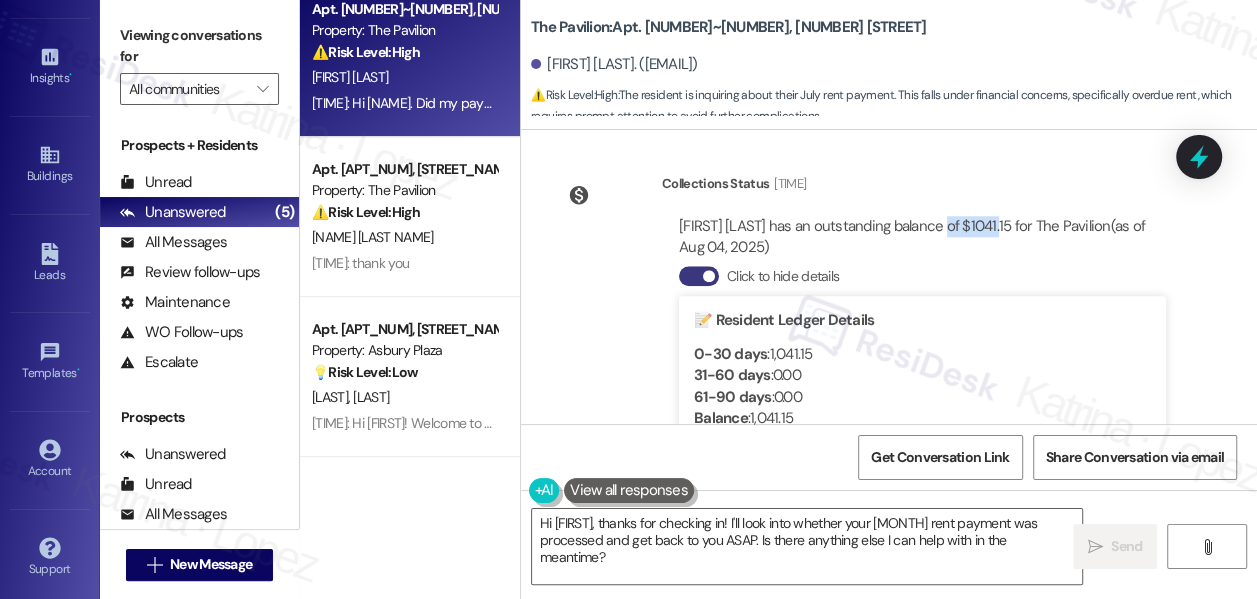 drag, startPoint x: 952, startPoint y: 224, endPoint x: 1005, endPoint y: 219, distance: 53.235325 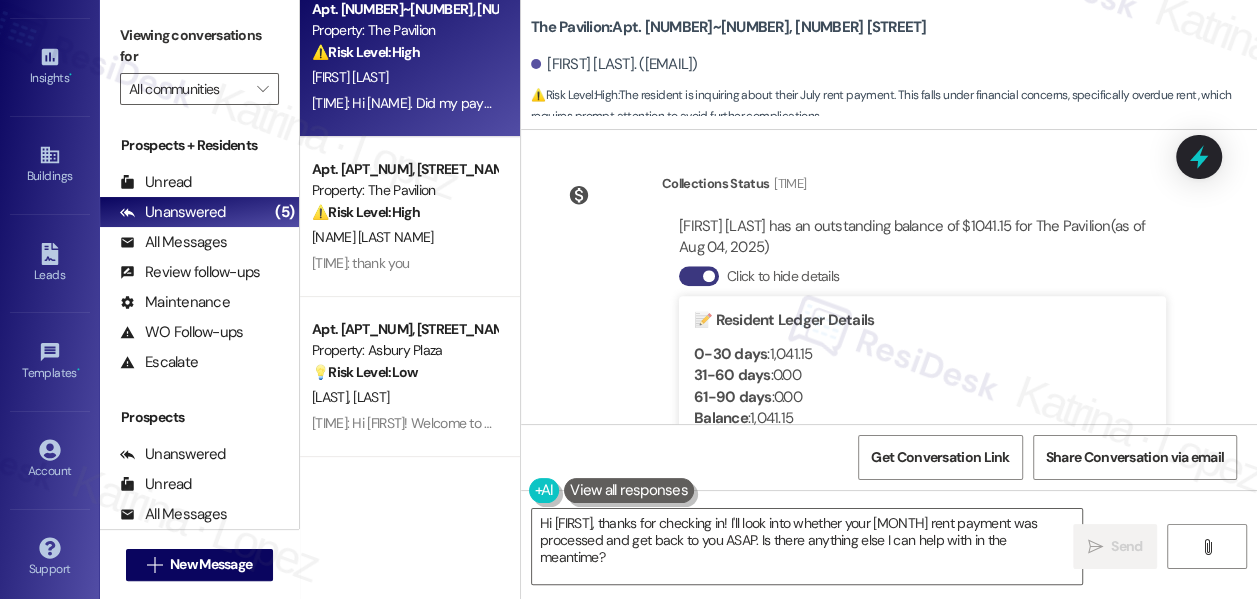 click on "Viewing conversations for" at bounding box center [199, 46] 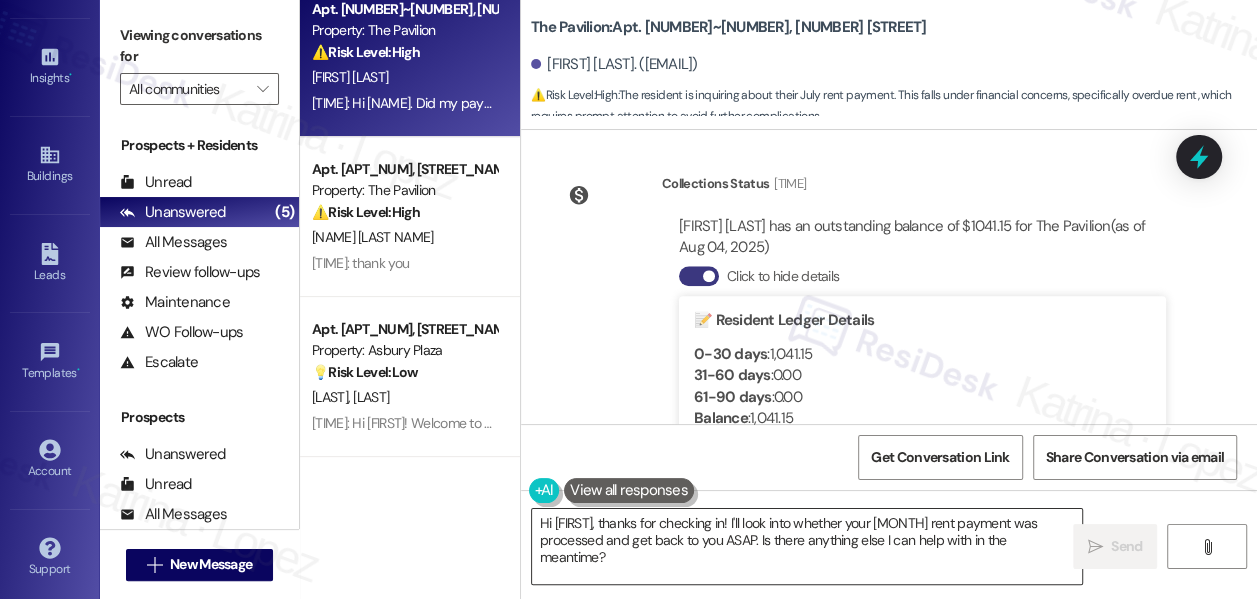 click on "Hi {{first_name}}, thanks for checking in! I'll look into whether your July rent payment was processed and get back to you ASAP. Is there anything else I can help with in the meantime?" at bounding box center [807, 546] 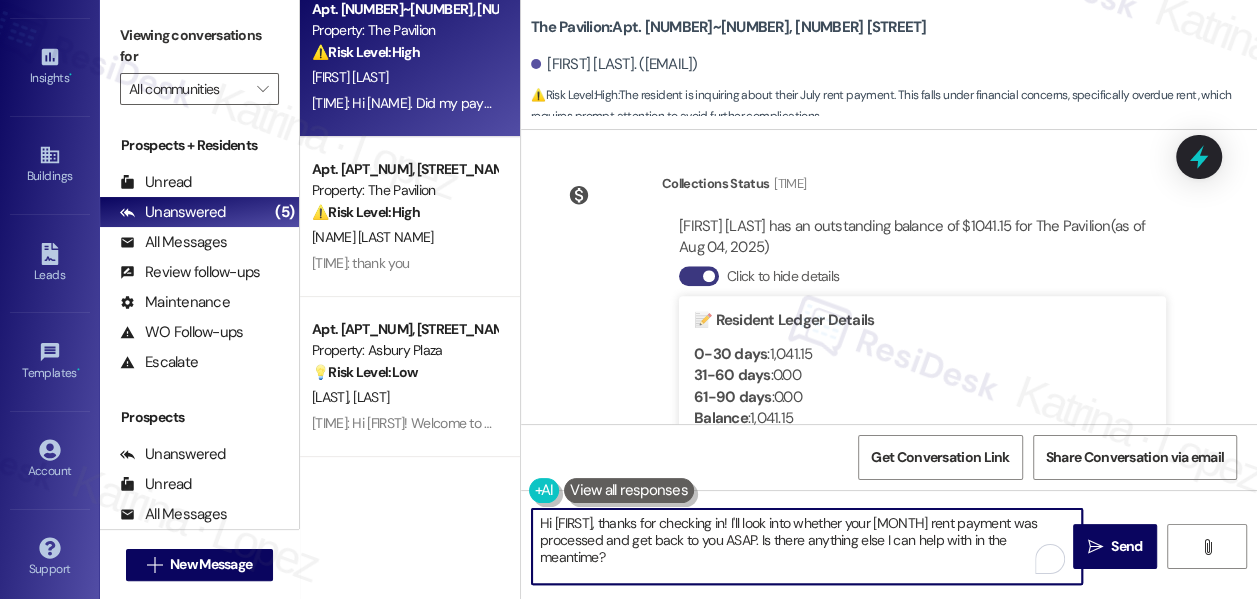 click on "Hi {{first_name}}, thanks for checking in! I'll look into whether your July rent payment was processed and get back to you ASAP. Is there anything else I can help with in the meantime?" at bounding box center [807, 546] 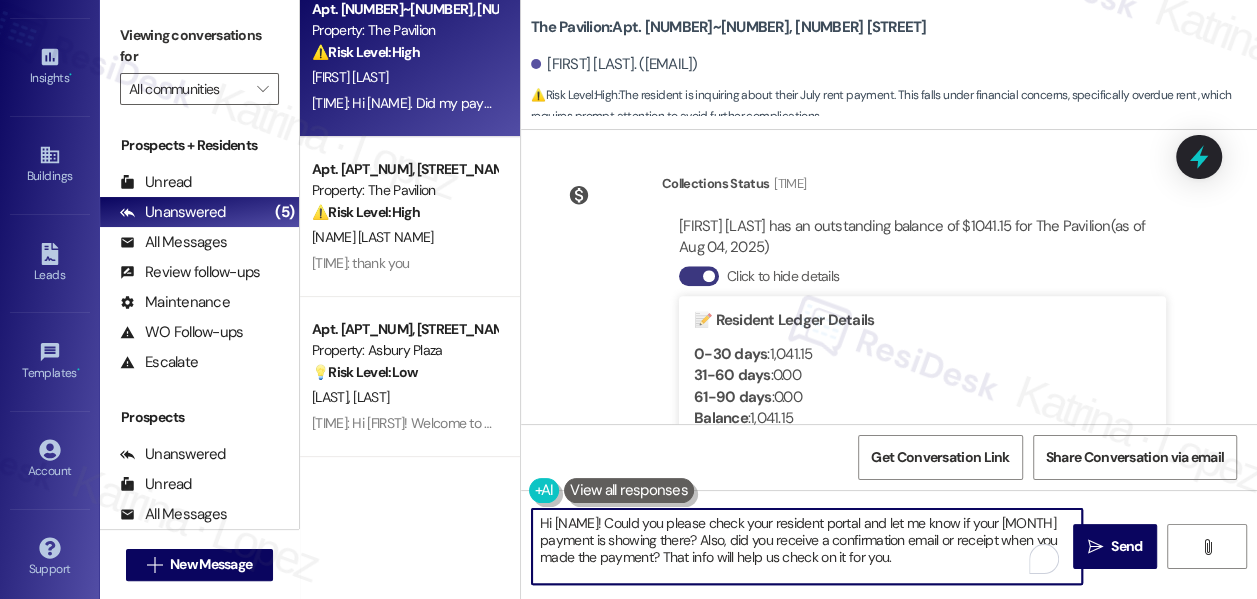 scroll, scrollTop: 16, scrollLeft: 0, axis: vertical 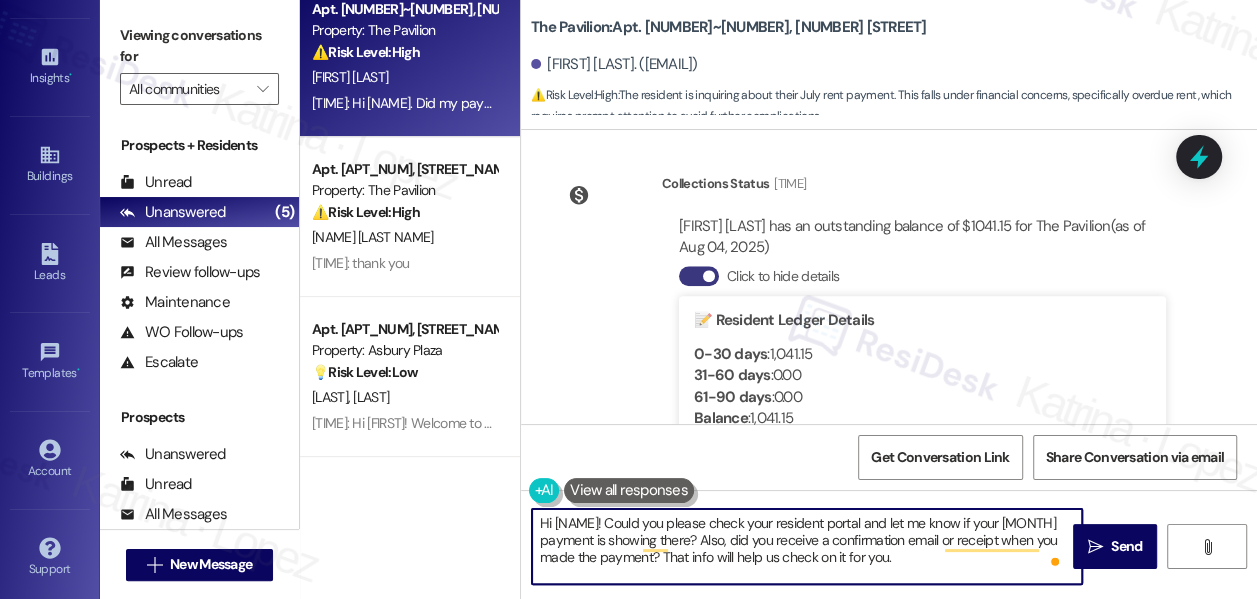 click on "Ajay Solomon. (ajay.m.solomon@gmail.com)" at bounding box center (614, 64) 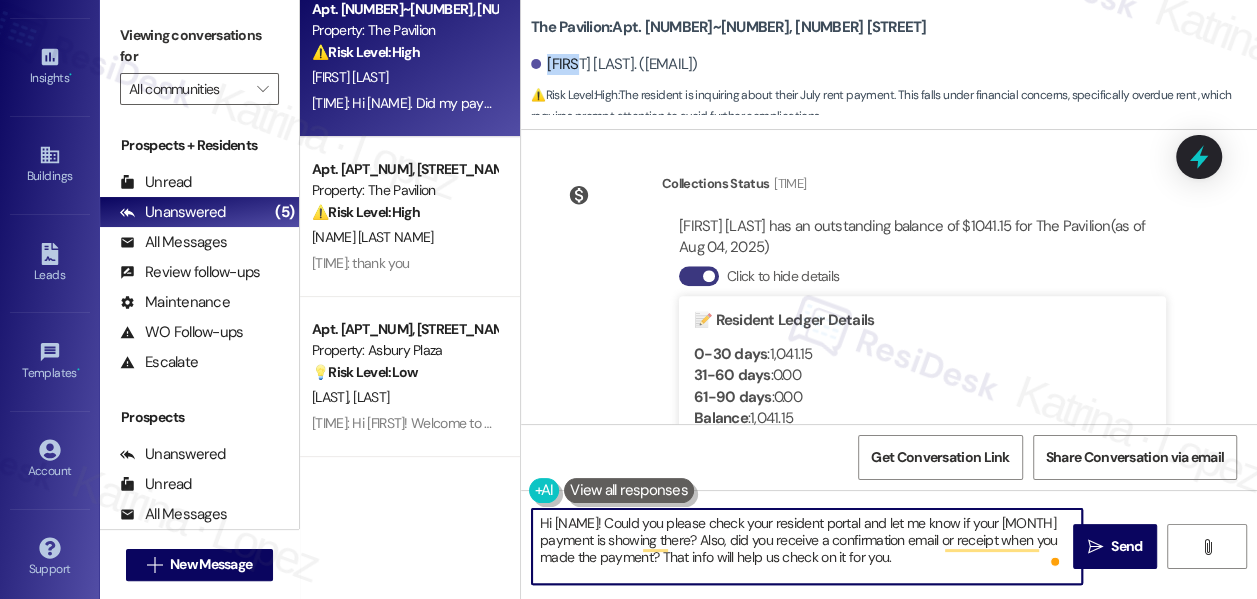 click on "Ajay Solomon. (ajay.m.solomon@gmail.com)" at bounding box center (614, 64) 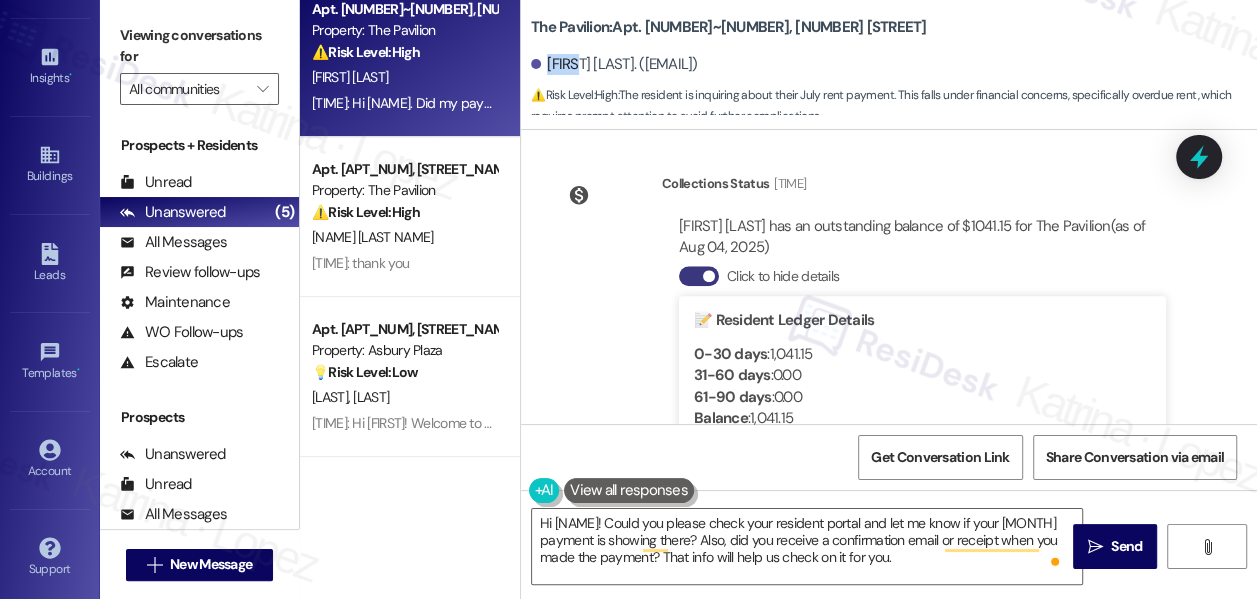 copy on "Ajay" 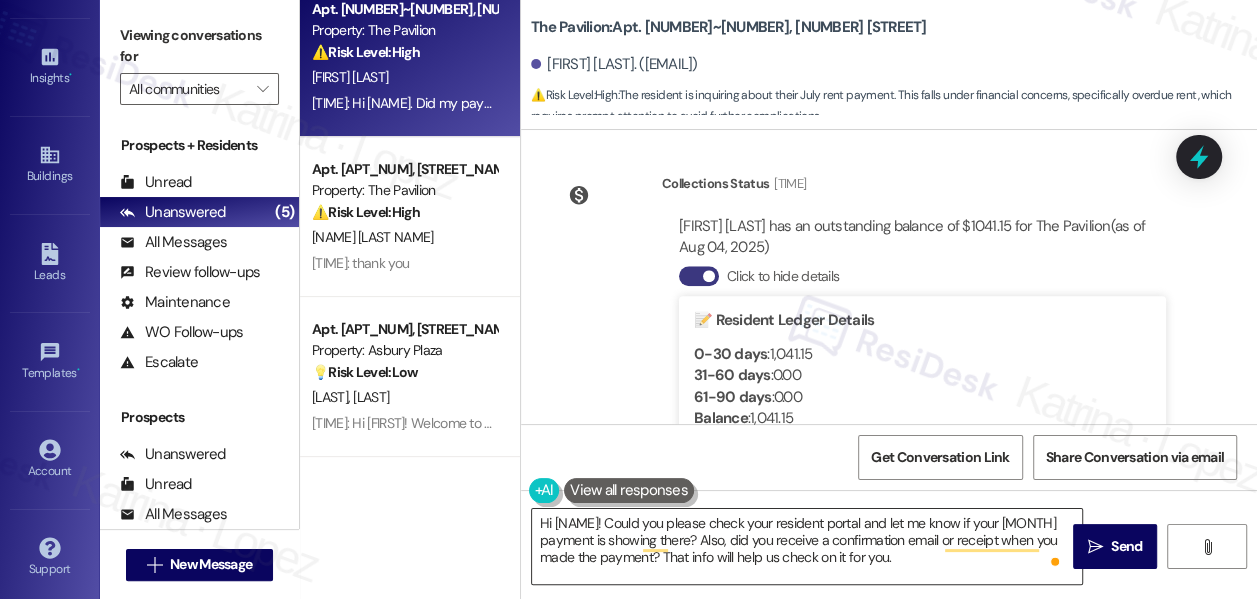 click on "Hi Sarah! Could you please check your resident portal and let me know if your July payment is showing there? Also, did you receive a confirmation email or receipt when you made the payment? That info will help us check on it for you." at bounding box center (807, 546) 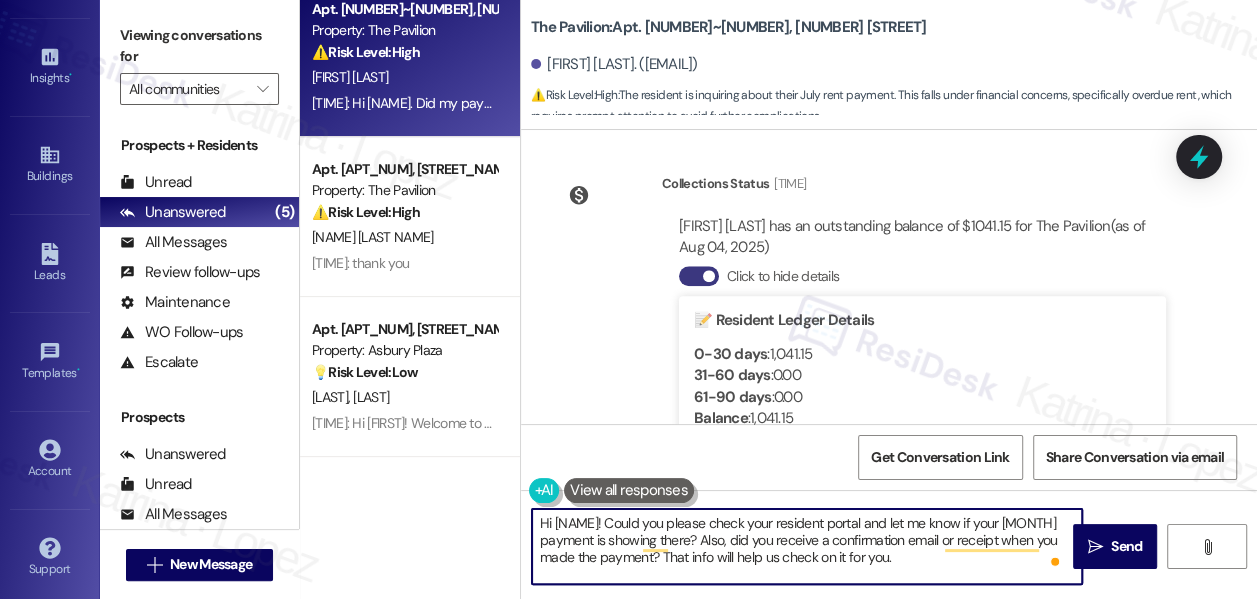 click on "Hi Sarah! Could you please check your resident portal and let me know if your July payment is showing there? Also, did you receive a confirmation email or receipt when you made the payment? That info will help us check on it for you." at bounding box center [807, 546] 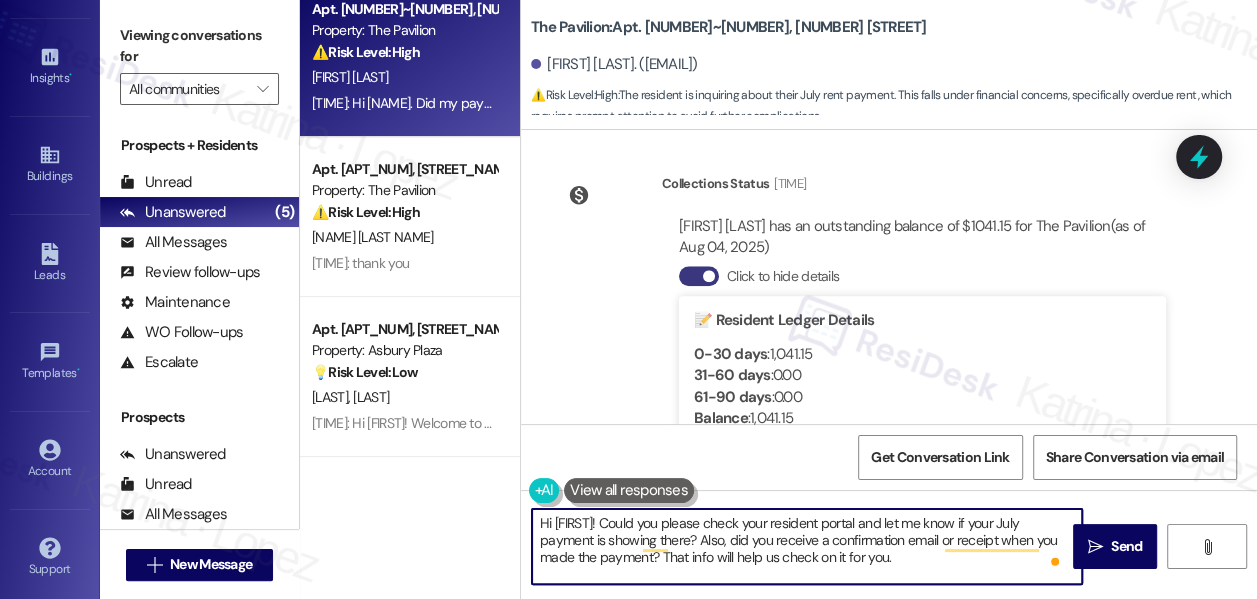 click on "Hi Ajay! Could you please check your resident portal and let me know if your July payment is showing there? Also, did you receive a confirmation email or receipt when you made the payment? That info will help us check on it for you." at bounding box center (807, 546) 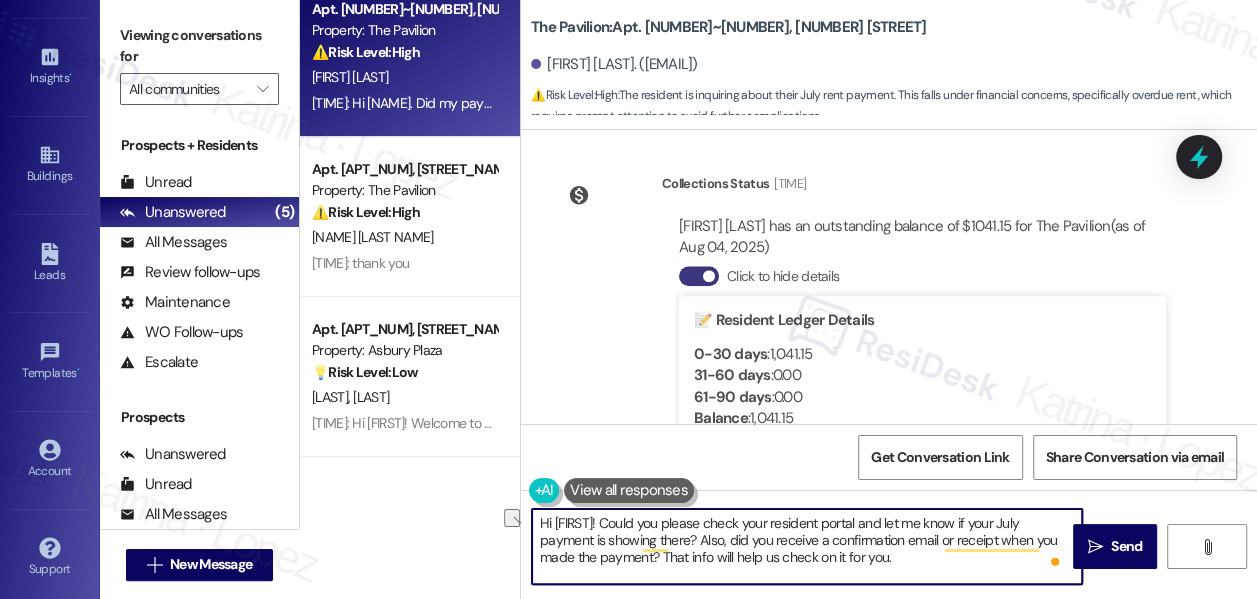 drag, startPoint x: 602, startPoint y: 556, endPoint x: 847, endPoint y: 554, distance: 245.00816 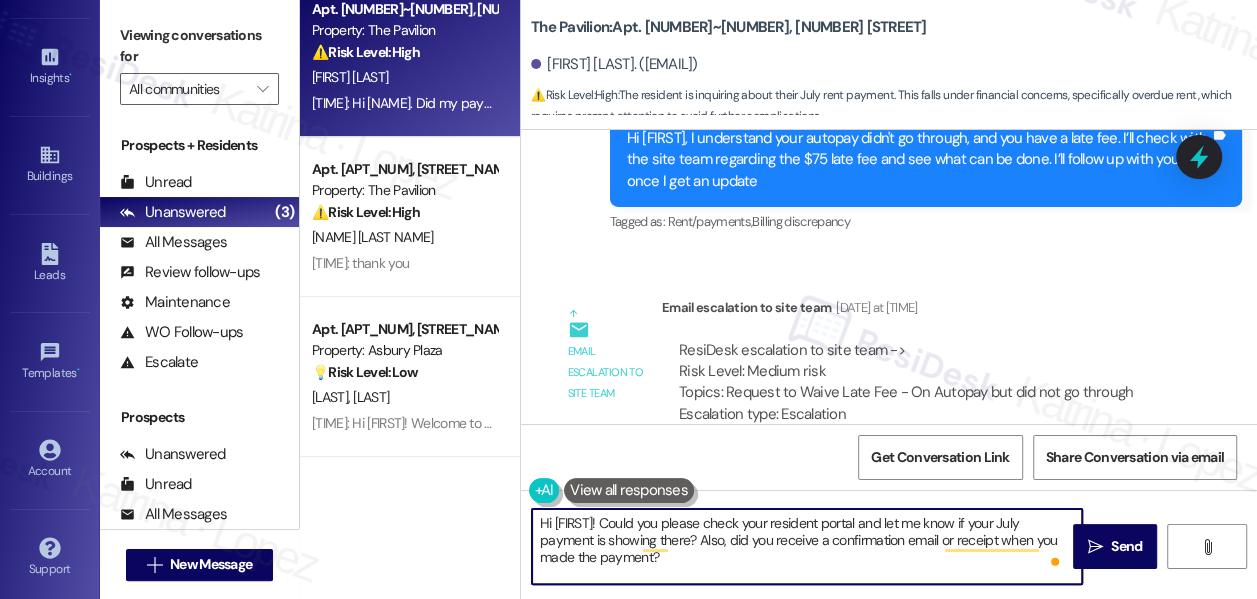 scroll, scrollTop: 8771, scrollLeft: 0, axis: vertical 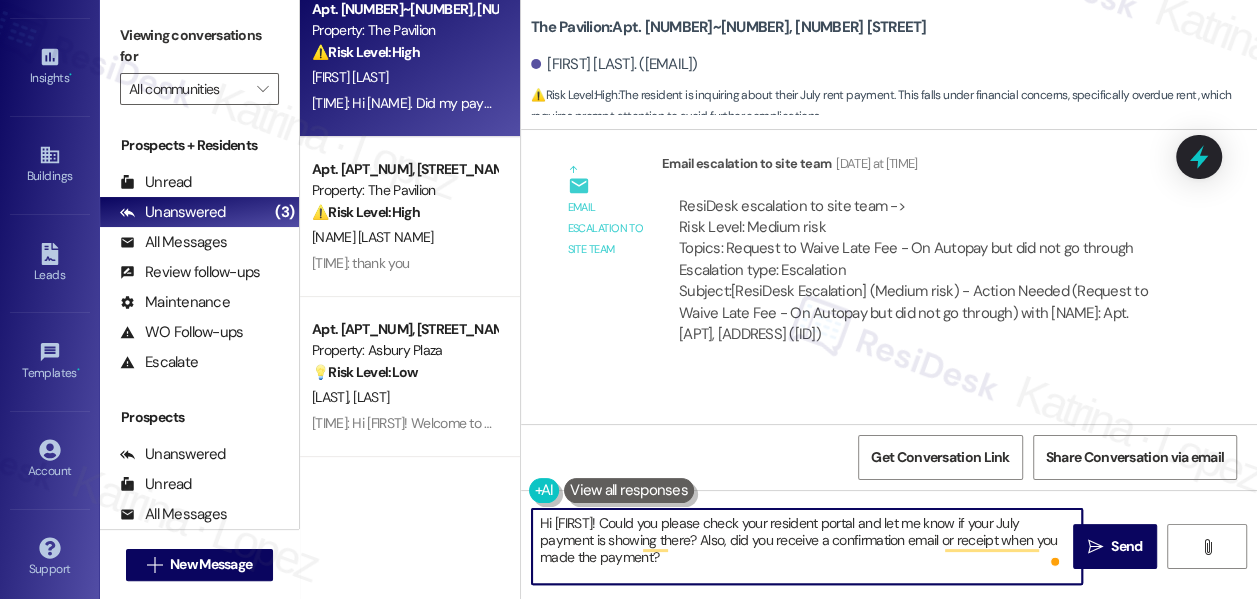 type on "Hi Ajay! Could you please check your resident portal and let me know if your July payment is showing there? Also, did you receive a confirmation email or receipt when you made the payment?" 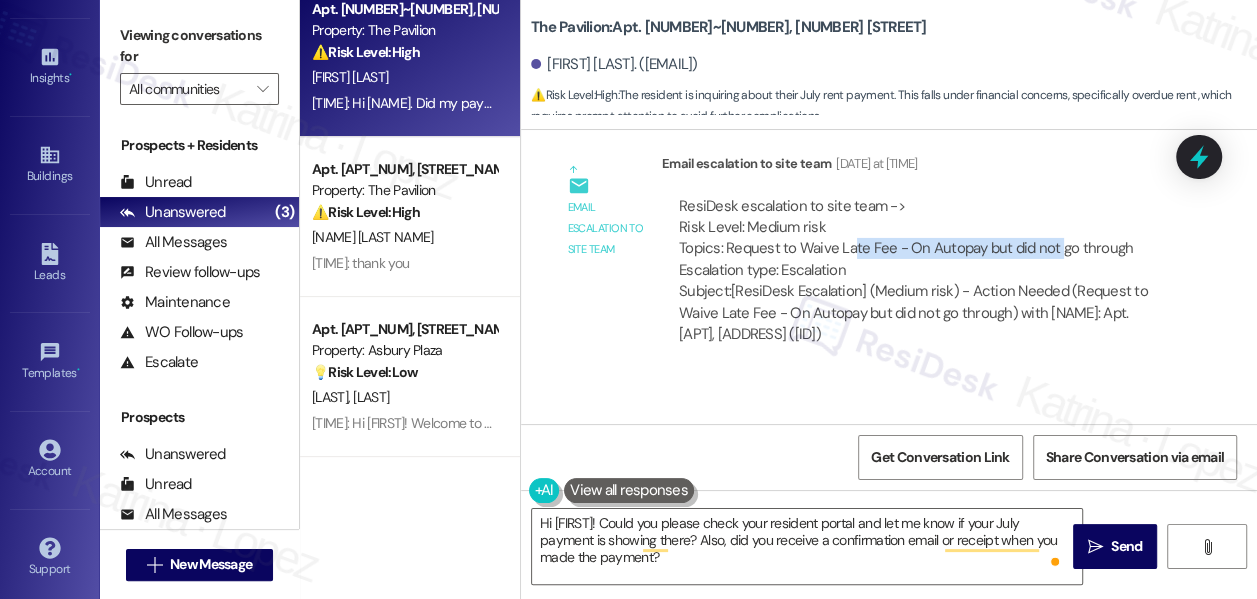drag, startPoint x: 857, startPoint y: 246, endPoint x: 1053, endPoint y: 254, distance: 196.1632 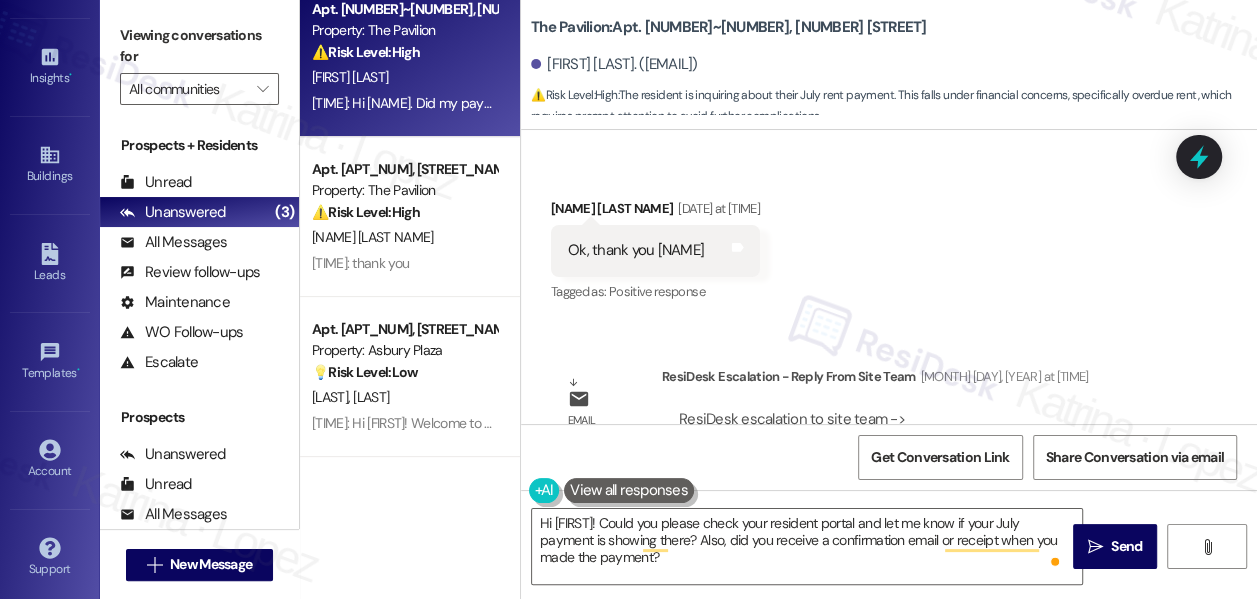 scroll, scrollTop: 9226, scrollLeft: 0, axis: vertical 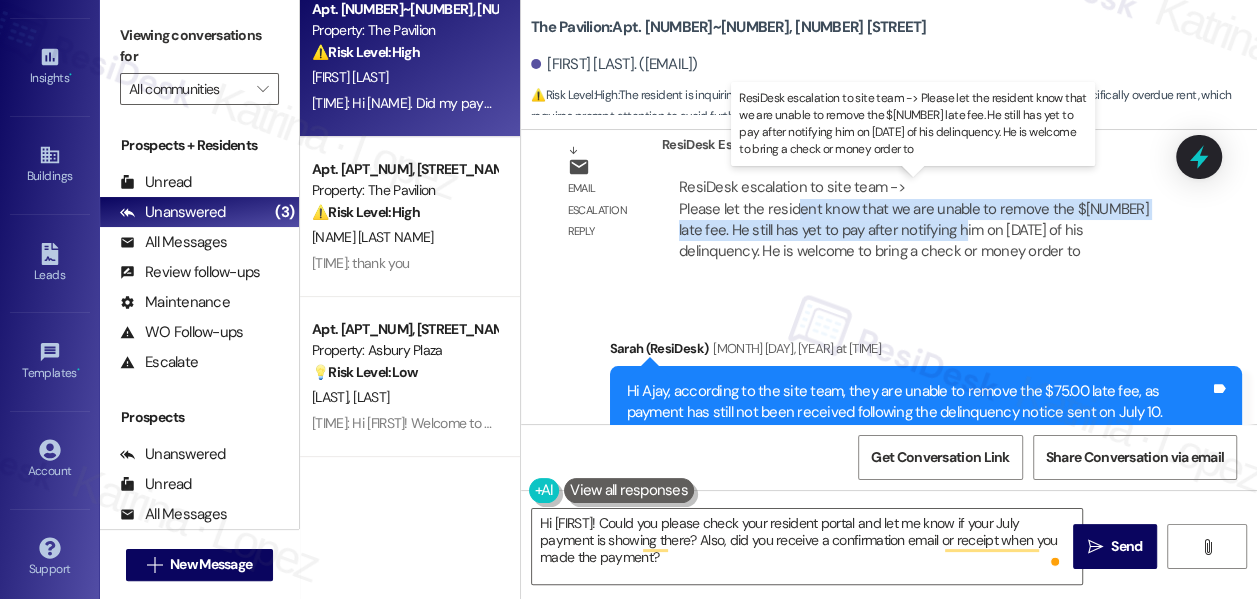 drag, startPoint x: 840, startPoint y: 209, endPoint x: 984, endPoint y: 233, distance: 145.9863 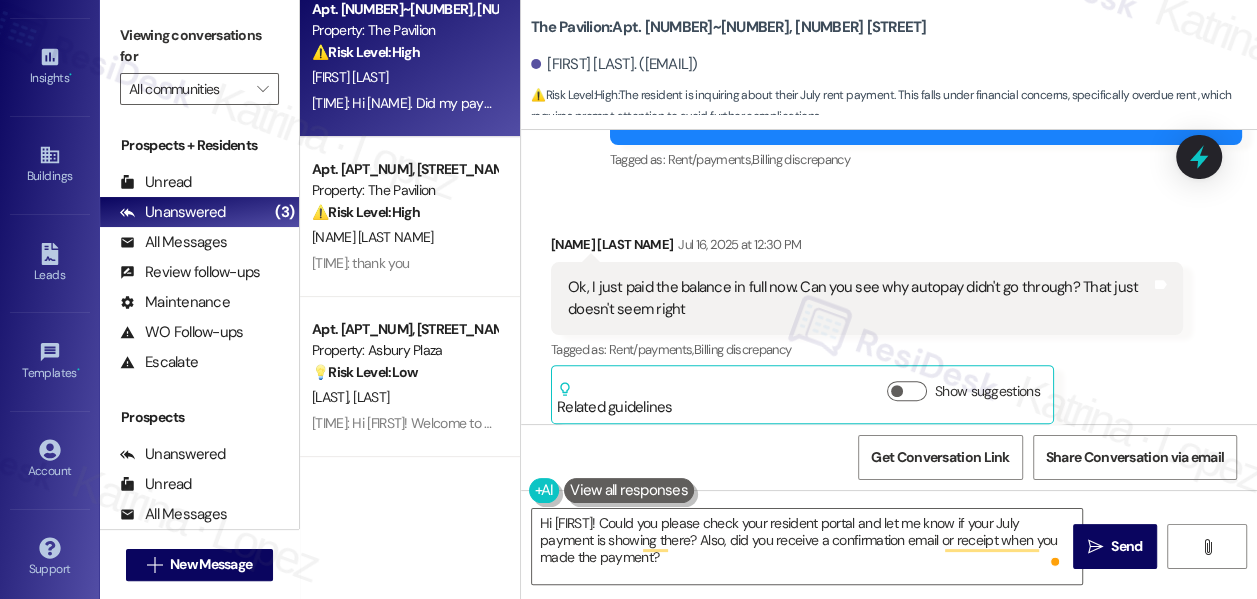 scroll, scrollTop: 9589, scrollLeft: 0, axis: vertical 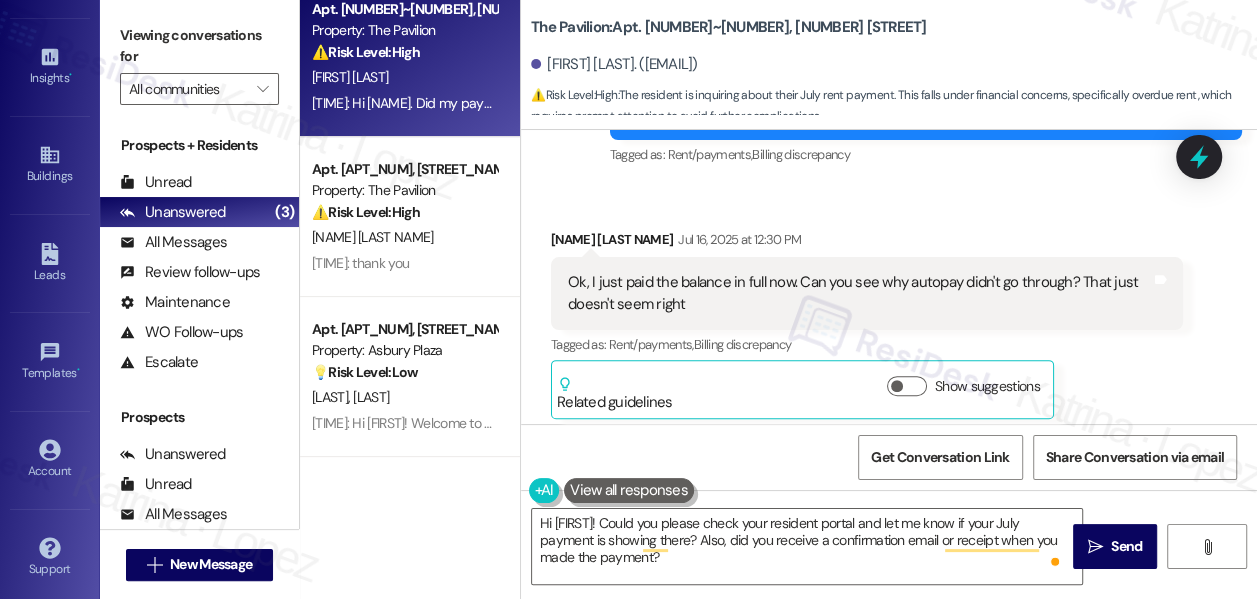 click on "Ok, I just paid the balance in full now. Can you see why autopay didn't go through? That just doesn't seem right" at bounding box center [859, 293] 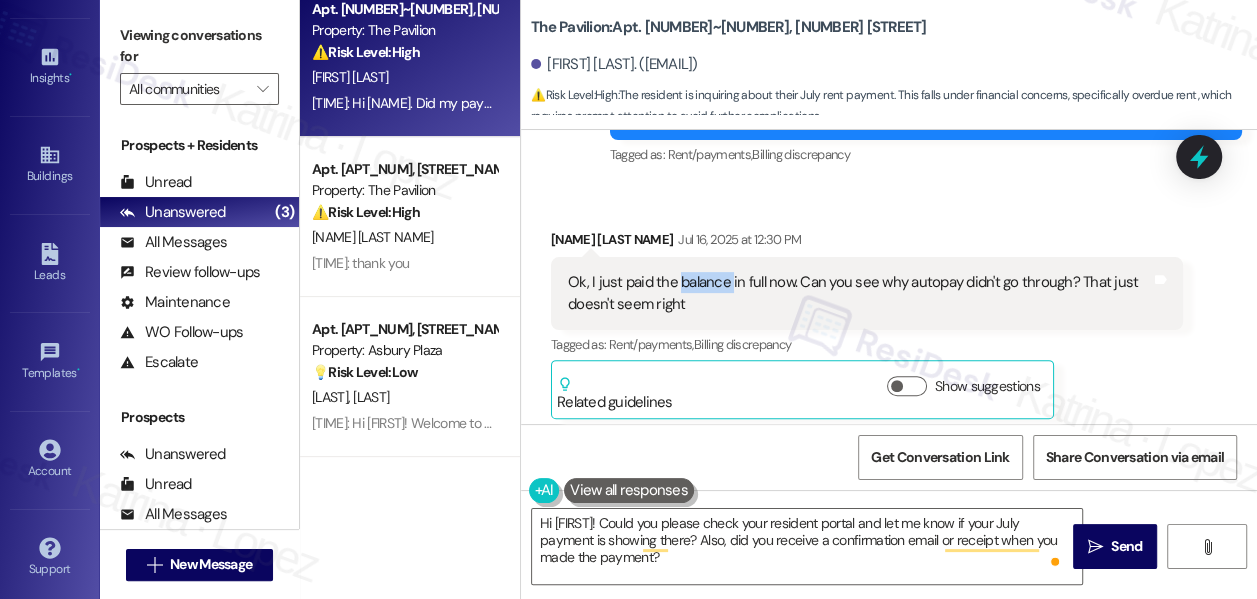 click on "Ok, I just paid the balance in full now. Can you see why autopay didn't go through? That just doesn't seem right" at bounding box center (859, 293) 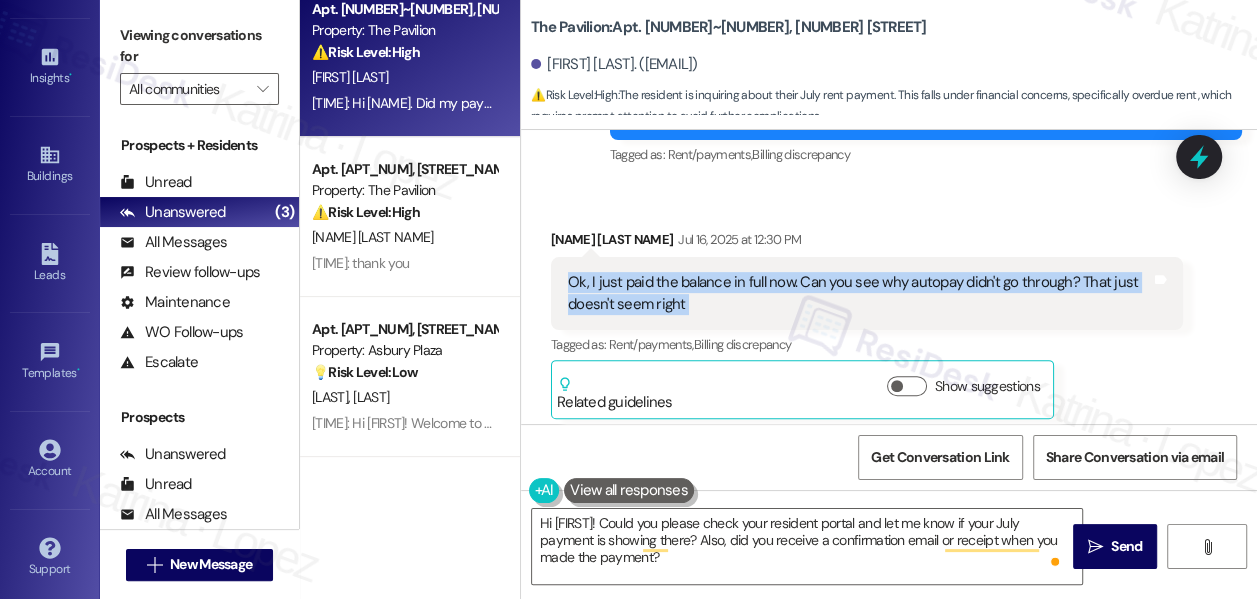 click on "Ok, I just paid the balance in full now. Can you see why autopay didn't go through? That just doesn't seem right" at bounding box center [859, 293] 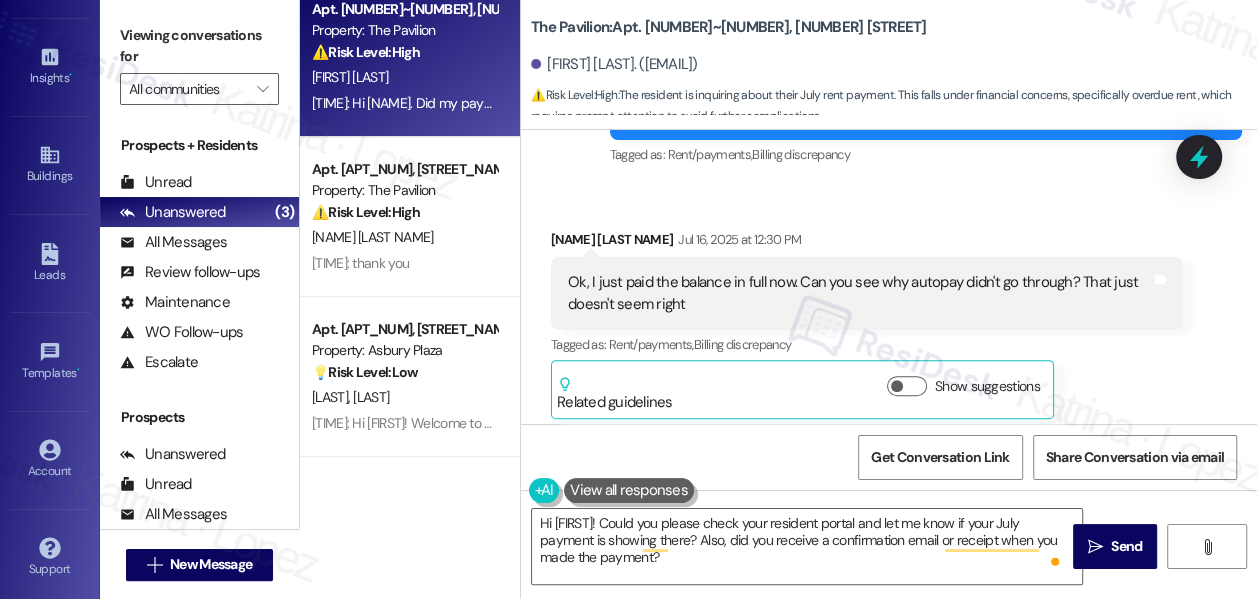 click on "Ajay Solomon Jul 16, 2025 at 12:30 PM" at bounding box center (867, 243) 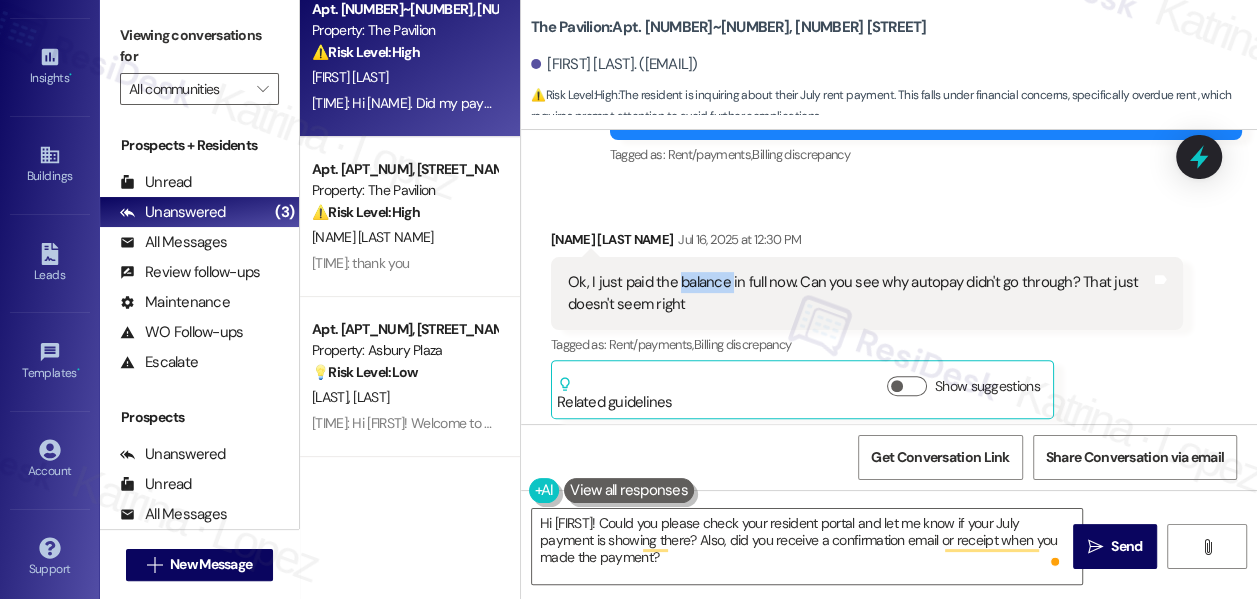 click on "Ok, I just paid the balance in full now. Can you see why autopay didn't go through? That just doesn't seem right" at bounding box center [859, 293] 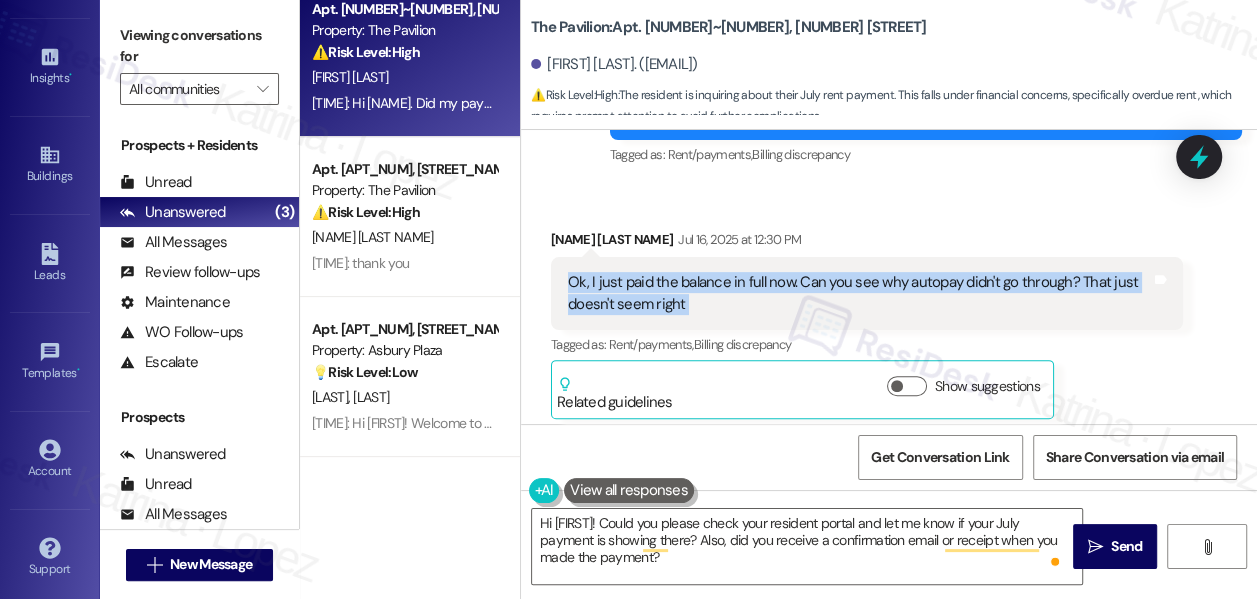 click on "Ok, I just paid the balance in full now. Can you see why autopay didn't go through? That just doesn't seem right" at bounding box center (859, 293) 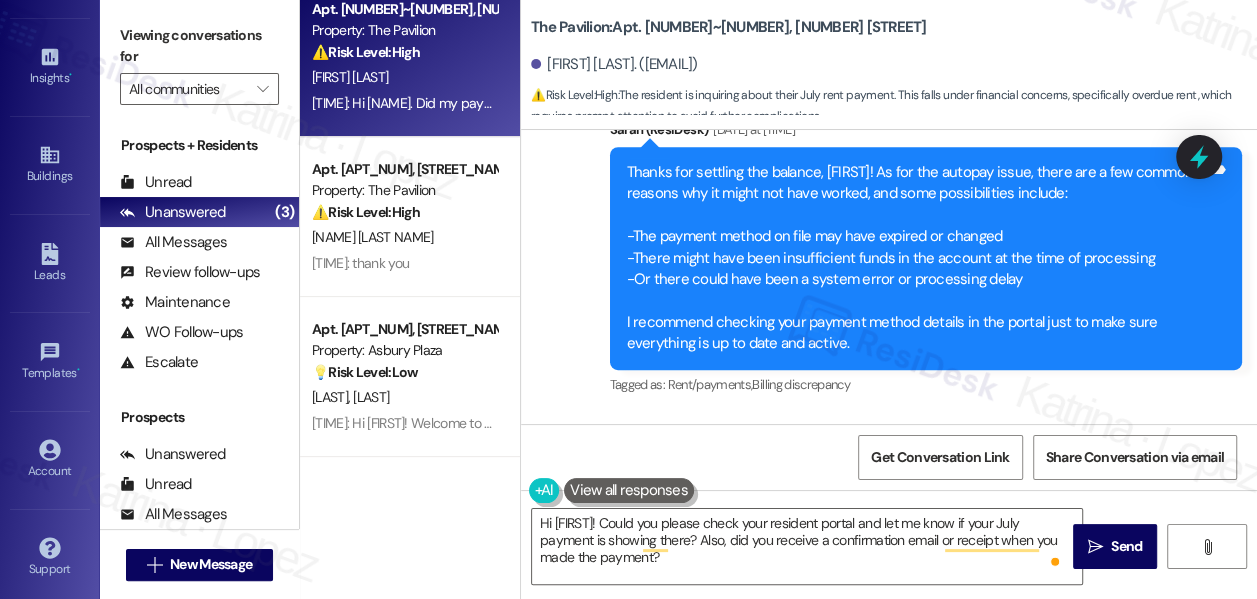 scroll, scrollTop: 9953, scrollLeft: 0, axis: vertical 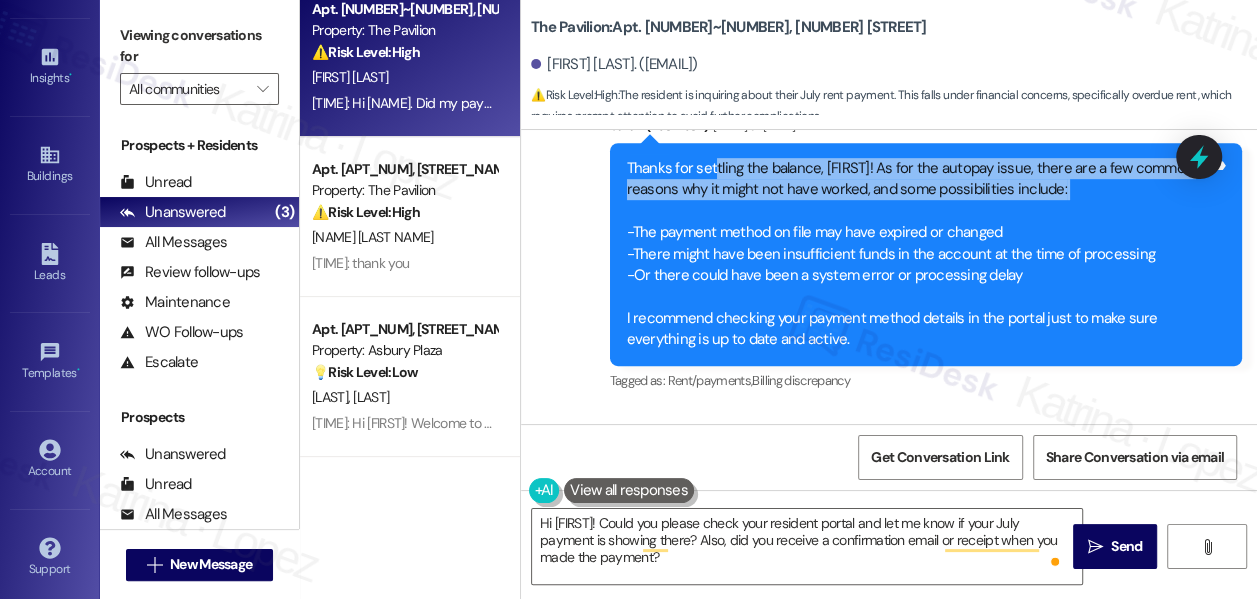 drag, startPoint x: 712, startPoint y: 162, endPoint x: 986, endPoint y: 201, distance: 276.76163 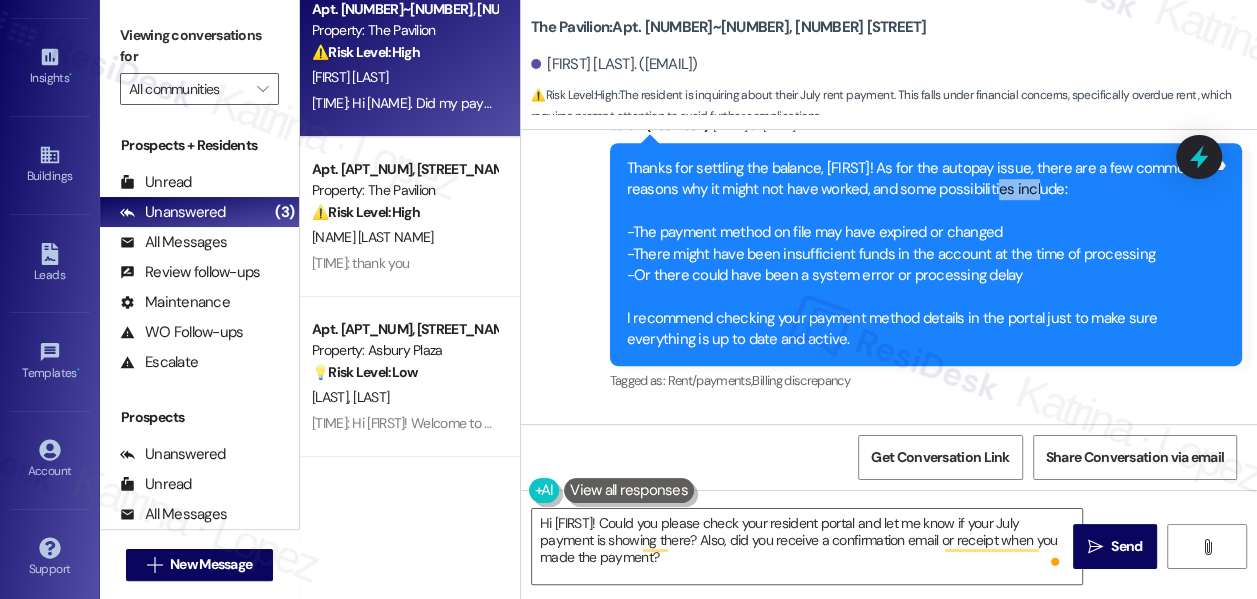 click on "Thanks for settling the balance, Ajay! As for the autopay issue, there are a few common reasons why it might not have worked, and some possibilities include:
-The payment method on file may have expired or changed
-There might have been insufficient funds in the account at the time of processing
-Or there could have been a system error or processing delay
I recommend checking your payment method details in the portal just to make sure everything is up to date and active." at bounding box center (918, 254) 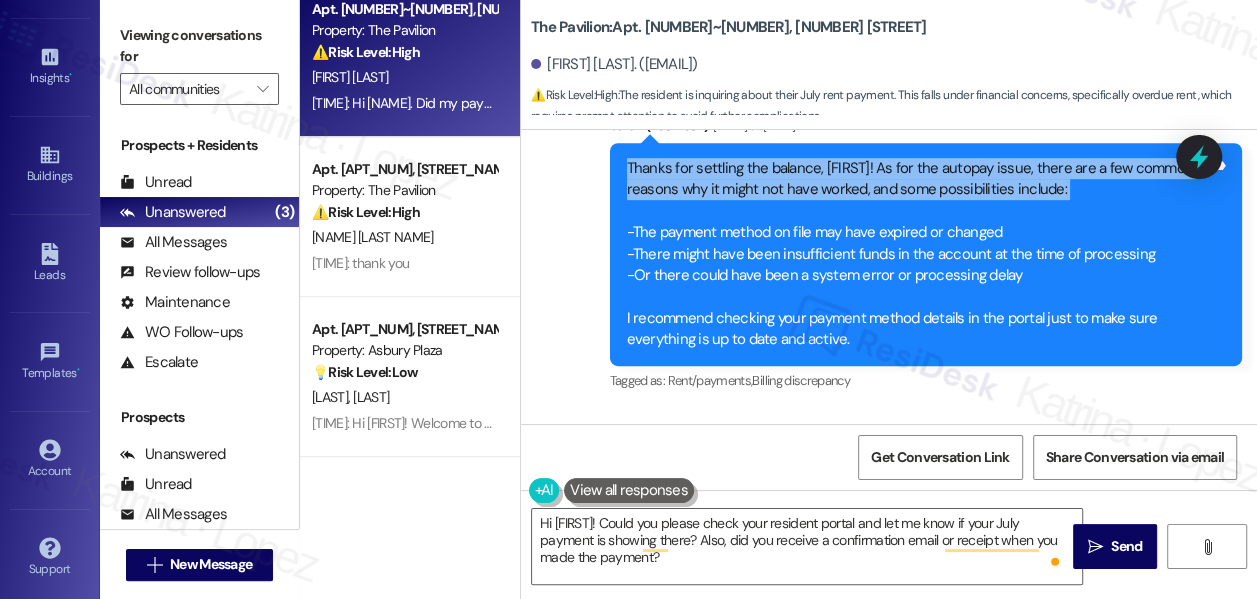 click on "Thanks for settling the balance, Ajay! As for the autopay issue, there are a few common reasons why it might not have worked, and some possibilities include:
-The payment method on file may have expired or changed
-There might have been insufficient funds in the account at the time of processing
-Or there could have been a system error or processing delay
I recommend checking your payment method details in the portal just to make sure everything is up to date and active." at bounding box center [918, 254] 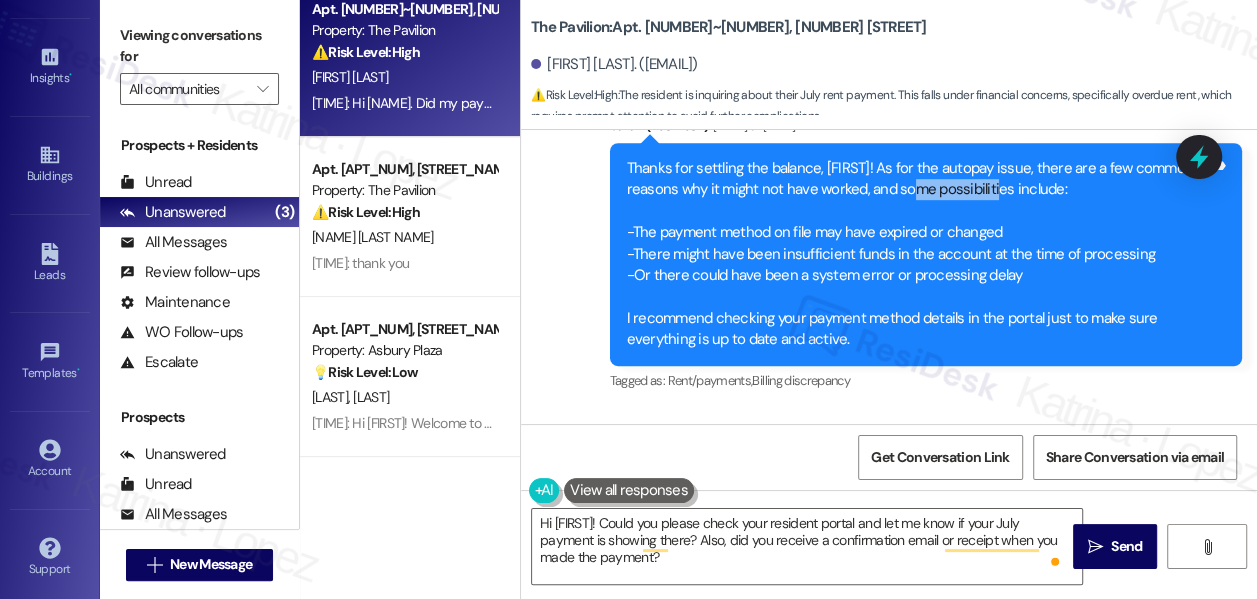 click on "Thanks for settling the balance, Ajay! As for the autopay issue, there are a few common reasons why it might not have worked, and some possibilities include:
-The payment method on file may have expired or changed
-There might have been insufficient funds in the account at the time of processing
-Or there could have been a system error or processing delay
I recommend checking your payment method details in the portal just to make sure everything is up to date and active." at bounding box center [918, 254] 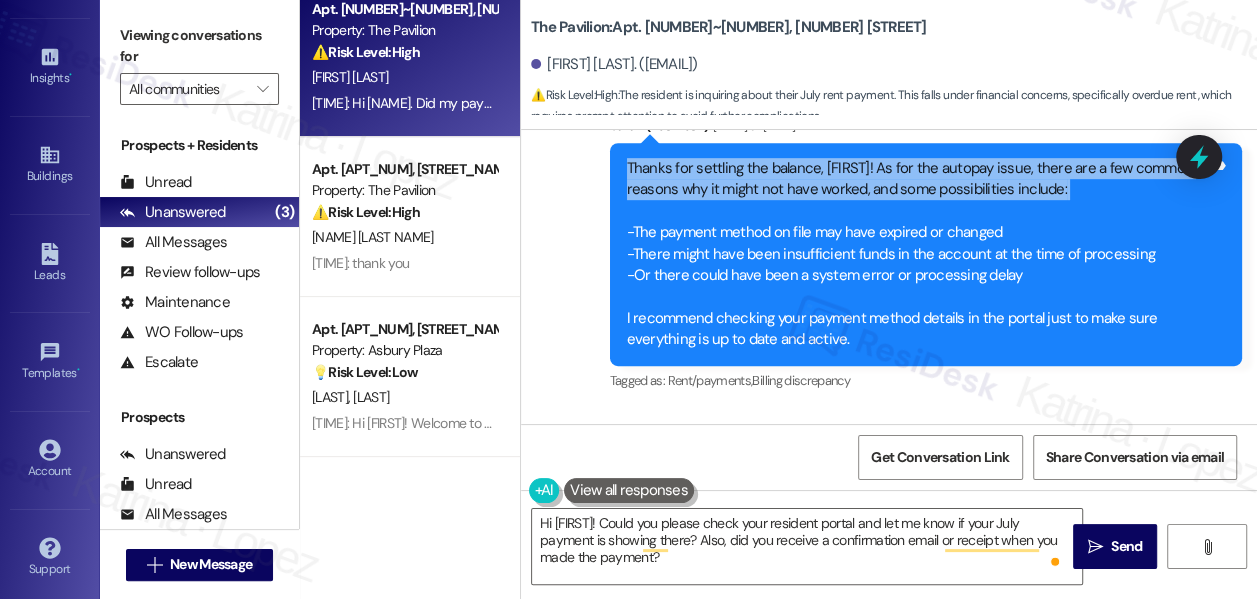 click on "Thanks for settling the balance, Ajay! As for the autopay issue, there are a few common reasons why it might not have worked, and some possibilities include:
-The payment method on file may have expired or changed
-There might have been insufficient funds in the account at the time of processing
-Or there could have been a system error or processing delay
I recommend checking your payment method details in the portal just to make sure everything is up to date and active." at bounding box center [918, 254] 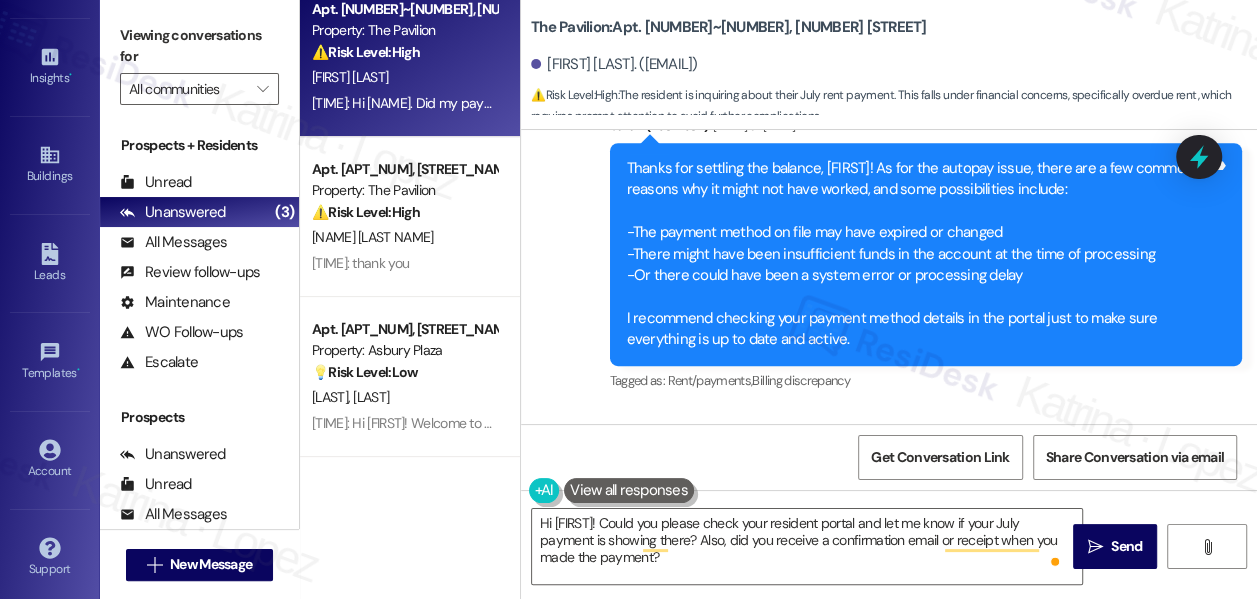 click on "Thanks for settling the balance, Ajay! As for the autopay issue, there are a few common reasons why it might not have worked, and some possibilities include:
-The payment method on file may have expired or changed
-There might have been insufficient funds in the account at the time of processing
-Or there could have been a system error or processing delay
I recommend checking your payment method details in the portal just to make sure everything is up to date and active." at bounding box center (918, 254) 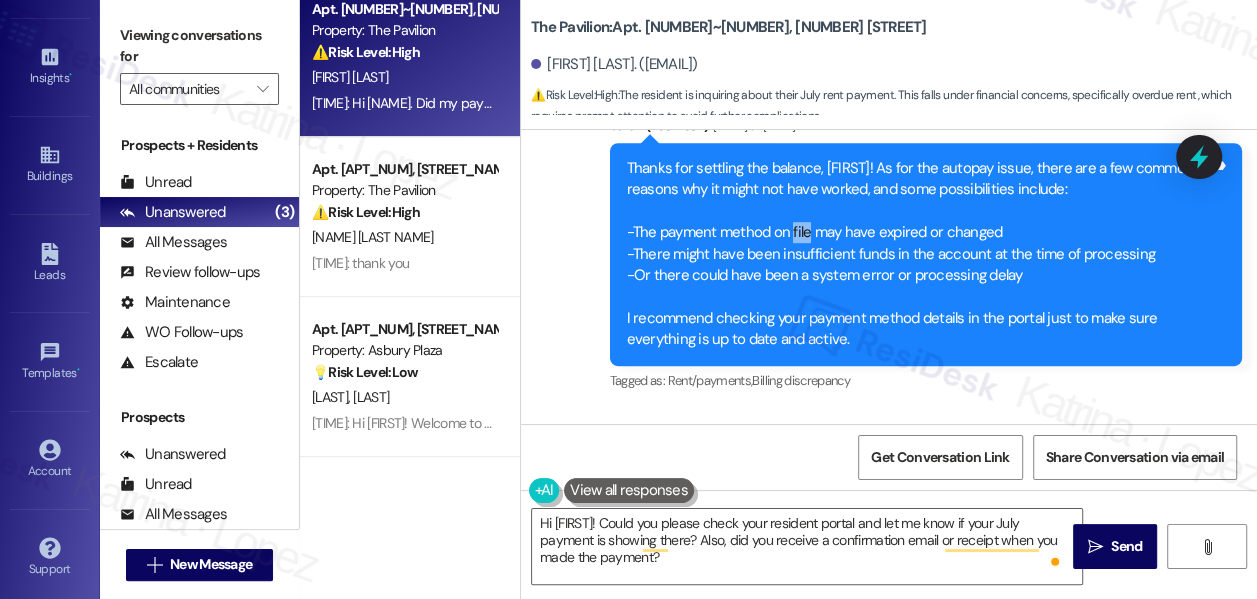 click on "Thanks for settling the balance, Ajay! As for the autopay issue, there are a few common reasons why it might not have worked, and some possibilities include:
-The payment method on file may have expired or changed
-There might have been insufficient funds in the account at the time of processing
-Or there could have been a system error or processing delay
I recommend checking your payment method details in the portal just to make sure everything is up to date and active." at bounding box center [918, 254] 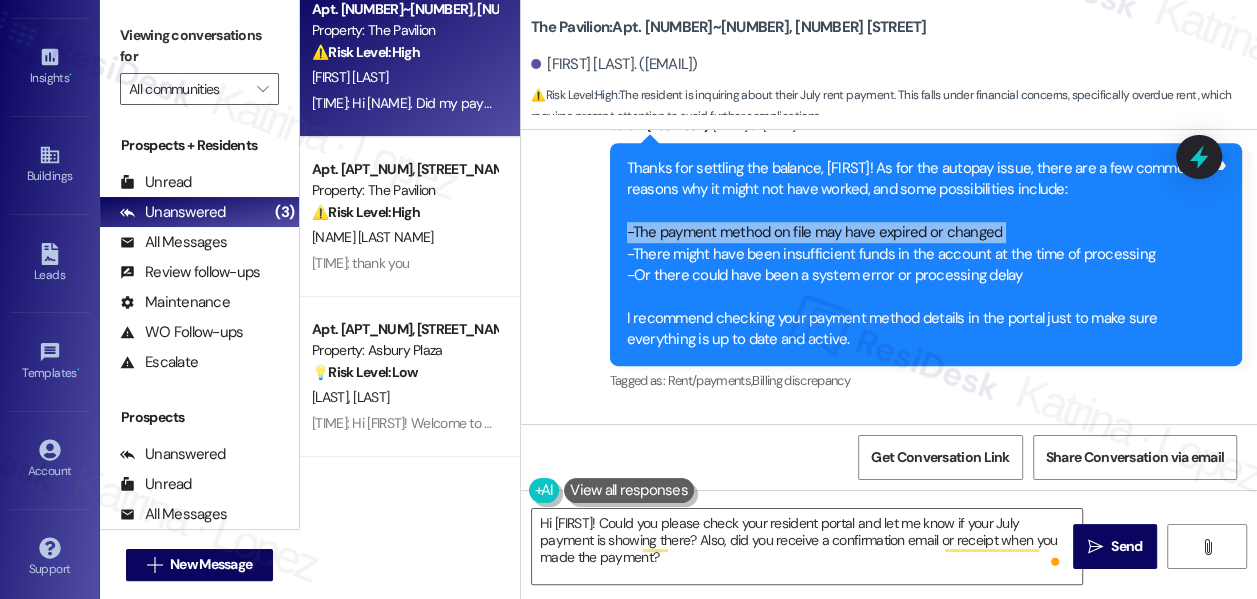click on "Thanks for settling the balance, Ajay! As for the autopay issue, there are a few common reasons why it might not have worked, and some possibilities include:
-The payment method on file may have expired or changed
-There might have been insufficient funds in the account at the time of processing
-Or there could have been a system error or processing delay
I recommend checking your payment method details in the portal just to make sure everything is up to date and active." at bounding box center (918, 254) 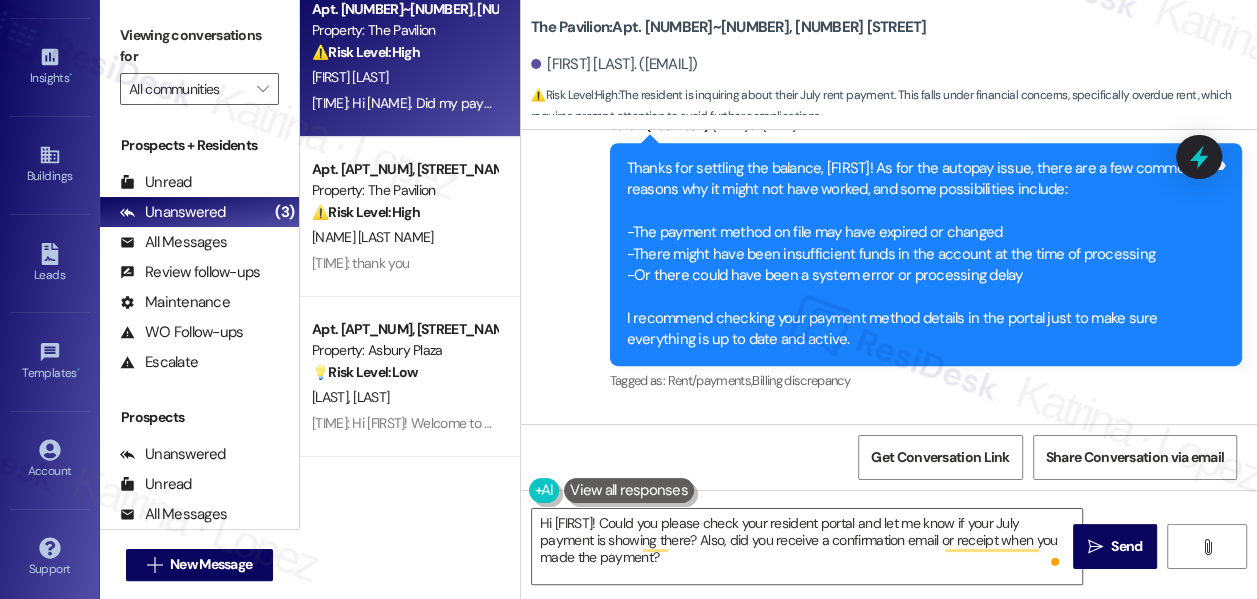 click on "Thanks for settling the balance, Ajay! As for the autopay issue, there are a few common reasons why it might not have worked, and some possibilities include:
-The payment method on file may have expired or changed
-There might have been insufficient funds in the account at the time of processing
-Or there could have been a system error or processing delay
I recommend checking your payment method details in the portal just to make sure everything is up to date and active." at bounding box center [918, 254] 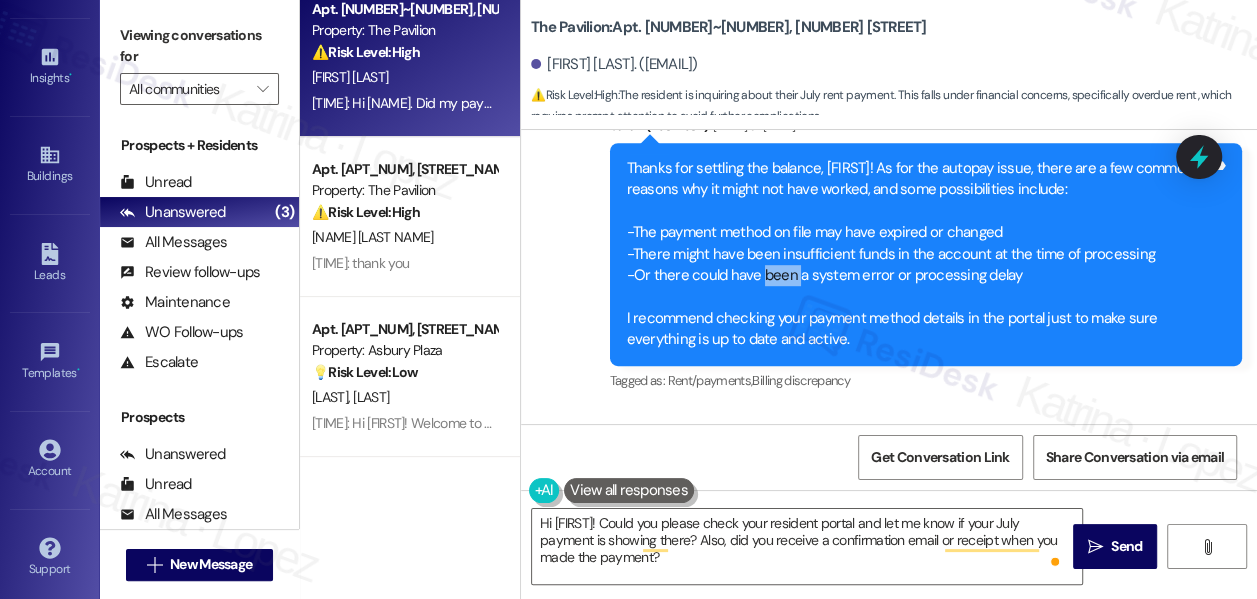 click on "Thanks for settling the balance, Ajay! As for the autopay issue, there are a few common reasons why it might not have worked, and some possibilities include:
-The payment method on file may have expired or changed
-There might have been insufficient funds in the account at the time of processing
-Or there could have been a system error or processing delay
I recommend checking your payment method details in the portal just to make sure everything is up to date and active." at bounding box center (918, 254) 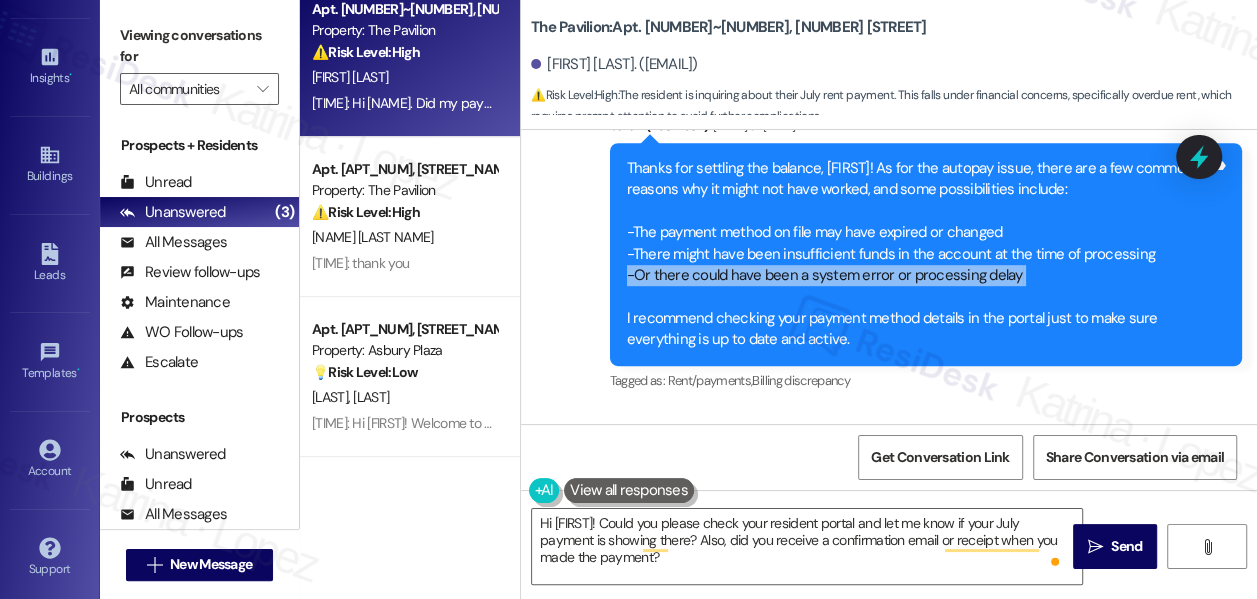 click on "Thanks for settling the balance, Ajay! As for the autopay issue, there are a few common reasons why it might not have worked, and some possibilities include:
-The payment method on file may have expired or changed
-There might have been insufficient funds in the account at the time of processing
-Or there could have been a system error or processing delay
I recommend checking your payment method details in the portal just to make sure everything is up to date and active." at bounding box center (918, 254) 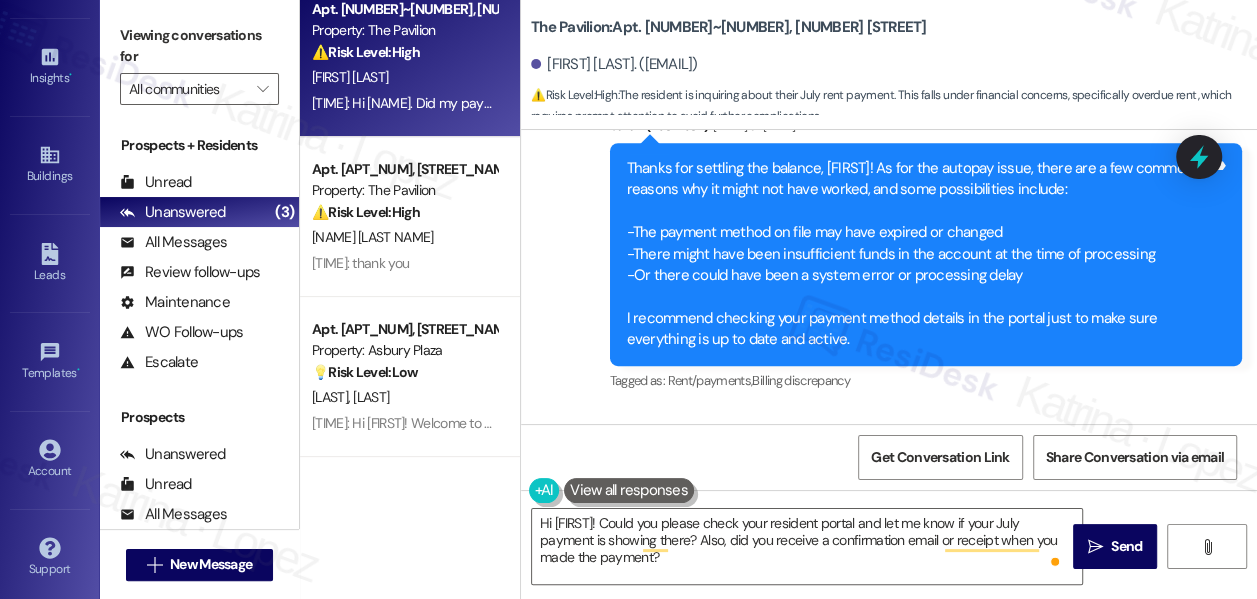 click on "Thanks for settling the balance, Ajay! As for the autopay issue, there are a few common reasons why it might not have worked, and some possibilities include:
-The payment method on file may have expired or changed
-There might have been insufficient funds in the account at the time of processing
-Or there could have been a system error or processing delay
I recommend checking your payment method details in the portal just to make sure everything is up to date and active." at bounding box center (918, 254) 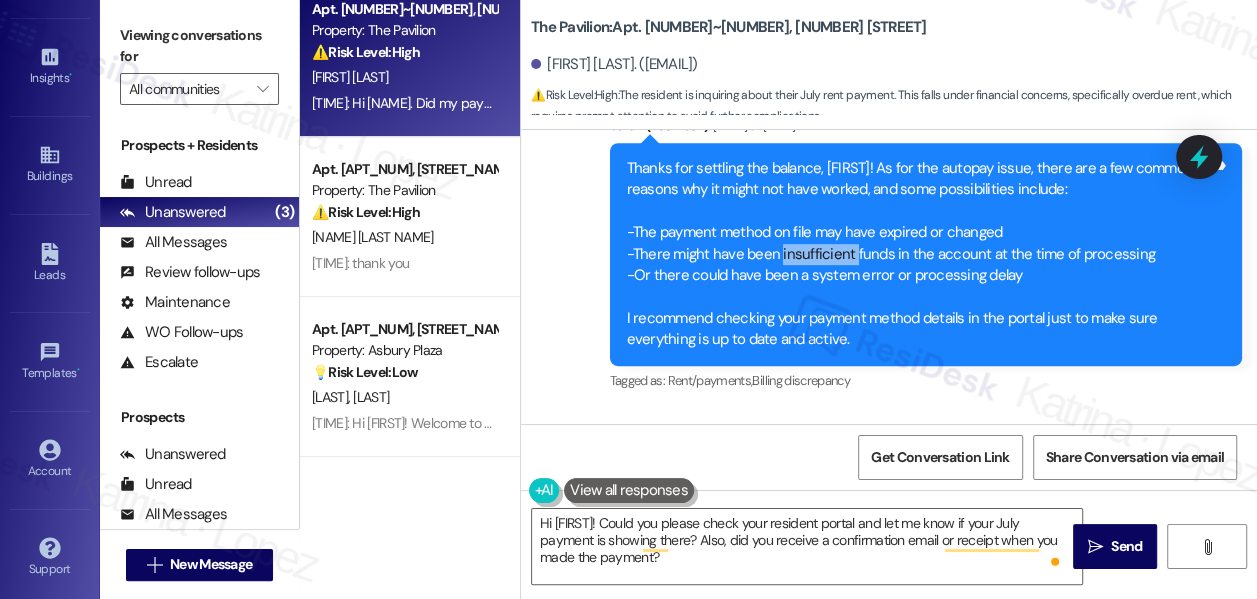 click on "Thanks for settling the balance, Ajay! As for the autopay issue, there are a few common reasons why it might not have worked, and some possibilities include:
-The payment method on file may have expired or changed
-There might have been insufficient funds in the account at the time of processing
-Or there could have been a system error or processing delay
I recommend checking your payment method details in the portal just to make sure everything is up to date and active." at bounding box center [918, 254] 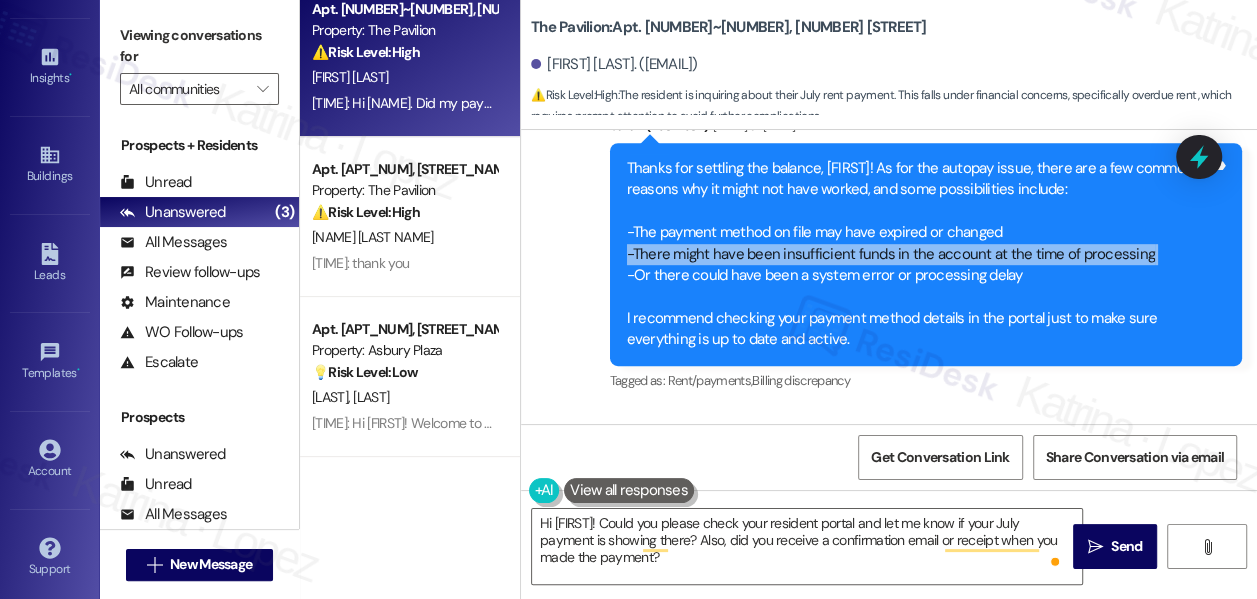 click on "Thanks for settling the balance, Ajay! As for the autopay issue, there are a few common reasons why it might not have worked, and some possibilities include:
-The payment method on file may have expired or changed
-There might have been insufficient funds in the account at the time of processing
-Or there could have been a system error or processing delay
I recommend checking your payment method details in the portal just to make sure everything is up to date and active." at bounding box center [918, 254] 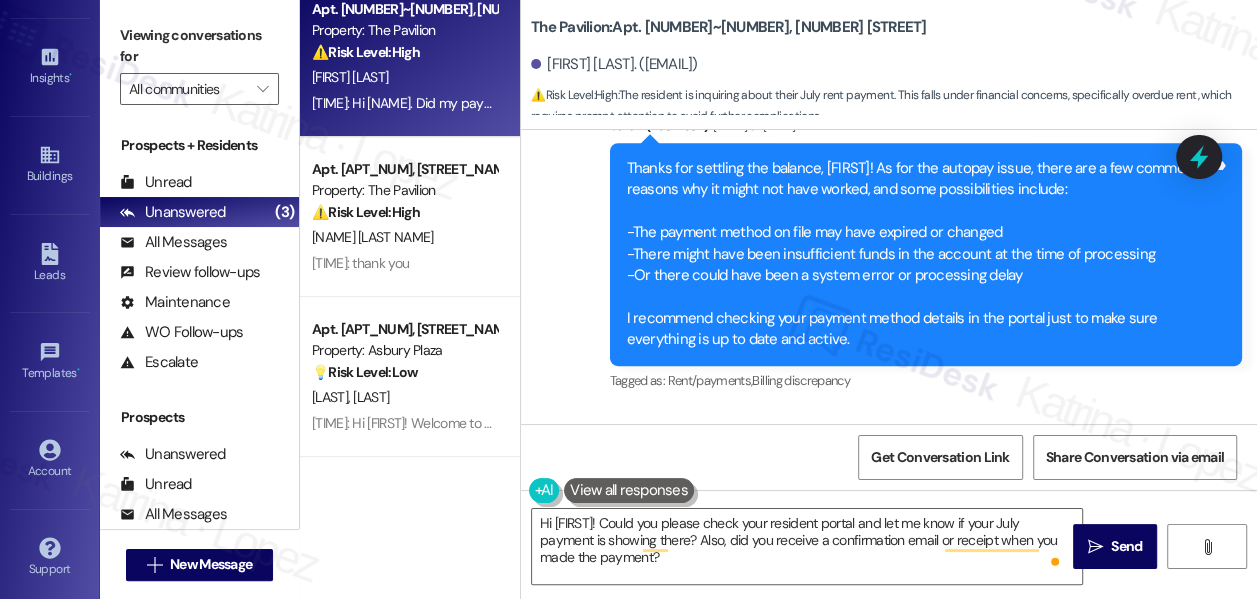 click on "Thanks for settling the balance, Ajay! As for the autopay issue, there are a few common reasons why it might not have worked, and some possibilities include:
-The payment method on file may have expired or changed
-There might have been insufficient funds in the account at the time of processing
-Or there could have been a system error or processing delay
I recommend checking your payment method details in the portal just to make sure everything is up to date and active." at bounding box center [918, 254] 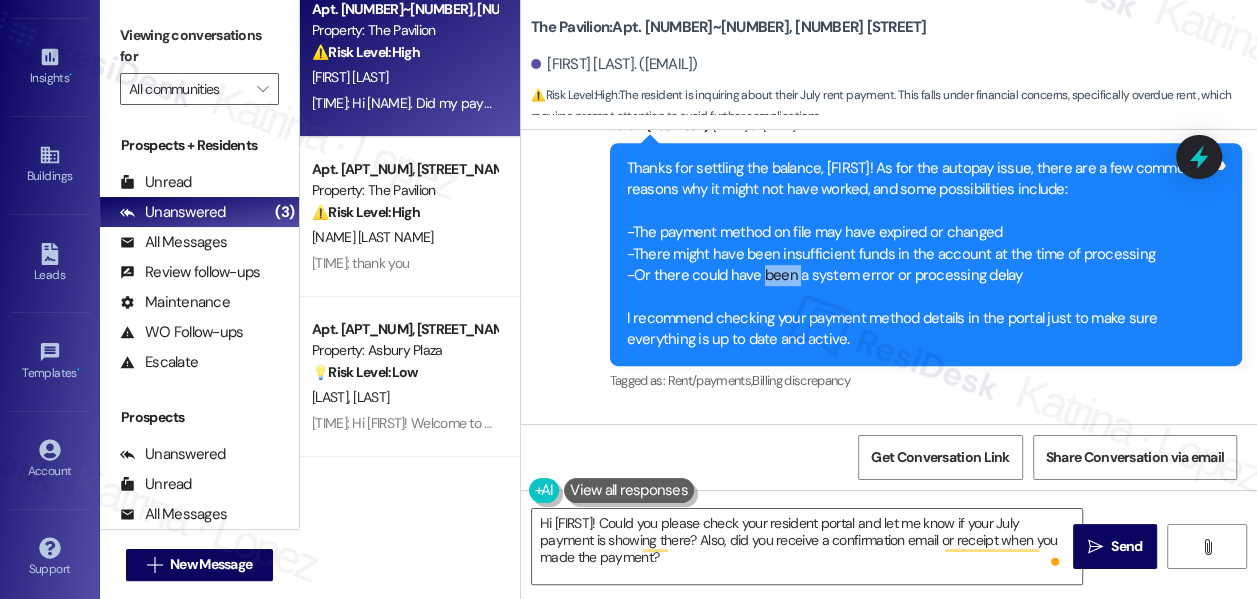 click on "Thanks for settling the balance, Ajay! As for the autopay issue, there are a few common reasons why it might not have worked, and some possibilities include:
-The payment method on file may have expired or changed
-There might have been insufficient funds in the account at the time of processing
-Or there could have been a system error or processing delay
I recommend checking your payment method details in the portal just to make sure everything is up to date and active." at bounding box center (918, 254) 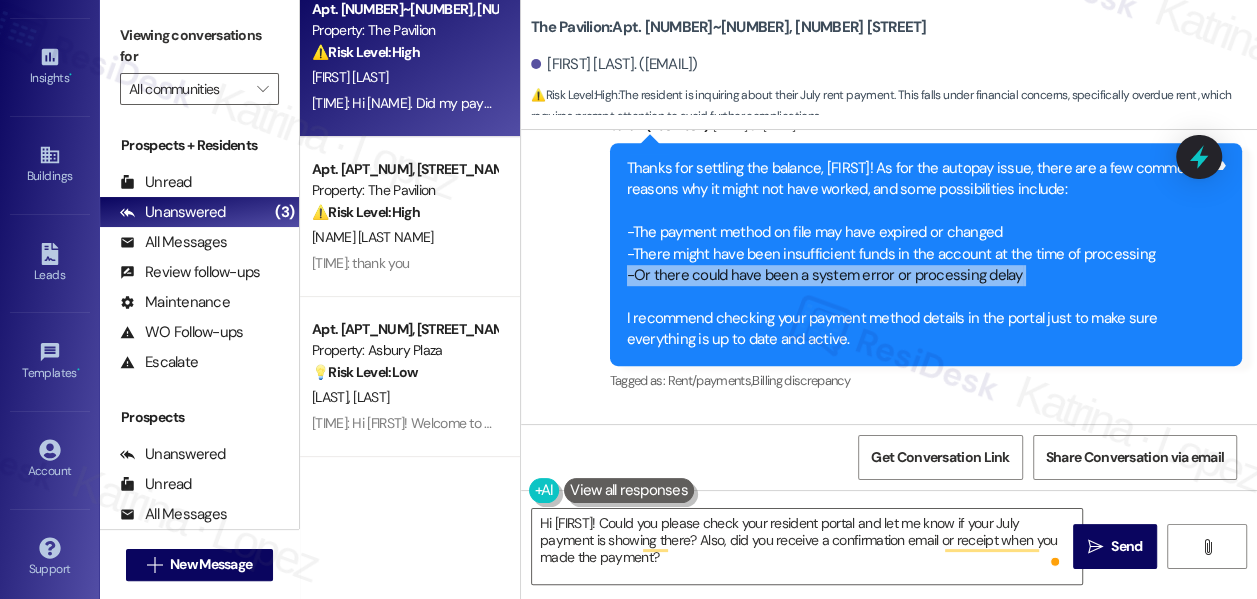 click on "Thanks for settling the balance, Ajay! As for the autopay issue, there are a few common reasons why it might not have worked, and some possibilities include:
-The payment method on file may have expired or changed
-There might have been insufficient funds in the account at the time of processing
-Or there could have been a system error or processing delay
I recommend checking your payment method details in the portal just to make sure everything is up to date and active." at bounding box center [918, 254] 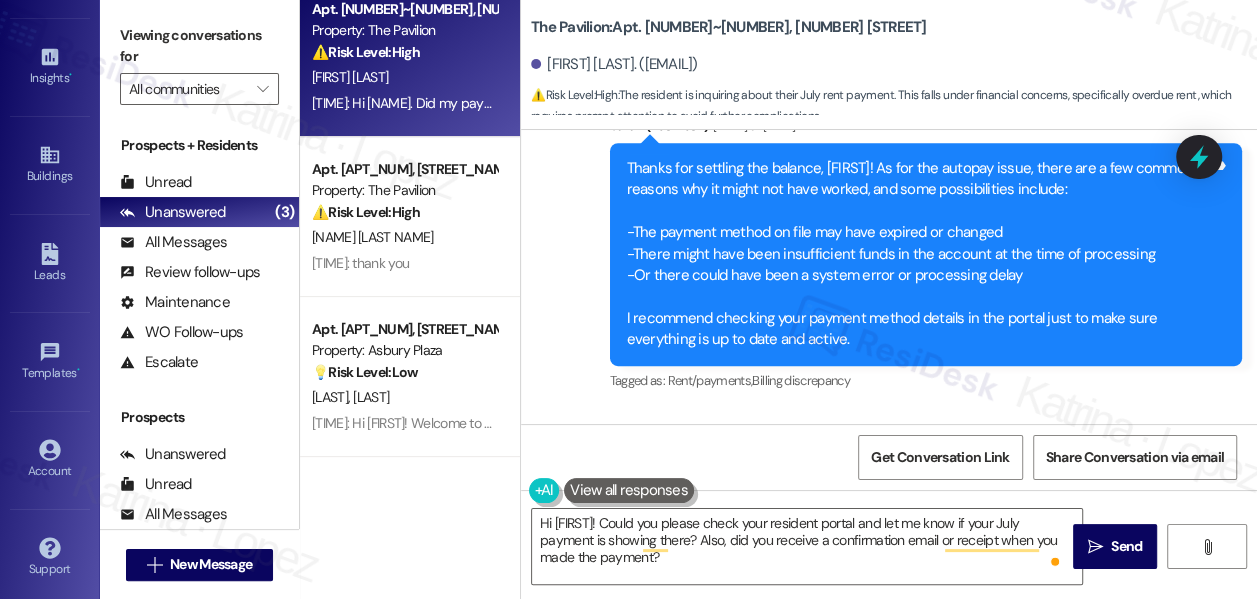 click on "Thanks for settling the balance, Ajay! As for the autopay issue, there are a few common reasons why it might not have worked, and some possibilities include:
-The payment method on file may have expired or changed
-There might have been insufficient funds in the account at the time of processing
-Or there could have been a system error or processing delay
I recommend checking your payment method details in the portal just to make sure everything is up to date and active." at bounding box center [918, 254] 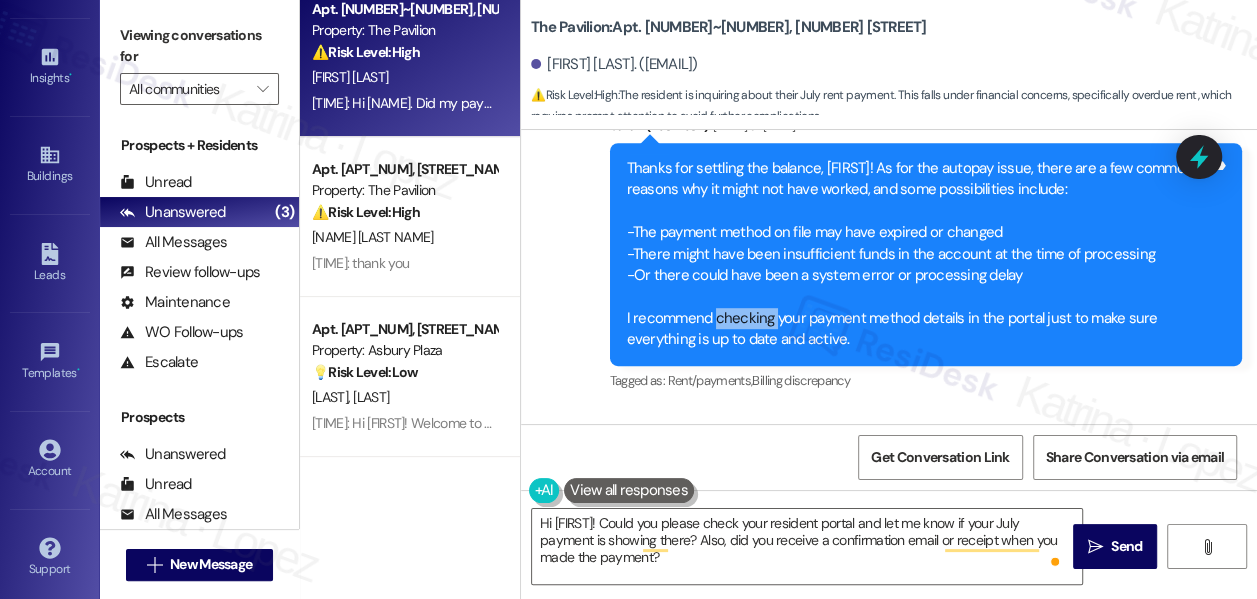 click on "Thanks for settling the balance, Ajay! As for the autopay issue, there are a few common reasons why it might not have worked, and some possibilities include:
-The payment method on file may have expired or changed
-There might have been insufficient funds in the account at the time of processing
-Or there could have been a system error or processing delay
I recommend checking your payment method details in the portal just to make sure everything is up to date and active." at bounding box center [918, 254] 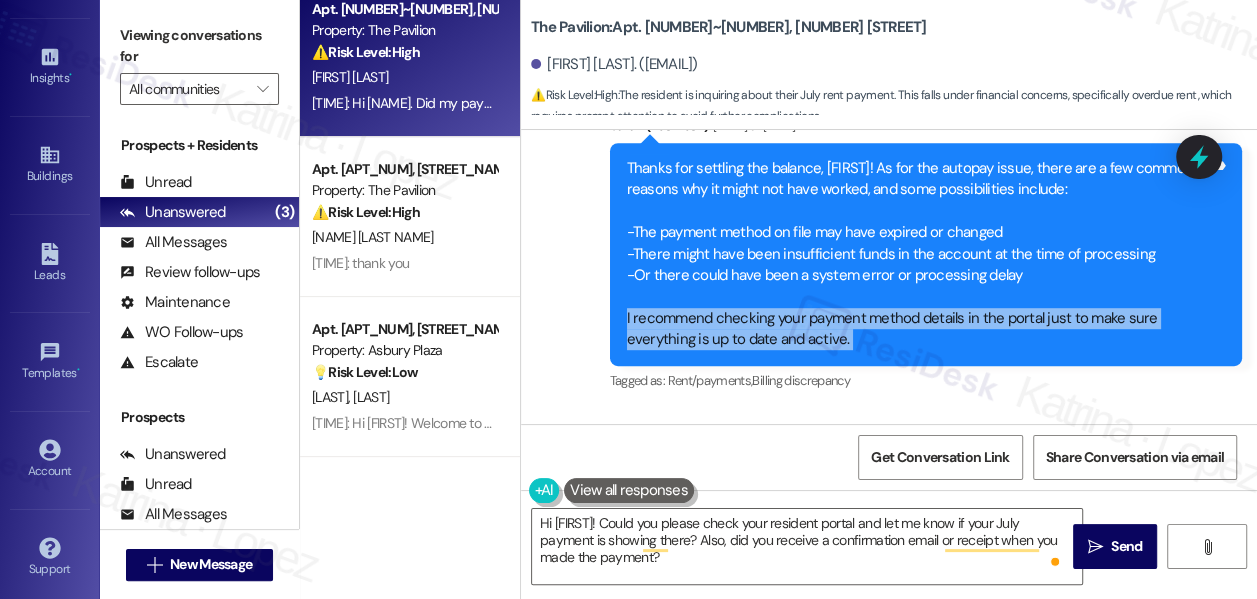 click on "Thanks for settling the balance, Ajay! As for the autopay issue, there are a few common reasons why it might not have worked, and some possibilities include:
-The payment method on file may have expired or changed
-There might have been insufficient funds in the account at the time of processing
-Or there could have been a system error or processing delay
I recommend checking your payment method details in the portal just to make sure everything is up to date and active." at bounding box center [918, 254] 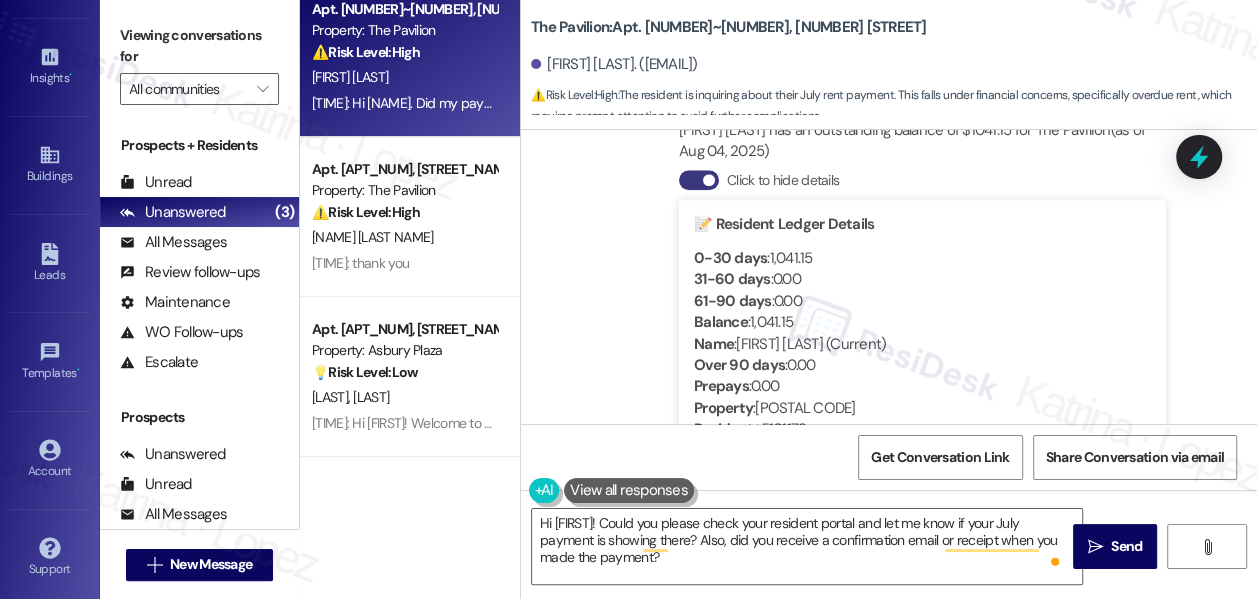 scroll, scrollTop: 10616, scrollLeft: 0, axis: vertical 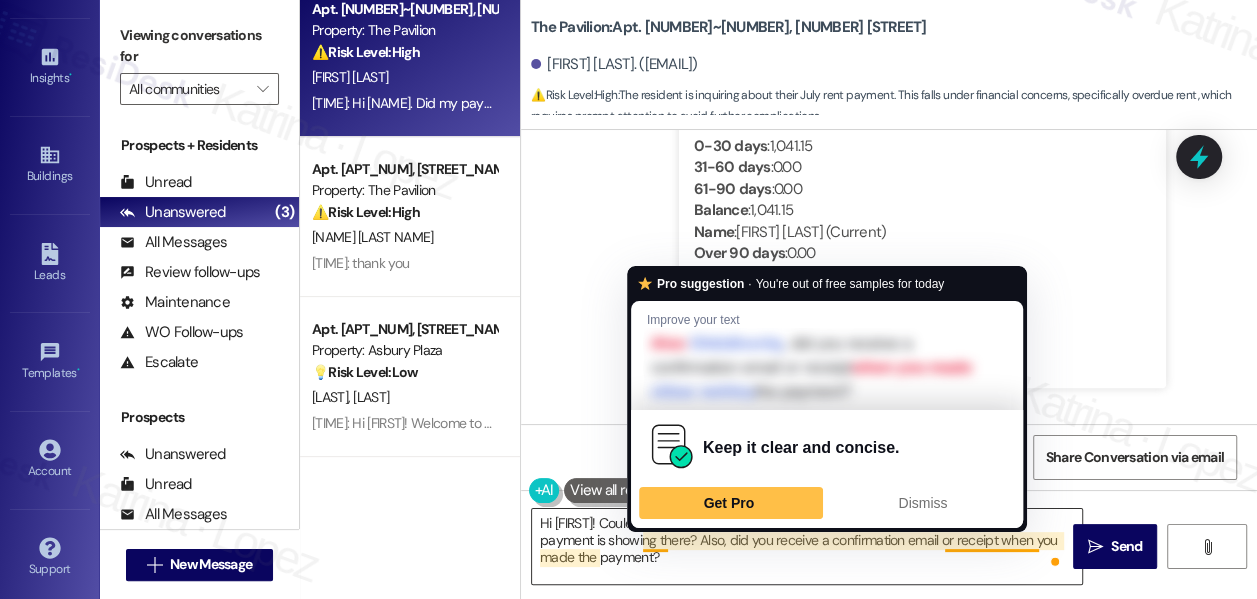 click on "Hi Ajay! Could you please check your resident portal and let me know if your July payment is showing there? Also, did you receive a confirmation email or receipt when you made the payment?" at bounding box center (807, 546) 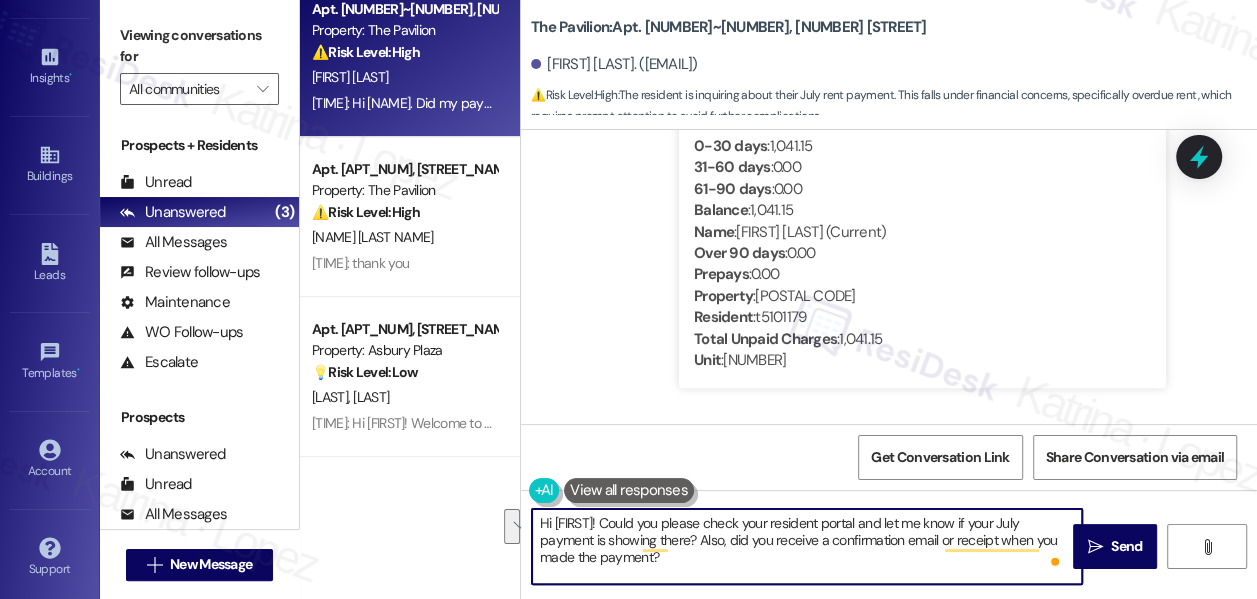 drag, startPoint x: 669, startPoint y: 543, endPoint x: 739, endPoint y: 564, distance: 73.082146 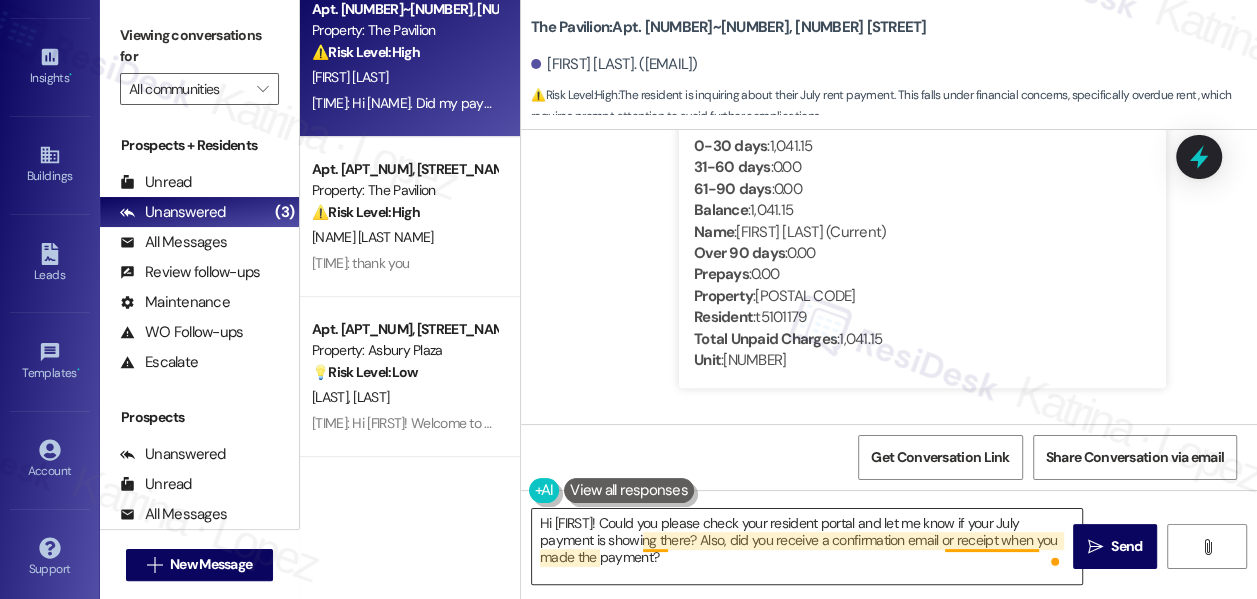 drag, startPoint x: 1090, startPoint y: 546, endPoint x: 925, endPoint y: 543, distance: 165.02727 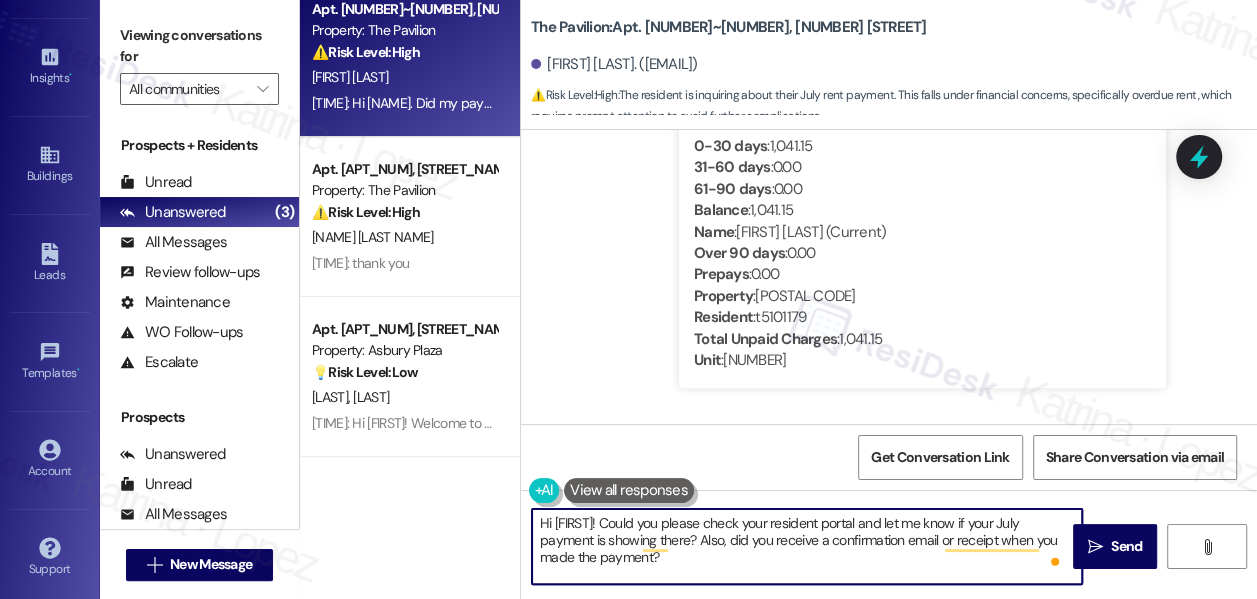 click on "Hi Ajay! Could you please check your resident portal and let me know if your July payment is showing there? Also, did you receive a confirmation email or receipt when you made the payment?" at bounding box center [807, 546] 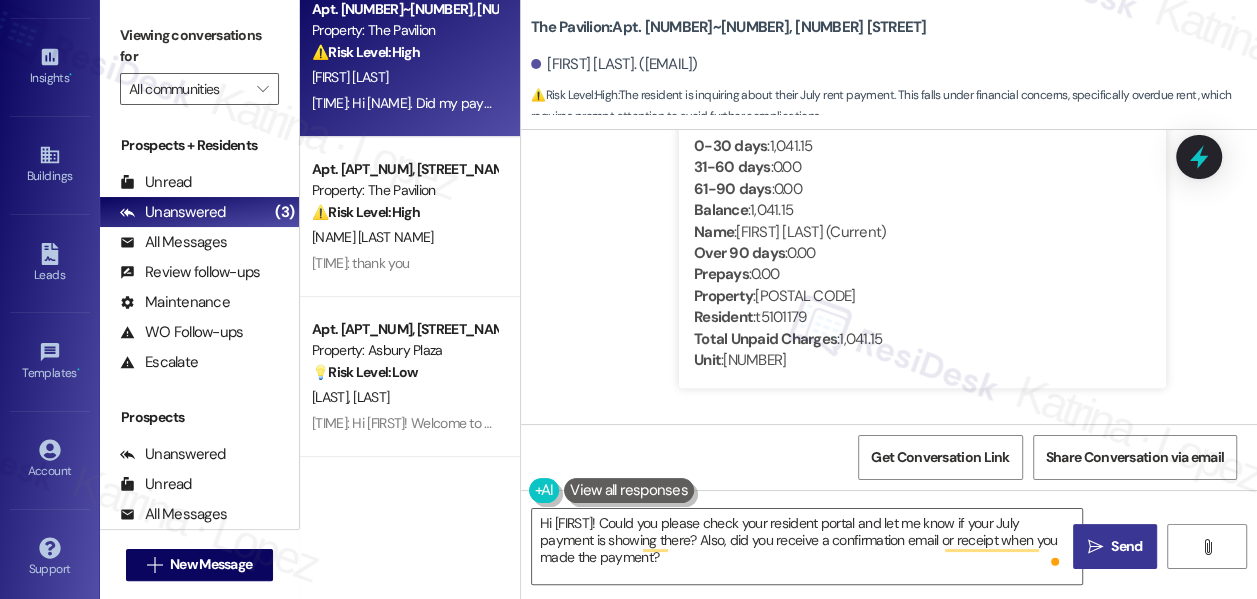 click on "" at bounding box center (1095, 547) 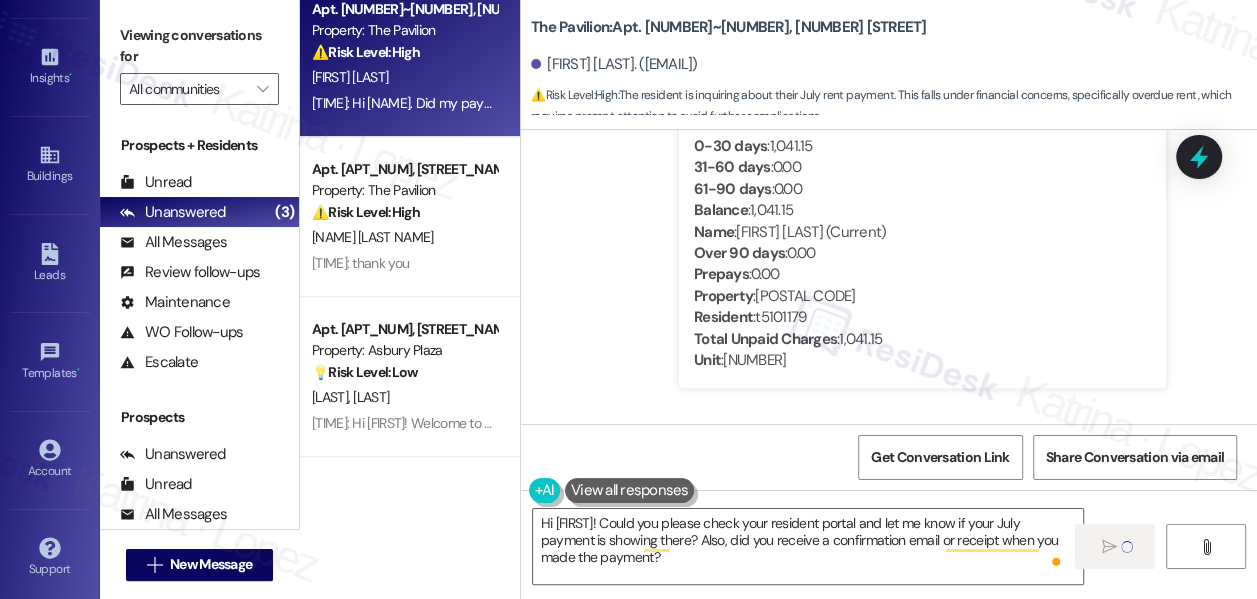 type 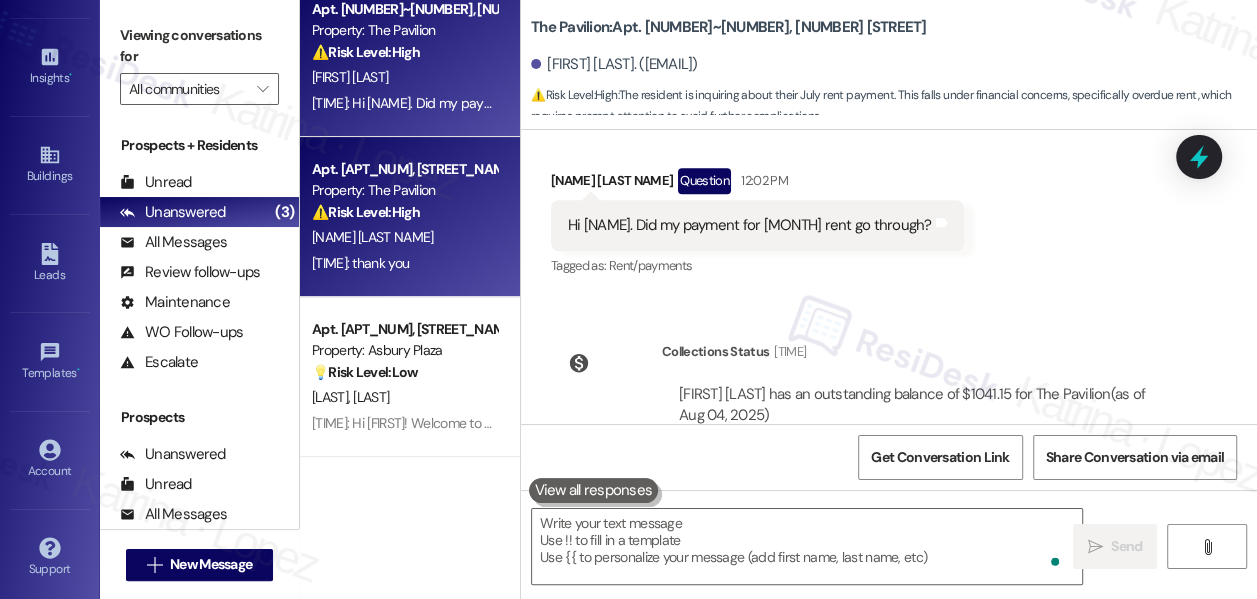 scroll, scrollTop: 10119, scrollLeft: 0, axis: vertical 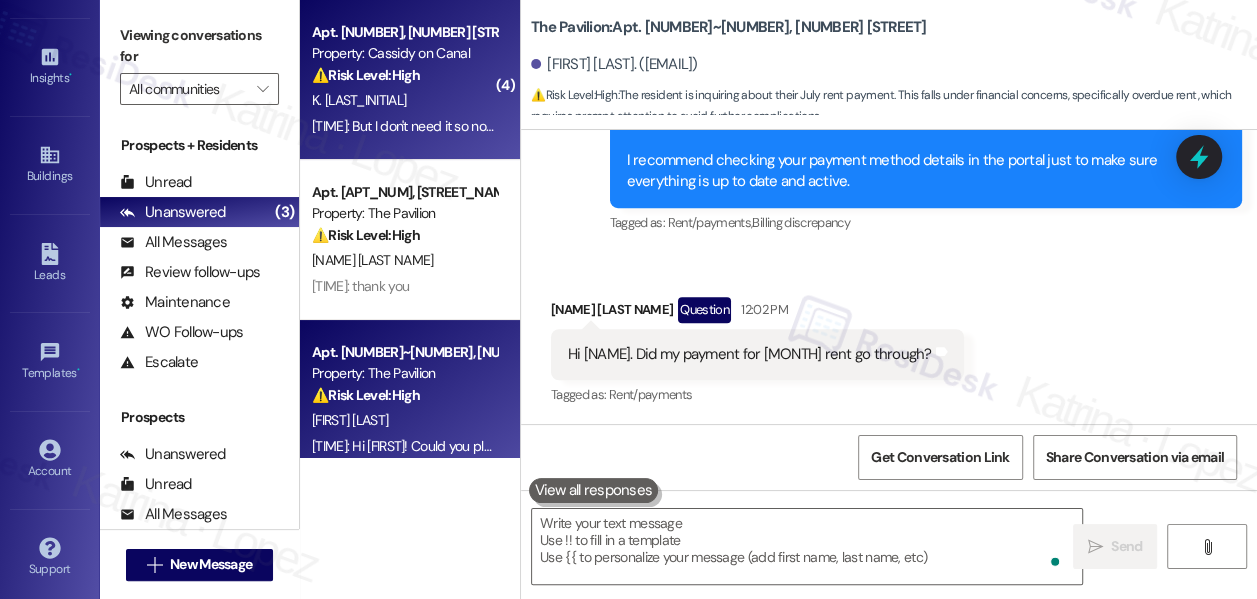 click on "[FIRST] [LAST]" at bounding box center [404, 100] 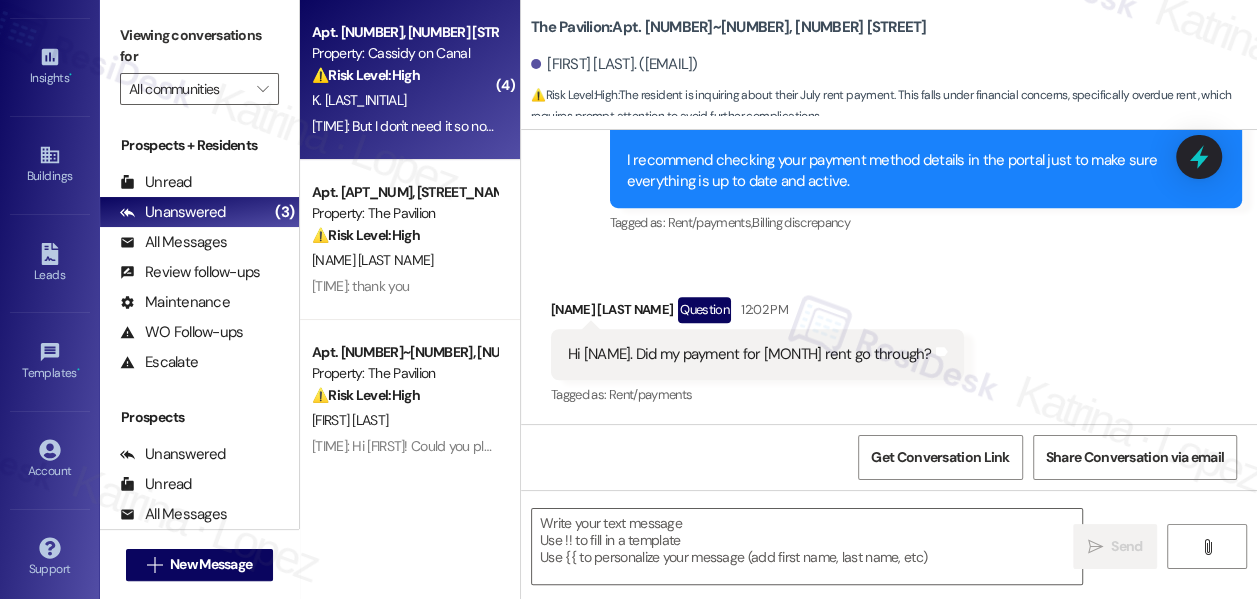 type on "Fetching suggested responses. Please feel free to read through the conversation in the meantime." 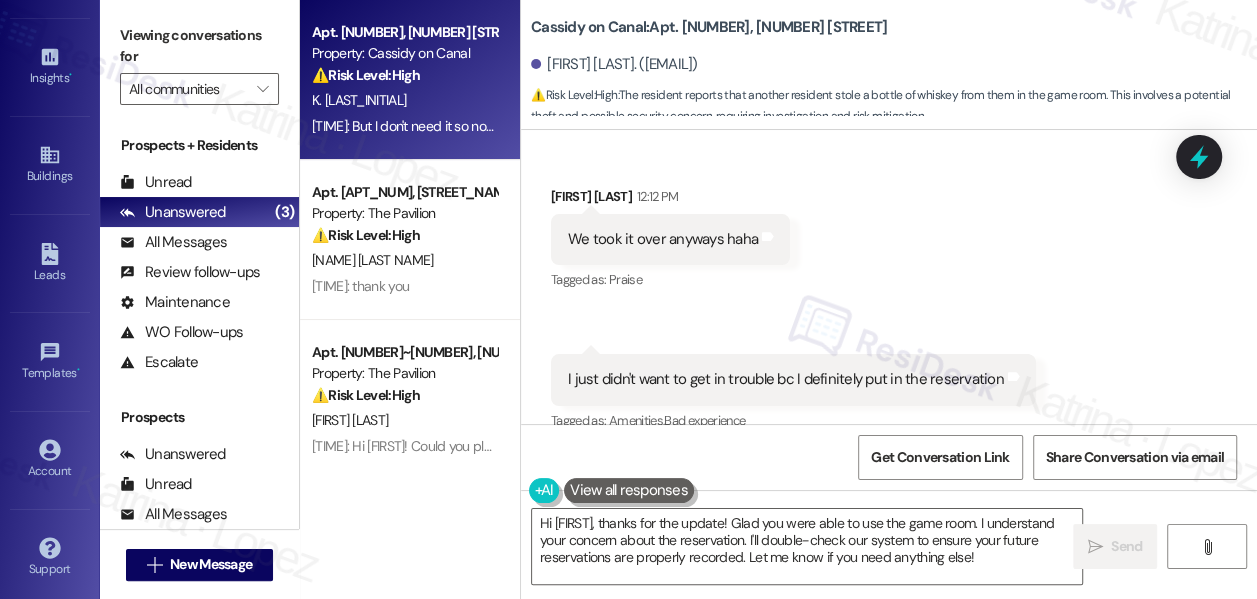 scroll, scrollTop: 13885, scrollLeft: 0, axis: vertical 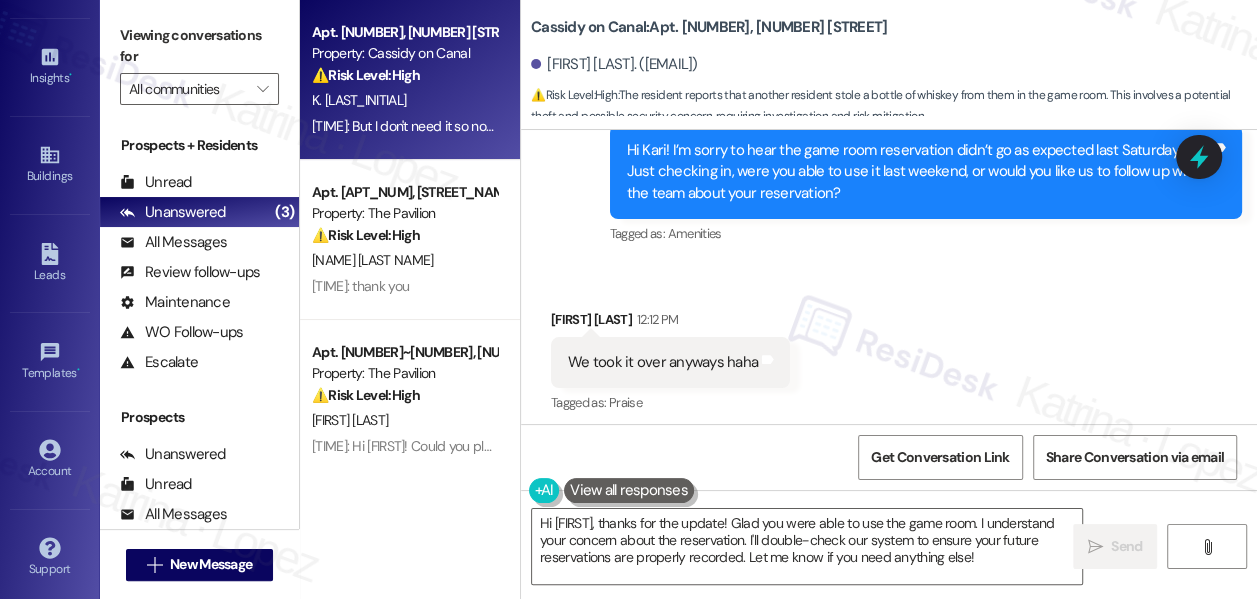 click on "We took it over anyways haha" at bounding box center (663, 362) 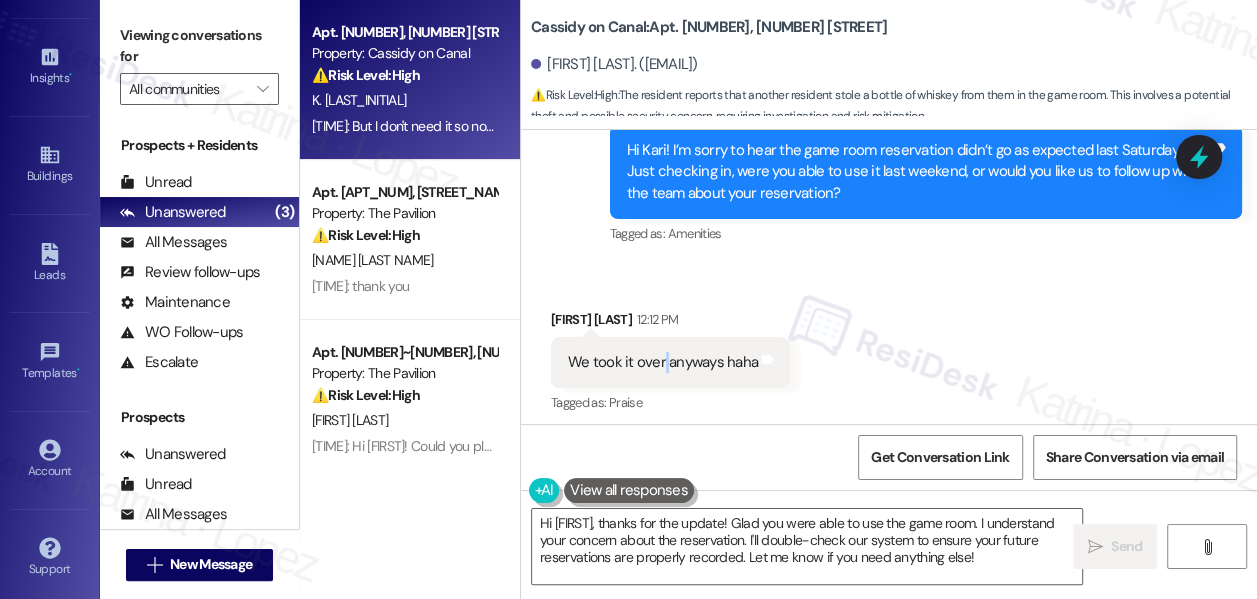 click on "We took it over anyways haha" at bounding box center [663, 362] 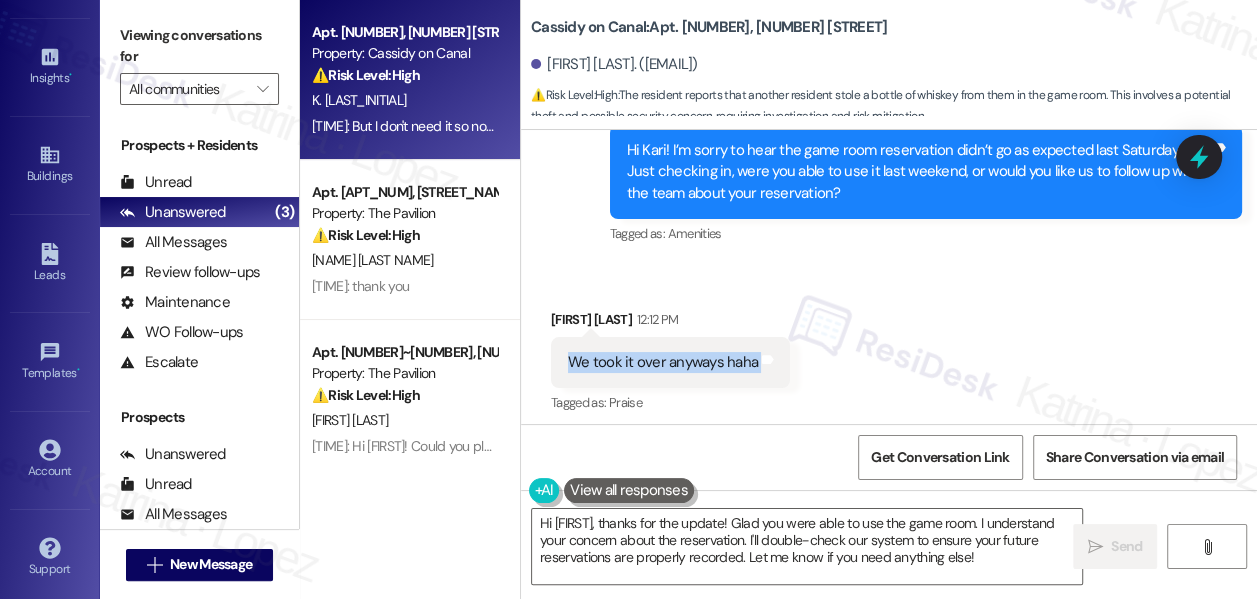 click on "We took it over anyways haha" at bounding box center (663, 362) 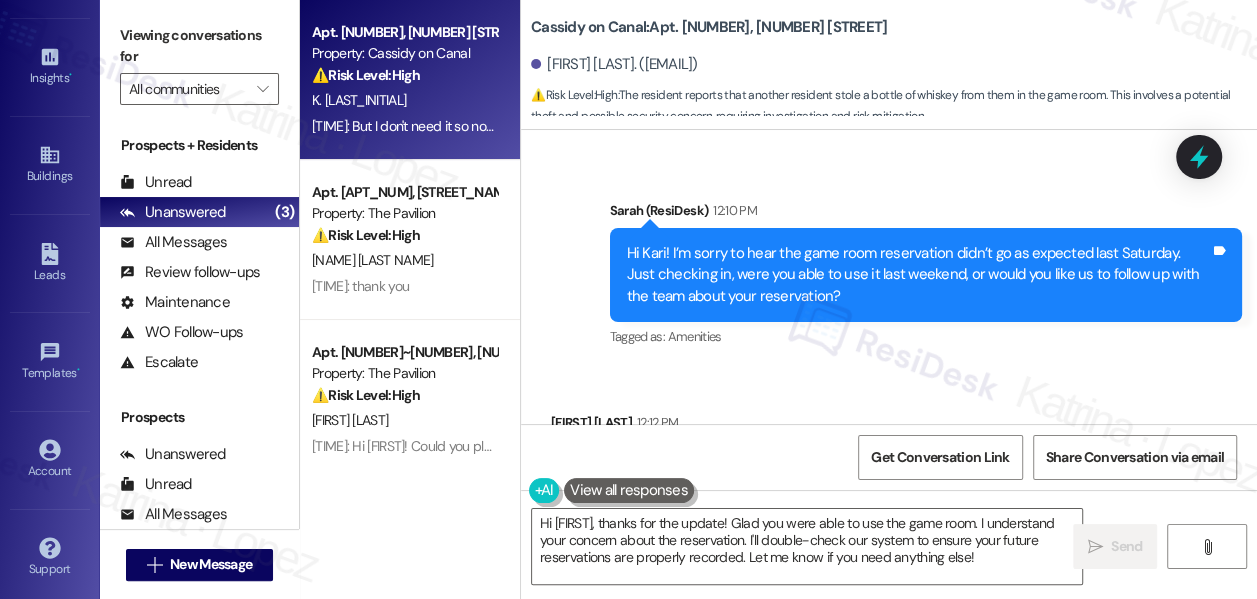 scroll, scrollTop: 13703, scrollLeft: 0, axis: vertical 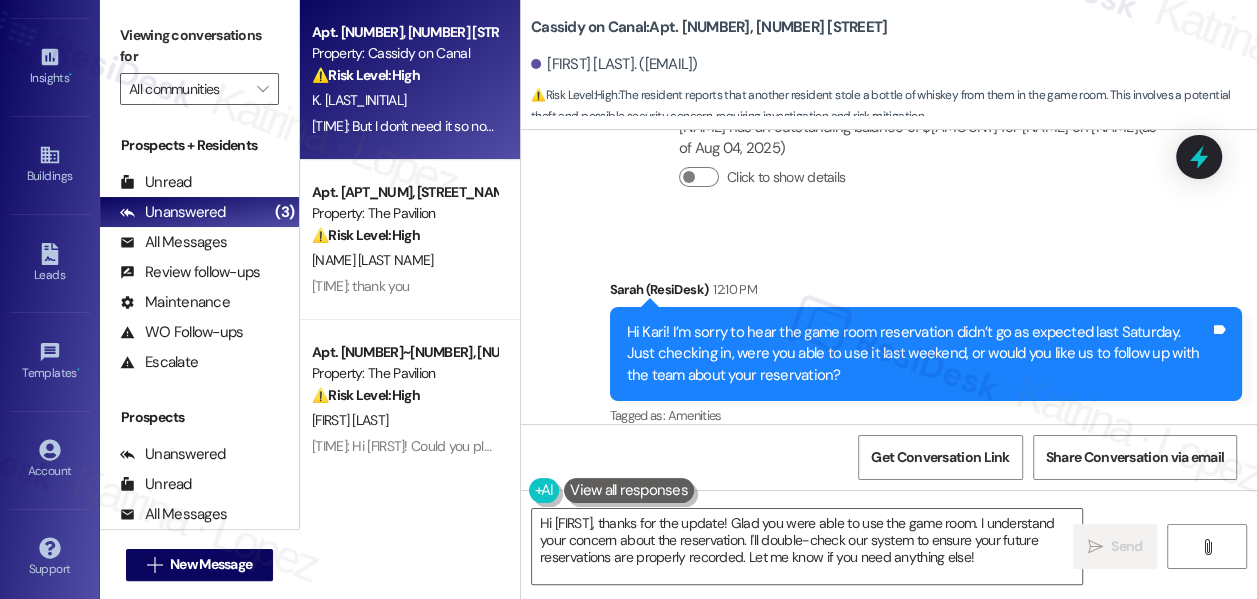 click on "Hi [NAME]! I’m sorry to hear the game room reservation didn’t go as expected last Saturday. Just checking in, were you able to use it last weekend, or would you like us to follow up with the team about your reservation?" at bounding box center [918, 354] 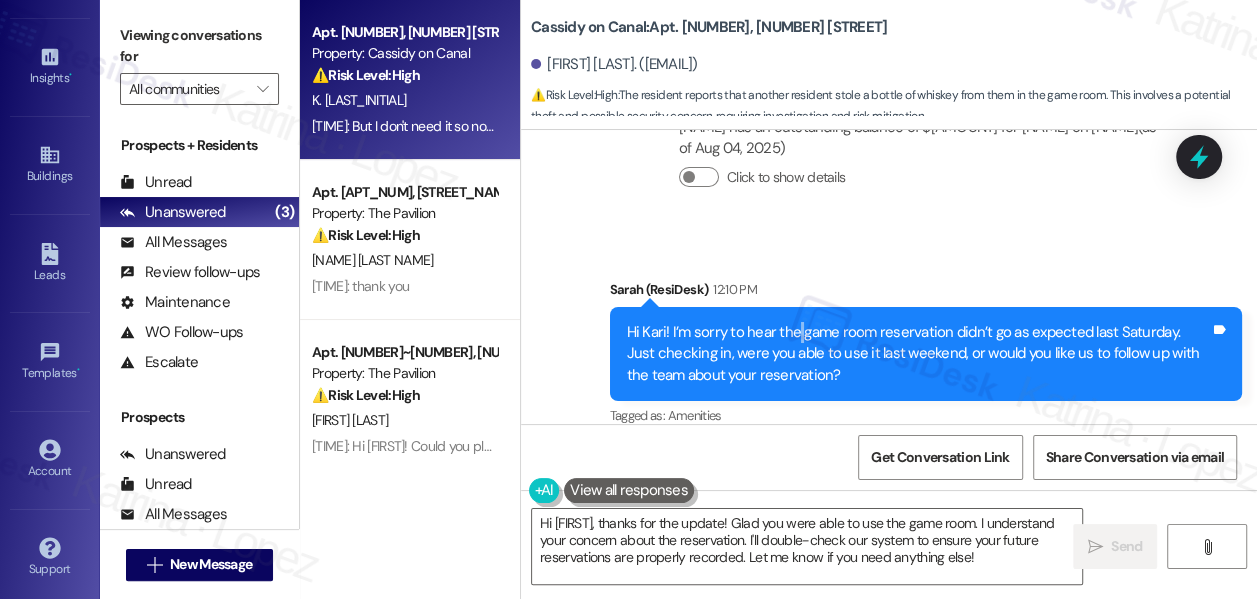 click on "Hi [NAME]! I’m sorry to hear the game room reservation didn’t go as expected last Saturday. Just checking in, were you able to use it last weekend, or would you like us to follow up with the team about your reservation?" at bounding box center (918, 354) 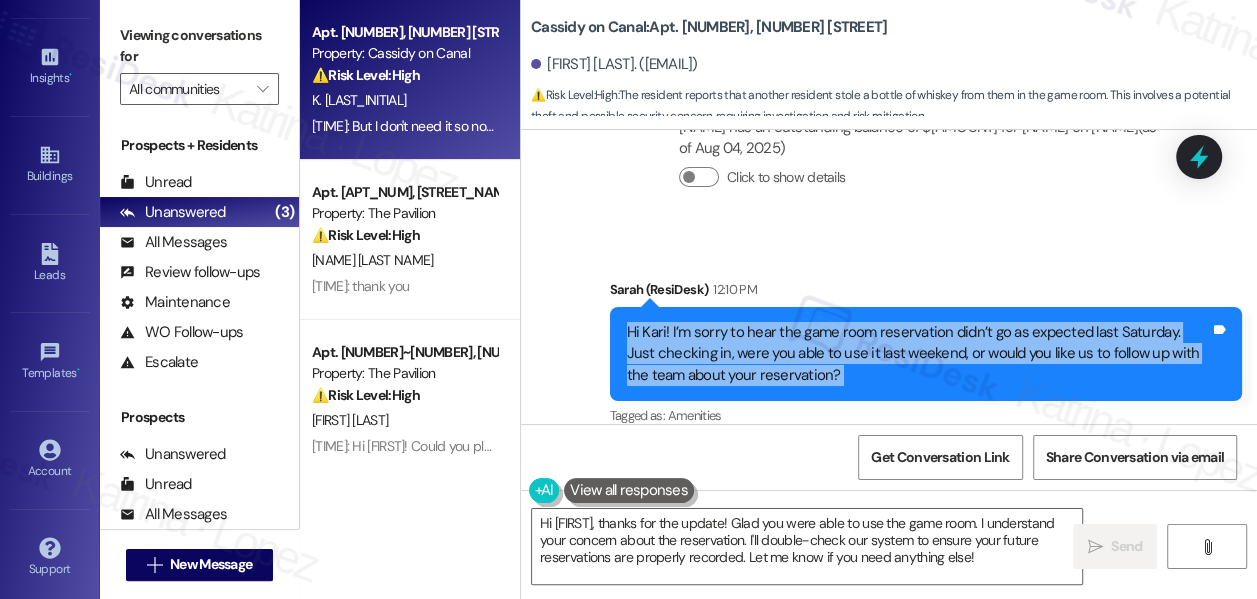 click on "Hi [NAME]! I’m sorry to hear the game room reservation didn’t go as expected last Saturday. Just checking in, were you able to use it last weekend, or would you like us to follow up with the team about your reservation?" at bounding box center [918, 354] 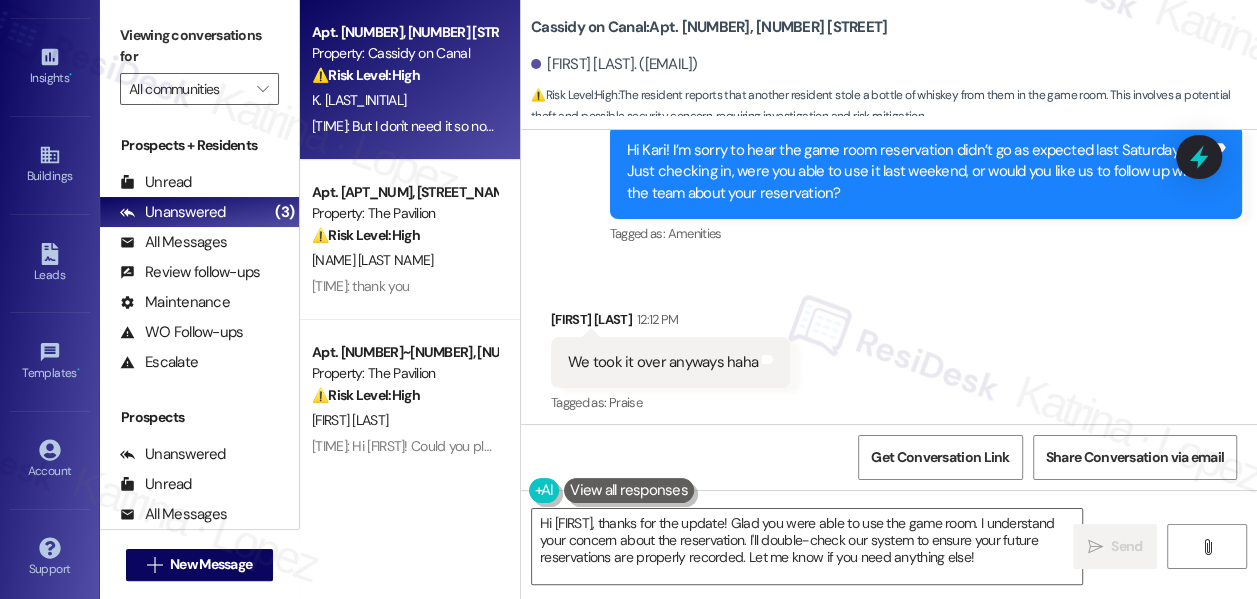 click on "We took it over anyways haha" at bounding box center (663, 362) 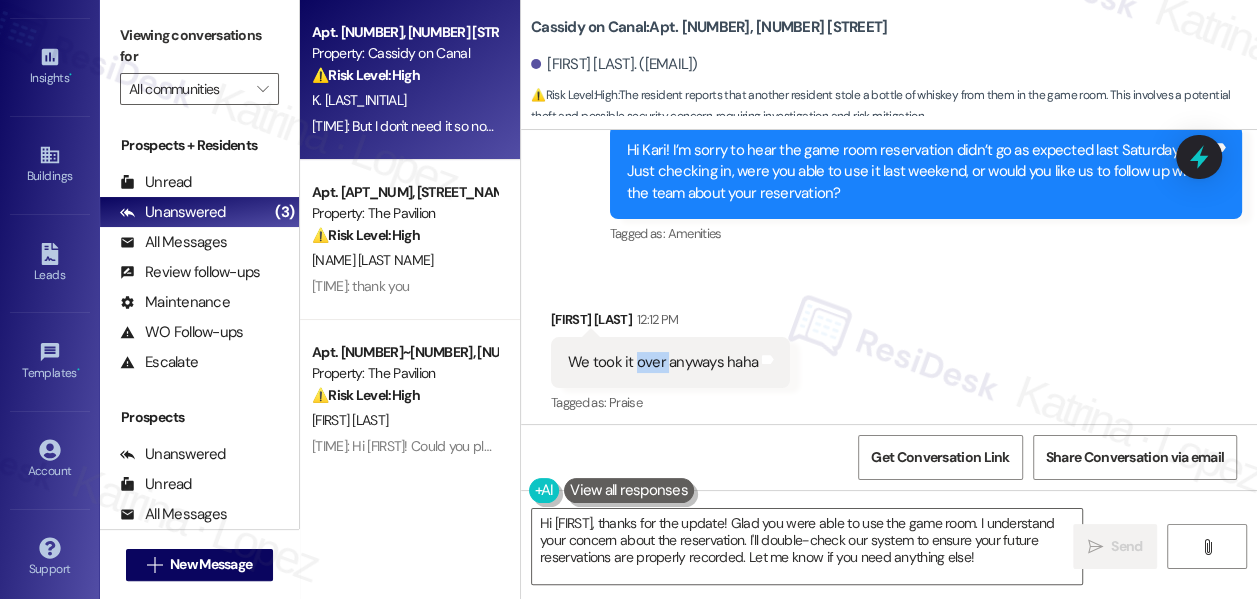 click on "We took it over anyways haha" at bounding box center (663, 362) 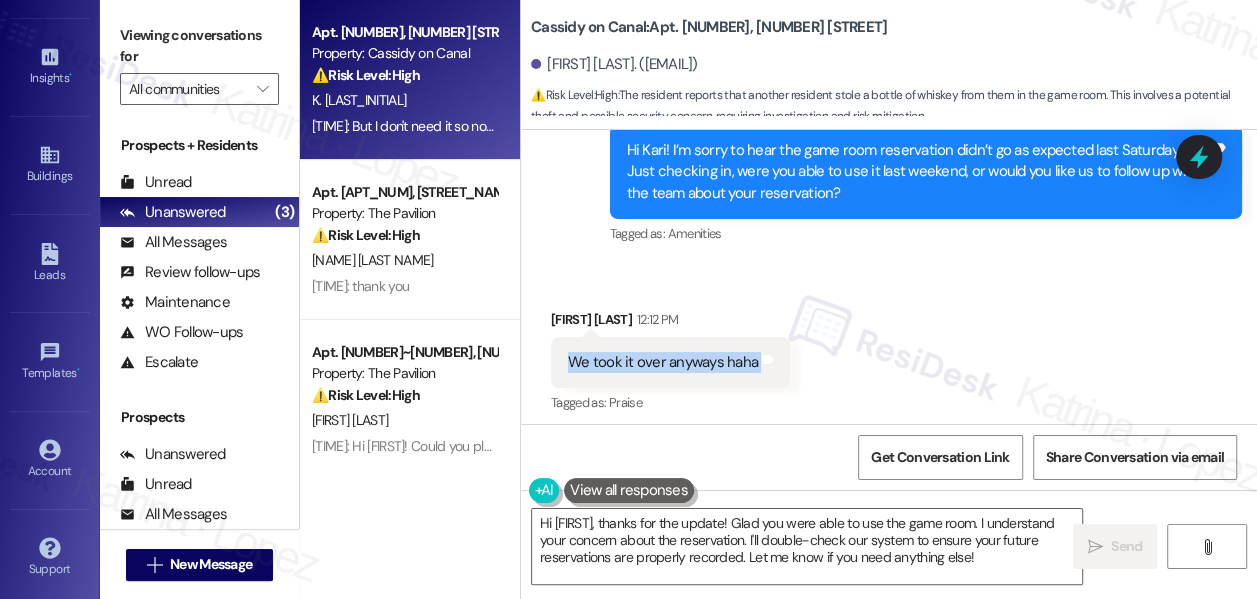 click on "We took it over anyways haha" at bounding box center (663, 362) 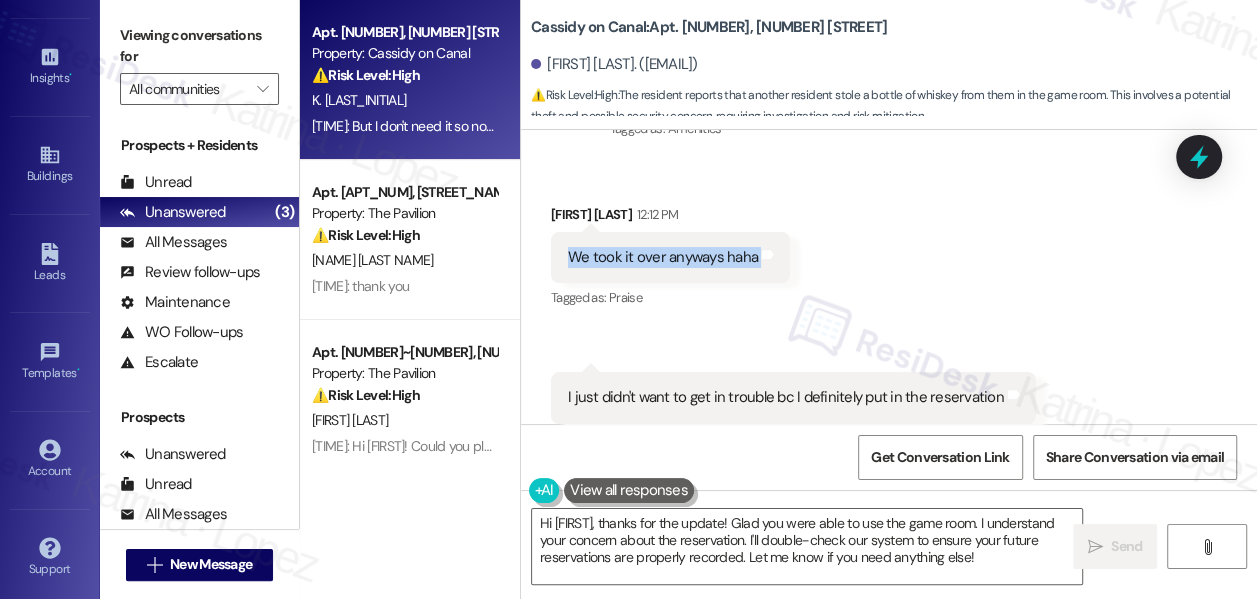 scroll, scrollTop: 14066, scrollLeft: 0, axis: vertical 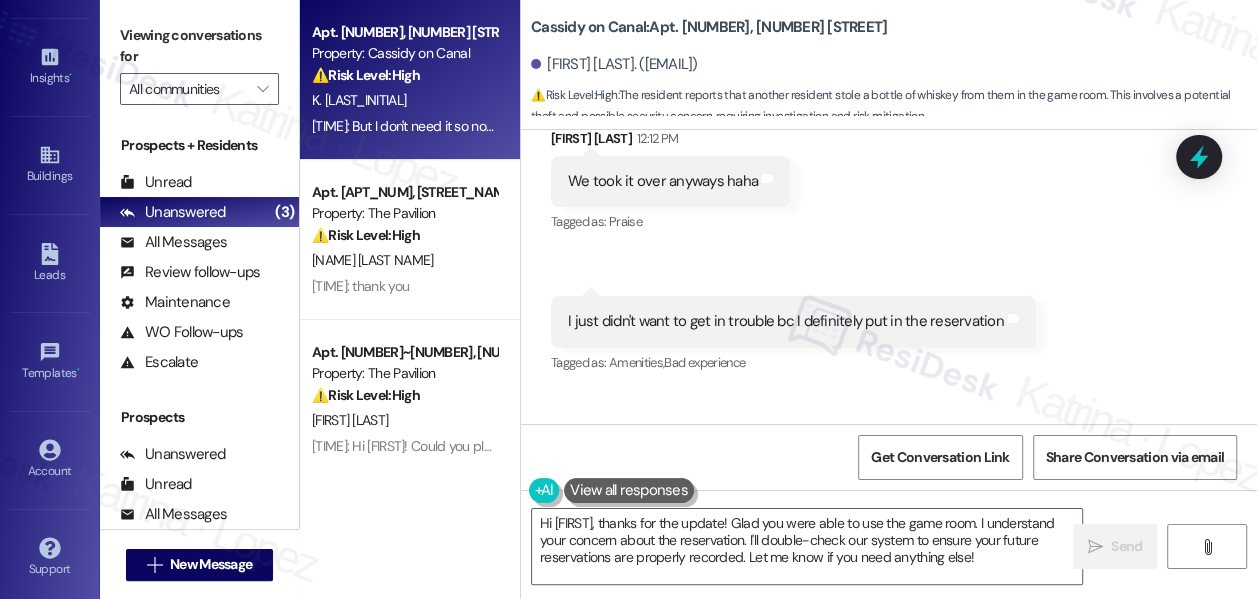click on "I just didn't want to get in trouble bc I definitely put in the reservation" at bounding box center [786, 321] 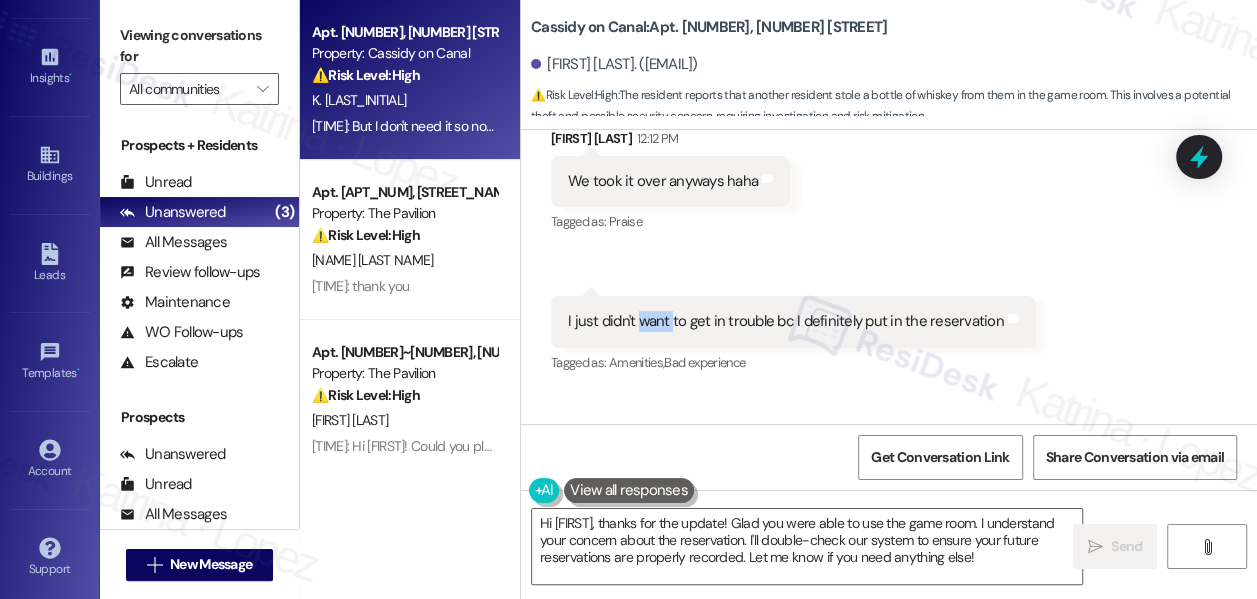 click on "I just didn't want to get in trouble bc I definitely put in the reservation" at bounding box center (786, 321) 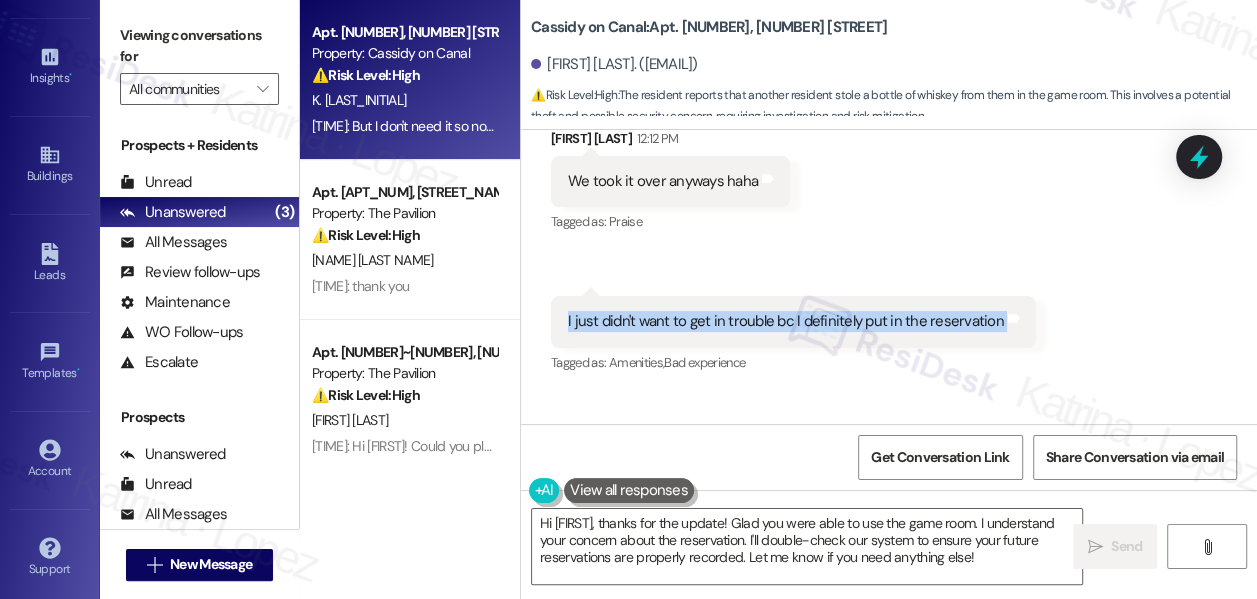 click on "I just didn't want to get in trouble bc I definitely put in the reservation" at bounding box center [786, 321] 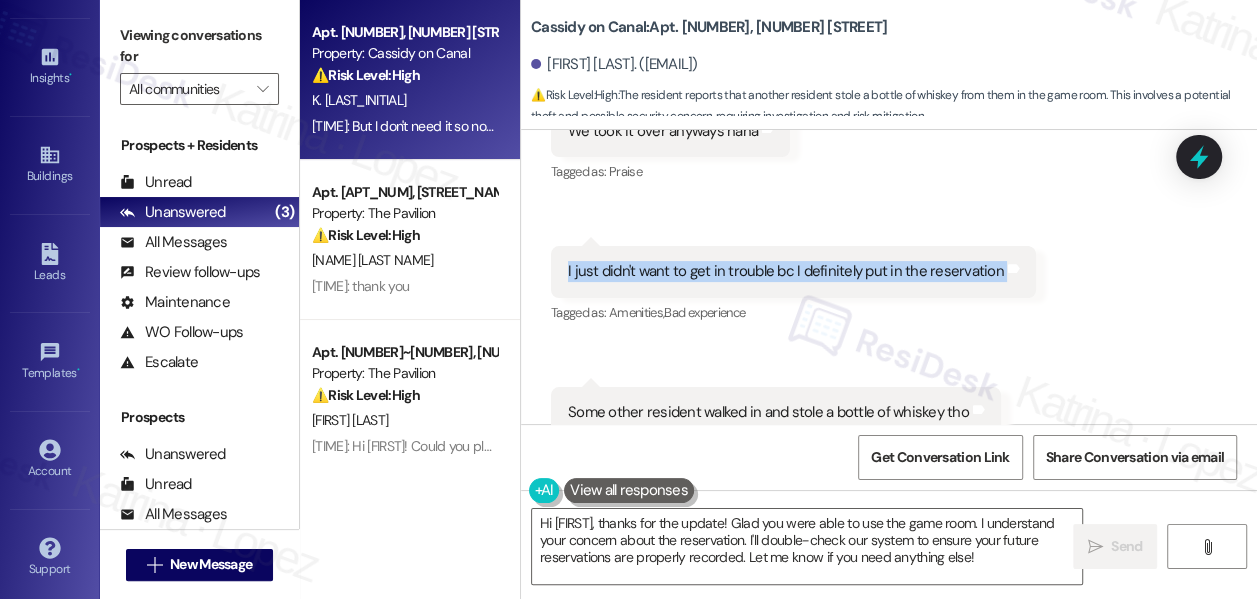 scroll, scrollTop: 14157, scrollLeft: 0, axis: vertical 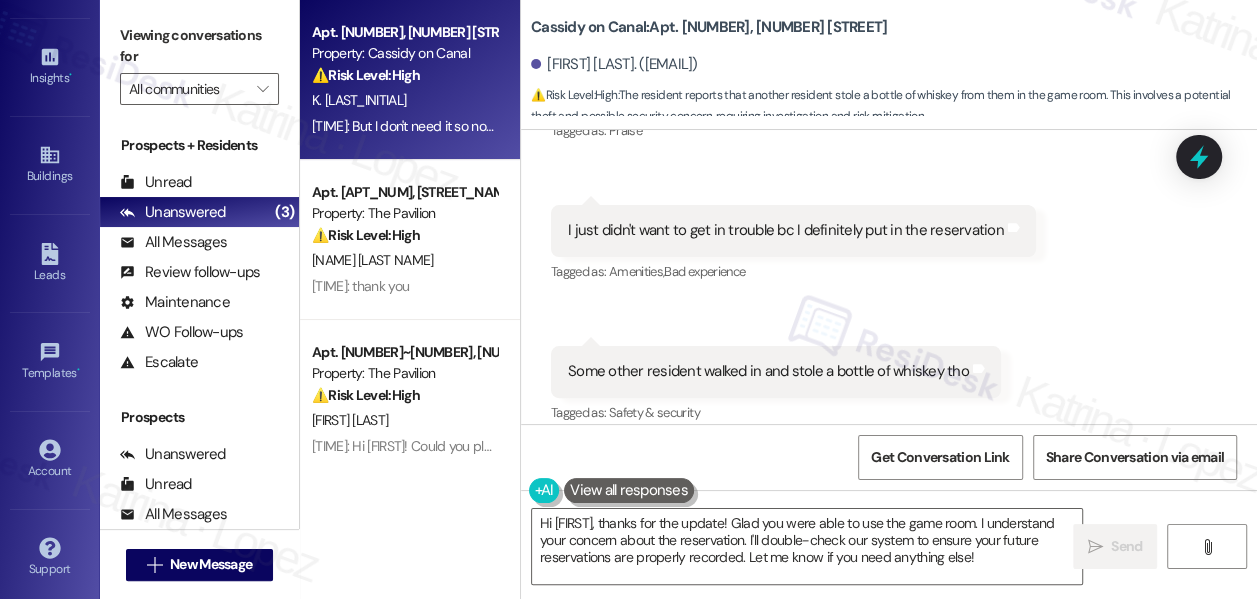 click on "Some other resident walked in and stole a bottle of whiskey tho" at bounding box center (768, 371) 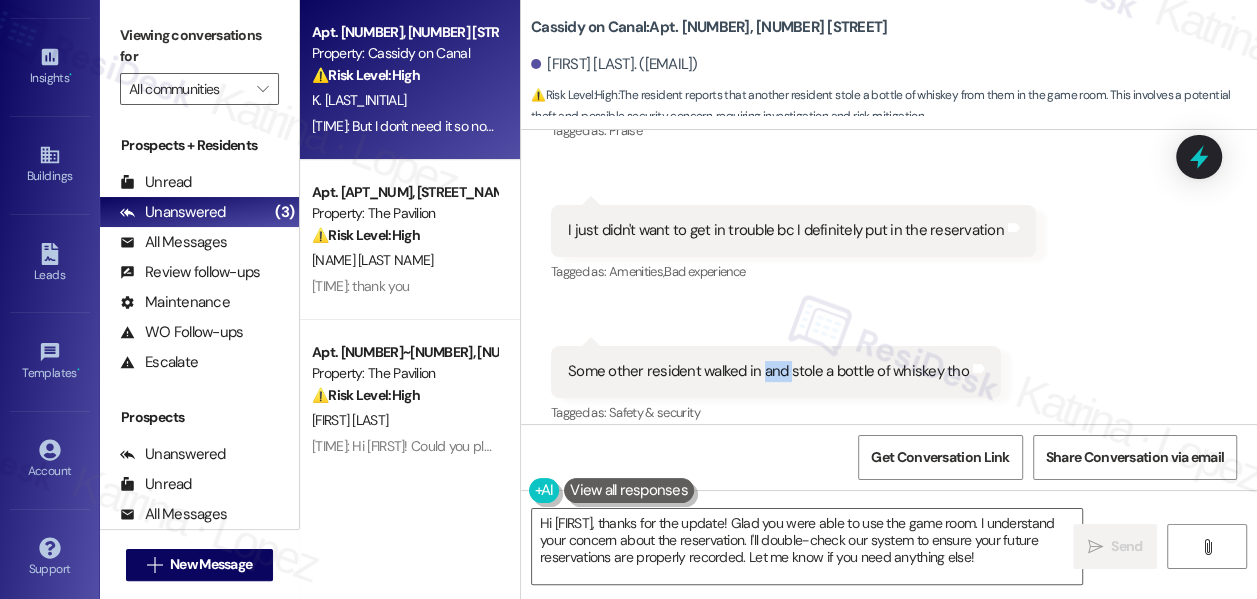 click on "Some other resident walked in and stole a bottle of whiskey tho" at bounding box center [768, 371] 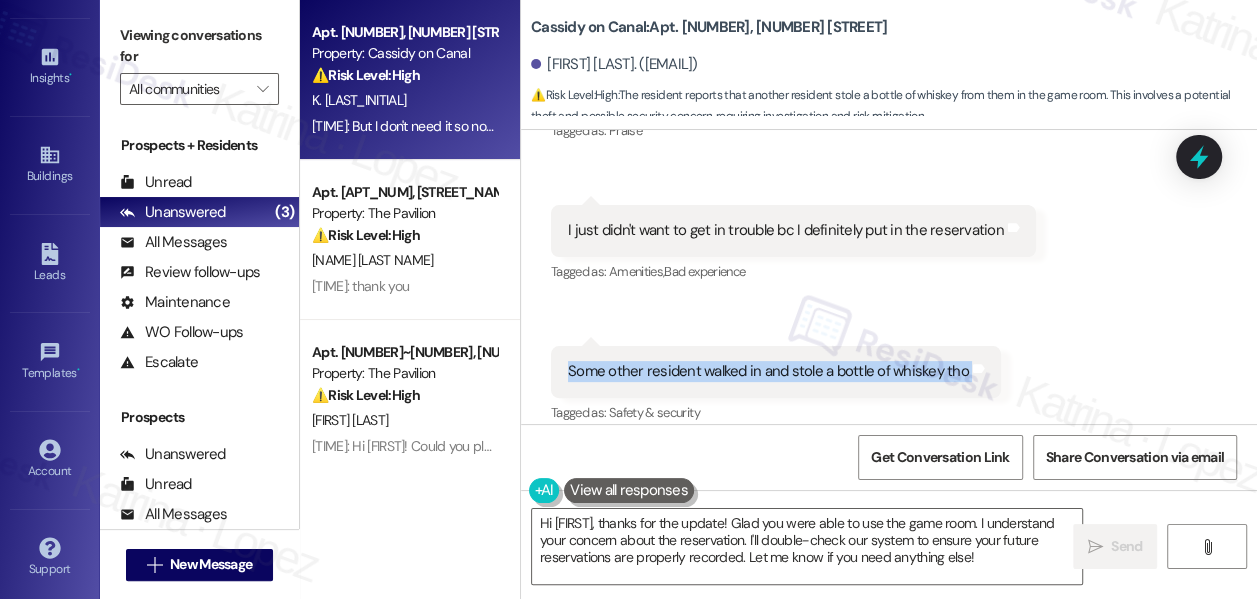 click on "Some other resident walked in and stole a bottle of whiskey tho" at bounding box center (768, 371) 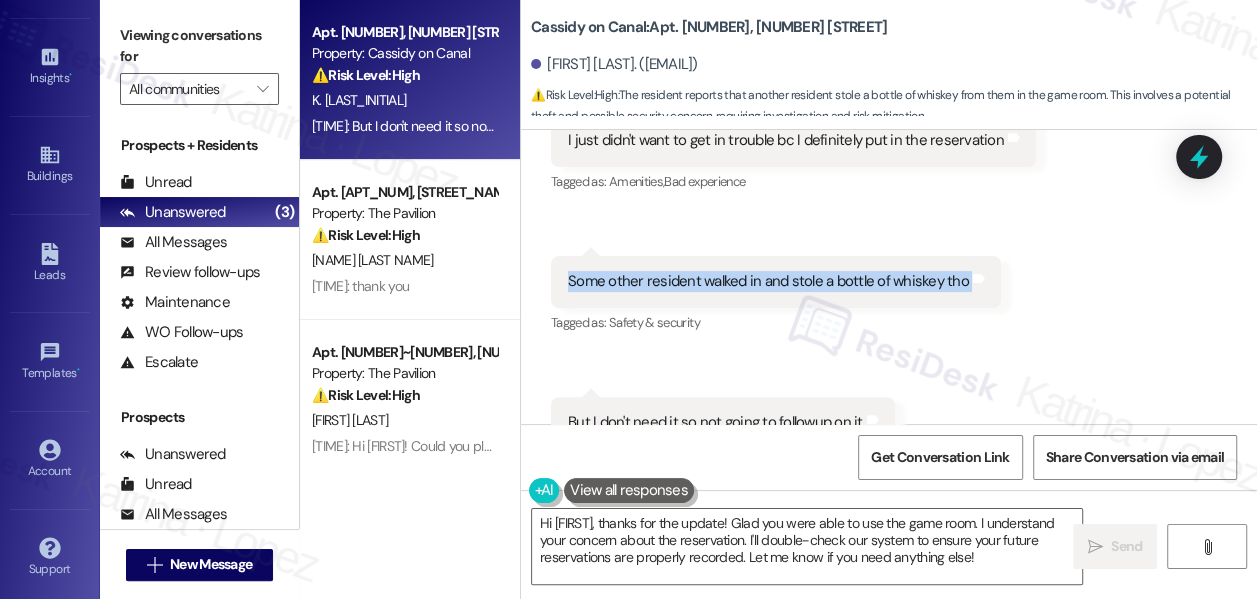 scroll, scrollTop: 14249, scrollLeft: 0, axis: vertical 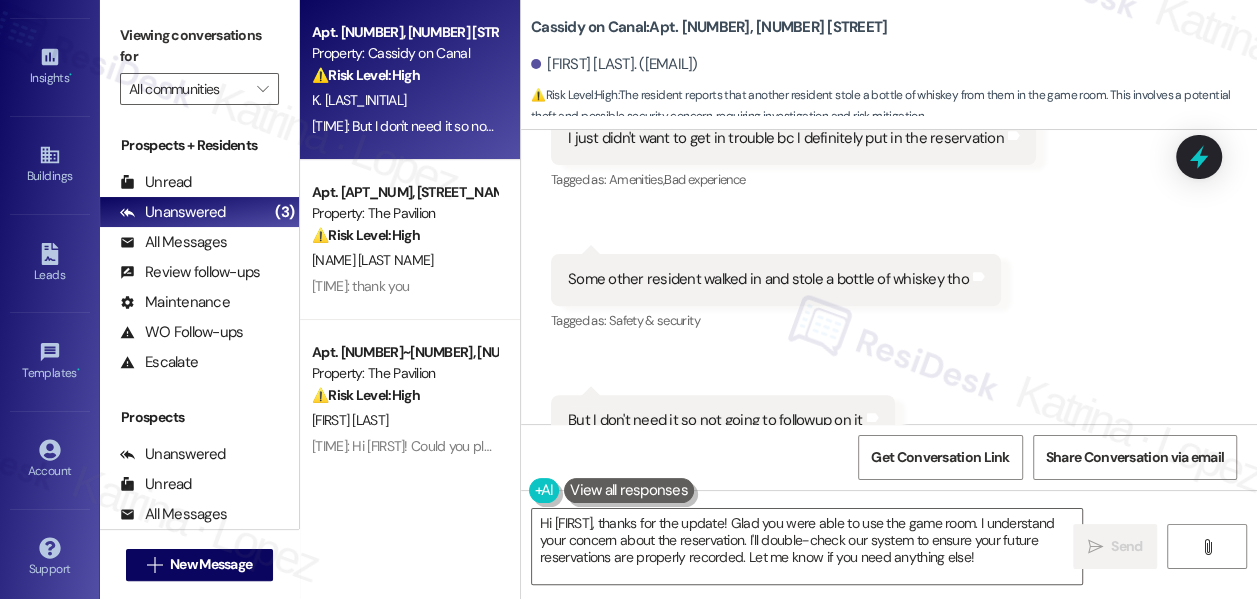 click on "But I don't need it so not going to followup on it" at bounding box center (715, 420) 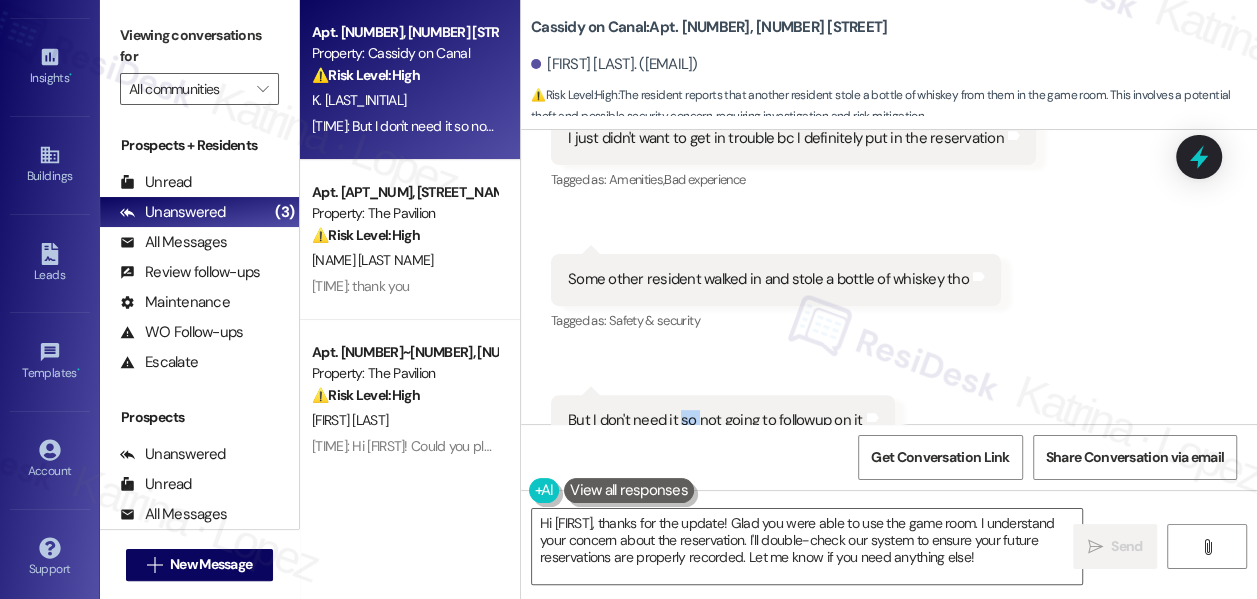 click on "But I don't need it so not going to followup on it" at bounding box center (715, 420) 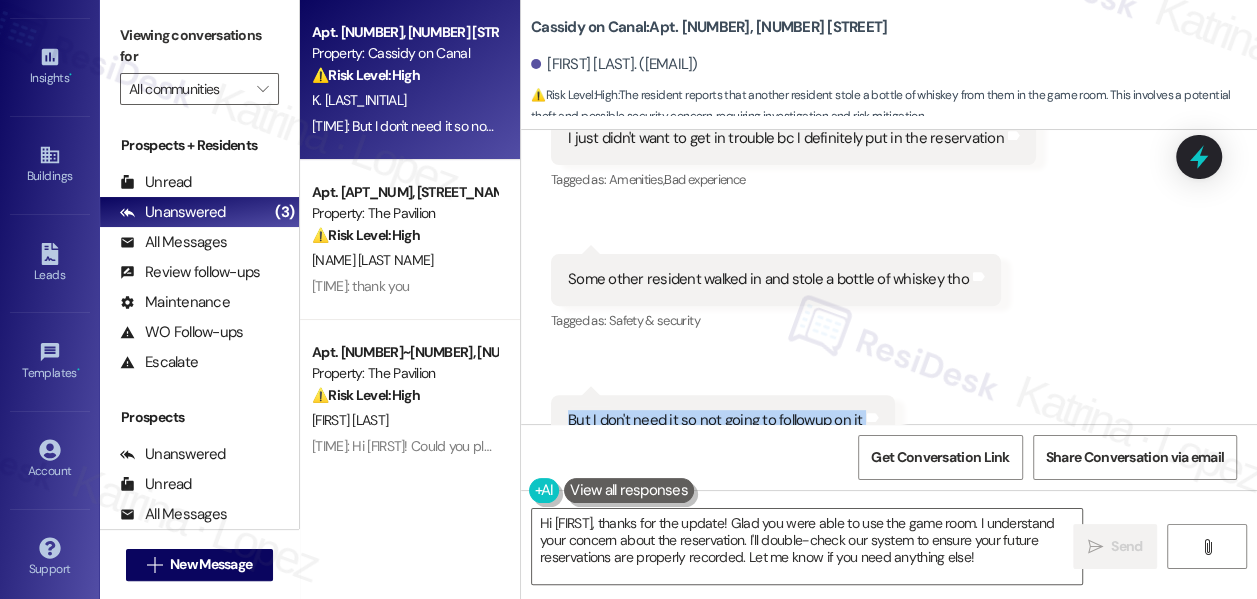 click on "But I don't need it so not going to followup on it" at bounding box center (715, 420) 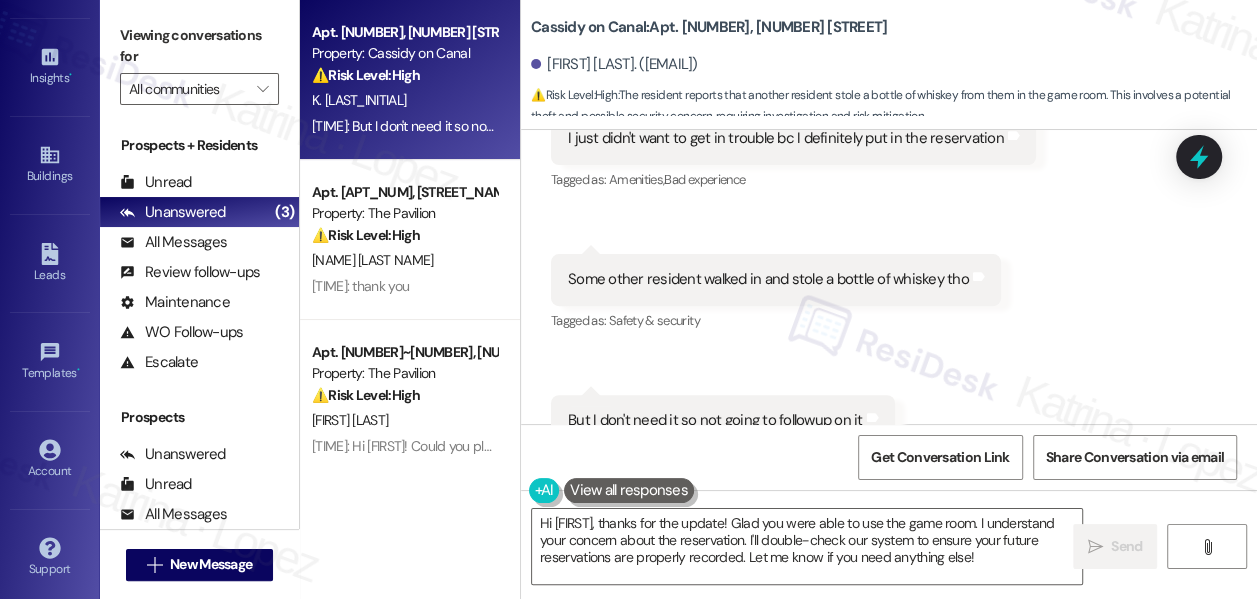 click on "Received via SMS Kari Obrien 12:12 PM We took it over anyways haha Tags and notes Tagged as:   Praise Click to highlight conversations about Praise Received via SMS 12:12 PM Kari Obrien Question 12:12 PM I just didn't want to get in trouble bc I definitely put in the reservation  Tags and notes Tagged as:   Amenities ,  Click to highlight conversations about Amenities Bad experience Click to highlight conversations about Bad experience Received via SMS 12:13 PM Kari Obrien   Neutral 12:13 PM Some other resident walked in and stole a bottle of whiskey tho Tags and notes Tagged as:   Safety & security Click to highlight conversations about Safety & security Received via SMS 12:13 PM Kari Obrien 12:13 PM But I don't need it so not going to followup on it Tags and notes Tagged as:   Cancelled work order Click to highlight conversations about Cancelled work order" at bounding box center (889, 195) 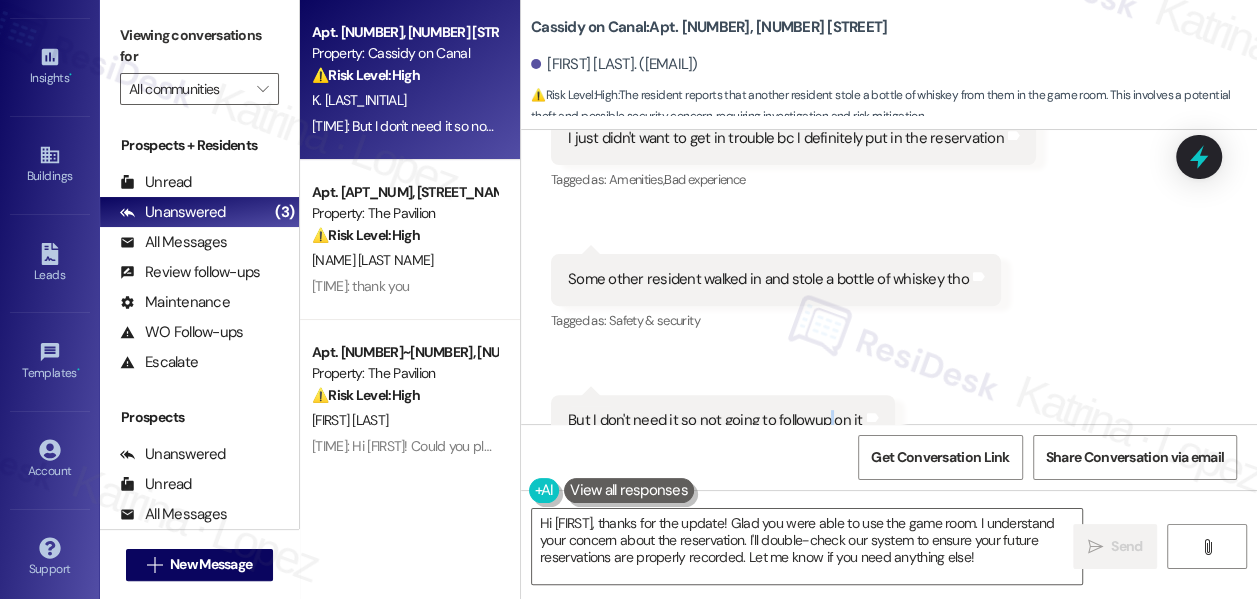 click on "Received via SMS Kari Obrien 12:12 PM We took it over anyways haha Tags and notes Tagged as:   Praise Click to highlight conversations about Praise Received via SMS 12:12 PM Kari Obrien Question 12:12 PM I just didn't want to get in trouble bc I definitely put in the reservation  Tags and notes Tagged as:   Amenities ,  Click to highlight conversations about Amenities Bad experience Click to highlight conversations about Bad experience Received via SMS 12:13 PM Kari Obrien   Neutral 12:13 PM Some other resident walked in and stole a bottle of whiskey tho Tags and notes Tagged as:   Safety & security Click to highlight conversations about Safety & security Received via SMS 12:13 PM Kari Obrien 12:13 PM But I don't need it so not going to followup on it Tags and notes Tagged as:   Cancelled work order Click to highlight conversations about Cancelled work order" at bounding box center [889, 195] 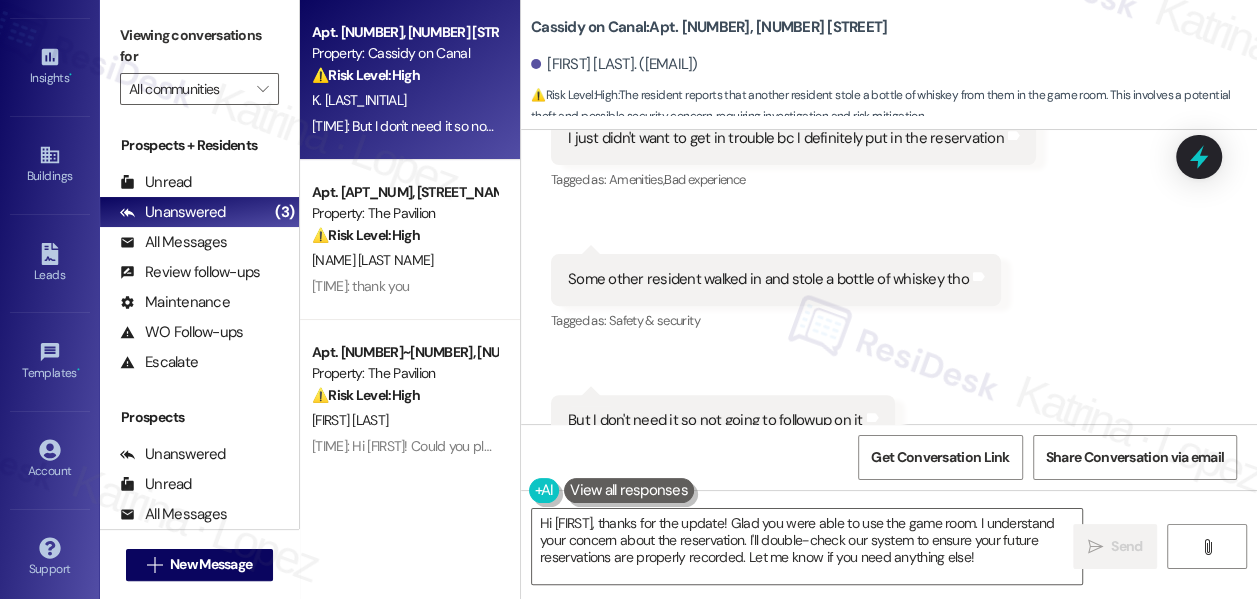 click on "But I don't need it so not going to followup on it Tags and notes" at bounding box center [723, 420] 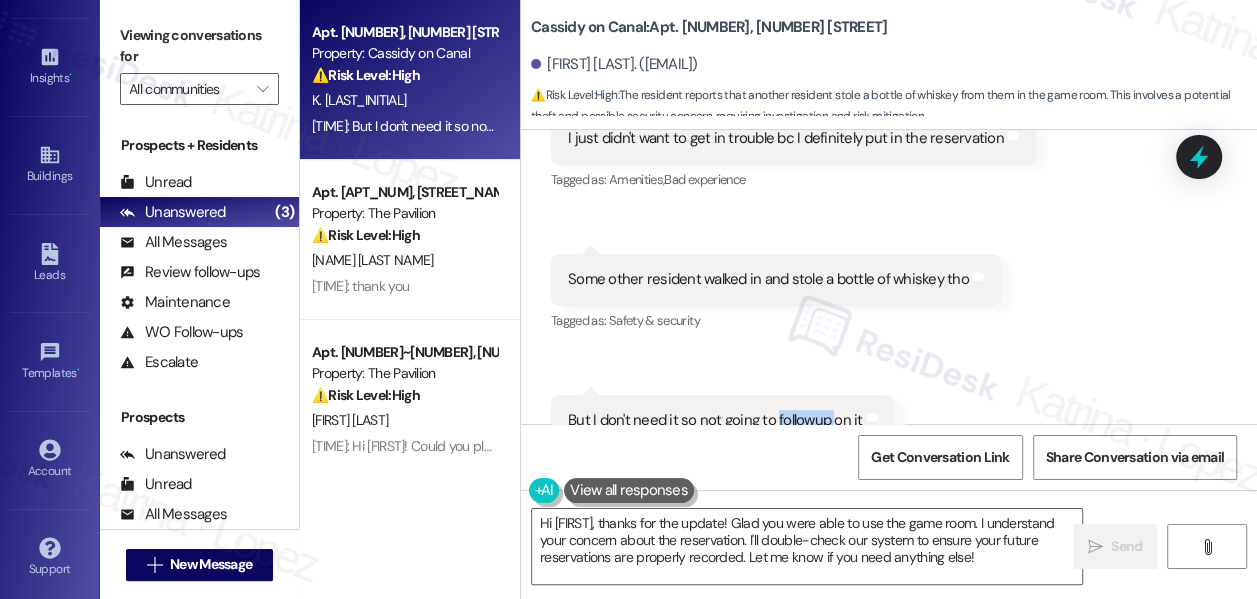 click on "But I don't need it so not going to followup on it" at bounding box center [715, 420] 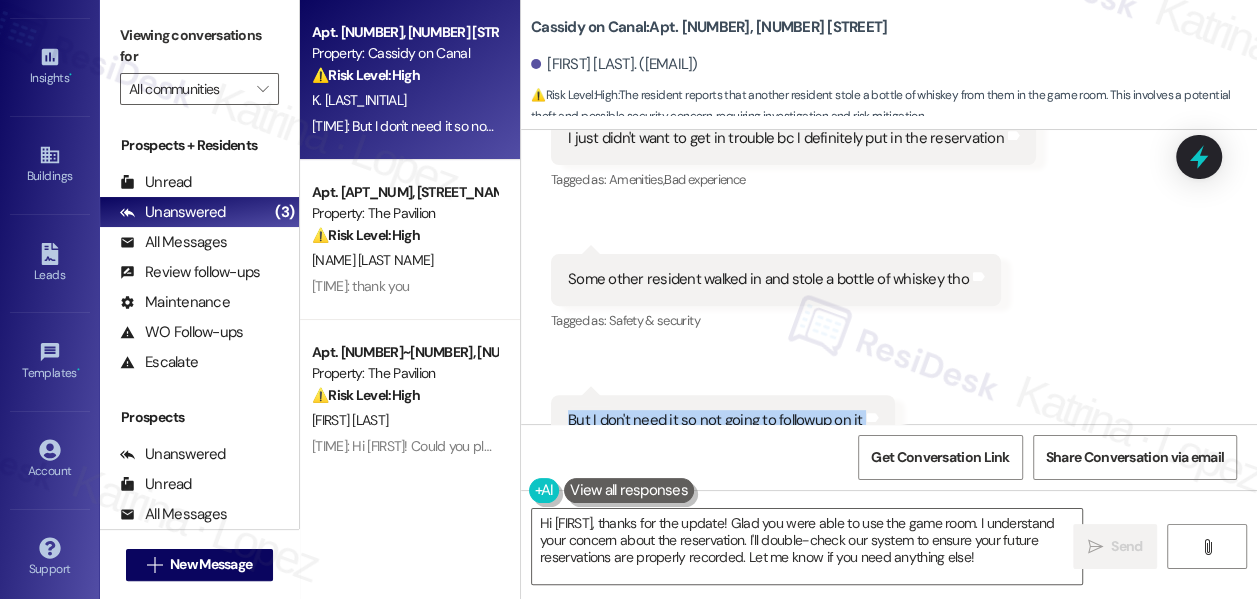 click on "But I don't need it so not going to followup on it" at bounding box center (715, 420) 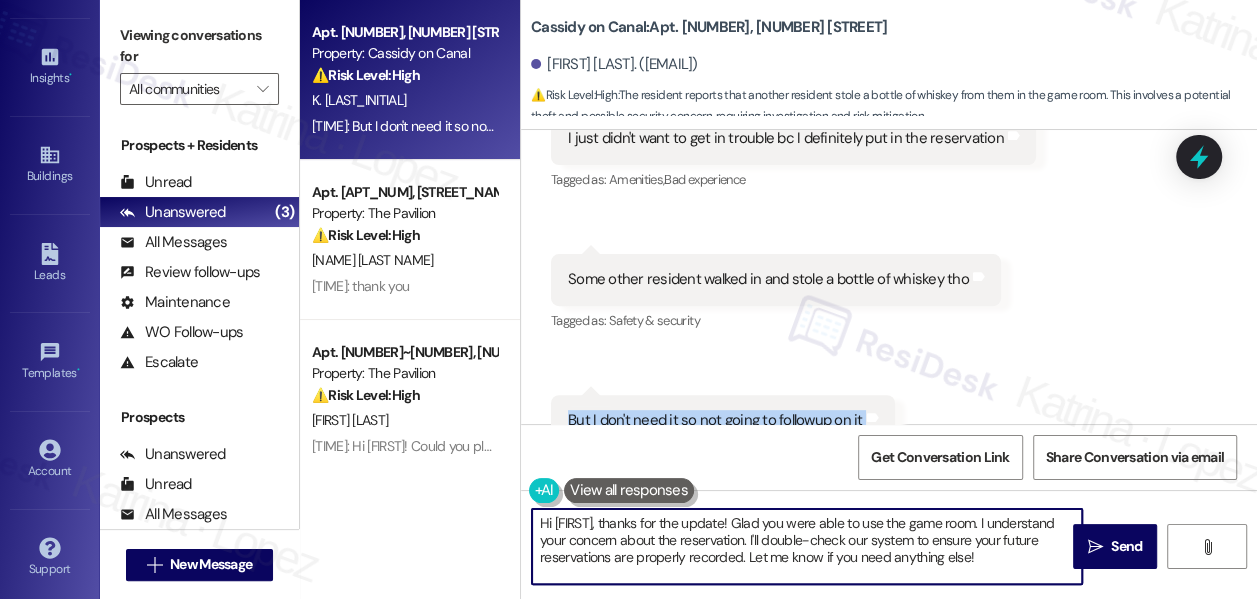 click on "Hi {{first_name}}, thanks for the update! Glad you were able to use the game room. I understand your concern about the reservation. I'll double-check our system to ensure your future reservations are properly recorded. Let me know if you need anything else!" at bounding box center [807, 546] 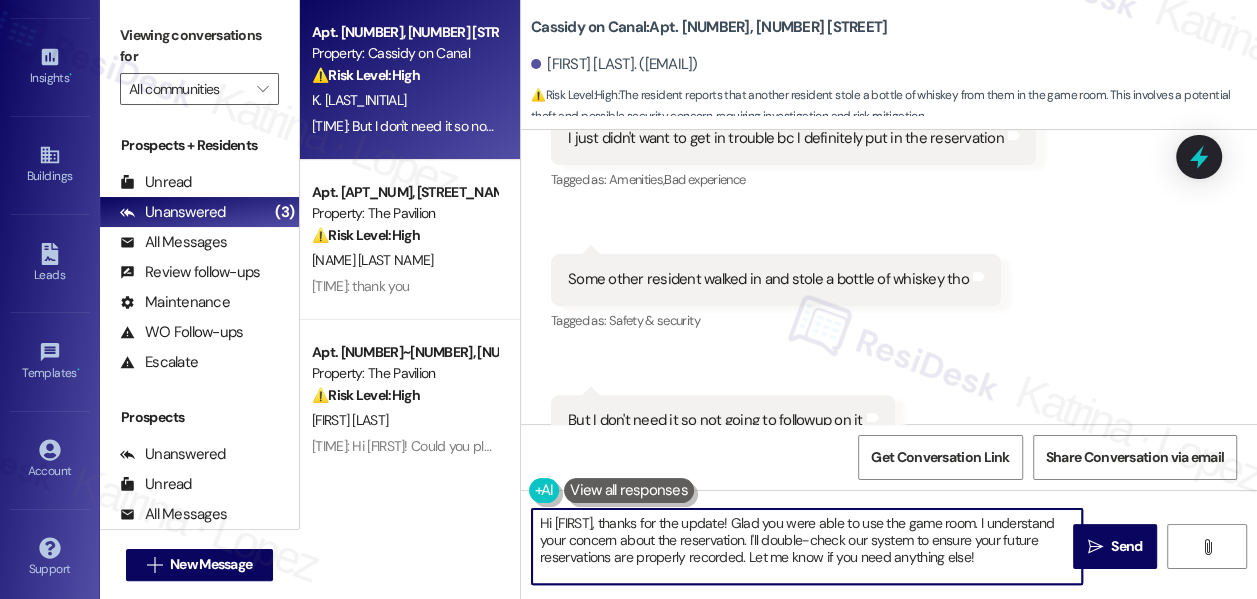 click on "Hi {{first_name}}, thanks for the update! Glad you were able to use the game room. I understand your concern about the reservation. I'll double-check our system to ensure your future reservations are properly recorded. Let me know if you need anything else!" at bounding box center [807, 546] 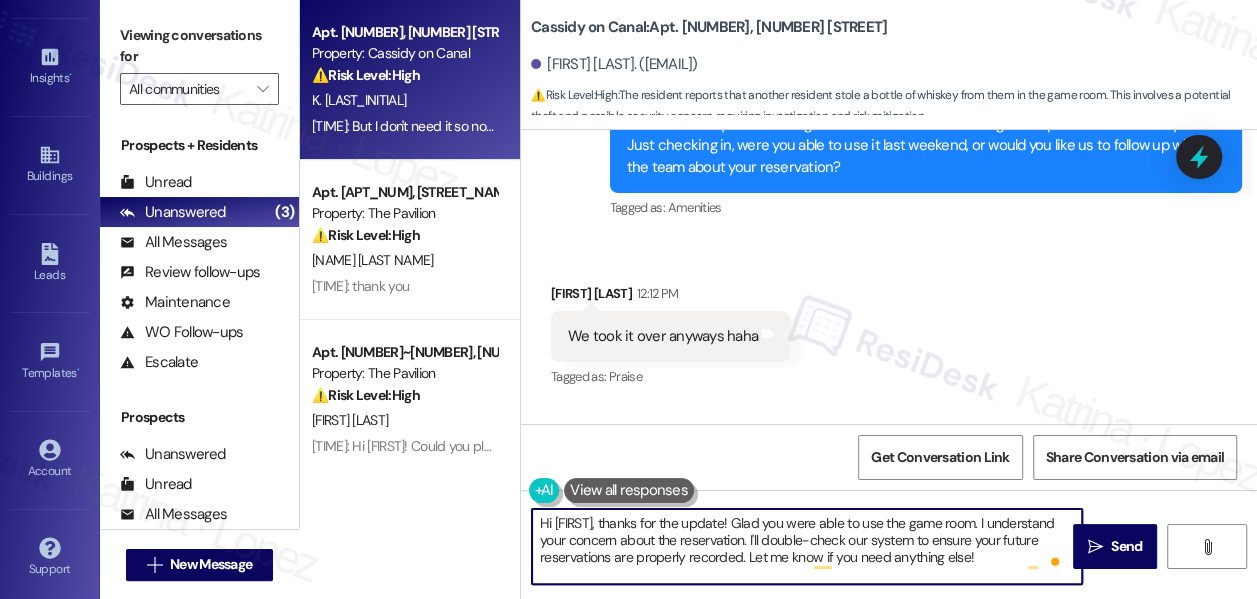 scroll, scrollTop: 13794, scrollLeft: 0, axis: vertical 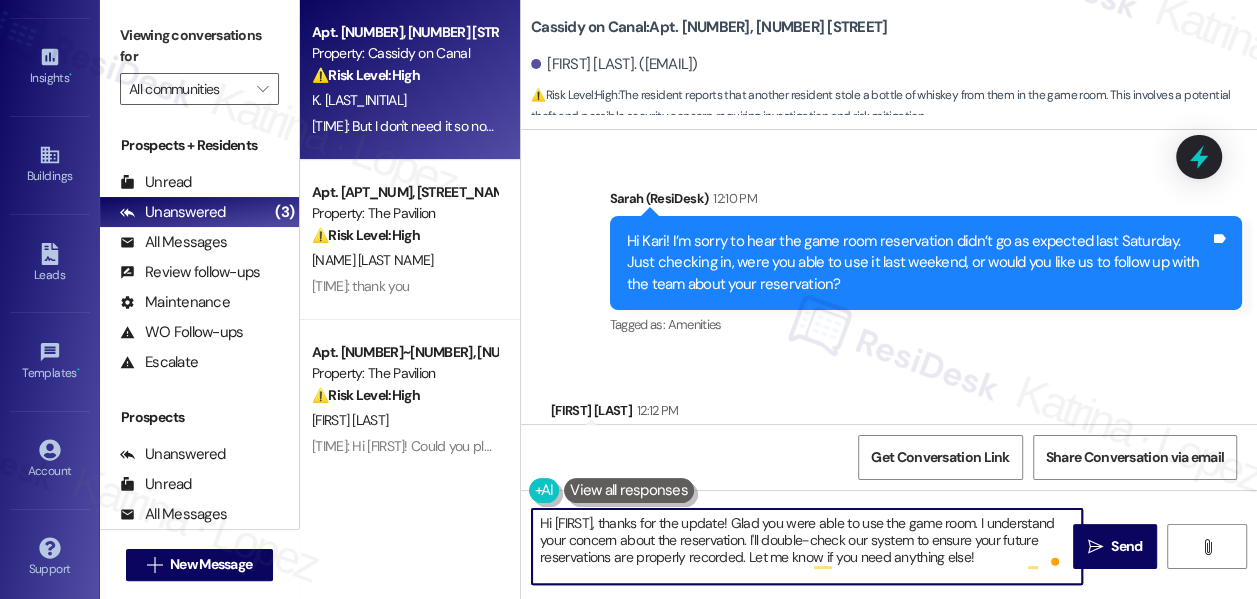 click on "Hi [NAME]! I’m sorry to hear the game room reservation didn’t go as expected last Saturday. Just checking in, were you able to use it last weekend, or would you like us to follow up with the team about your reservation?" at bounding box center (918, 263) 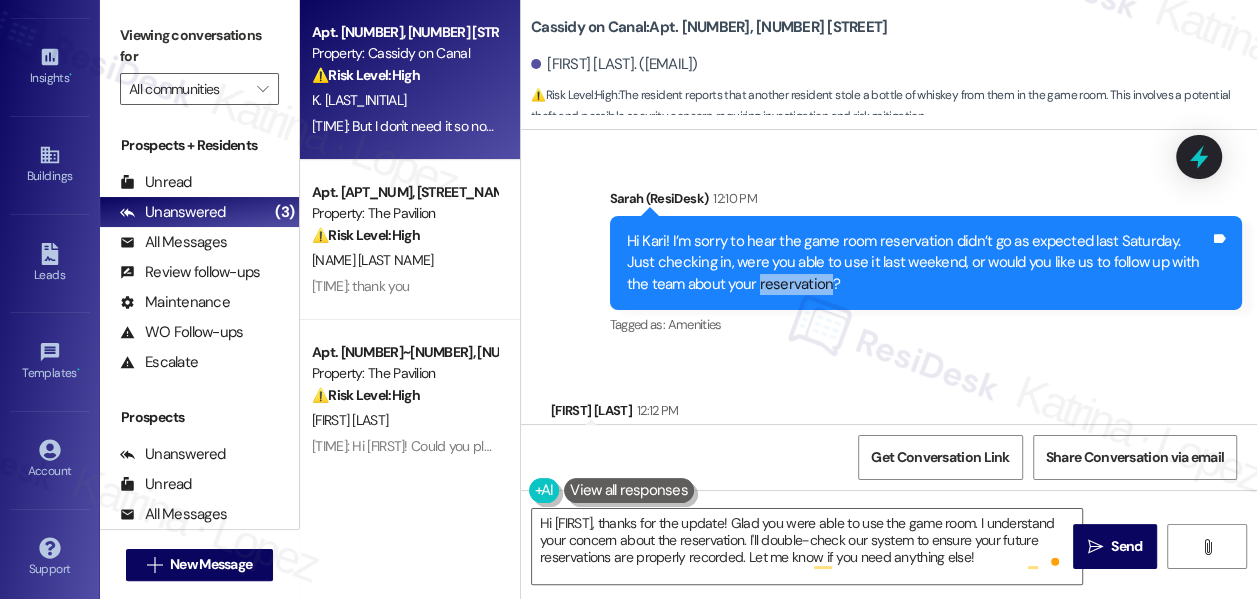 click on "Hi [NAME]! I’m sorry to hear the game room reservation didn’t go as expected last Saturday. Just checking in, were you able to use it last weekend, or would you like us to follow up with the team about your reservation?" at bounding box center (918, 263) 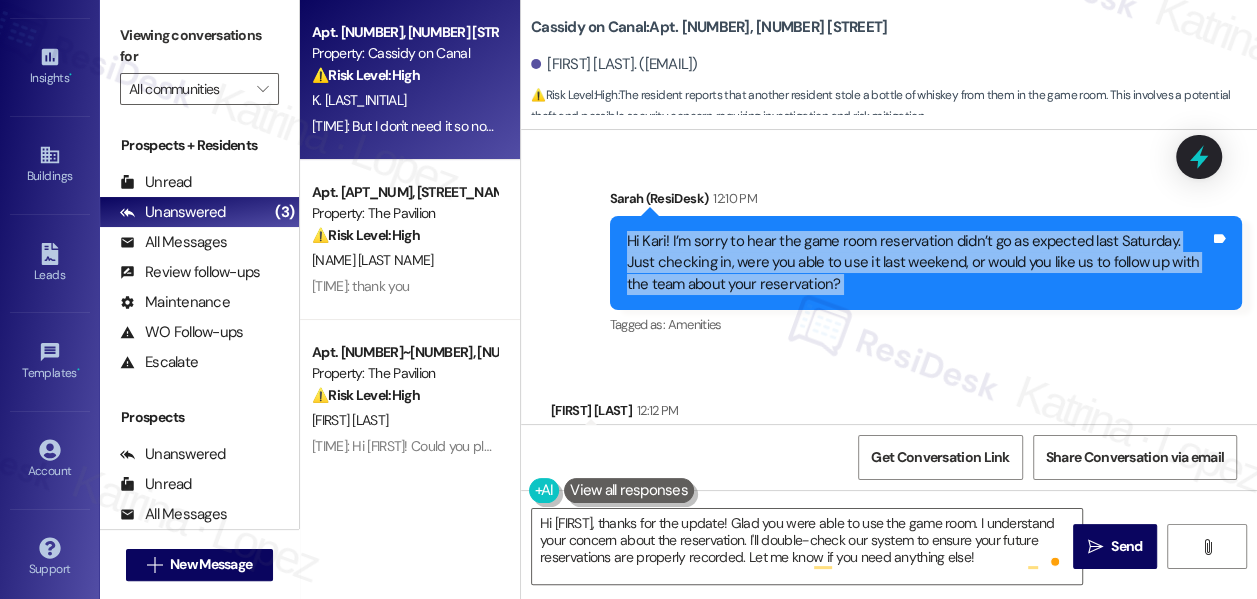 click on "Hi [NAME]! I’m sorry to hear the game room reservation didn’t go as expected last Saturday. Just checking in, were you able to use it last weekend, or would you like us to follow up with the team about your reservation?" at bounding box center [918, 263] 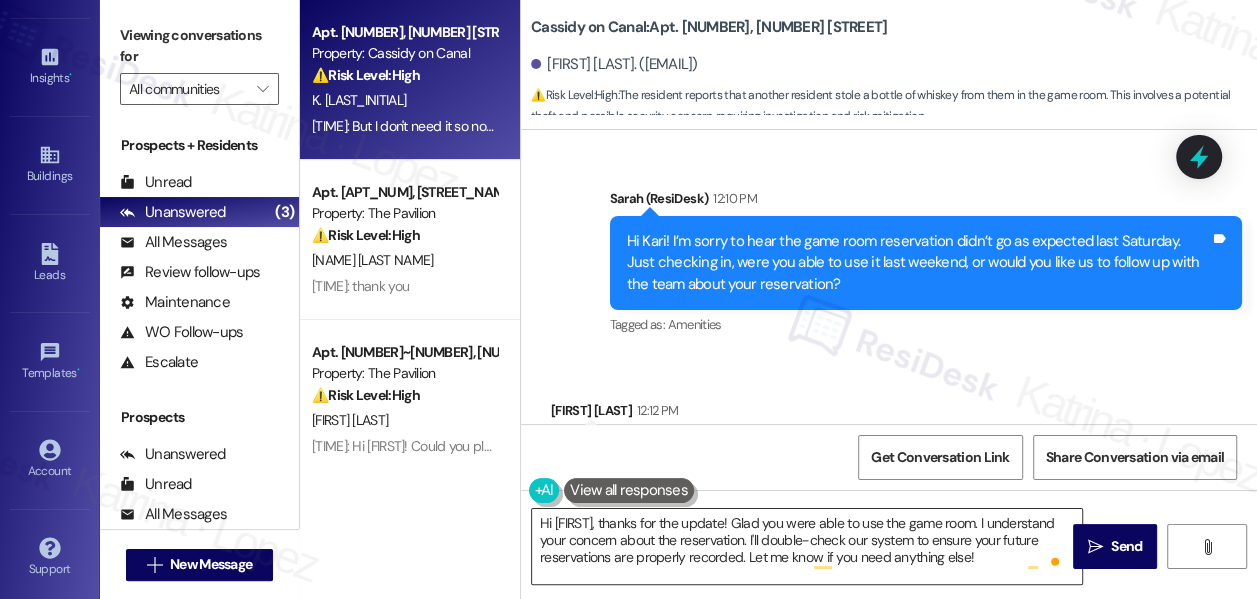 click on "Hi {{first_name}}, thanks for the update! Glad you were able to use the game room. I understand your concern about the reservation. I'll double-check our system to ensure your future reservations are properly recorded. Let me know if you need anything else!" at bounding box center (807, 546) 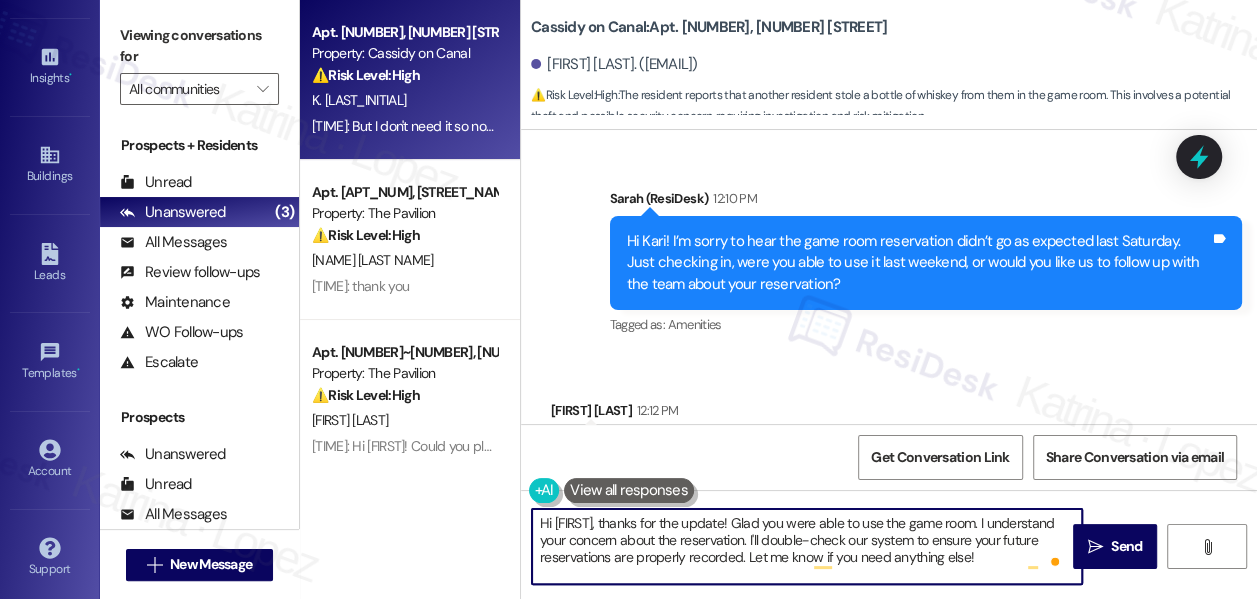 click on "Hi {{first_name}}, thanks for the update! Glad you were able to use the game room. I understand your concern about the reservation. I'll double-check our system to ensure your future reservations are properly recorded. Let me know if you need anything else!" at bounding box center [807, 546] 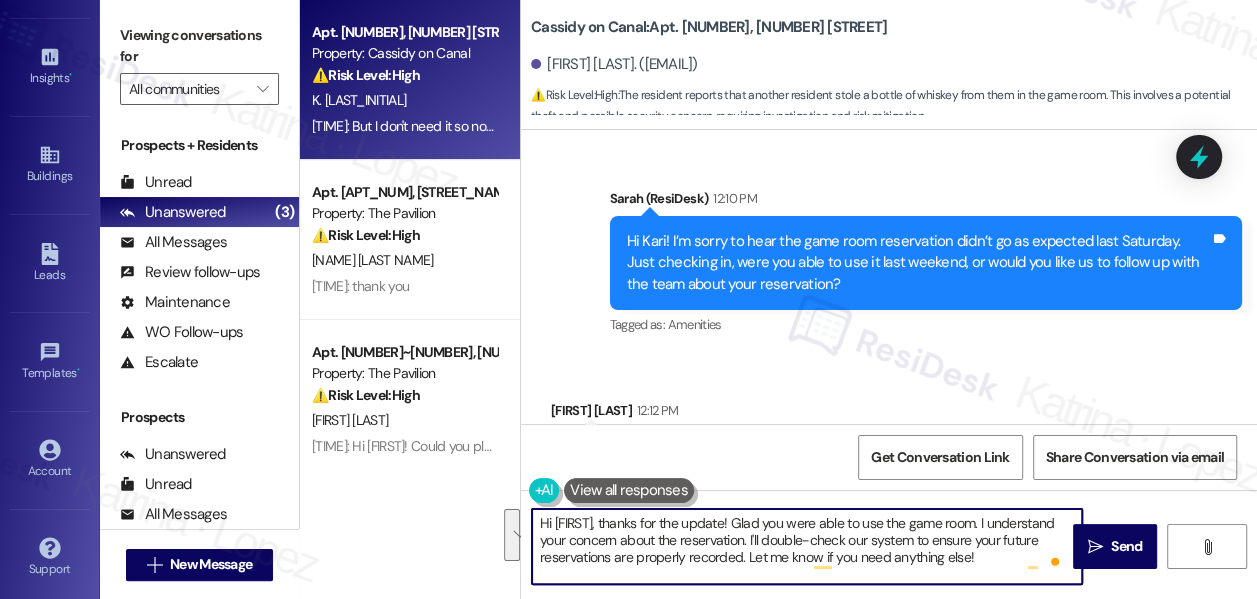 click on "Hi {{first_name}}, thanks for the update! Glad you were able to use the game room. I understand your concern about the reservation. I'll double-check our system to ensure your future reservations are properly recorded. Let me know if you need anything else!" at bounding box center [807, 546] 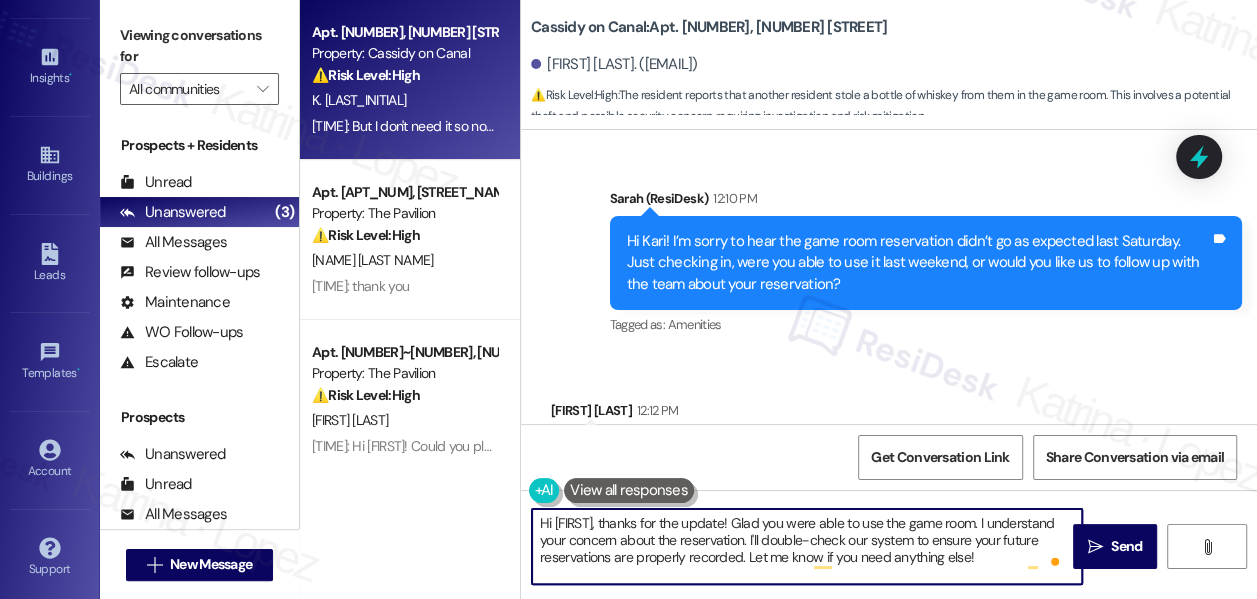 click on "Hi {{first_name}}, thanks for the update! Glad you were able to use the game room. I understand your concern about the reservation. I'll double-check our system to ensure your future reservations are properly recorded. Let me know if you need anything else!" at bounding box center (807, 546) 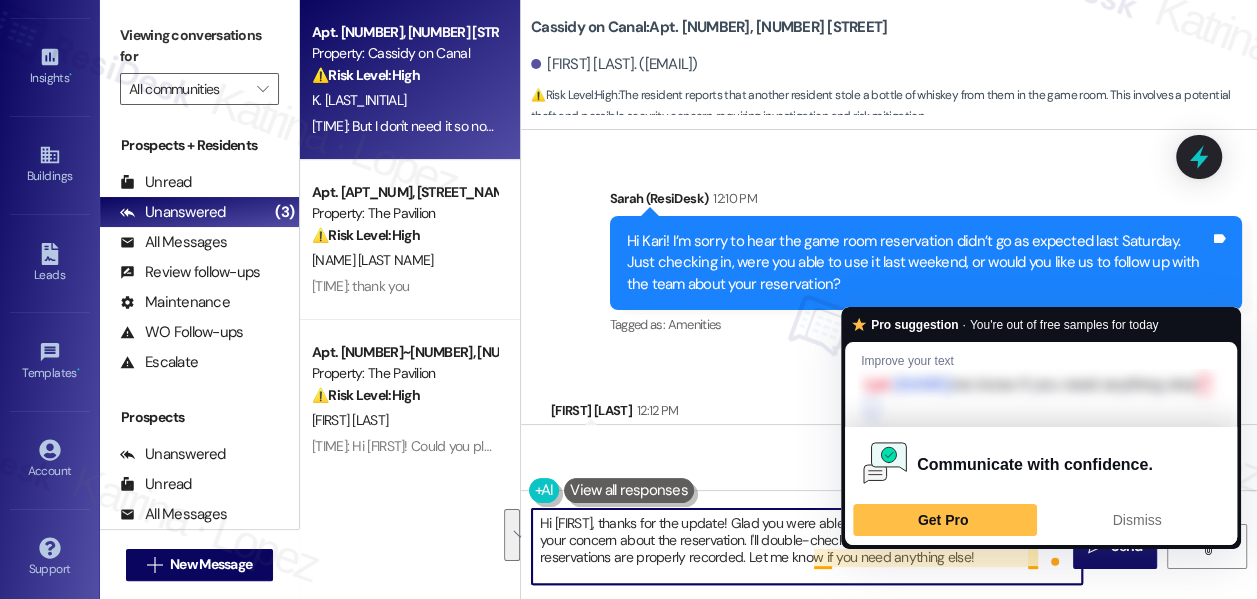 drag, startPoint x: 1020, startPoint y: 522, endPoint x: 1030, endPoint y: 563, distance: 42.201897 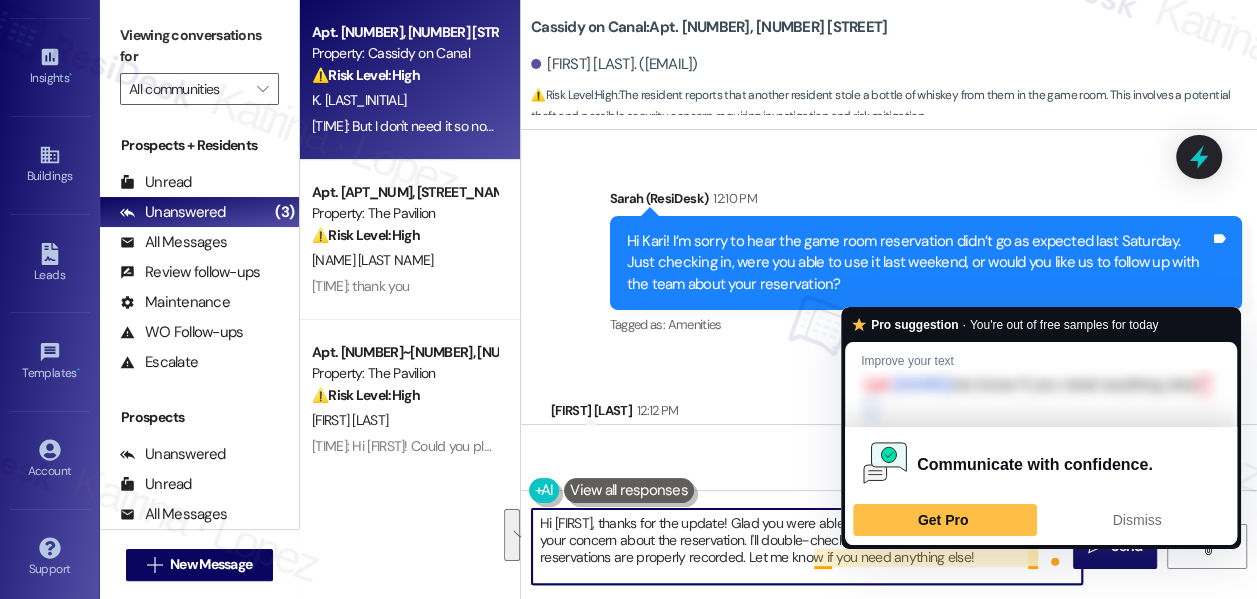 click on "Hi {{first_name}}, thanks for the update! Glad you were able to use the game room. I understand your concern about the reservation. I'll double-check our system to ensure your future reservations are properly recorded. Let me know if you need anything else!" at bounding box center (807, 546) 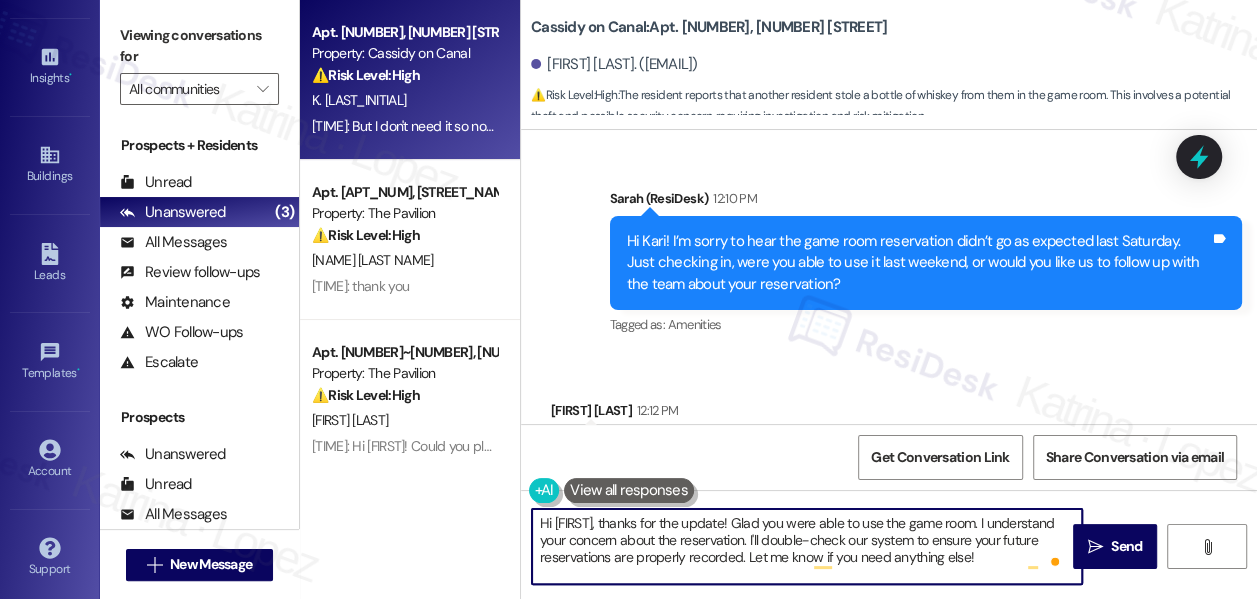 scroll, scrollTop: 14158, scrollLeft: 0, axis: vertical 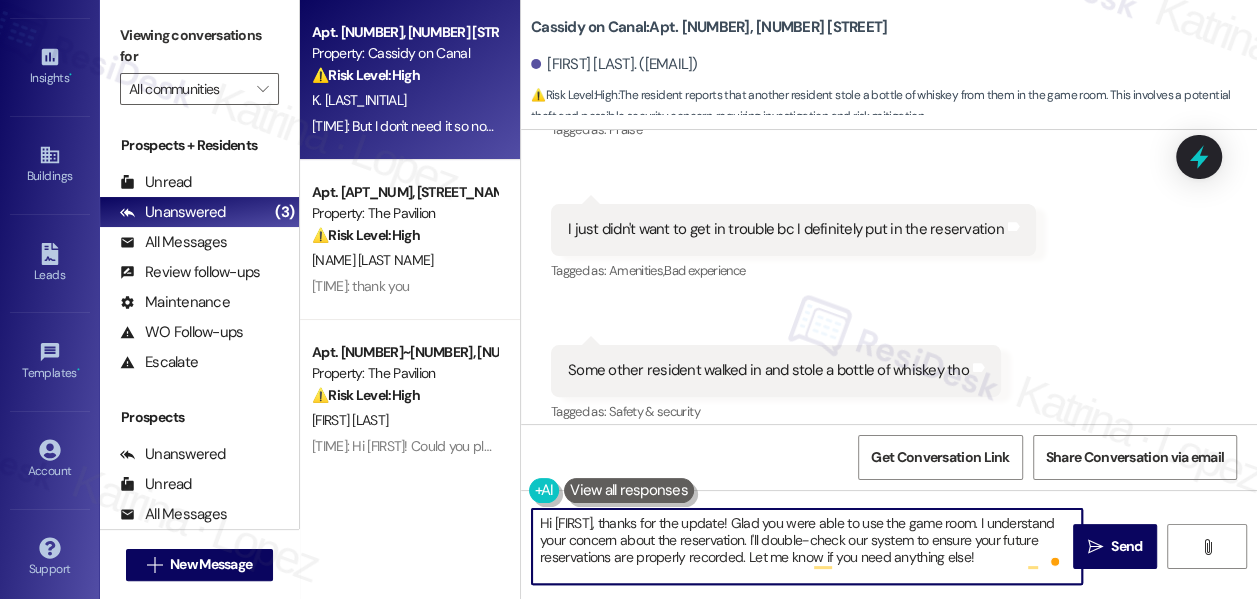 click on "I just didn't want to get in trouble bc I definitely put in the reservation  Tags and notes" at bounding box center (793, 229) 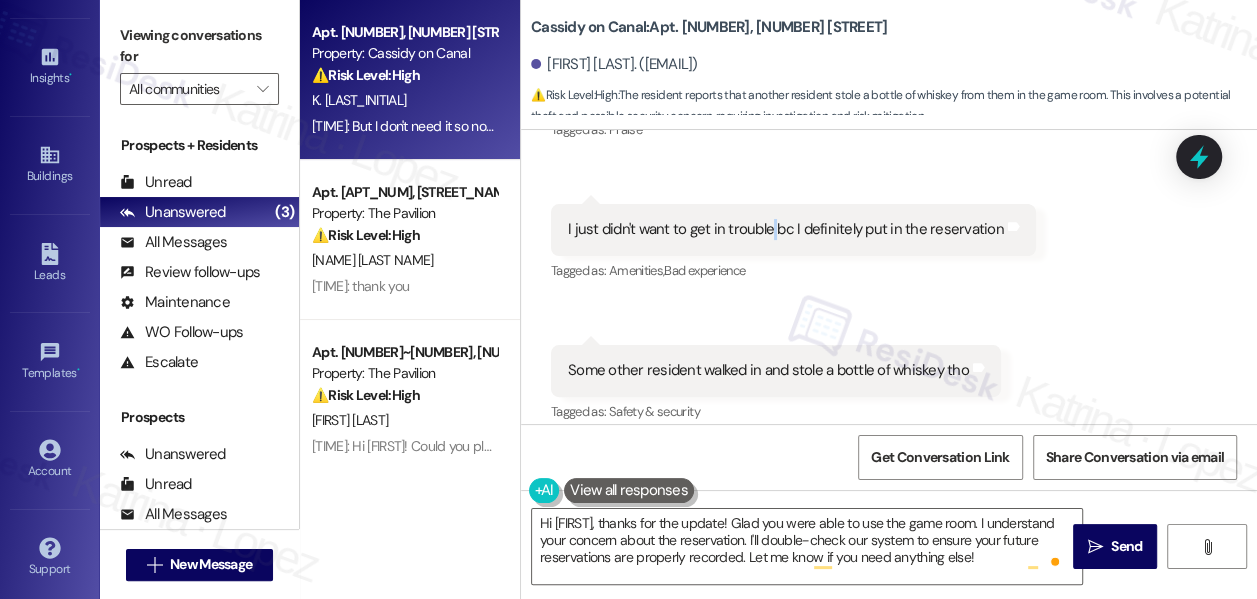 click on "I just didn't want to get in trouble bc I definitely put in the reservation  Tags and notes" at bounding box center [793, 229] 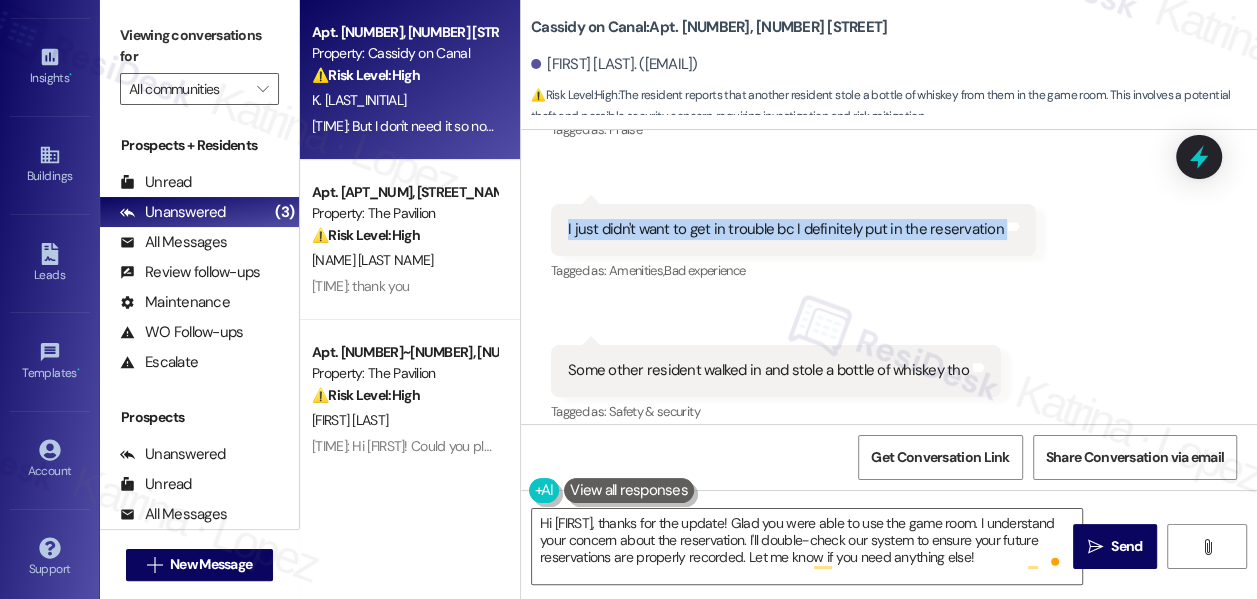 click on "I just didn't want to get in trouble bc I definitely put in the reservation  Tags and notes" at bounding box center (793, 229) 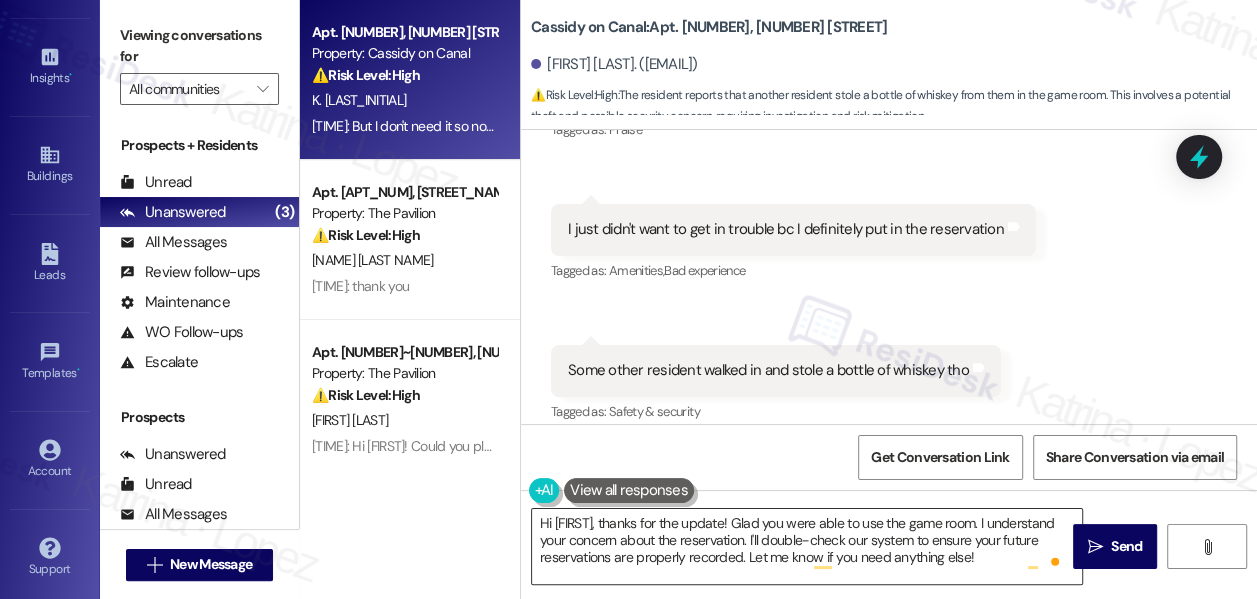 click on "Hi {{first_name}}, thanks for the update! Glad you were able to use the game room. I understand your concern about the reservation. I'll double-check our system to ensure your future reservations are properly recorded. Let me know if you need anything else!" at bounding box center (807, 546) 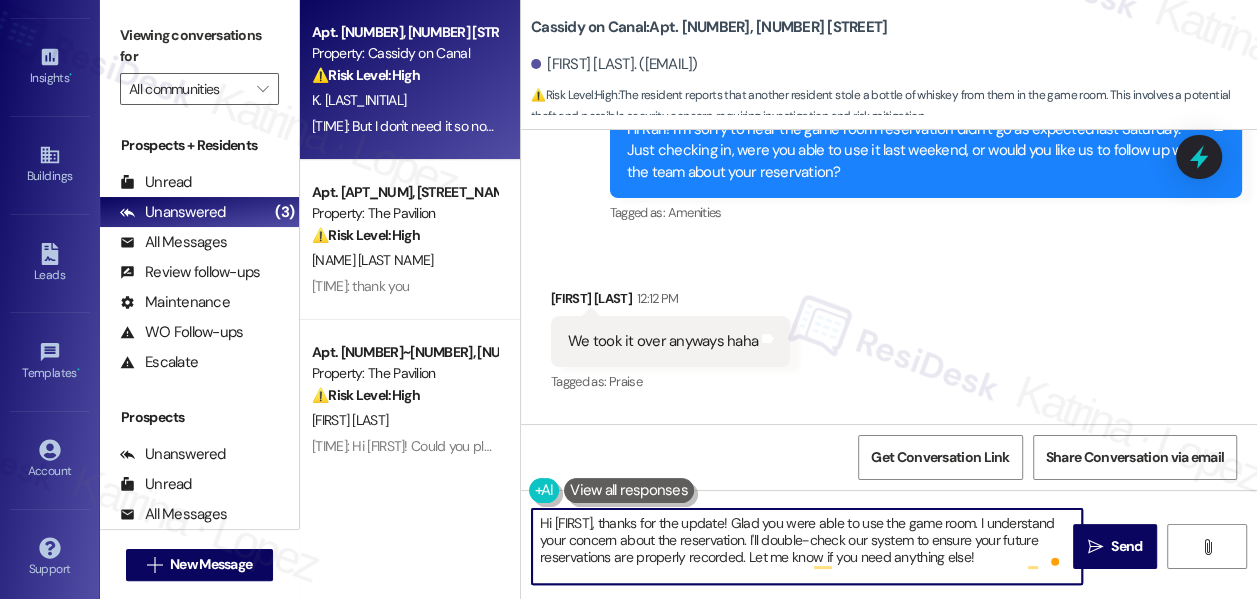 scroll, scrollTop: 13794, scrollLeft: 0, axis: vertical 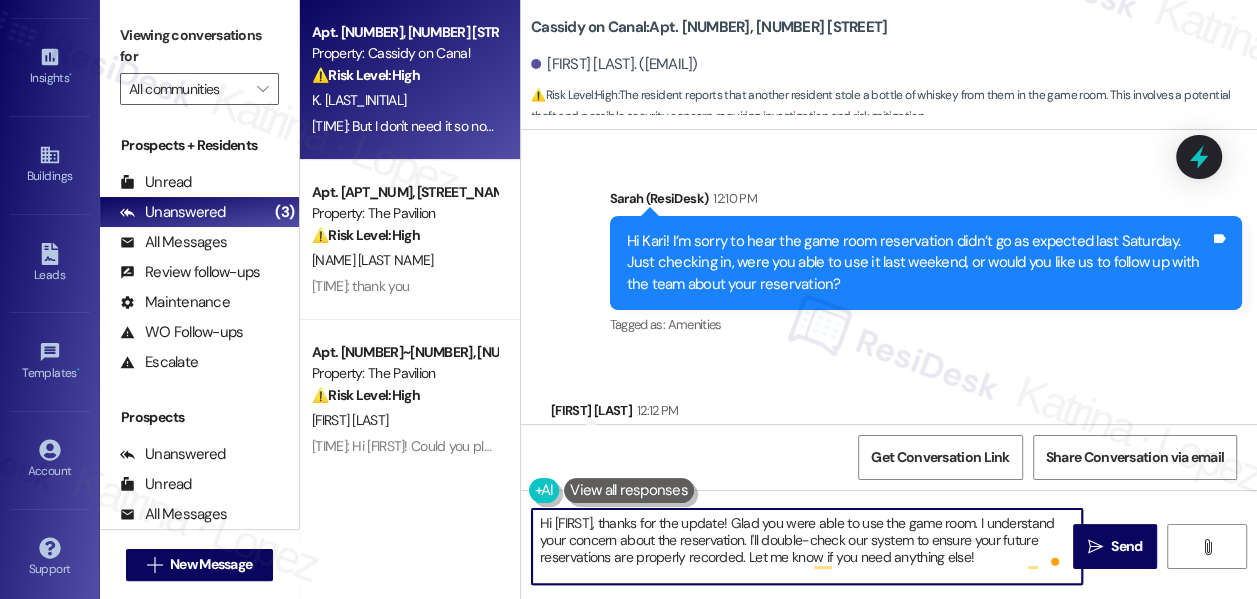 click on "Hi [NAME]! I’m sorry to hear the game room reservation didn’t go as expected last Saturday. Just checking in, were you able to use it last weekend, or would you like us to follow up with the team about your reservation?" at bounding box center [918, 263] 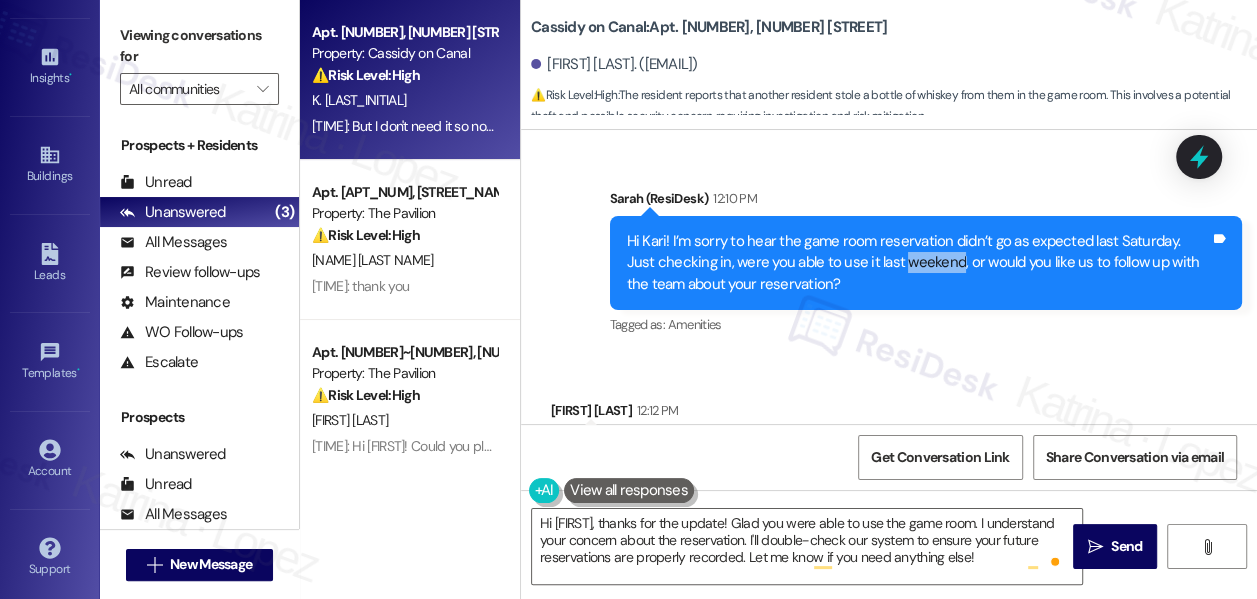 click on "Hi [NAME]! I’m sorry to hear the game room reservation didn’t go as expected last Saturday. Just checking in, were you able to use it last weekend, or would you like us to follow up with the team about your reservation?" at bounding box center [918, 263] 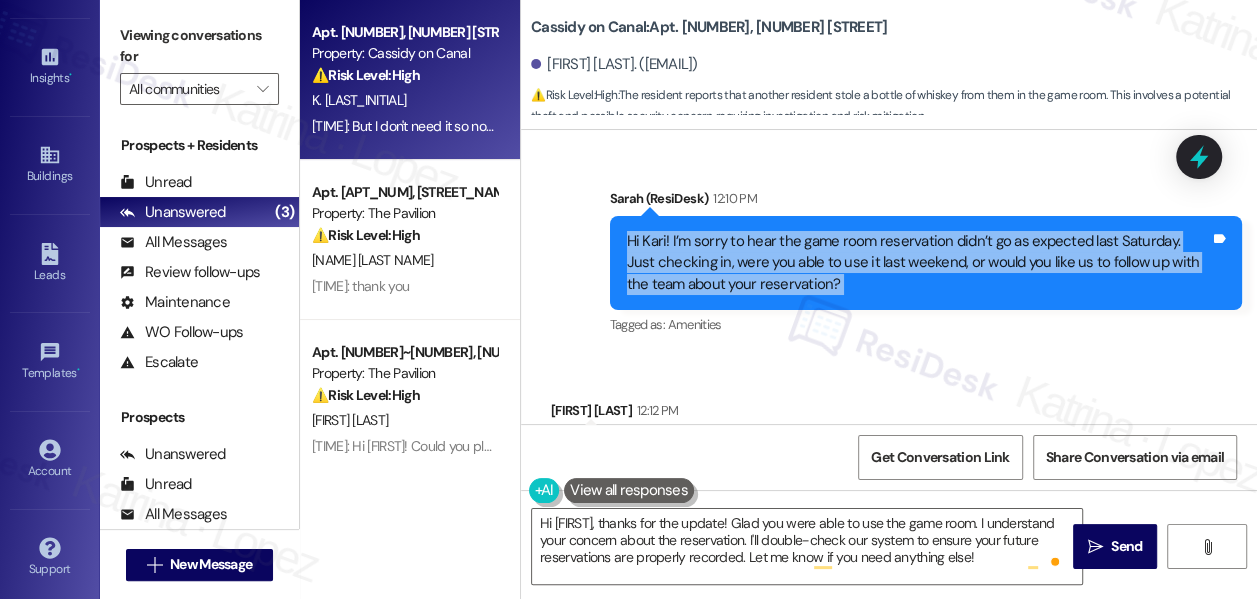 click on "Hi [NAME]! I’m sorry to hear the game room reservation didn’t go as expected last Saturday. Just checking in, were you able to use it last weekend, or would you like us to follow up with the team about your reservation?" at bounding box center [918, 263] 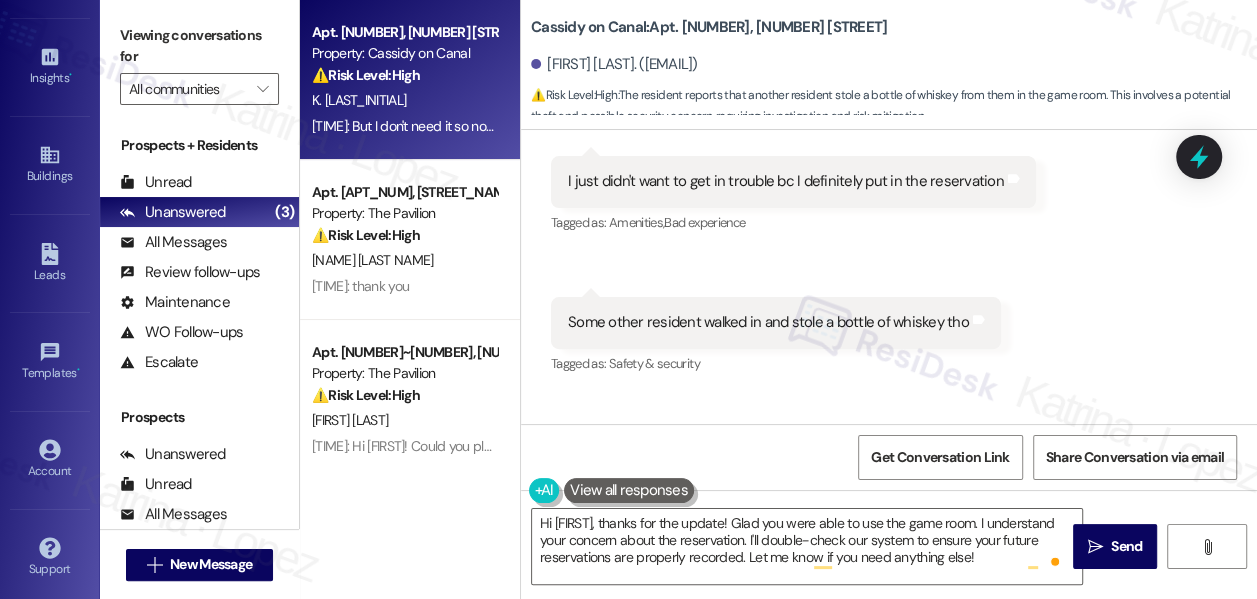 scroll, scrollTop: 14249, scrollLeft: 0, axis: vertical 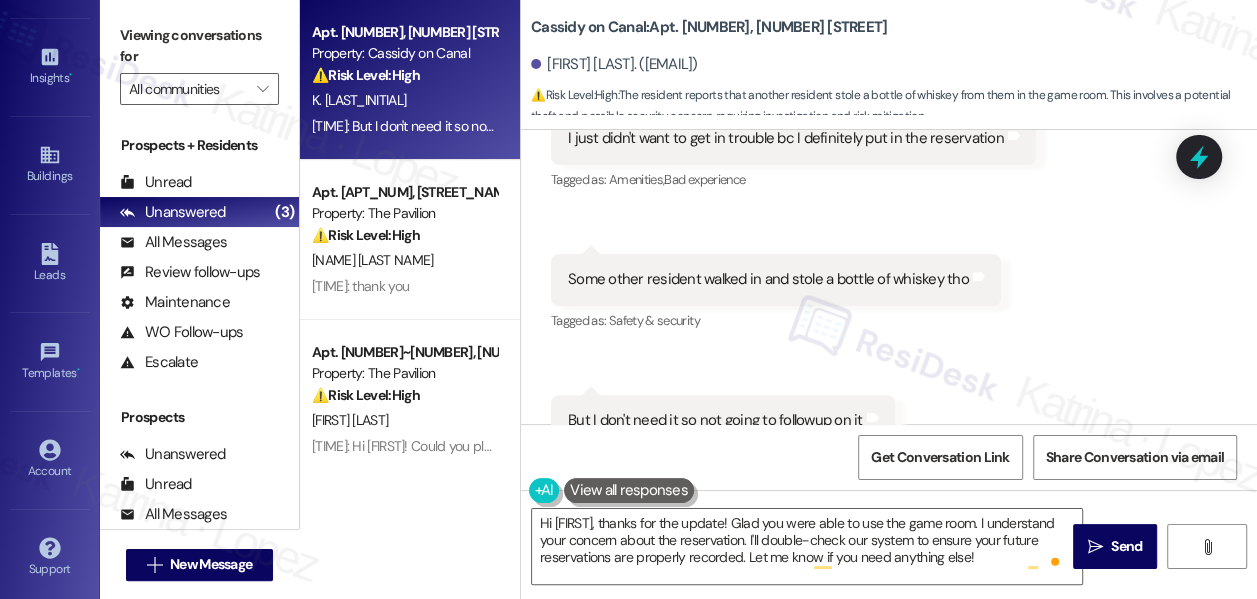 click on "Some other resident walked in and stole a bottle of whiskey tho" at bounding box center [768, 279] 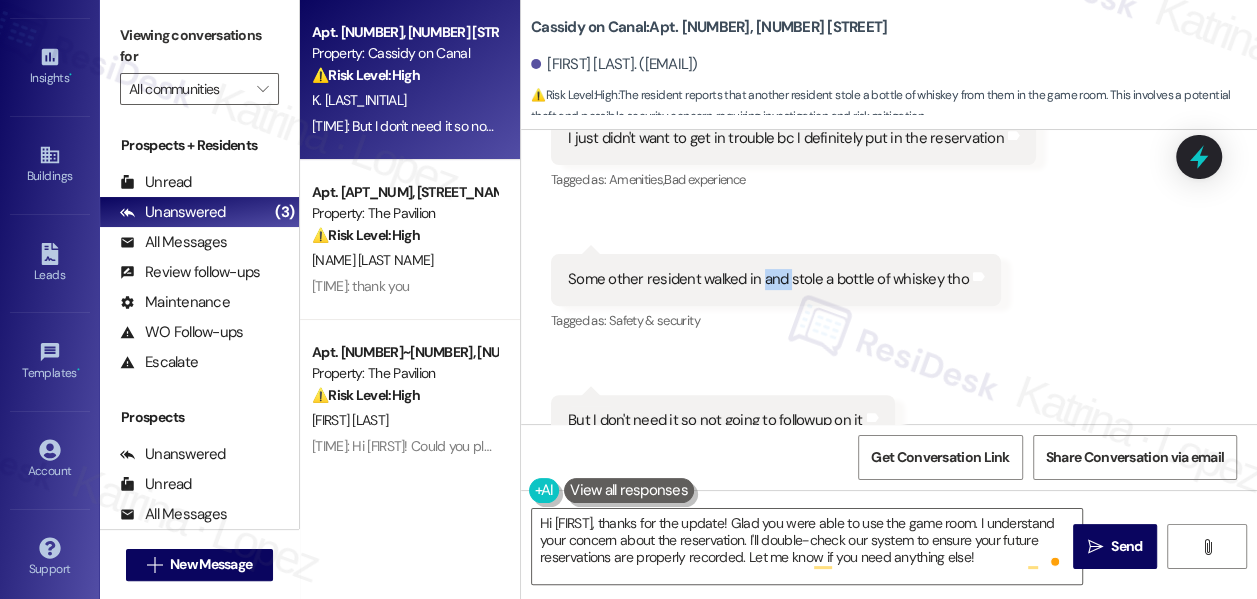 click on "Some other resident walked in and stole a bottle of whiskey tho" at bounding box center (768, 279) 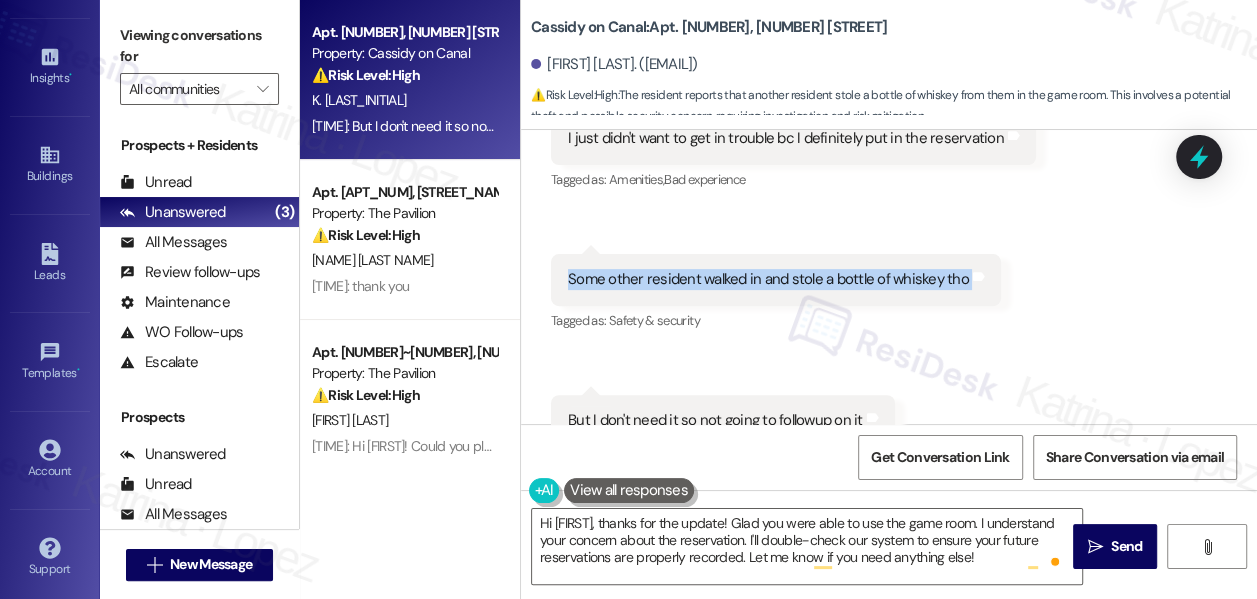 click on "Some other resident walked in and stole a bottle of whiskey tho" at bounding box center [768, 279] 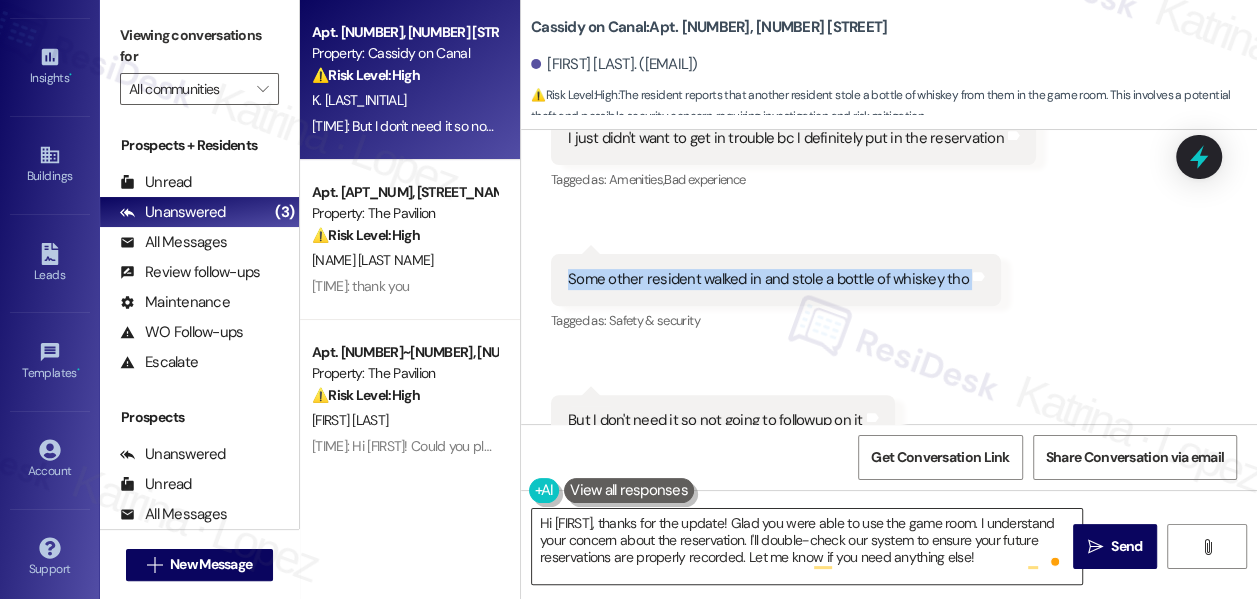 click on "Hi {{first_name}}, thanks for the update! Glad you were able to use the game room. I understand your concern about the reservation. I'll double-check our system to ensure your future reservations are properly recorded. Let me know if you need anything else!" at bounding box center [807, 546] 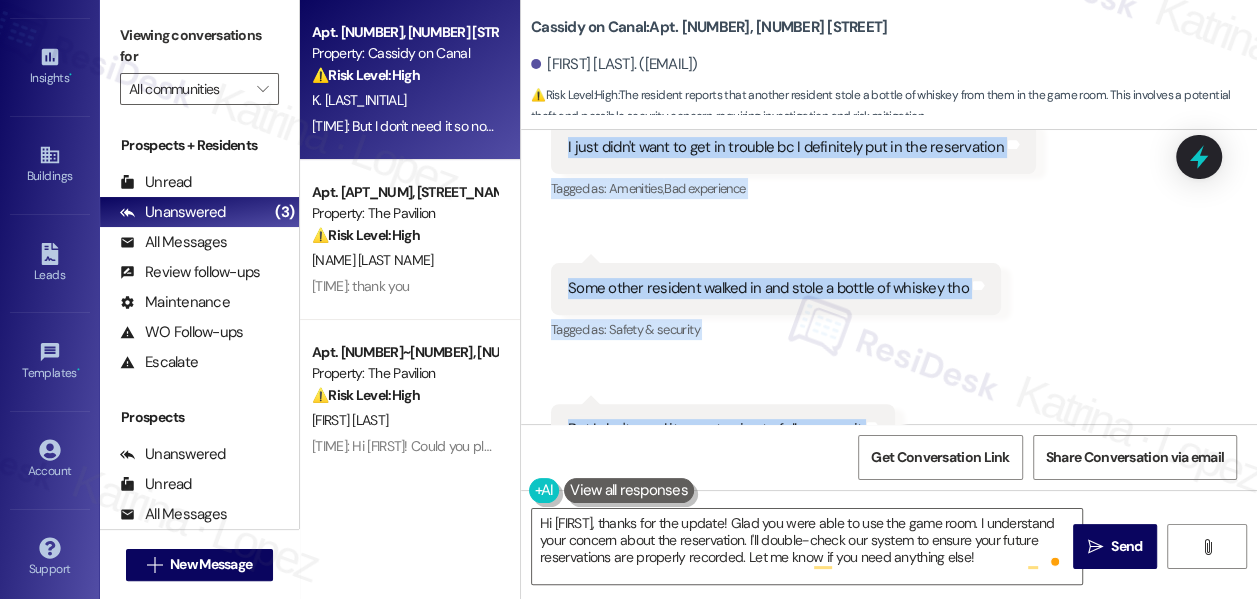 scroll, scrollTop: 14249, scrollLeft: 0, axis: vertical 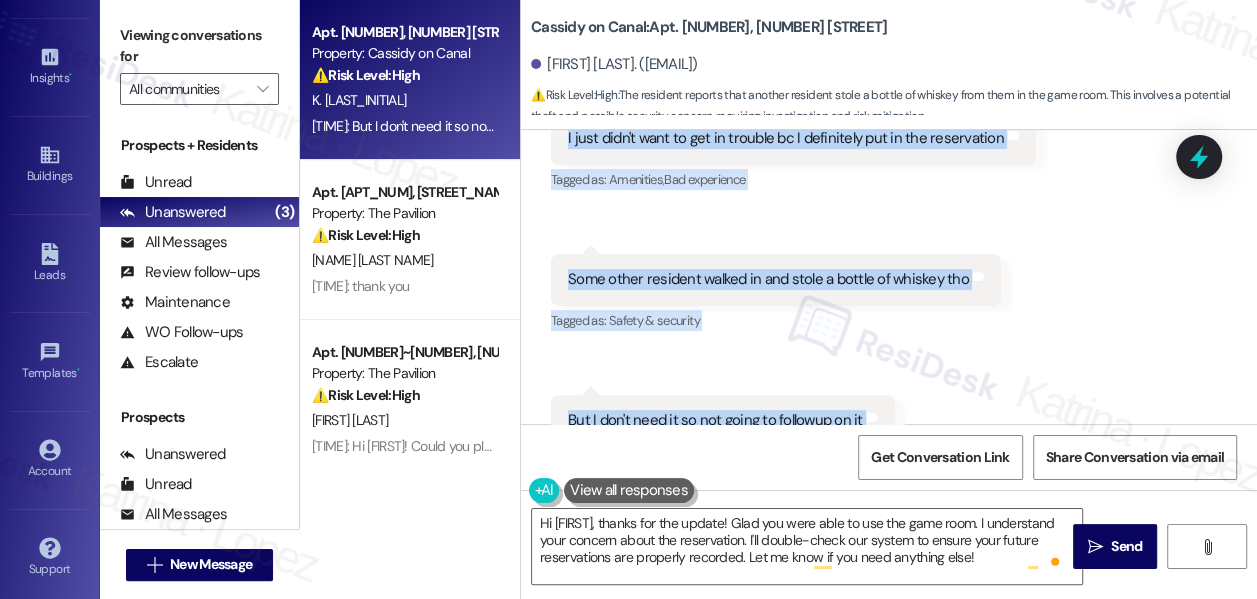 drag, startPoint x: 571, startPoint y: 202, endPoint x: 890, endPoint y: 321, distance: 340.4732 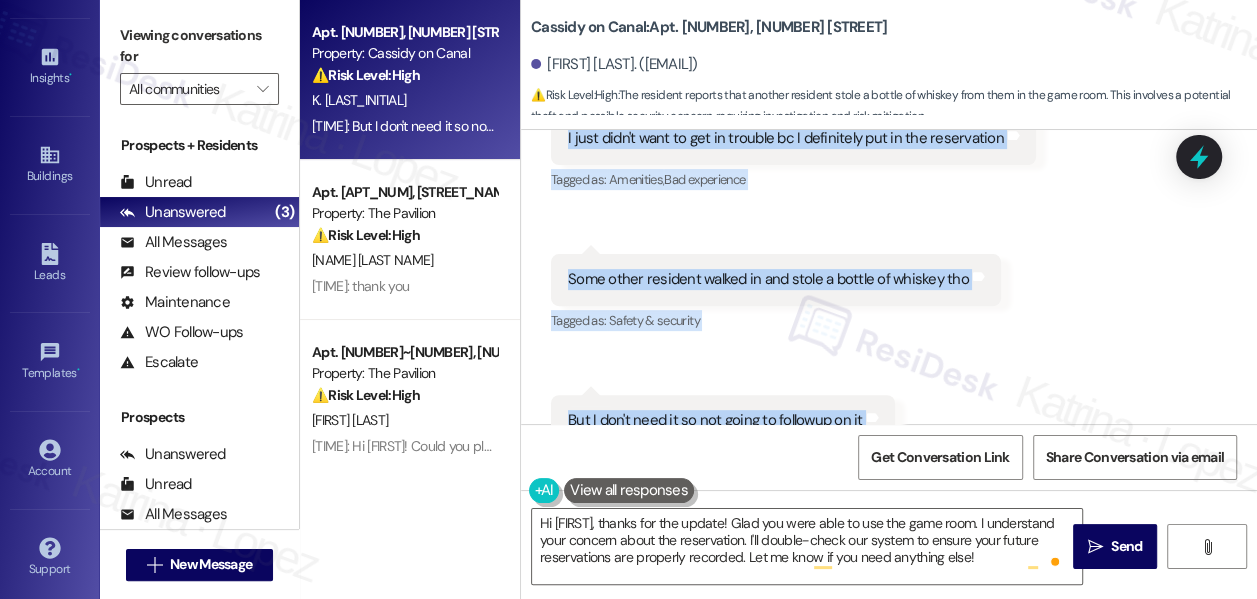 click on "Received via SMS Kari Obrien 12:12 PM We took it over anyways haha Tags and notes Tagged as:   Praise Click to highlight conversations about Praise Received via SMS 12:12 PM Kari Obrien Question 12:12 PM I just didn't want to get in trouble bc I definitely put in the reservation  Tags and notes Tagged as:   Amenities ,  Click to highlight conversations about Amenities Bad experience Click to highlight conversations about Bad experience Received via SMS 12:13 PM Kari Obrien   Neutral 12:13 PM Some other resident walked in and stole a bottle of whiskey tho Tags and notes Tagged as:   Safety & security Click to highlight conversations about Safety & security Received via SMS 12:13 PM Kari Obrien 12:13 PM But I don't need it so not going to followup on it Tags and notes Tagged as:   Cancelled work order Click to highlight conversations about Cancelled work order" at bounding box center [889, 195] 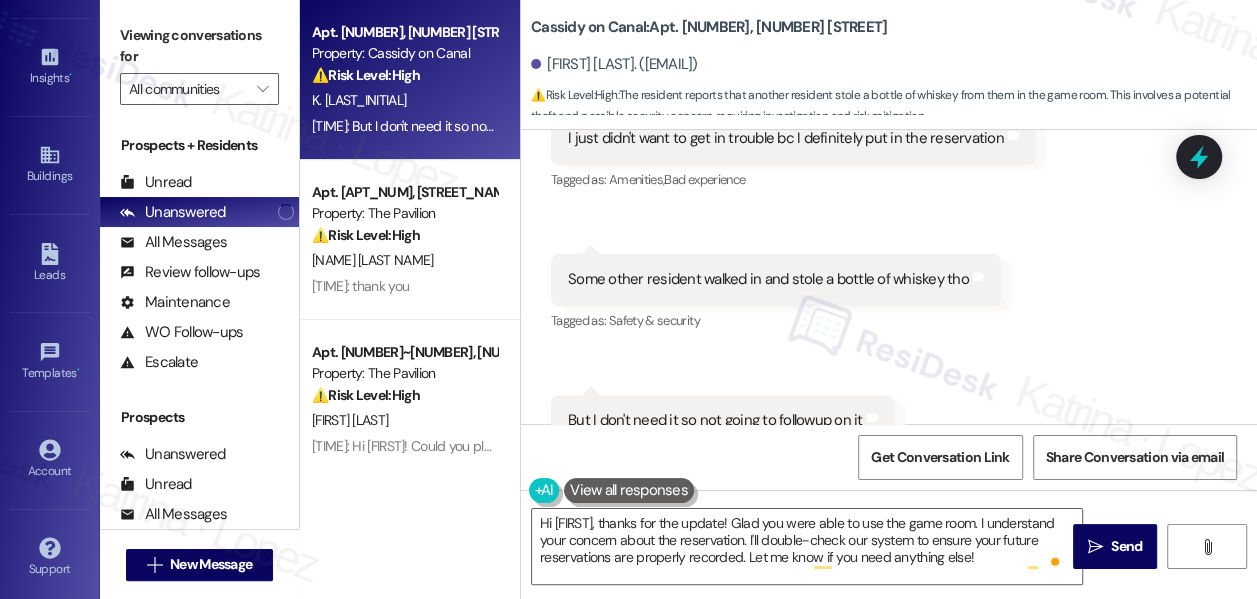 click on "Viewing conversations for" at bounding box center [199, 46] 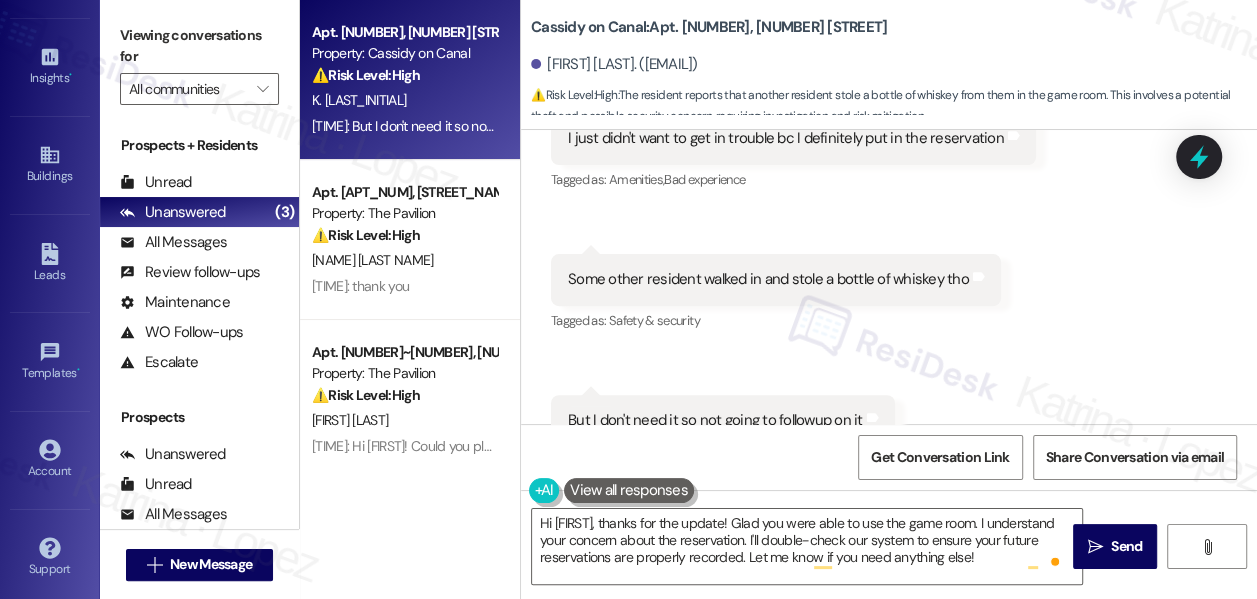 click on "Viewing conversations for" at bounding box center (199, 46) 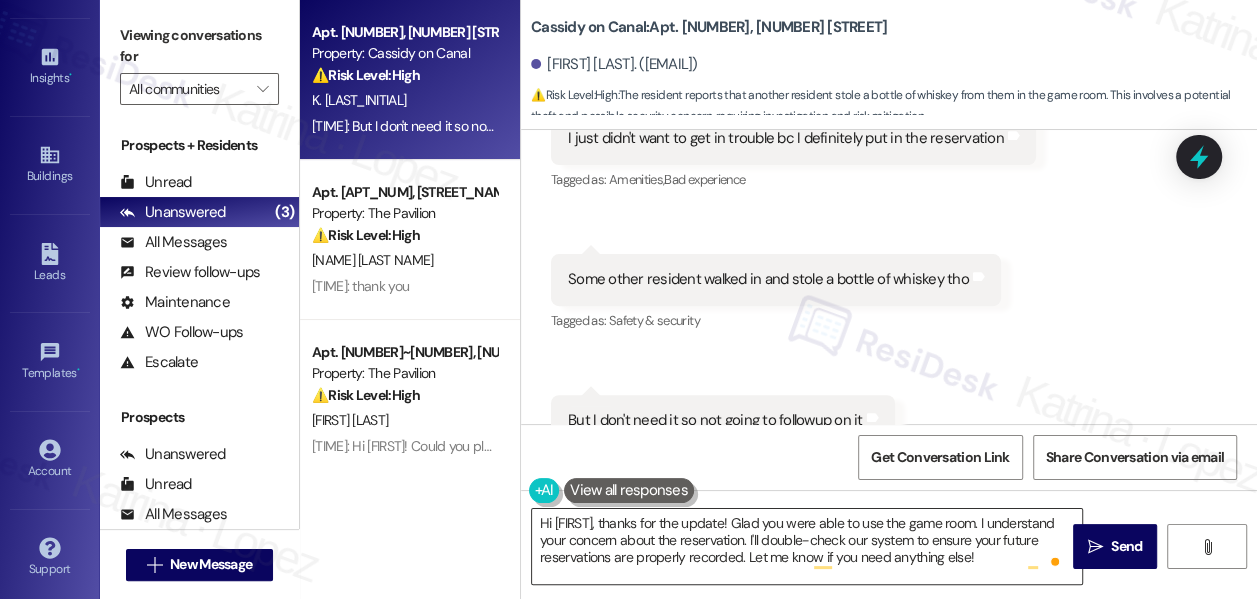 click on "Hi {{first_name}}, thanks for the update! Glad you were able to use the game room. I understand your concern about the reservation. I'll double-check our system to ensure your future reservations are properly recorded. Let me know if you need anything else!" at bounding box center [807, 546] 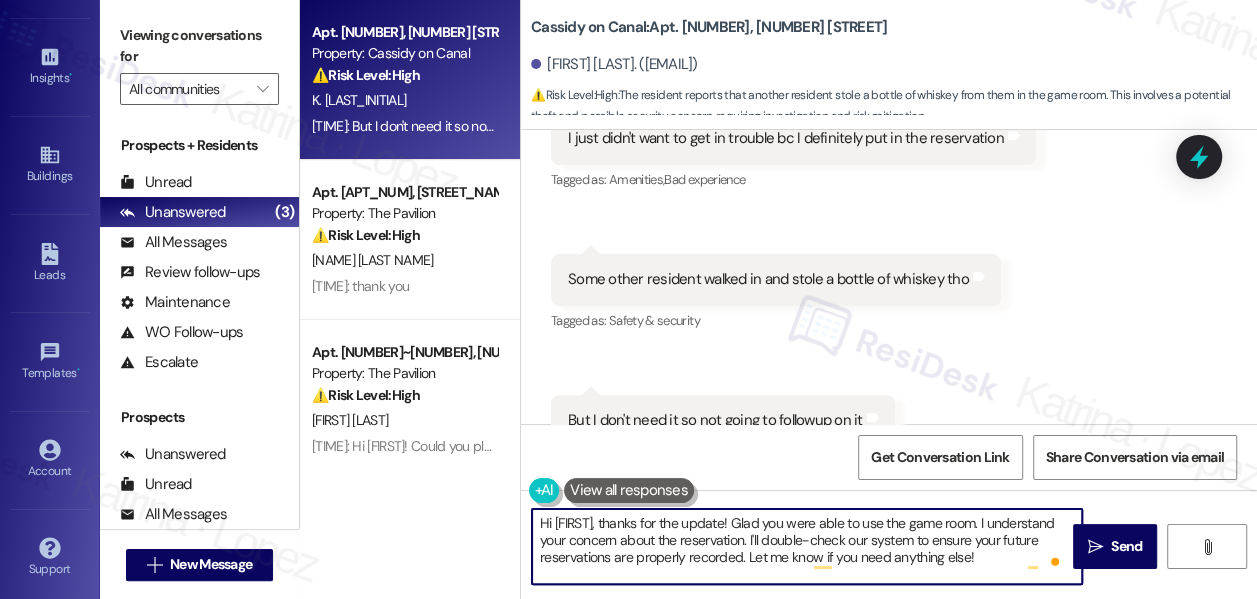click on "Hi {{first_name}}, thanks for the update! Glad you were able to use the game room. I understand your concern about the reservation. I'll double-check our system to ensure your future reservations are properly recorded. Let me know if you need anything else!" at bounding box center [807, 546] 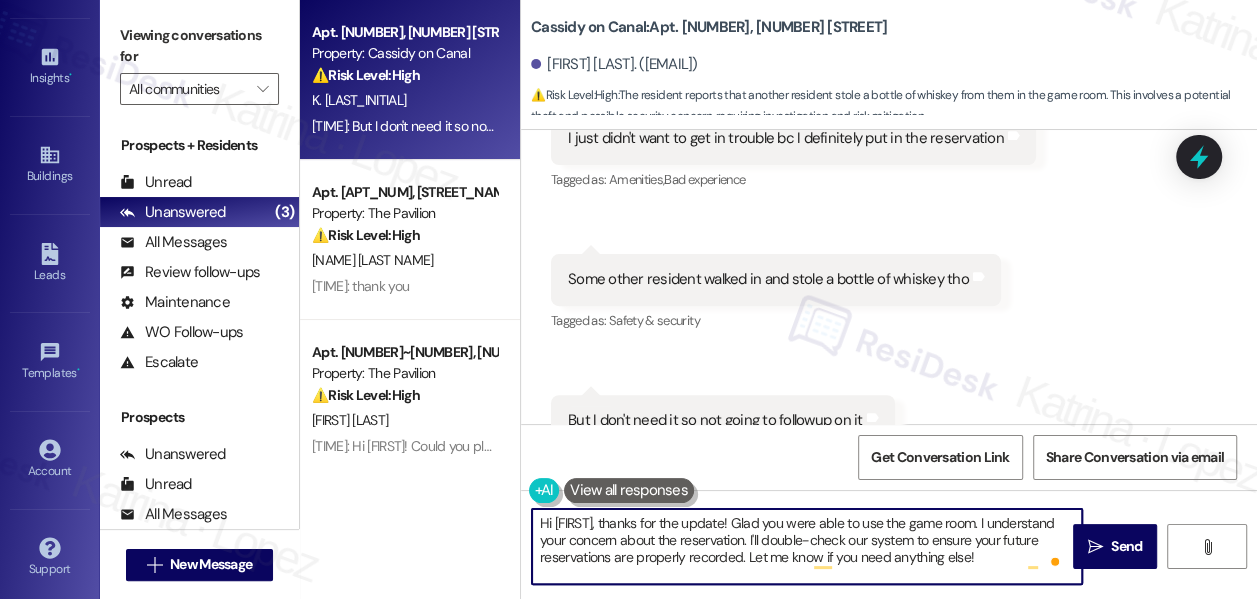 click on "Hi {{first_name}}, thanks for the update! Glad you were able to use the game room. I understand your concern about the reservation. I'll double-check our system to ensure your future reservations are properly recorded. Let me know if you need anything else!" at bounding box center (807, 546) 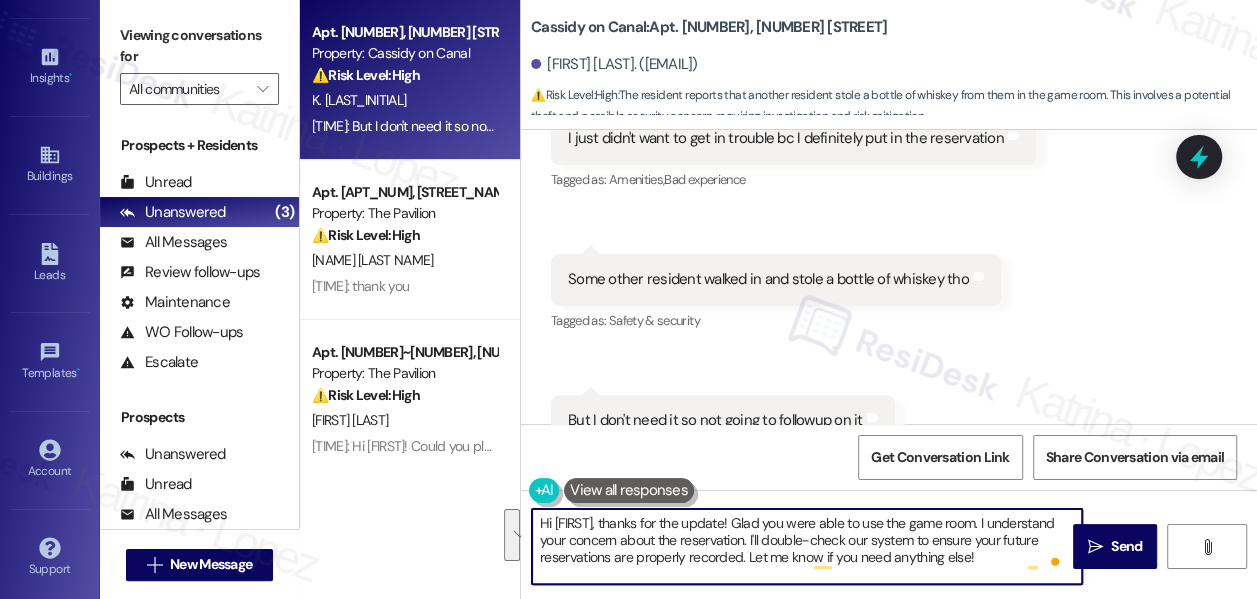 paste on "Thanks for letting us know! I’m glad you were still able to use the room. I’m sorry to hear about the missing bottle — even if you’re not planning to follow up, I’ll make a note so the team is aware. If anything changes or you’d like us to report it, just let me know." 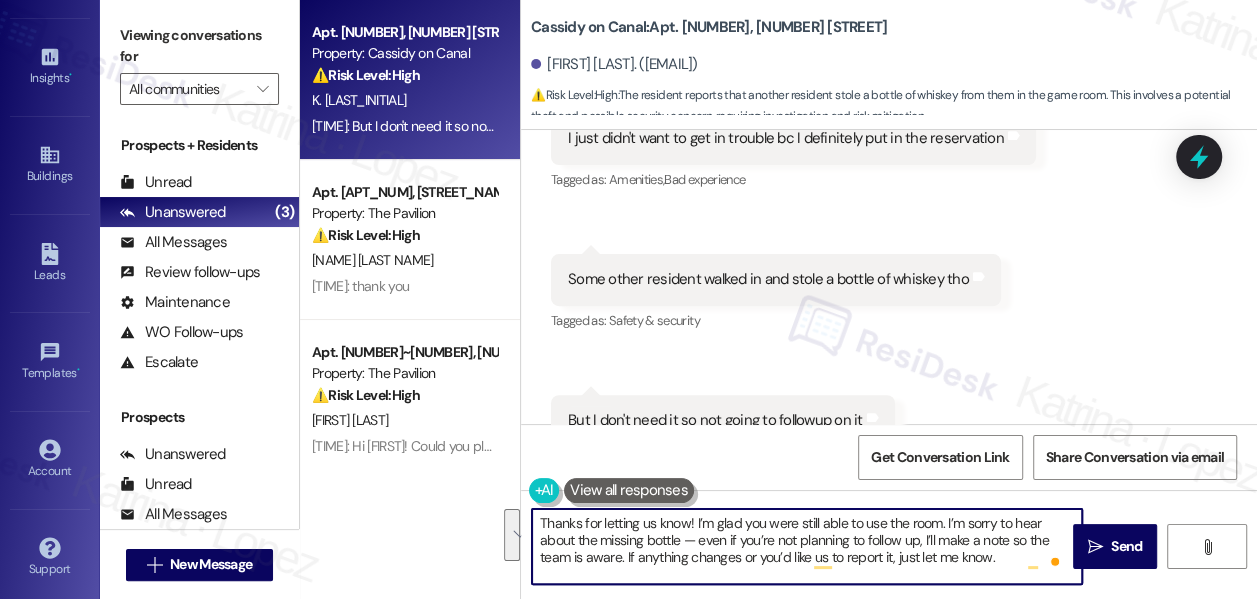 scroll, scrollTop: 16, scrollLeft: 0, axis: vertical 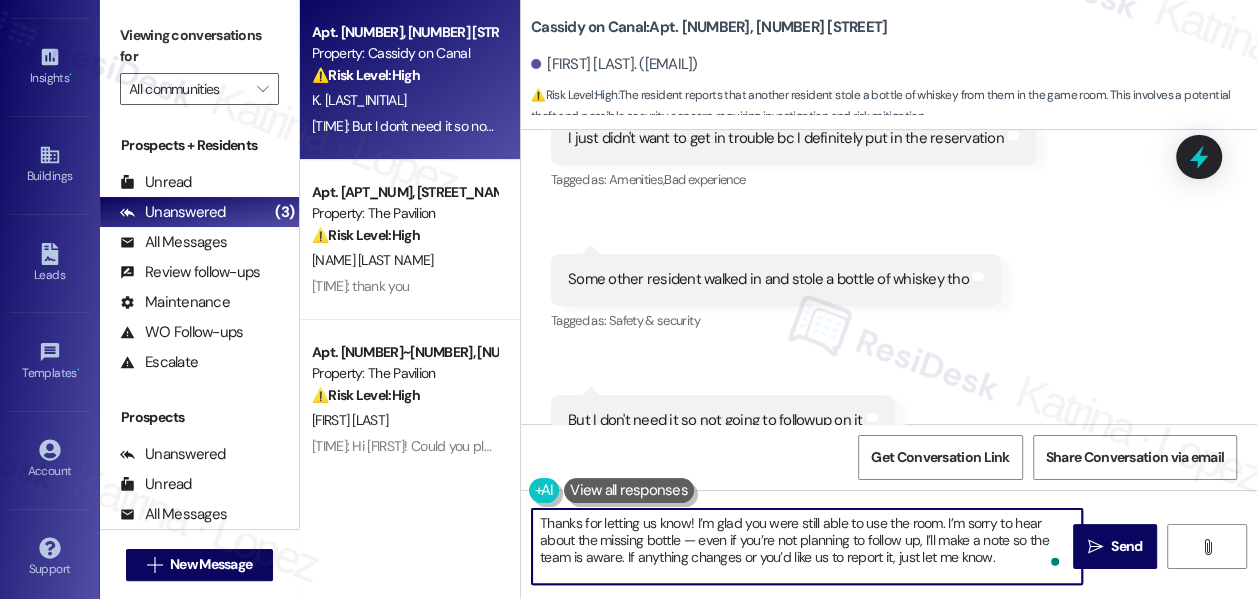drag, startPoint x: 908, startPoint y: 524, endPoint x: 921, endPoint y: 522, distance: 13.152946 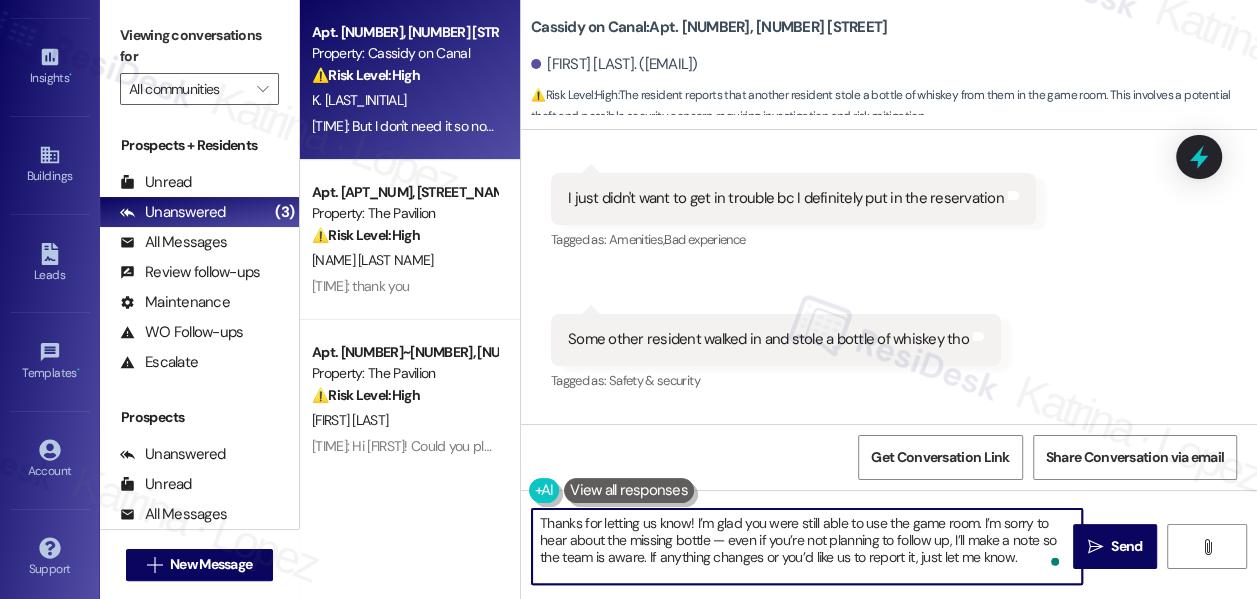scroll, scrollTop: 14158, scrollLeft: 0, axis: vertical 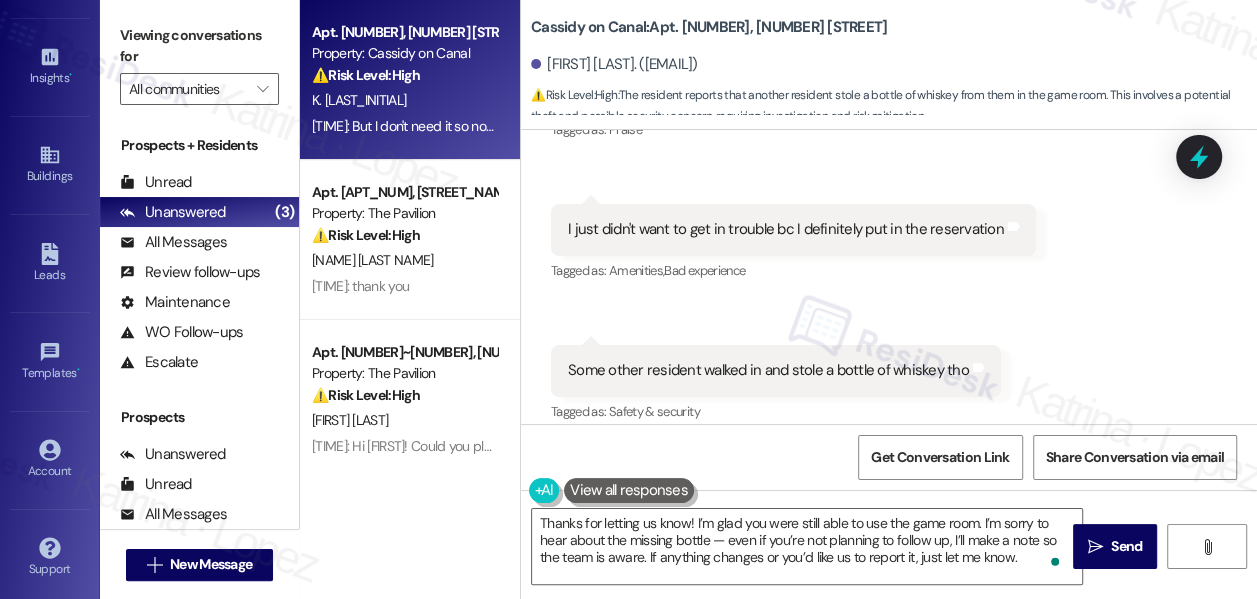 click on "Some other resident walked in and stole a bottle of whiskey tho" at bounding box center [768, 370] 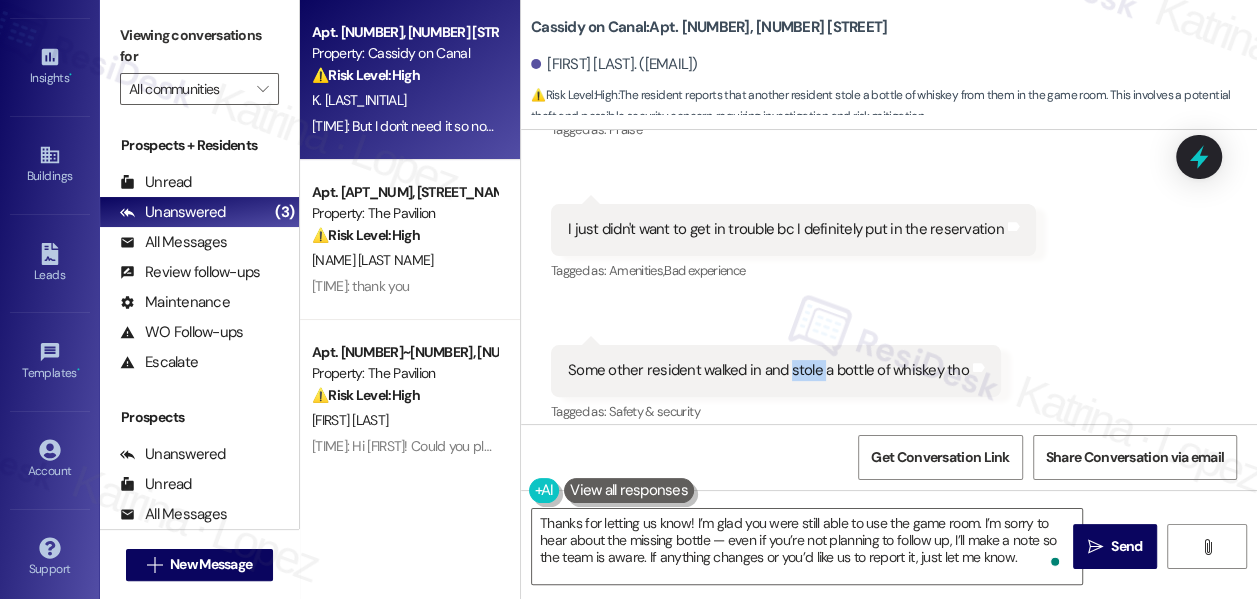click on "Some other resident walked in and stole a bottle of whiskey tho" at bounding box center [768, 370] 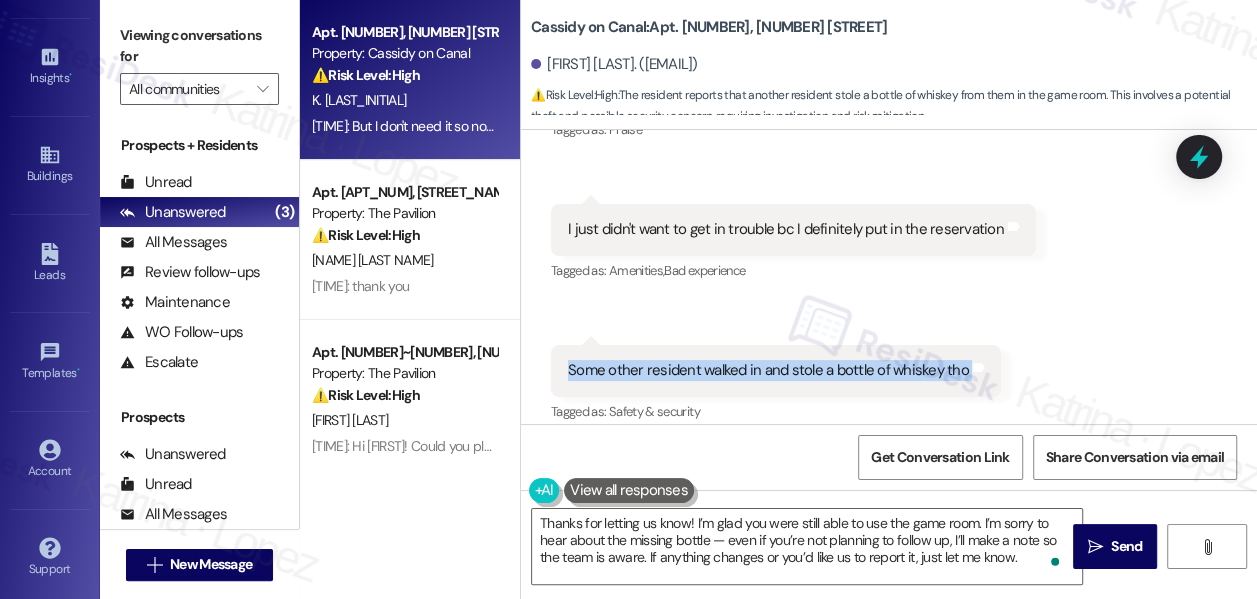 click on "Some other resident walked in and stole a bottle of whiskey tho" at bounding box center (768, 370) 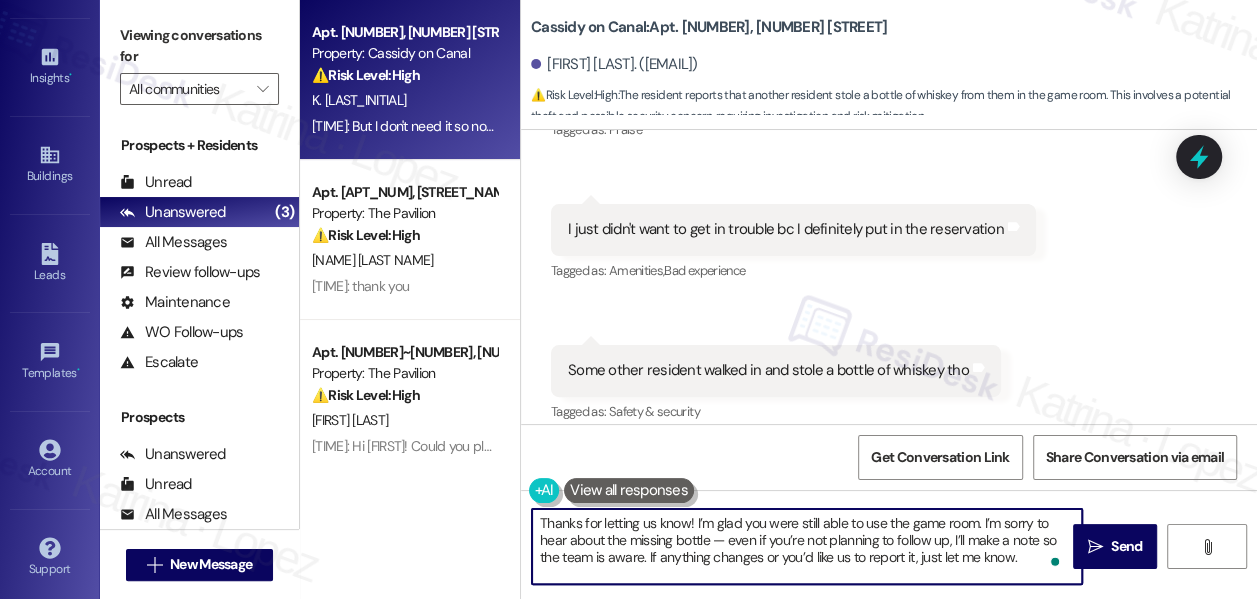 click on "Thanks for letting us know! I’m glad you were still able to use the game room. I’m sorry to hear about the missing bottle — even if you’re not planning to follow up, I’ll make a note so the team is aware. If anything changes or you’d like us to report it, just let me know." at bounding box center (807, 546) 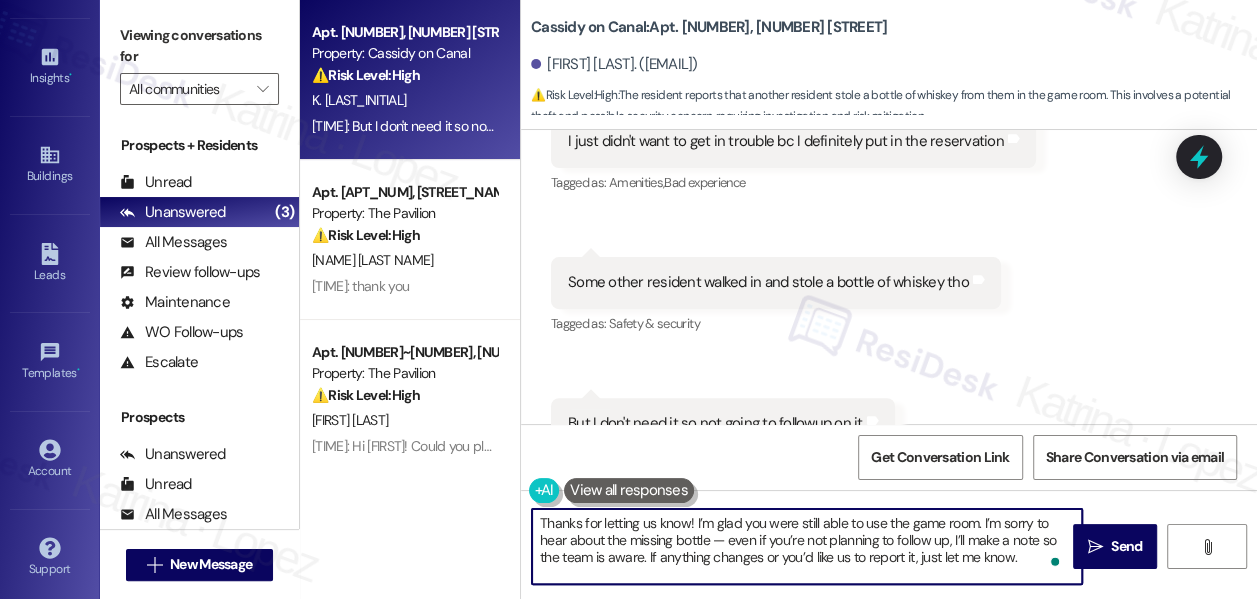 scroll, scrollTop: 14249, scrollLeft: 0, axis: vertical 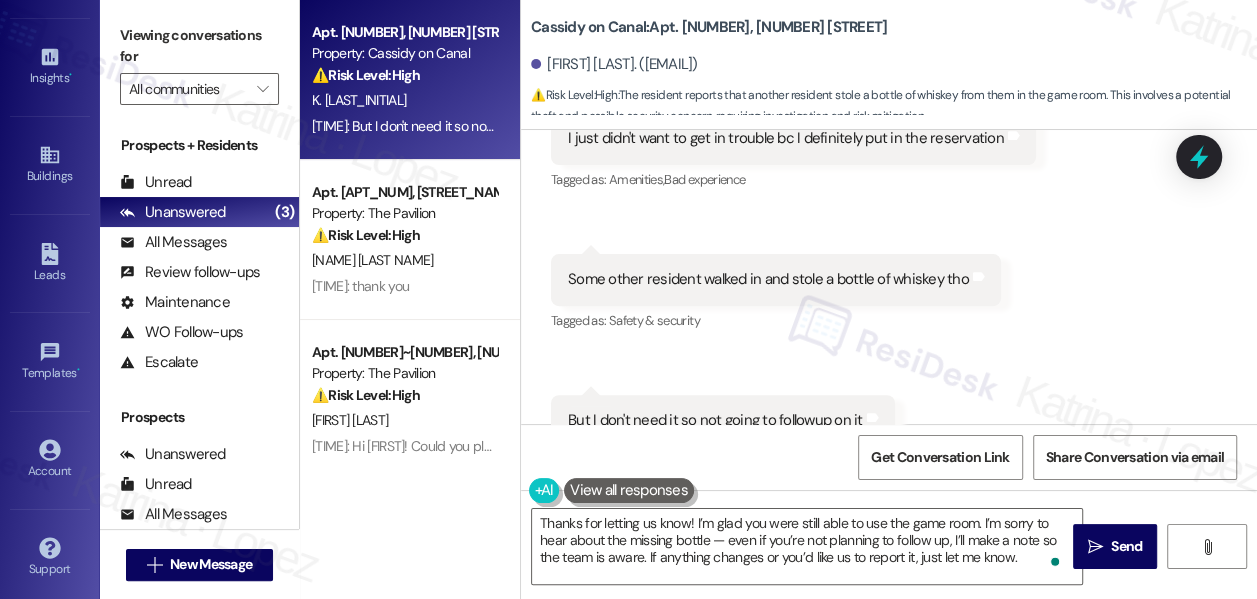 click on "But I don't need it so not going to followup on it" at bounding box center [715, 420] 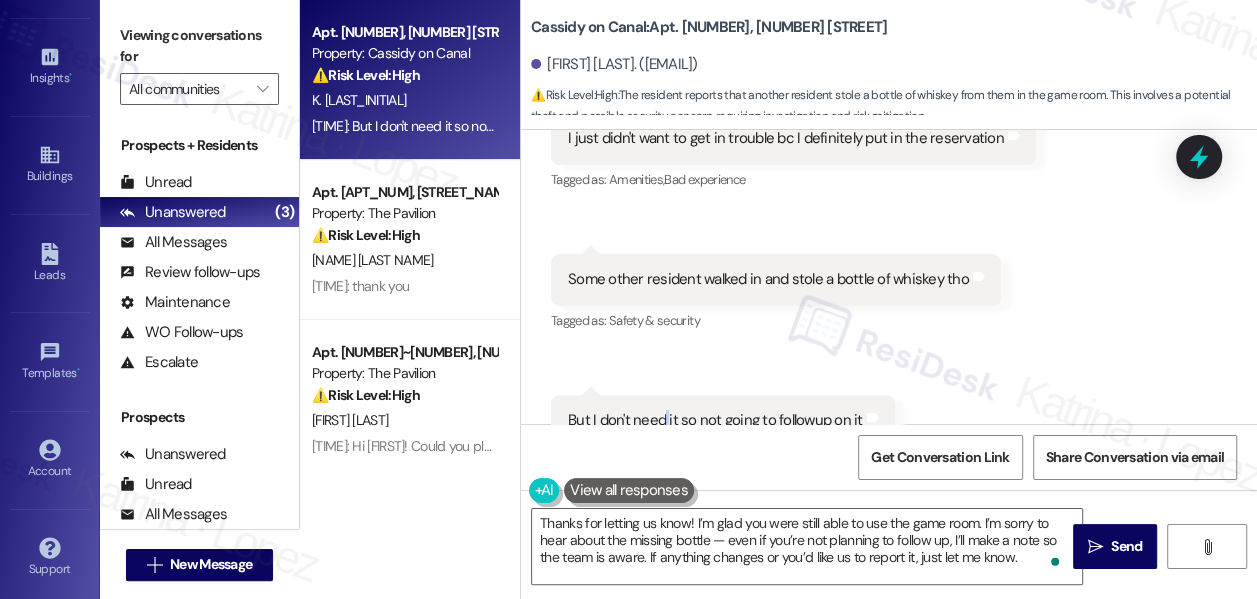 click on "But I don't need it so not going to followup on it" at bounding box center (715, 420) 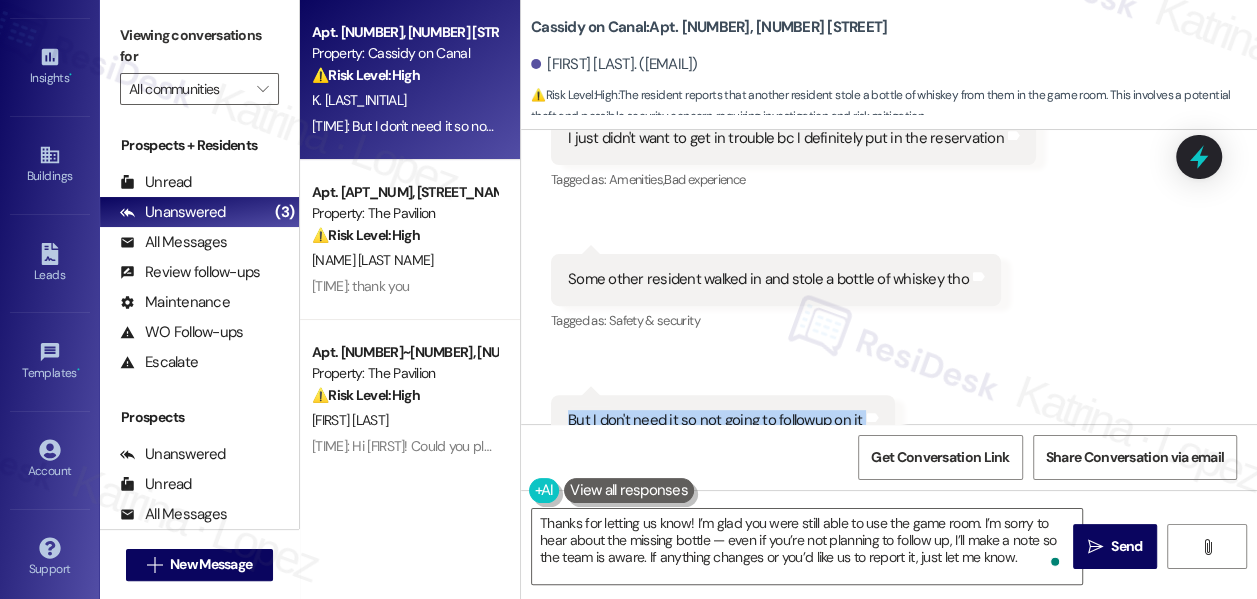 click on "But I don't need it so not going to followup on it" at bounding box center (715, 420) 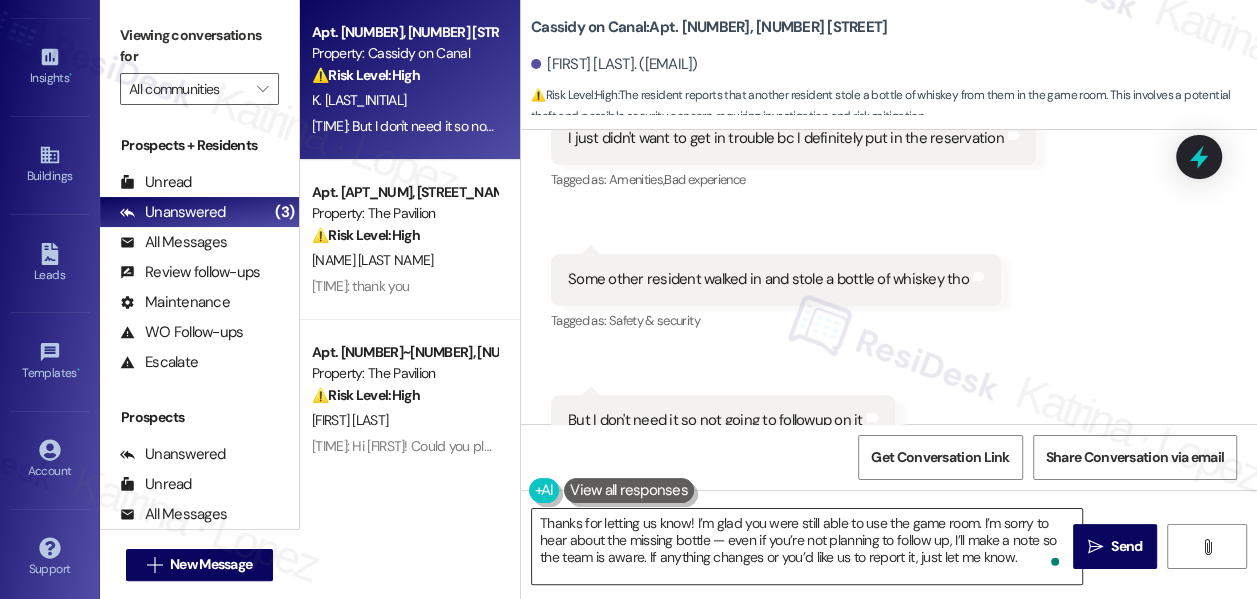 click on "Thanks for letting us know! I’m glad you were still able to use the game room. I’m sorry to hear about the missing bottle — even if you’re not planning to follow up, I’ll make a note so the team is aware. If anything changes or you’d like us to report it, just let me know." at bounding box center [807, 546] 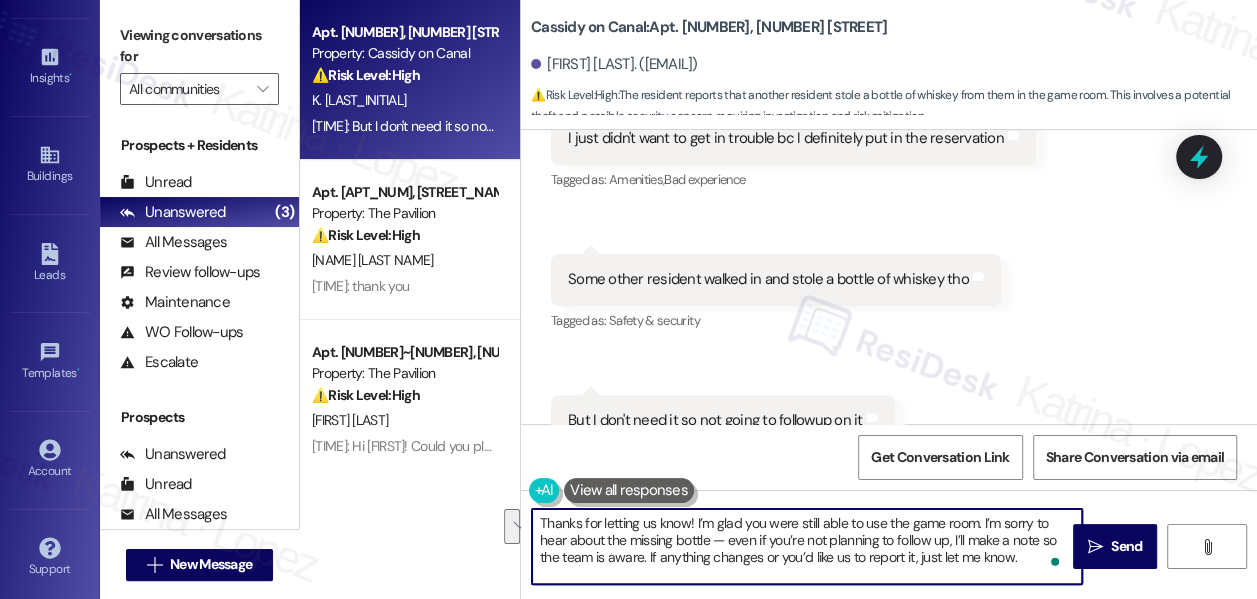 drag, startPoint x: 641, startPoint y: 557, endPoint x: 714, endPoint y: 546, distance: 73.82411 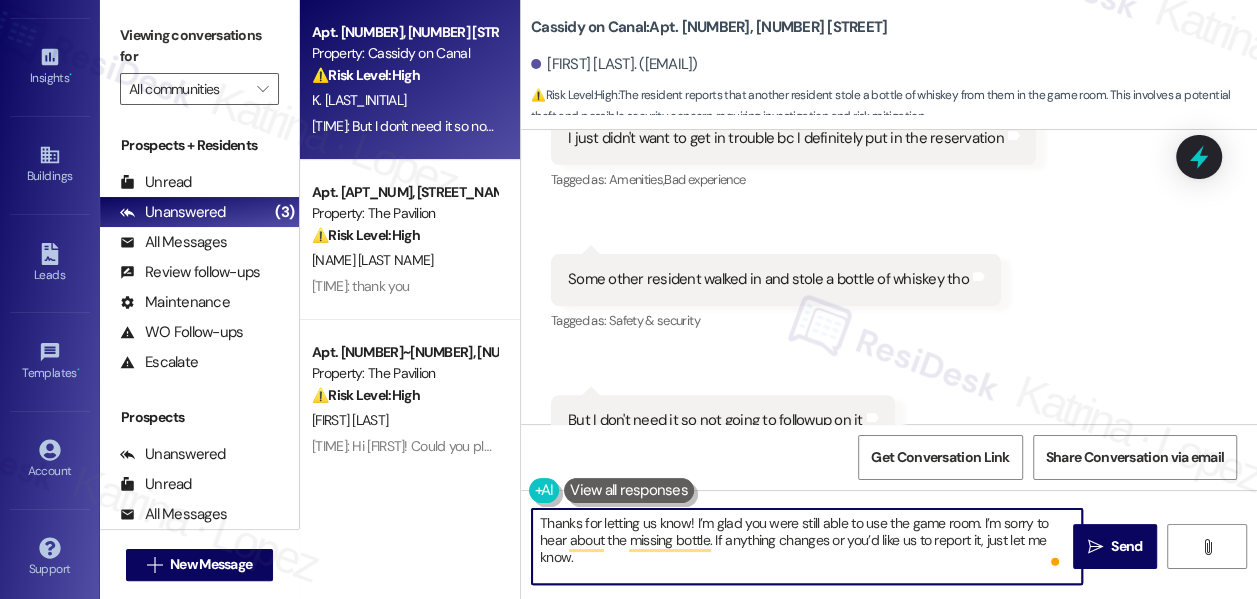 click on "Thanks for letting us know! I’m glad you were still able to use the game room. I’m sorry to hear about the missing bottle. If anything changes or you’d like us to report it, just let me know." at bounding box center [807, 546] 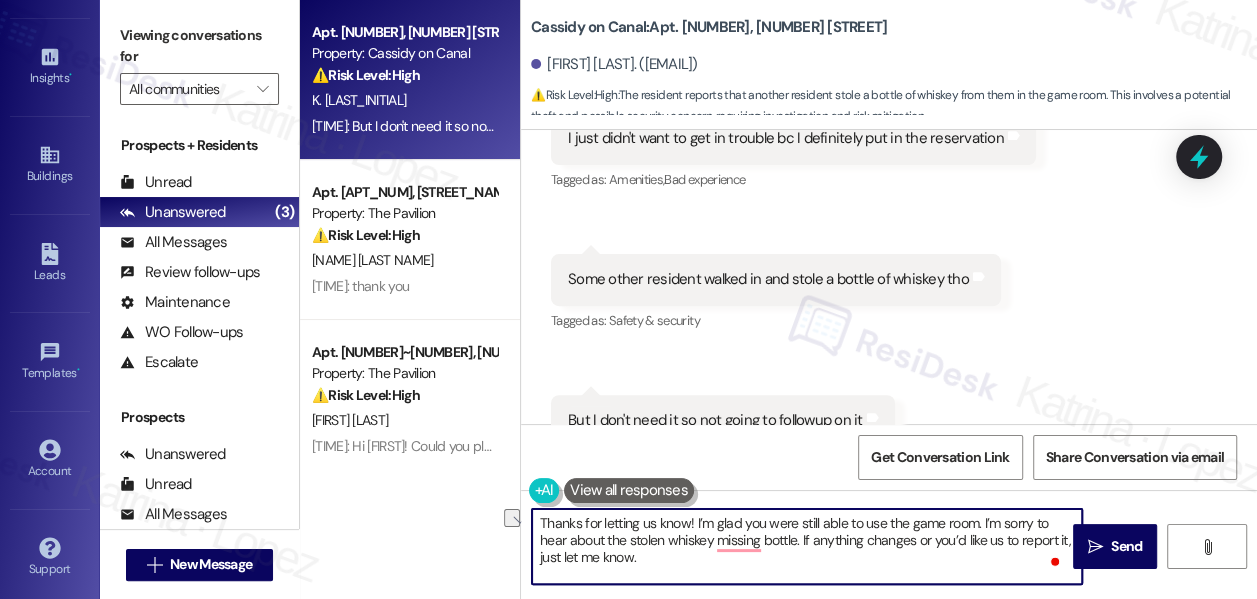 drag, startPoint x: 710, startPoint y: 541, endPoint x: 800, endPoint y: 540, distance: 90.005554 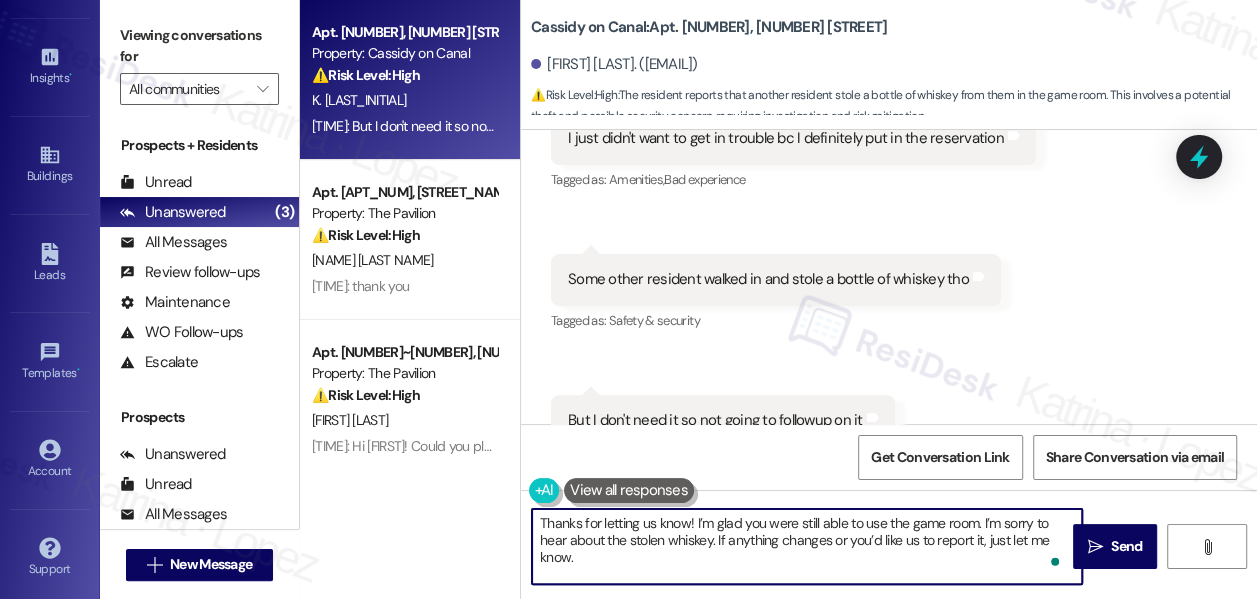 click on "Thanks for letting us know! I’m glad you were still able to use the game room. I’m sorry to hear about the stolen whiskey. If anything changes or you’d like us to report it, just let me know." at bounding box center [807, 546] 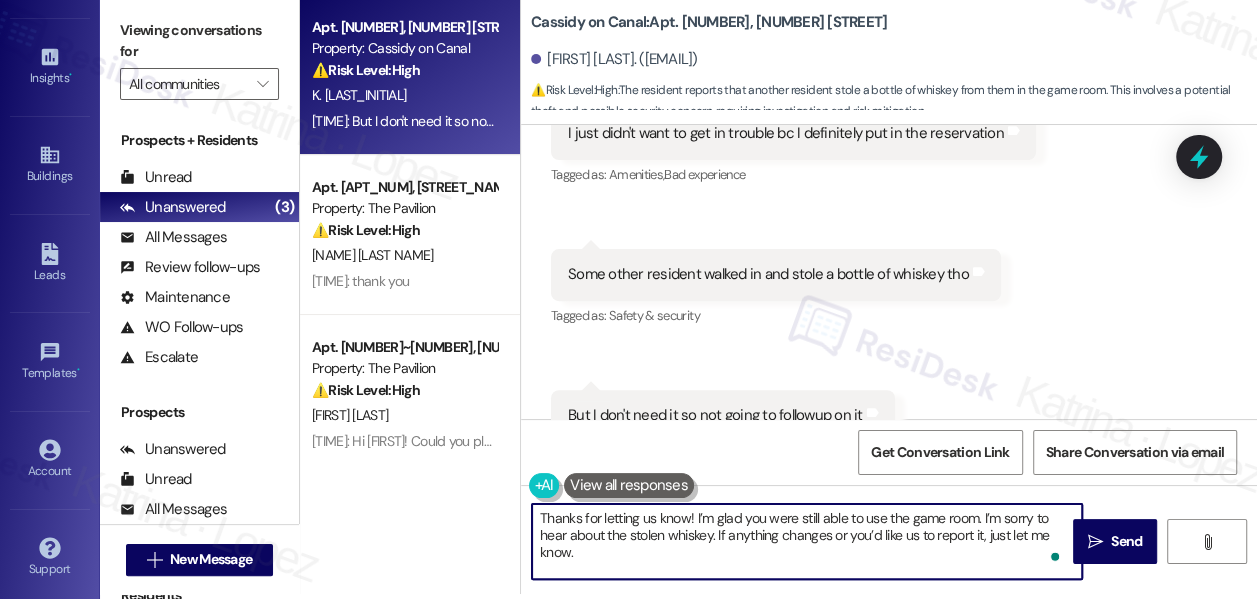 scroll, scrollTop: 0, scrollLeft: 0, axis: both 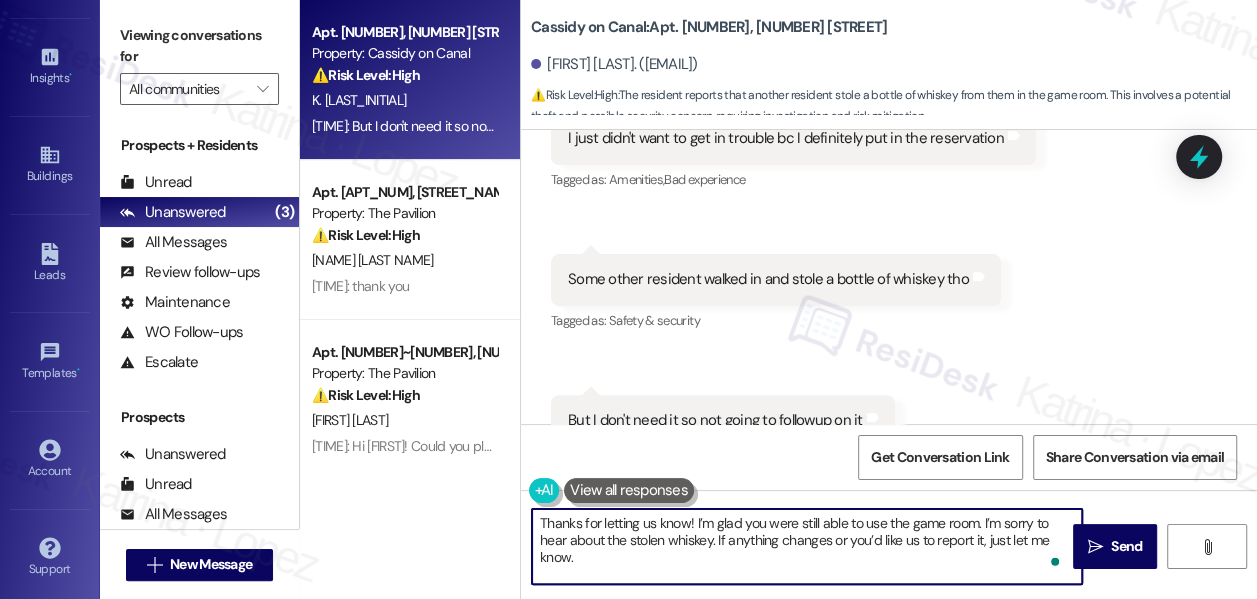 click on "Thanks for letting us know! I’m glad you were still able to use the game room. I’m sorry to hear about the stolen whiskey. If anything changes or you’d like us to report it, just let me know." at bounding box center [807, 546] 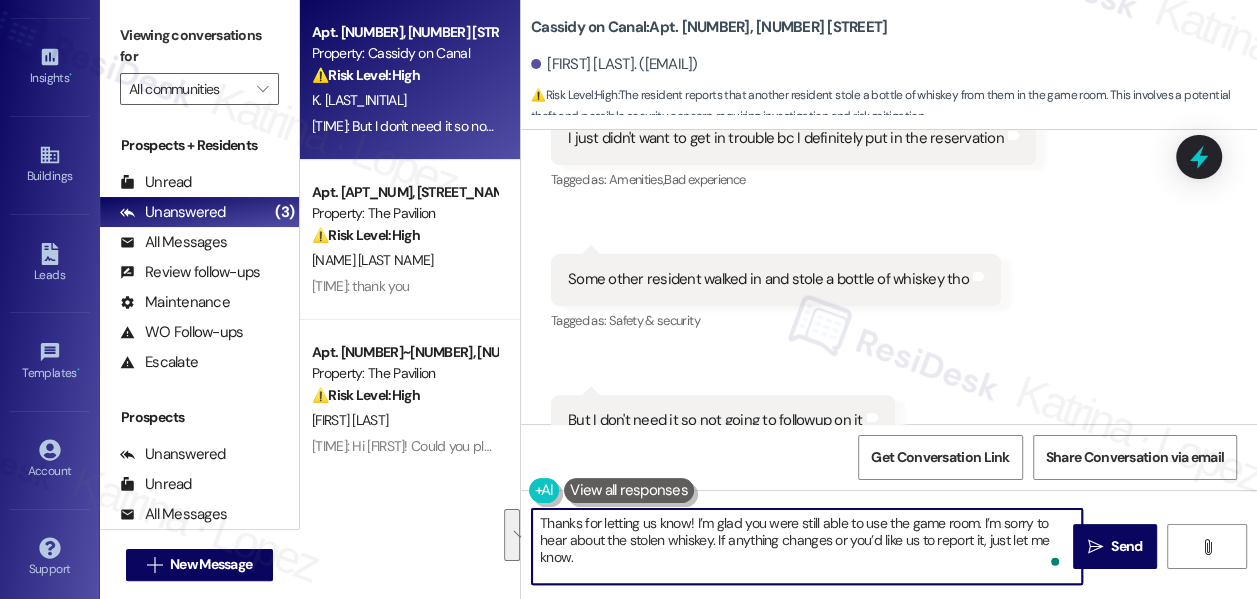 click on "Thanks for letting us know! I’m glad you were still able to use the game room. I’m sorry to hear about the stolen whiskey. If anything changes or you’d like us to report it, just let me know." at bounding box center [807, 546] 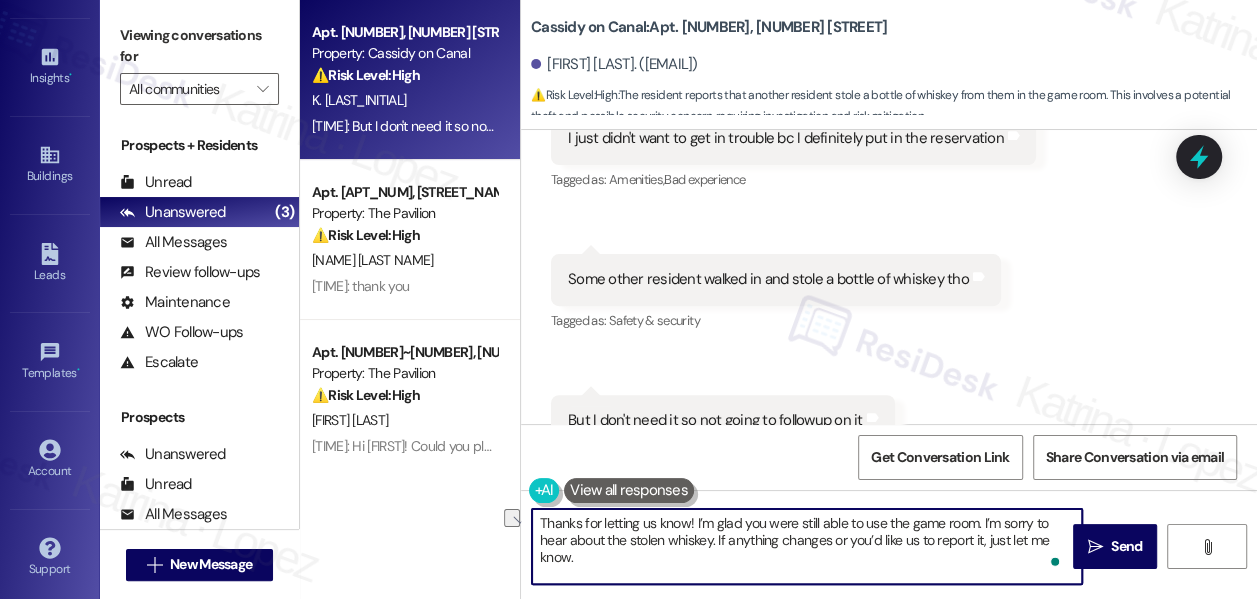 drag, startPoint x: 685, startPoint y: 526, endPoint x: 602, endPoint y: 522, distance: 83.09633 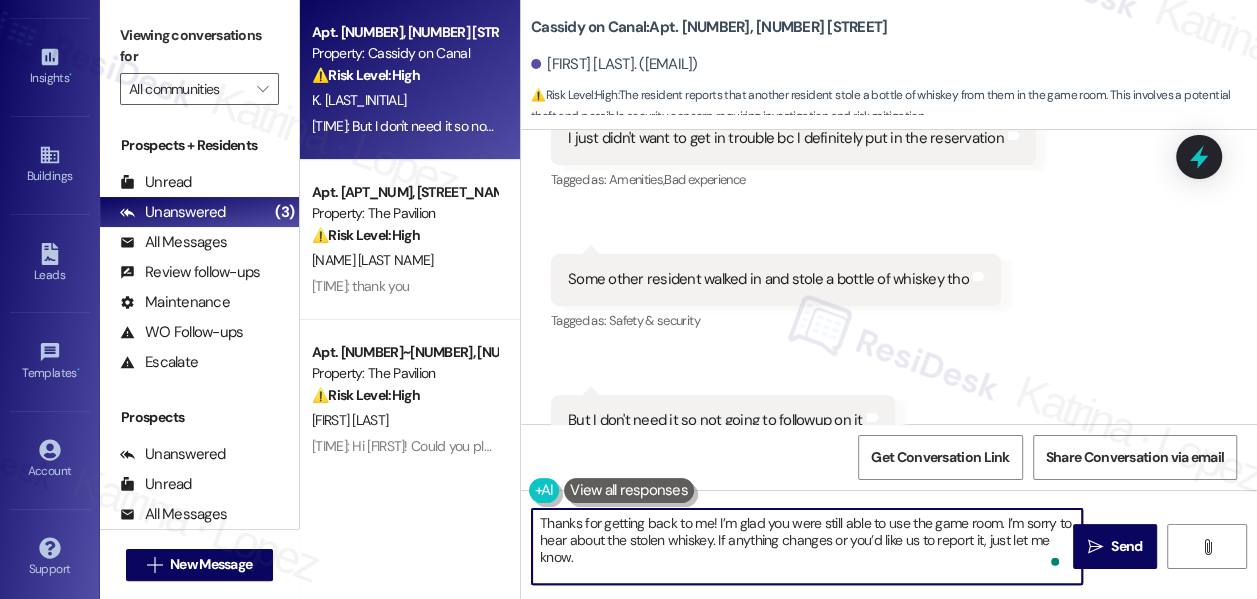 type on "Thanks for getting back to me! I’m glad you were still able to use the game room. I’m sorry to hear about the stolen whiskey. If anything changes or you’d like us to report it, just let me know." 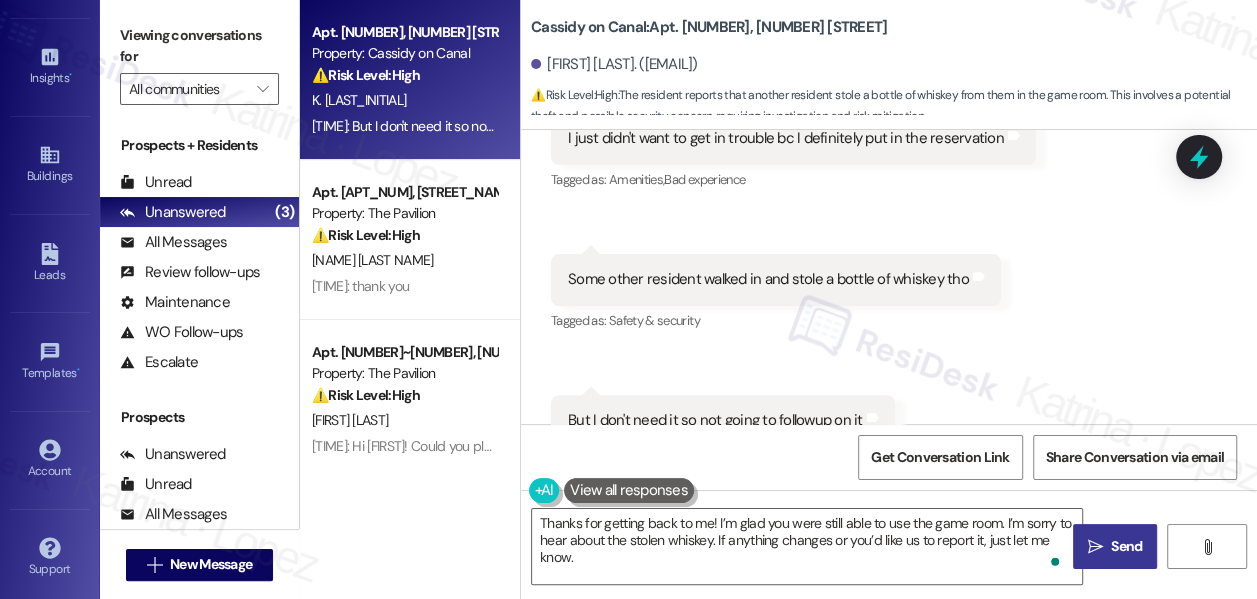click on " Send" at bounding box center [1115, 546] 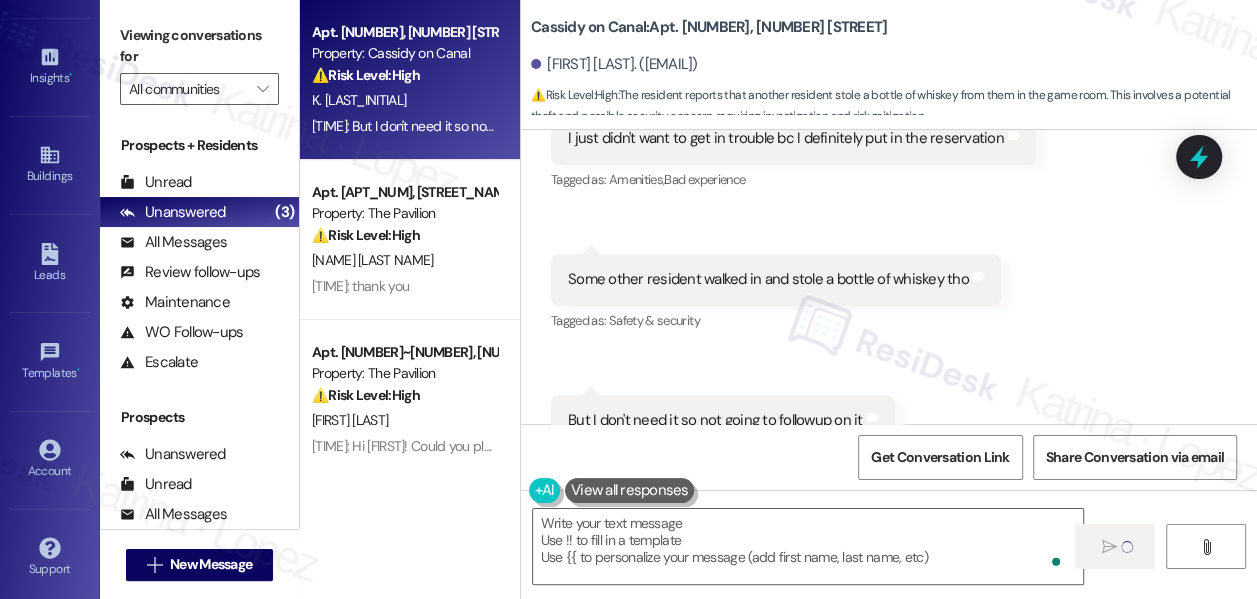 type on "Fetching suggested responses. Please feel free to read through the conversation in the meantime." 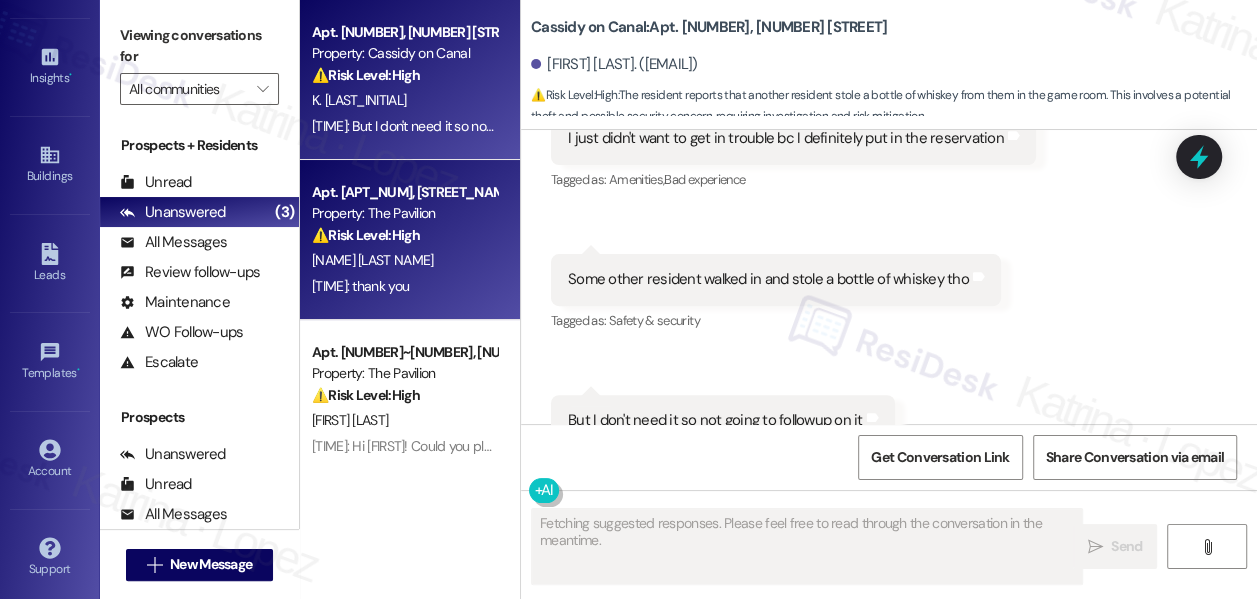 scroll, scrollTop: 14248, scrollLeft: 0, axis: vertical 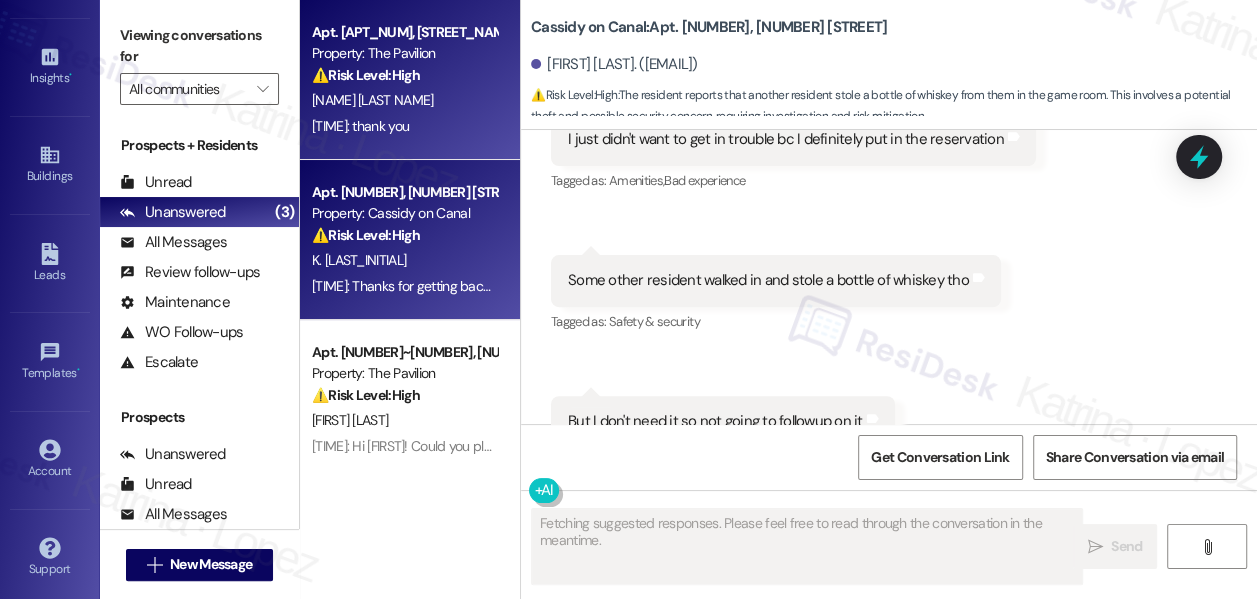 click on "Apt. 01~1907, One Lafayette Plaisance Property: The Pavilion ⚠️  Risk Level:  High The resident is inquiring about two financial credits (early lease renewal and Rentgrata referral) that have not been applied to their account. Financial concerns require a Tier 2 response. B. Peacock 12:00 PM: thank you  12:00 PM: thank you" at bounding box center [410, 80] 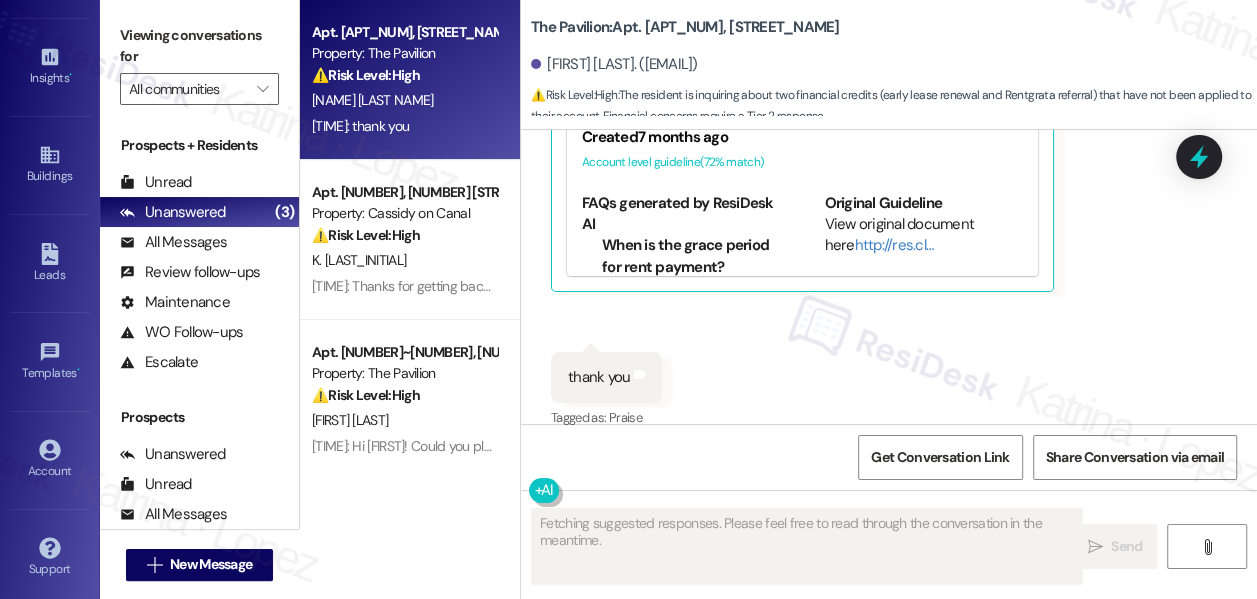 scroll, scrollTop: 9136, scrollLeft: 0, axis: vertical 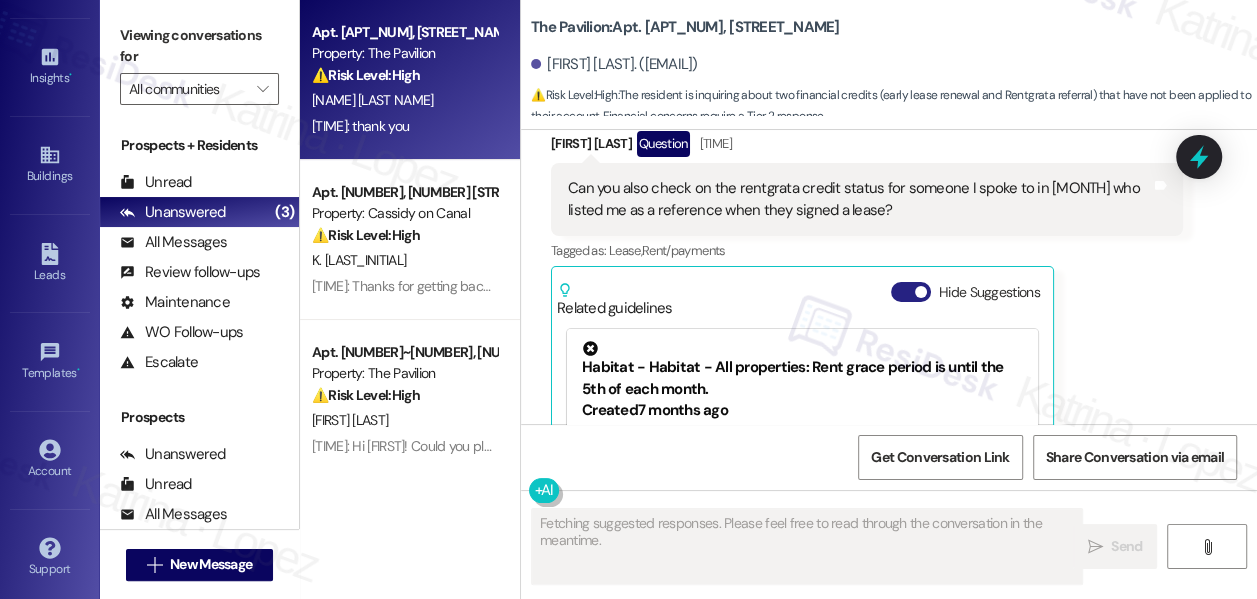 click on "Hide Suggestions" at bounding box center (911, 292) 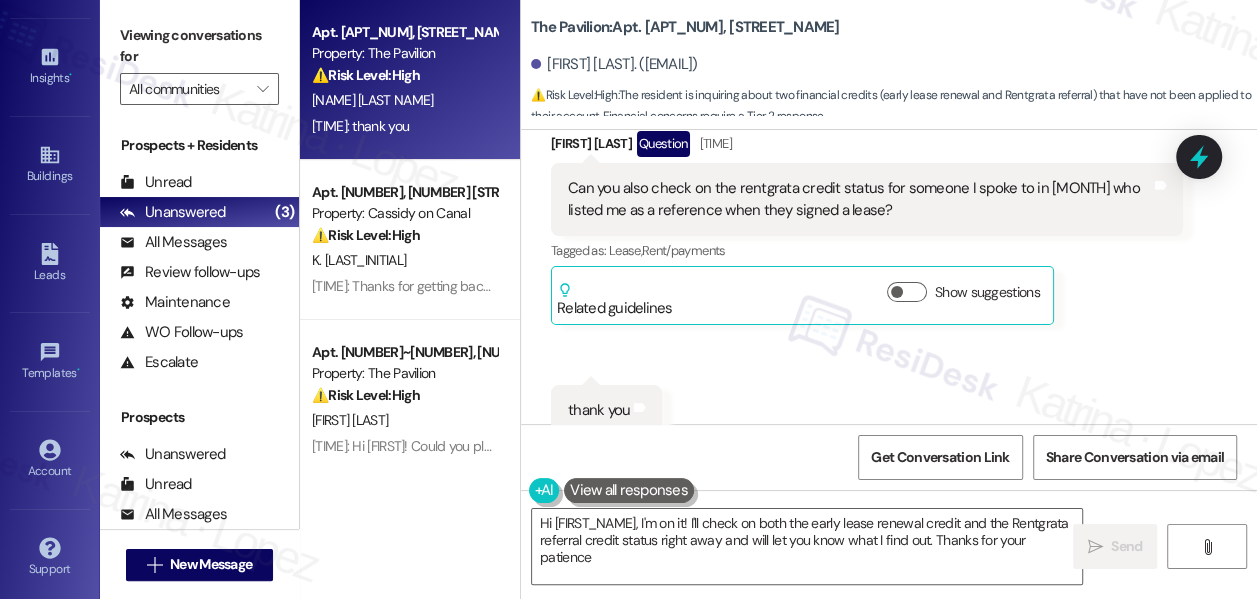 type on "Hi {{first_name}}, I'm on it! I'll check on both the early lease renewal credit and the Rentgrata referral credit status right away and will let you know what I find out. Thanks for your patience!" 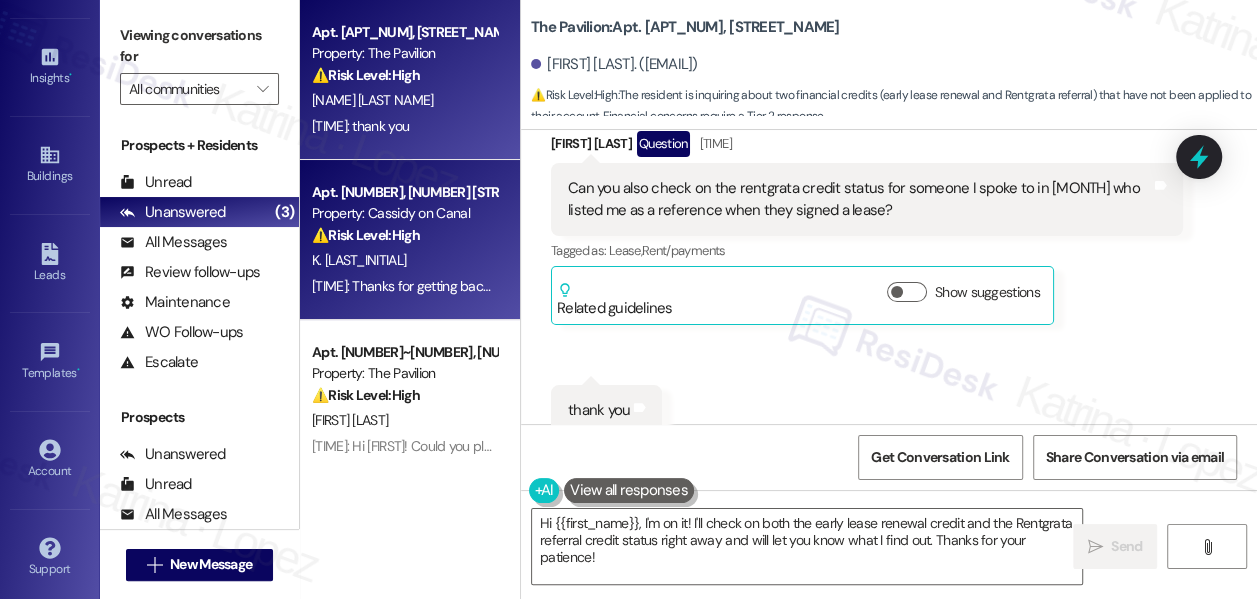 click on "12:32 PM: Thanks for getting back to me! I’m glad you were still able to use the game room. I’m sorry to hear about the stolen whiskey. If anything changes or you’d like us to report it, just let me know. 12:32 PM: Thanks for getting back to me! I’m glad you were still able to use the game room. I’m sorry to hear about the stolen whiskey. If anything changes or you’d like us to report it, just let me know." at bounding box center (872, 286) 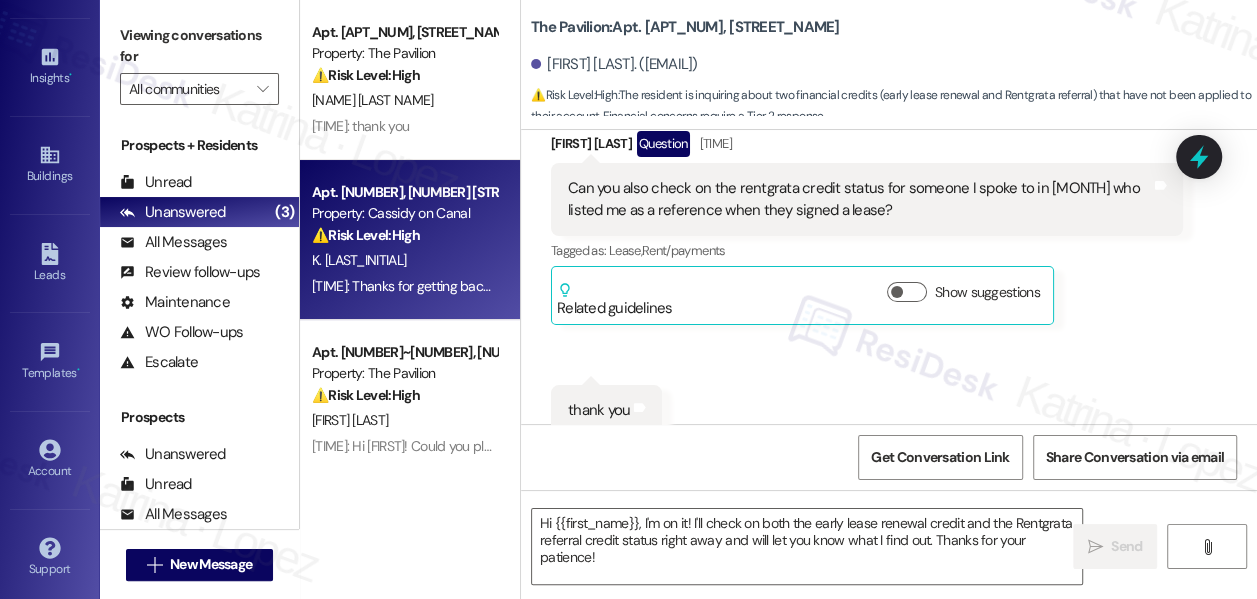 type on "Fetching suggested responses. Please feel free to read through the conversation in the meantime." 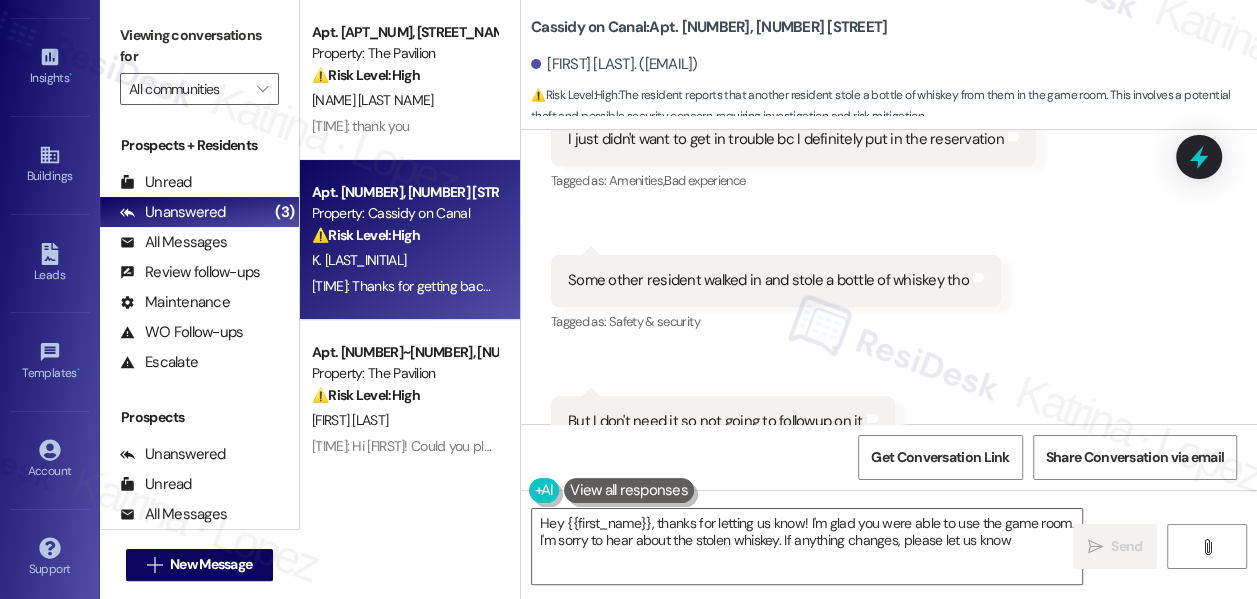 type on "Hey {{first_name}}, thanks for letting us know! I'm glad you were able to use the game room. I'm sorry to hear about the stolen whiskey. If anything changes, please let us know!" 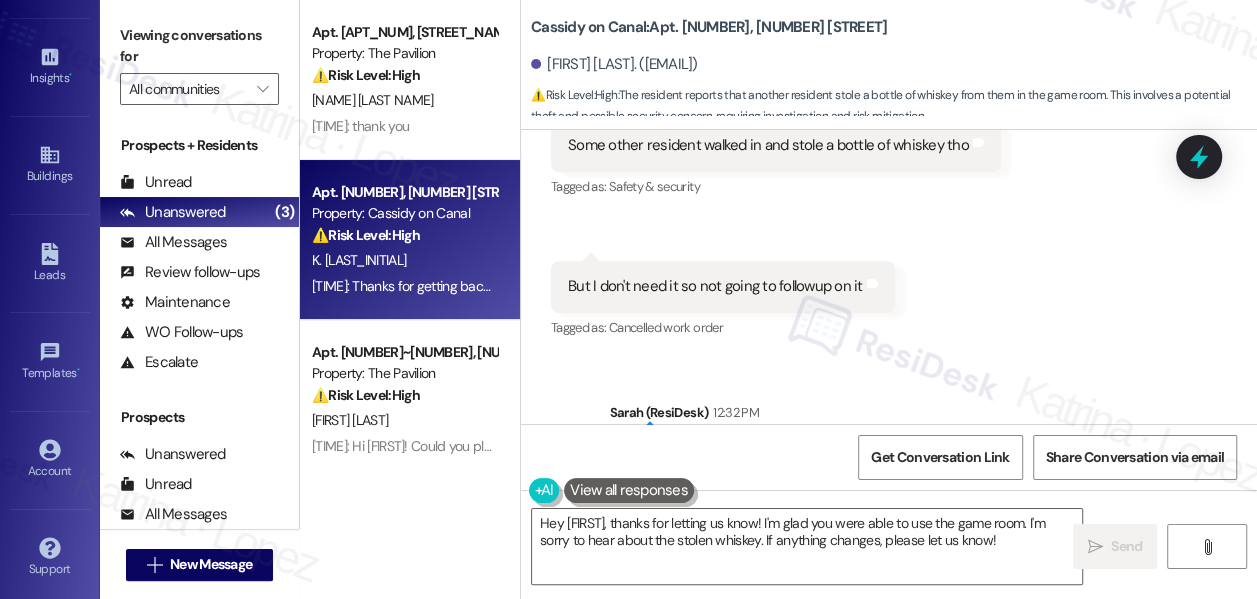 scroll, scrollTop: 14461, scrollLeft: 0, axis: vertical 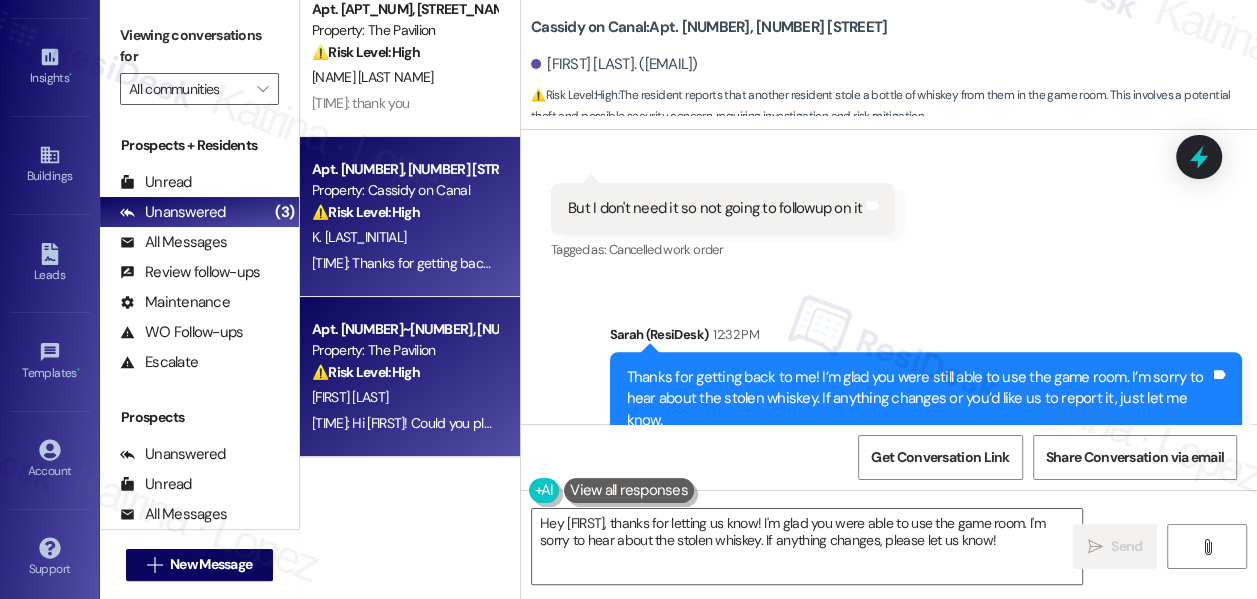 click on "[FIRST] [LAST]" at bounding box center [404, 397] 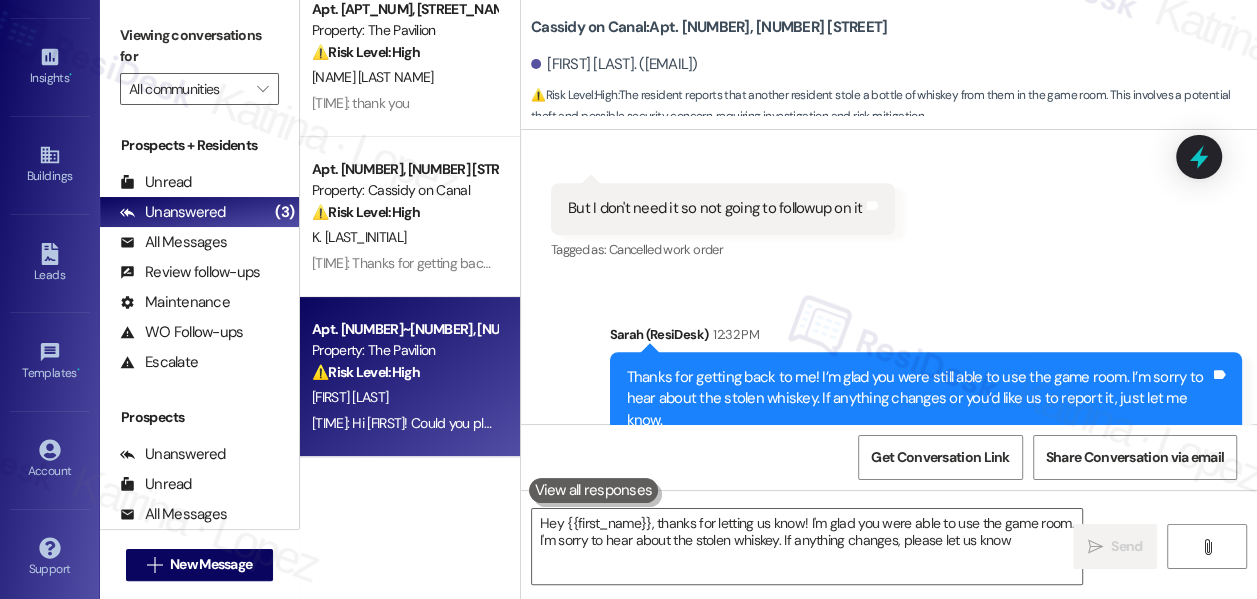 type on "Hey {{first_name}}, thanks for letting us know! I'm glad you were able to use the game room. I'm sorry to hear about the stolen whiskey. If anything changes, please let us know!" 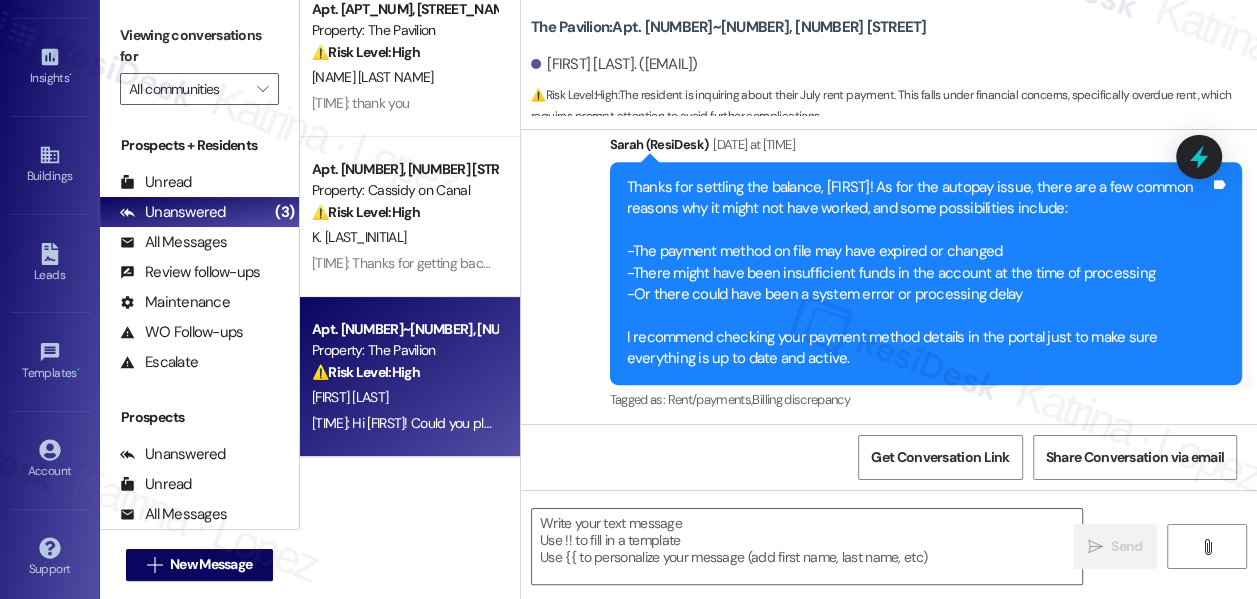scroll, scrollTop: 10111, scrollLeft: 0, axis: vertical 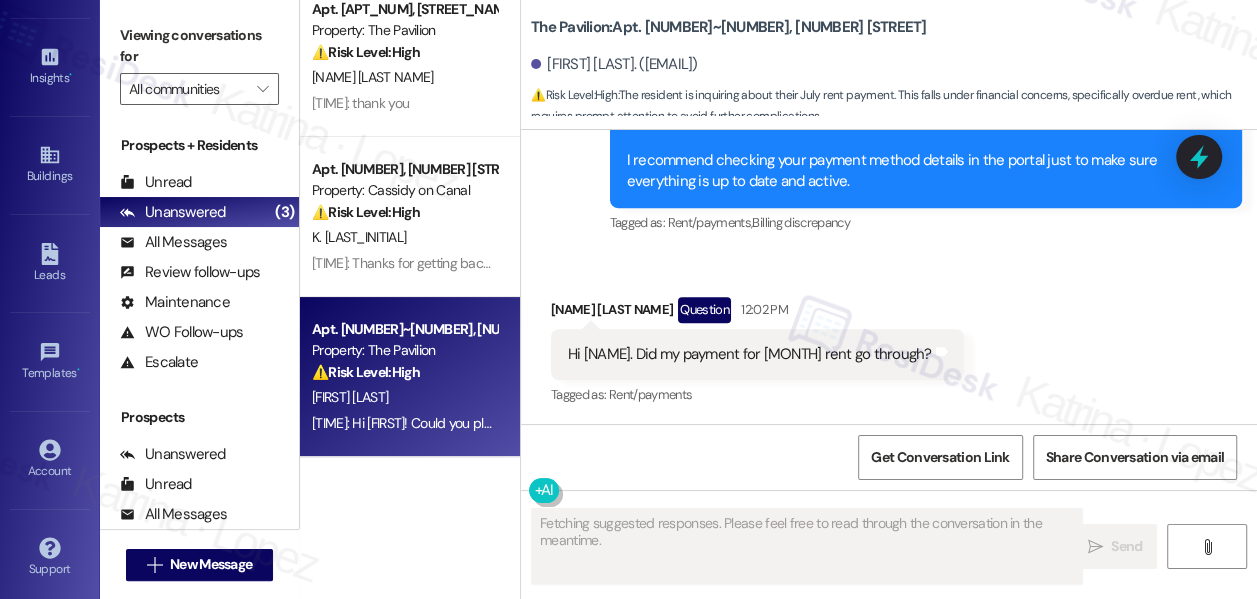 click on "Hi Sarah. Did my payment for July rent go through?" at bounding box center (750, 354) 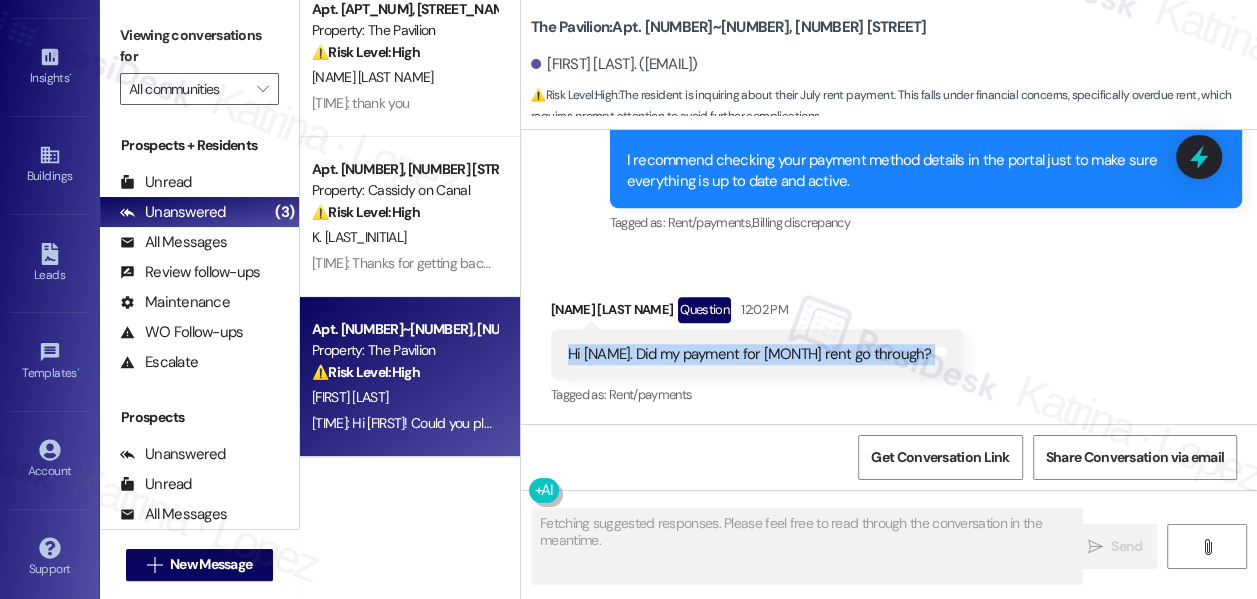 click on "Hi Sarah. Did my payment for July rent go through?" at bounding box center (750, 354) 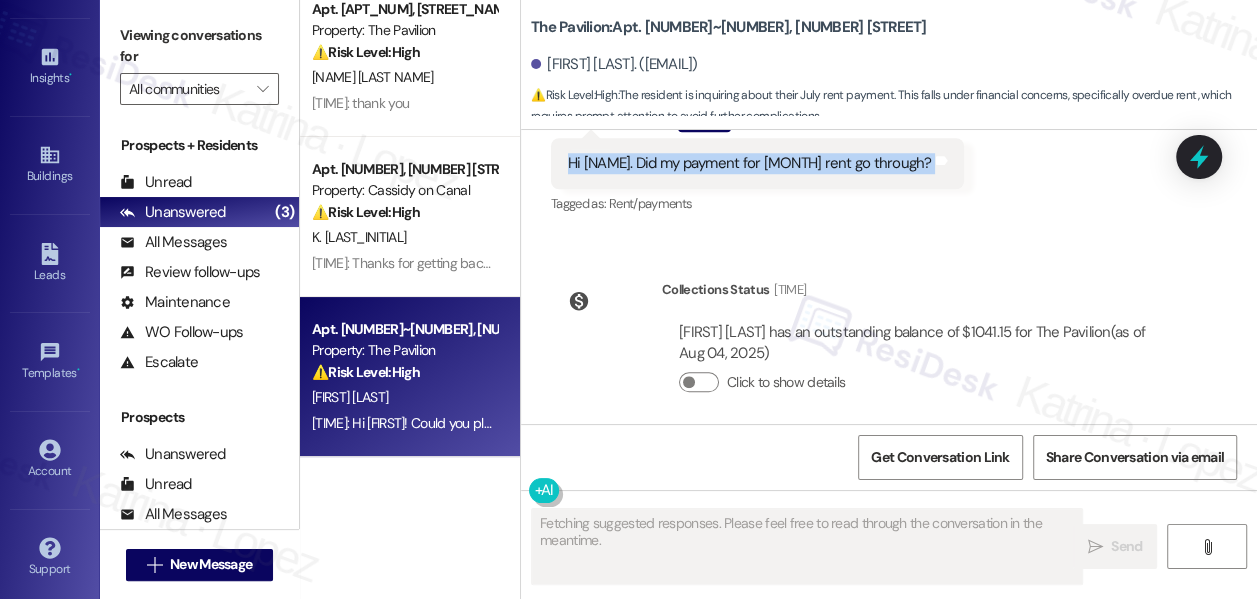 scroll, scrollTop: 10528, scrollLeft: 0, axis: vertical 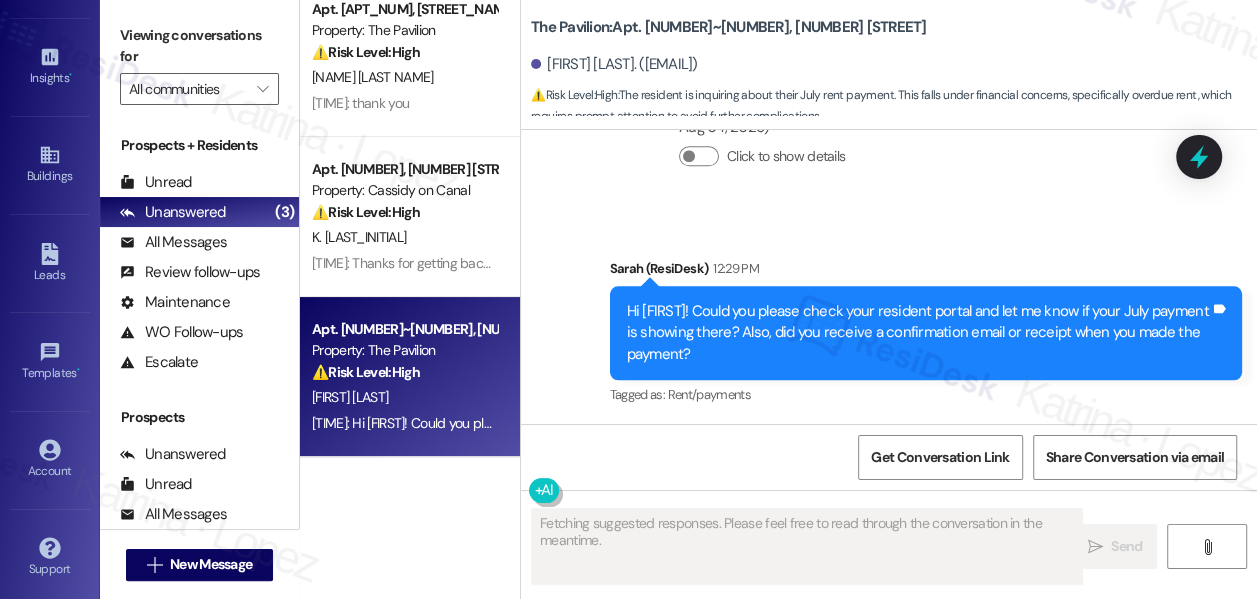 click on "Hi Ajay! Could you please check your resident portal and let me know if your July payment is showing there? Also, did you receive a confirmation email or receipt when you made the payment?" at bounding box center [918, 333] 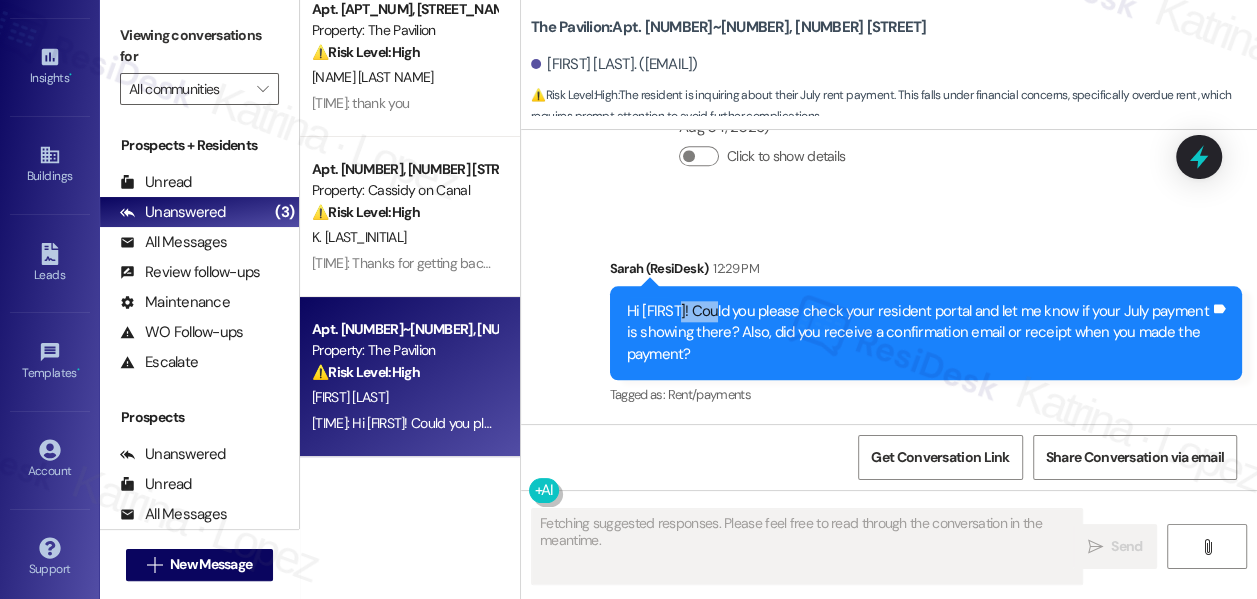click on "Hi Ajay! Could you please check your resident portal and let me know if your July payment is showing there? Also, did you receive a confirmation email or receipt when you made the payment?" at bounding box center [918, 333] 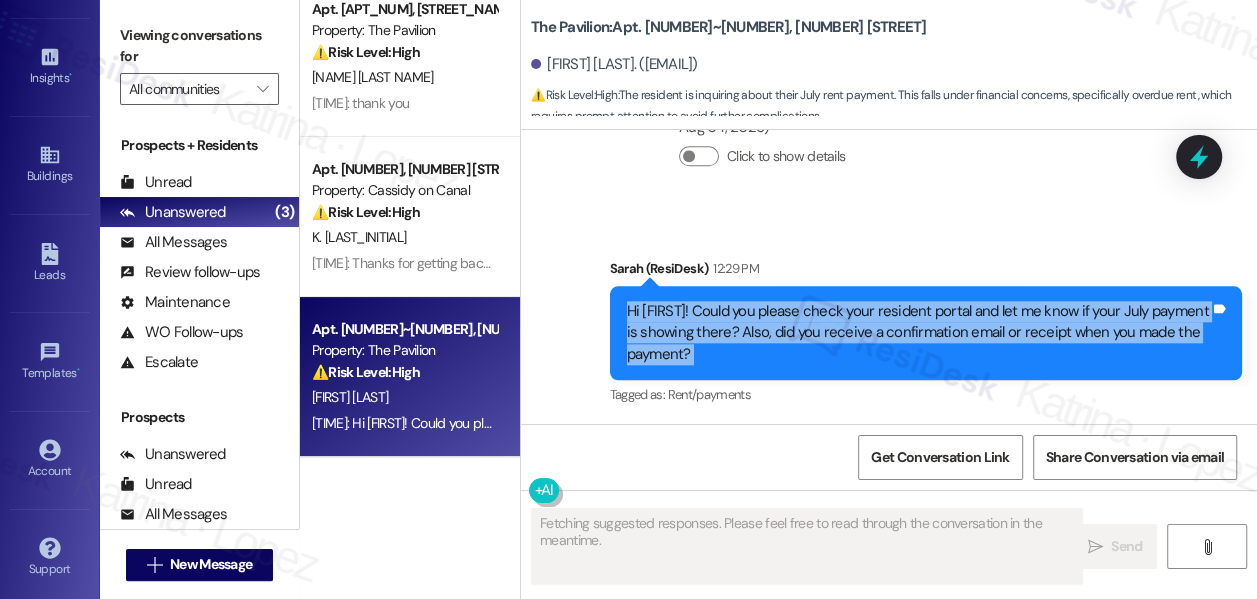 click on "Hi Ajay! Could you please check your resident portal and let me know if your July payment is showing there? Also, did you receive a confirmation email or receipt when you made the payment?" at bounding box center (918, 333) 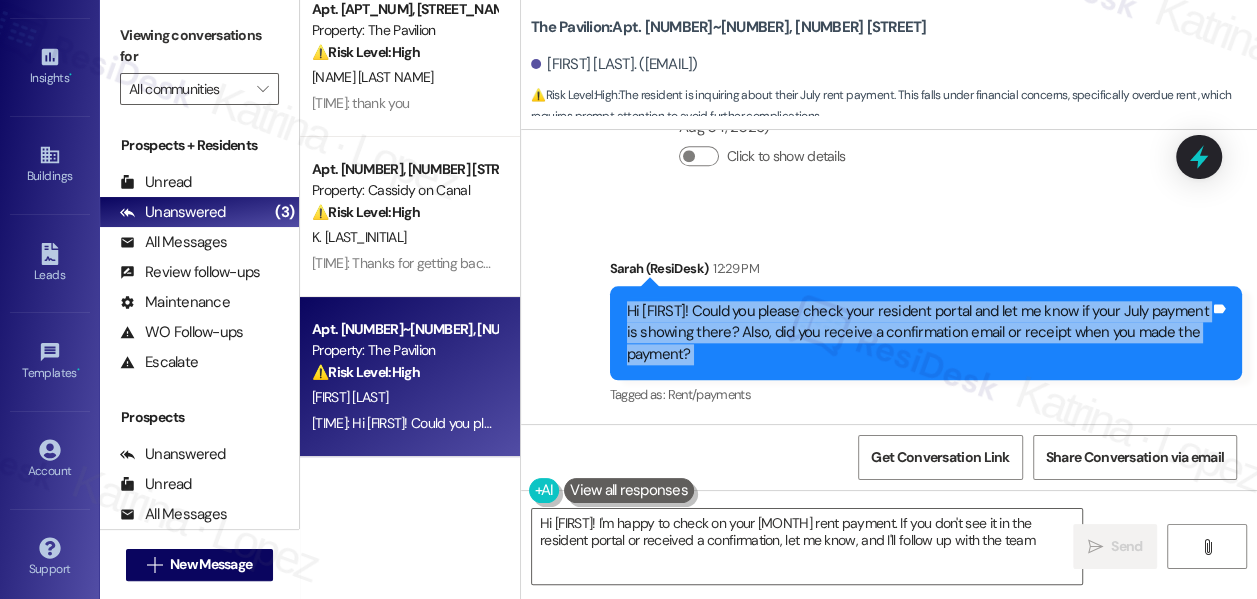 type on "Hi {{first_name}}! I'm happy to check on your July rent payment. If you don't see it in the resident portal or received a confirmation, let me know, and I'll follow up with the team!" 